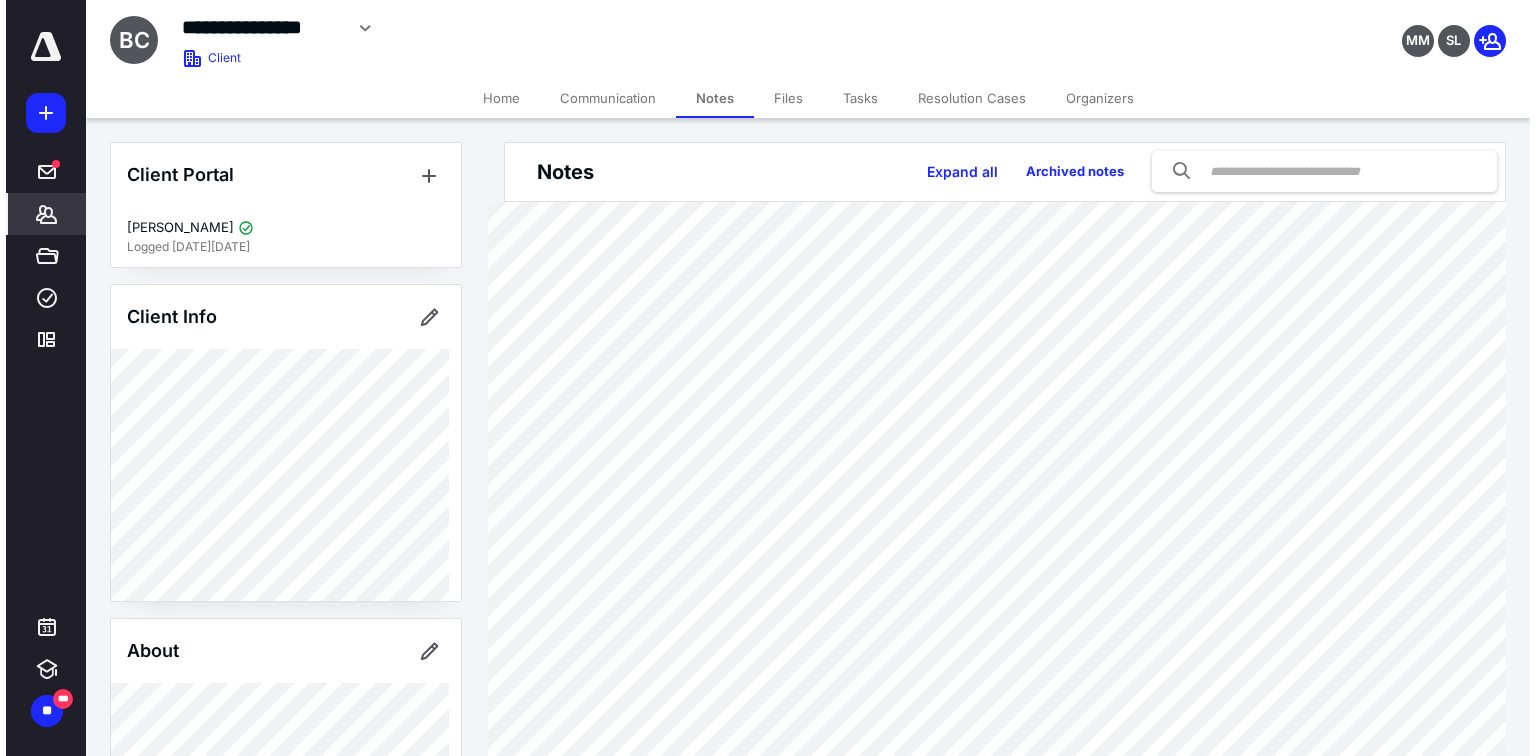 scroll, scrollTop: 0, scrollLeft: 0, axis: both 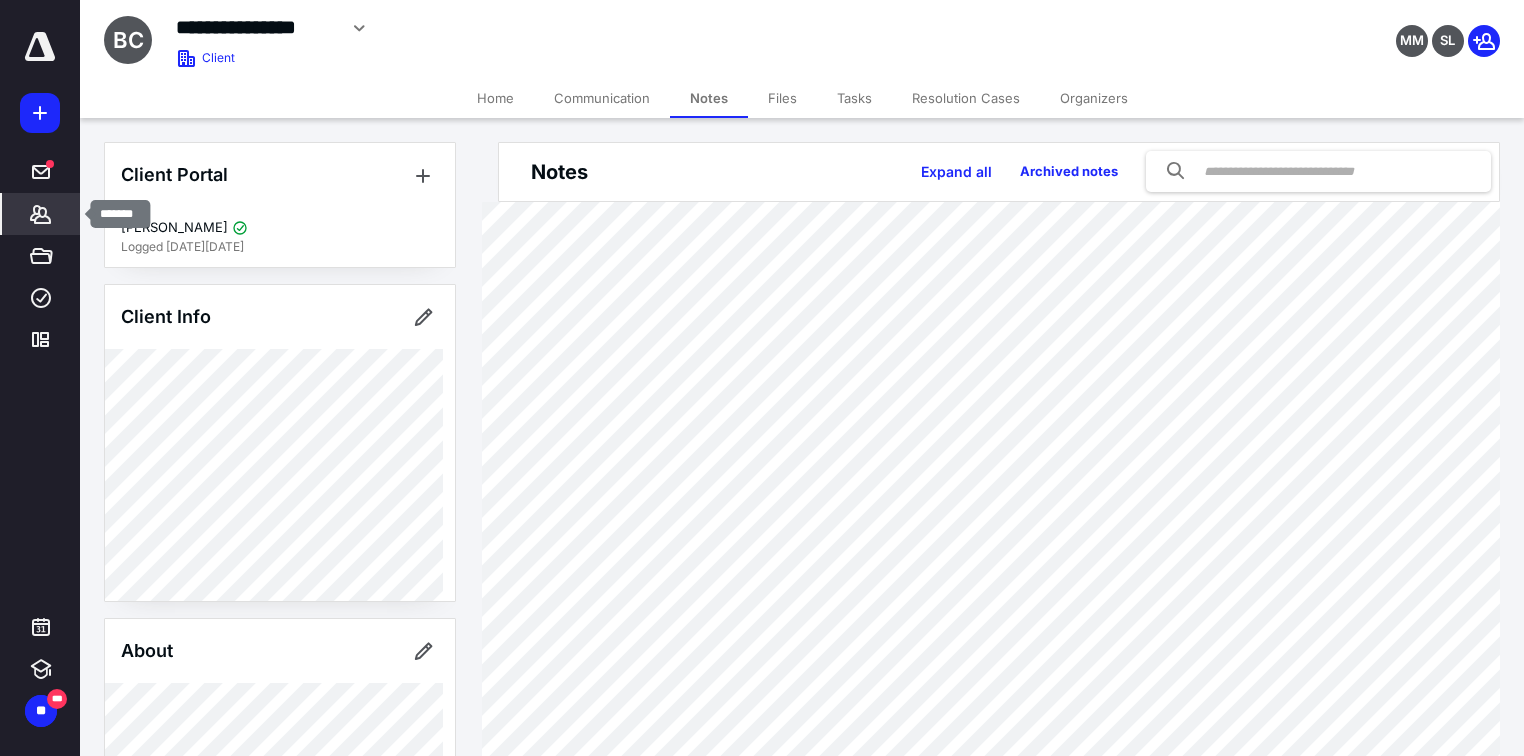 click 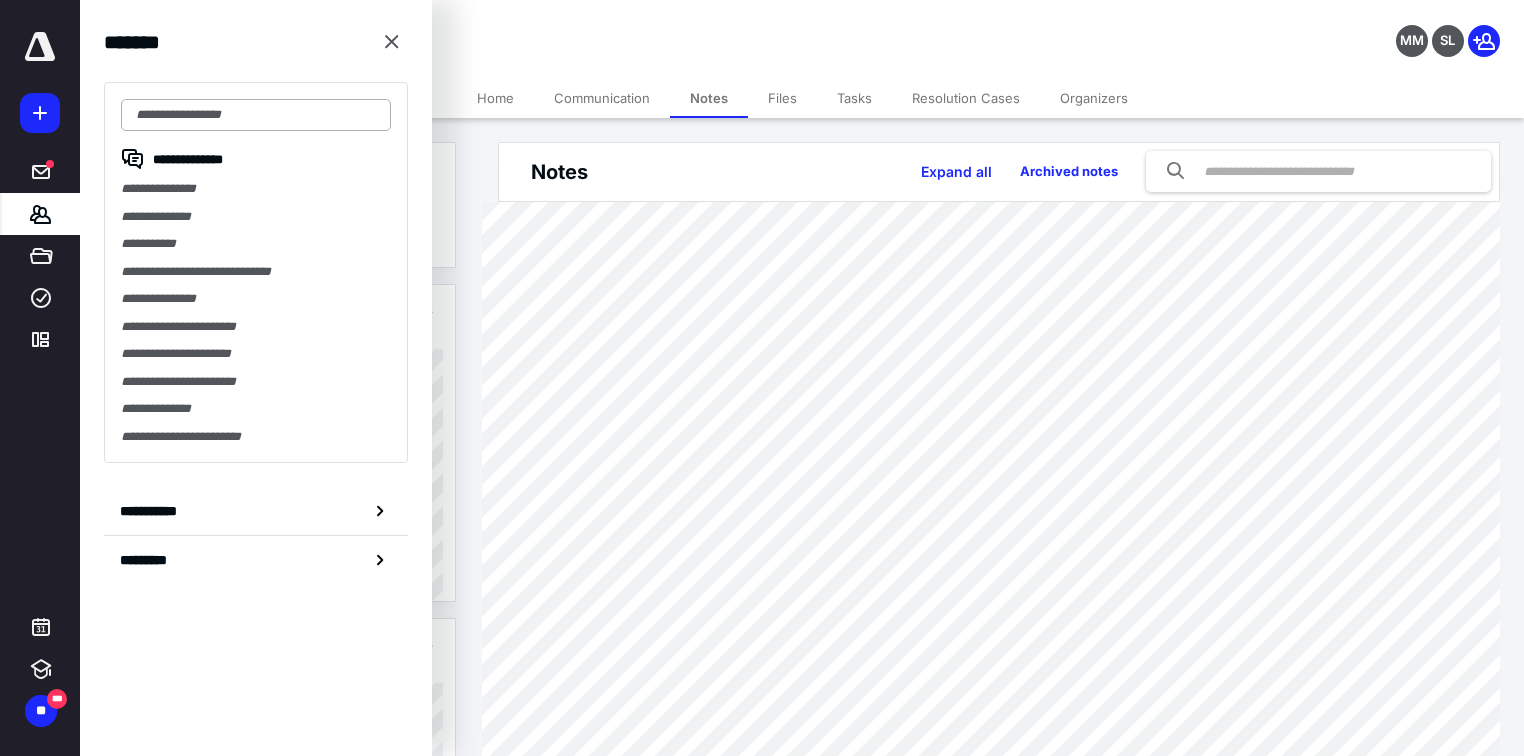 click at bounding box center [256, 115] 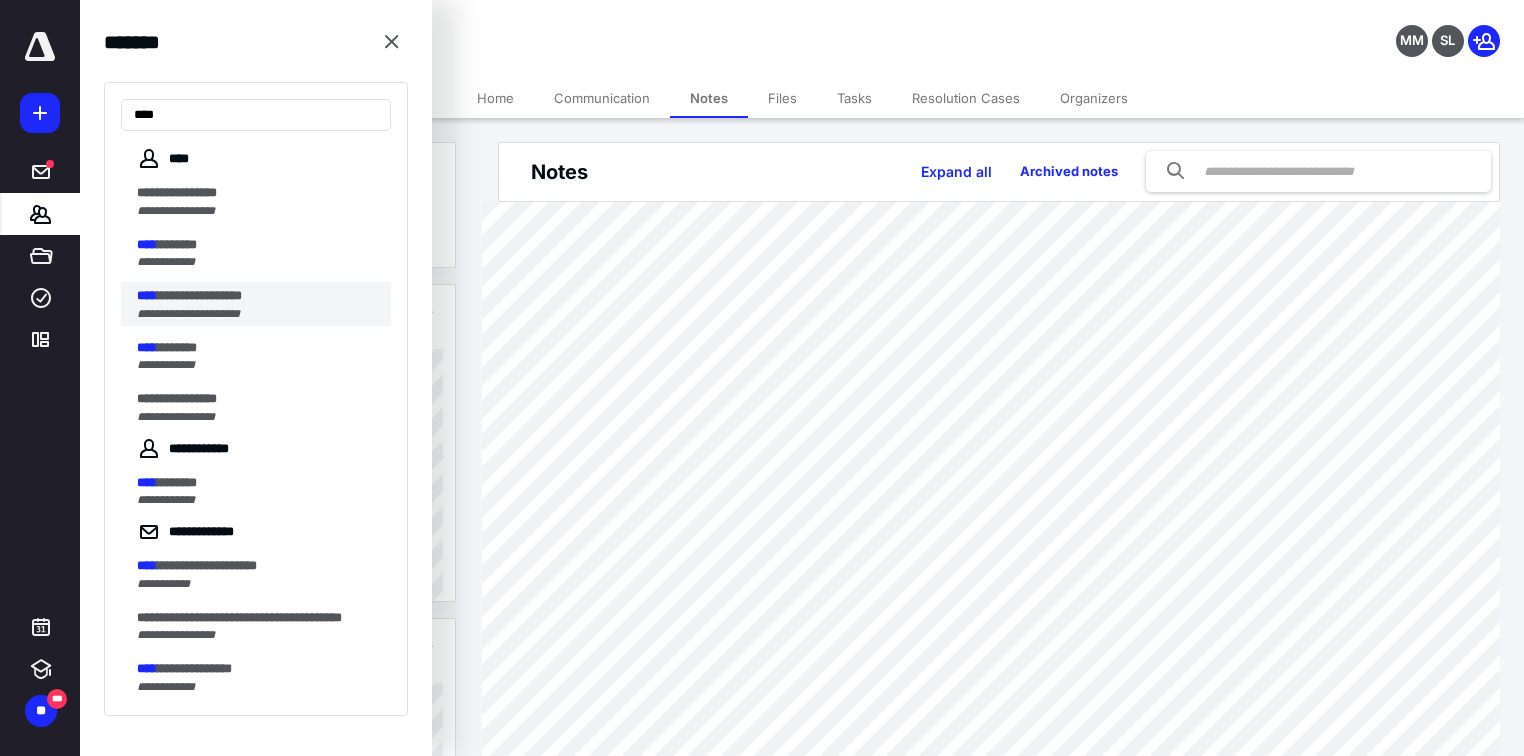 type on "****" 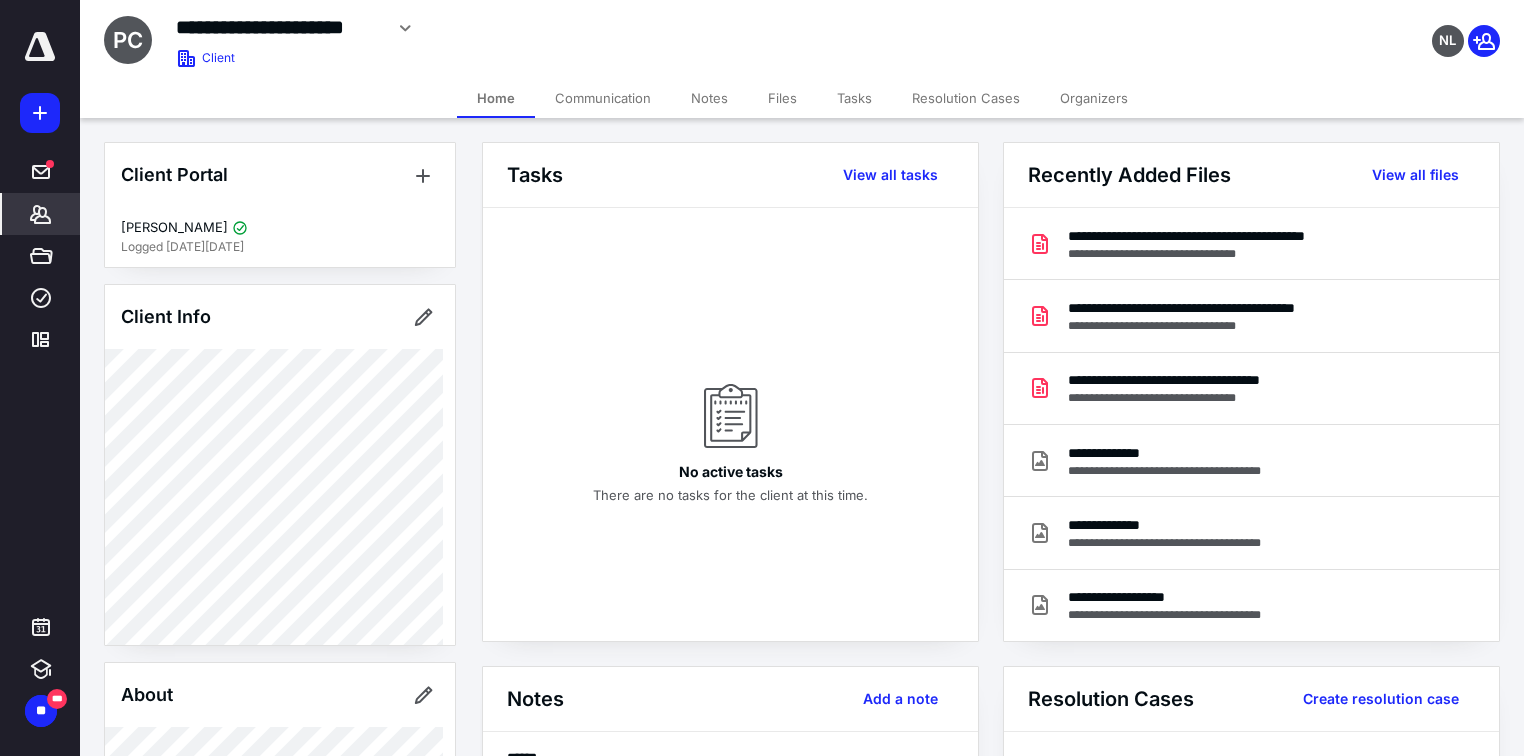 click on "Files" at bounding box center [782, 98] 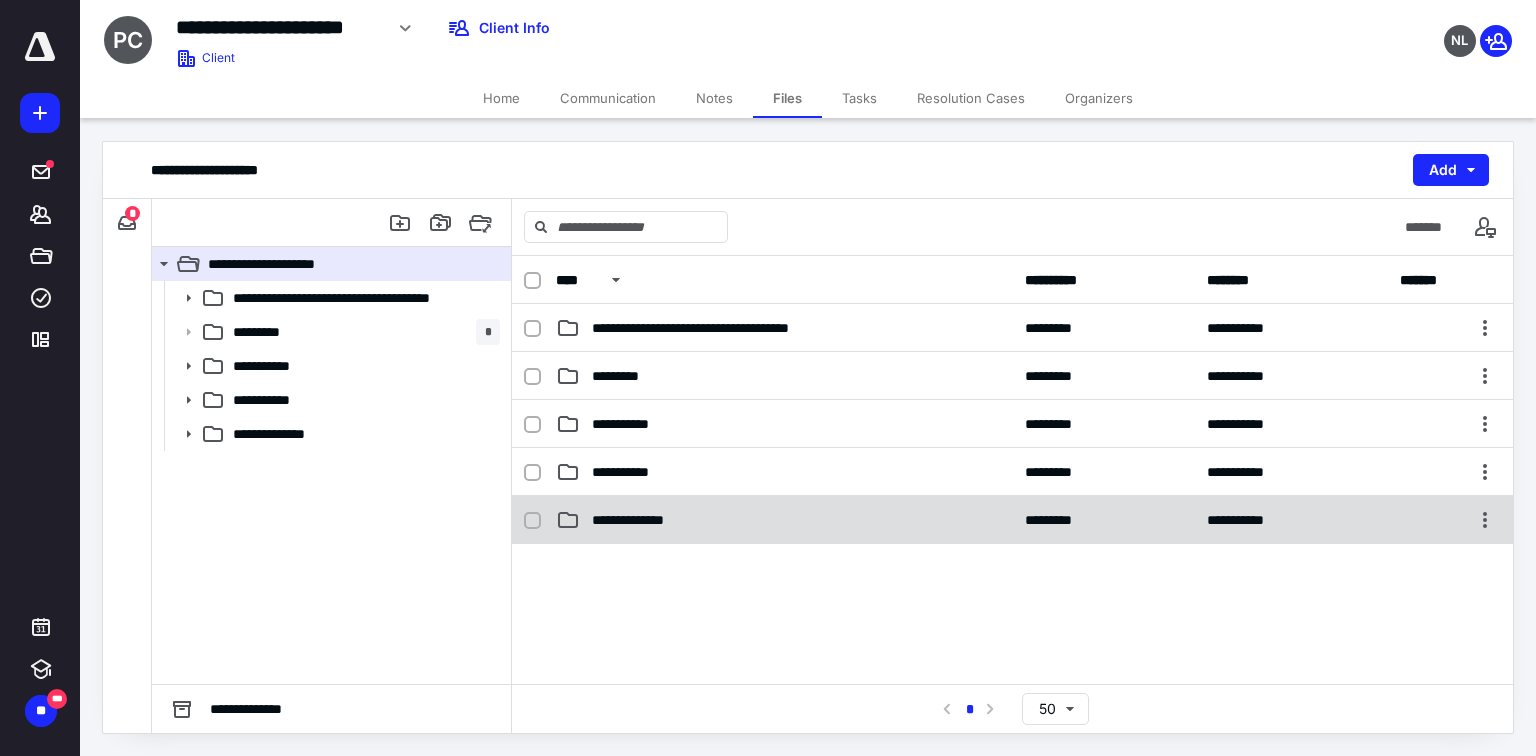 click on "**********" at bounding box center (638, 520) 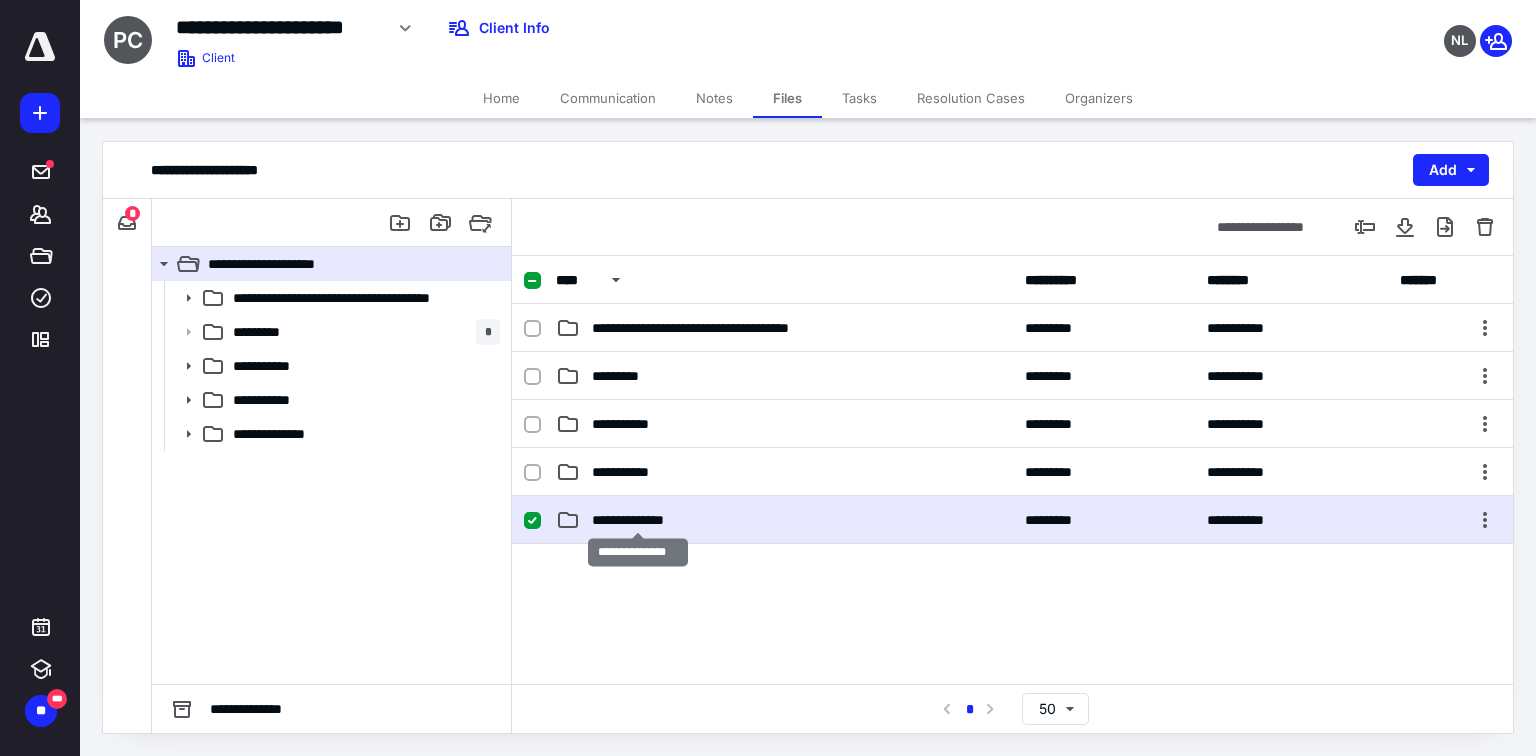 click on "**********" at bounding box center [638, 520] 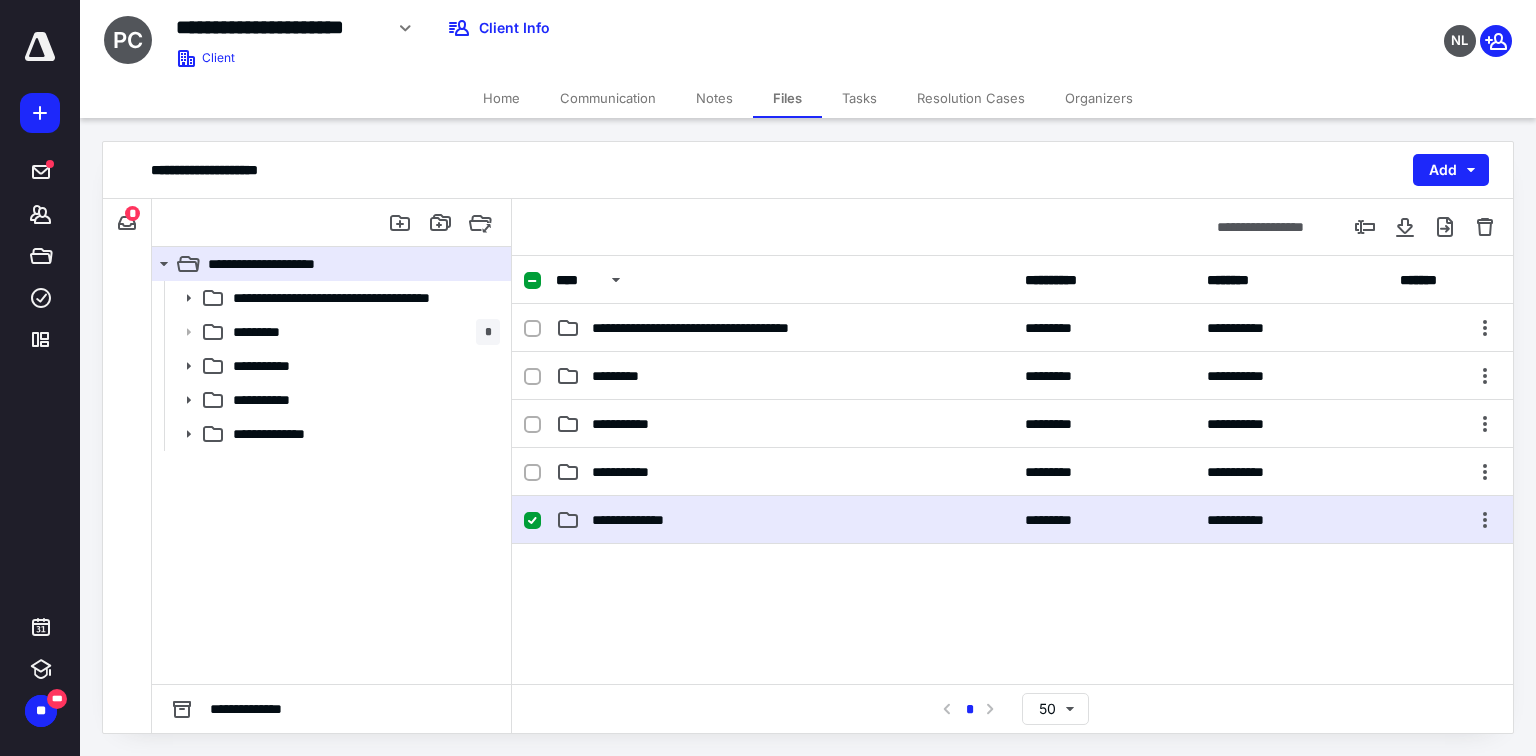 click on "**********" at bounding box center [638, 520] 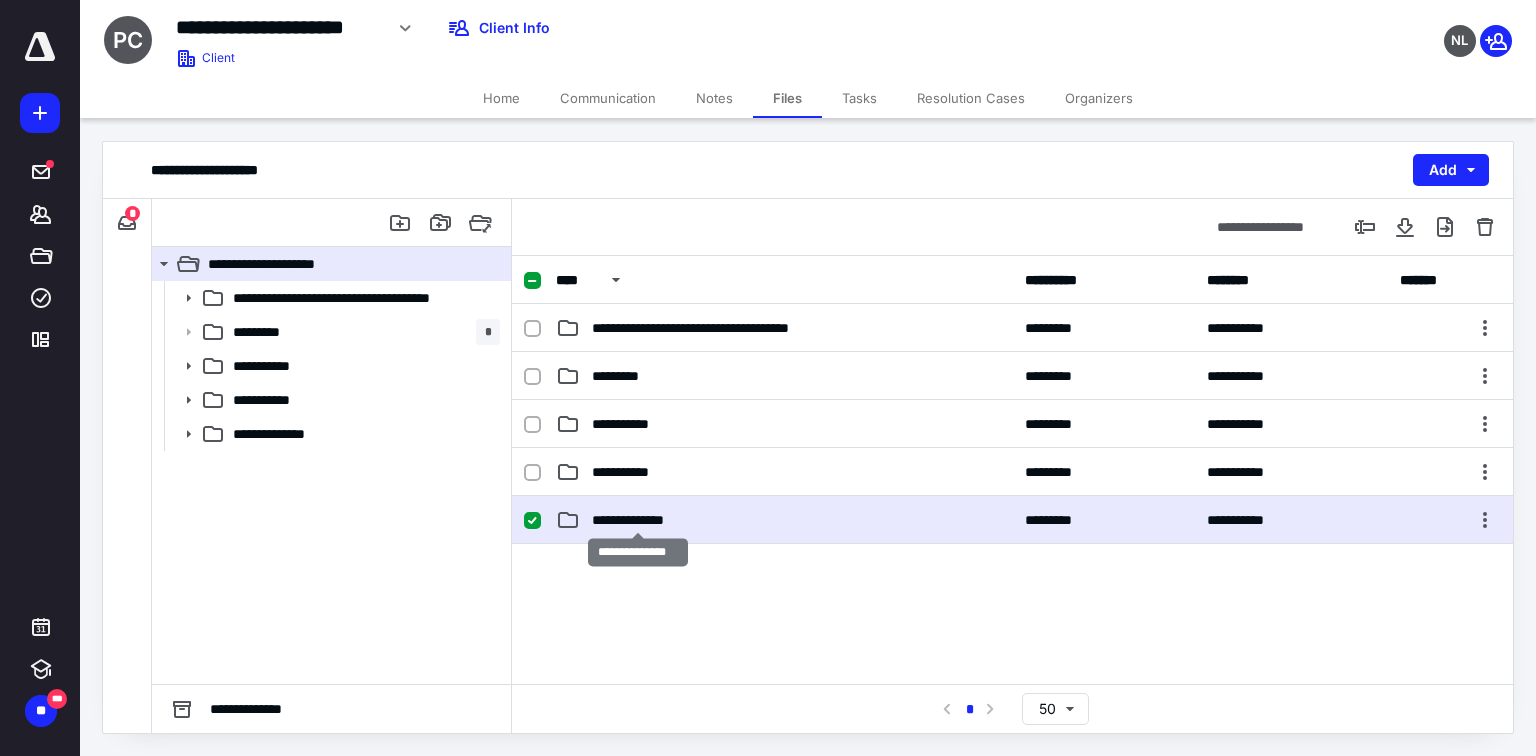 click on "**********" at bounding box center [638, 520] 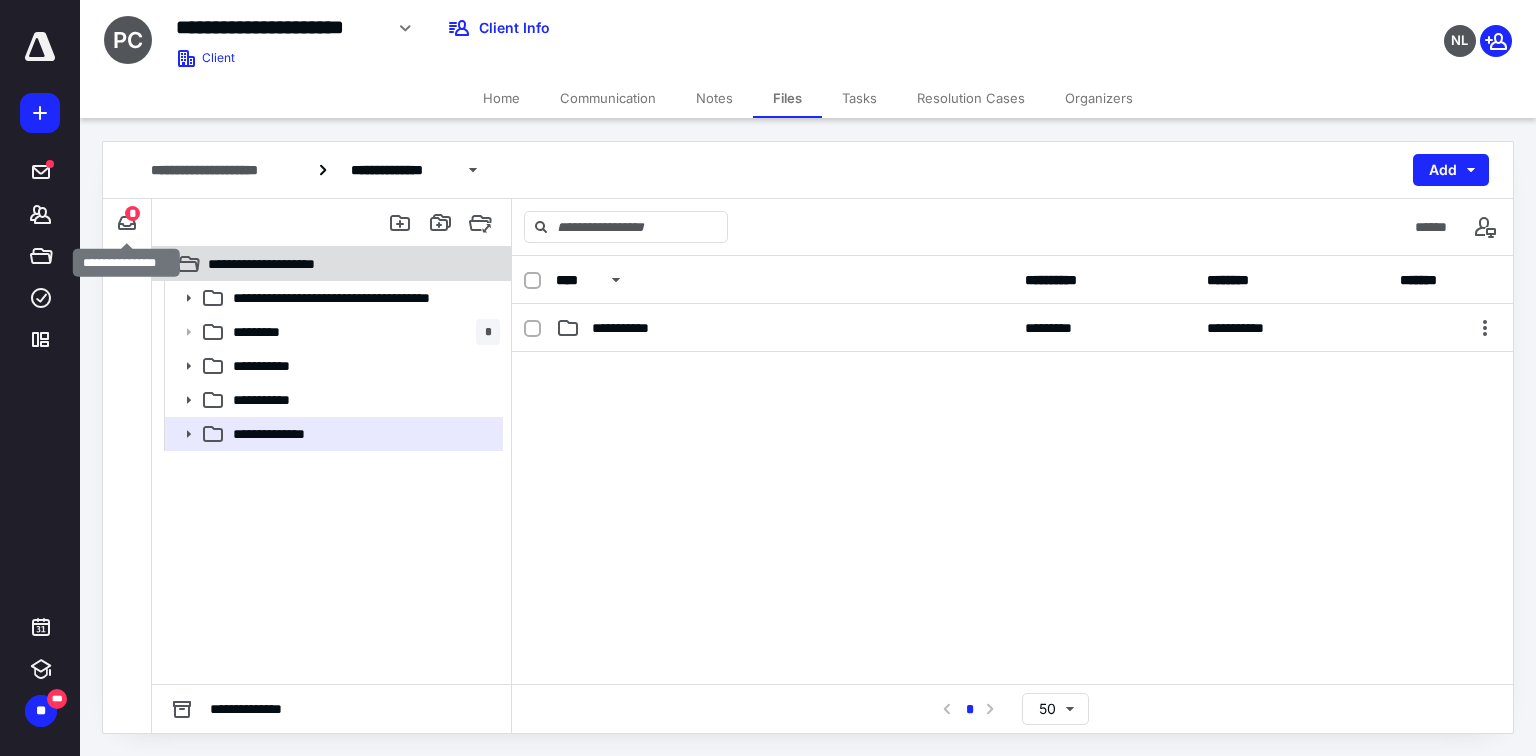 drag, startPoint x: 126, startPoint y: 222, endPoint x: 157, endPoint y: 246, distance: 39.20459 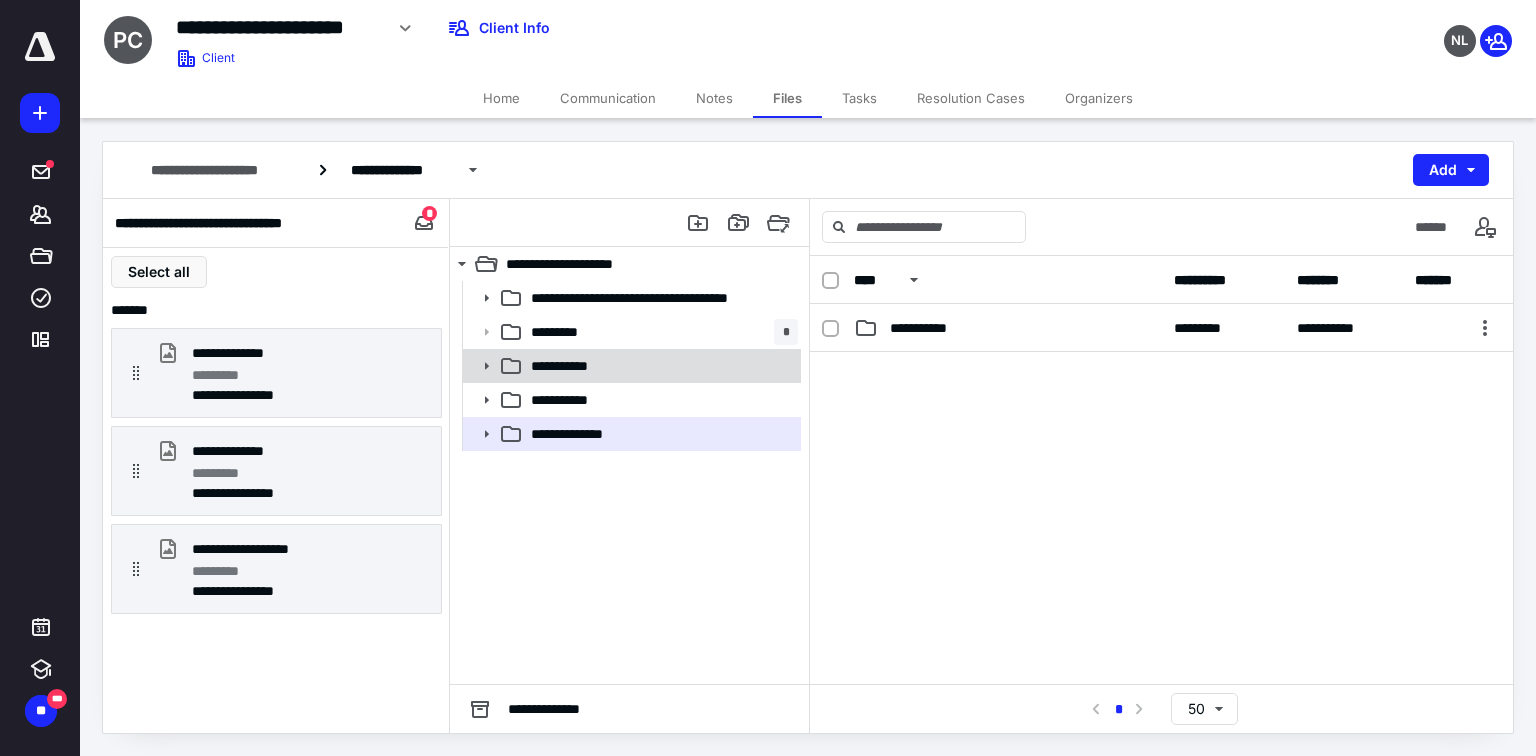 click on "**********" at bounding box center (571, 366) 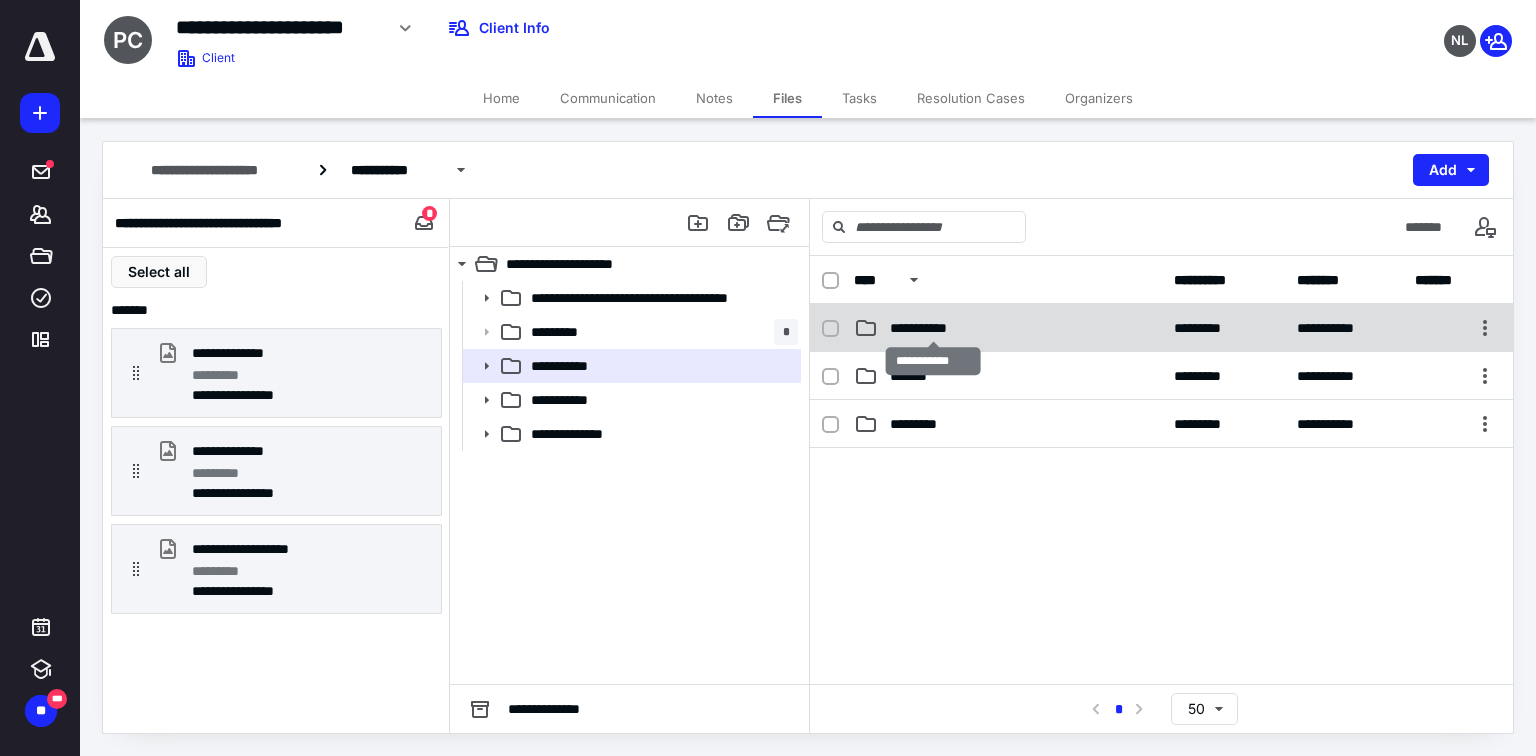 click on "**********" at bounding box center [933, 328] 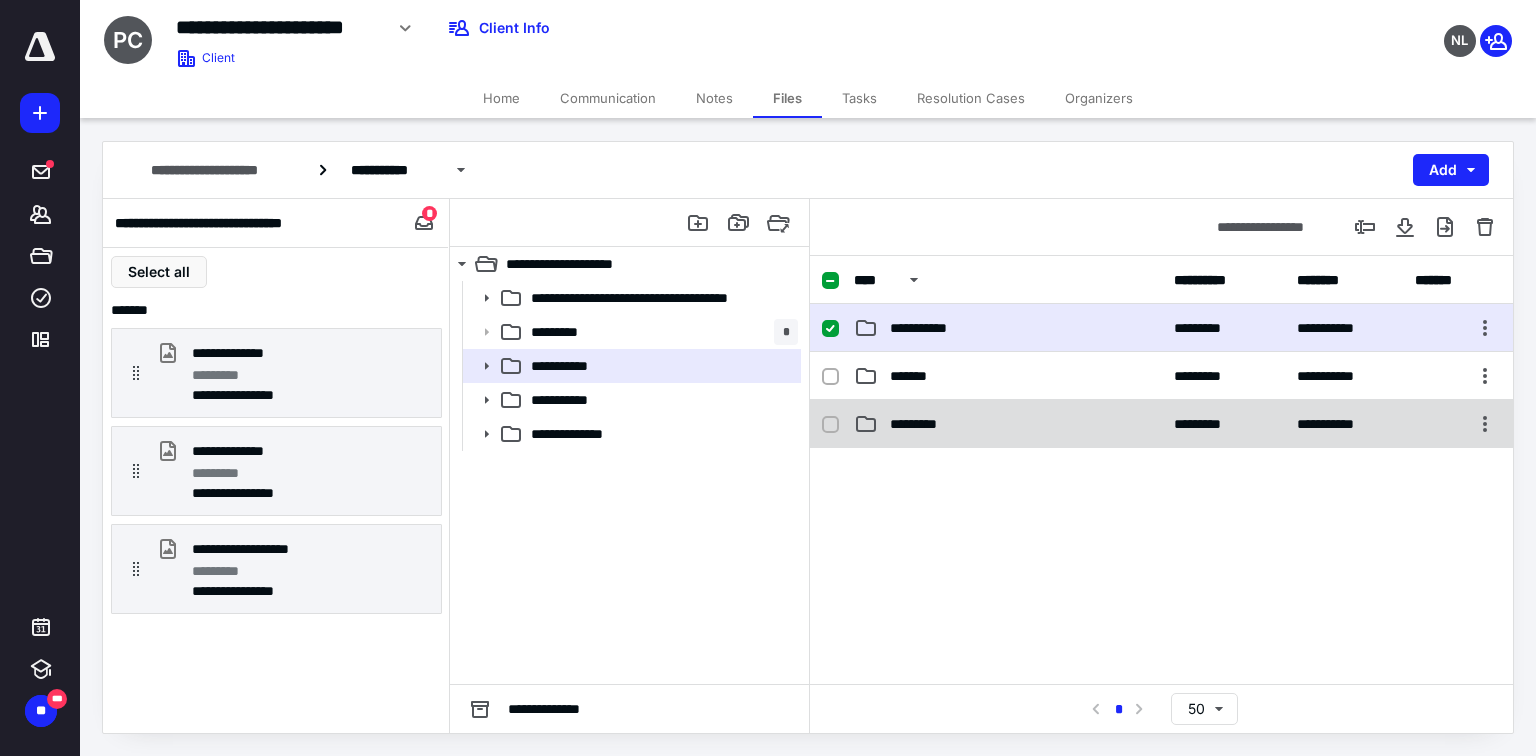 click on "*********" at bounding box center [1008, 424] 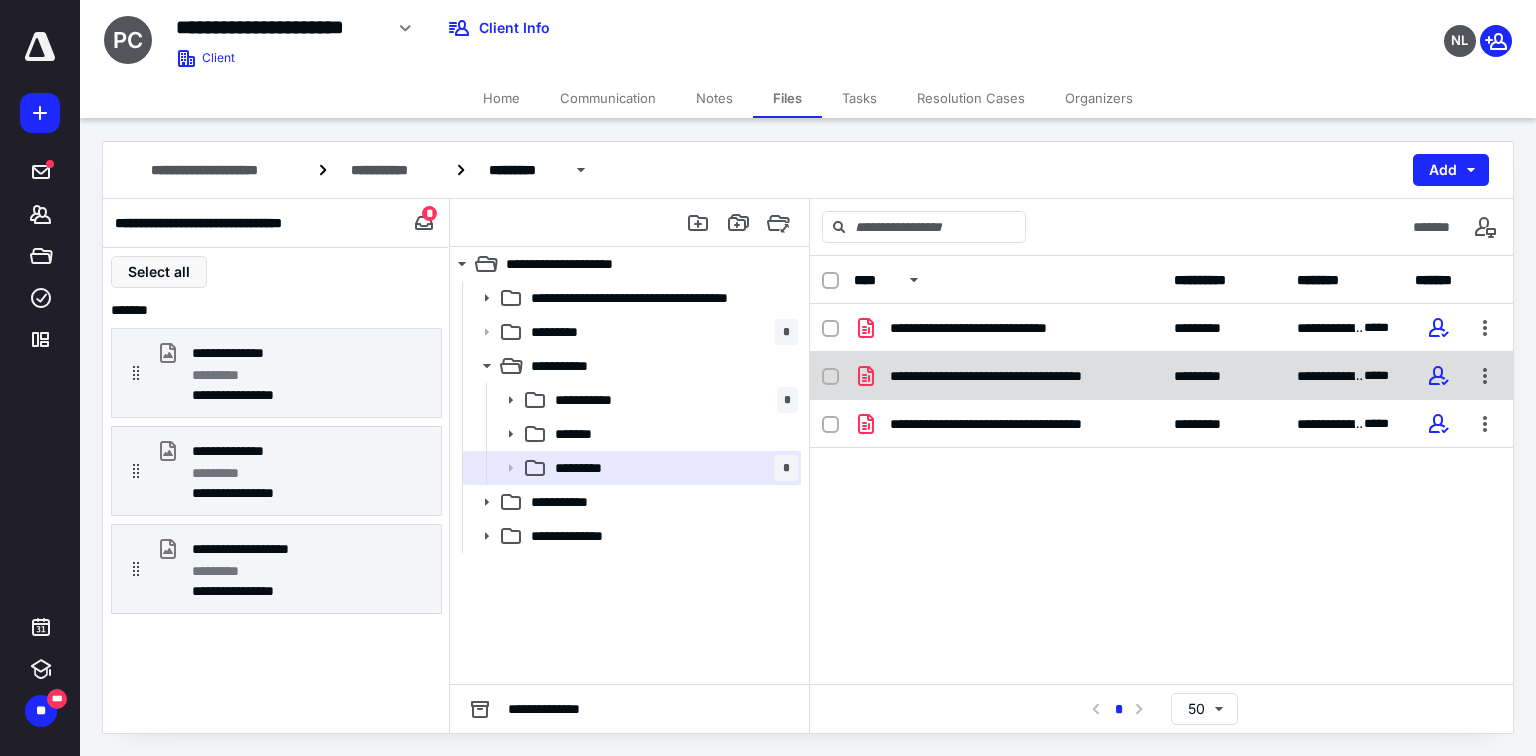 click on "**********" at bounding box center (1016, 376) 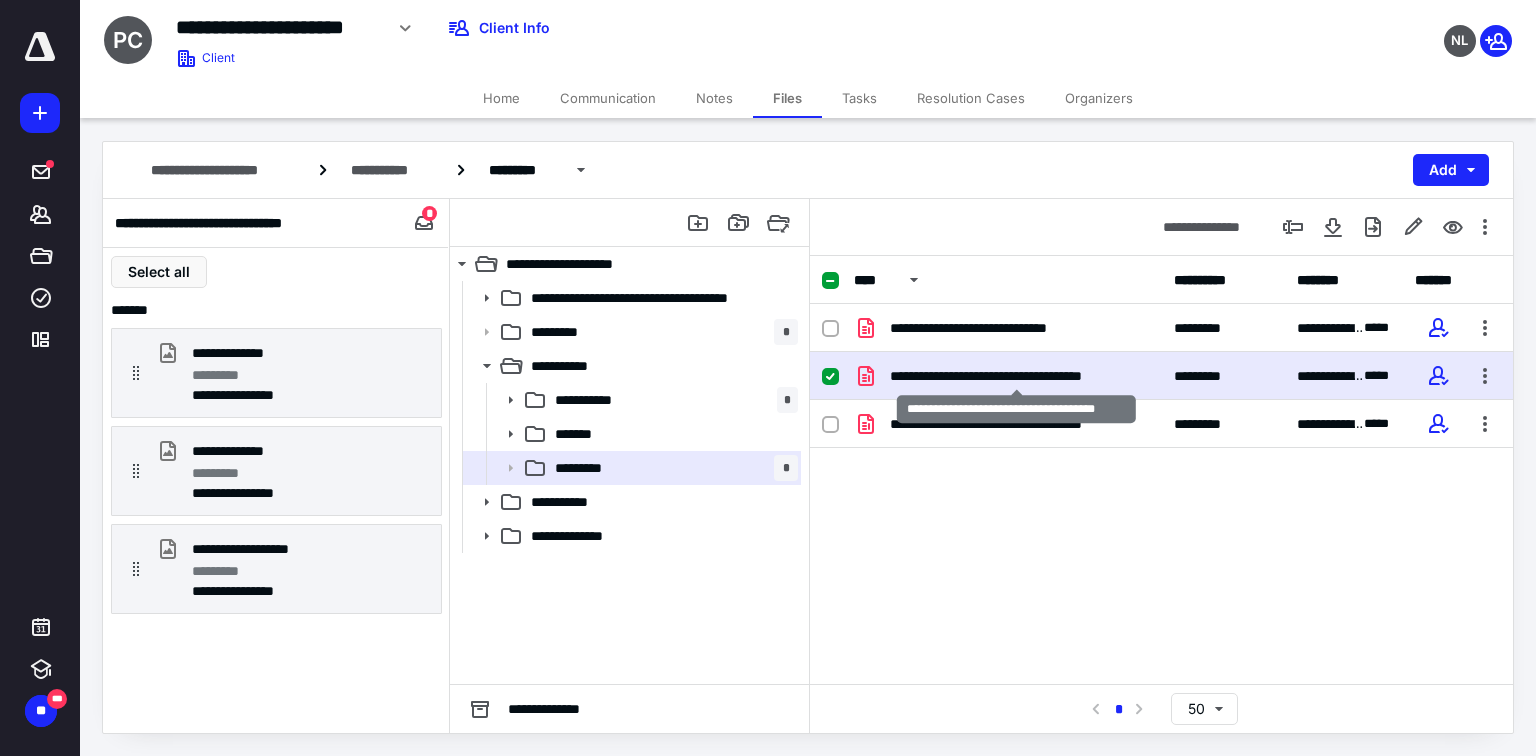 click on "**********" at bounding box center [1016, 376] 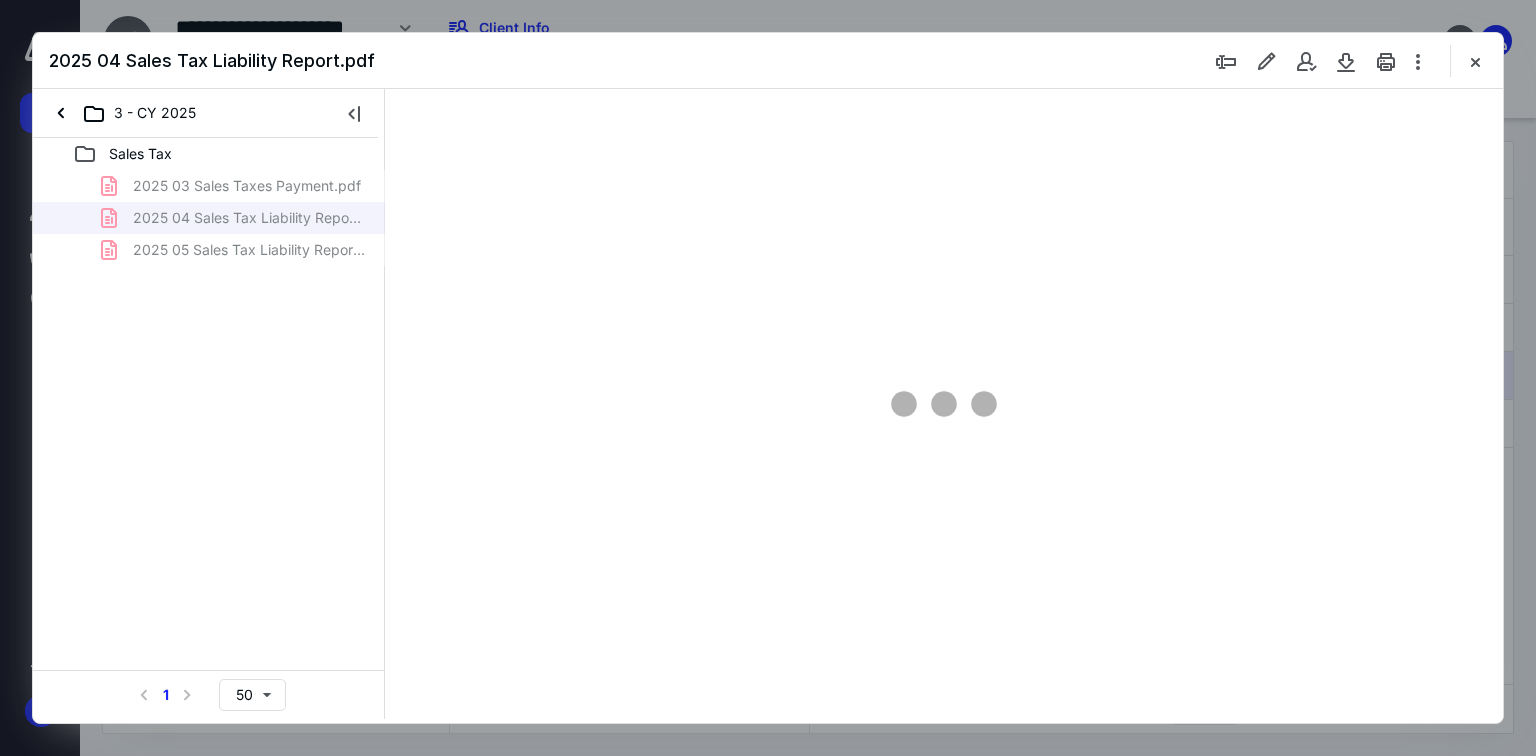 scroll, scrollTop: 0, scrollLeft: 0, axis: both 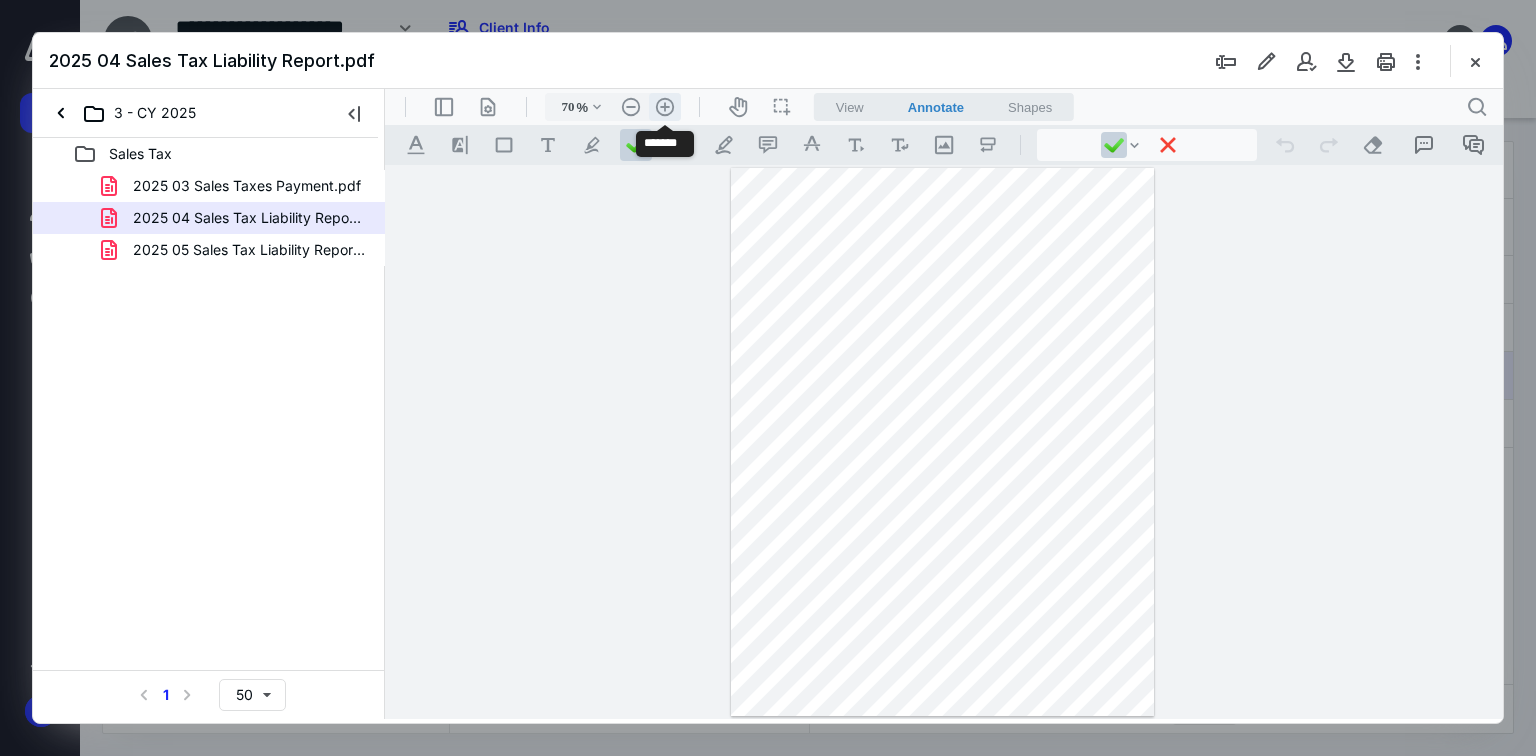 click on ".cls-1{fill:#abb0c4;} icon - header - zoom - in - line" at bounding box center (665, 107) 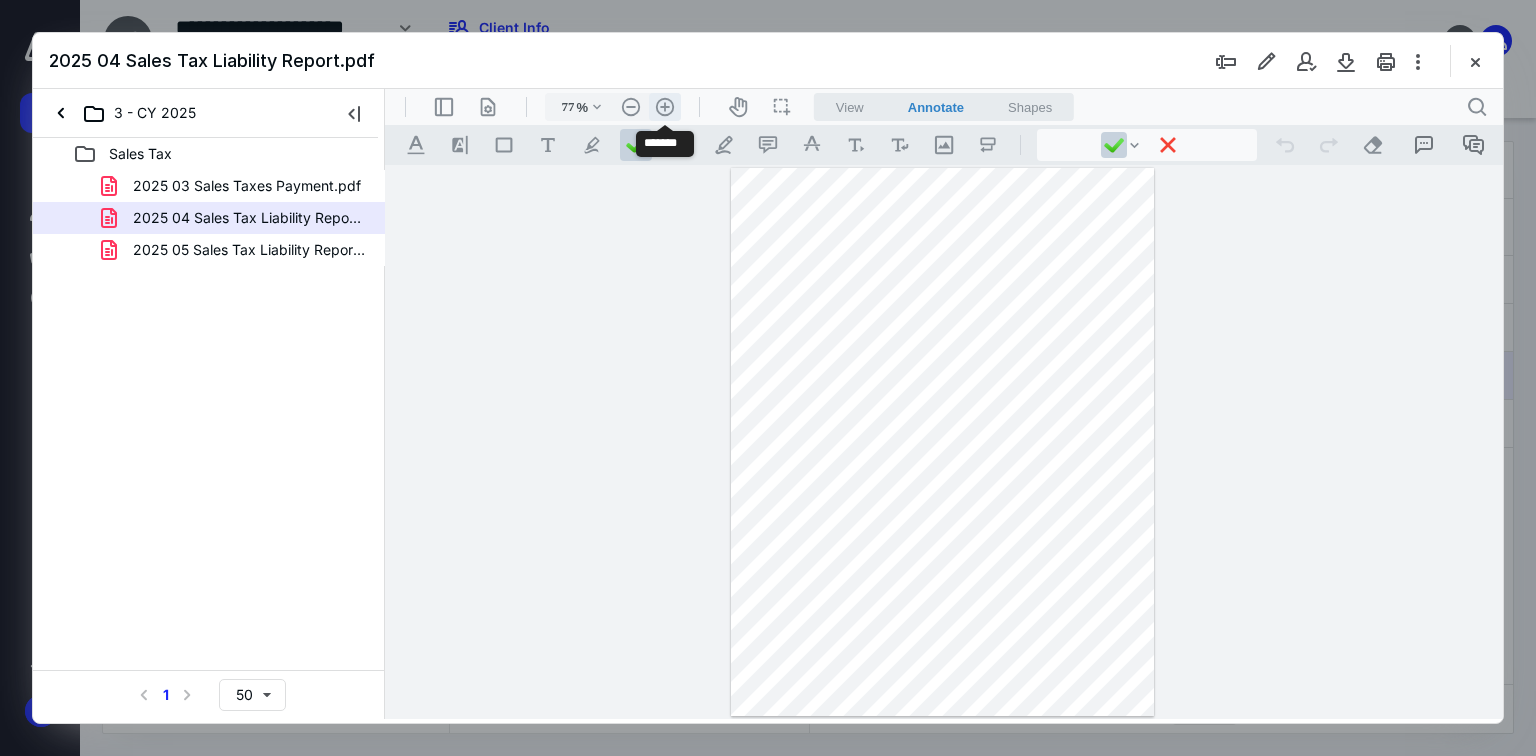 click on ".cls-1{fill:#abb0c4;} icon - header - zoom - in - line" at bounding box center (665, 107) 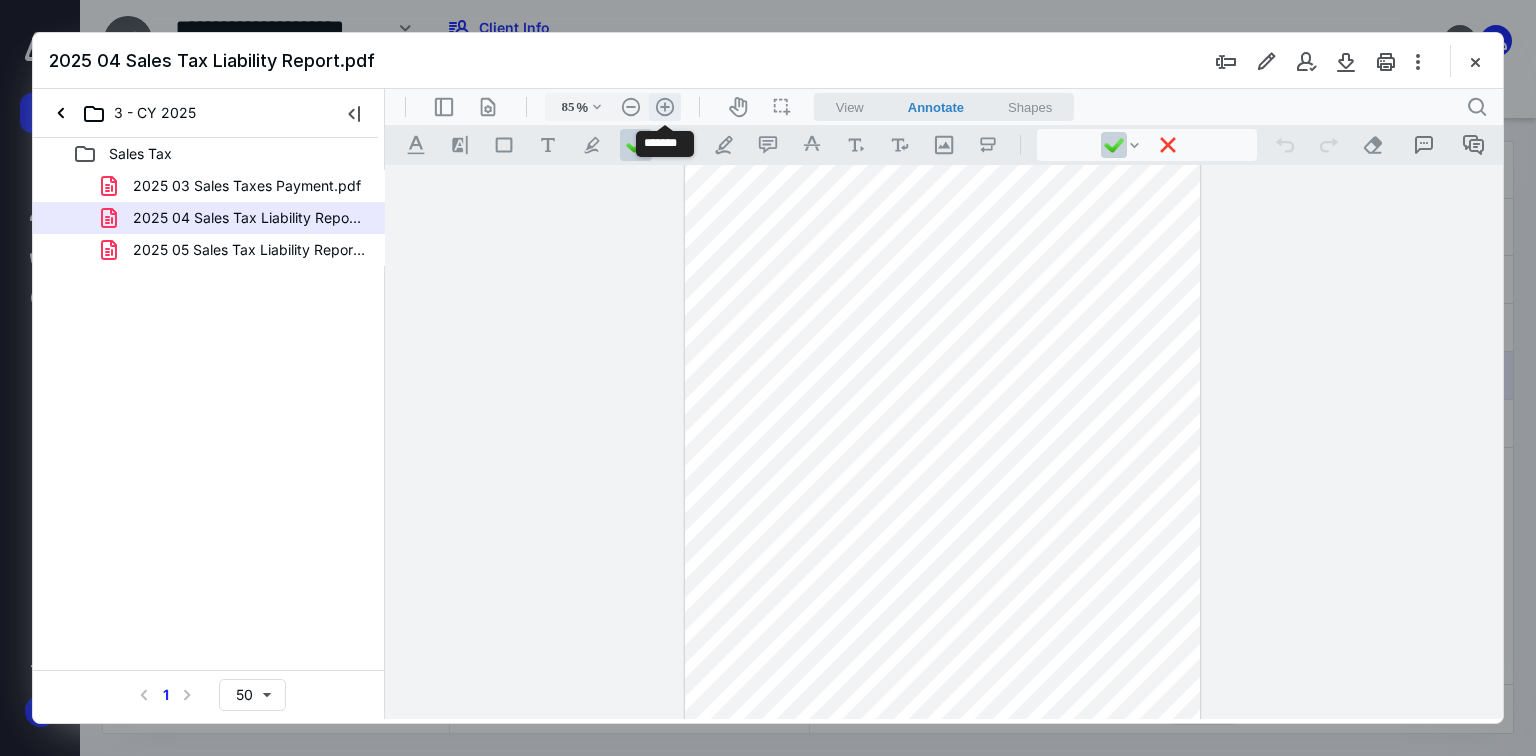 click on ".cls-1{fill:#abb0c4;} icon - header - zoom - in - line" at bounding box center [665, 107] 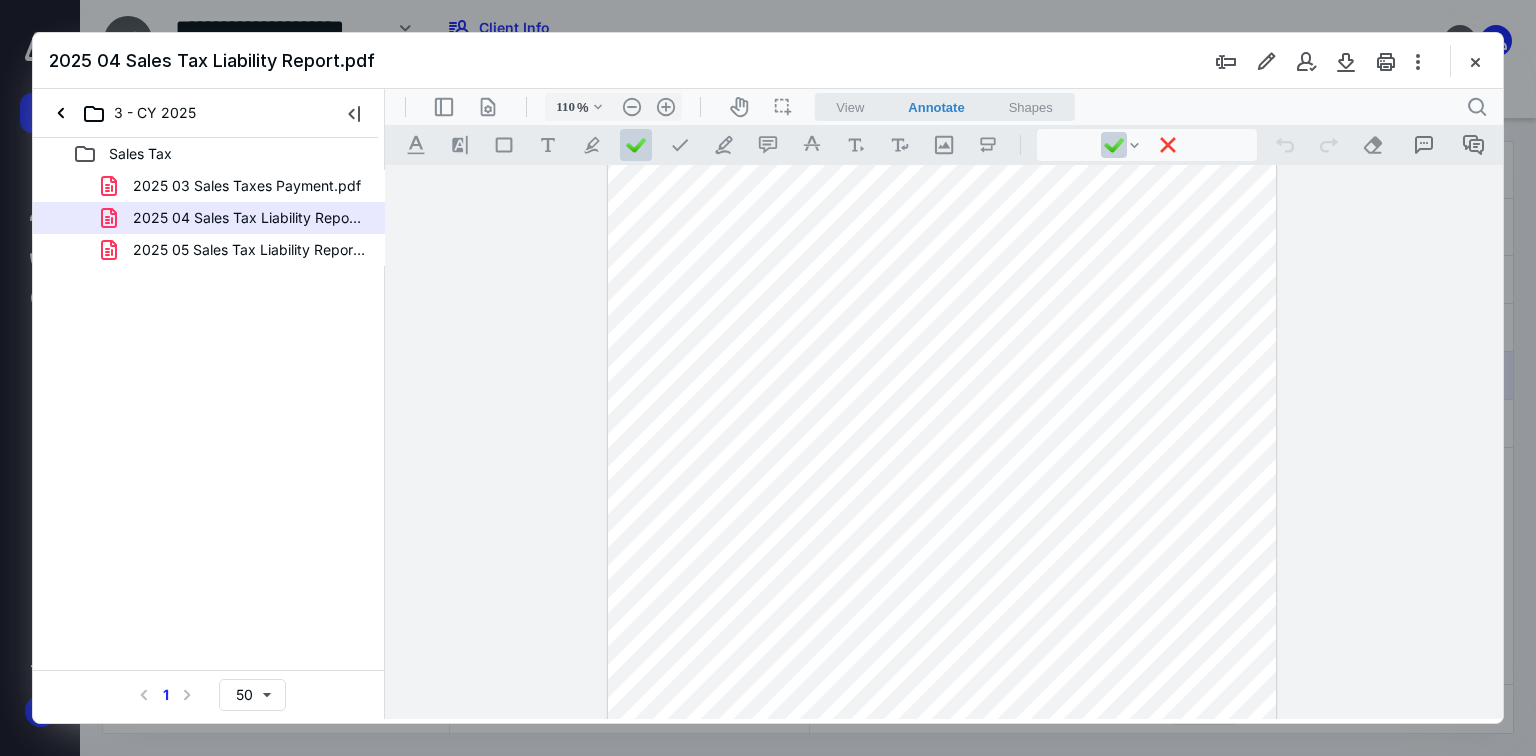 scroll, scrollTop: 0, scrollLeft: 0, axis: both 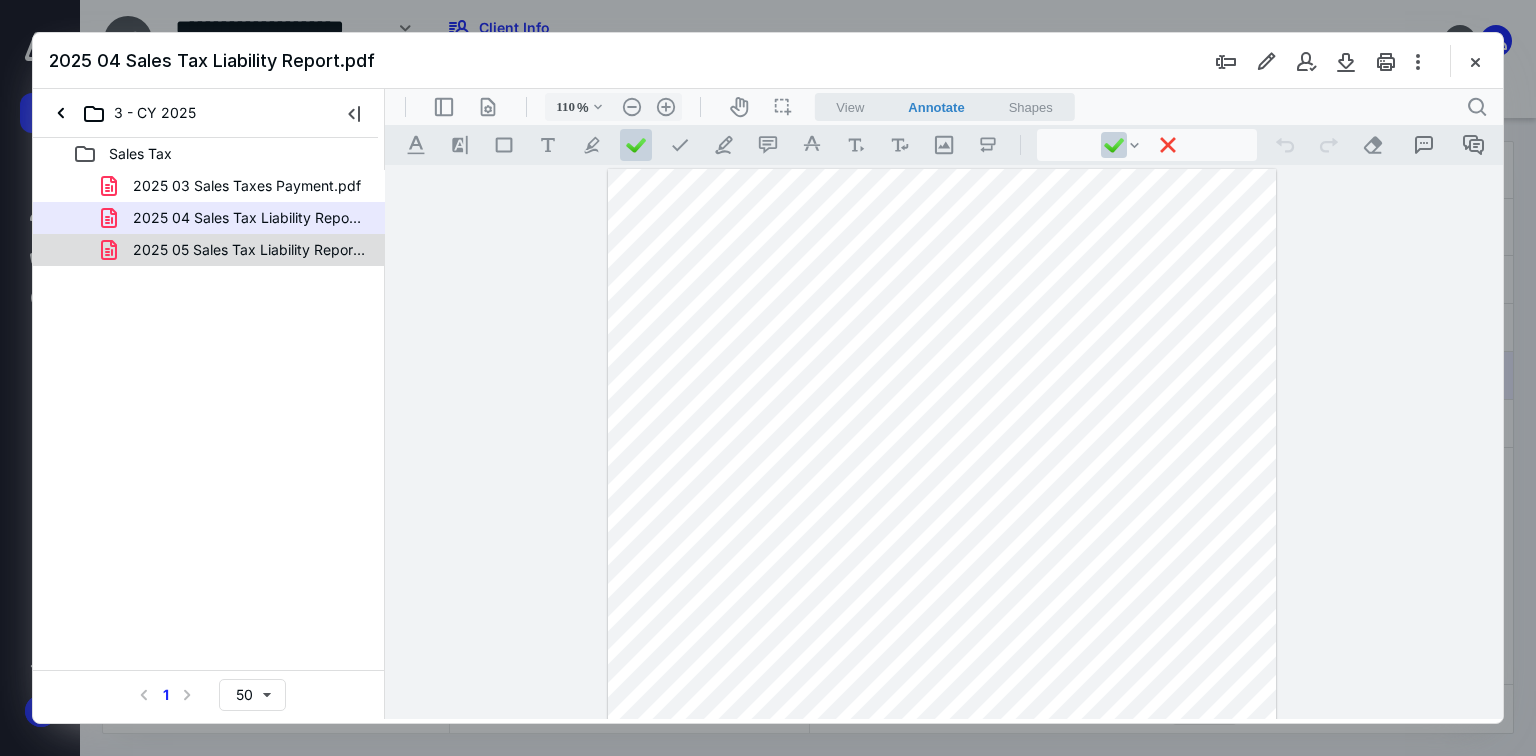 click on "2025 05 Sales Tax Liability Report.pdf" at bounding box center (249, 250) 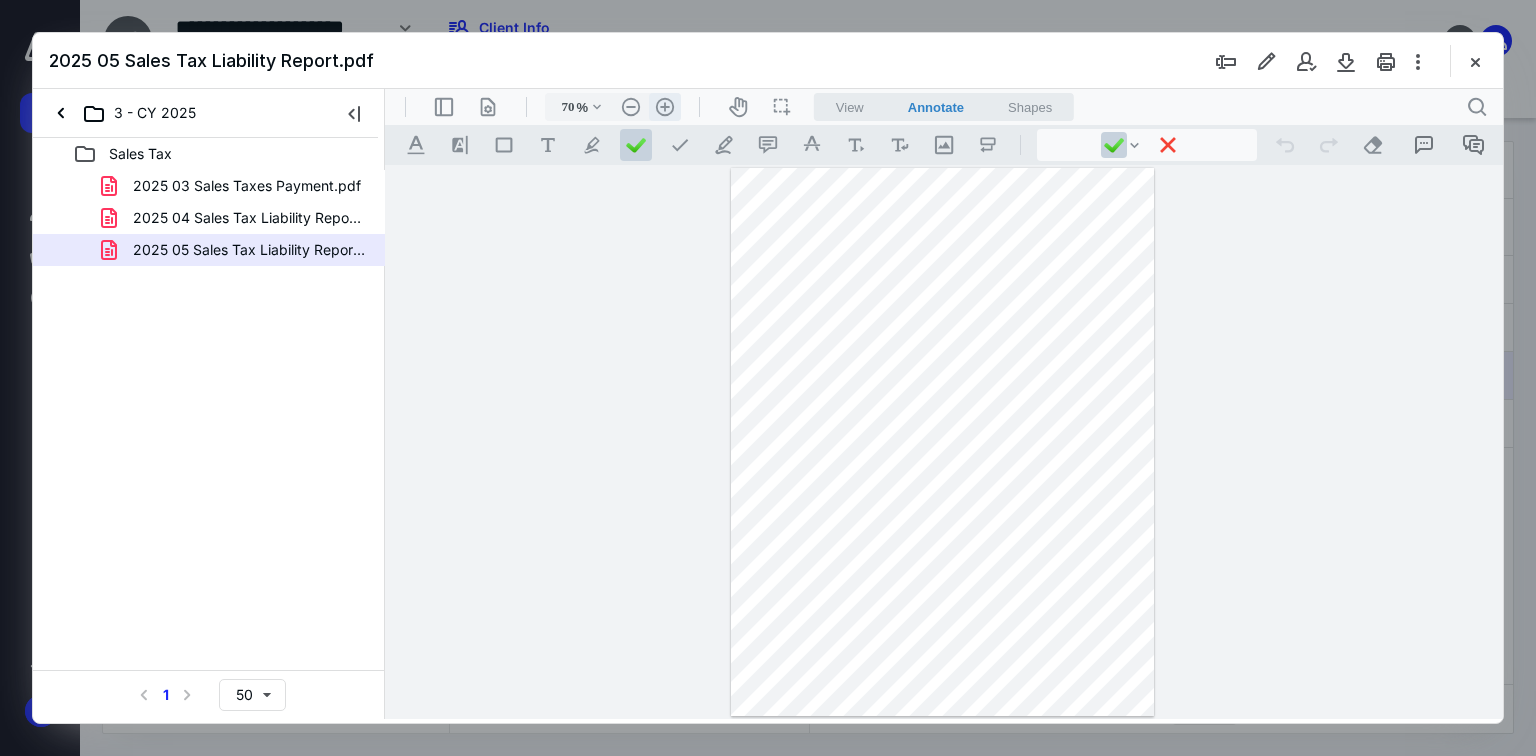 click on ".cls-1{fill:#abb0c4;} icon - header - zoom - in - line" at bounding box center [665, 107] 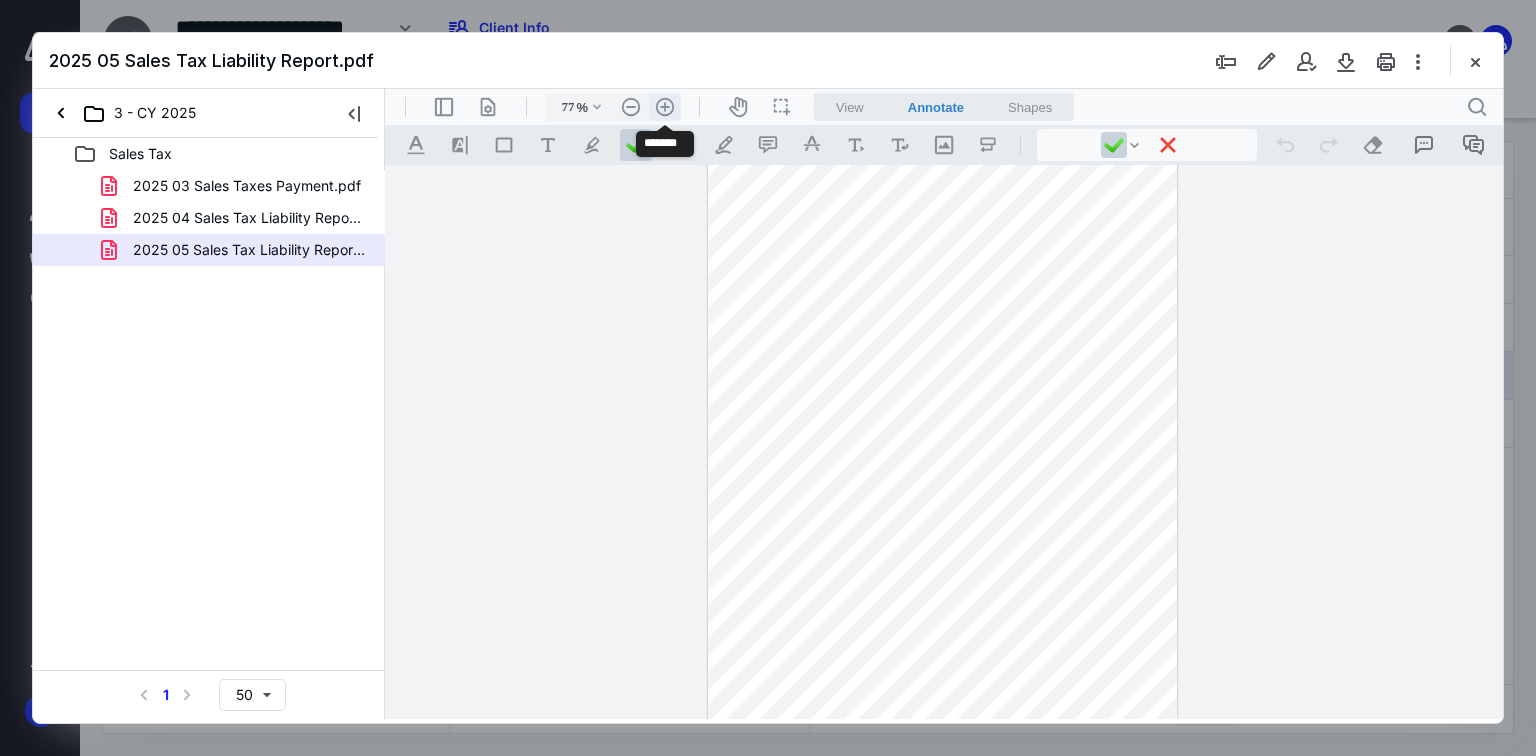 click on ".cls-1{fill:#abb0c4;} icon - header - zoom - in - line" at bounding box center (665, 107) 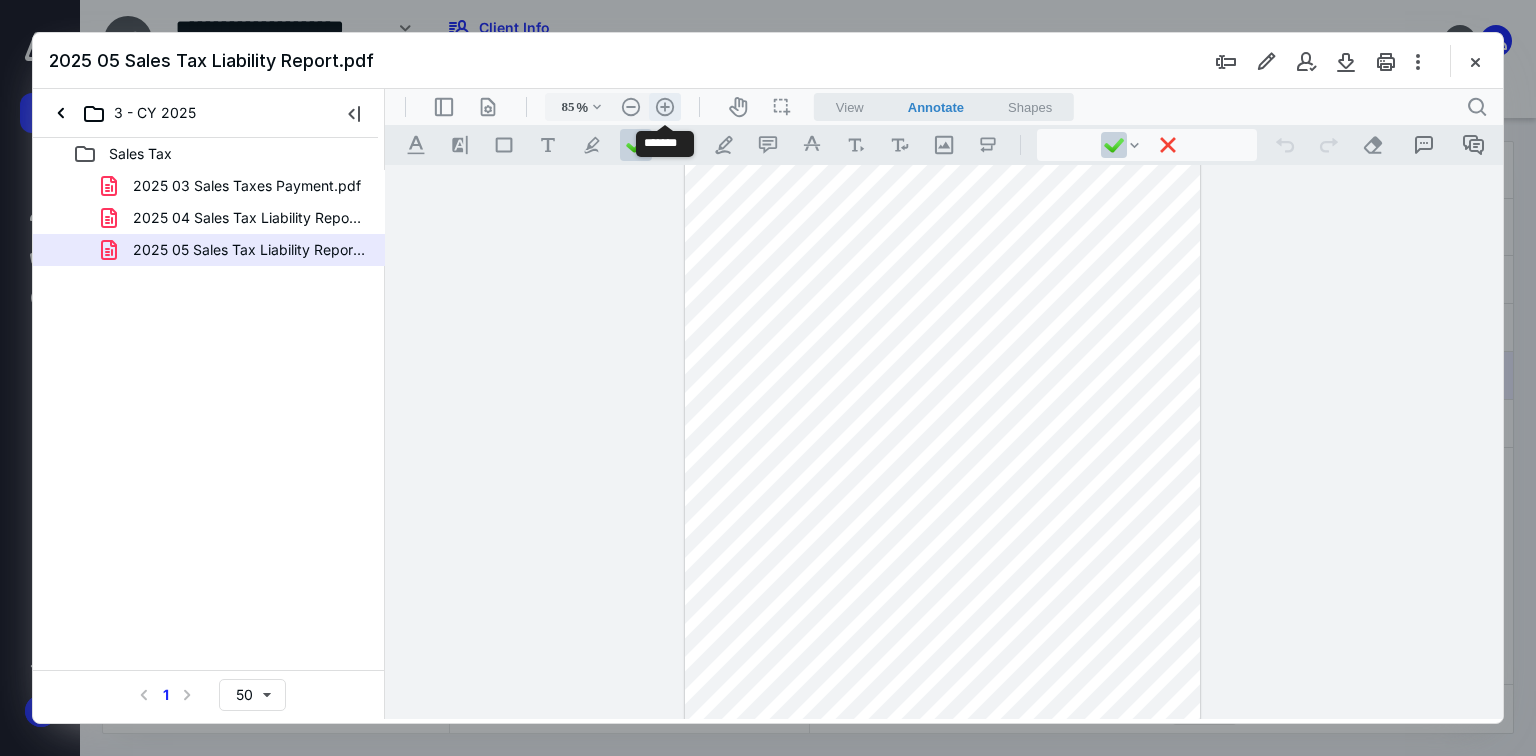 scroll, scrollTop: 137, scrollLeft: 0, axis: vertical 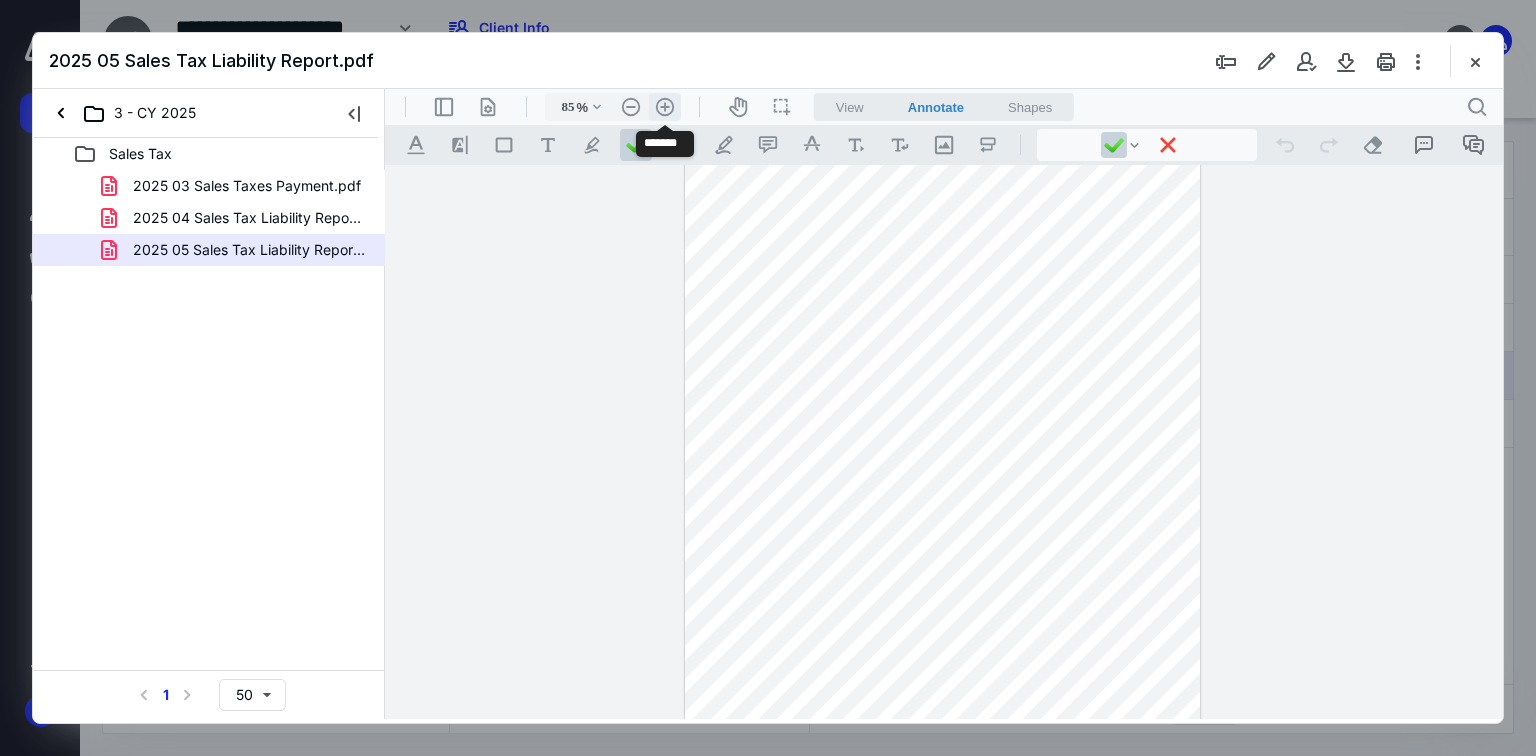 click on ".cls-1{fill:#abb0c4;} icon - header - zoom - in - line" at bounding box center [665, 107] 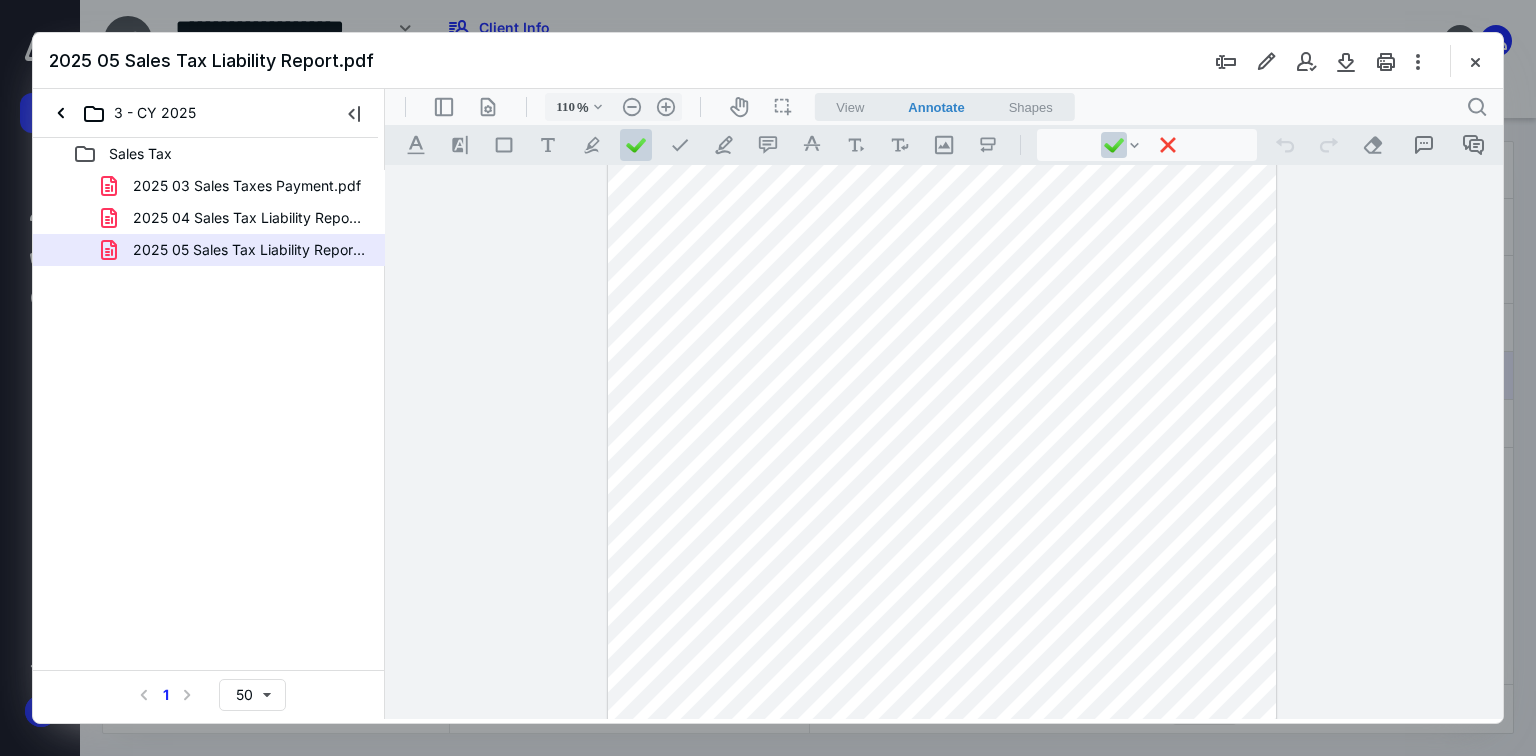scroll, scrollTop: 0, scrollLeft: 0, axis: both 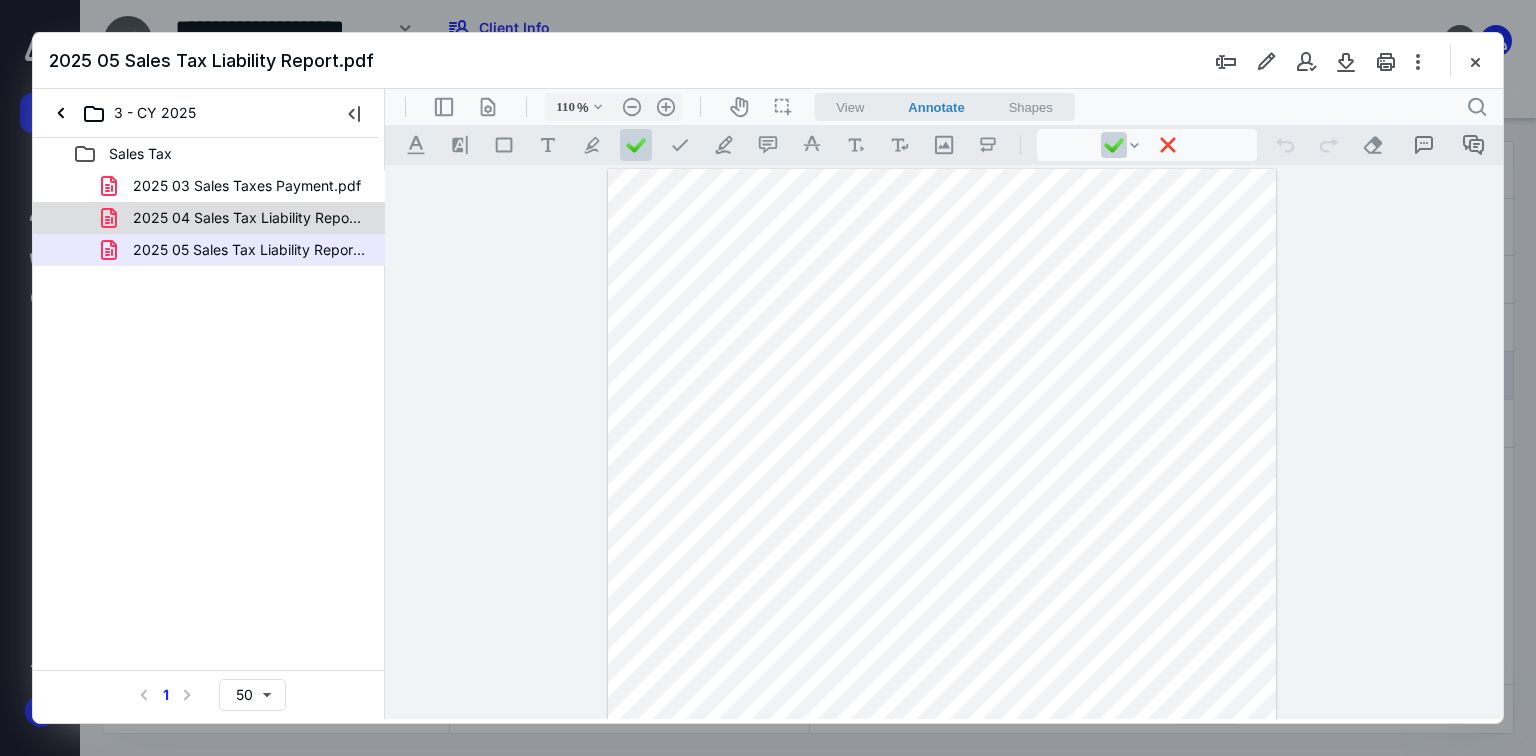 click on "2025 04 Sales Tax Liability Report.pdf" at bounding box center (249, 218) 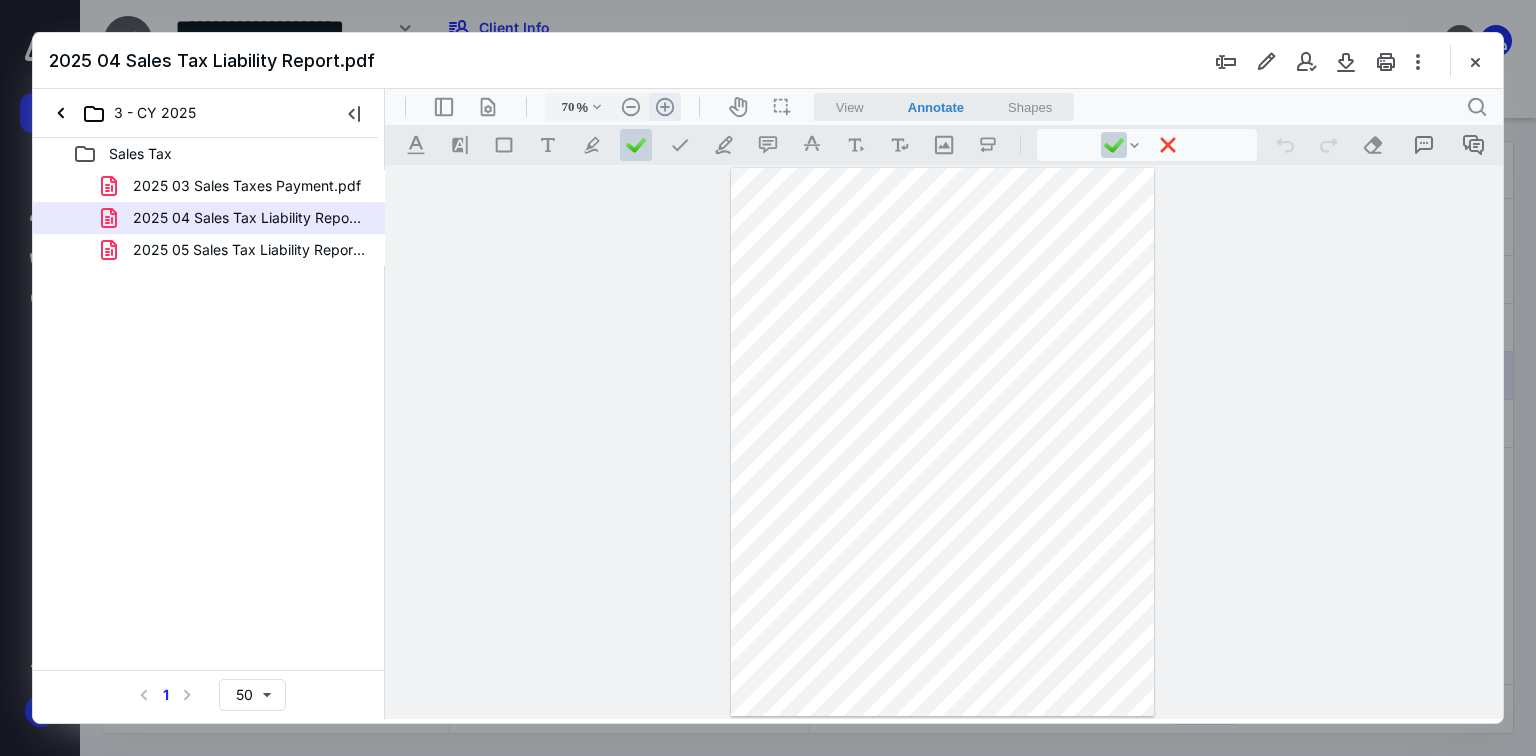 click on ".cls-1{fill:#abb0c4;} icon - header - zoom - in - line" at bounding box center (665, 107) 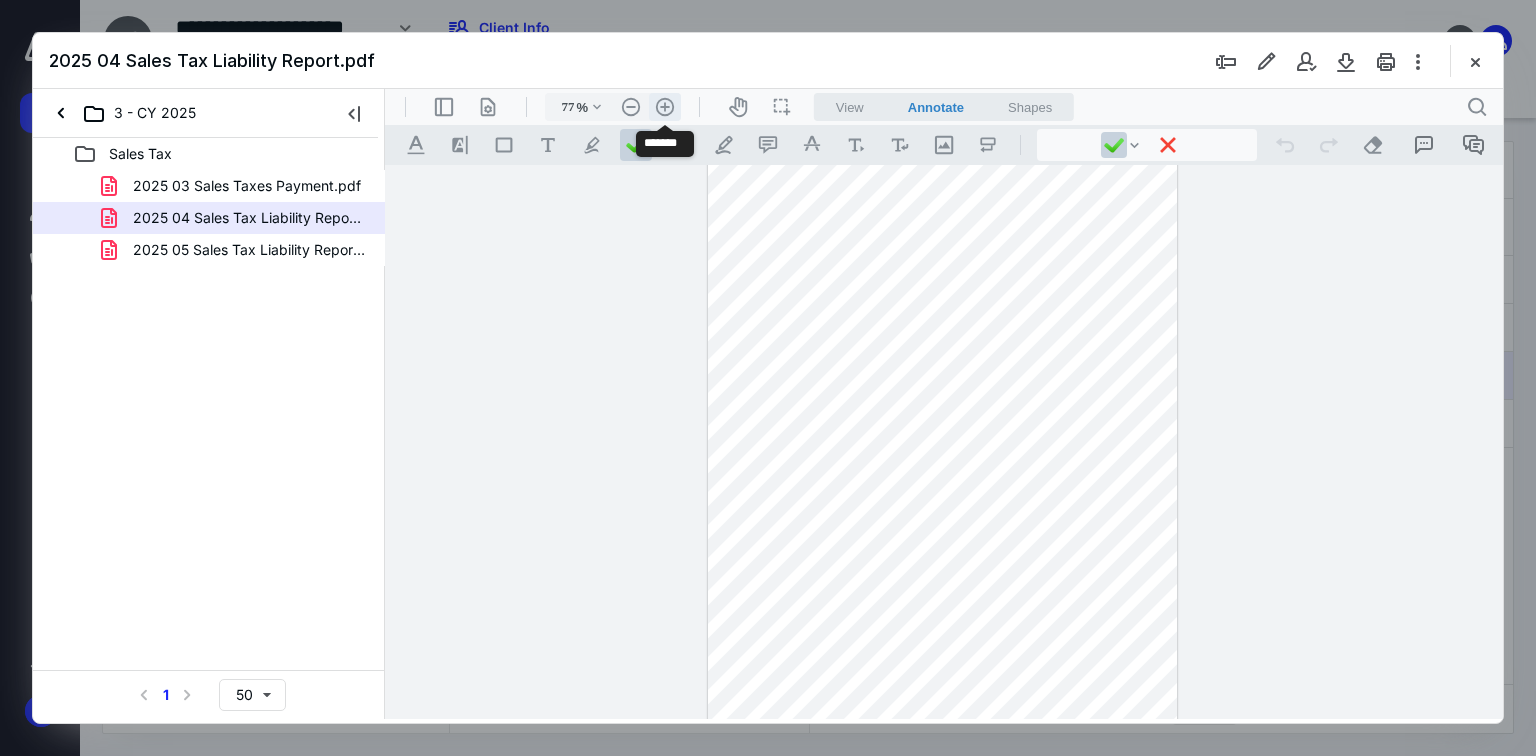 click on ".cls-1{fill:#abb0c4;} icon - header - zoom - in - line" at bounding box center (665, 107) 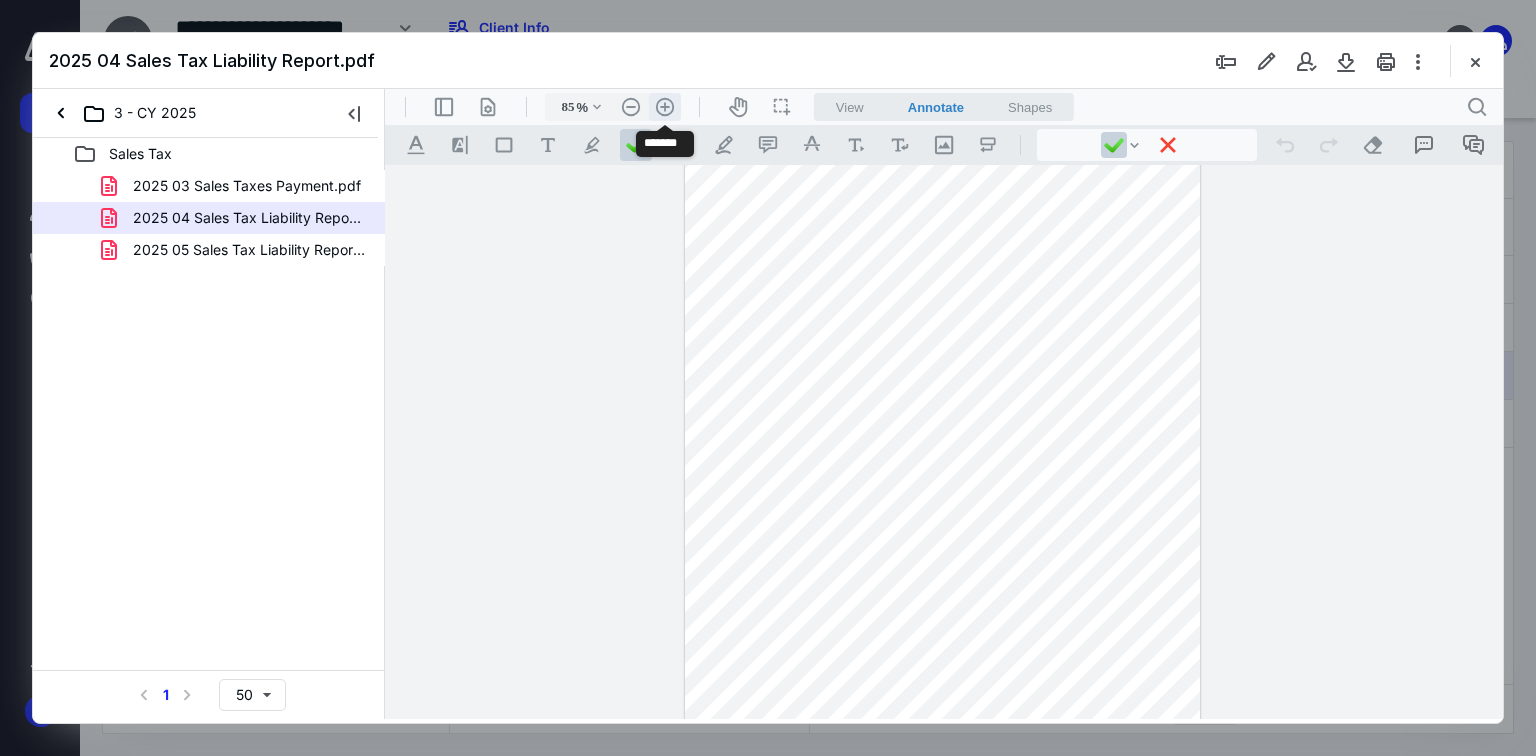 click on ".cls-1{fill:#abb0c4;} icon - header - zoom - in - line" at bounding box center [665, 107] 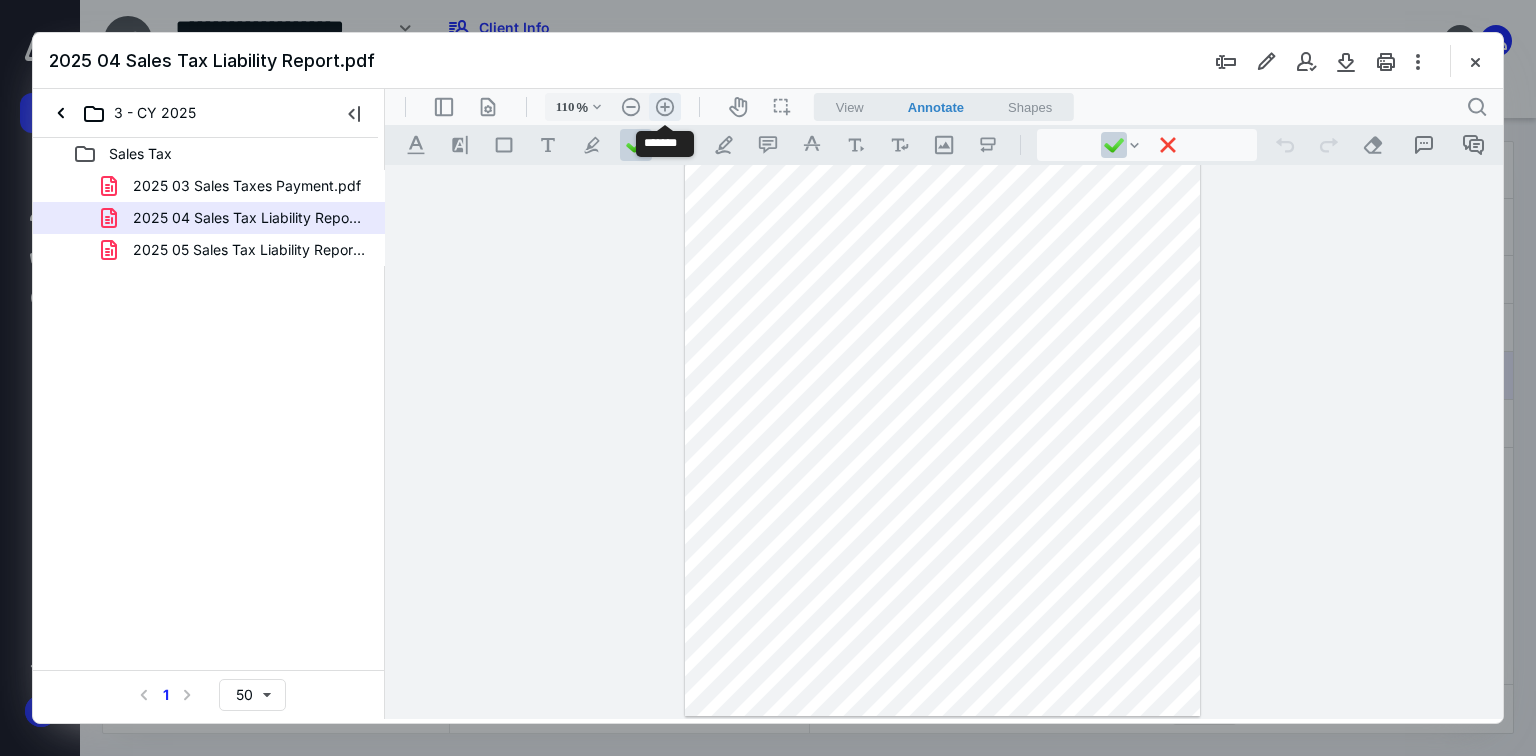 click on ".cls-1{fill:#abb0c4;} icon - header - zoom - in - line" at bounding box center [665, 107] 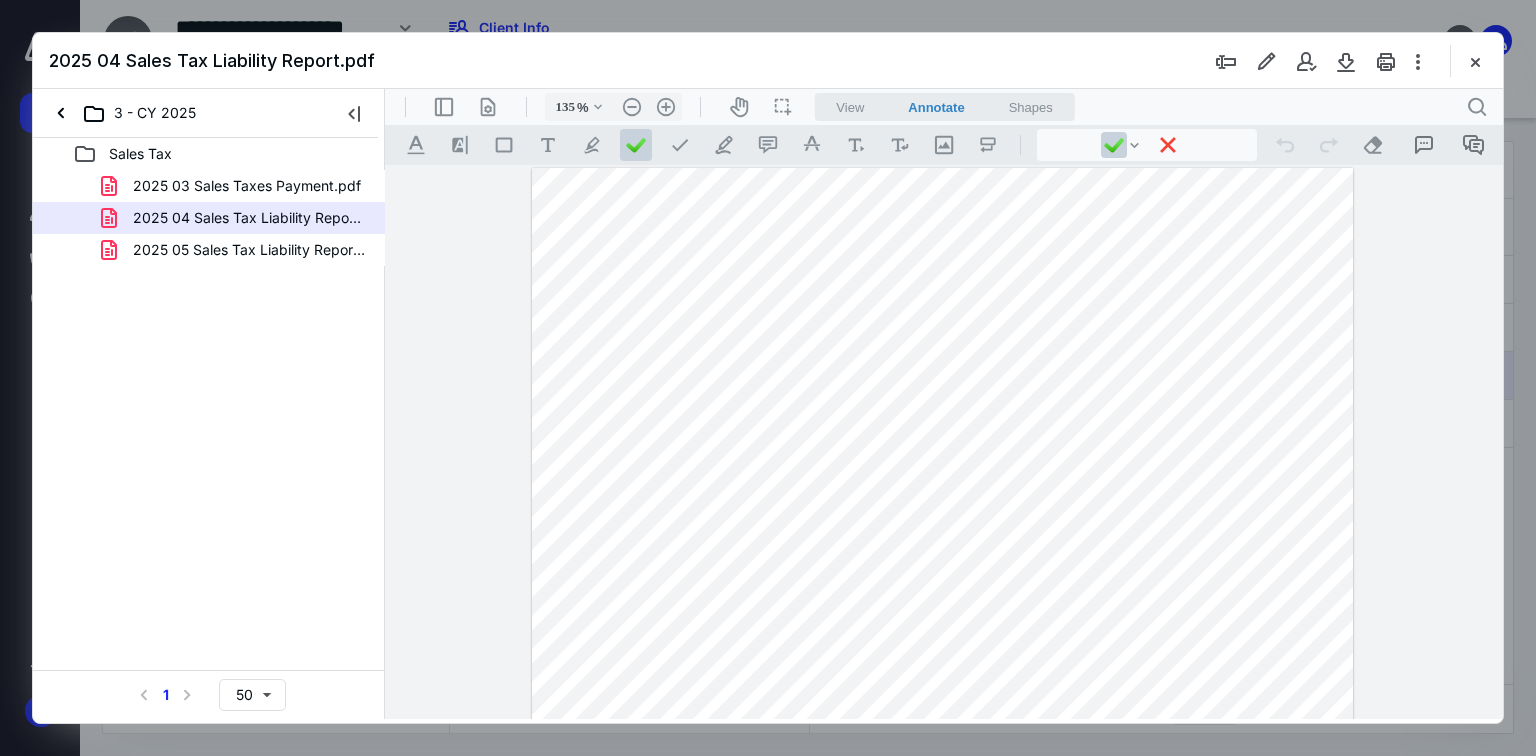 scroll, scrollTop: 0, scrollLeft: 0, axis: both 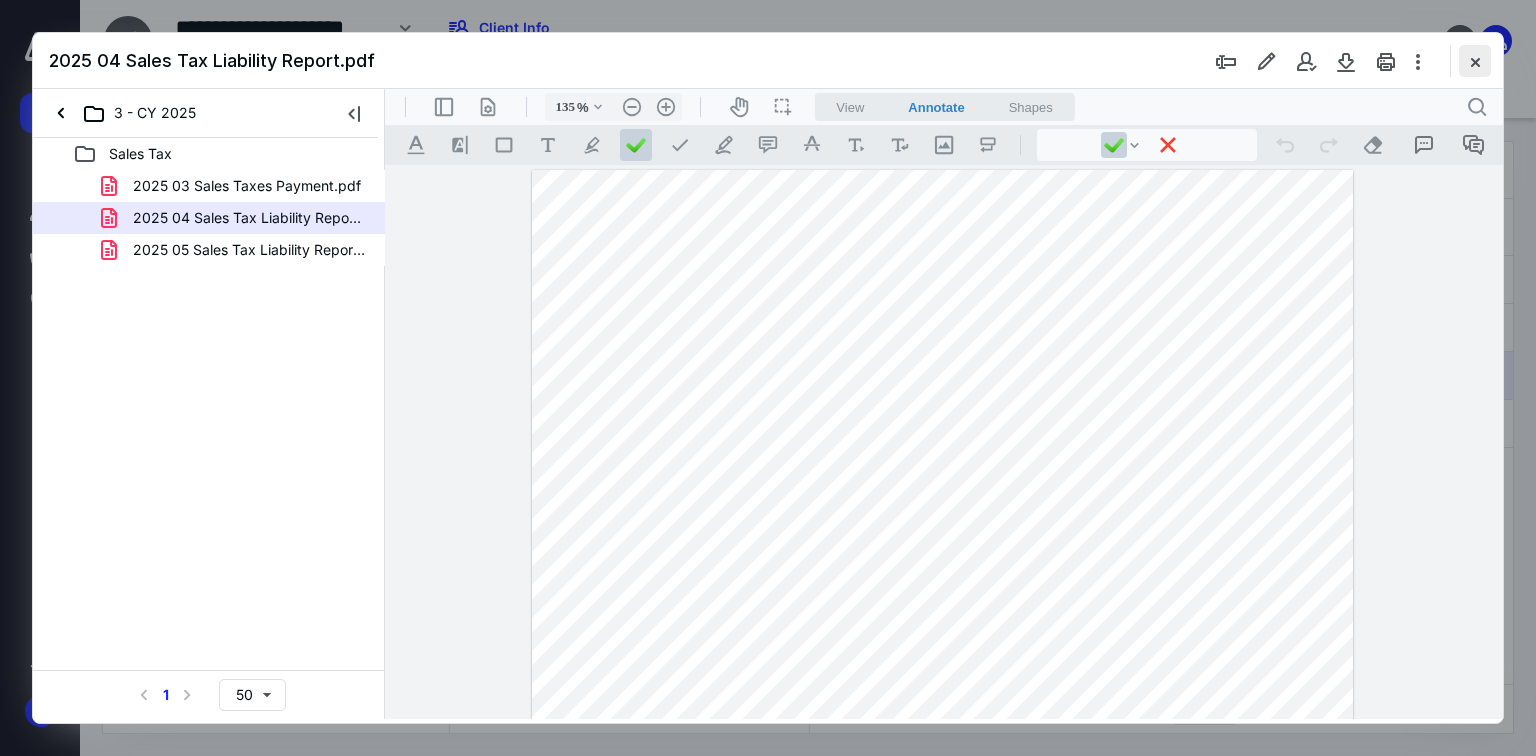 click at bounding box center (1475, 61) 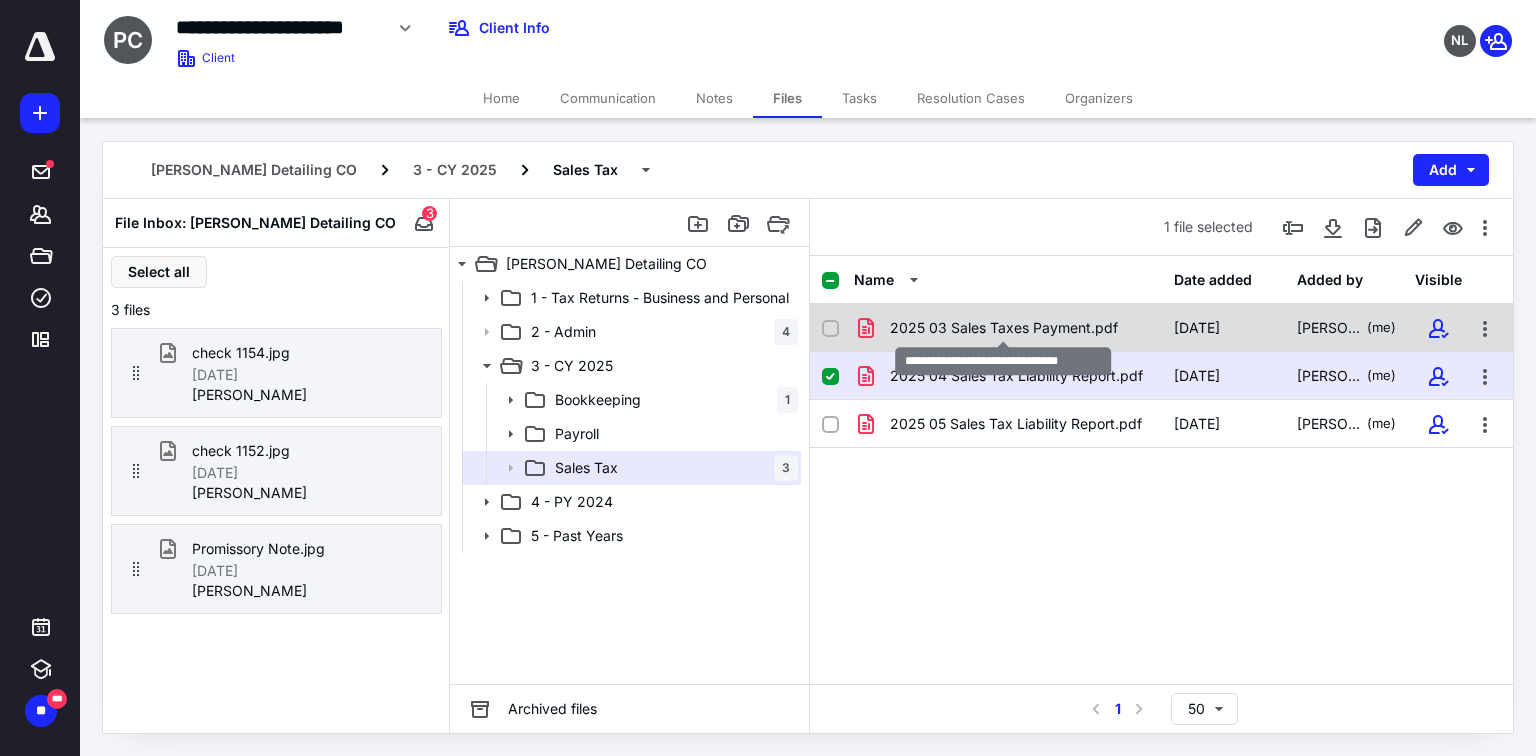 click on "2025 03 Sales Taxes Payment.pdf" at bounding box center [1004, 328] 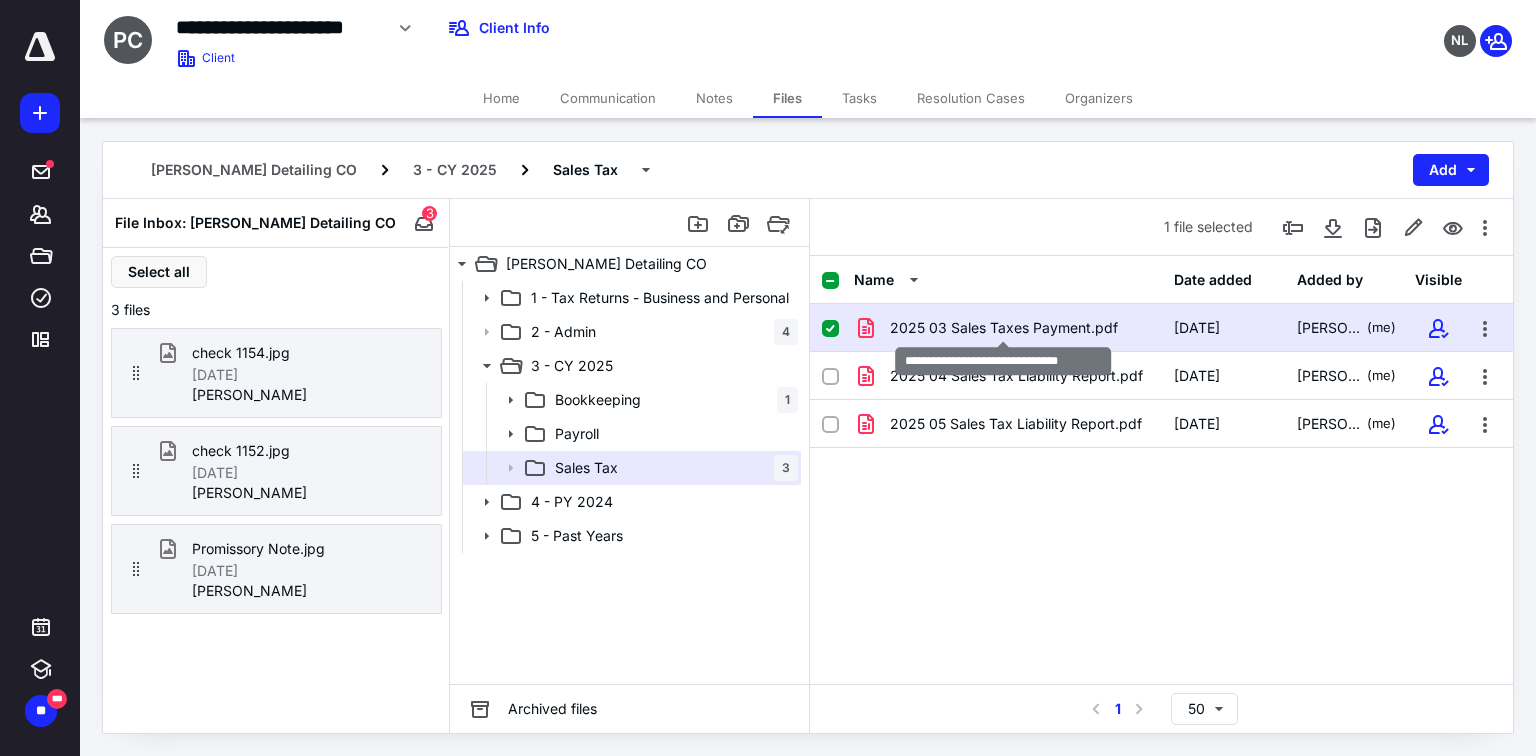 click on "2025 03 Sales Taxes Payment.pdf" at bounding box center (1004, 328) 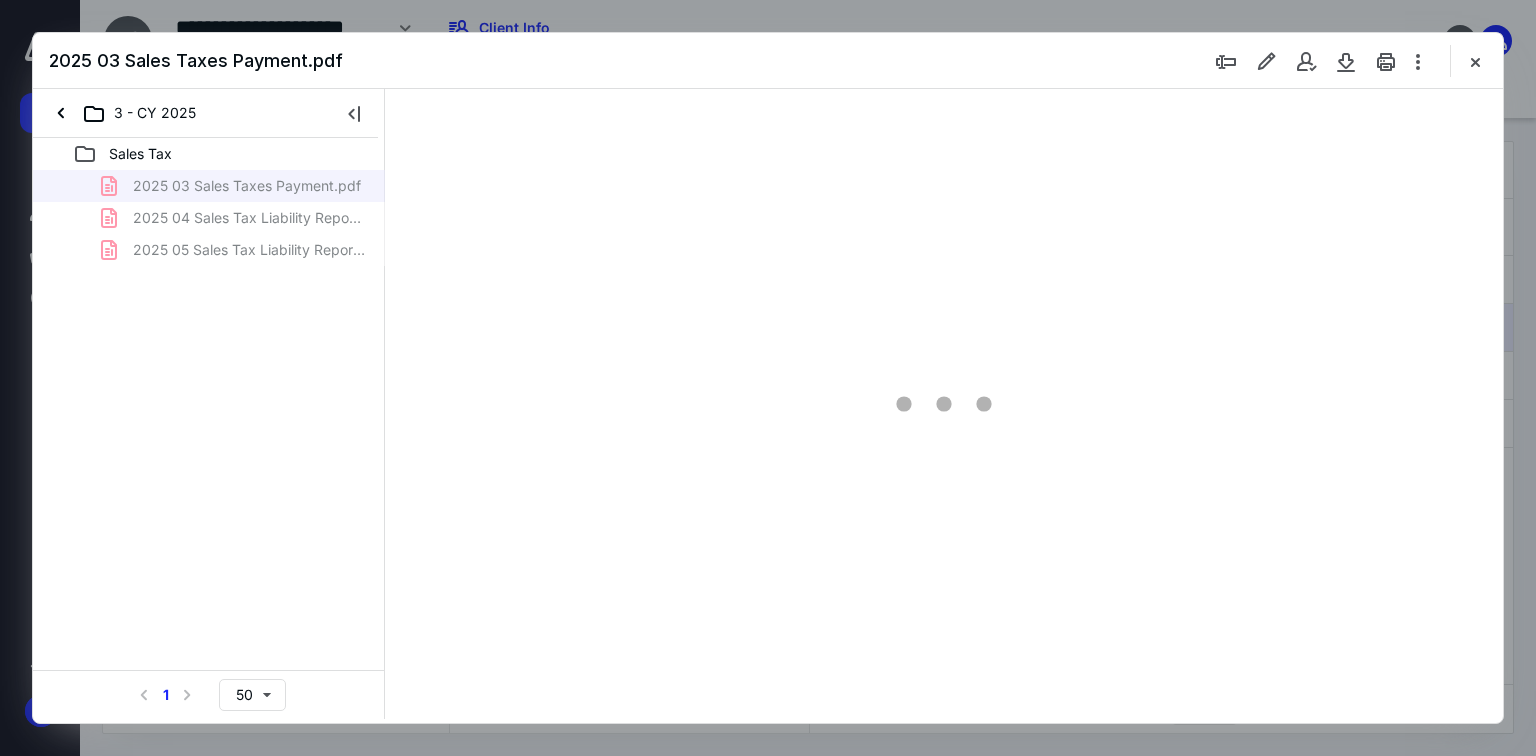 scroll, scrollTop: 0, scrollLeft: 0, axis: both 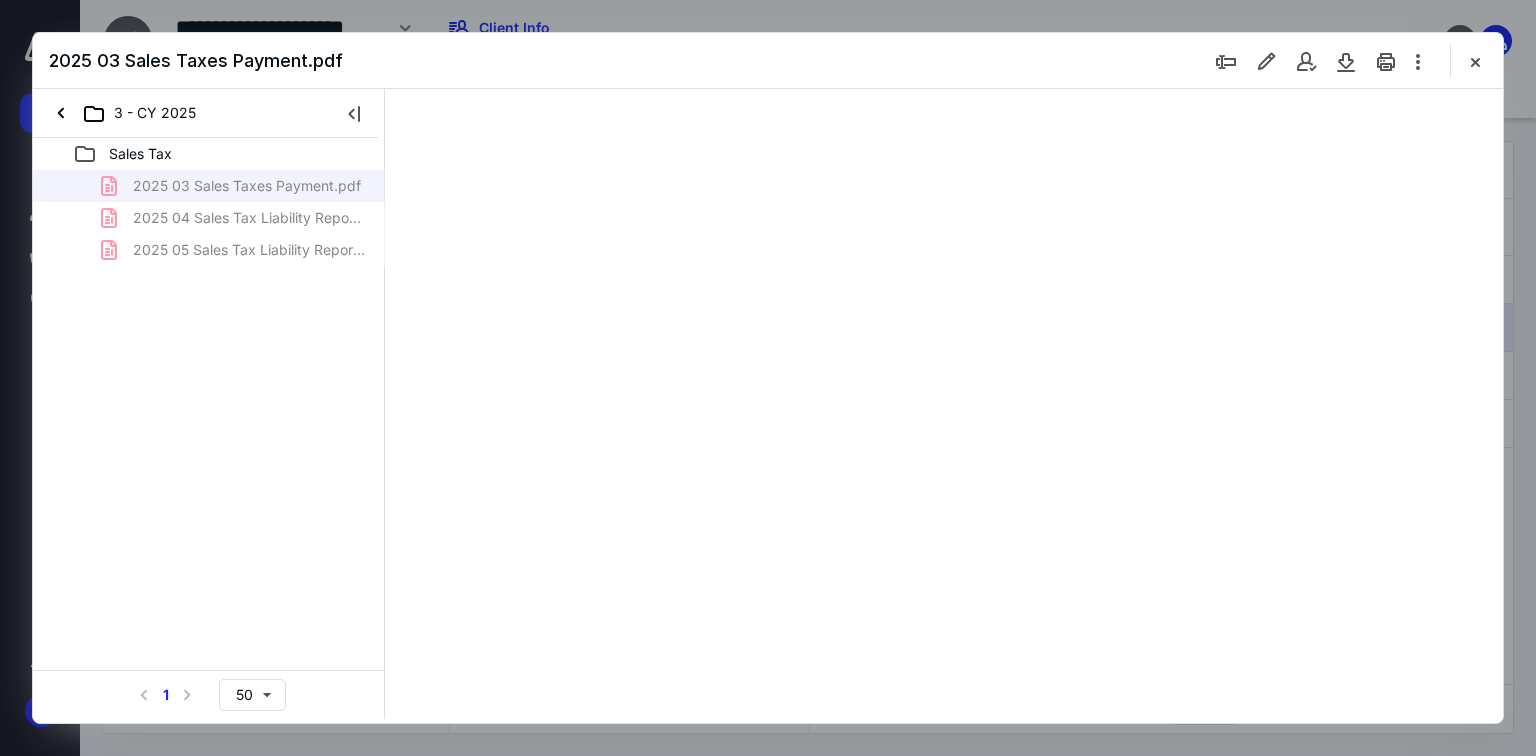 type on "70" 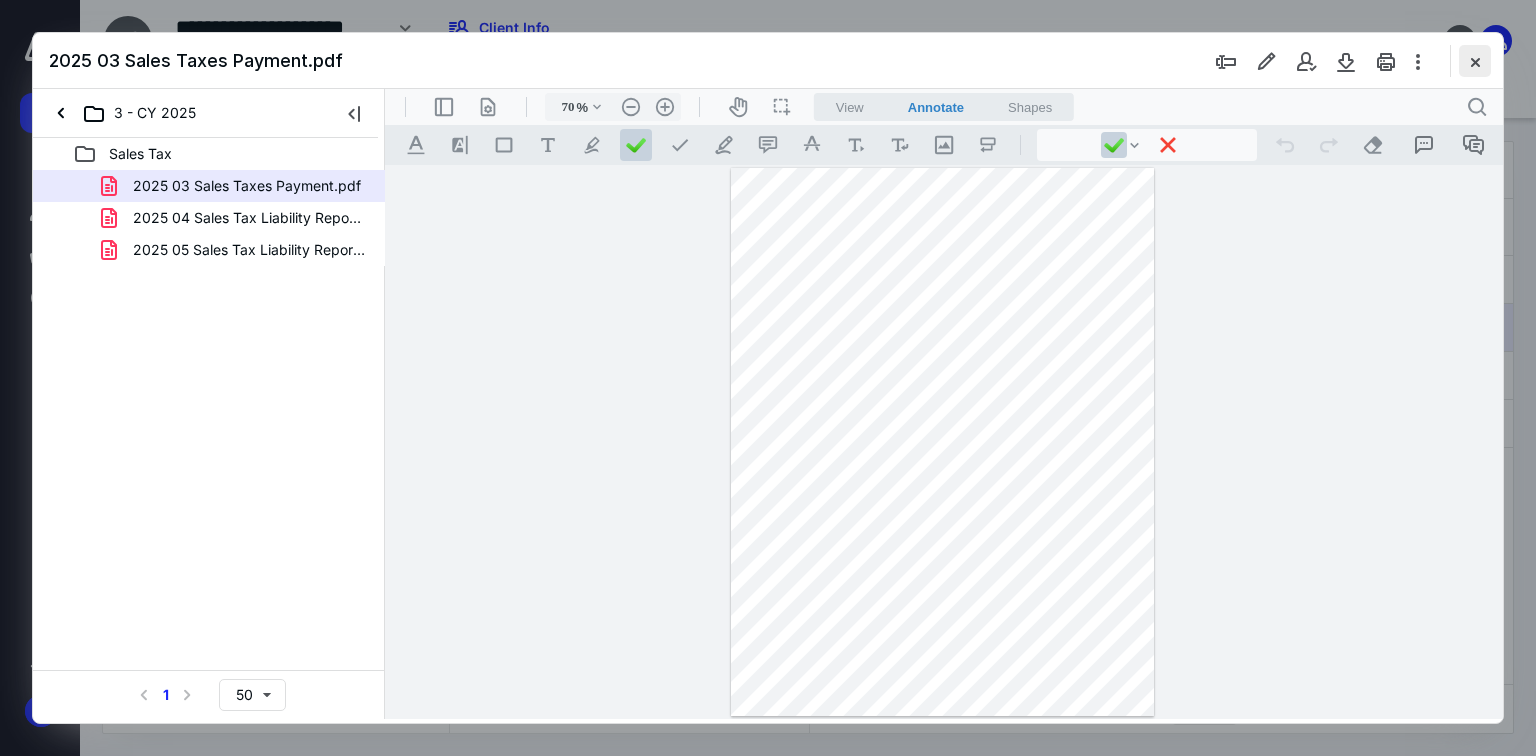 click at bounding box center [1475, 61] 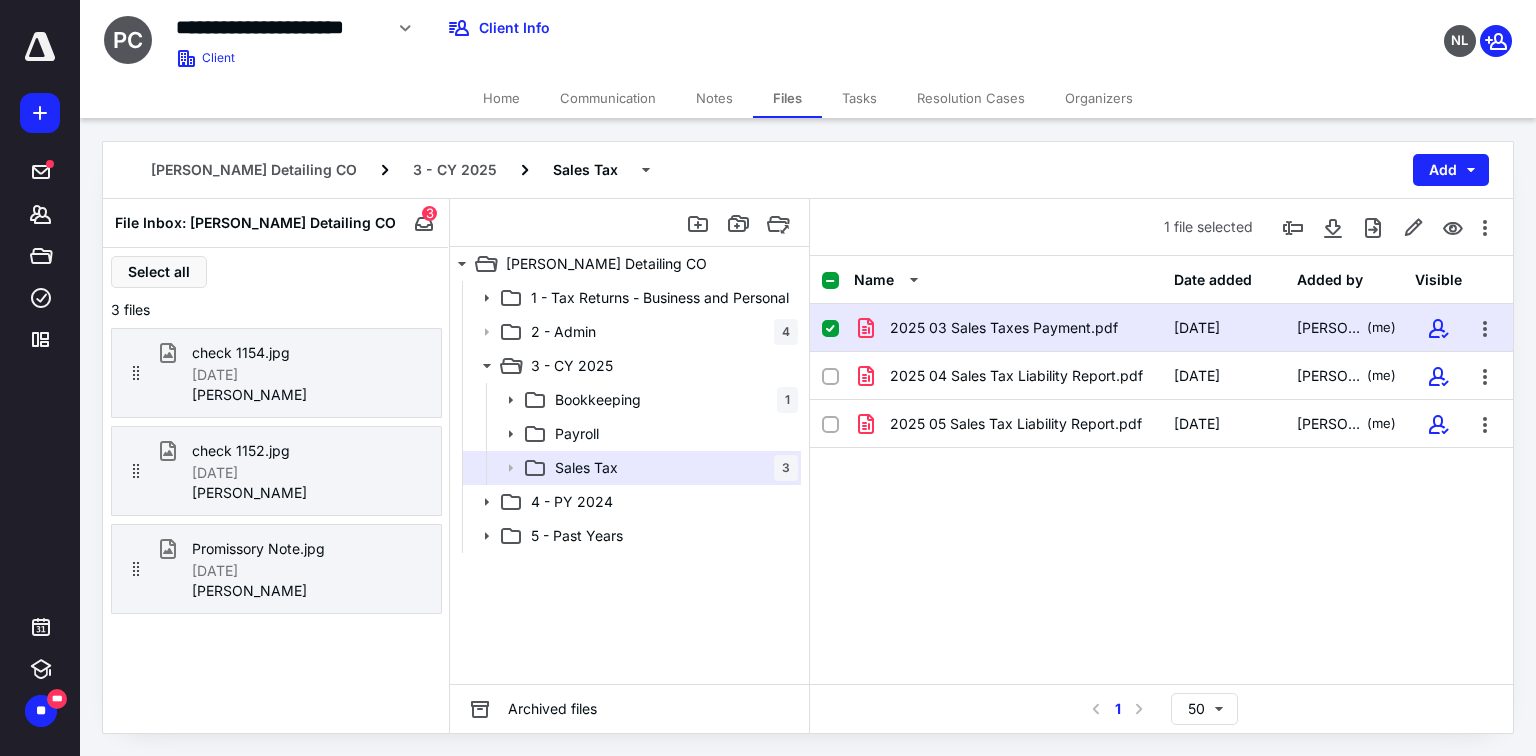 click on "2025 03 Sales Taxes Payment.pdf" at bounding box center [1004, 328] 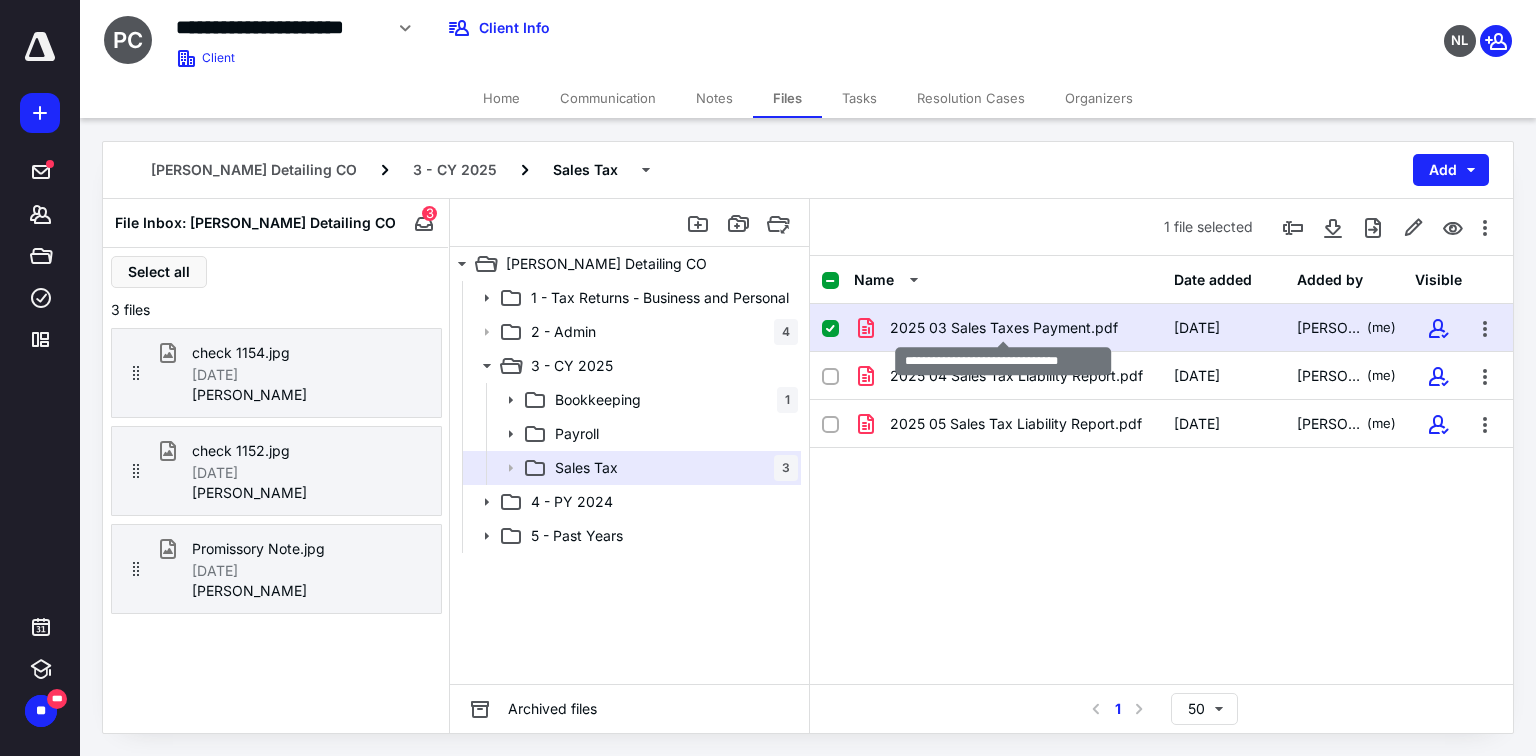 click on "2025 03 Sales Taxes Payment.pdf" at bounding box center (1004, 328) 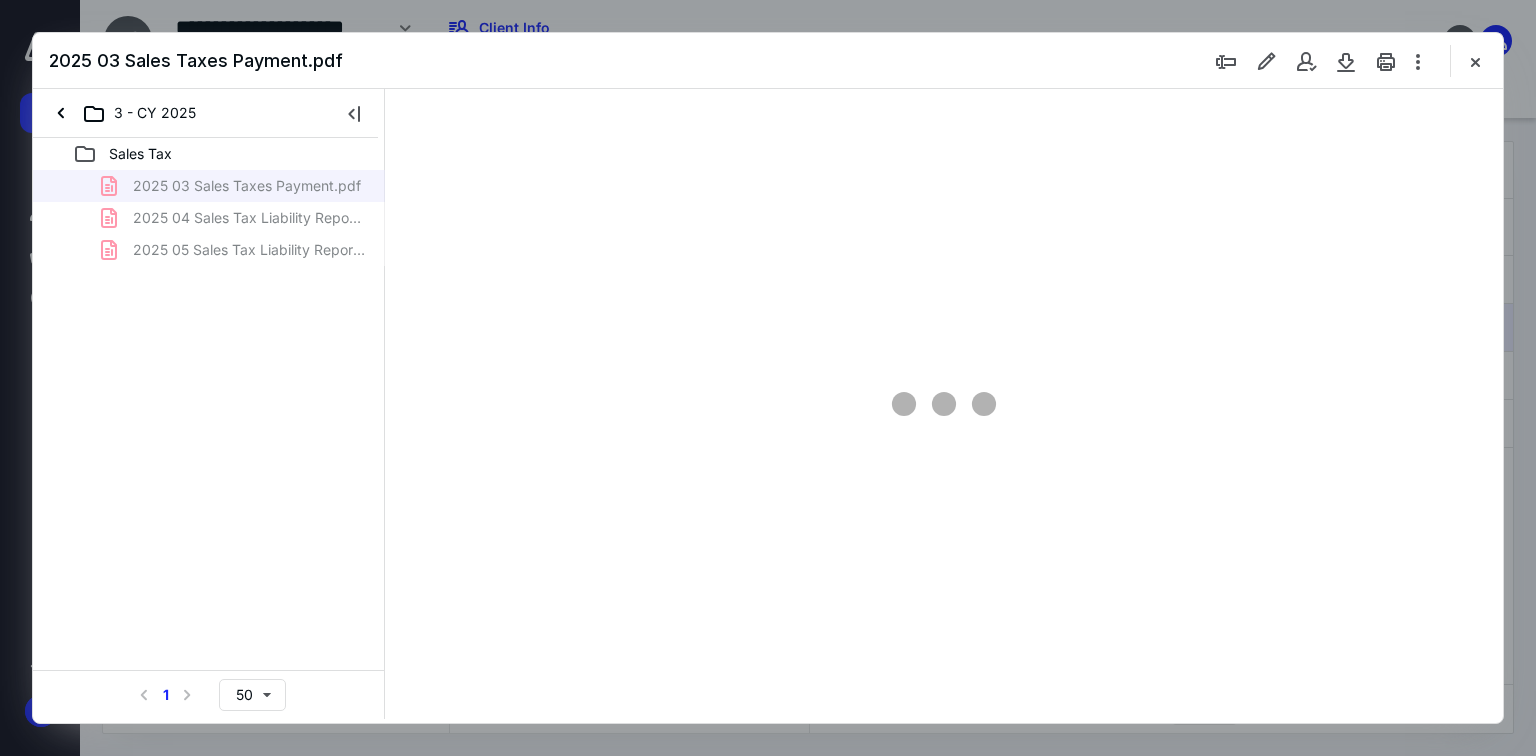 scroll, scrollTop: 0, scrollLeft: 0, axis: both 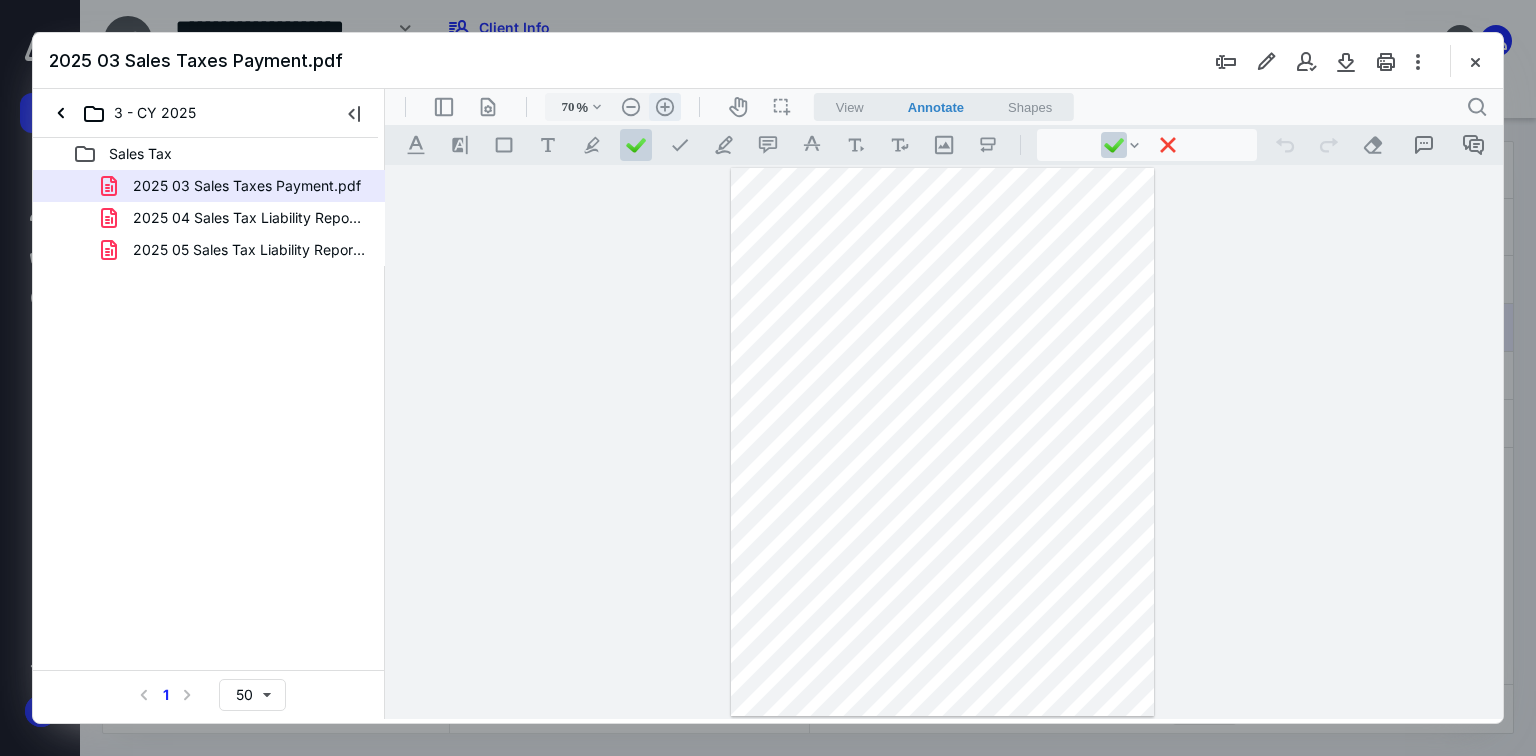 click on ".cls-1{fill:#abb0c4;} icon - header - zoom - in - line" at bounding box center [665, 107] 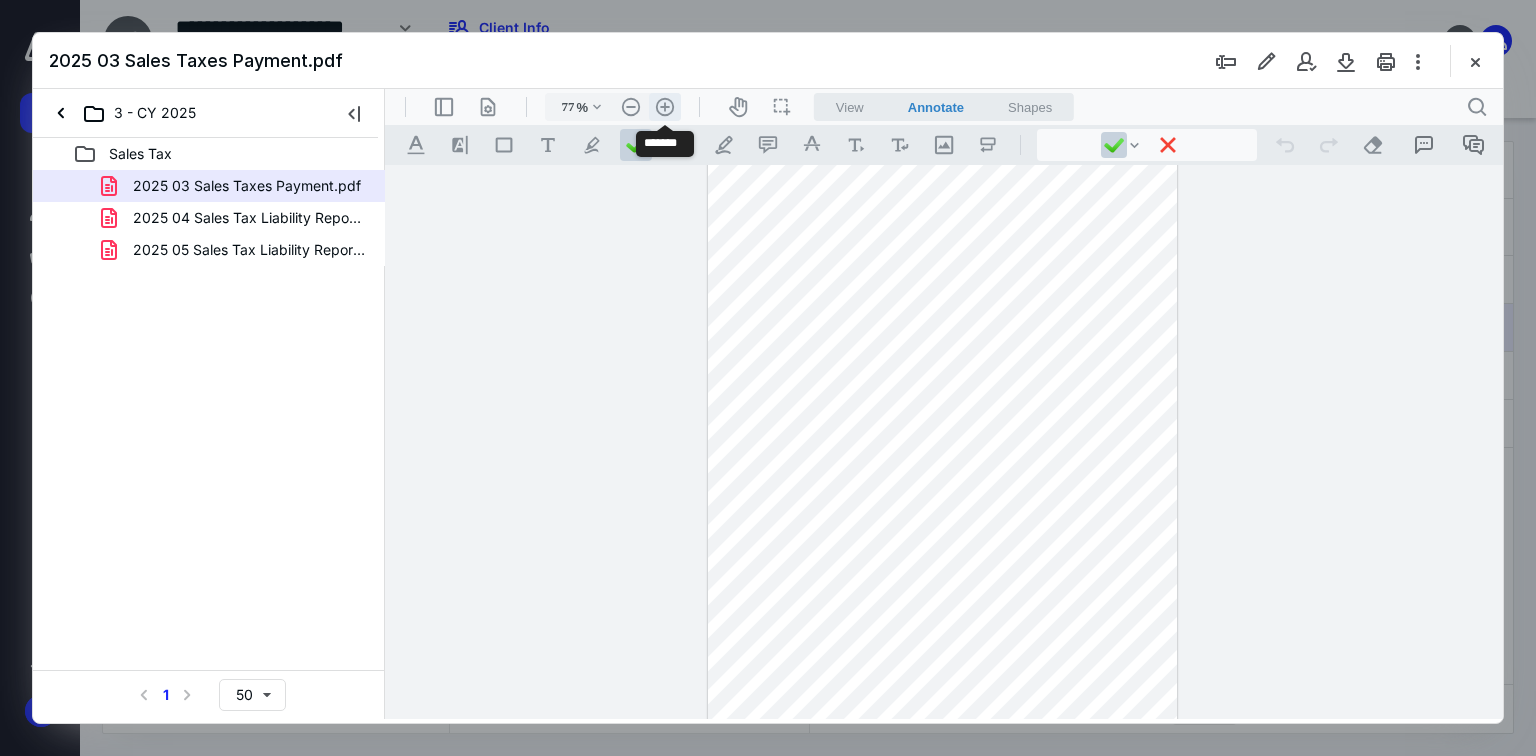click on ".cls-1{fill:#abb0c4;} icon - header - zoom - in - line" at bounding box center [665, 107] 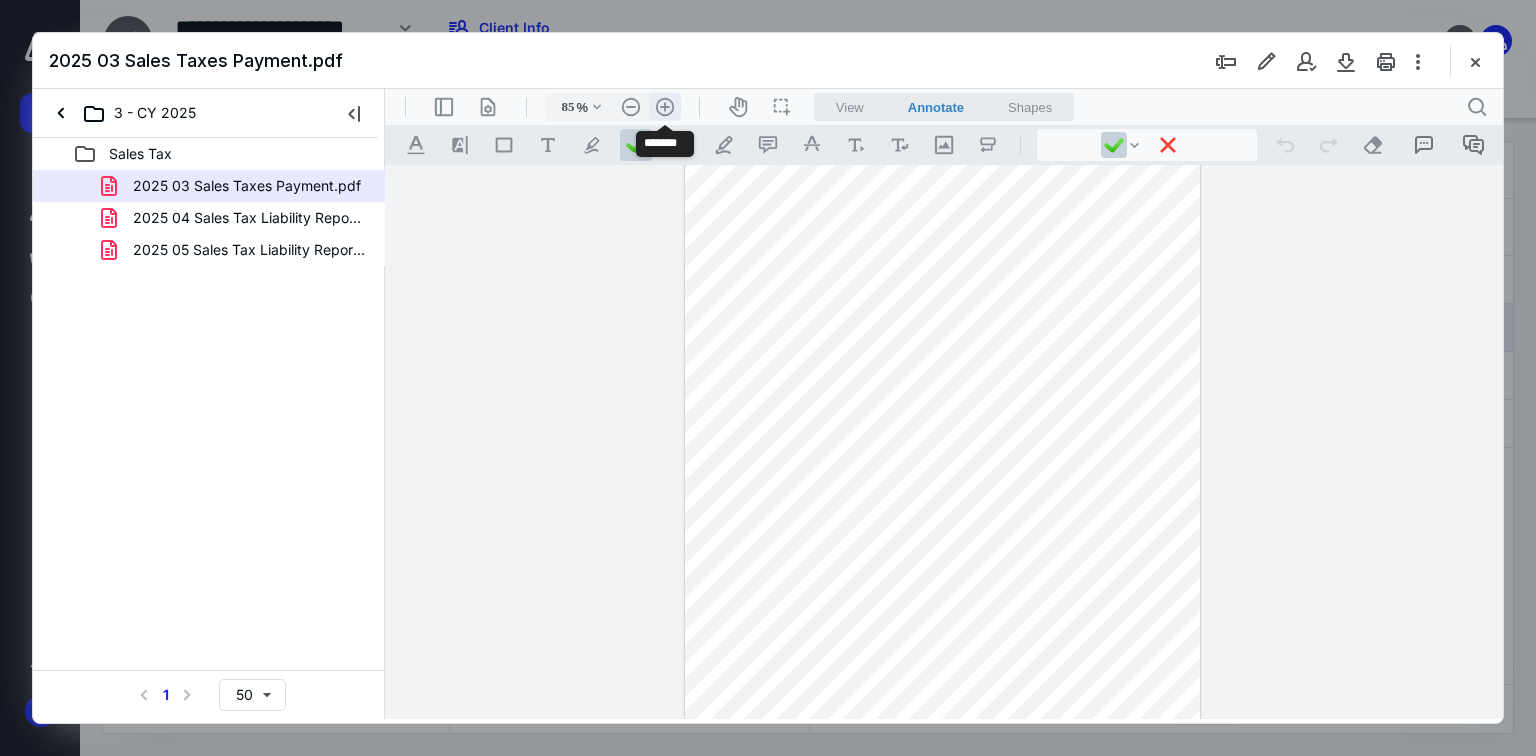 click on ".cls-1{fill:#abb0c4;} icon - header - zoom - in - line" at bounding box center [665, 107] 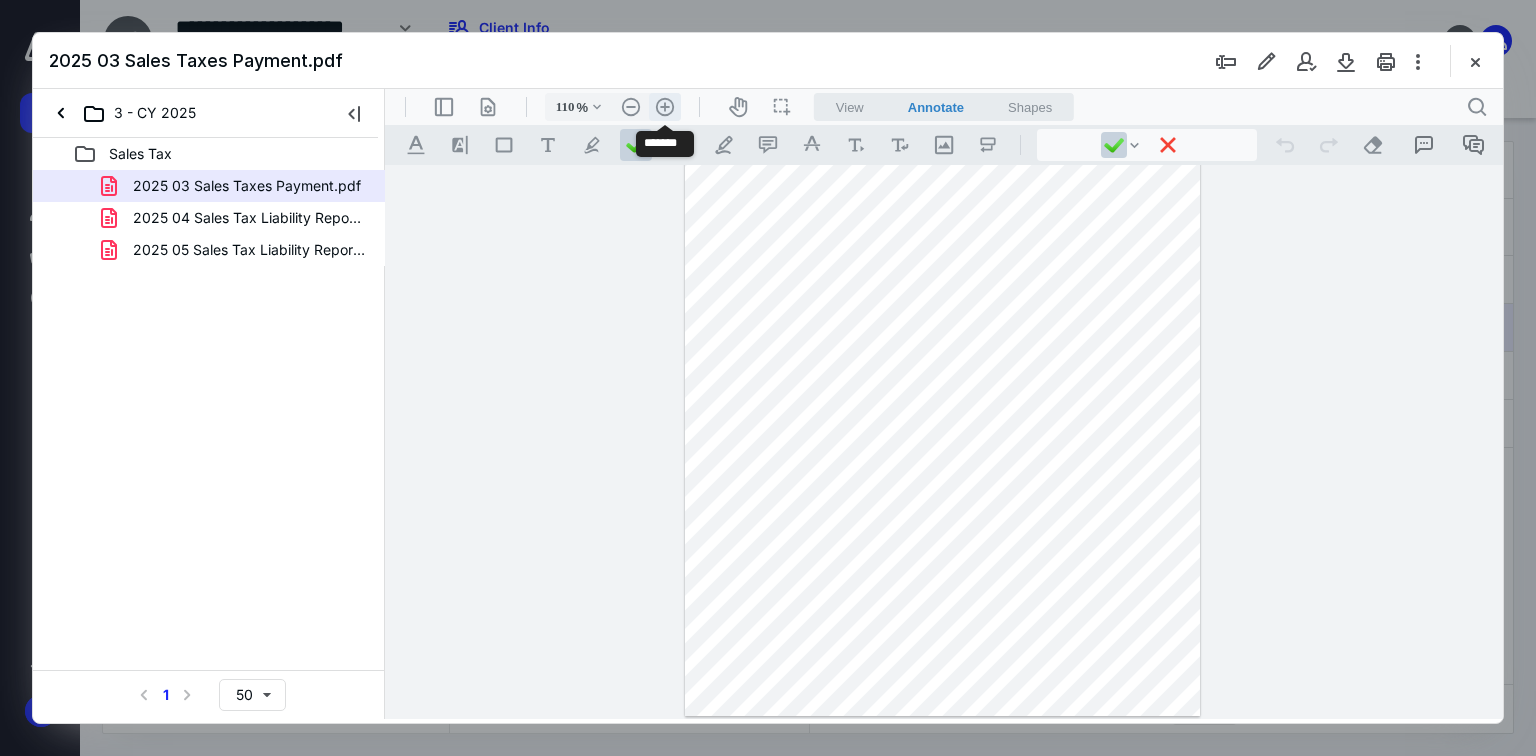 click on ".cls-1{fill:#abb0c4;} icon - header - zoom - in - line" at bounding box center (665, 107) 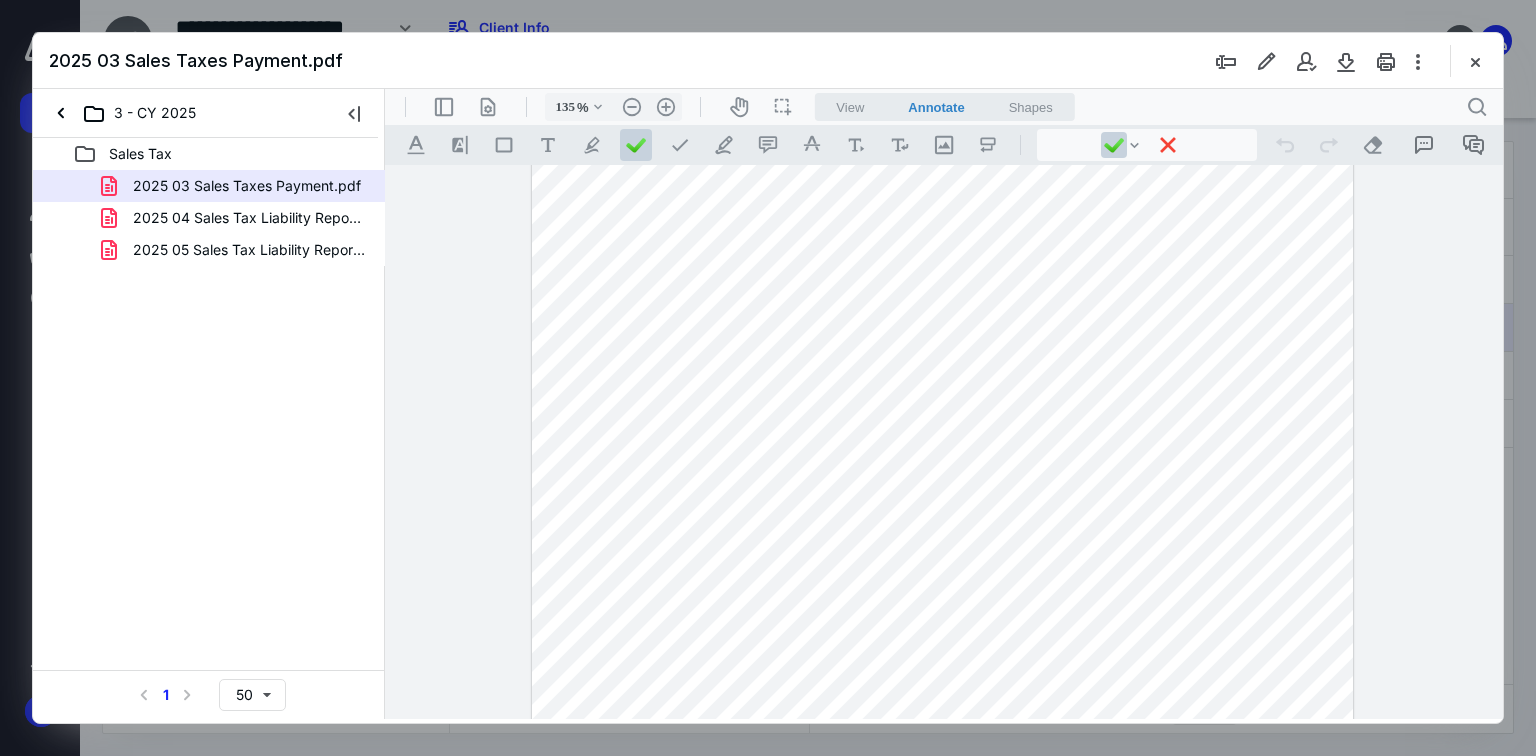 scroll, scrollTop: 0, scrollLeft: 0, axis: both 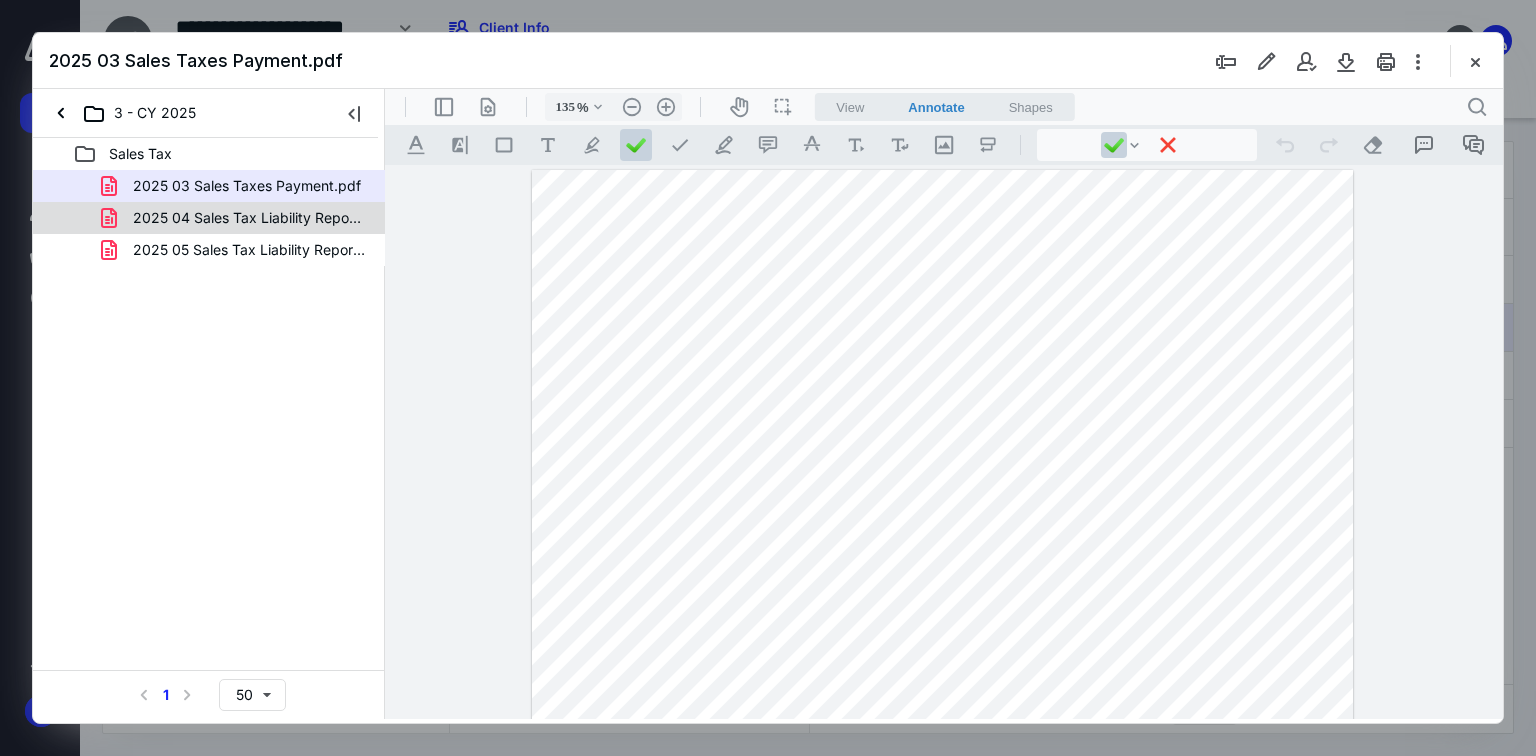 click on "2025 04 Sales Tax Liability Report.pdf" at bounding box center (249, 218) 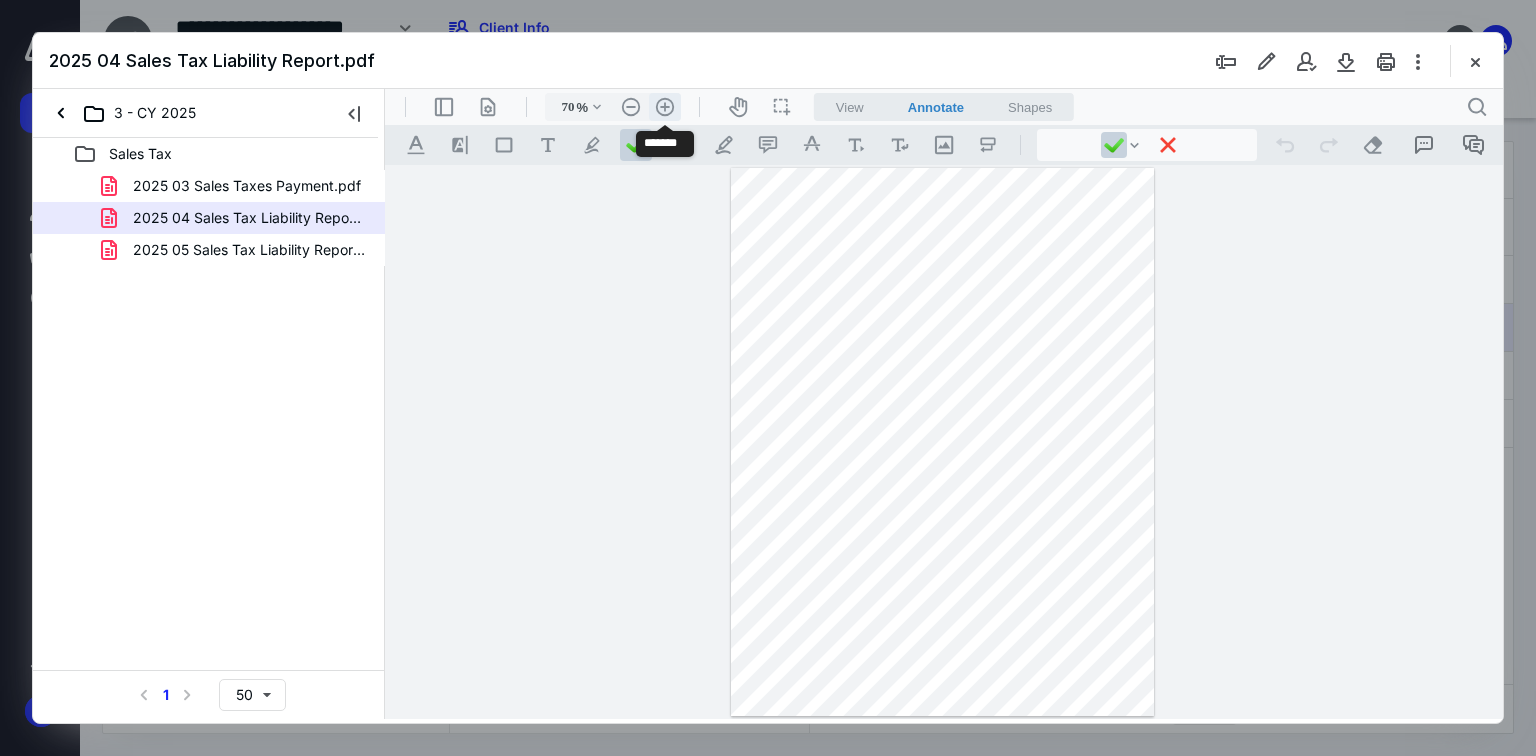 click on ".cls-1{fill:#abb0c4;} icon - header - zoom - in - line" at bounding box center (665, 107) 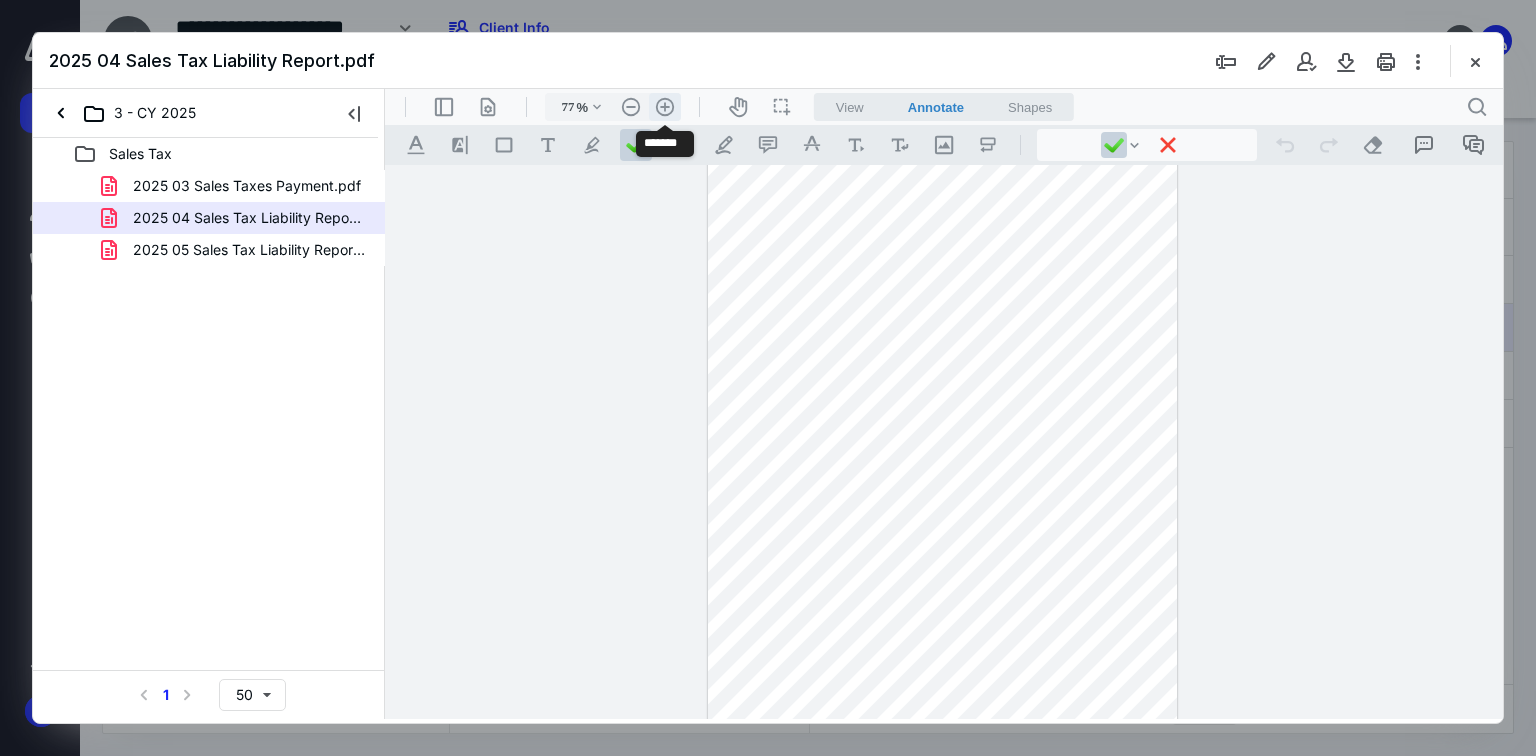 click on ".cls-1{fill:#abb0c4;} icon - header - zoom - in - line" at bounding box center [665, 107] 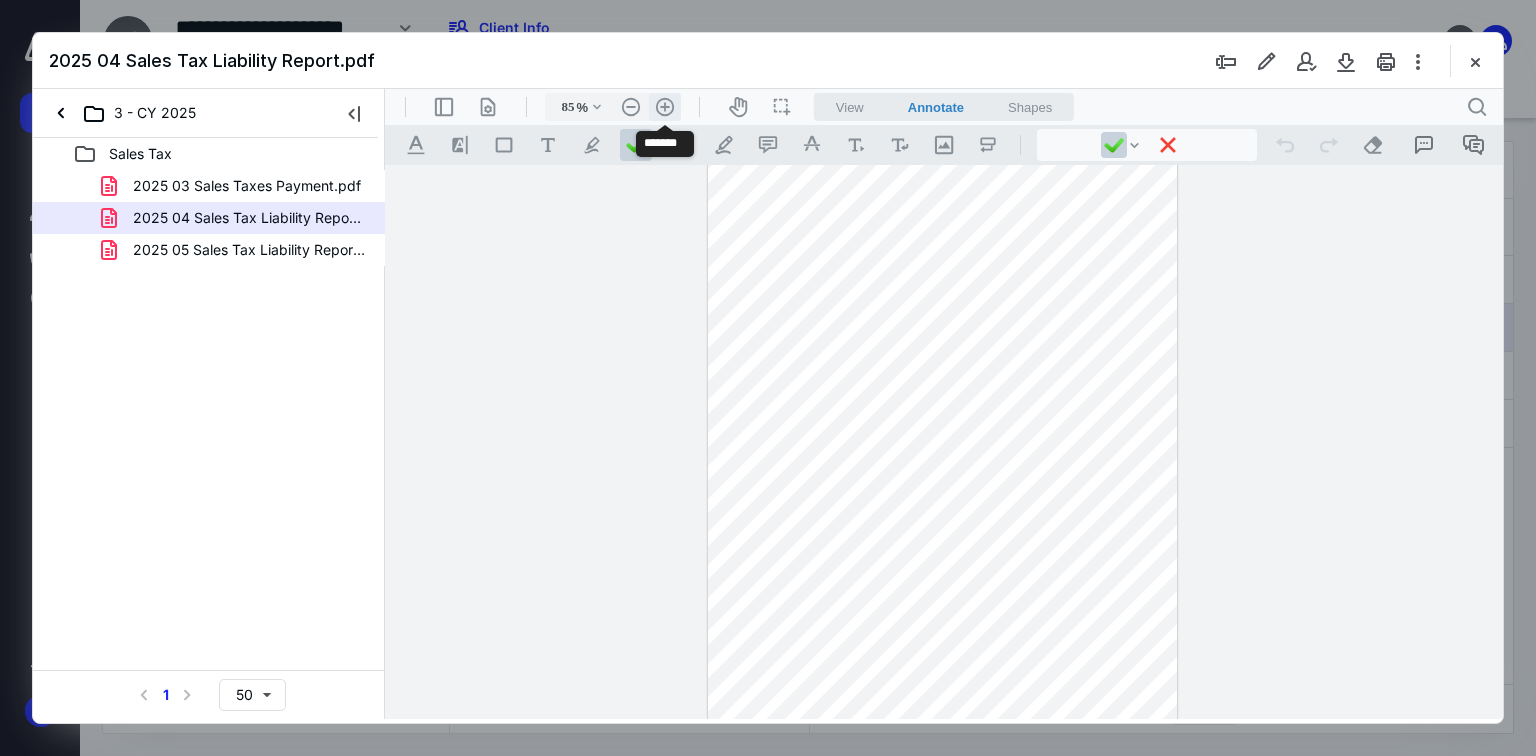click on ".cls-1{fill:#abb0c4;} icon - header - zoom - in - line" at bounding box center (665, 107) 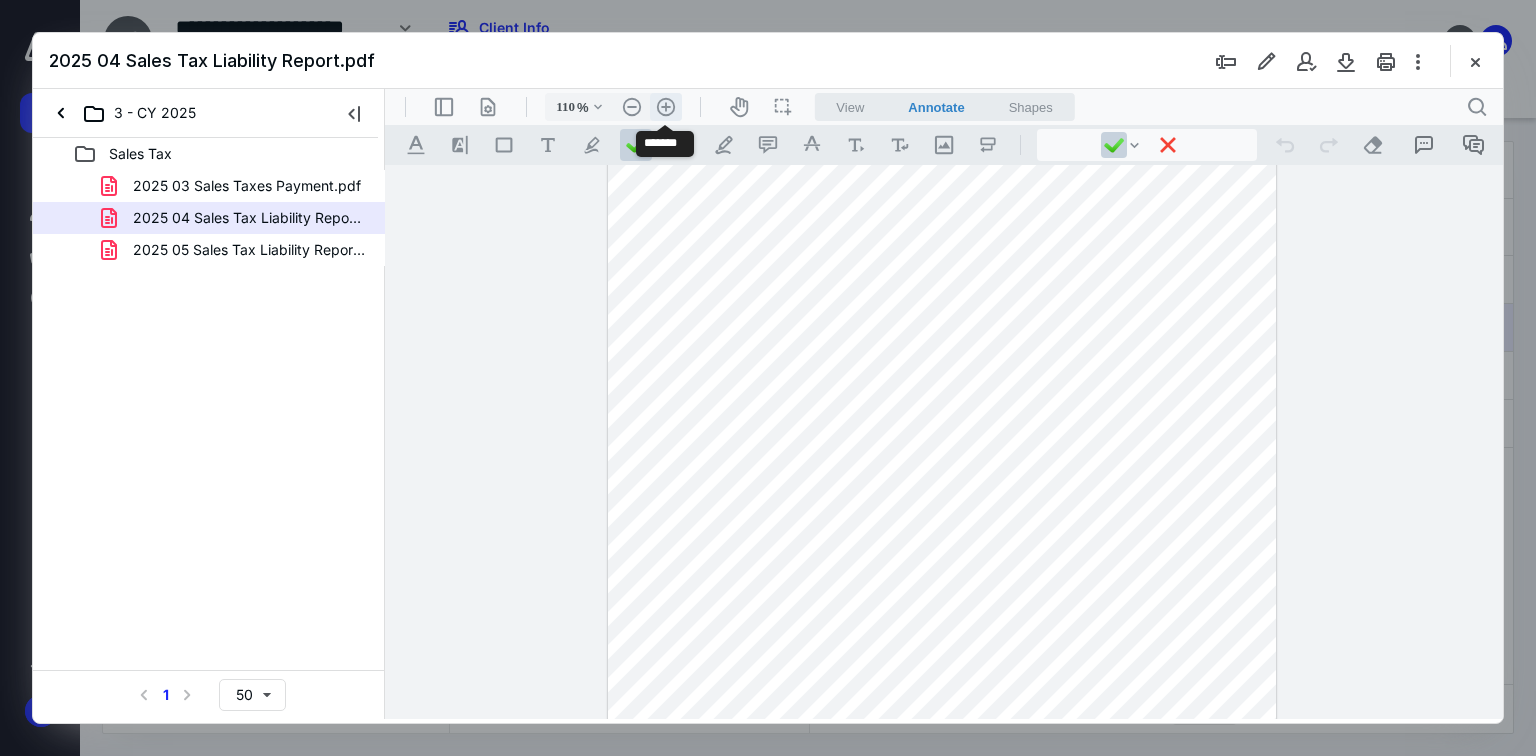 click on ".cls-1{fill:#abb0c4;} icon - header - zoom - in - line" at bounding box center (666, 107) 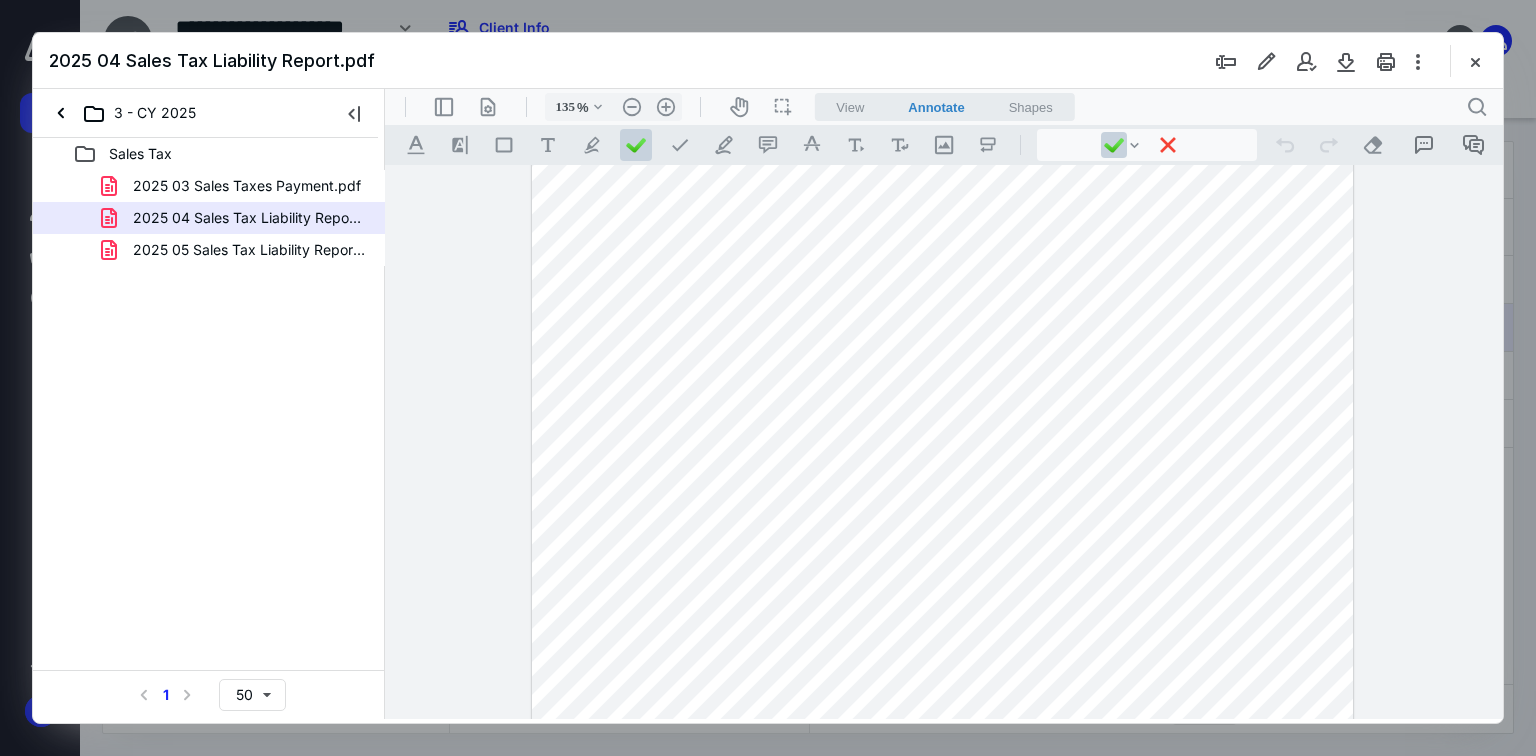 scroll, scrollTop: 0, scrollLeft: 0, axis: both 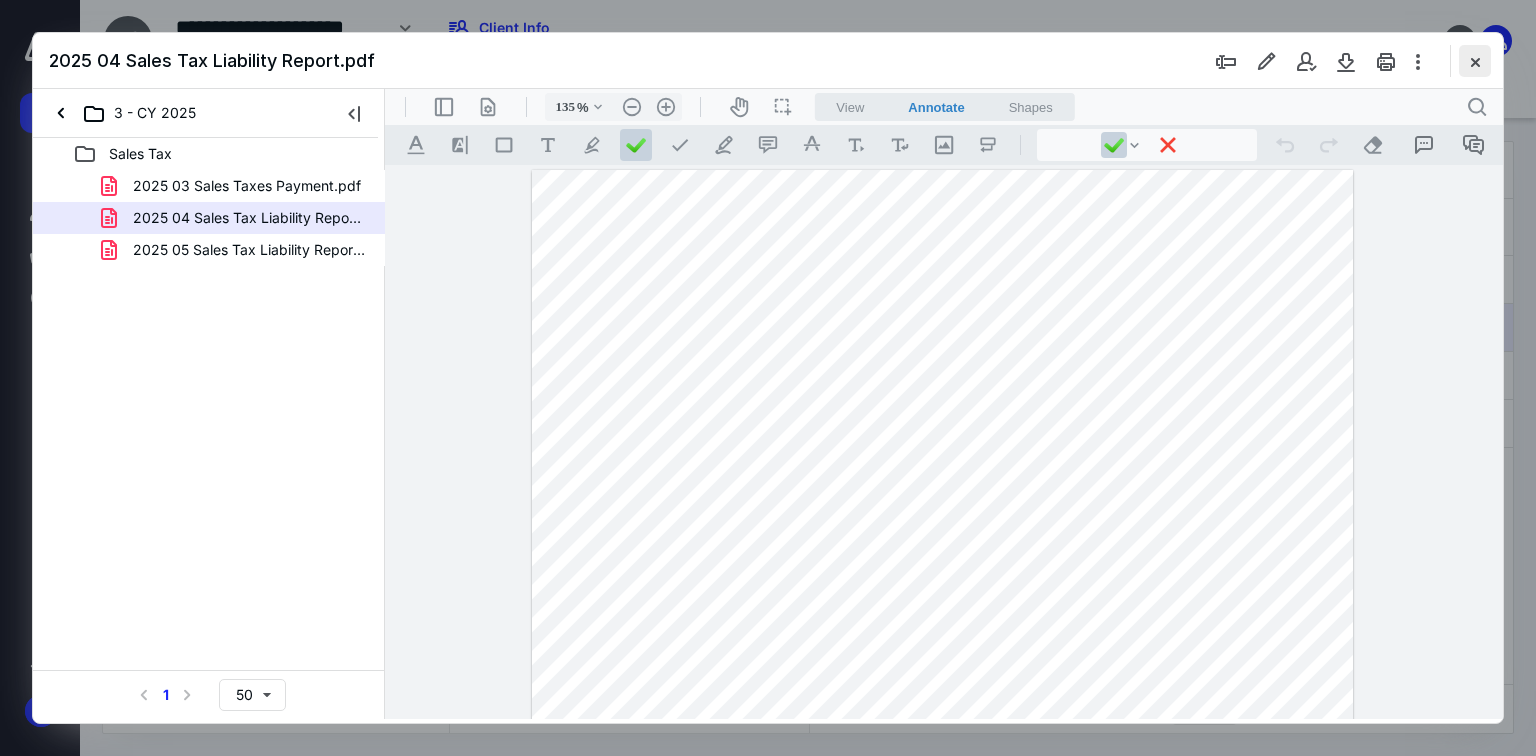 click at bounding box center (1475, 61) 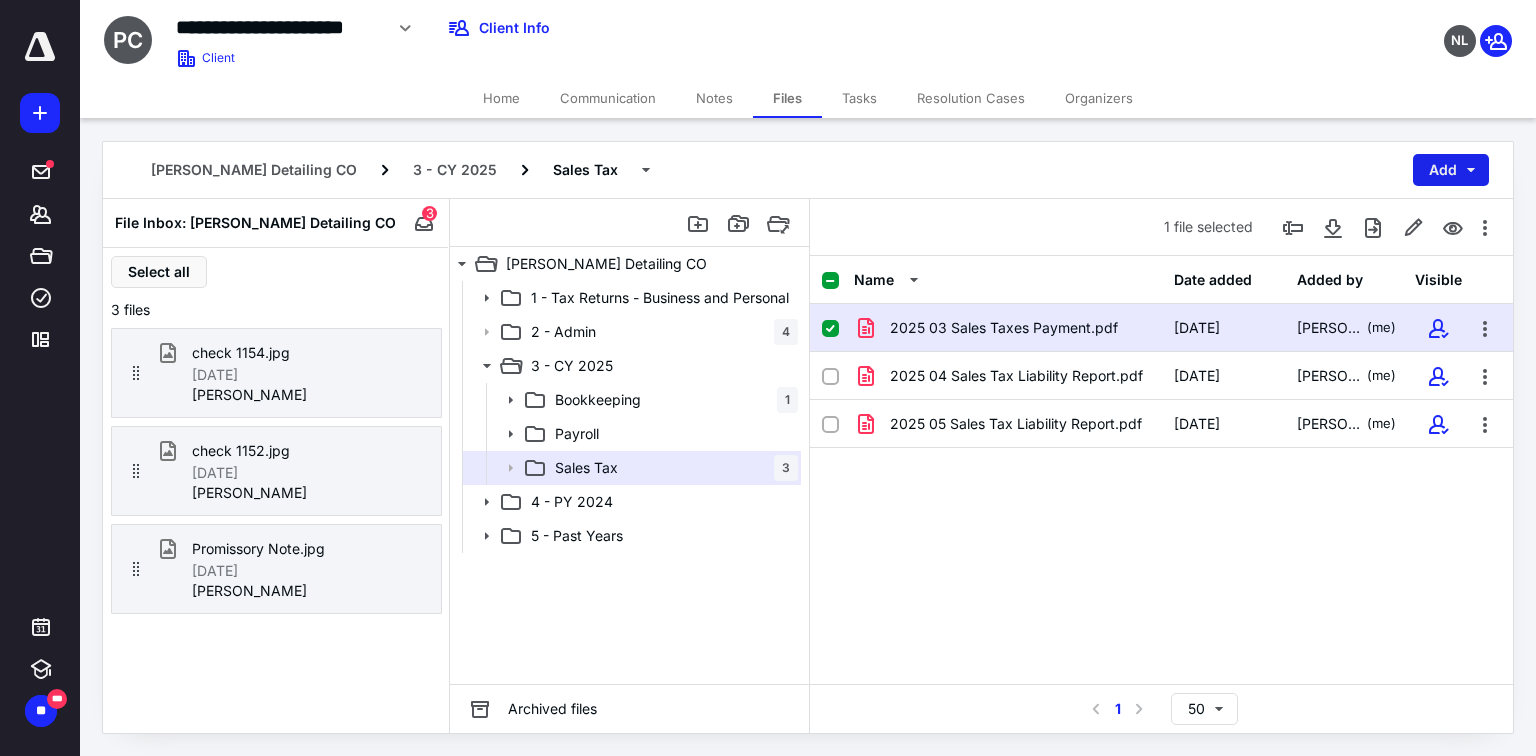 click on "Add" at bounding box center (1451, 170) 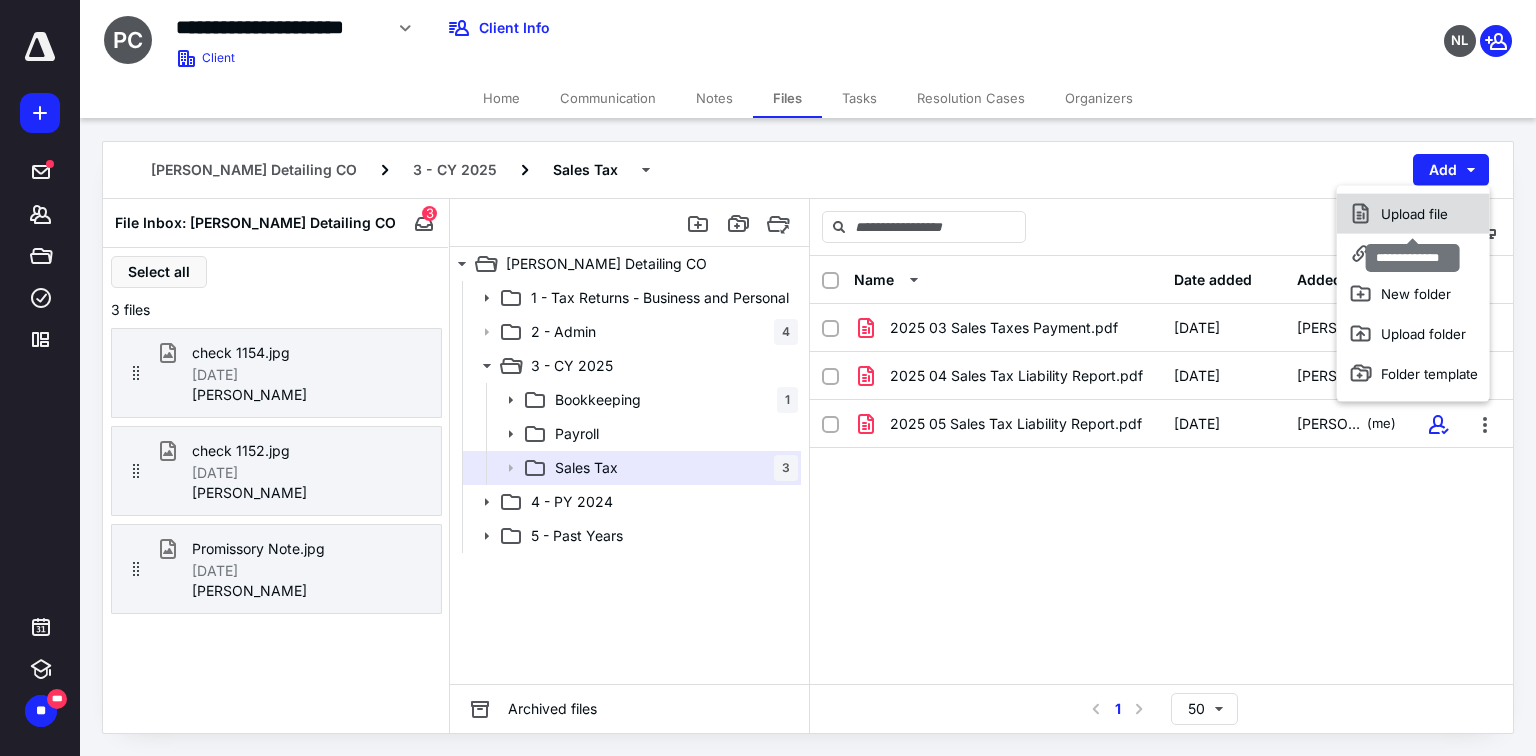 click on "Upload file" at bounding box center [1413, 214] 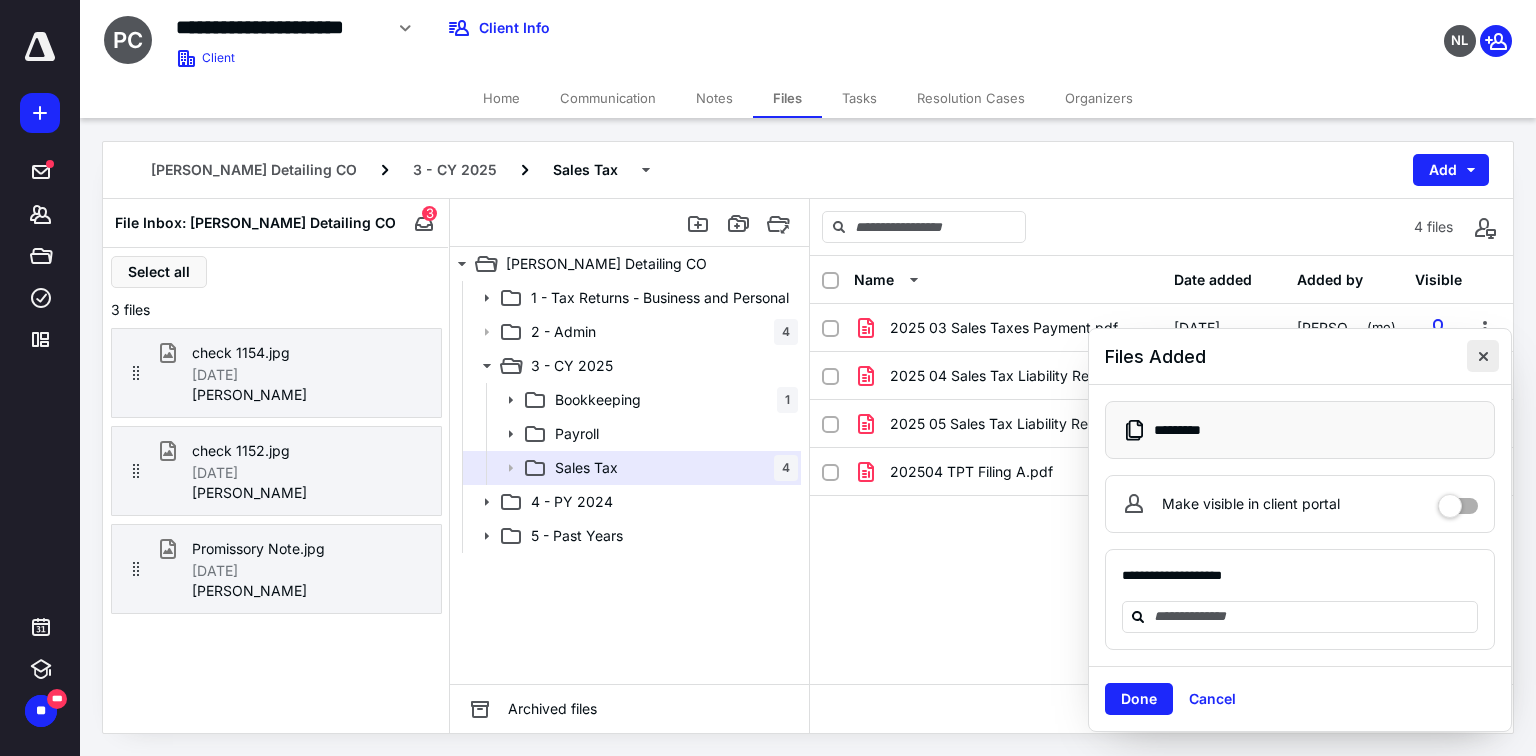 click at bounding box center [1483, 356] 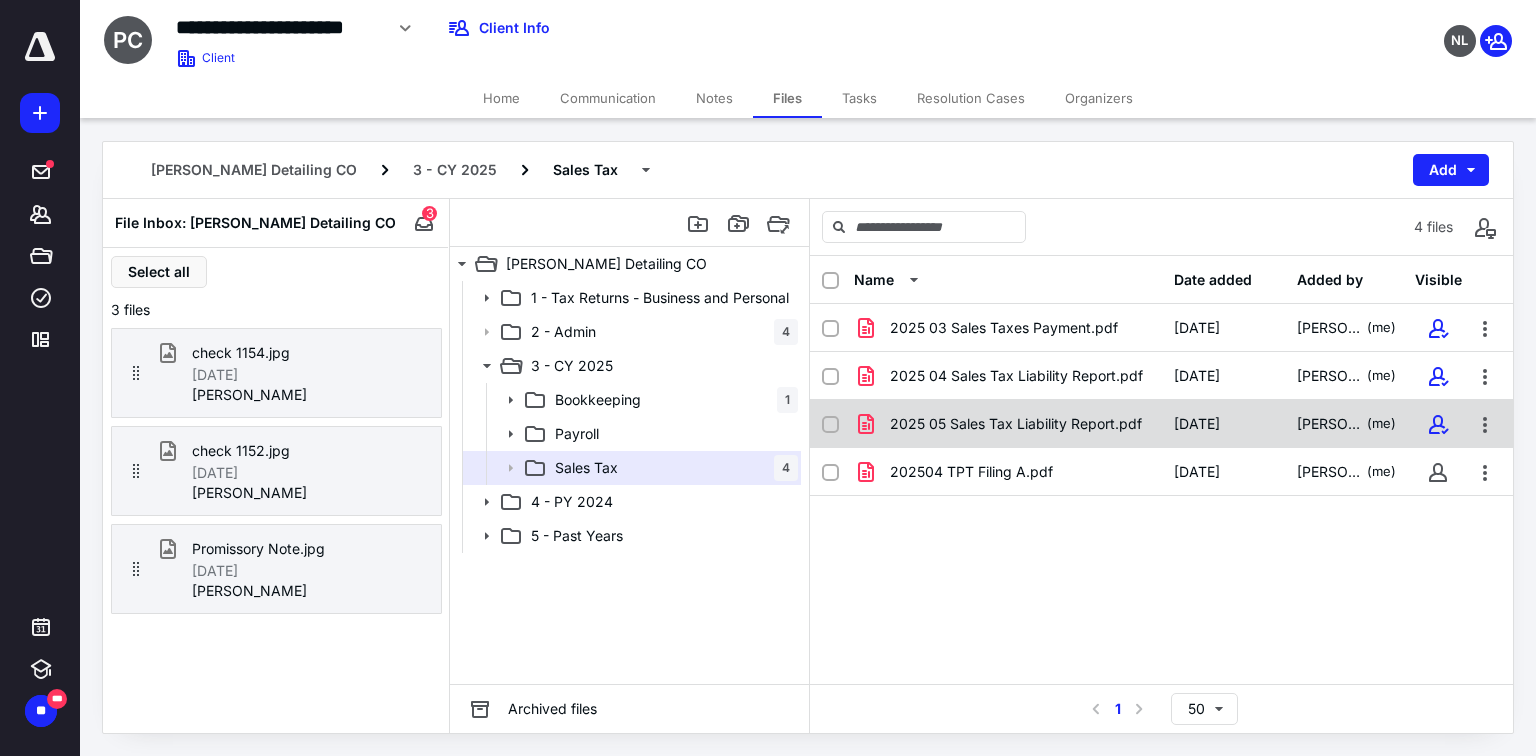 click on "2025 05 Sales Tax Liability Report.pdf" at bounding box center (1016, 424) 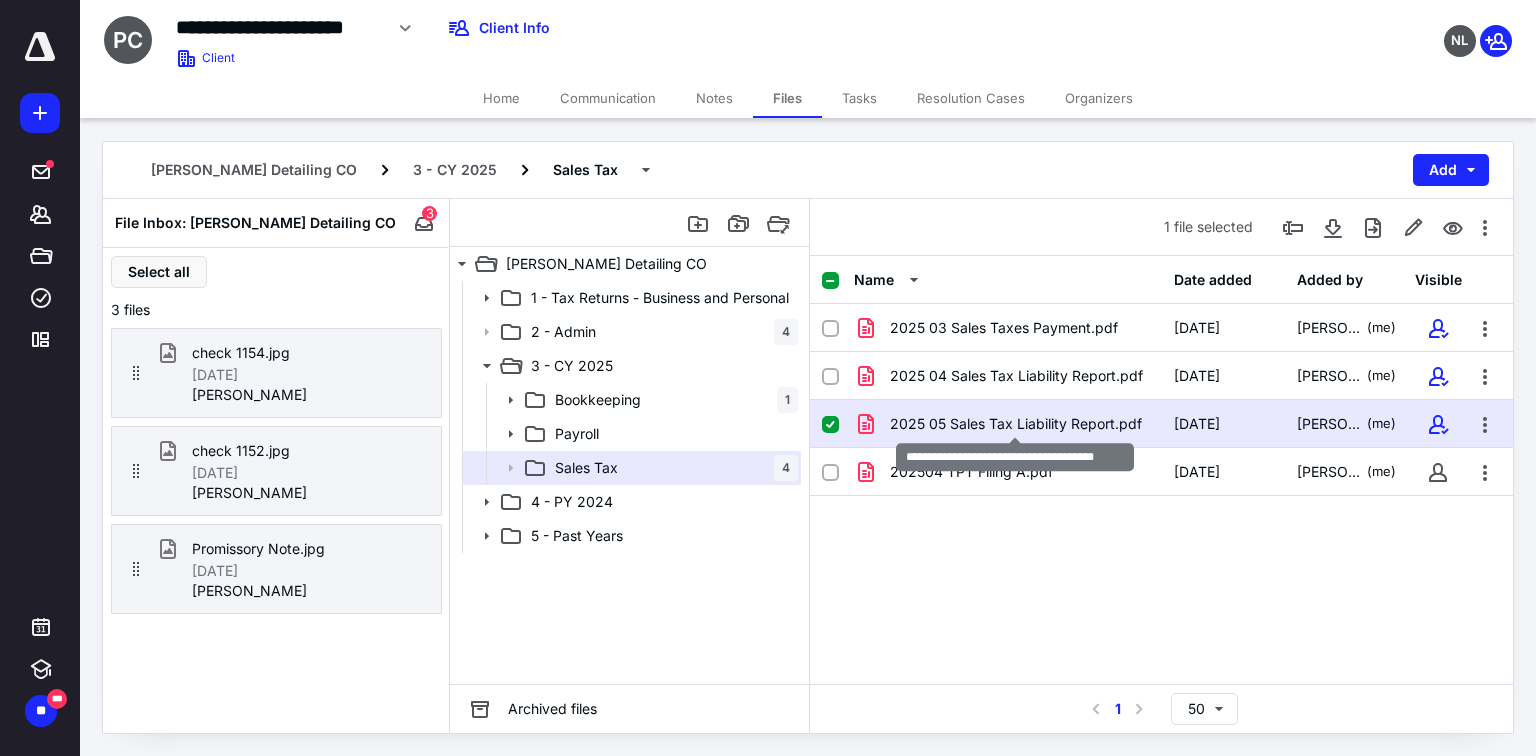 click on "2025 05 Sales Tax Liability Report.pdf" at bounding box center [1016, 424] 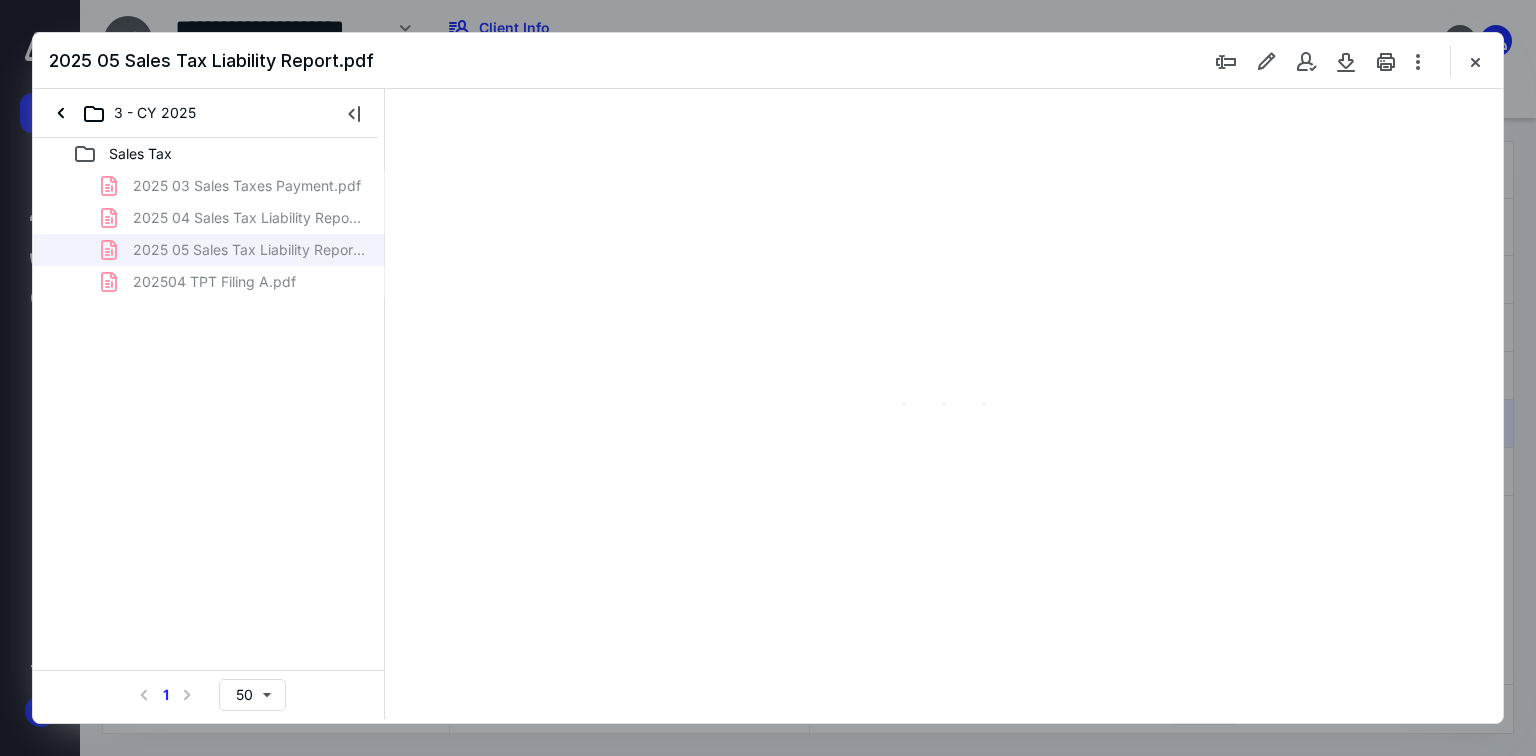 scroll, scrollTop: 0, scrollLeft: 0, axis: both 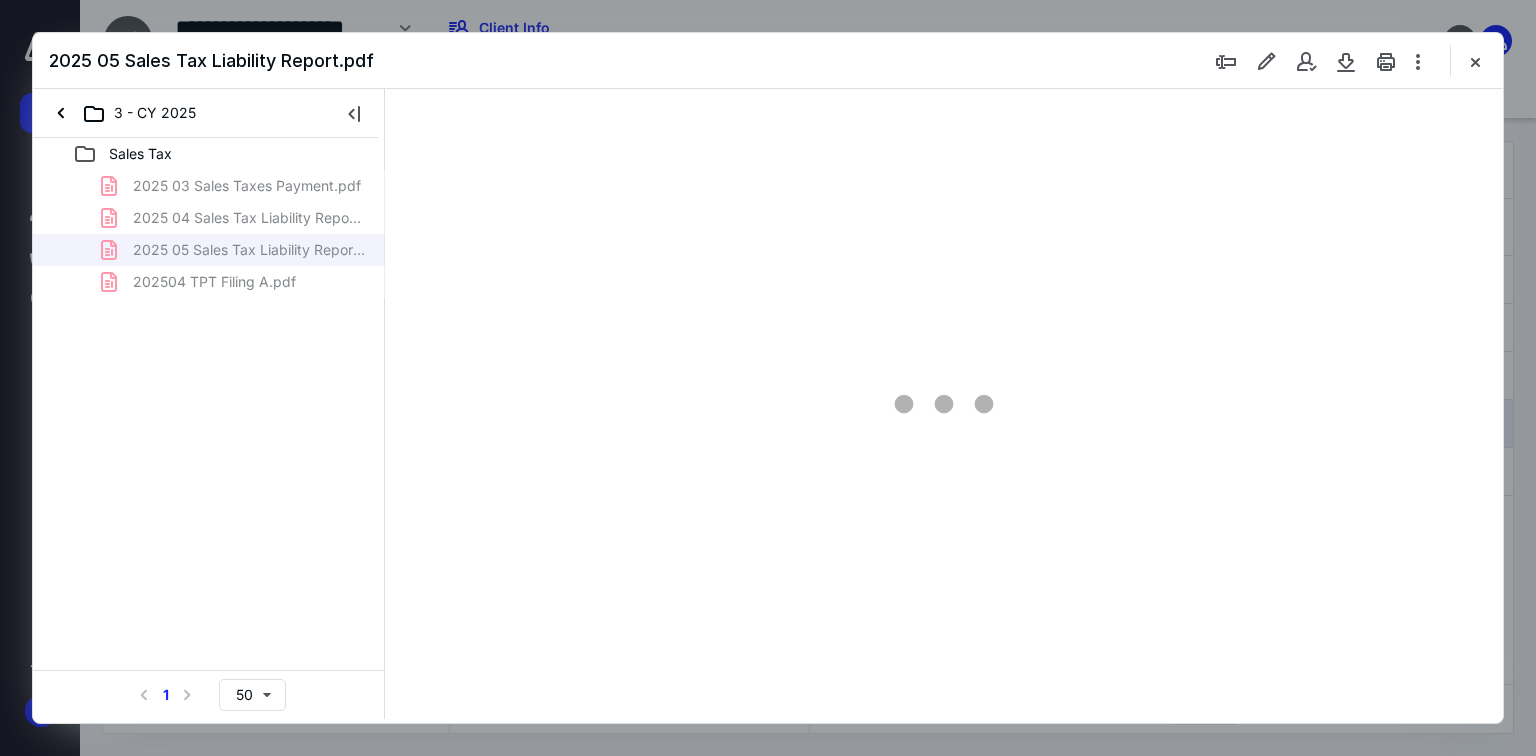 type on "70" 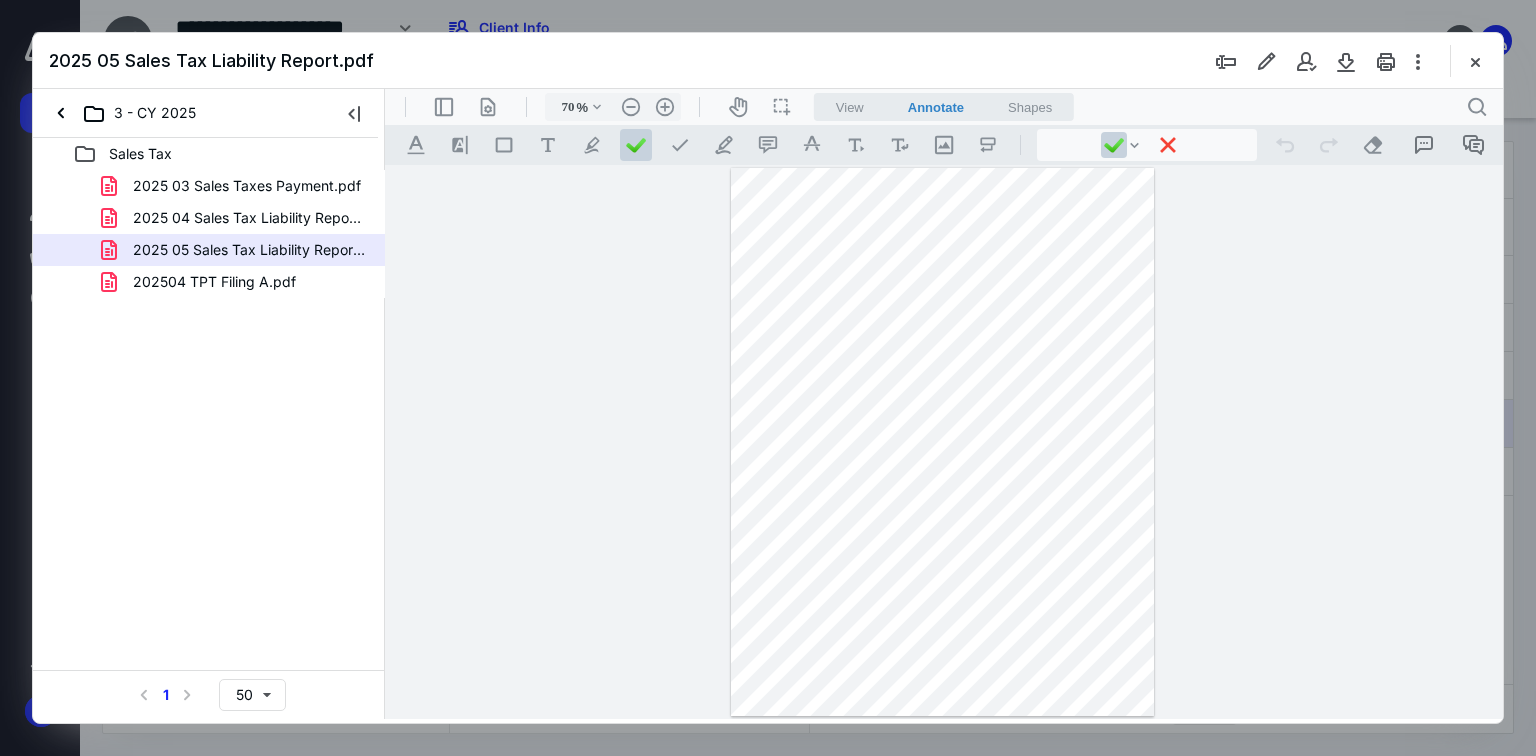 click at bounding box center (1475, 61) 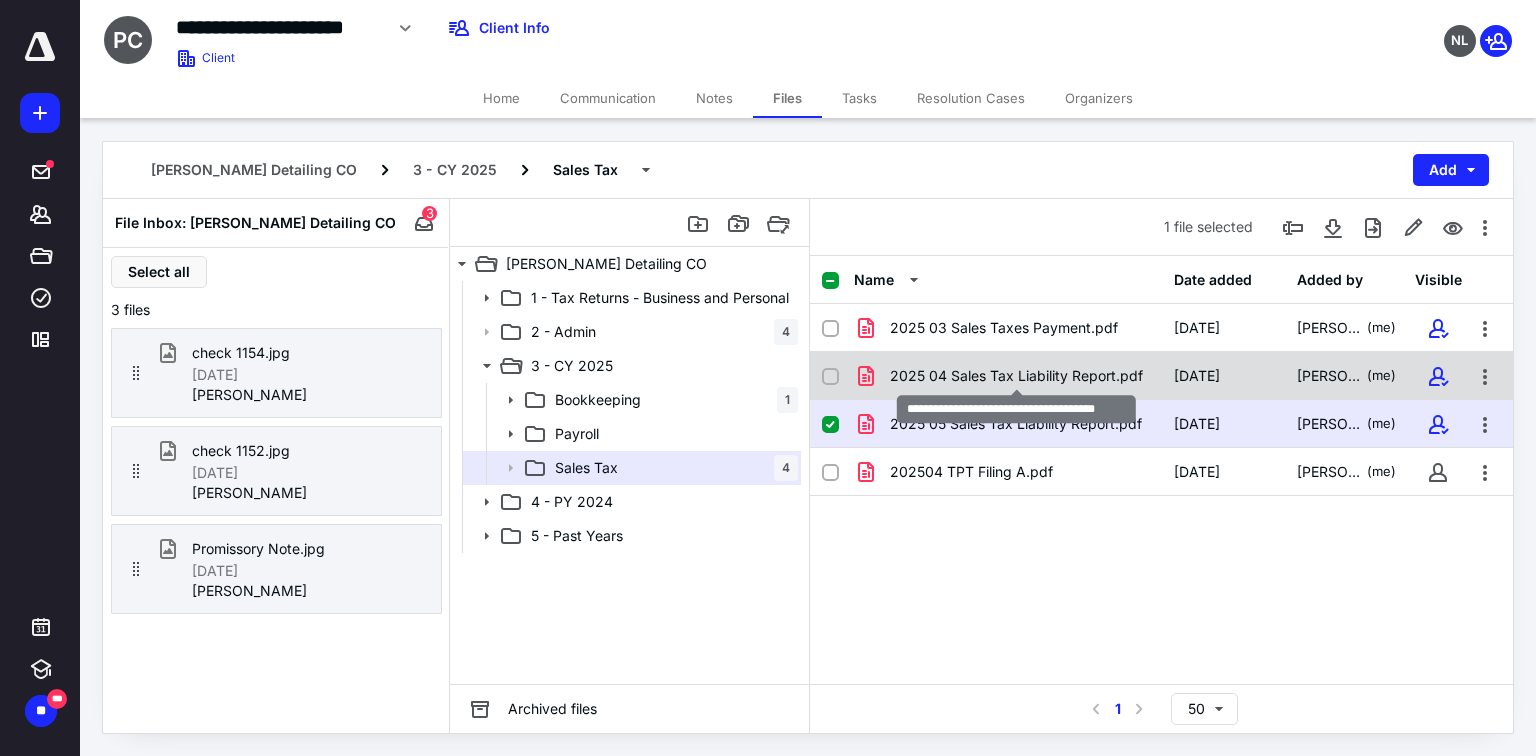 click on "2025 04 Sales Tax Liability Report.pdf" at bounding box center [1016, 376] 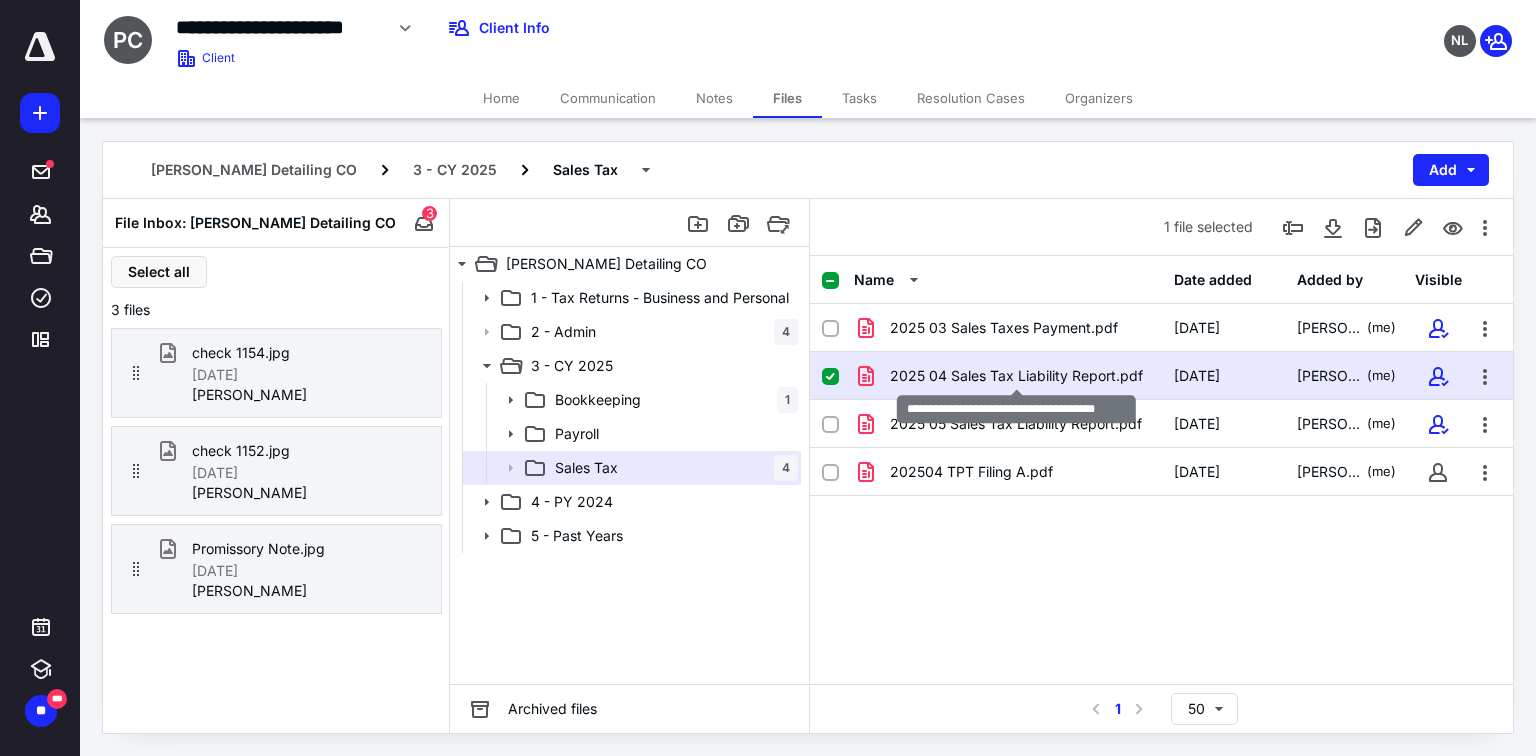 click on "2025 04 Sales Tax Liability Report.pdf" at bounding box center [1016, 376] 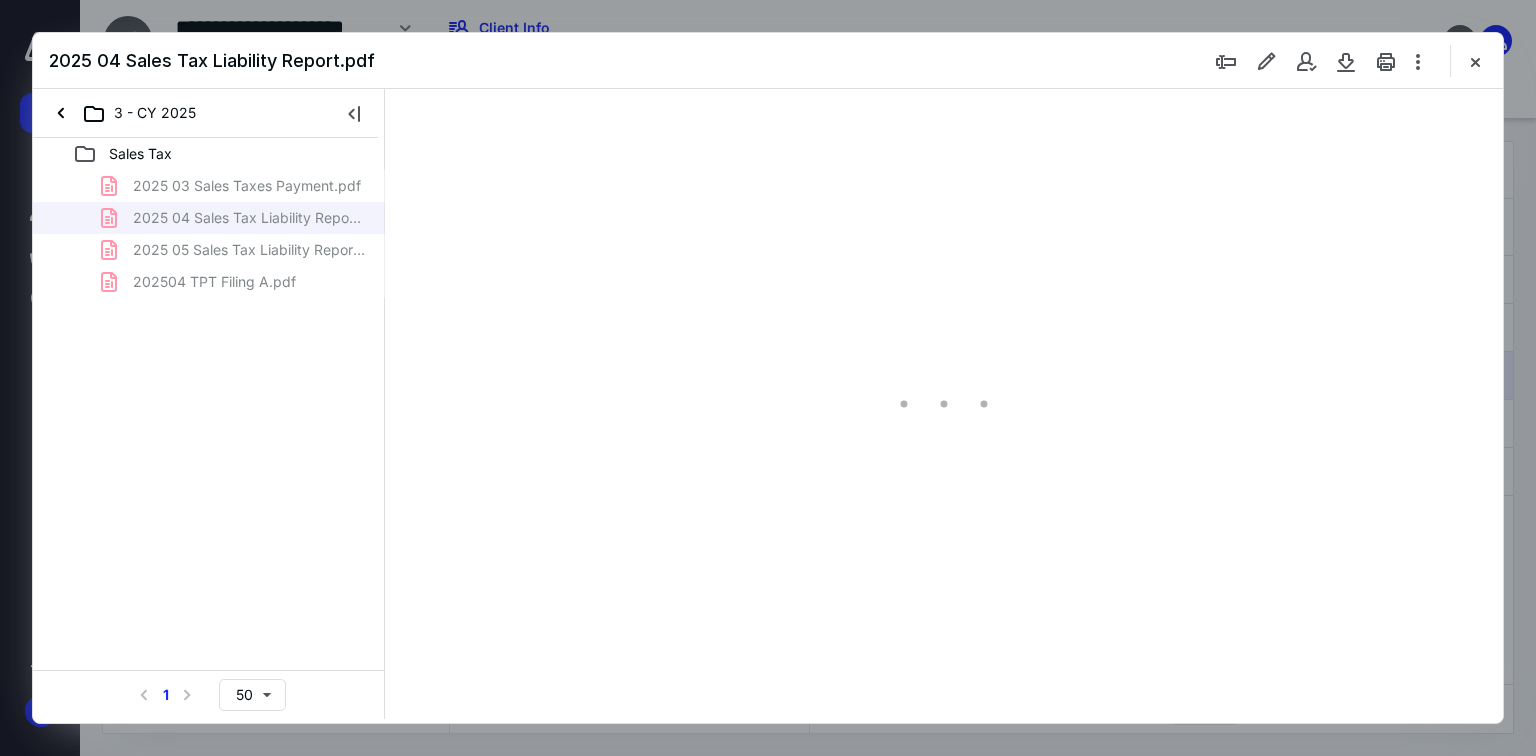 scroll, scrollTop: 0, scrollLeft: 0, axis: both 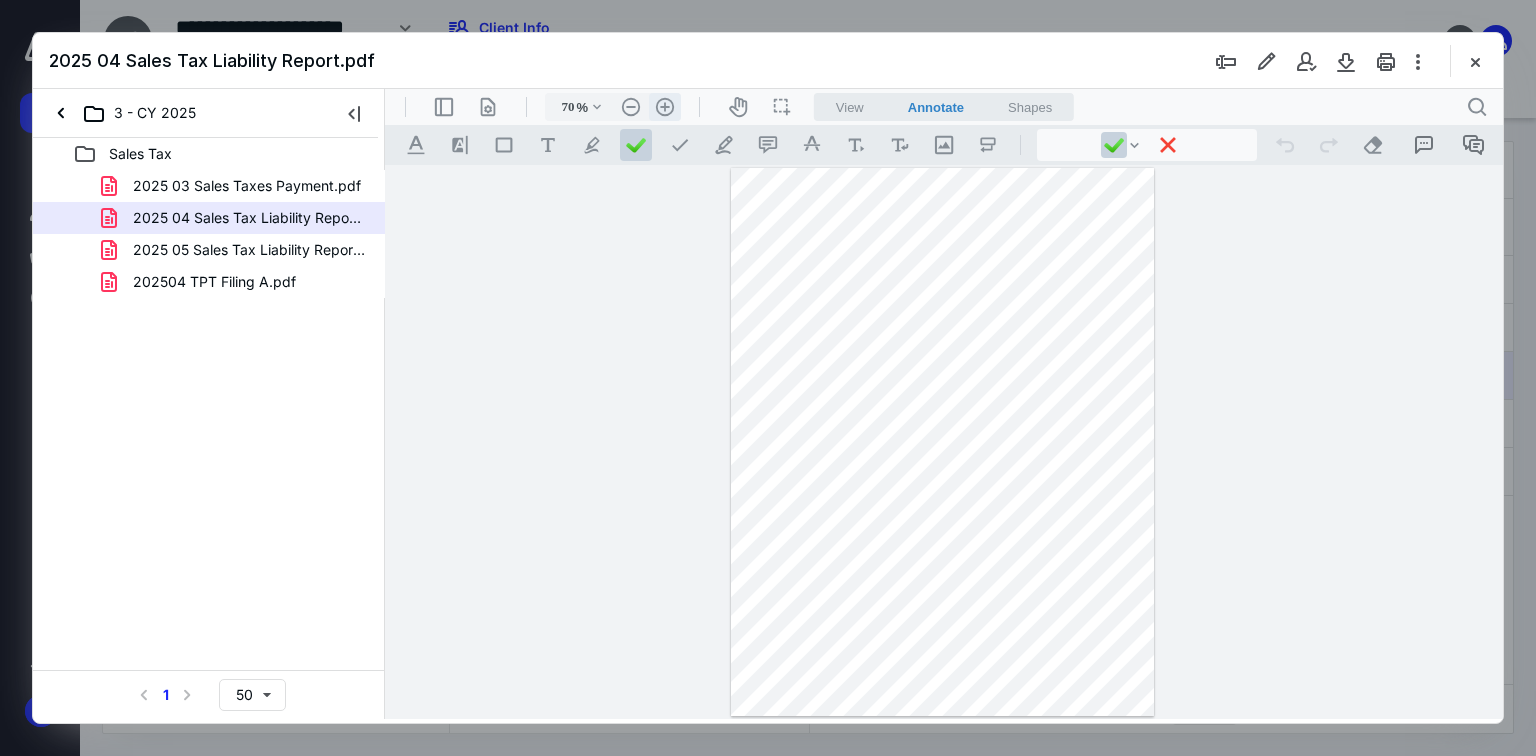 click on ".cls-1{fill:#abb0c4;} icon - header - zoom - in - line" at bounding box center [665, 107] 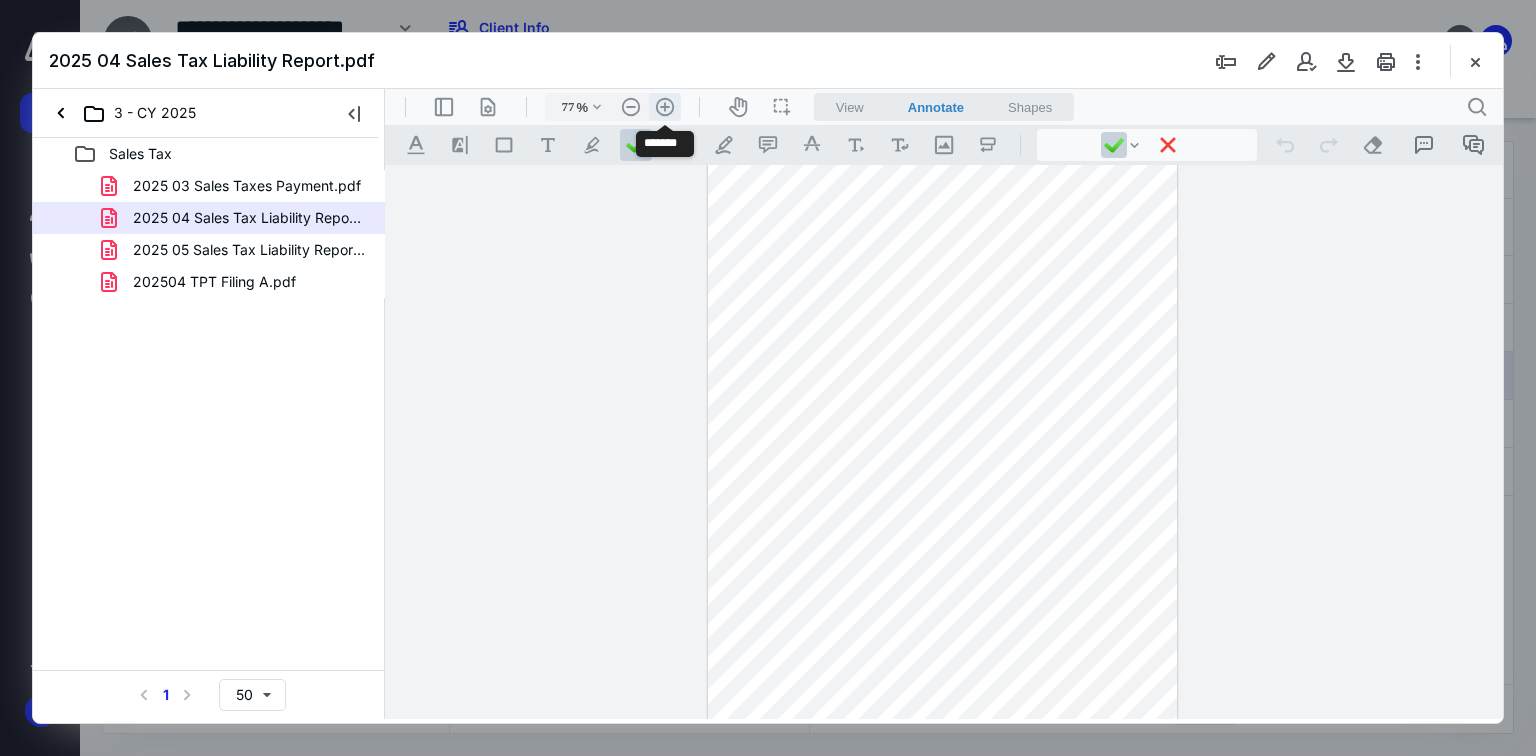 click on ".cls-1{fill:#abb0c4;} icon - header - zoom - in - line" at bounding box center (665, 107) 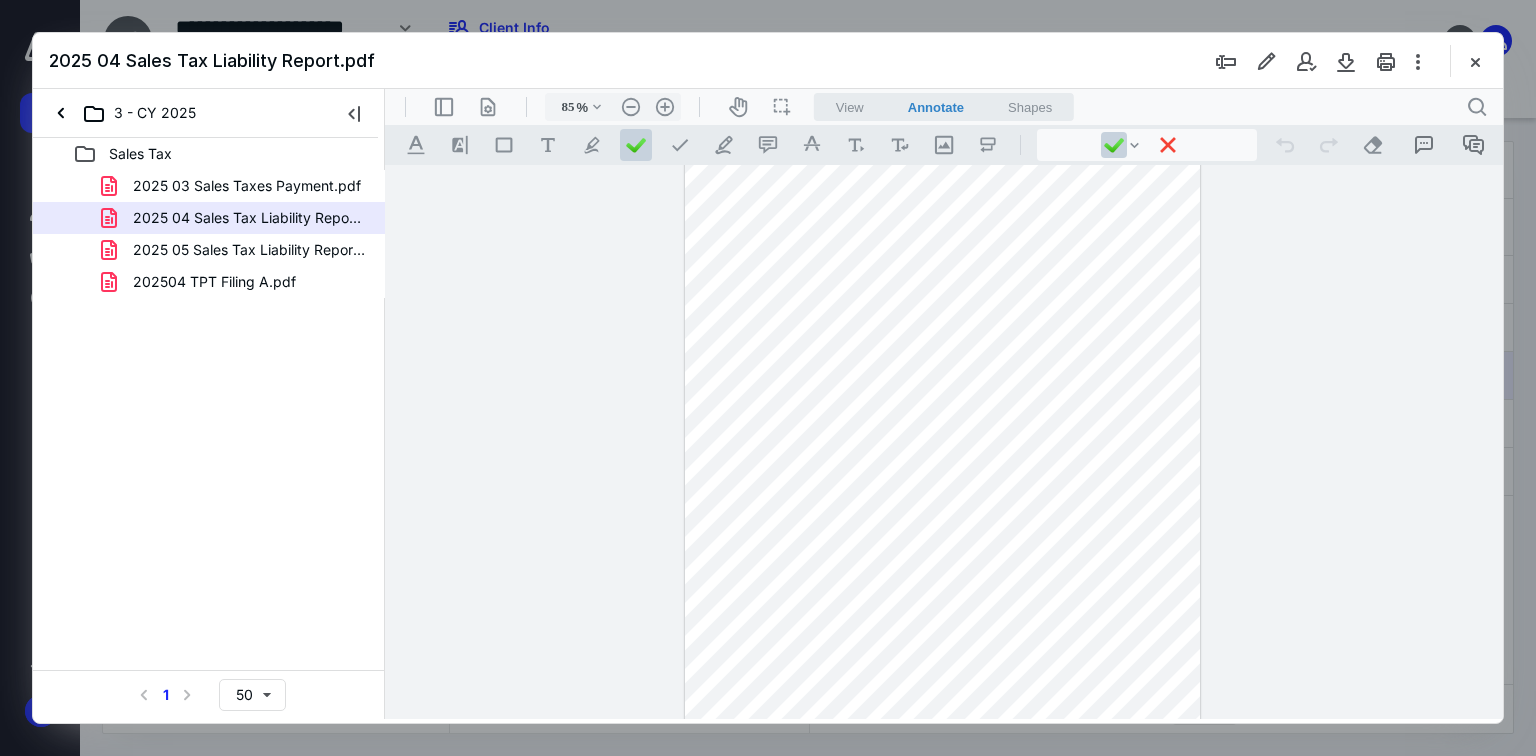 scroll, scrollTop: 0, scrollLeft: 0, axis: both 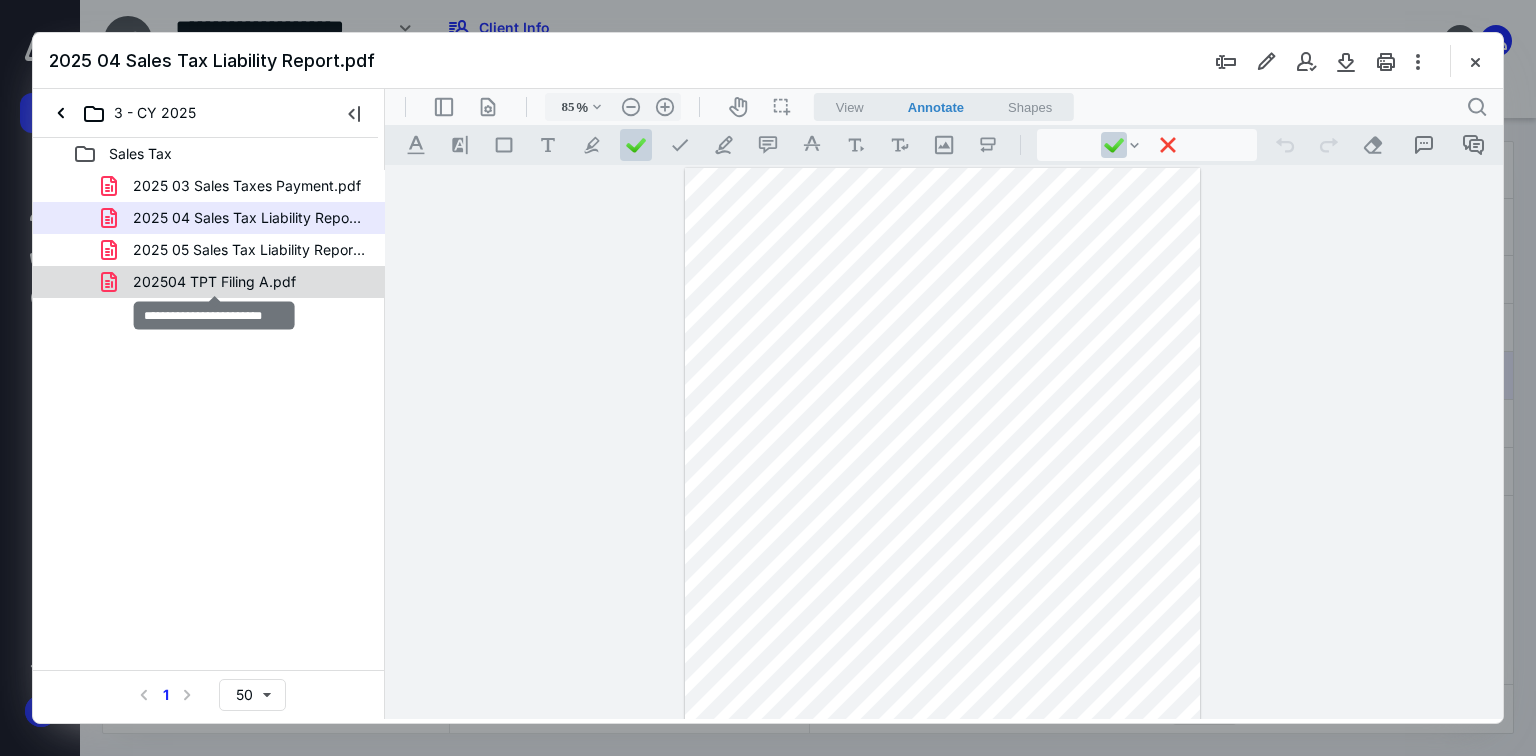 click on "202504 TPT  Filing A.pdf" at bounding box center (214, 282) 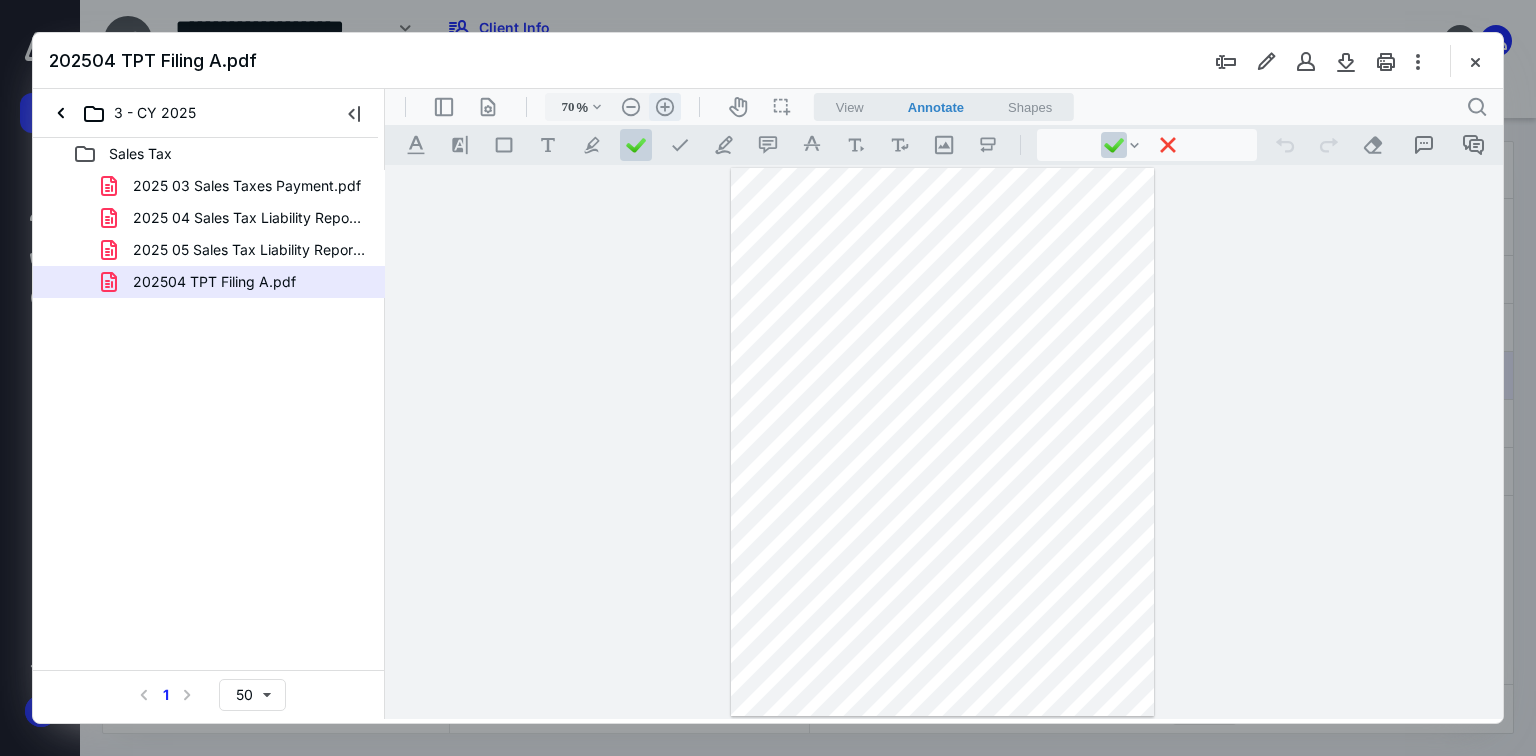 click on ".cls-1{fill:#abb0c4;} icon - header - zoom - in - line" at bounding box center (665, 107) 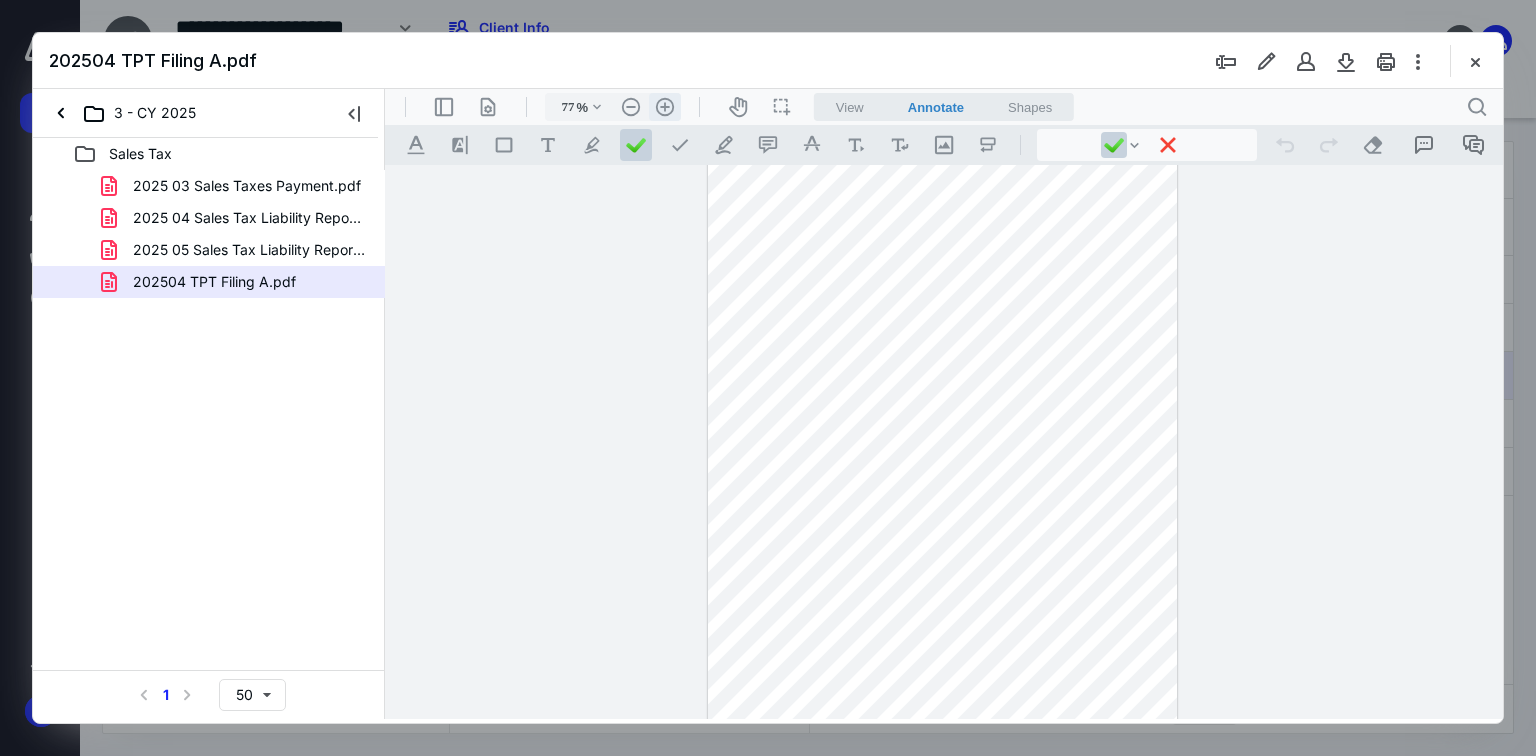 click on ".cls-1{fill:#abb0c4;} icon - header - zoom - in - line" at bounding box center (665, 107) 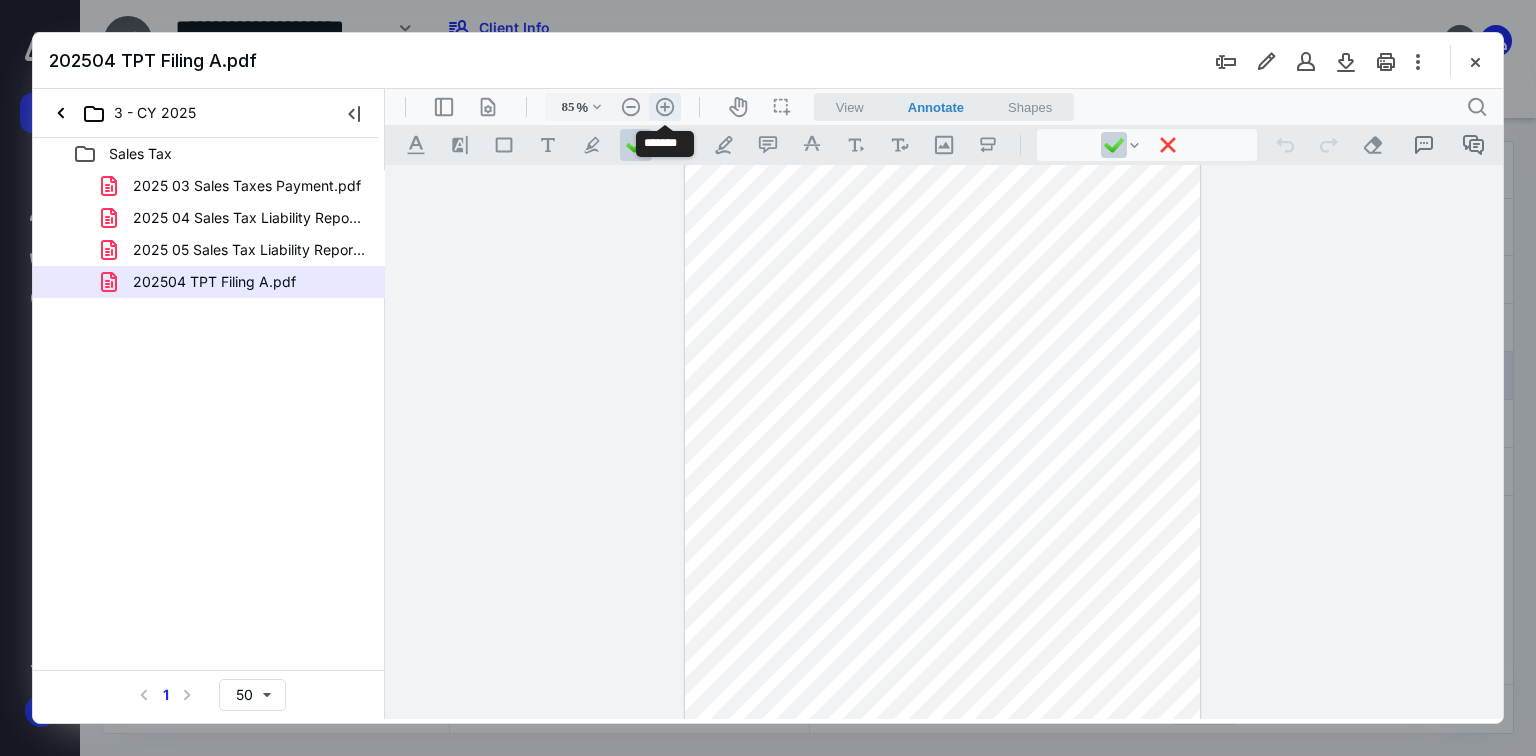 click on ".cls-1{fill:#abb0c4;} icon - header - zoom - in - line" at bounding box center [665, 107] 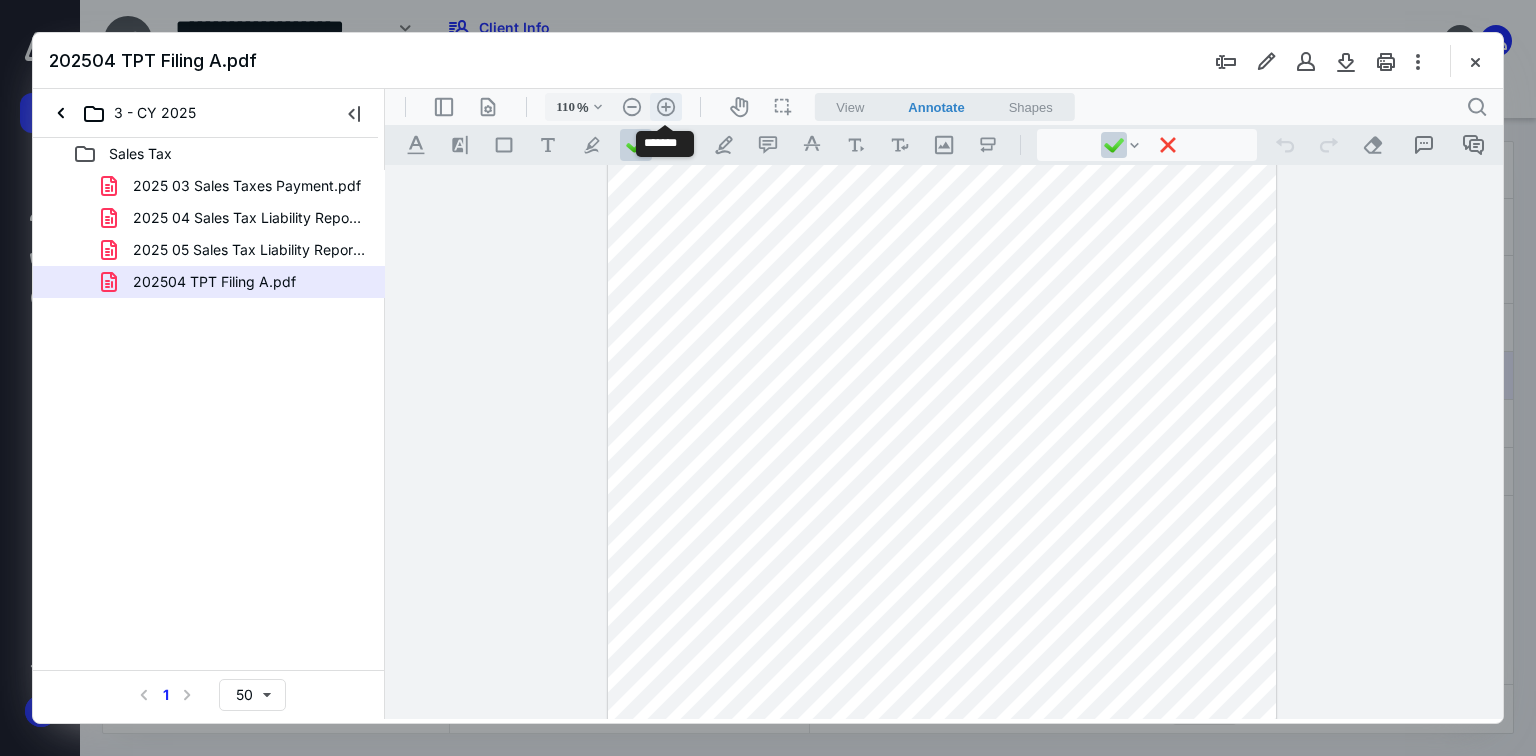 click on ".cls-1{fill:#abb0c4;} icon - header - zoom - in - line" at bounding box center [666, 107] 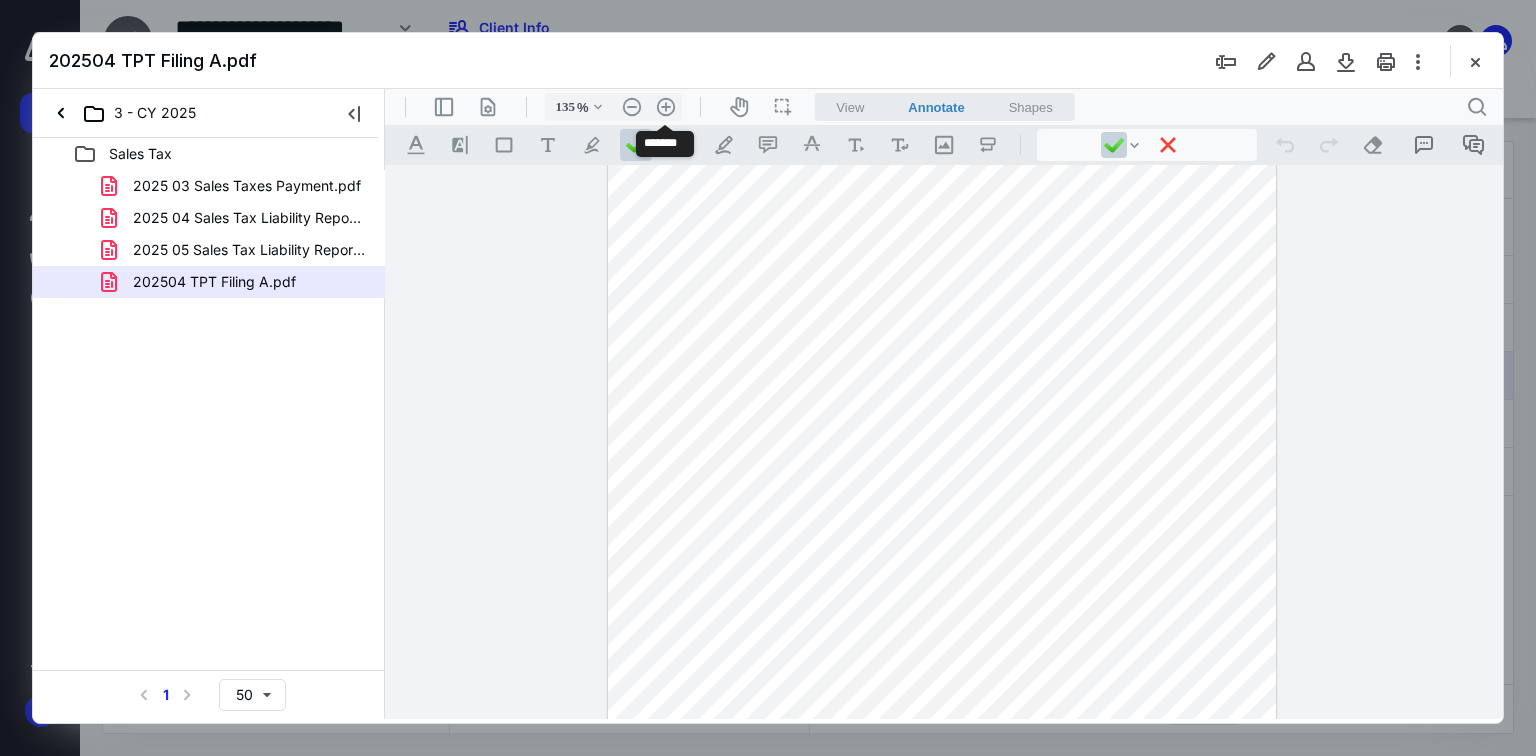 scroll, scrollTop: 224, scrollLeft: 0, axis: vertical 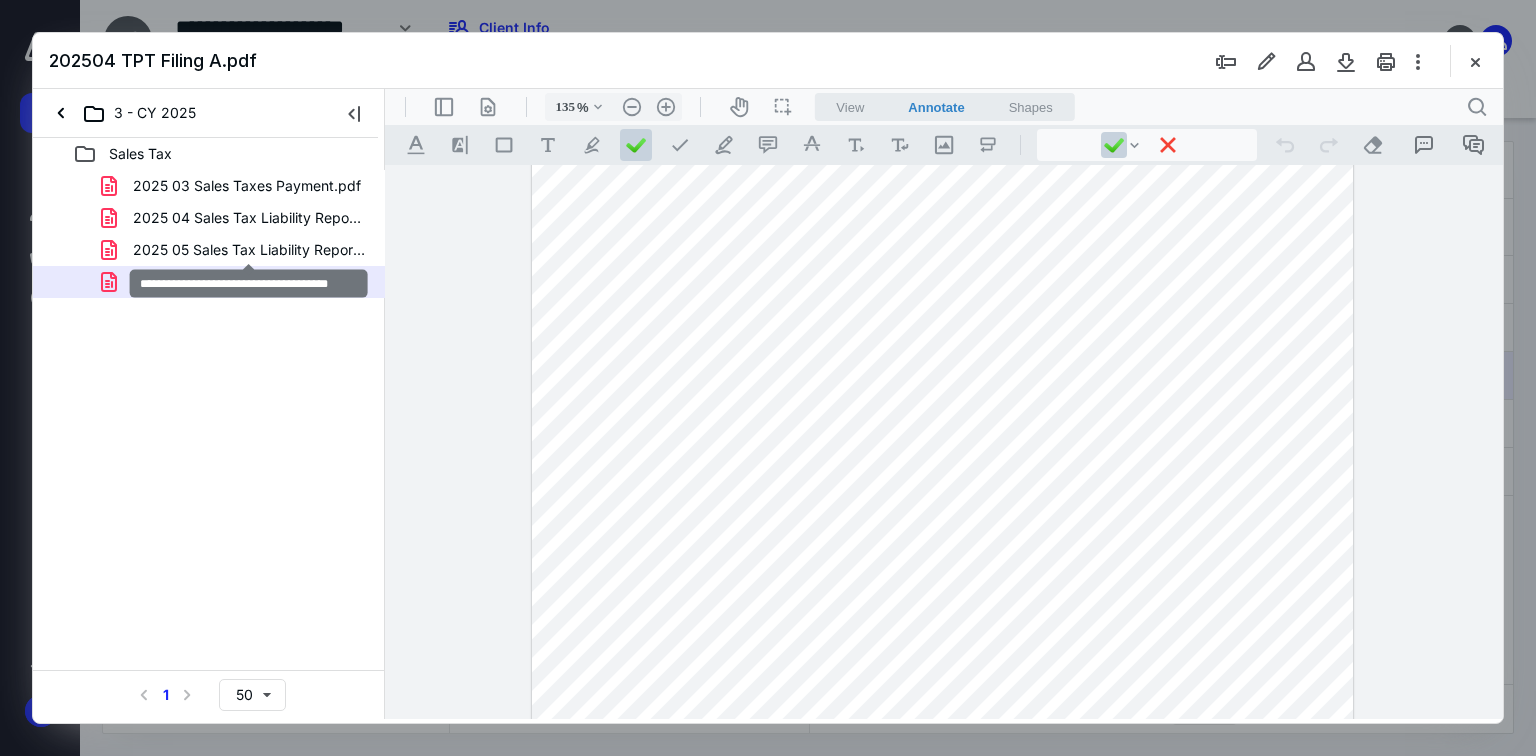 click on "2025 05 Sales Tax Liability Report.pdf" at bounding box center (249, 250) 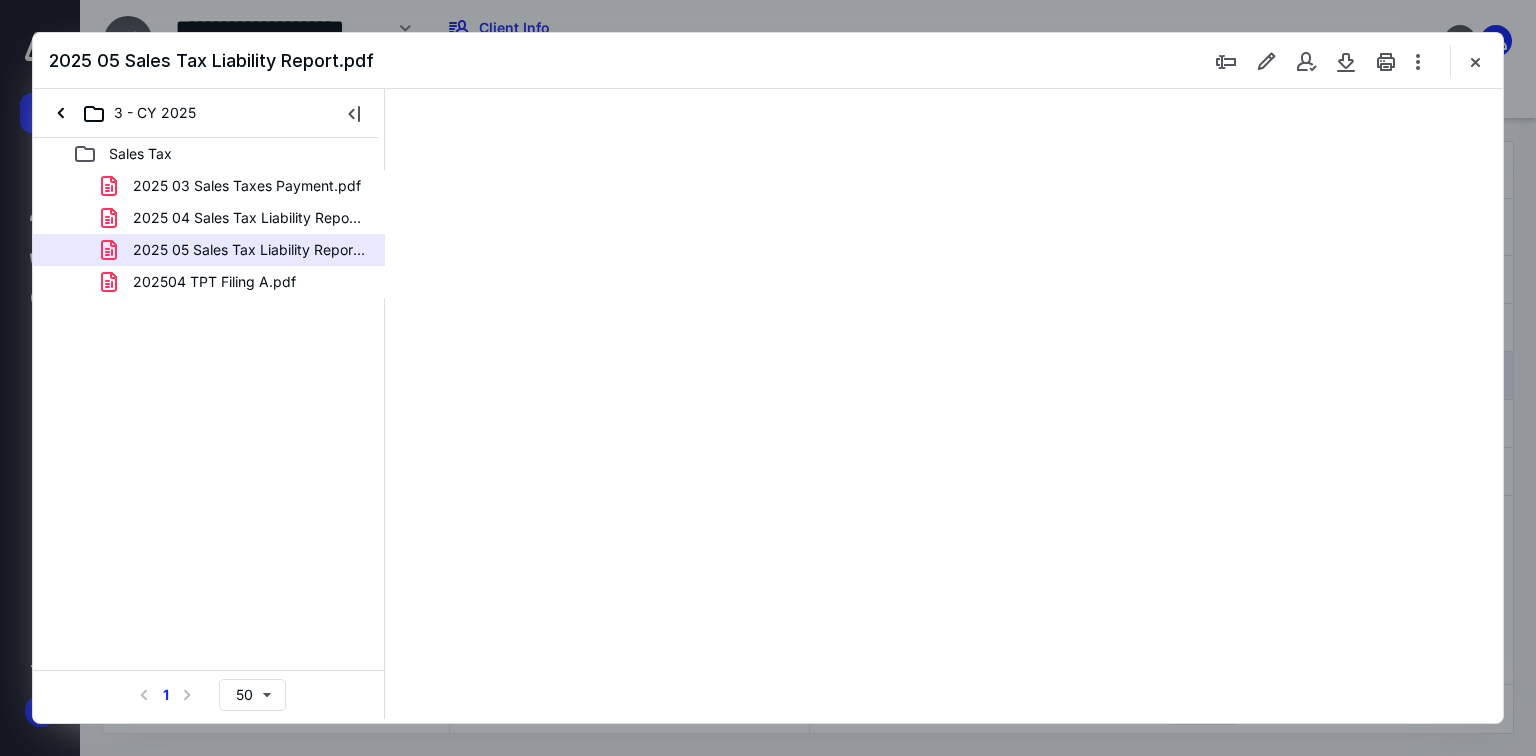 scroll, scrollTop: 0, scrollLeft: 0, axis: both 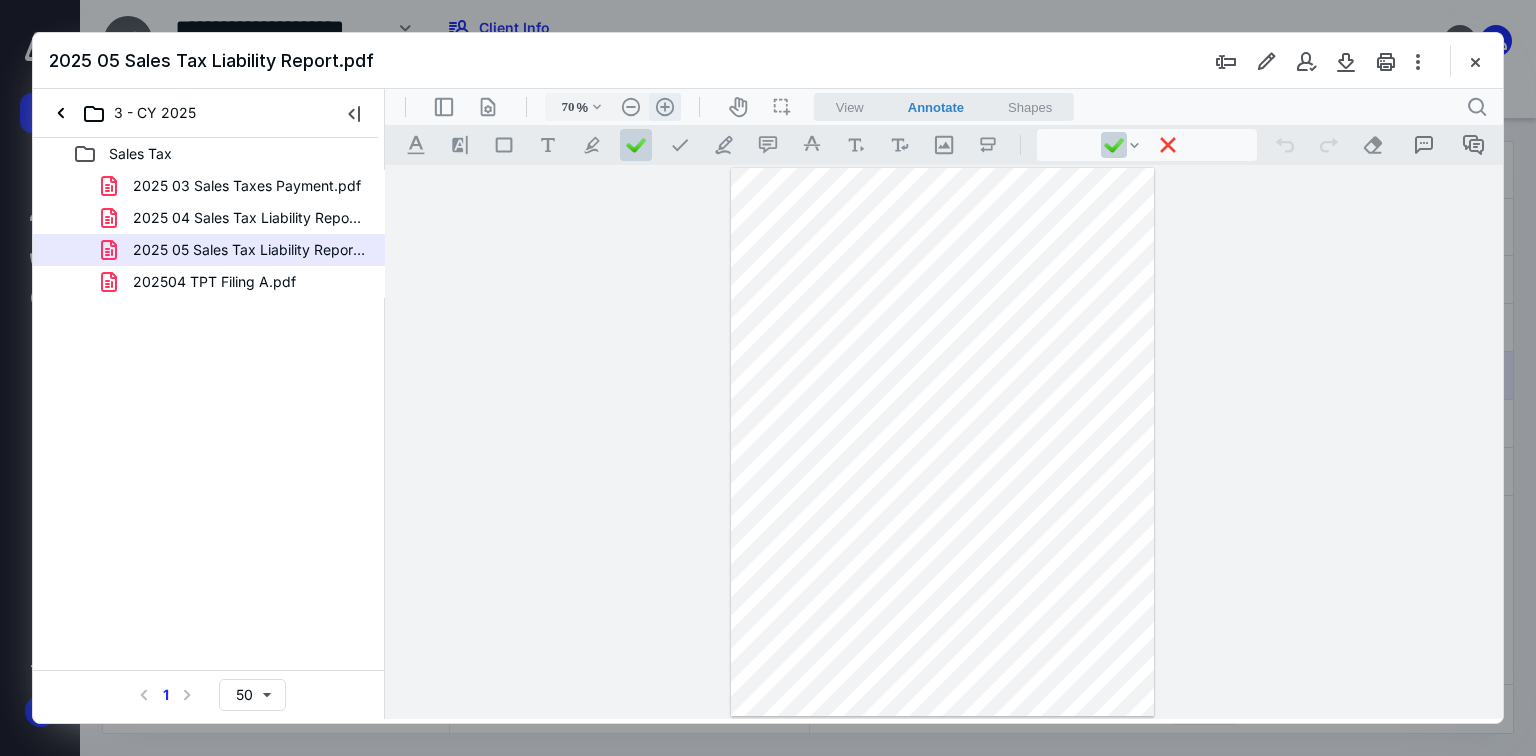 click on ".cls-1{fill:#abb0c4;} icon - header - zoom - in - line" at bounding box center (665, 107) 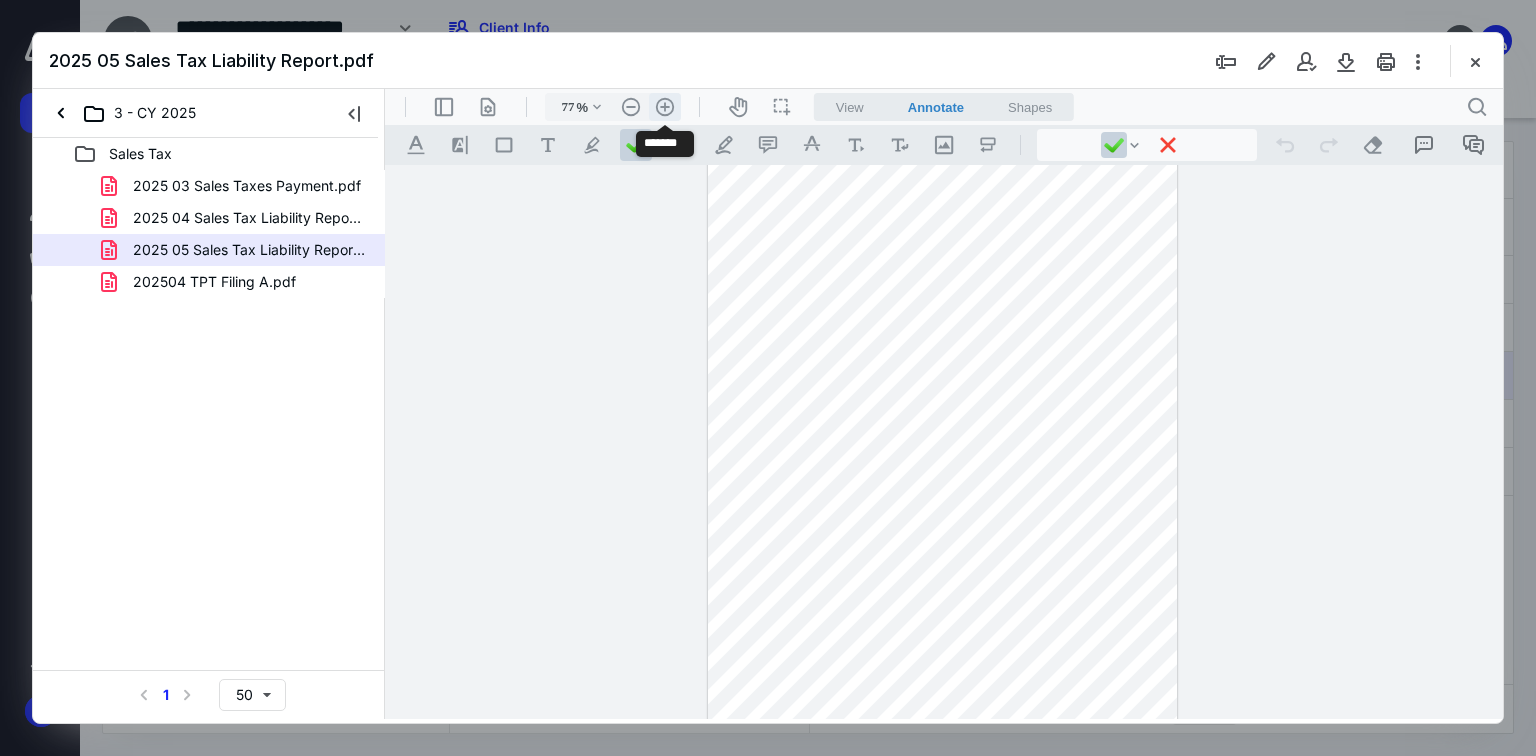 click on ".cls-1{fill:#abb0c4;} icon - header - zoom - in - line" at bounding box center [665, 107] 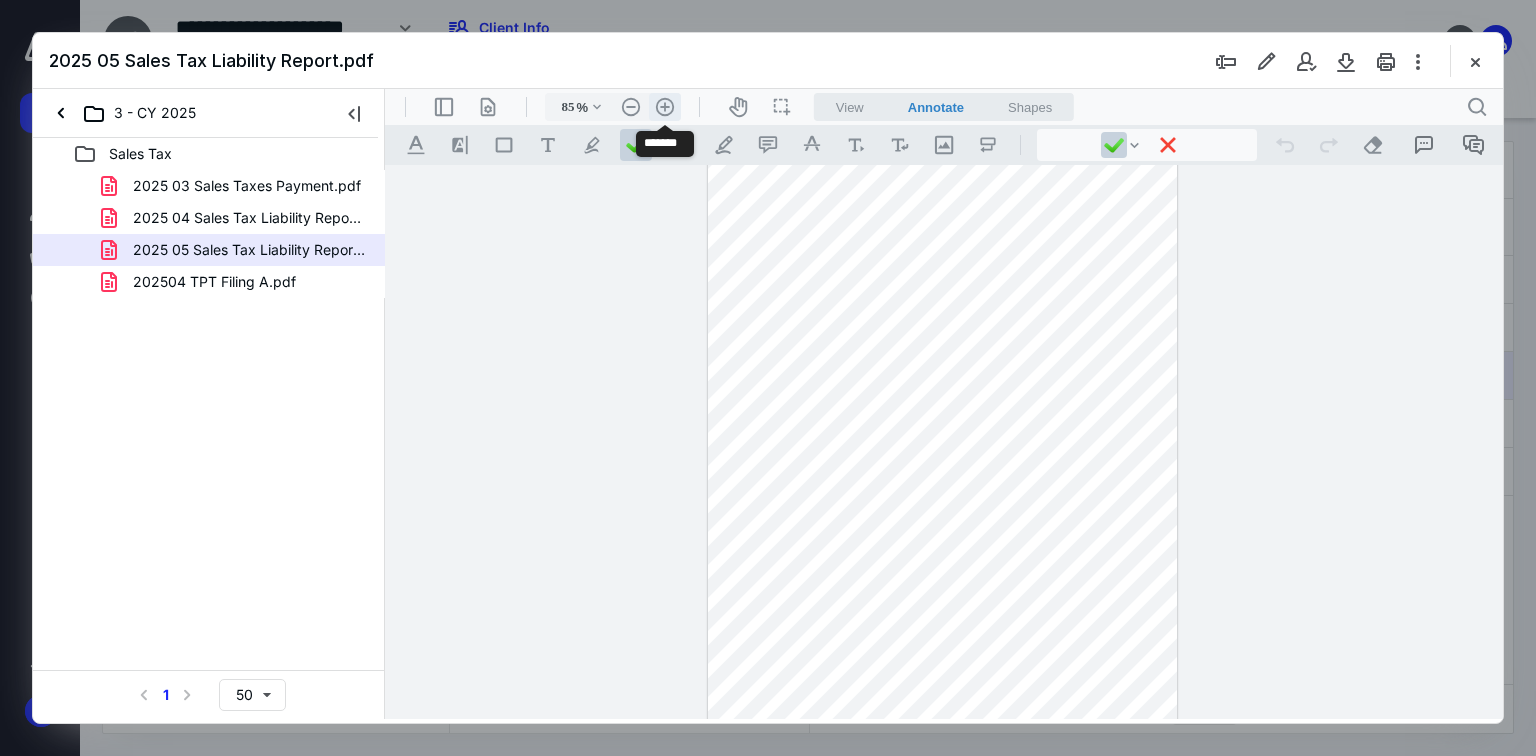 click on ".cls-1{fill:#abb0c4;} icon - header - zoom - in - line" at bounding box center [665, 107] 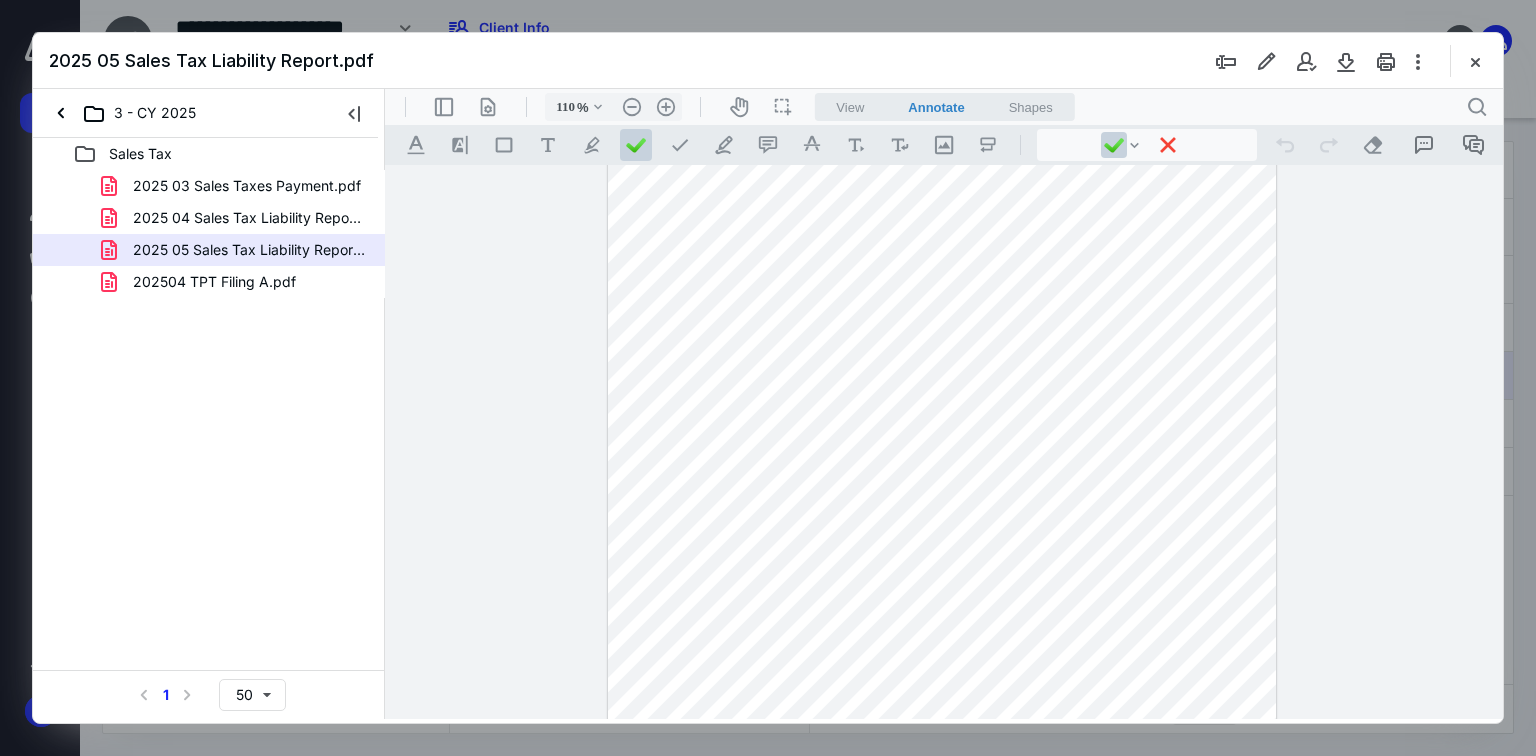 scroll, scrollTop: 0, scrollLeft: 0, axis: both 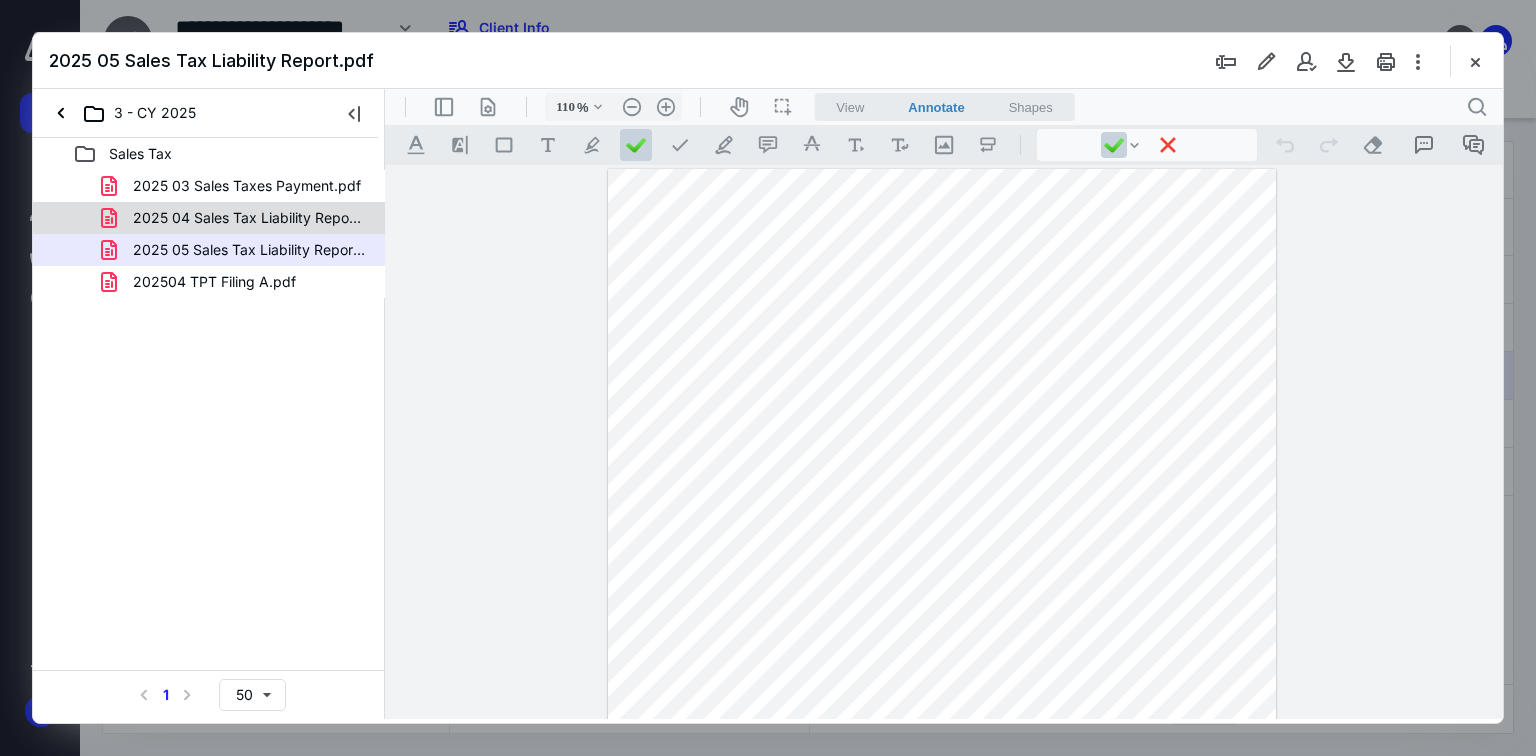 click on "2025 04 Sales Tax Liability Report.pdf" at bounding box center [209, 218] 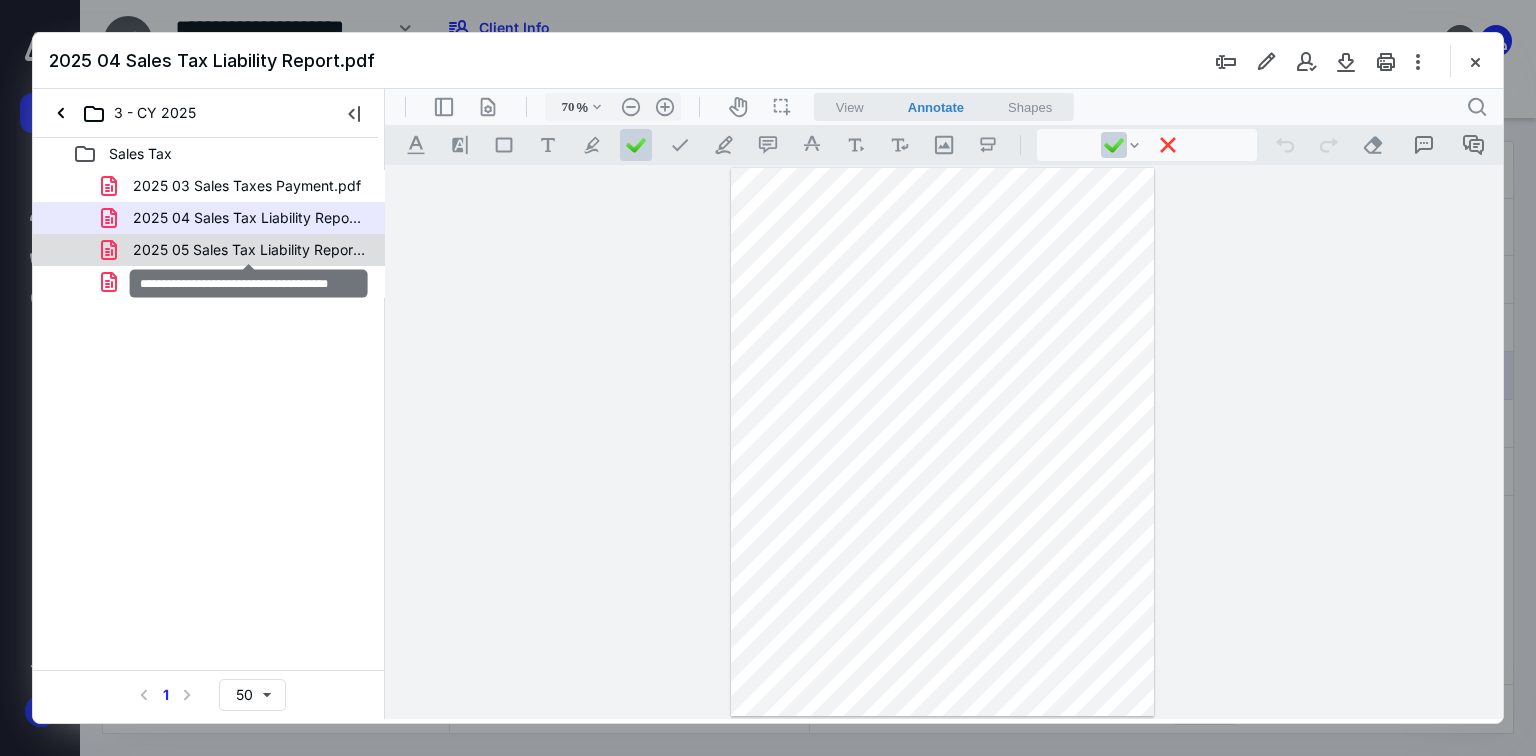 click on "2025 05 Sales Tax Liability Report.pdf" at bounding box center [249, 250] 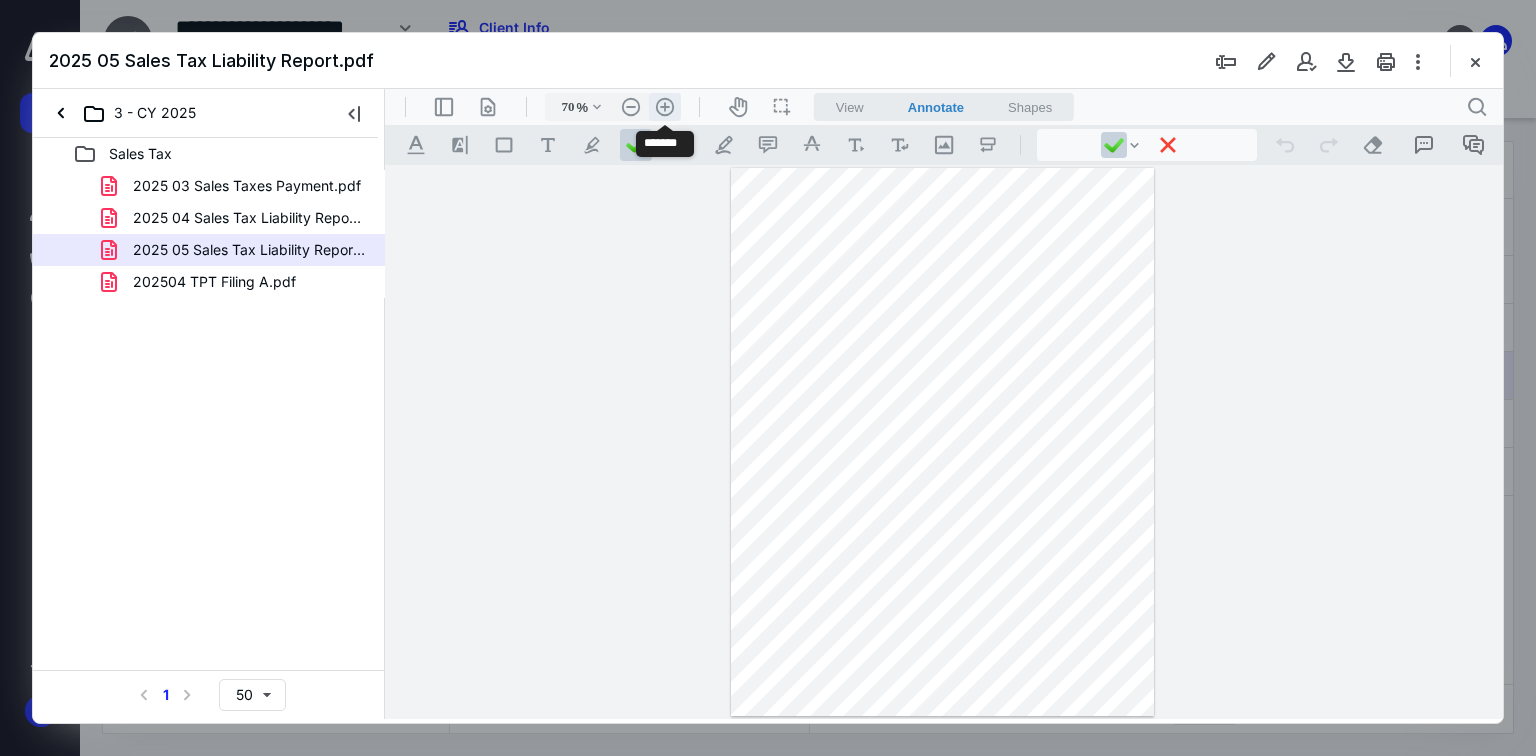 click on ".cls-1{fill:#abb0c4;} icon - header - zoom - in - line" at bounding box center [665, 107] 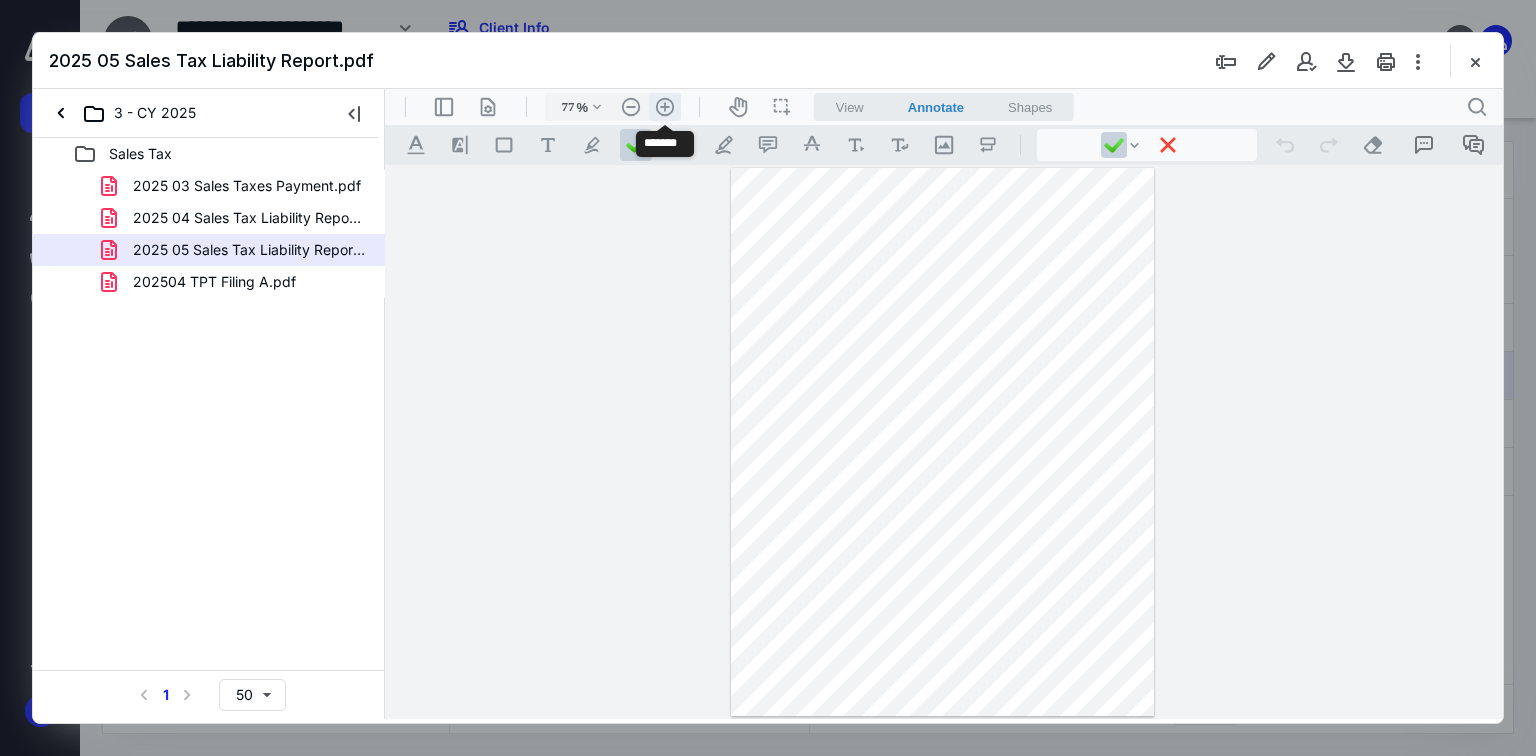 click on ".cls-1{fill:#abb0c4;} icon - header - zoom - in - line" at bounding box center (665, 107) 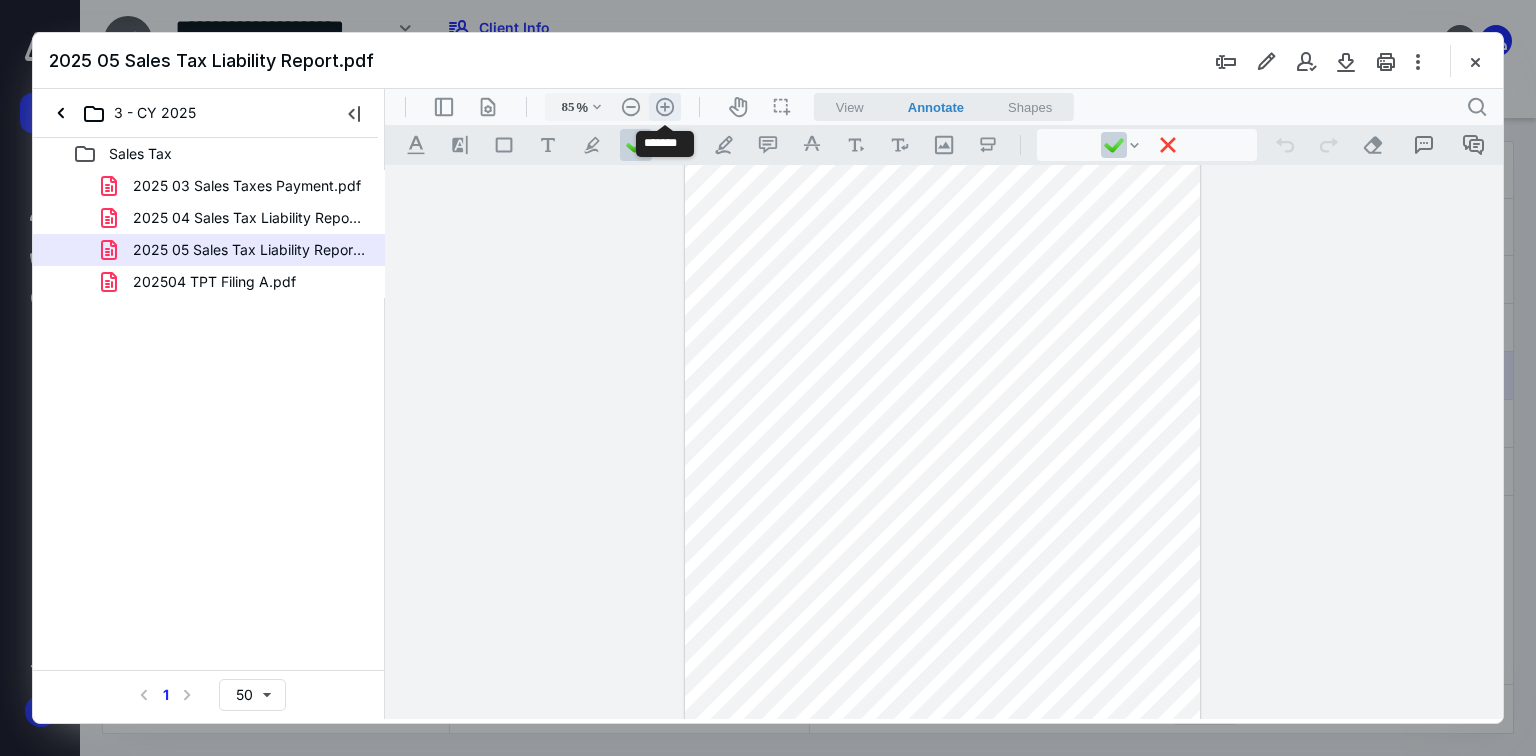 click on ".cls-1{fill:#abb0c4;} icon - header - zoom - in - line" at bounding box center [665, 107] 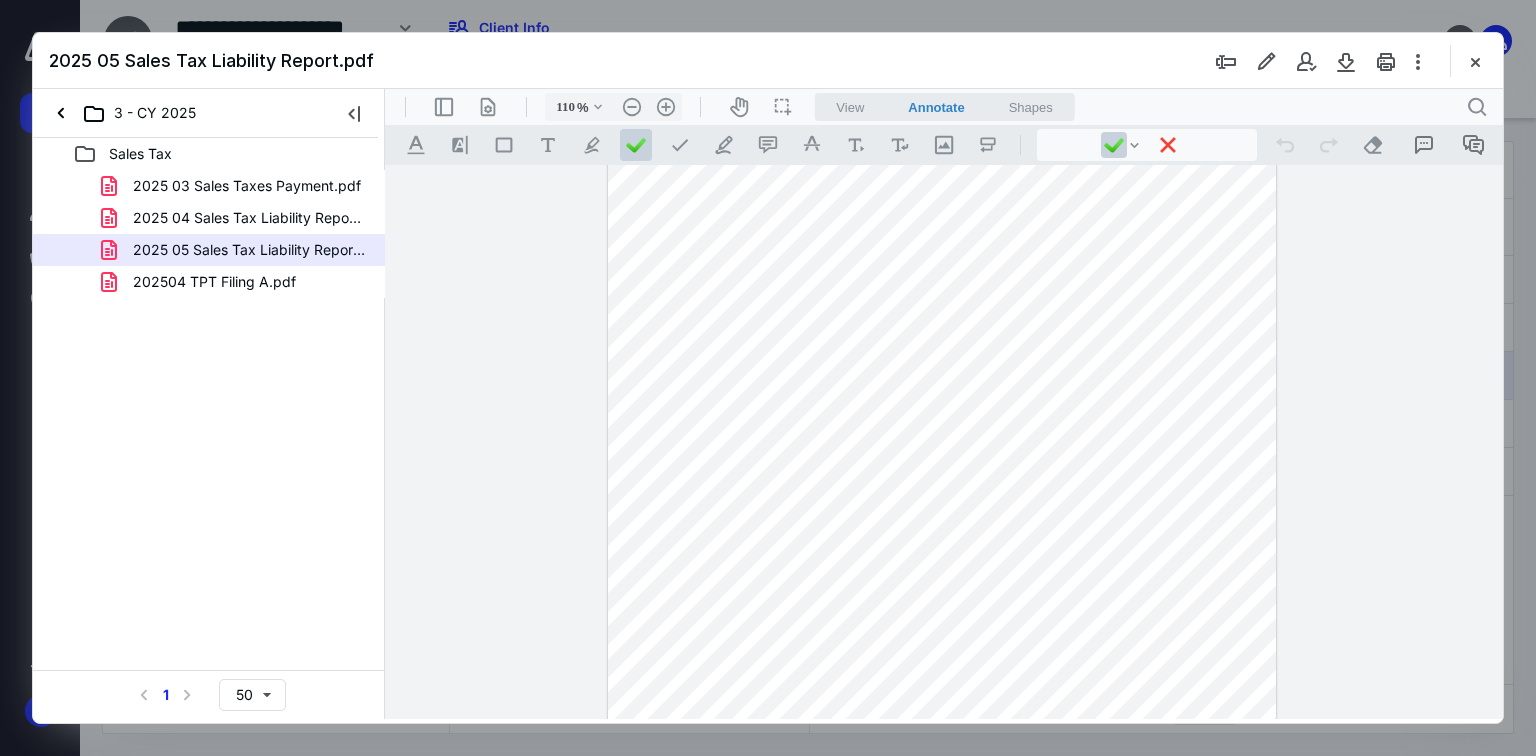 scroll, scrollTop: 57, scrollLeft: 0, axis: vertical 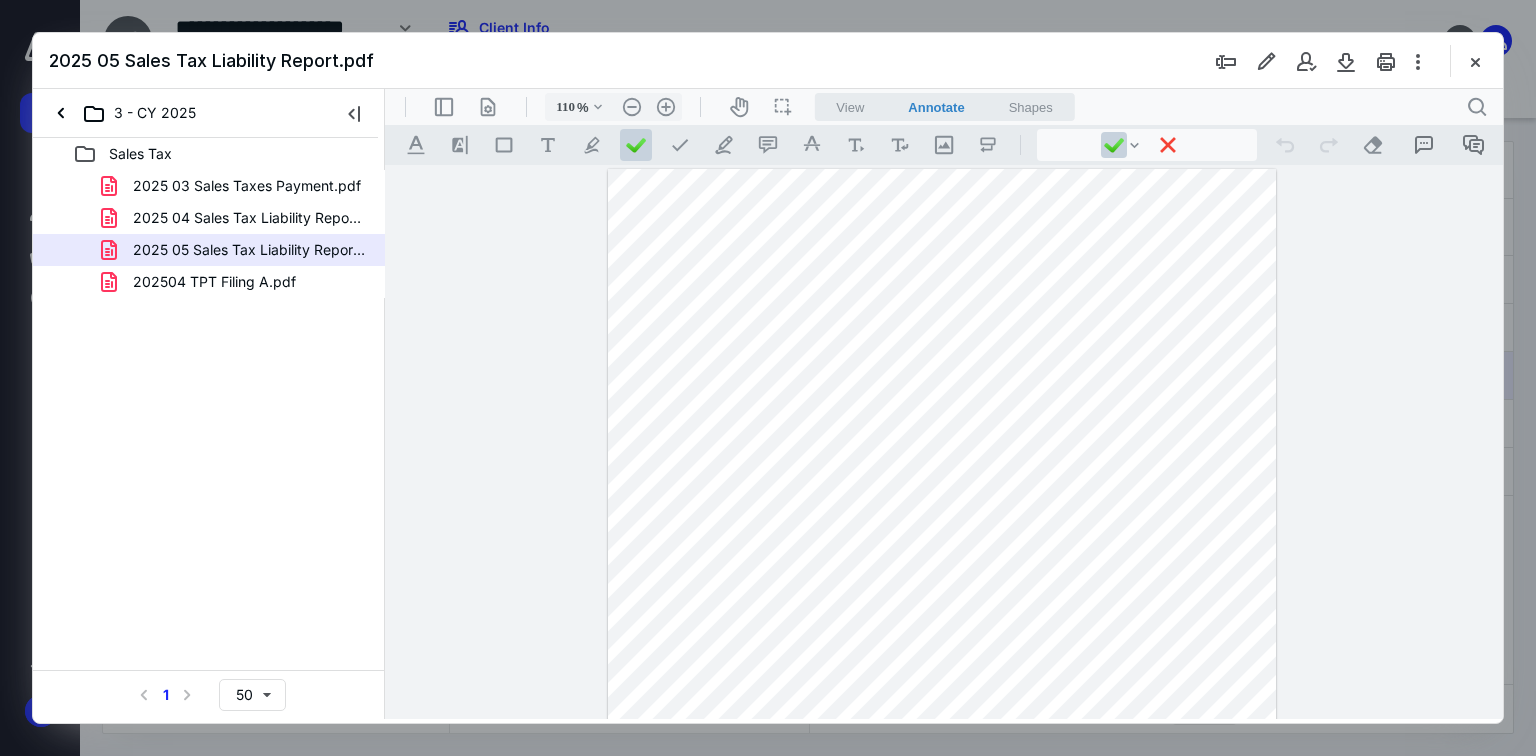 drag, startPoint x: 1468, startPoint y: 52, endPoint x: 1469, endPoint y: 65, distance: 13.038404 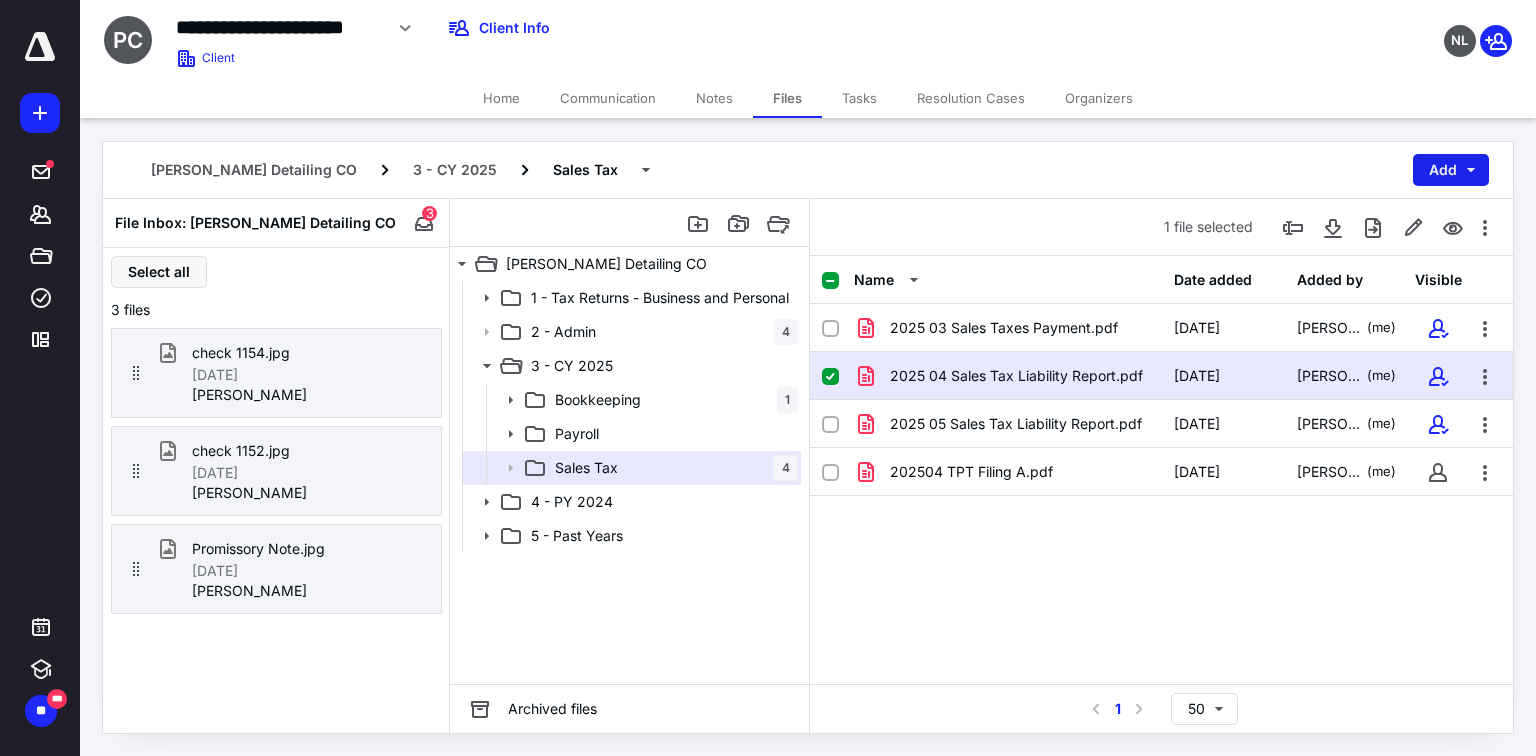 click on "Add" at bounding box center (1451, 170) 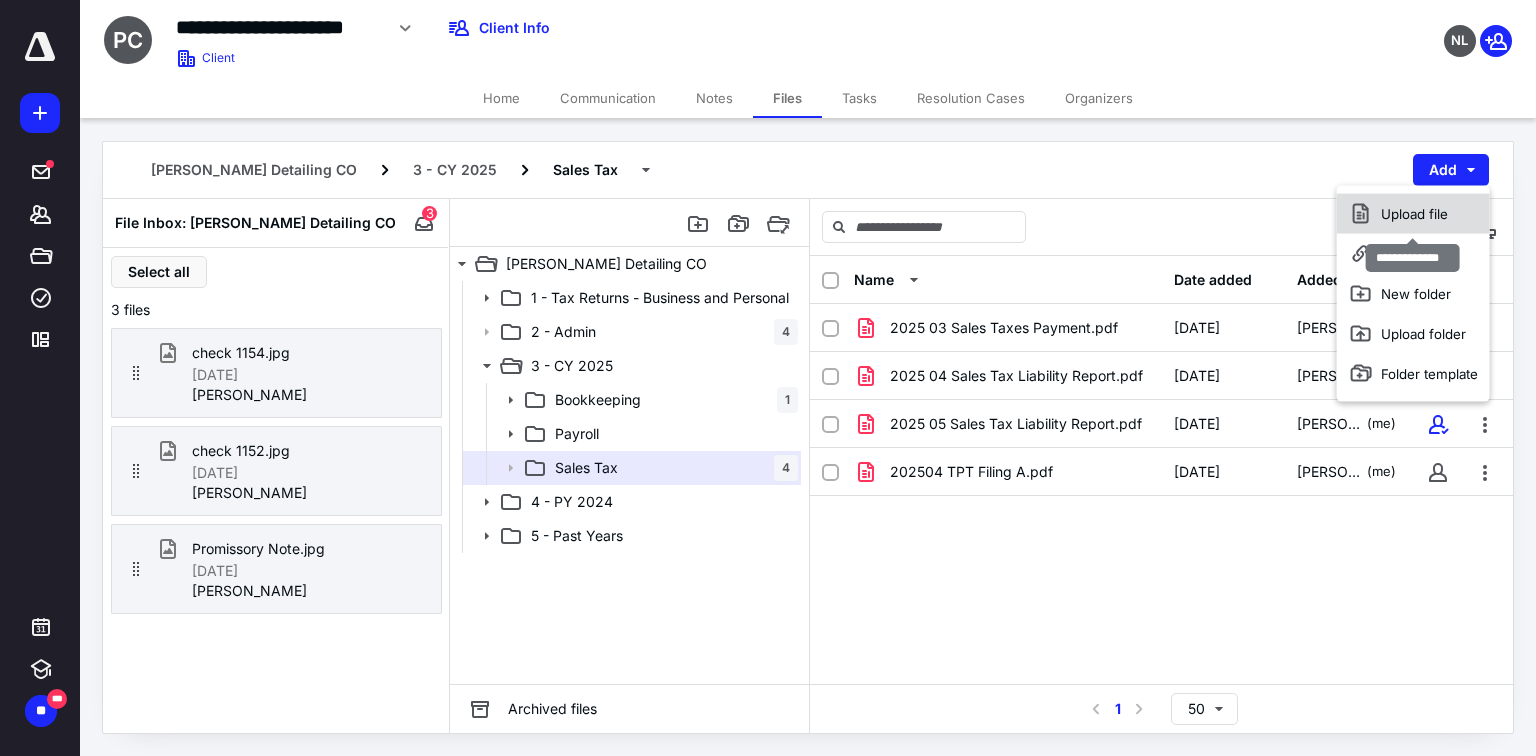 click on "Upload file" at bounding box center (1413, 214) 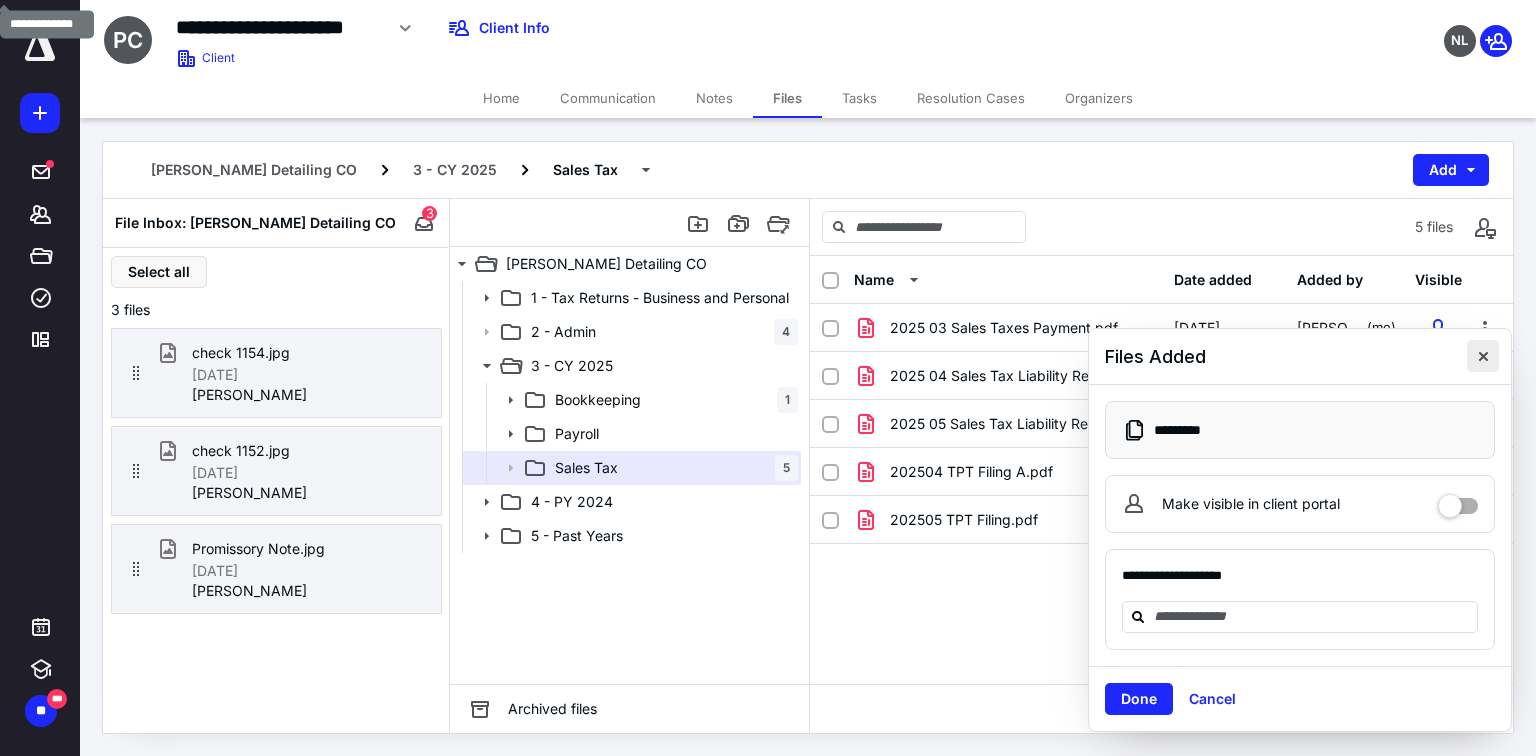 click at bounding box center (1483, 356) 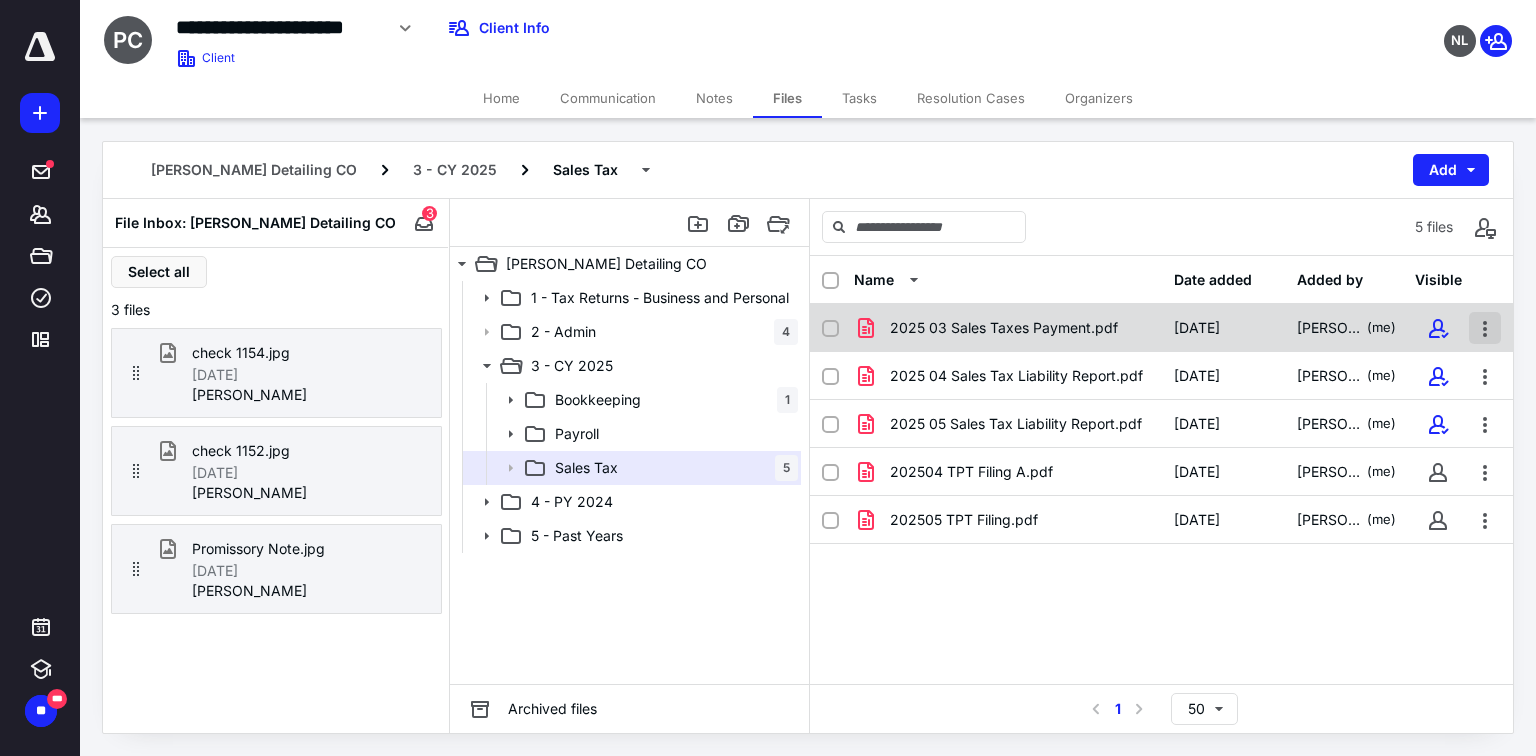 click at bounding box center [1485, 328] 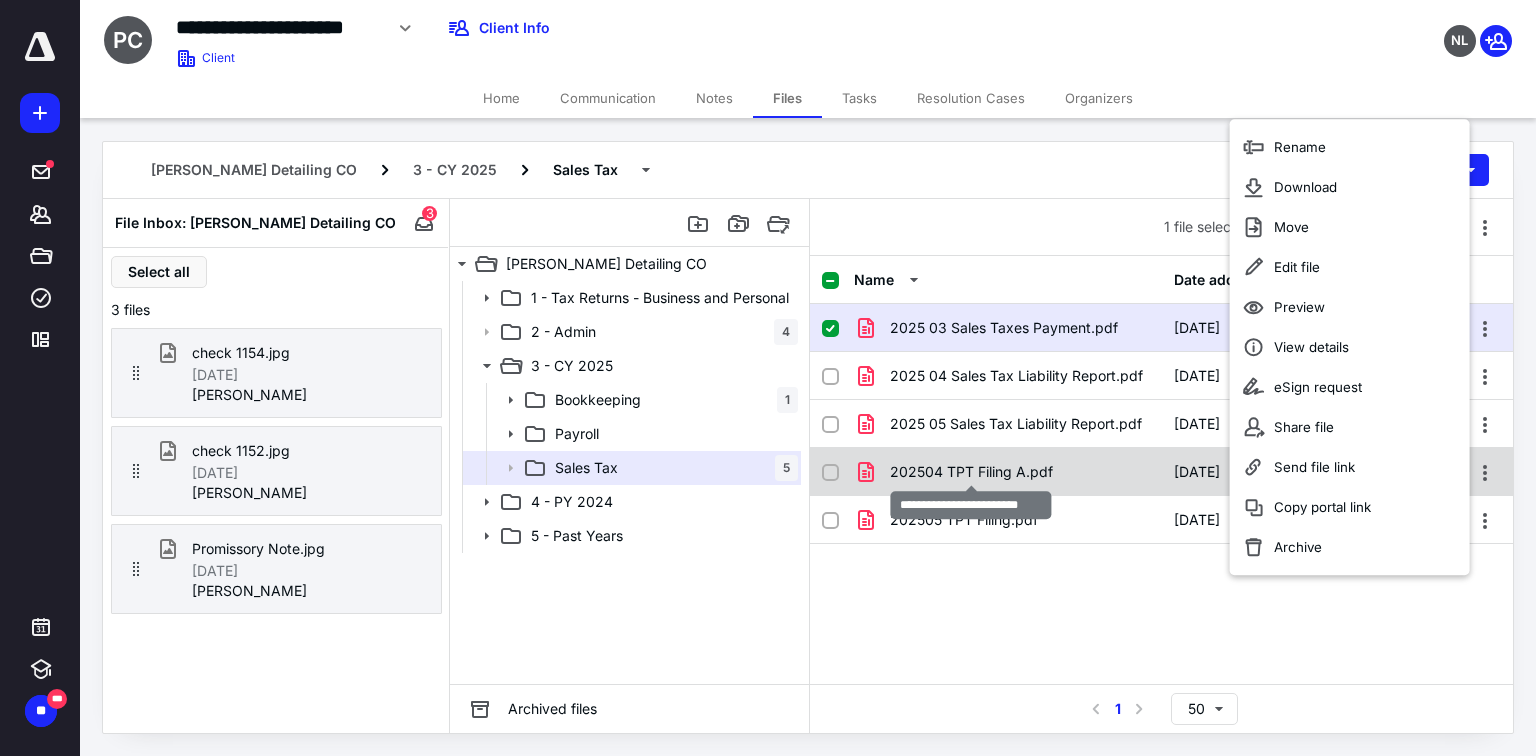 click on "202504 TPT  Filing A.pdf" at bounding box center (971, 472) 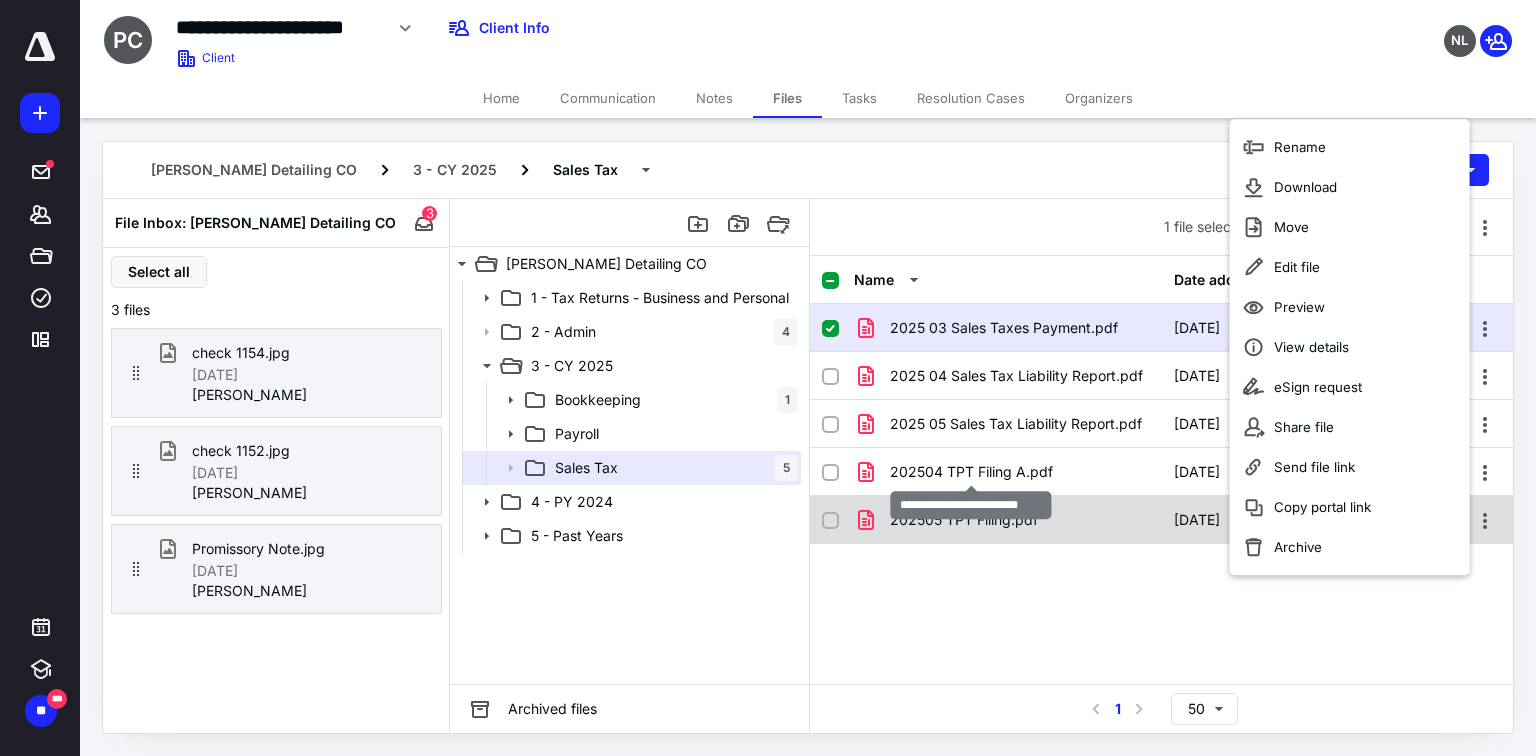 checkbox on "false" 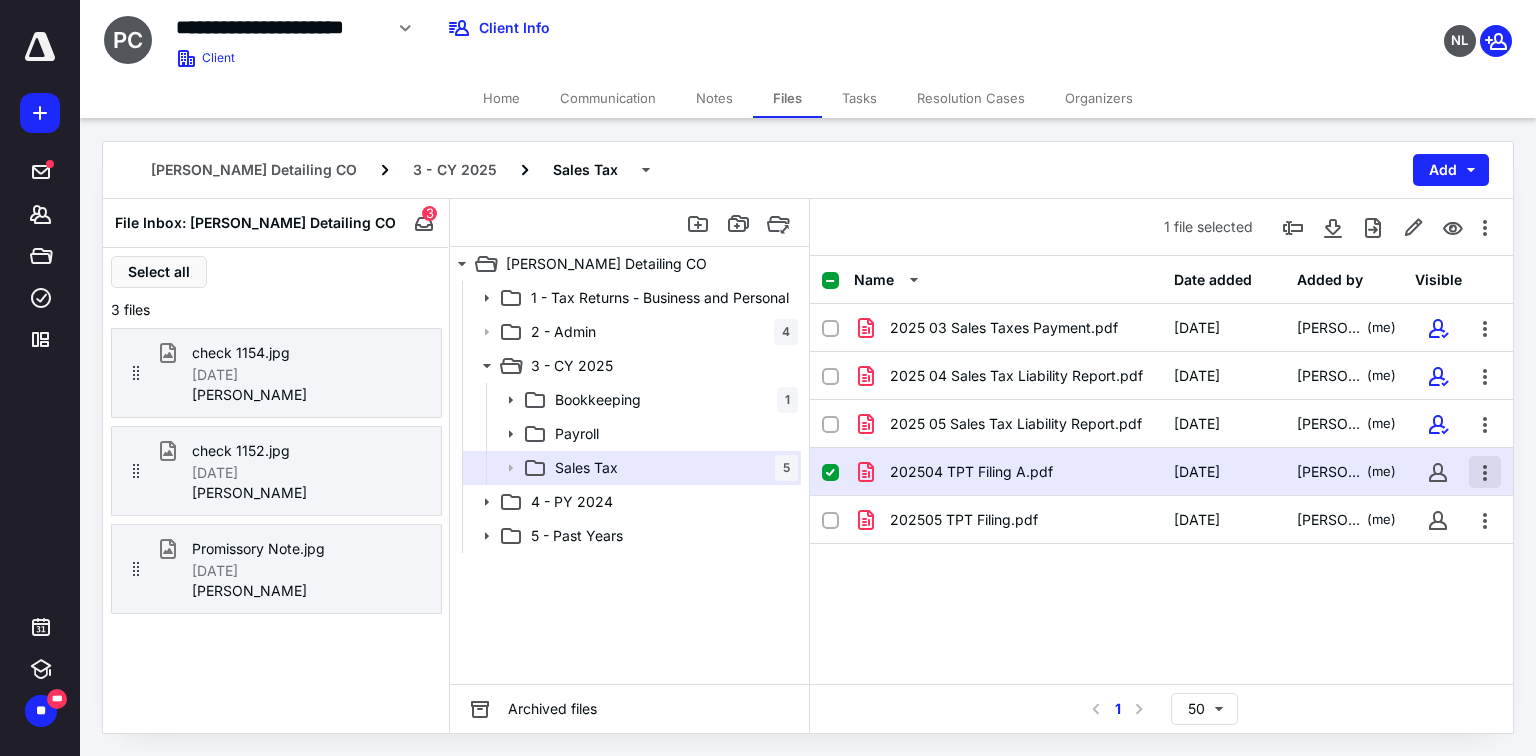 click at bounding box center (1485, 472) 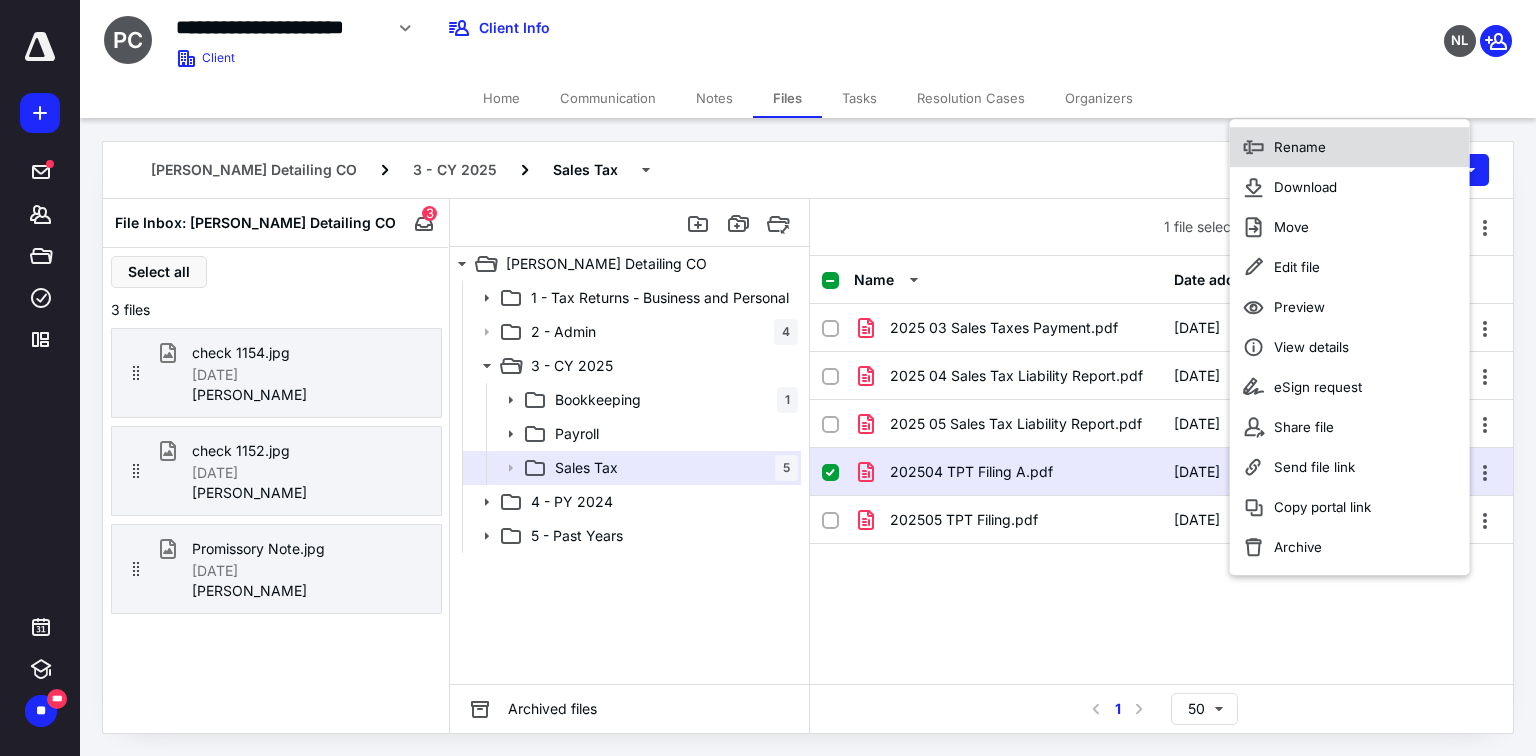 click on "Rename" at bounding box center [1350, 147] 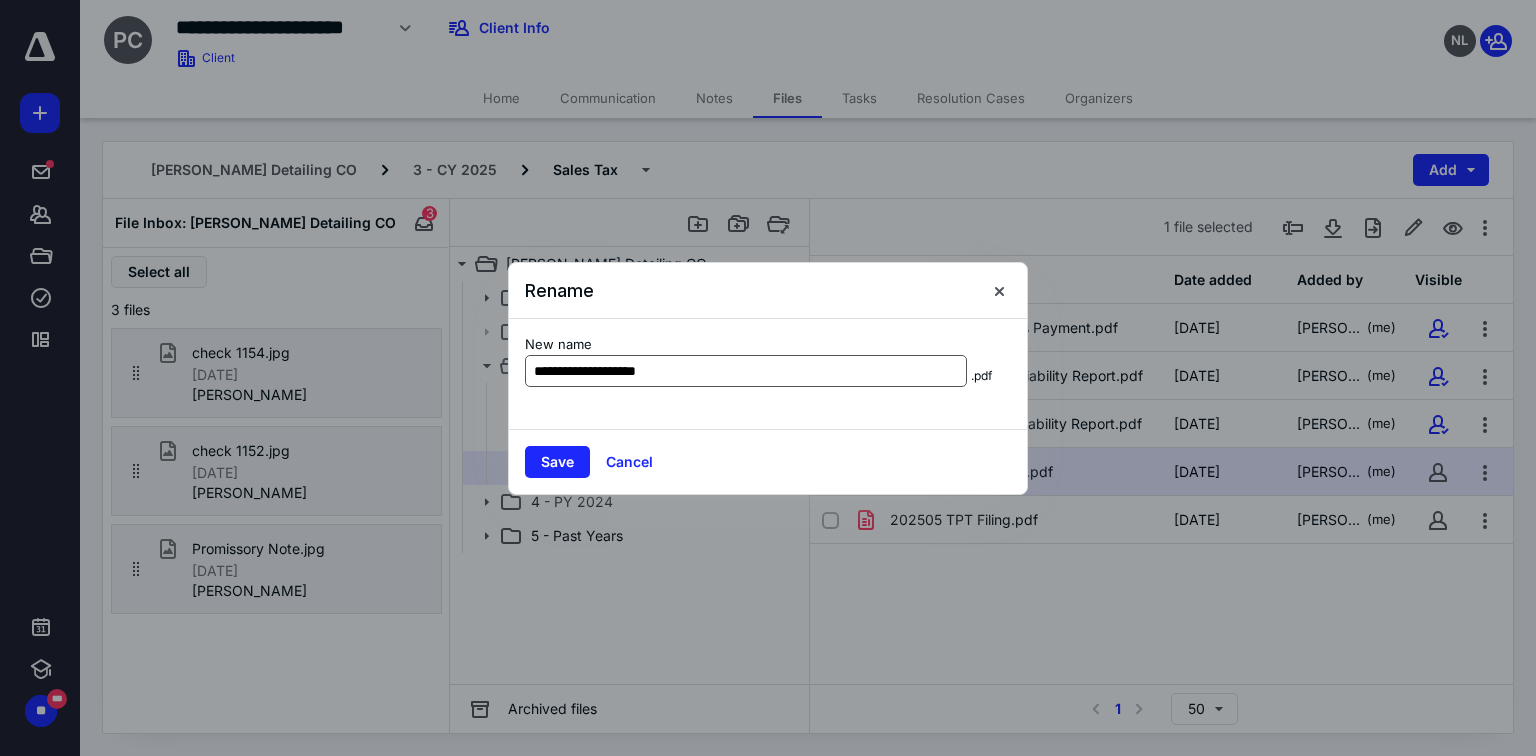 click on "**********" at bounding box center (746, 371) 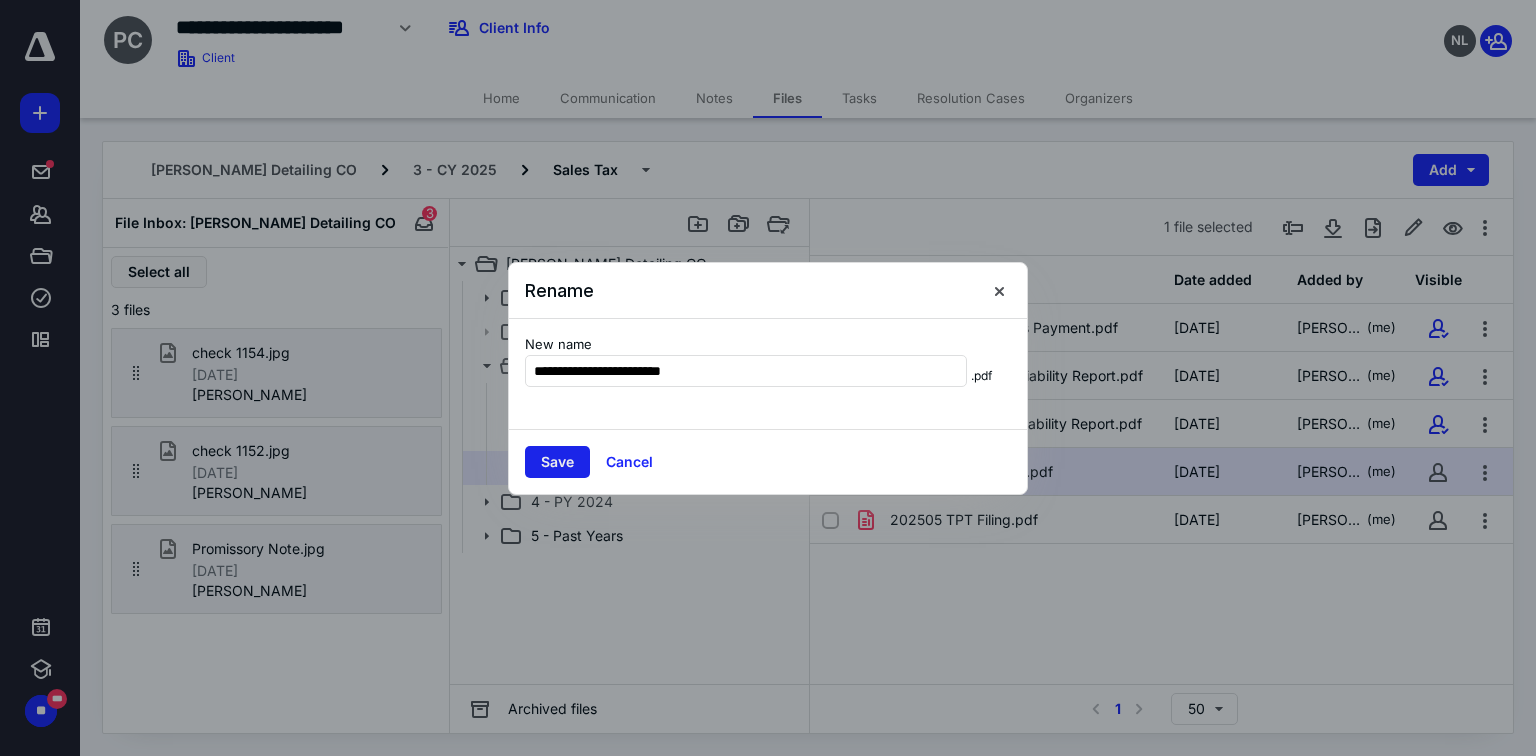 type on "**********" 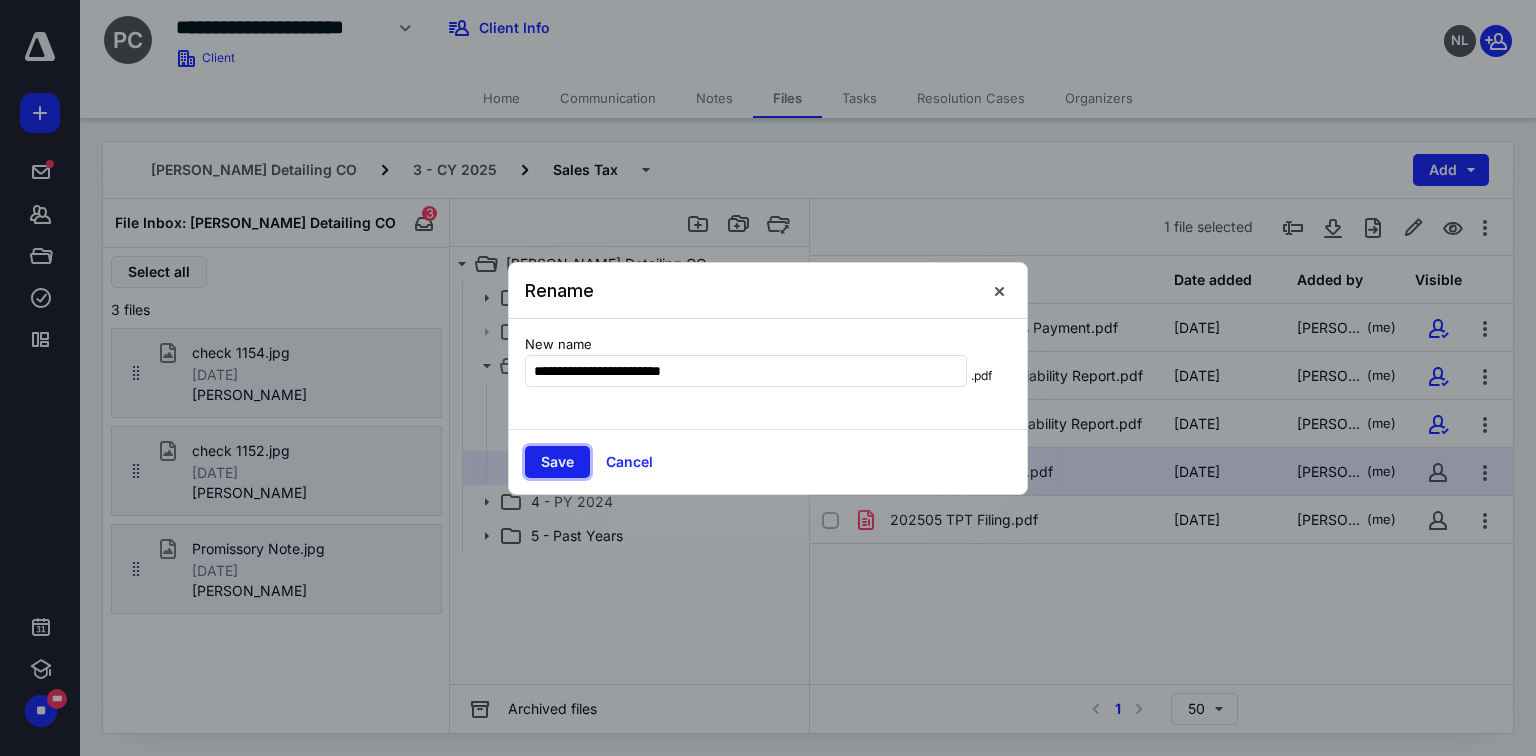click on "Save" at bounding box center (557, 462) 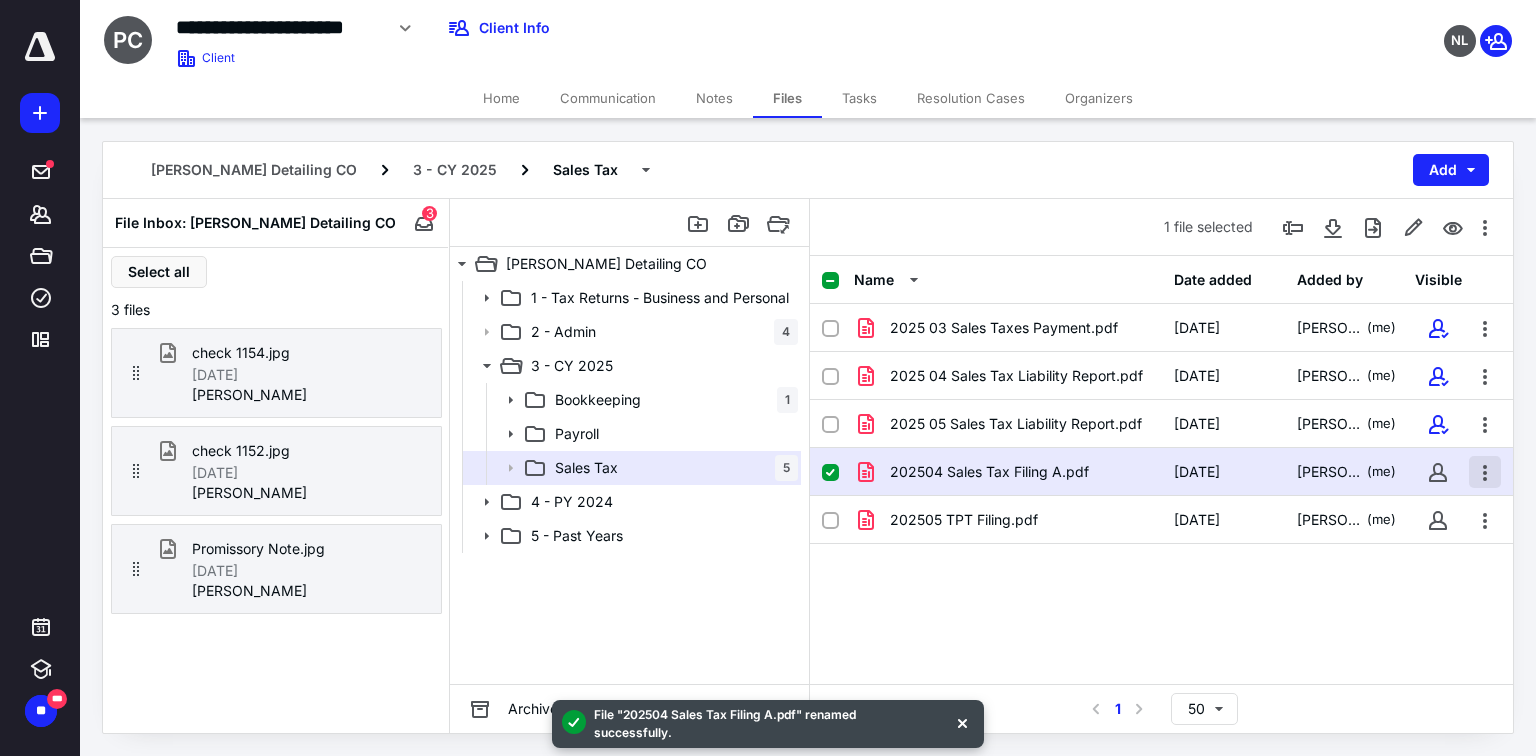 click at bounding box center [1485, 472] 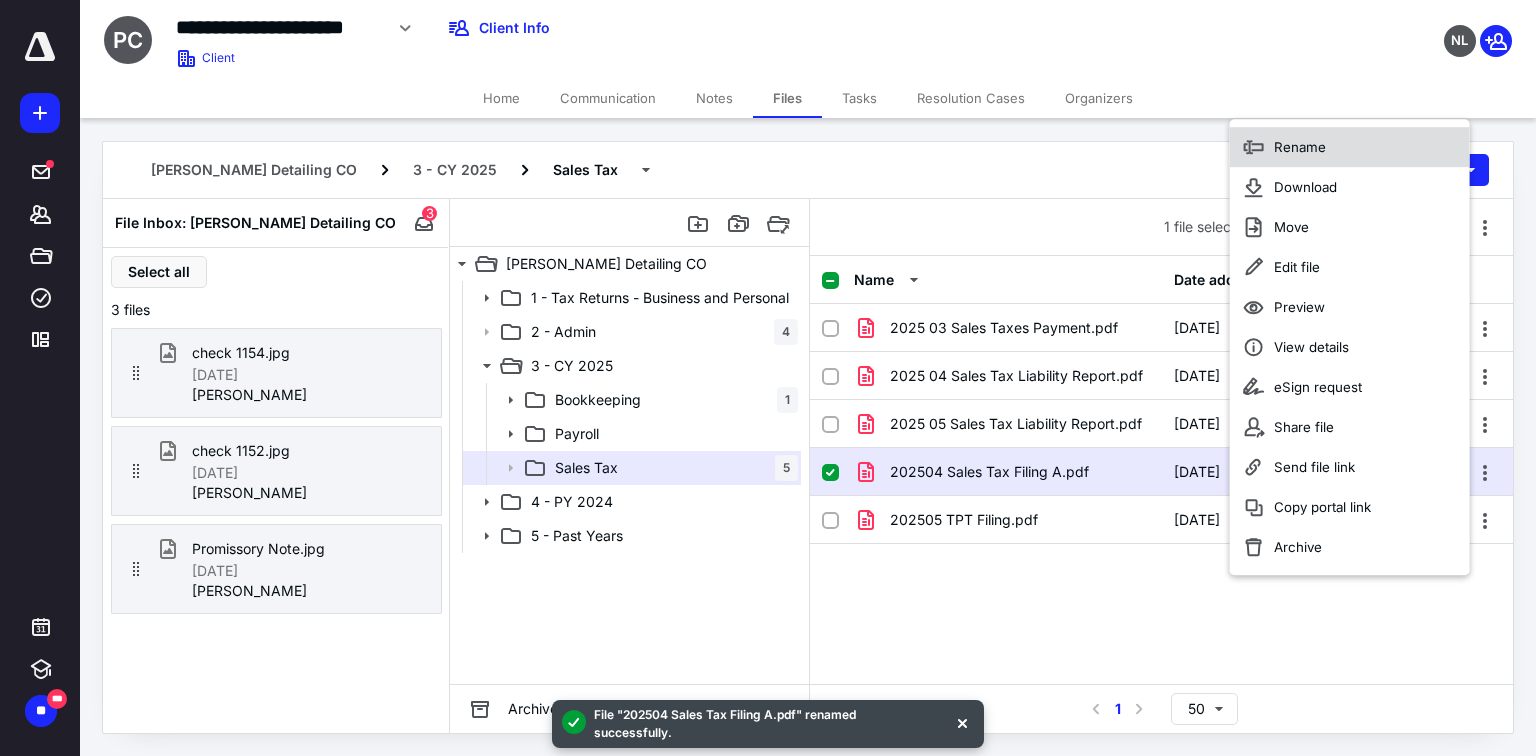 click on "Rename" at bounding box center [1350, 147] 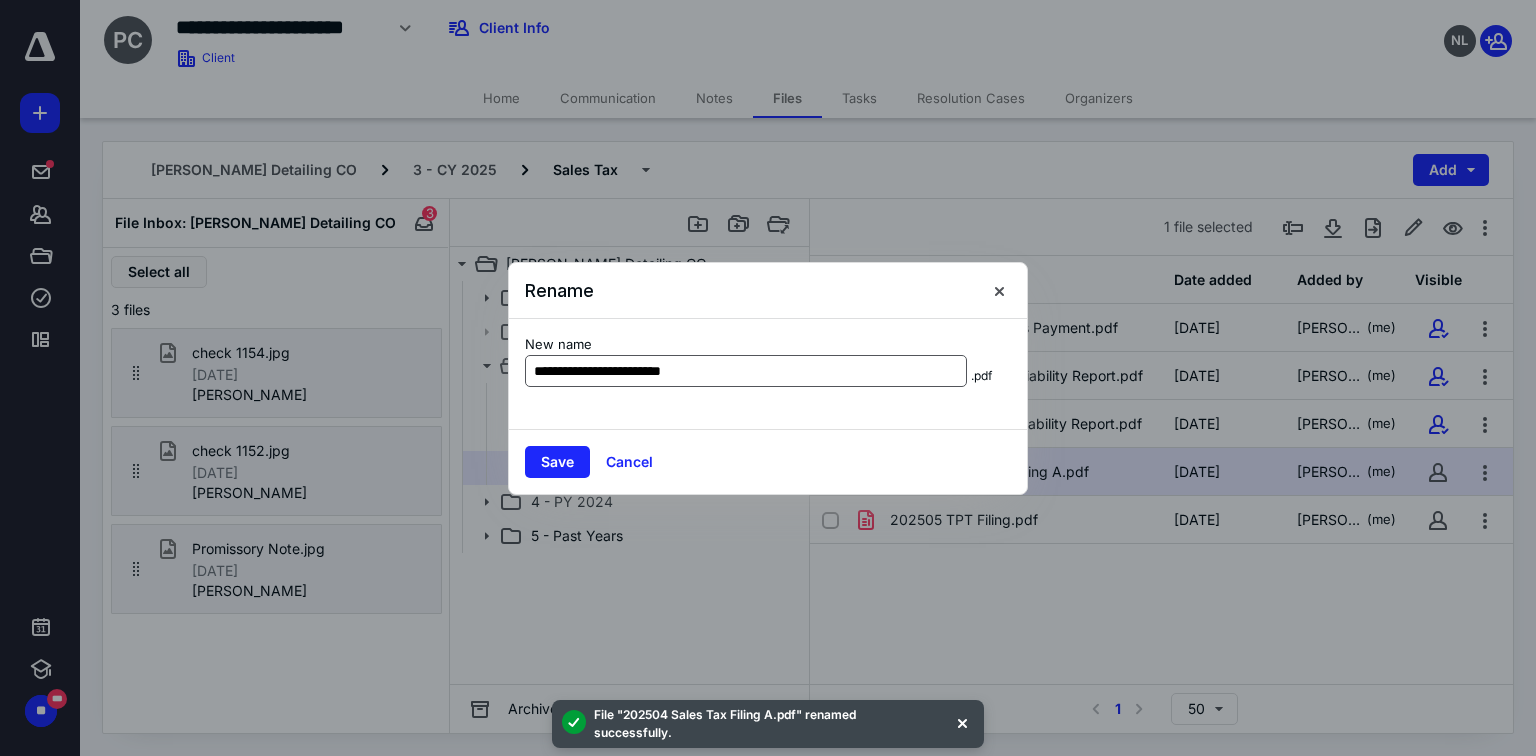 drag, startPoint x: 687, startPoint y: 392, endPoint x: 685, endPoint y: 361, distance: 31.06445 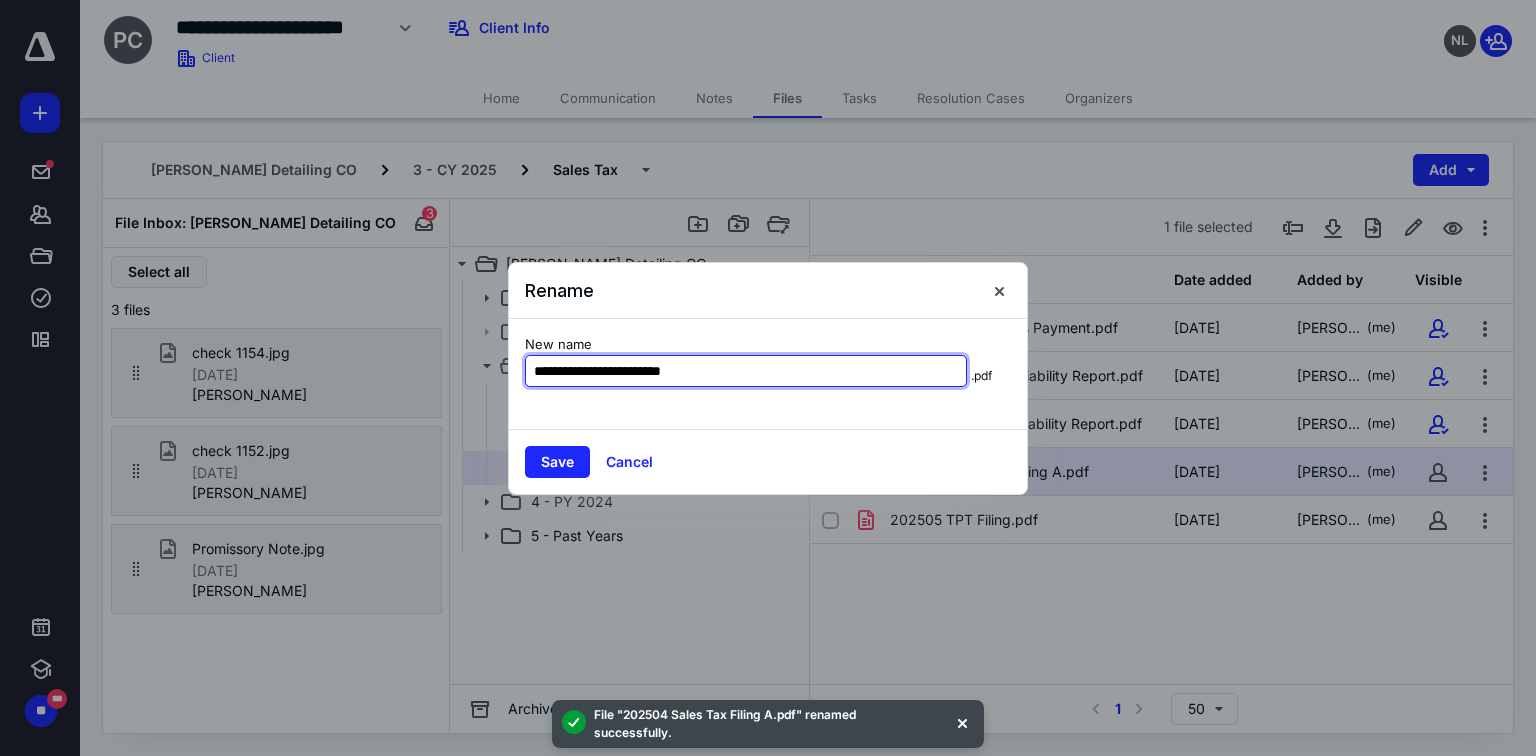 drag, startPoint x: 692, startPoint y: 373, endPoint x: 448, endPoint y: 360, distance: 244.34607 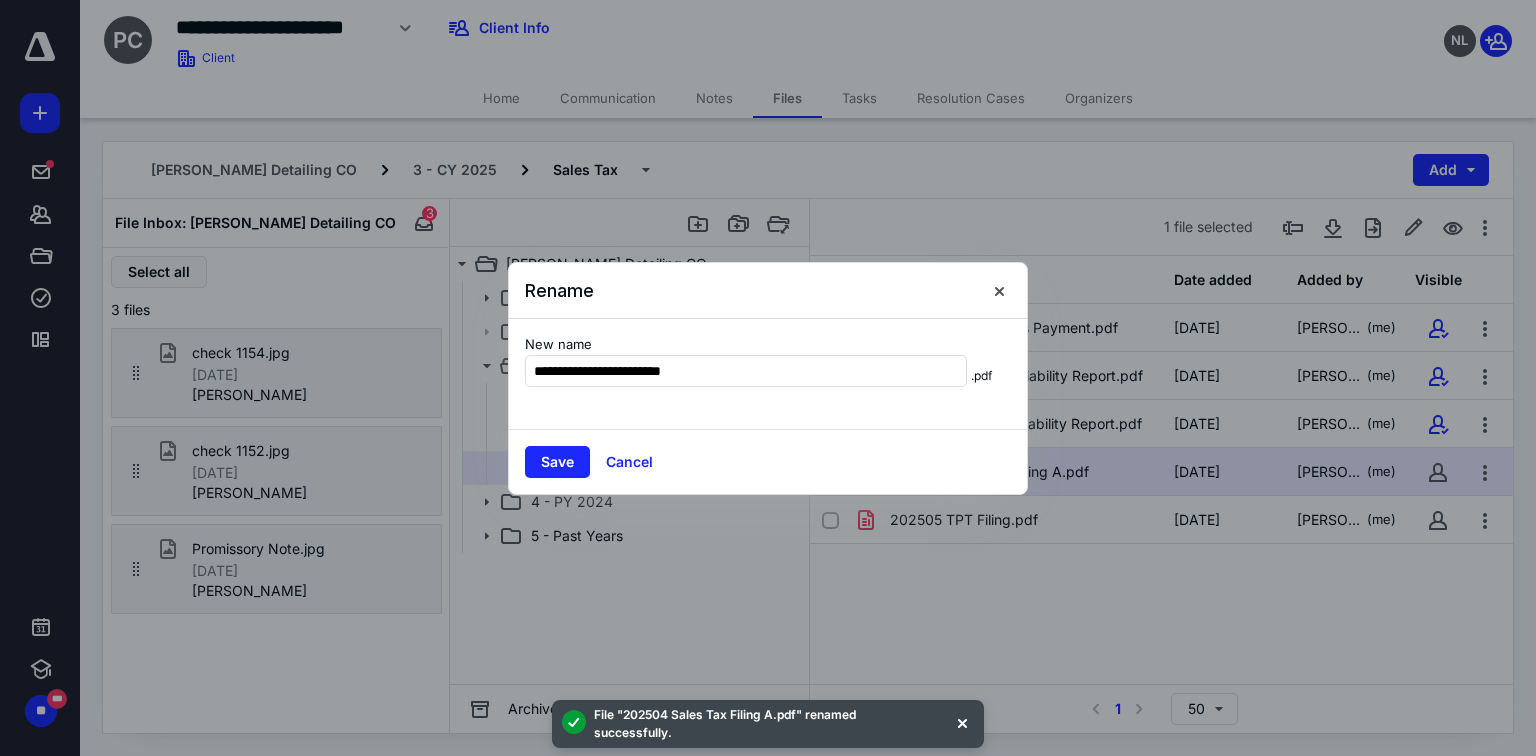 click on "**********" at bounding box center (768, 374) 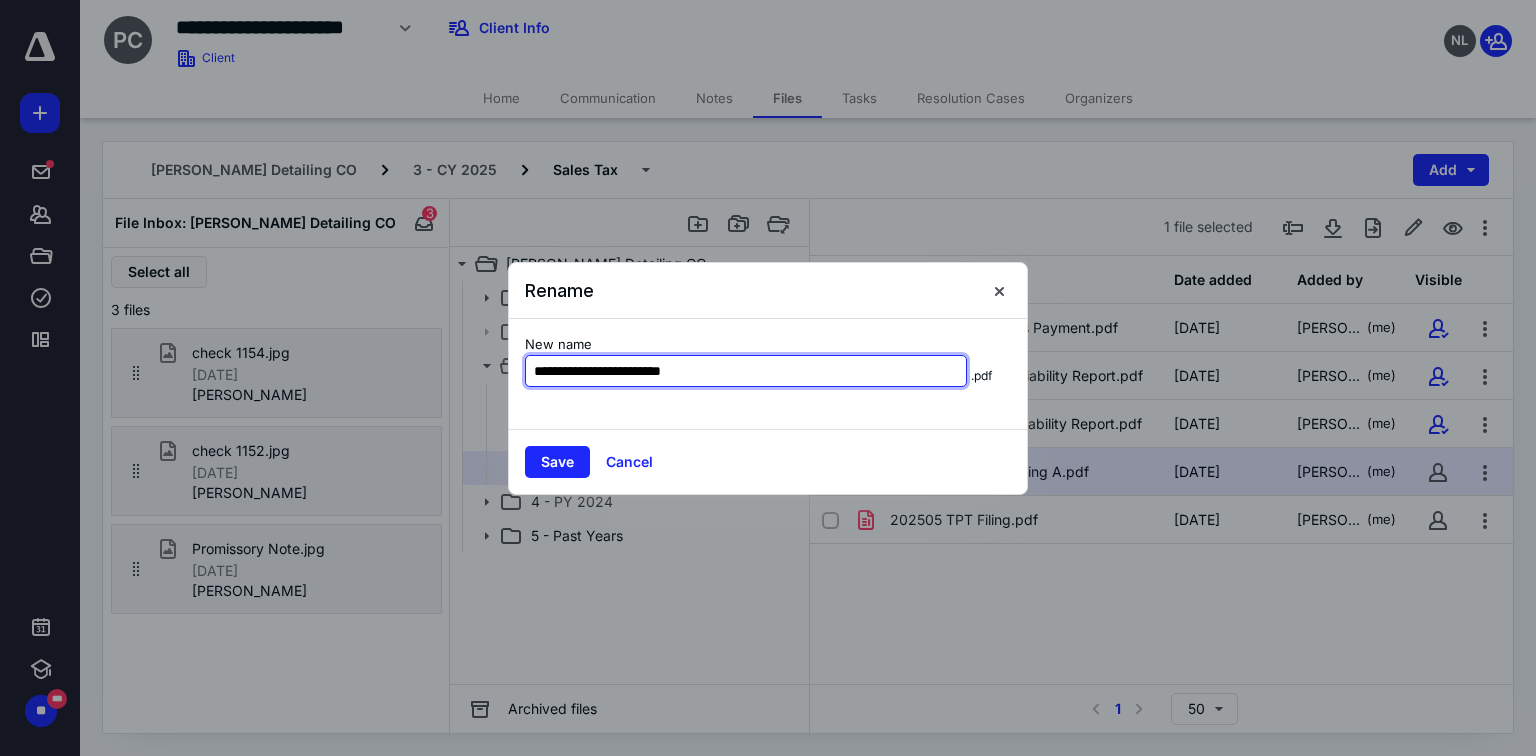 drag, startPoint x: 688, startPoint y: 371, endPoint x: 592, endPoint y: 367, distance: 96.0833 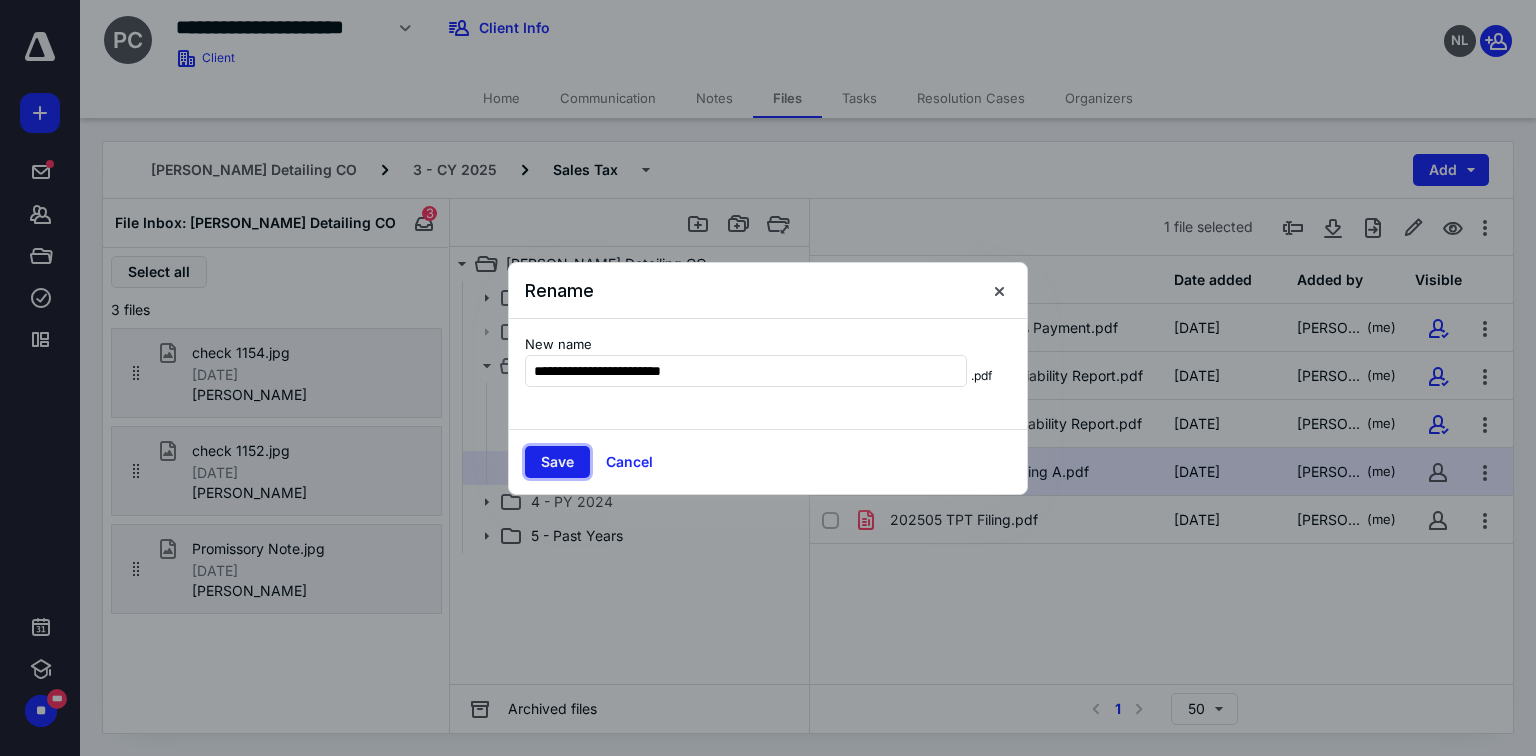 click on "Save" at bounding box center (557, 462) 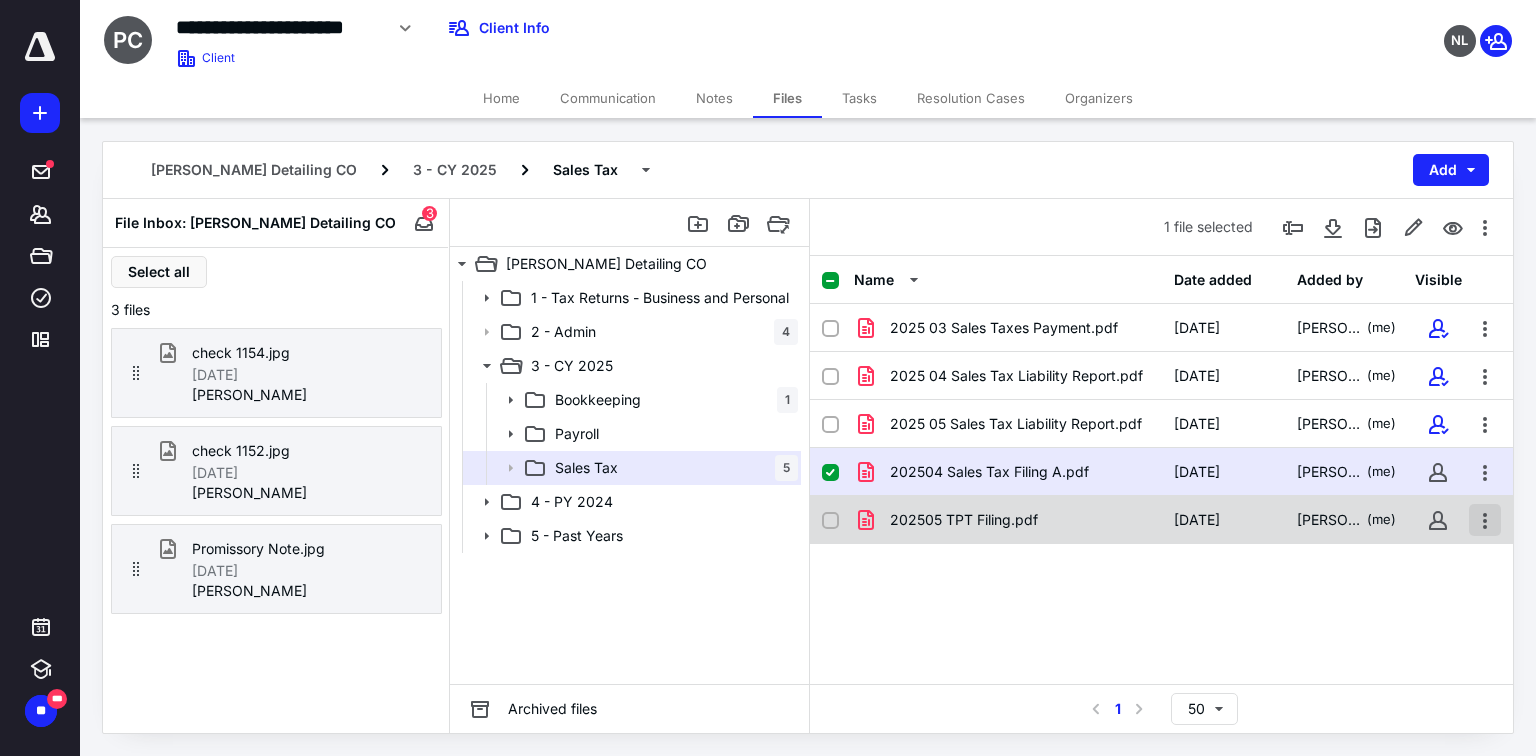 click at bounding box center (1485, 520) 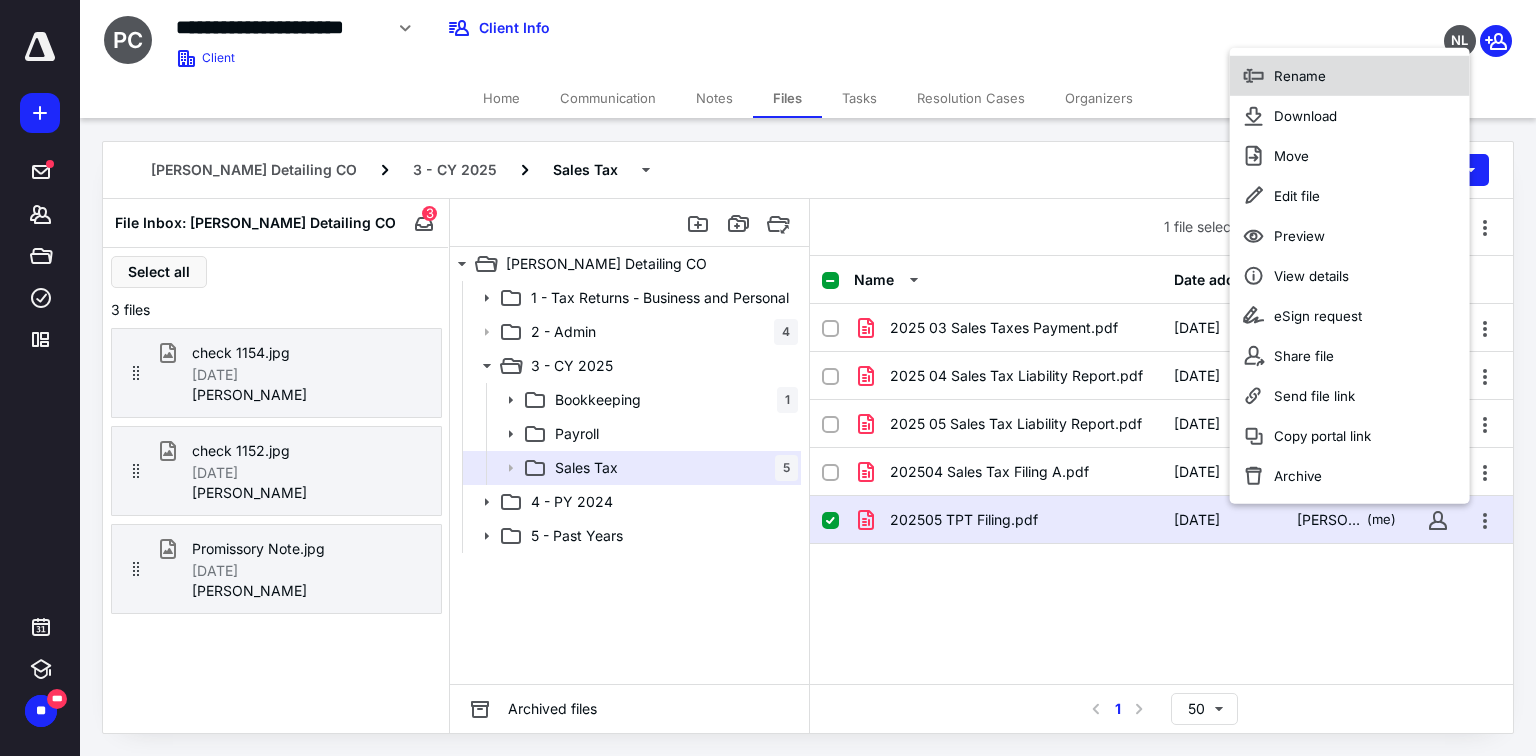 click on "Rename" at bounding box center (1350, 76) 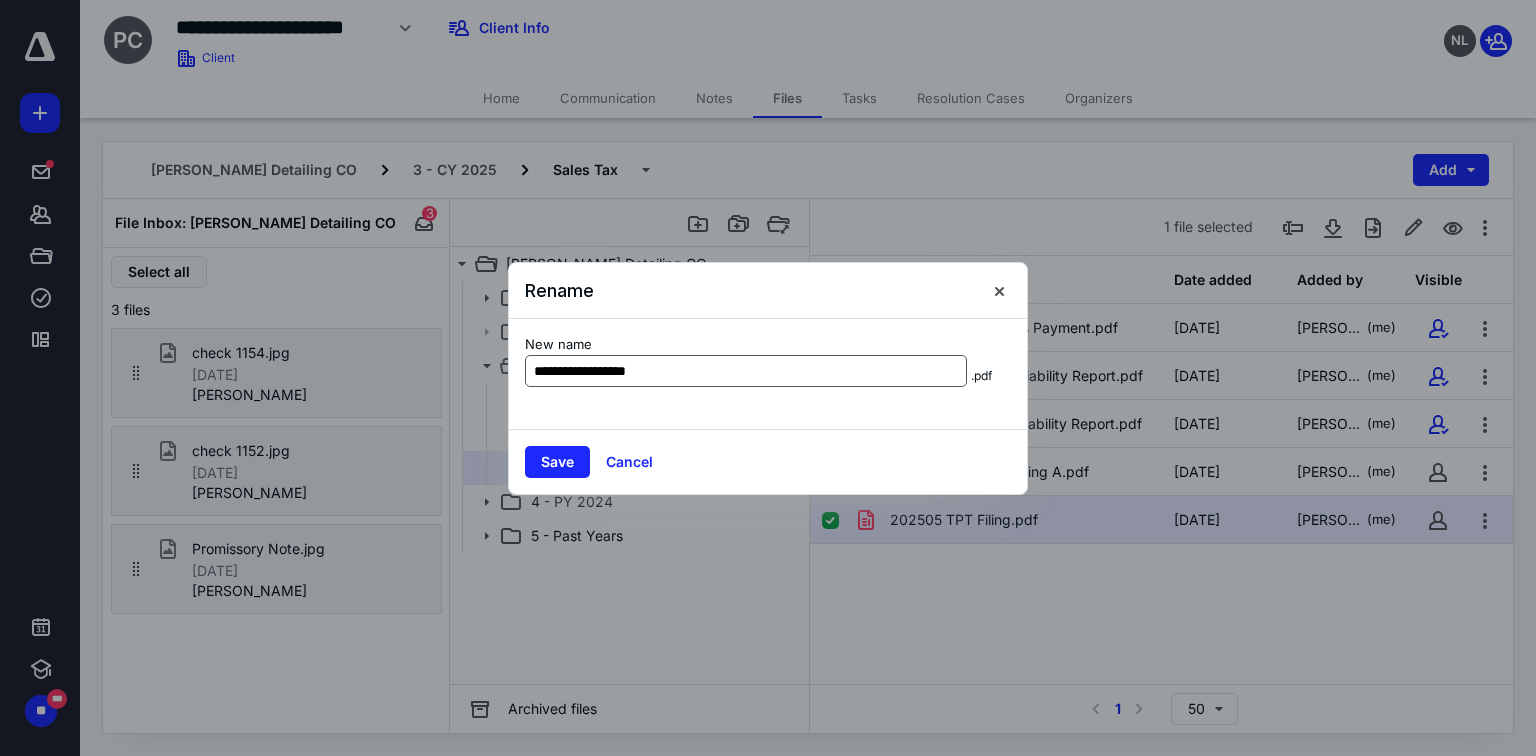 click on "**********" at bounding box center (746, 371) 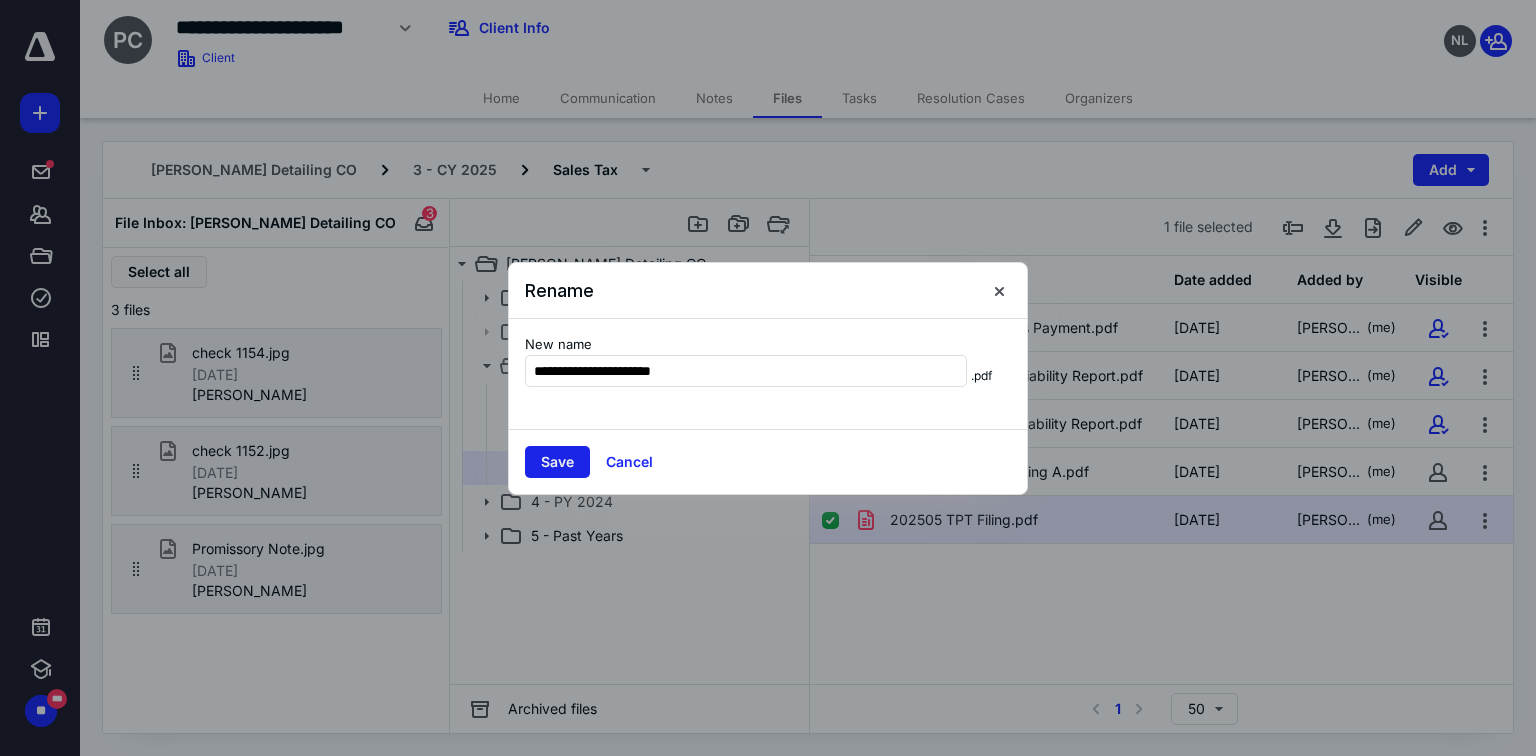 type on "**********" 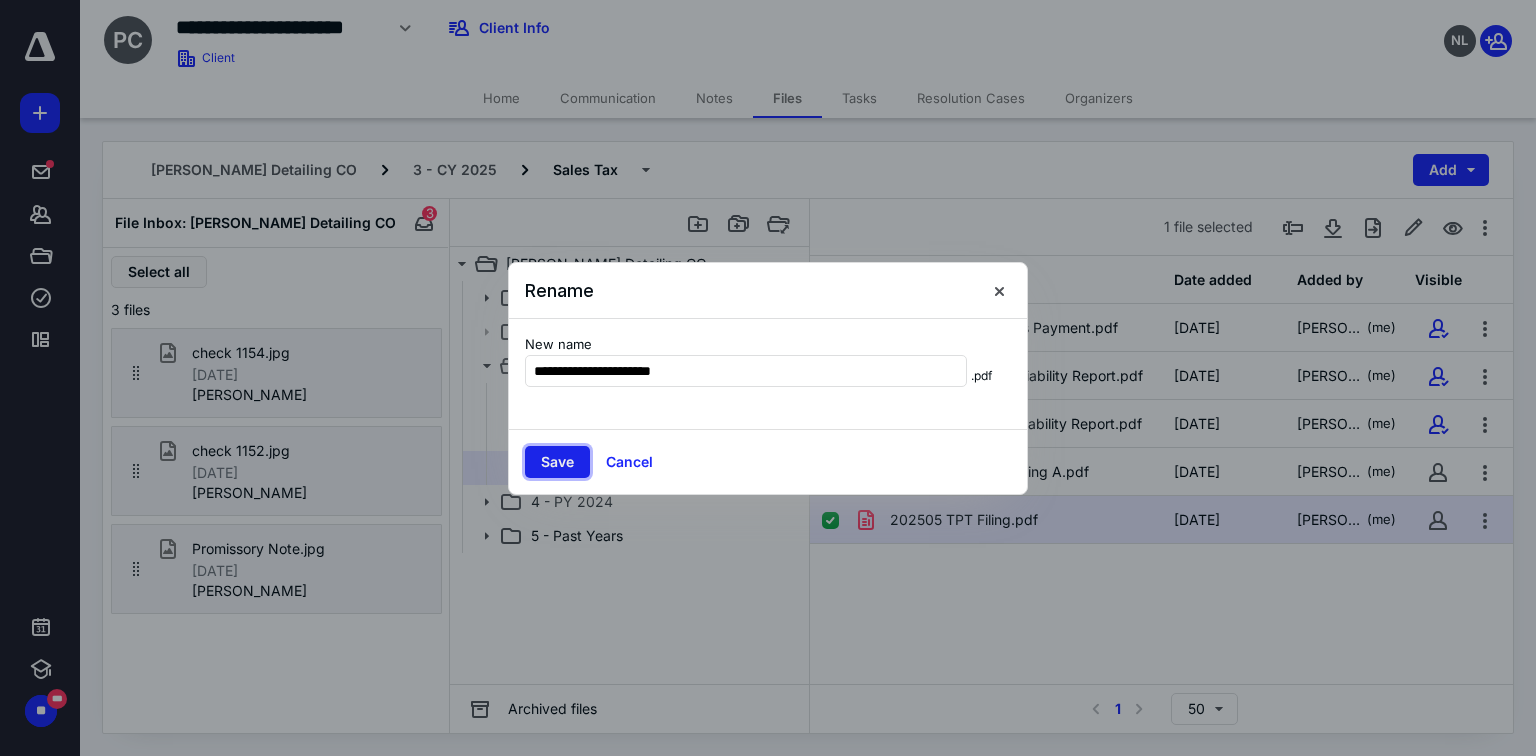 click on "Save" at bounding box center (557, 462) 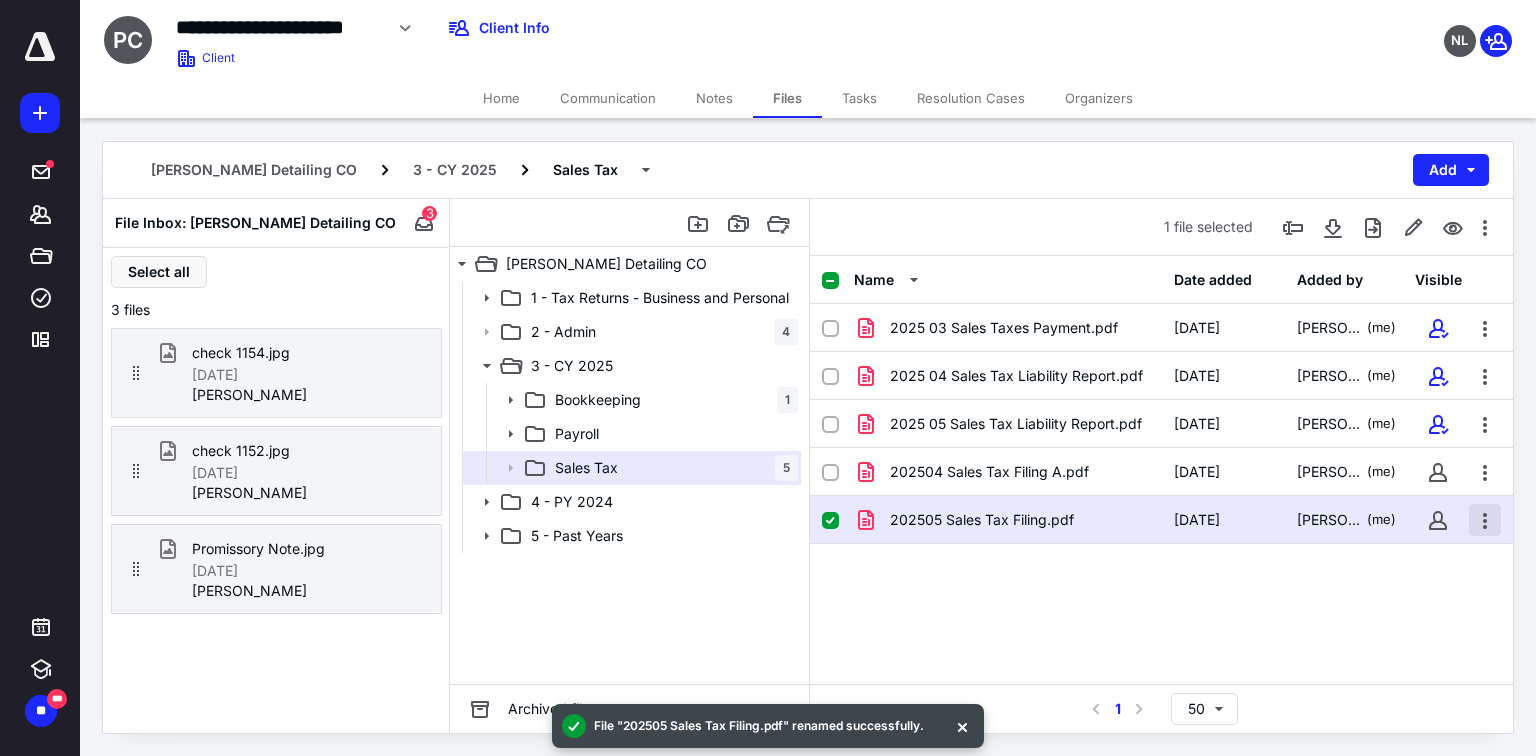 click at bounding box center (1485, 520) 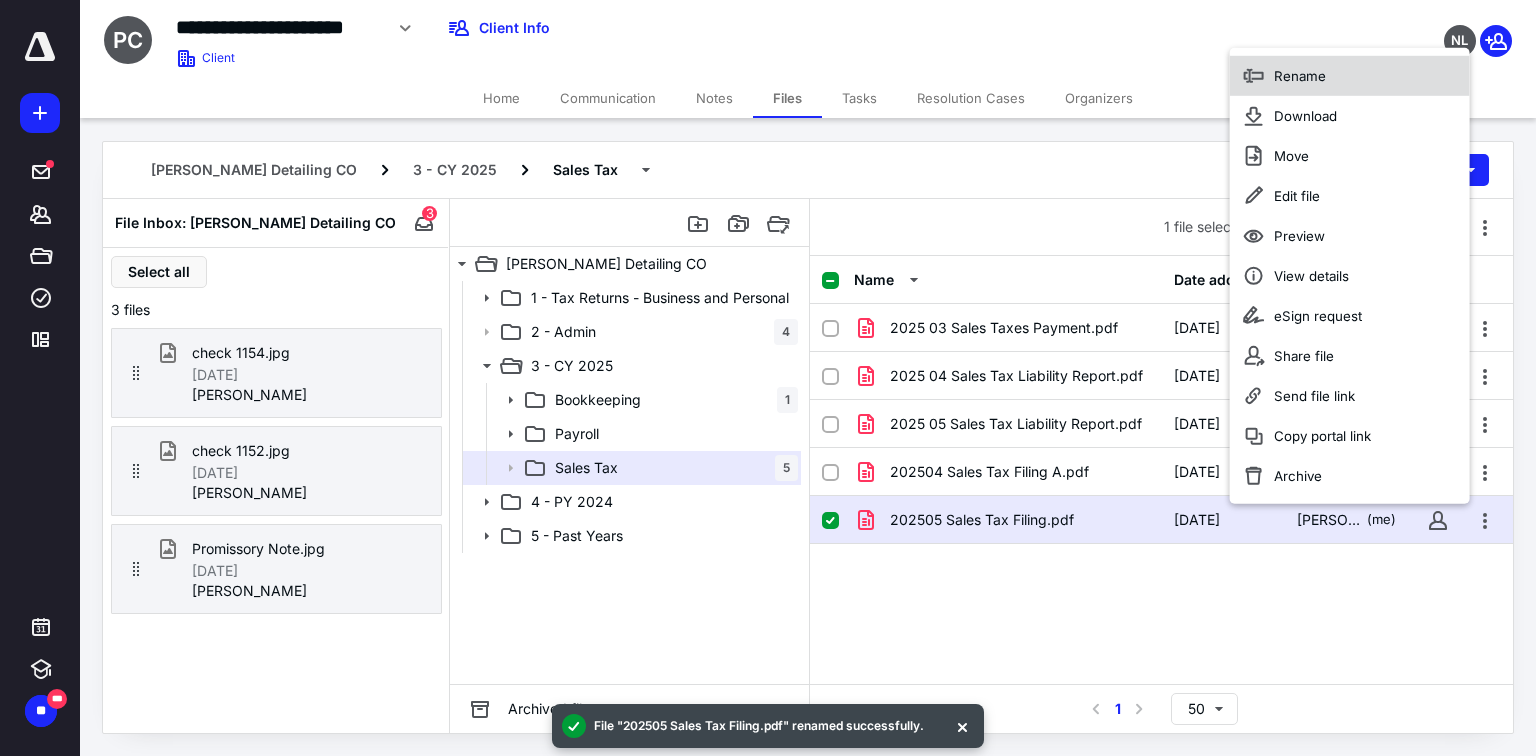 click on "Rename" at bounding box center [1300, 76] 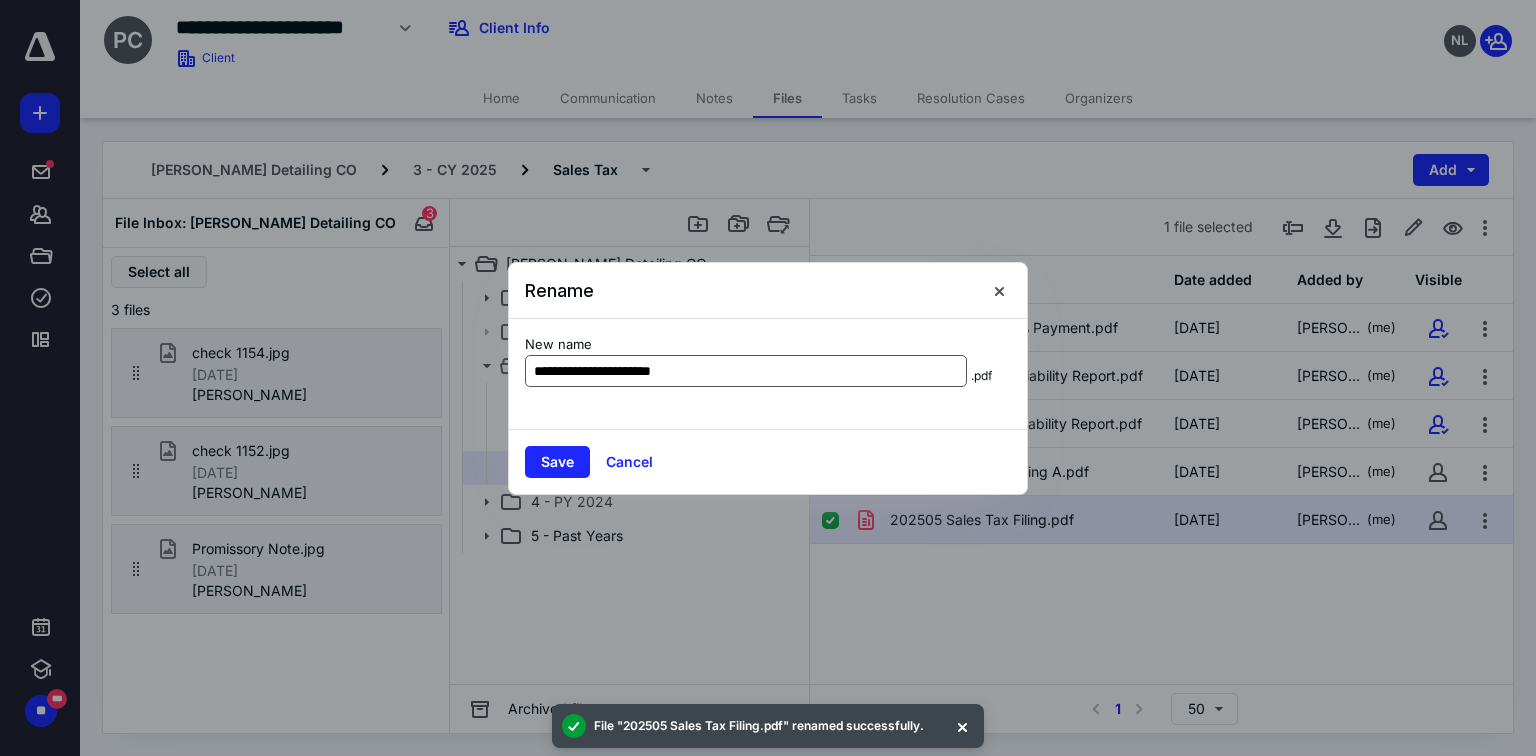 click on "**********" at bounding box center (746, 371) 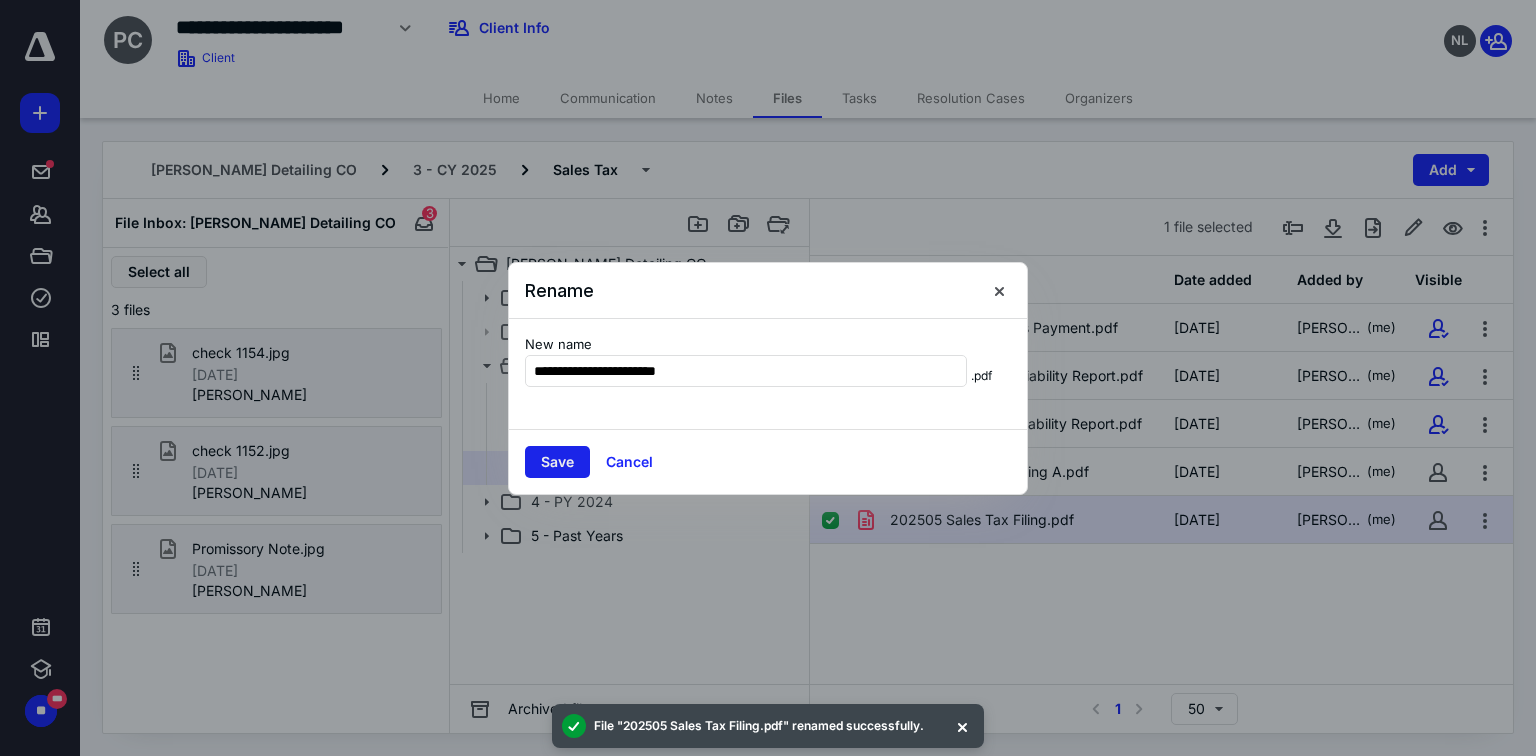 type on "**********" 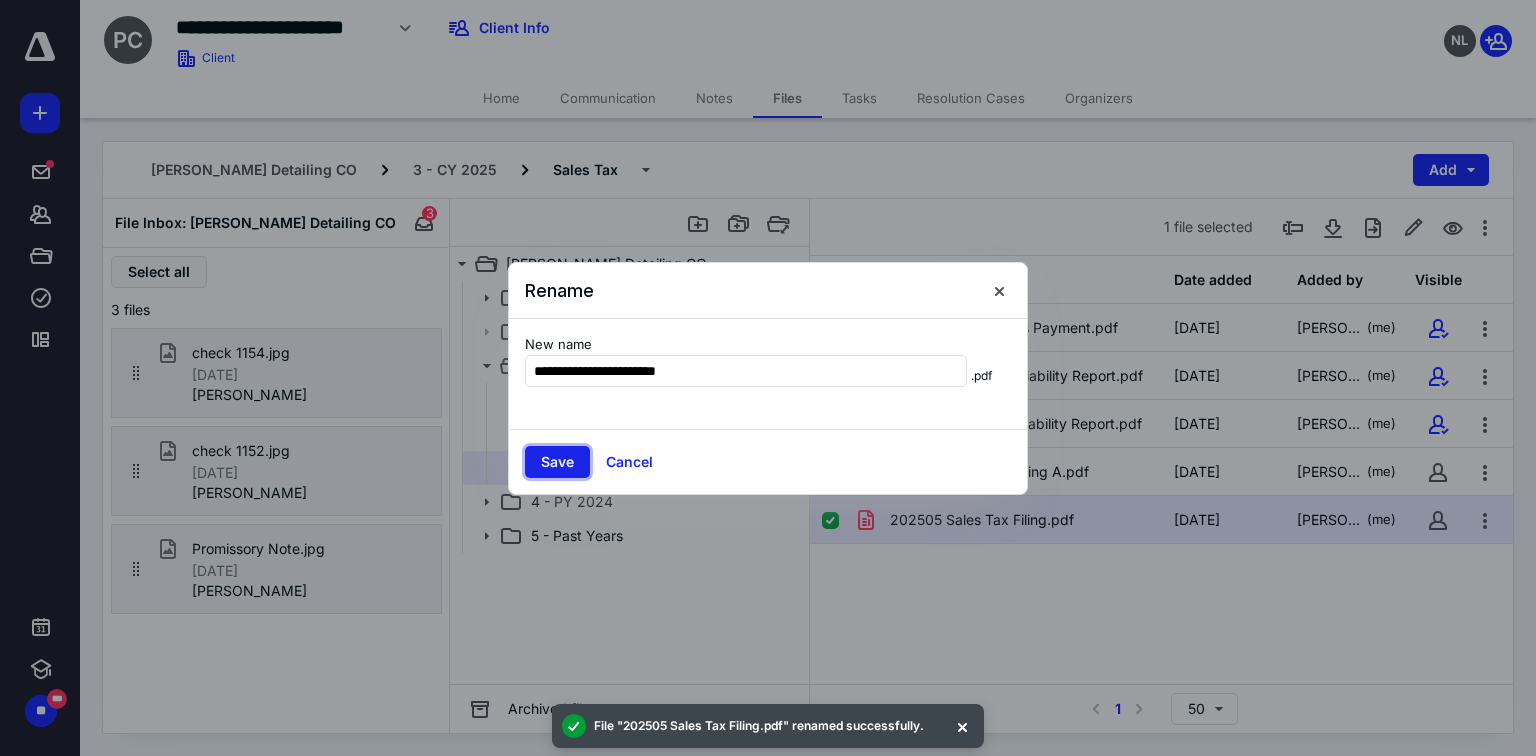 click on "Save" at bounding box center (557, 462) 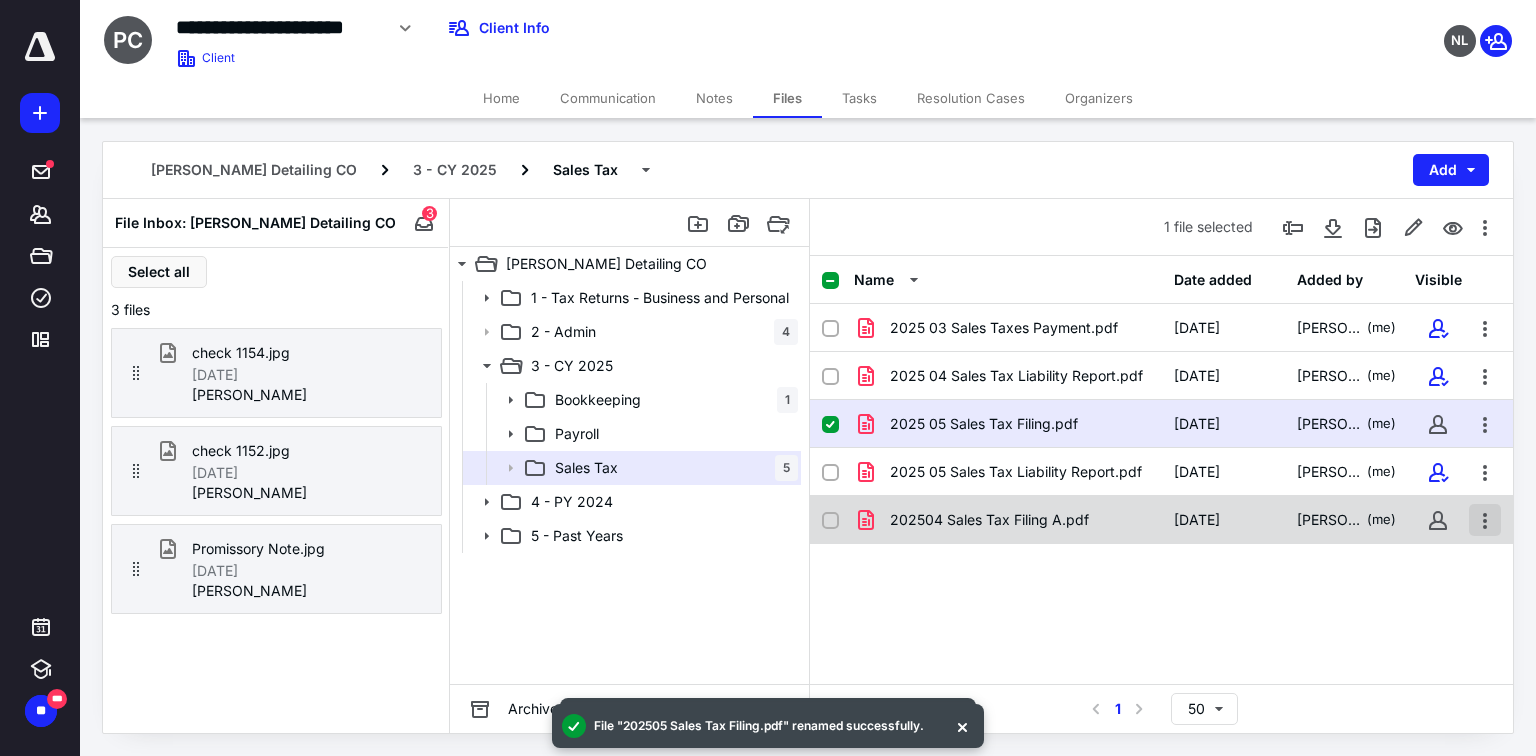 click at bounding box center (1485, 520) 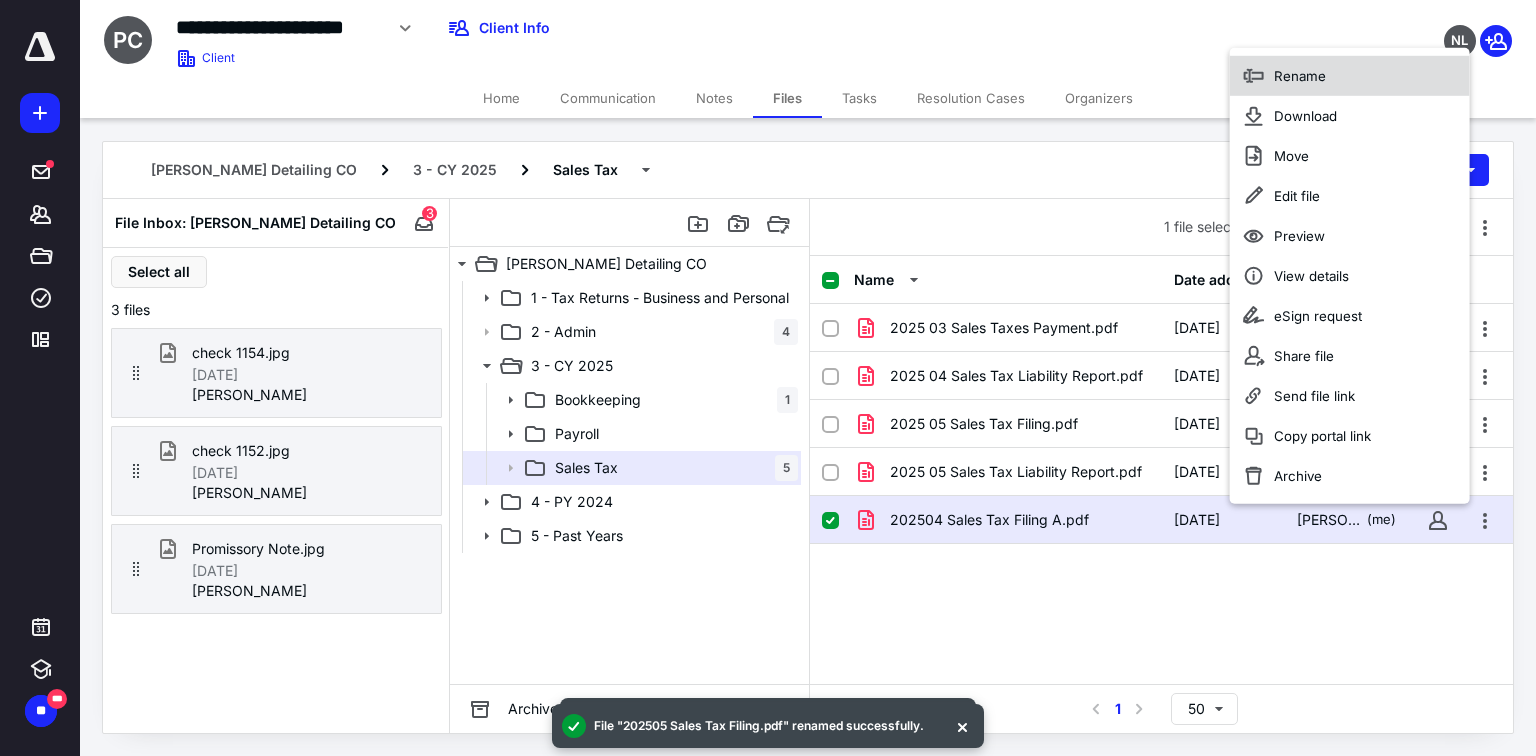 click on "Rename" at bounding box center [1300, 76] 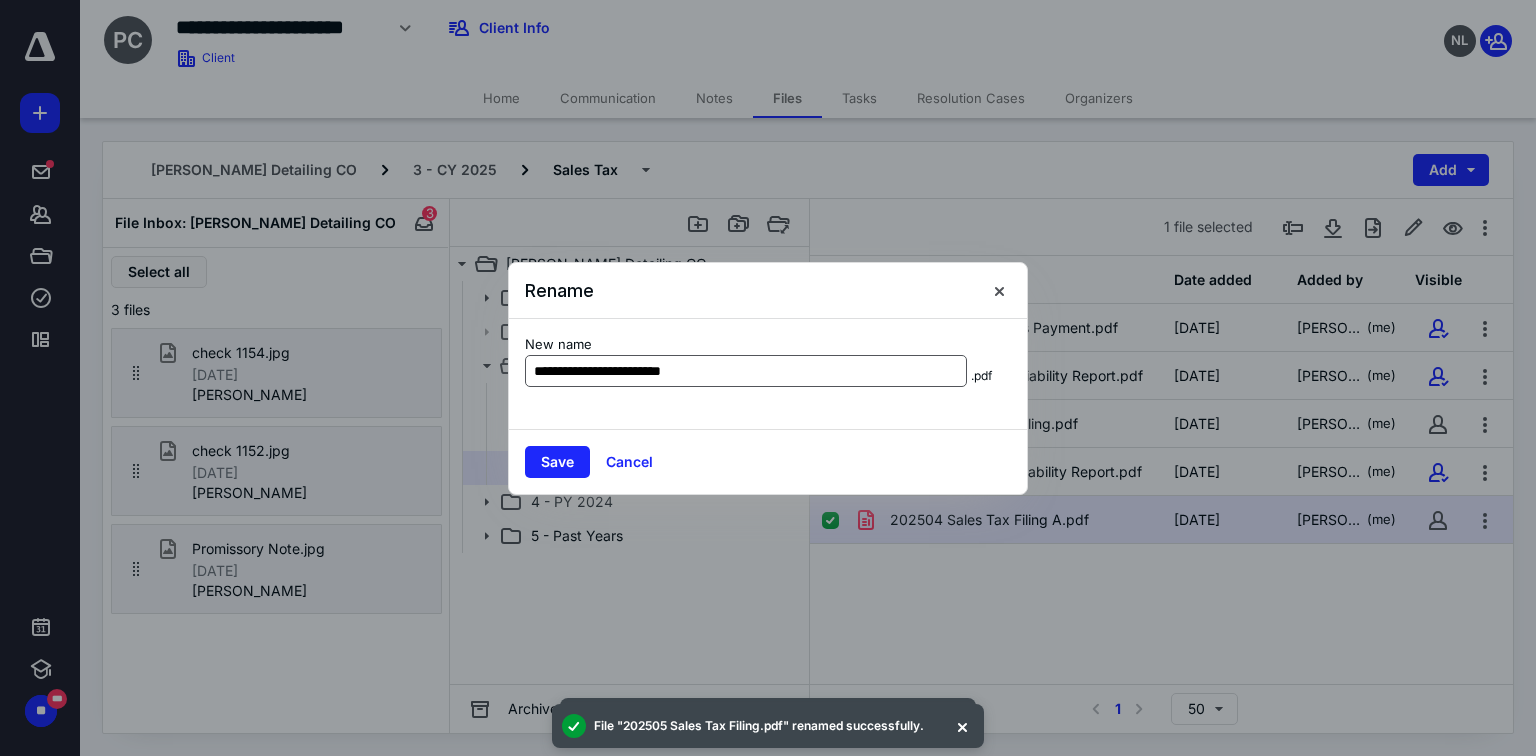 click on "**********" at bounding box center (746, 371) 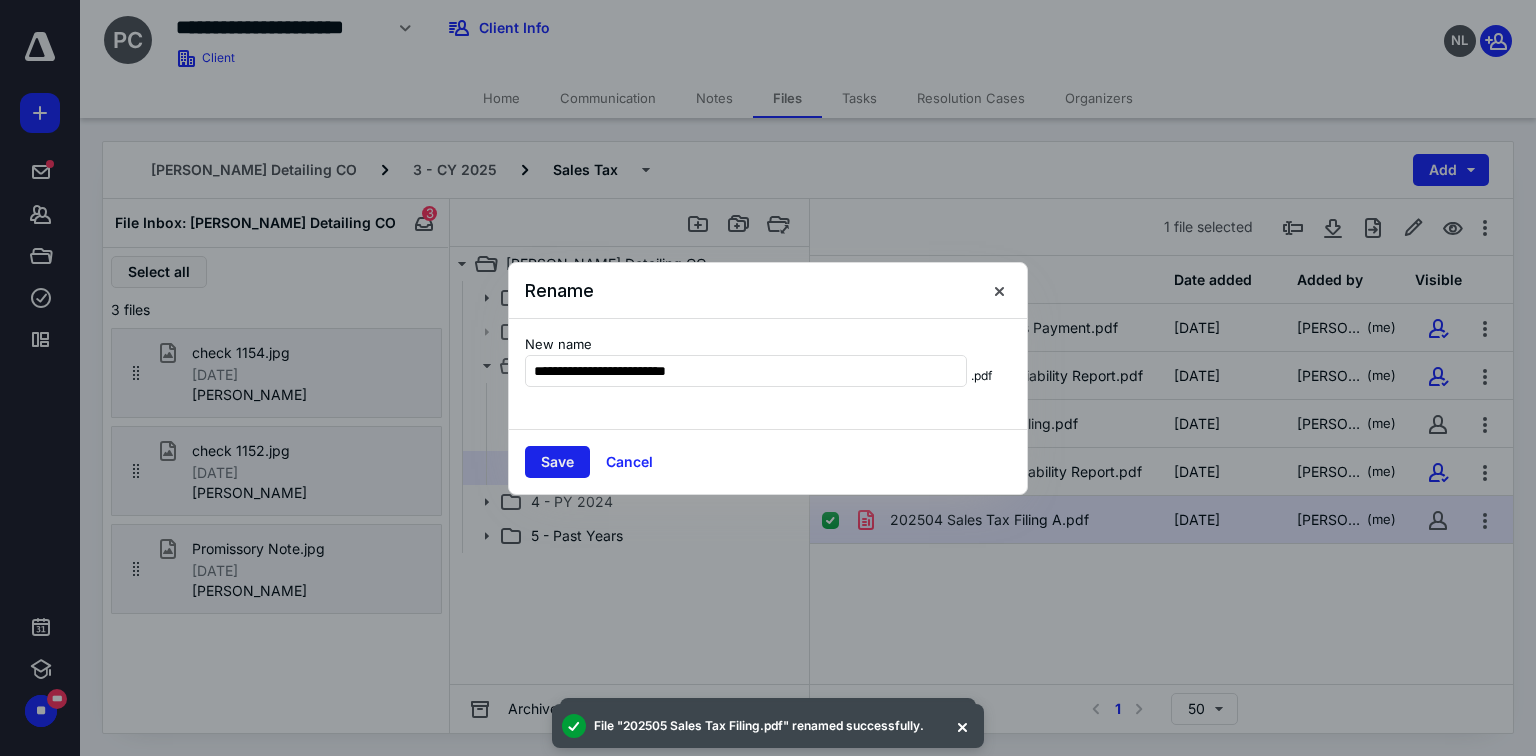 type on "**********" 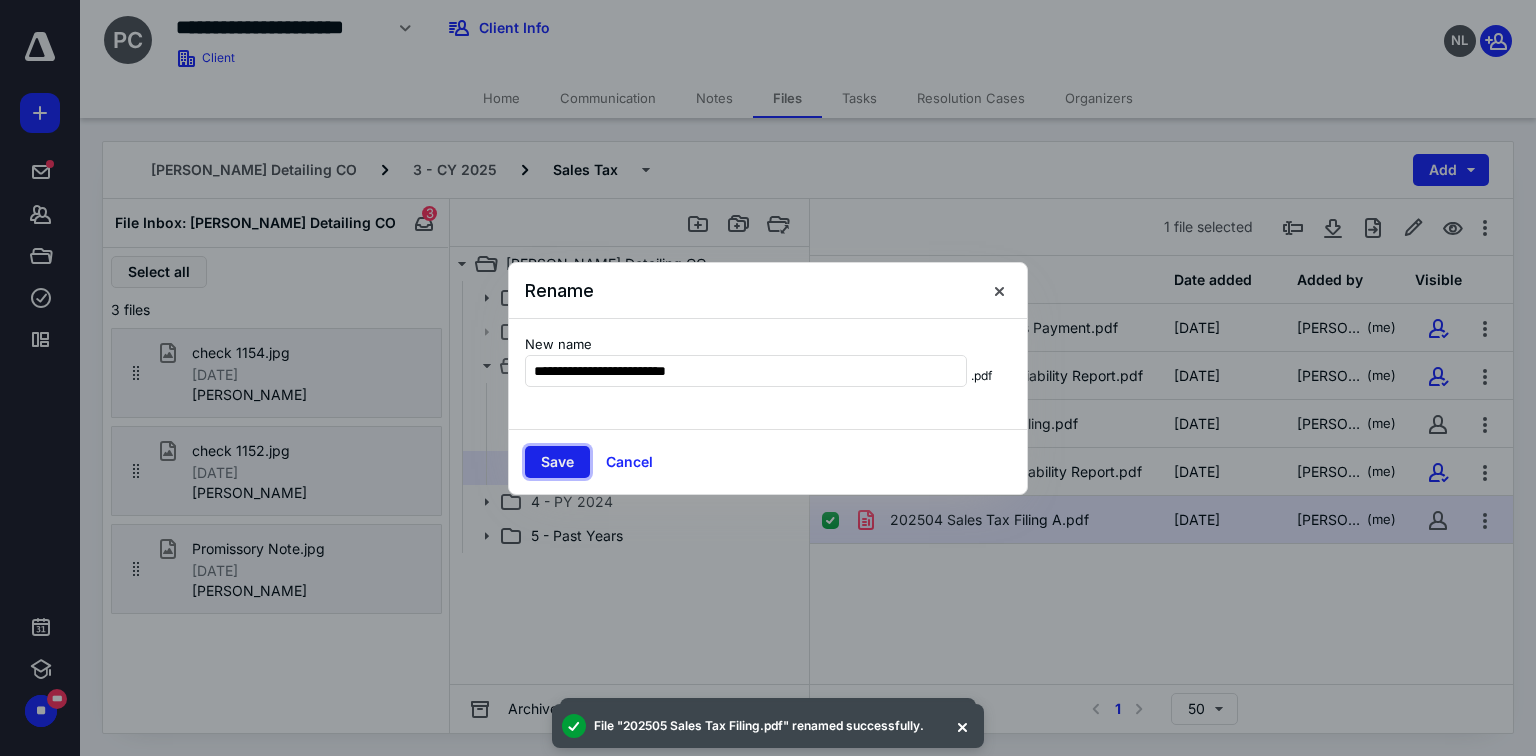 drag, startPoint x: 558, startPoint y: 461, endPoint x: 568, endPoint y: 460, distance: 10.049875 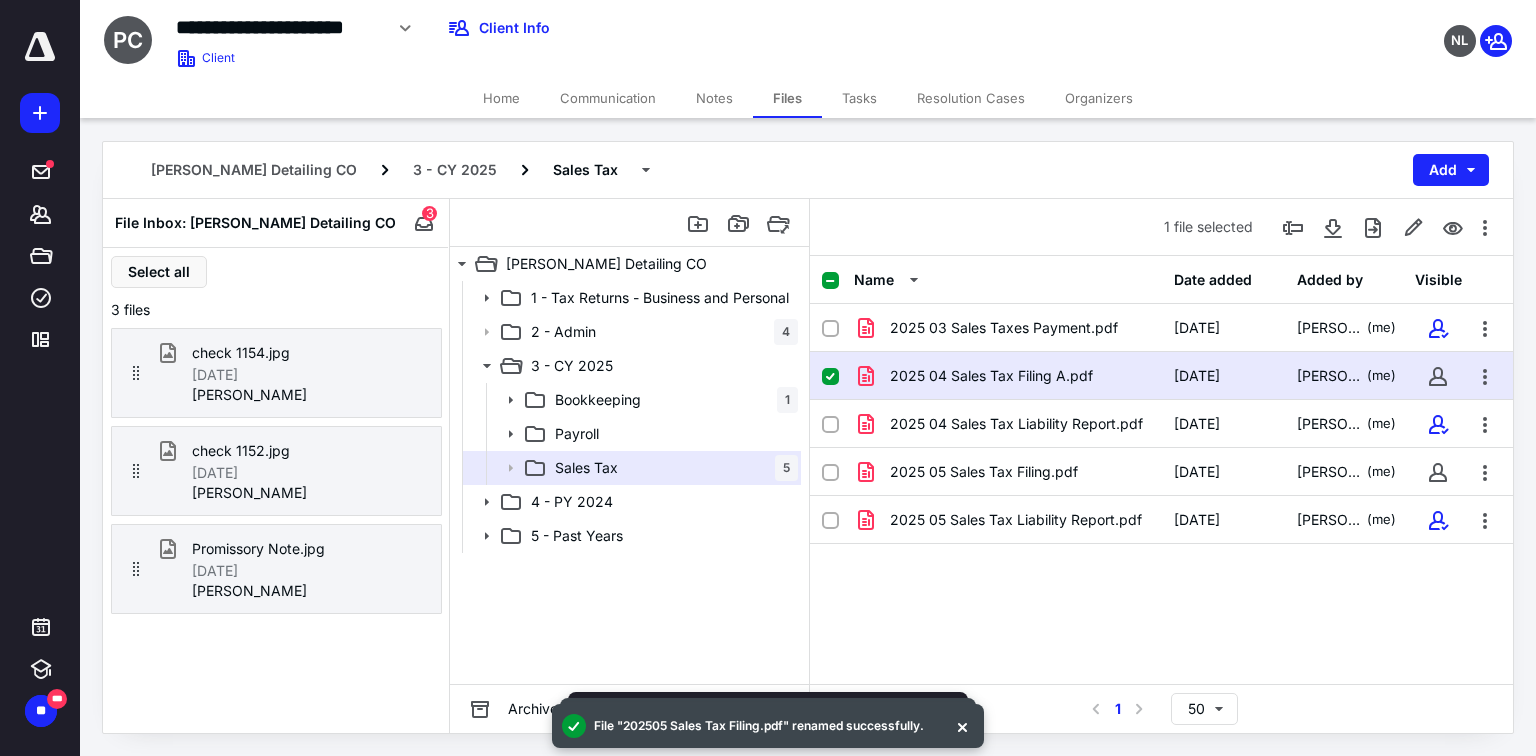 click 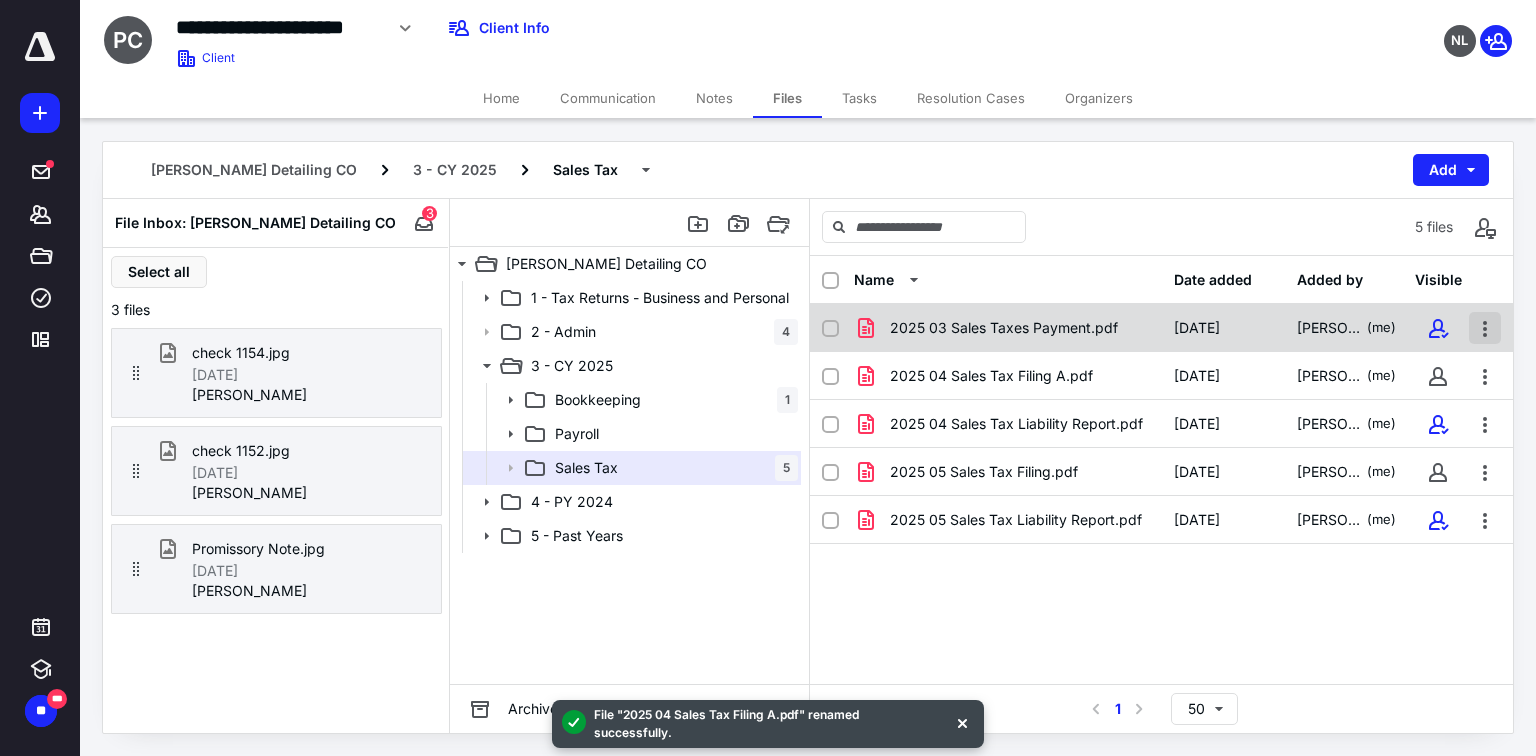 click at bounding box center (1485, 328) 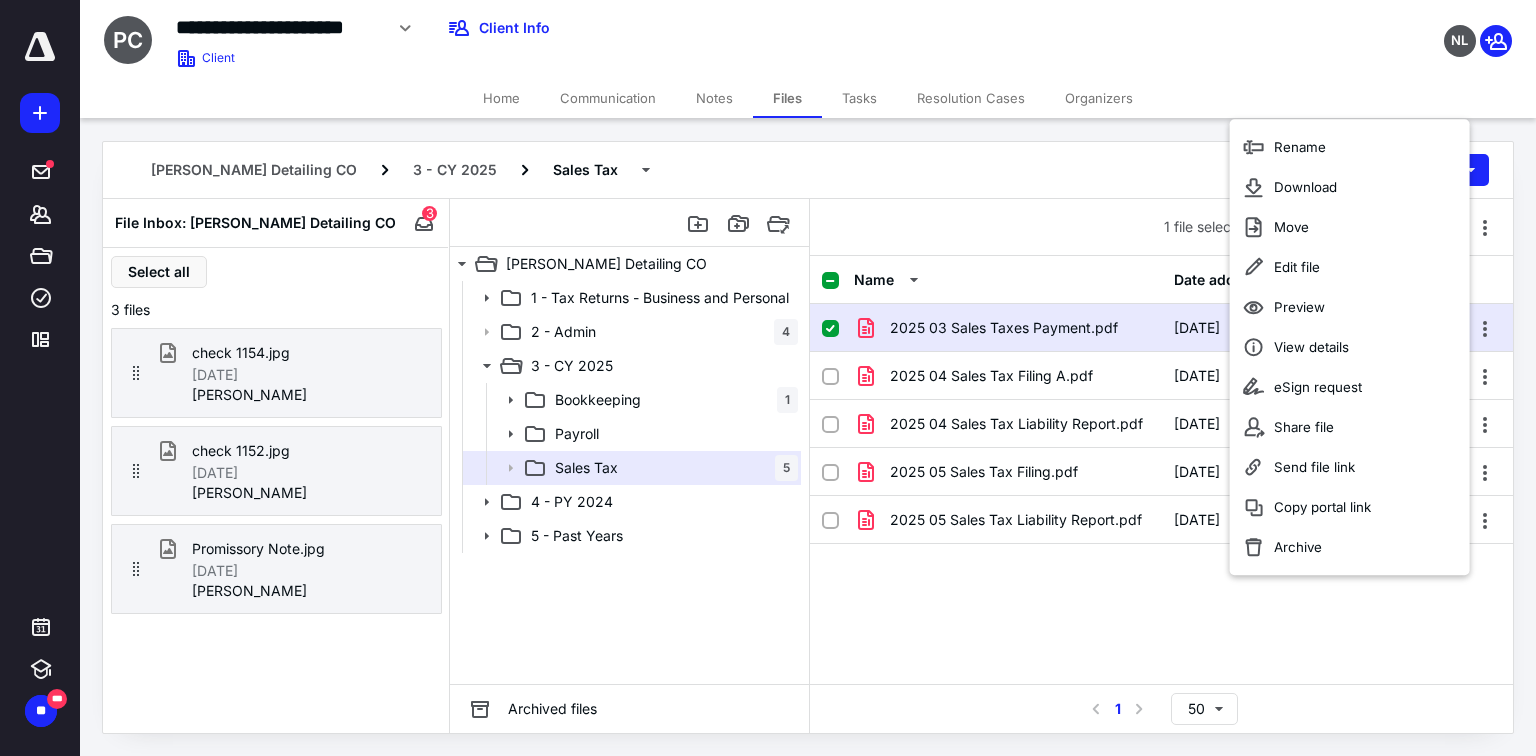 click on "2025 03 Sales Taxes Payment.pdf 5/21/2025 Karolina Ortiz Sanchez  (me) 2025 04 Sales Tax Filing A.pdf 7/10/2025 Karolina Ortiz Sanchez  (me) 2025 04 Sales Tax Liability Report.pdf 5/22/2025 Karolina Ortiz Sanchez  (me) 2025 05 Sales Tax Filing.pdf 7/10/2025 Karolina Ortiz Sanchez  (me) 2025 05 Sales Tax Liability Report.pdf 6/19/2025 Karolina Ortiz Sanchez  (me)" at bounding box center [1161, 454] 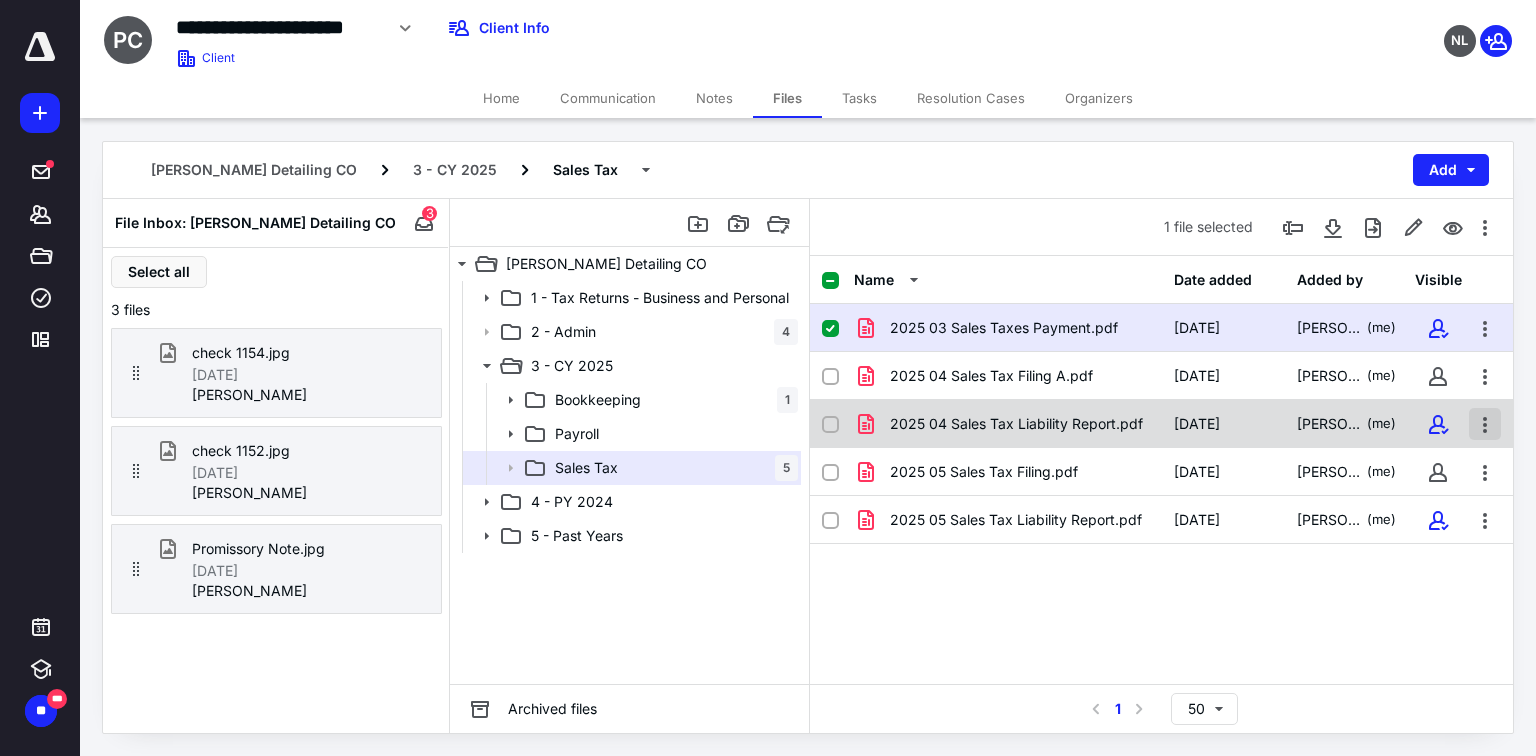 click at bounding box center [1485, 424] 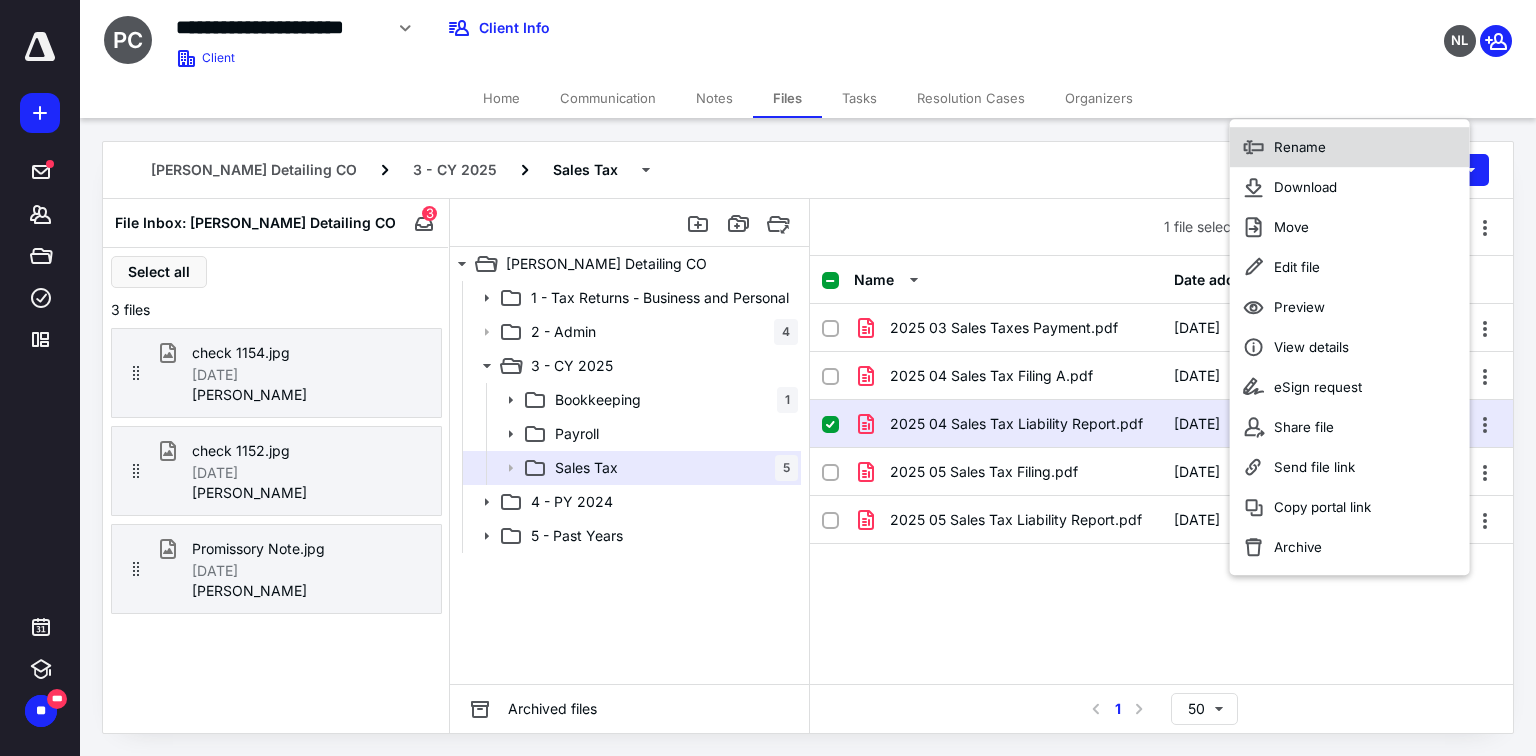 click on "Rename" at bounding box center (1350, 147) 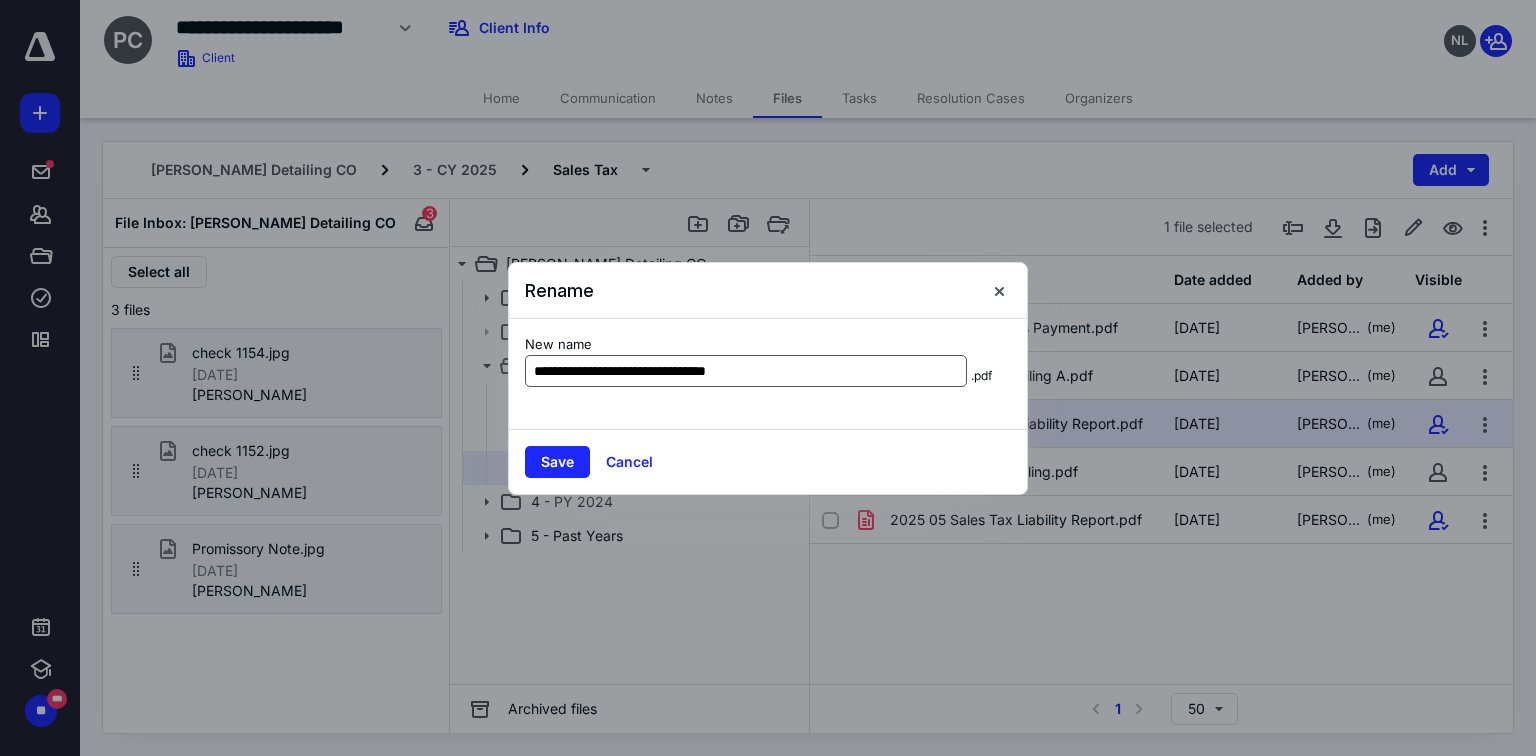 drag, startPoint x: 806, startPoint y: 369, endPoint x: 785, endPoint y: 380, distance: 23.70654 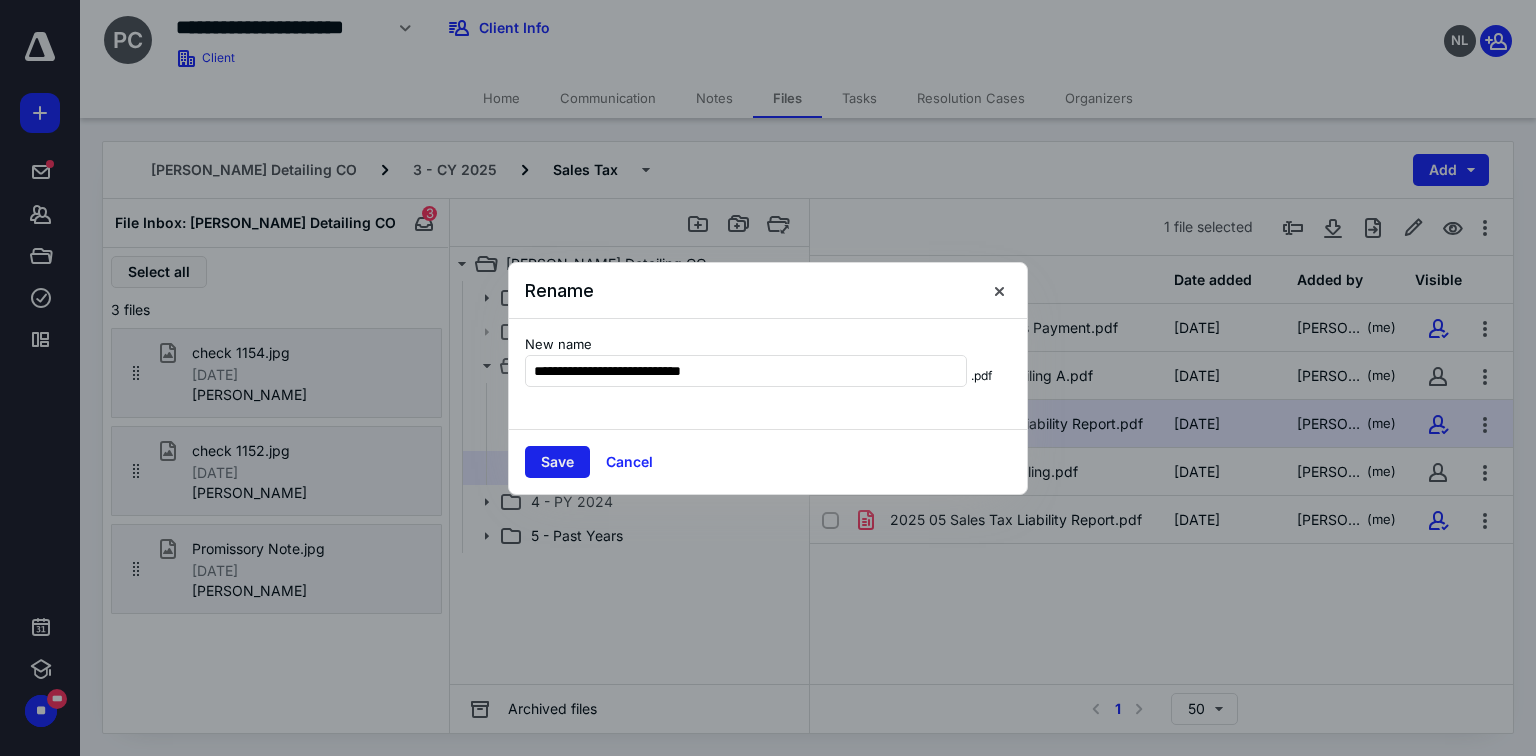 type on "**********" 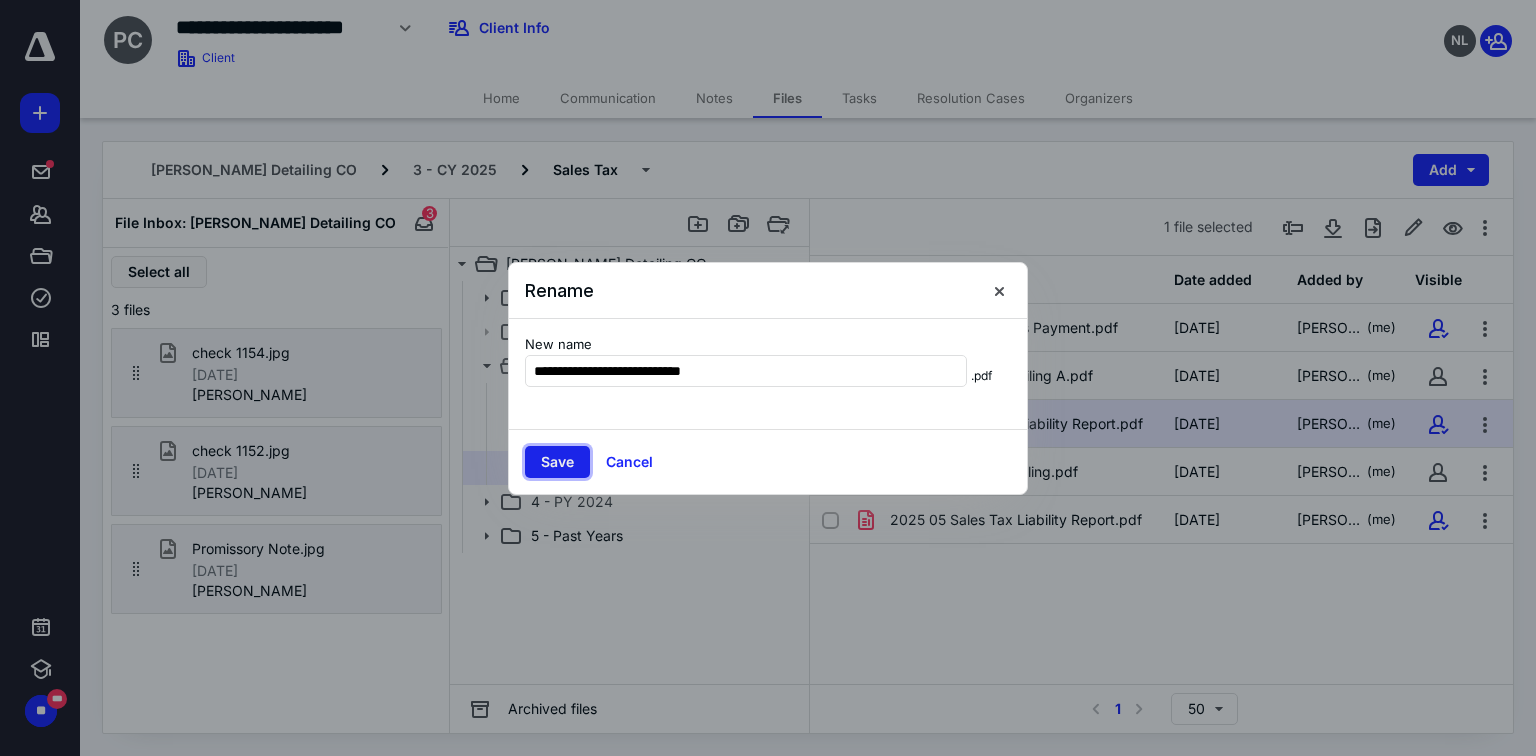 click on "Save" at bounding box center [557, 462] 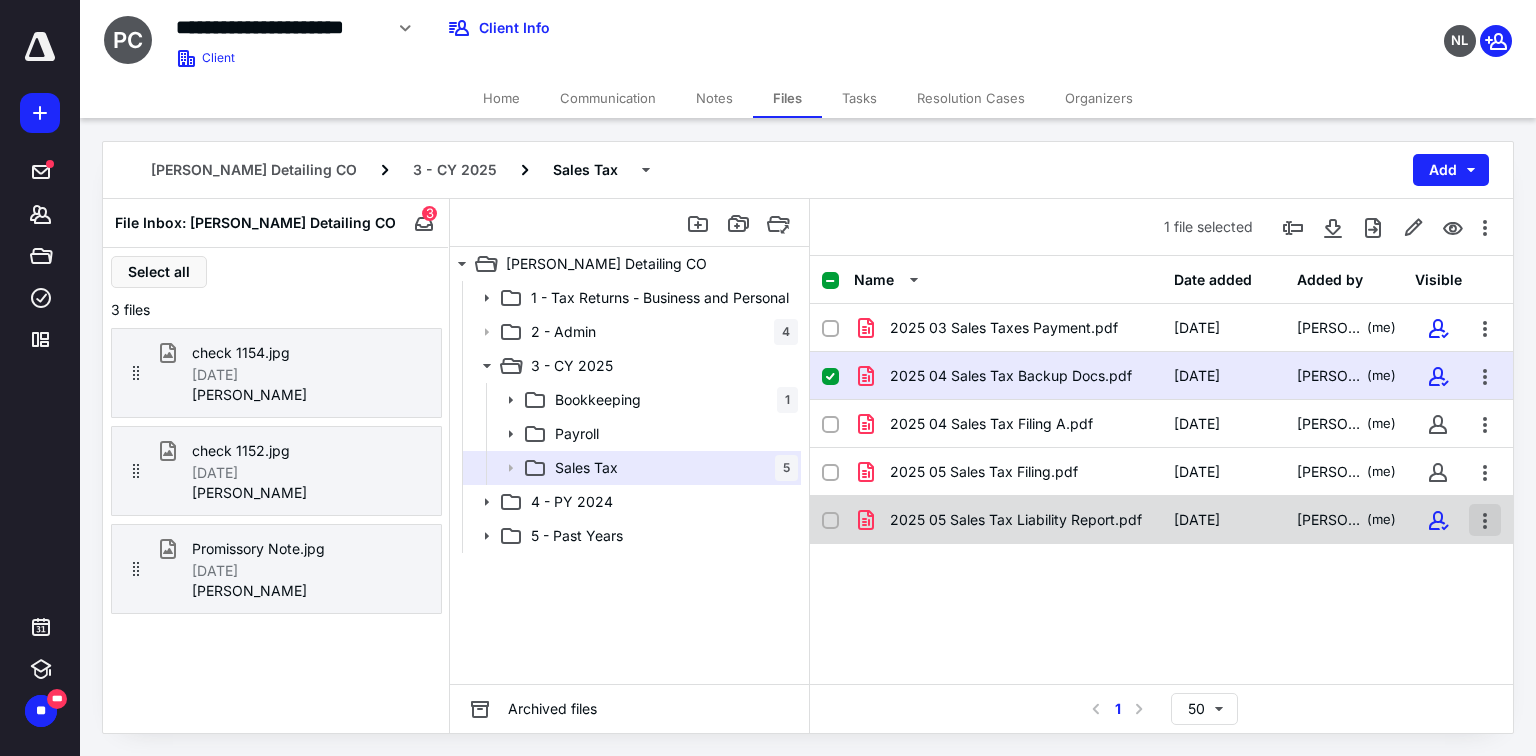 click at bounding box center (1485, 520) 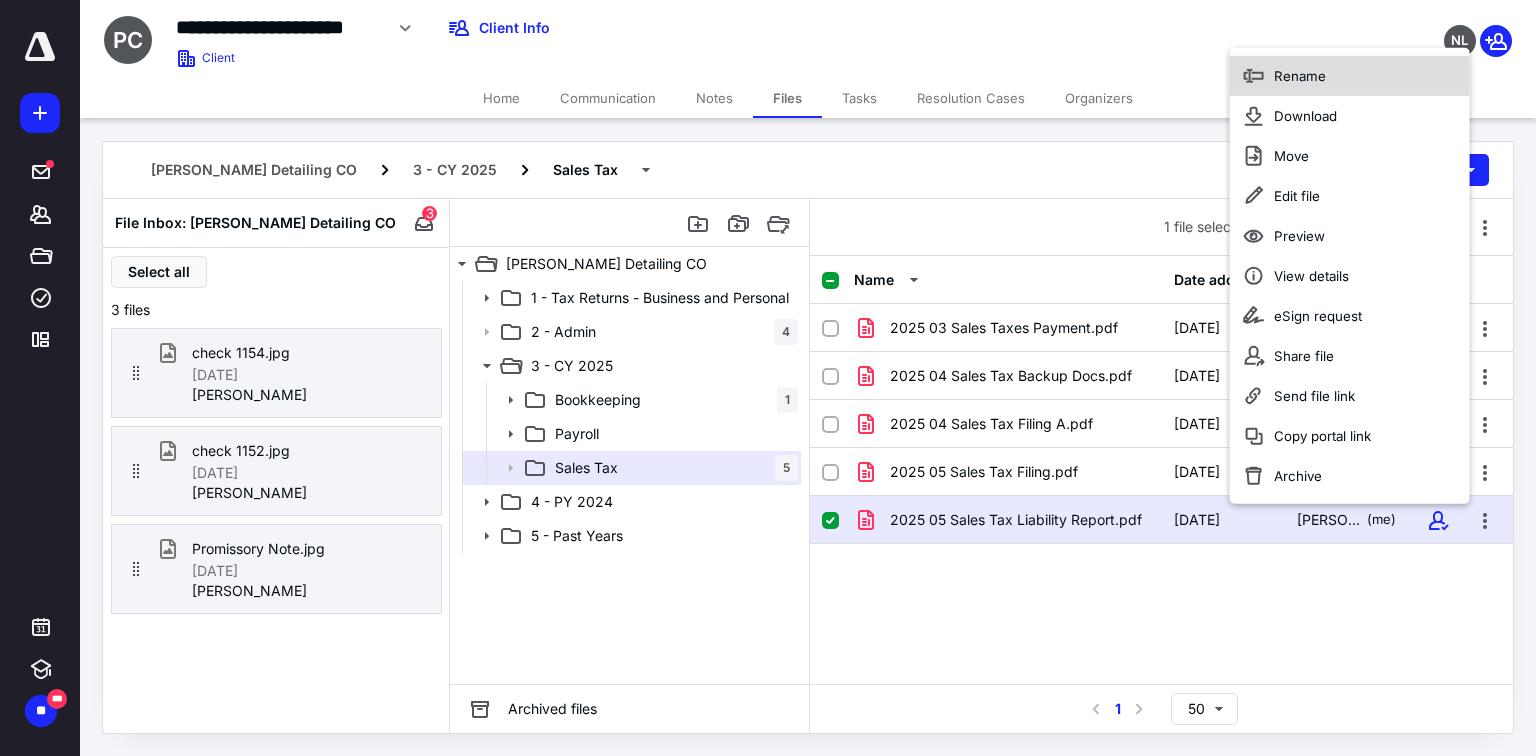 click on "Rename" at bounding box center (1350, 76) 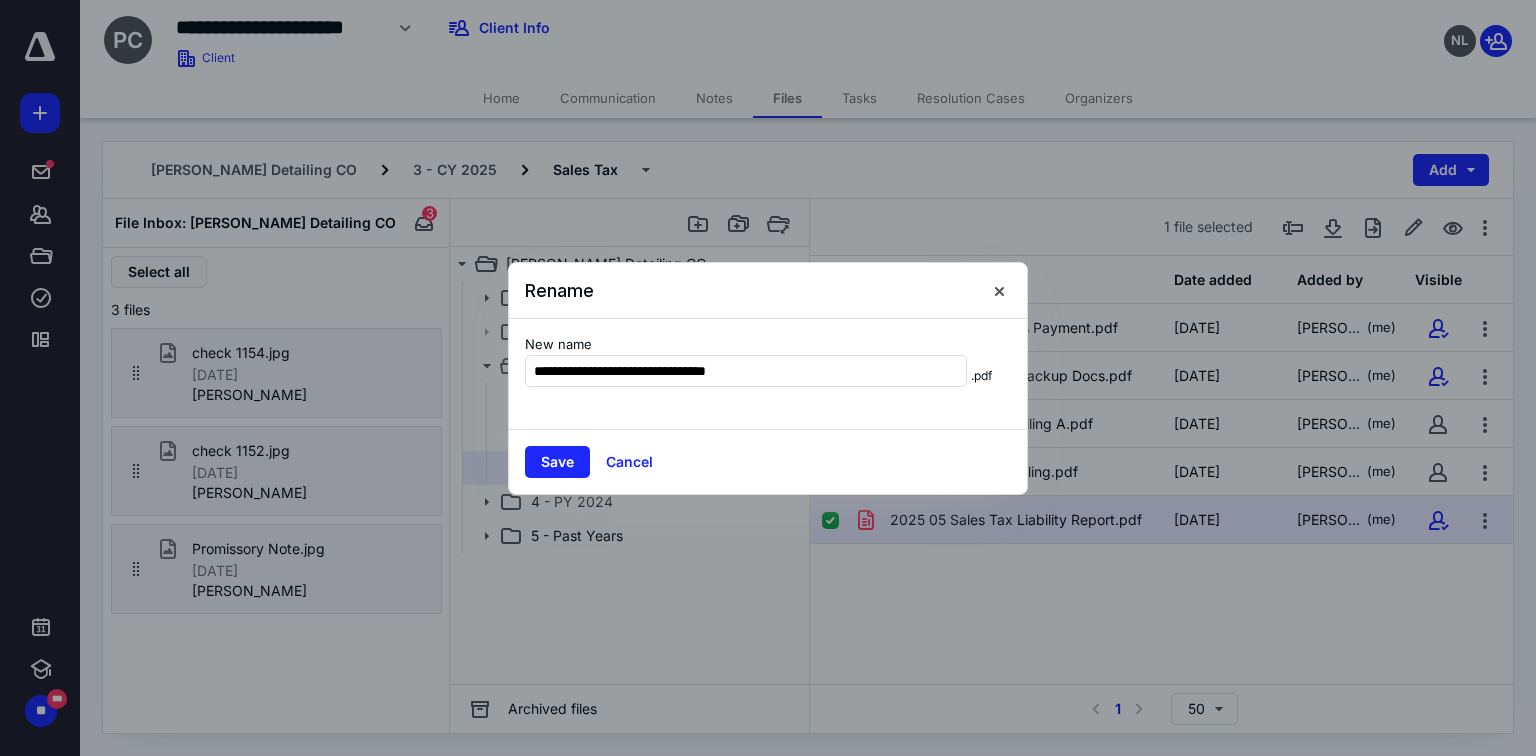 click on "**********" at bounding box center (768, 374) 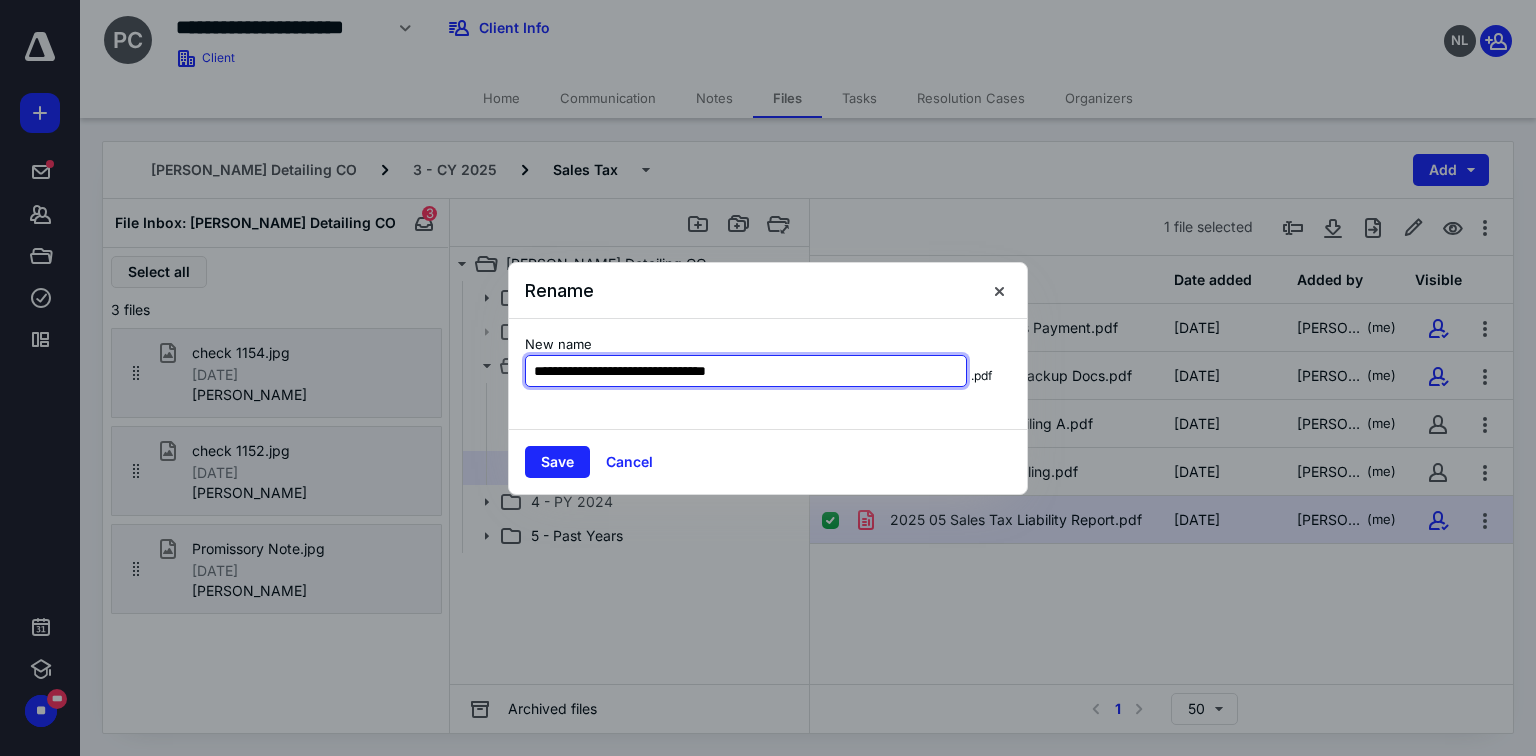 drag, startPoint x: 764, startPoint y: 377, endPoint x: 661, endPoint y: 376, distance: 103.00485 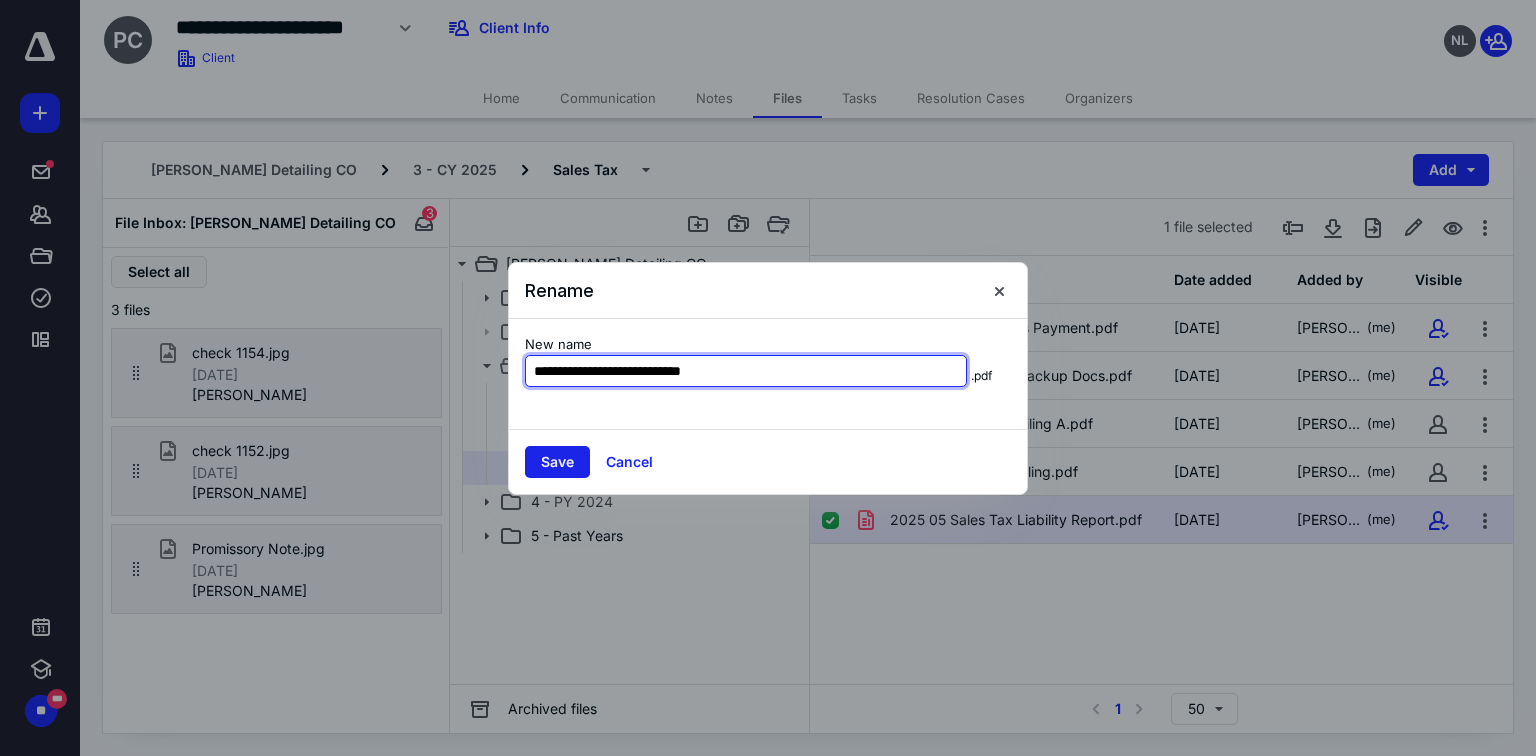 type on "**********" 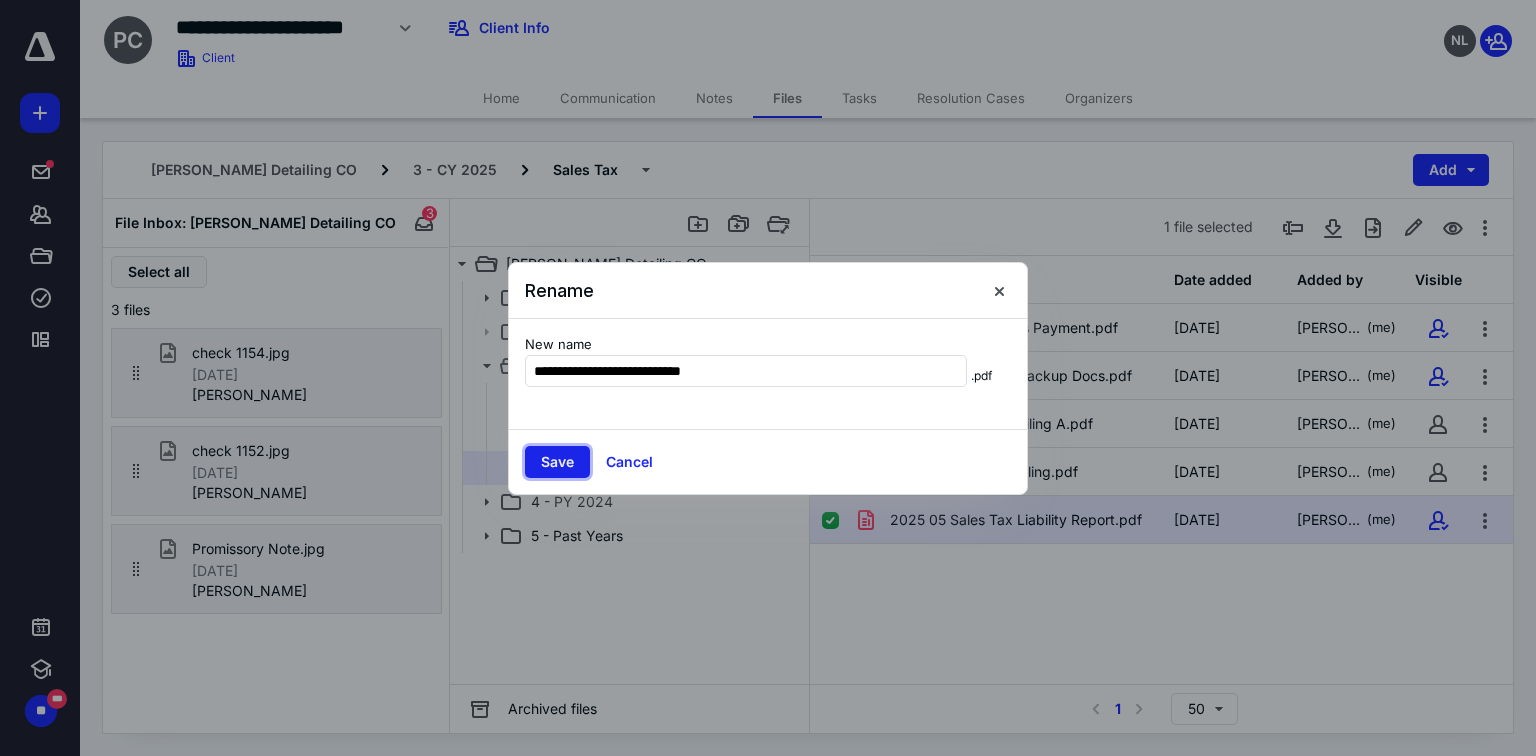 click on "Save" at bounding box center [557, 462] 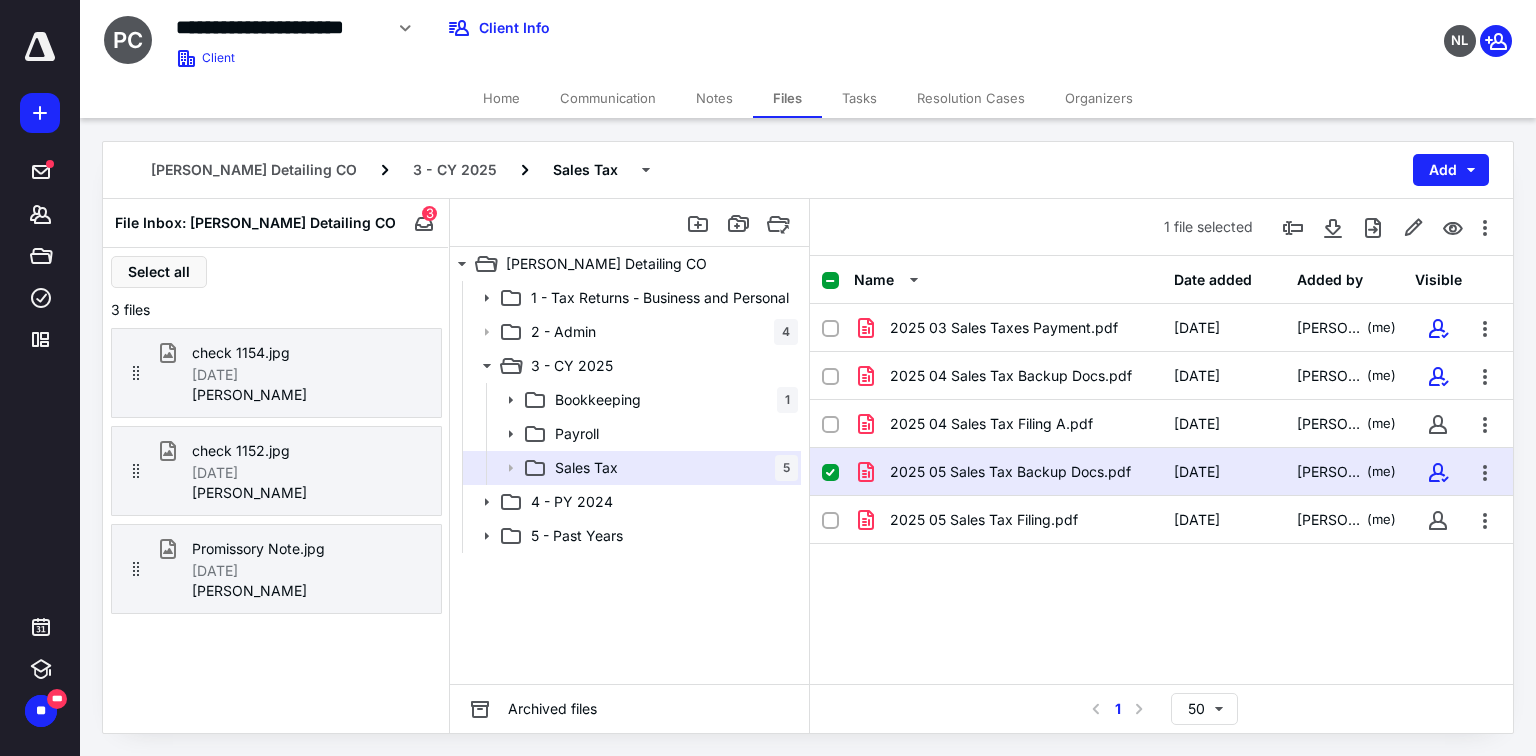 click 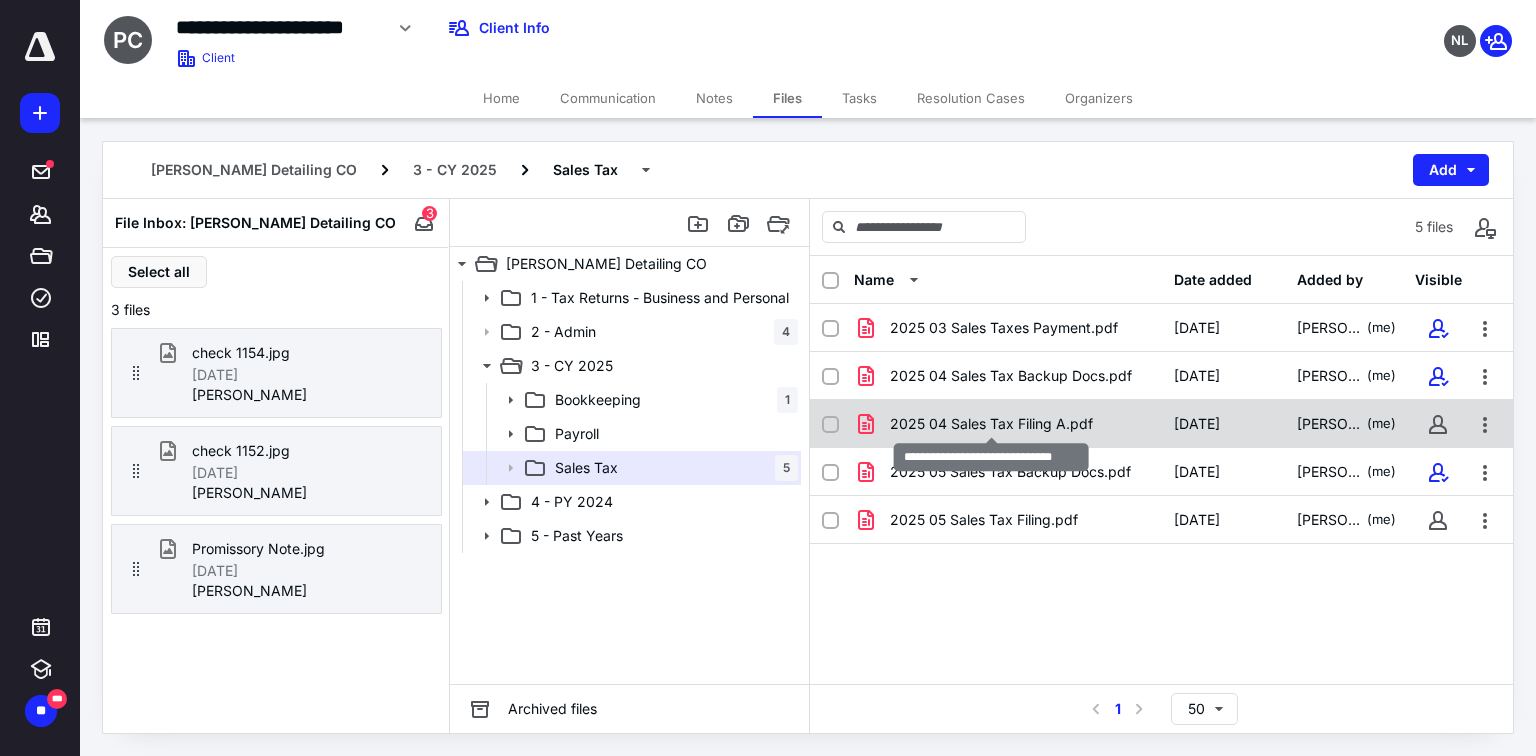 click on "2025 04 Sales Tax Filing A.pdf" at bounding box center [991, 424] 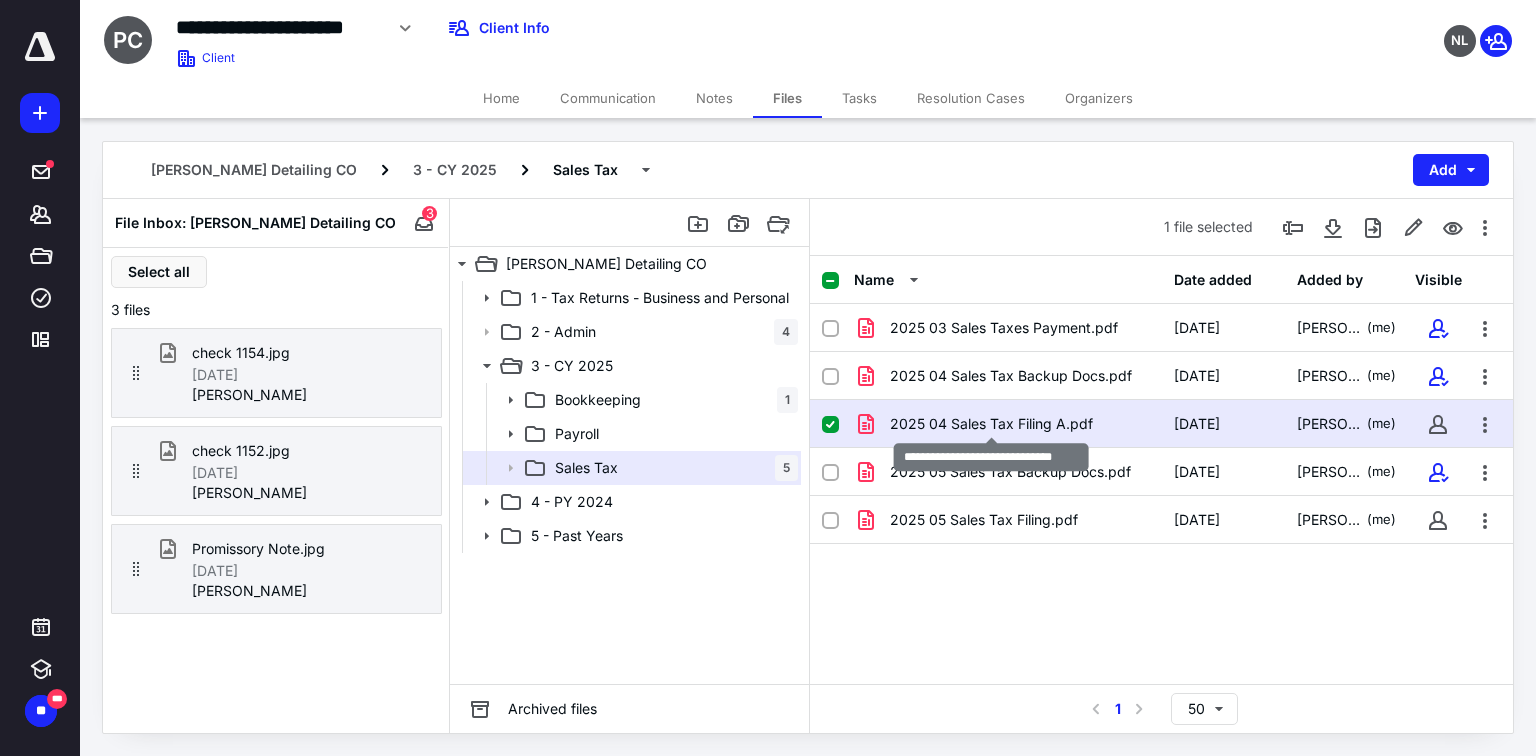 click on "2025 04 Sales Tax Filing A.pdf" at bounding box center [991, 424] 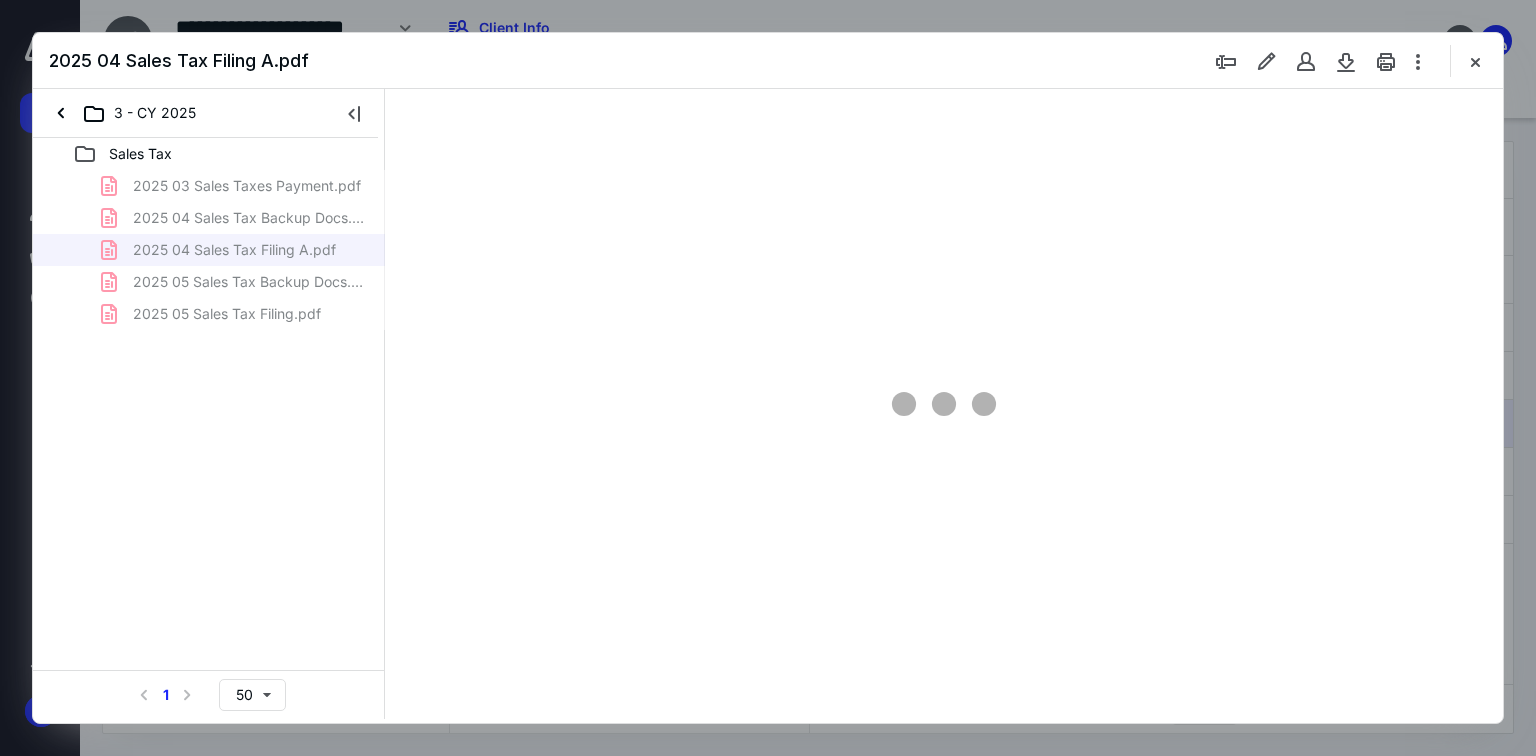 scroll, scrollTop: 0, scrollLeft: 0, axis: both 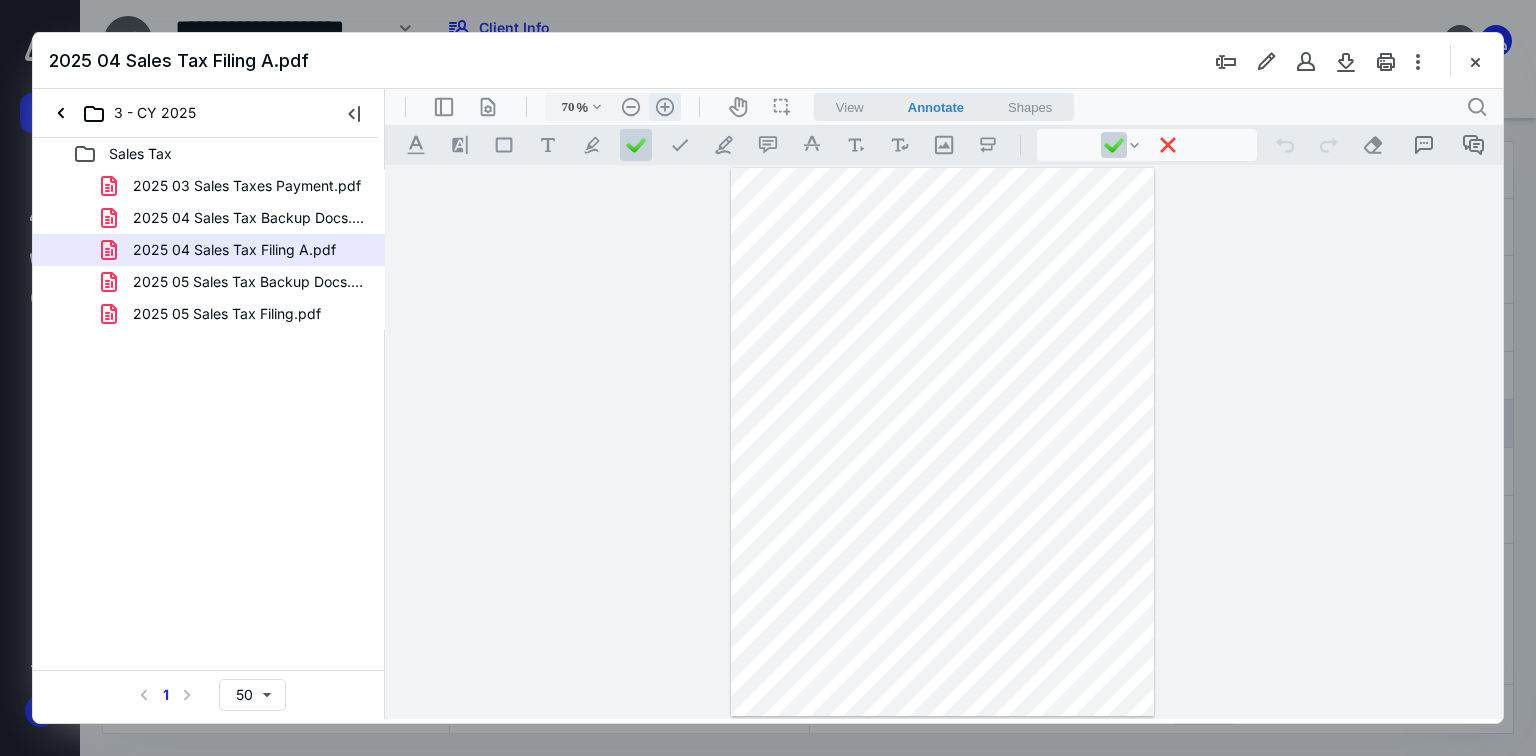 click on ".cls-1{fill:#abb0c4;} icon - header - zoom - in - line" at bounding box center [665, 107] 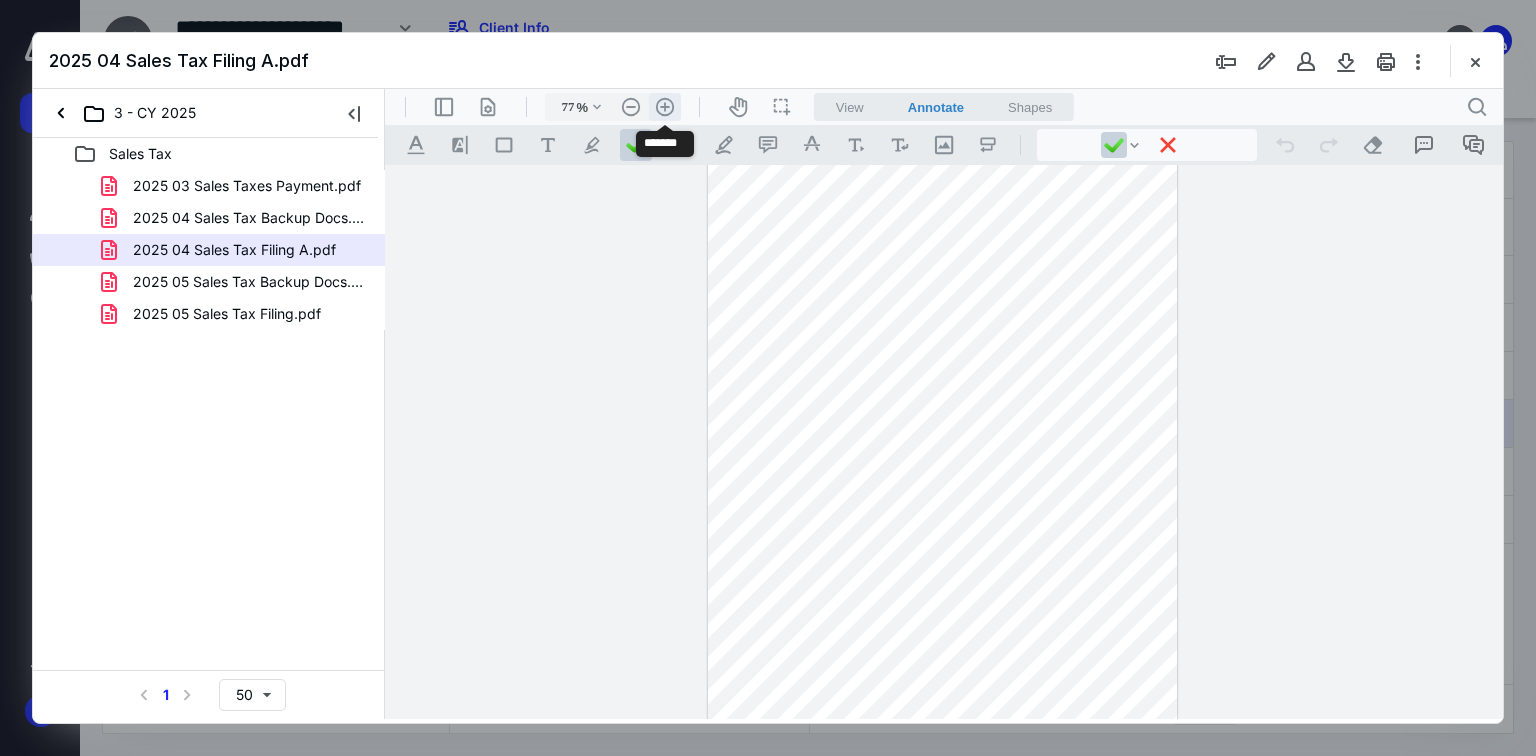 click on ".cls-1{fill:#abb0c4;} icon - header - zoom - in - line" at bounding box center [665, 107] 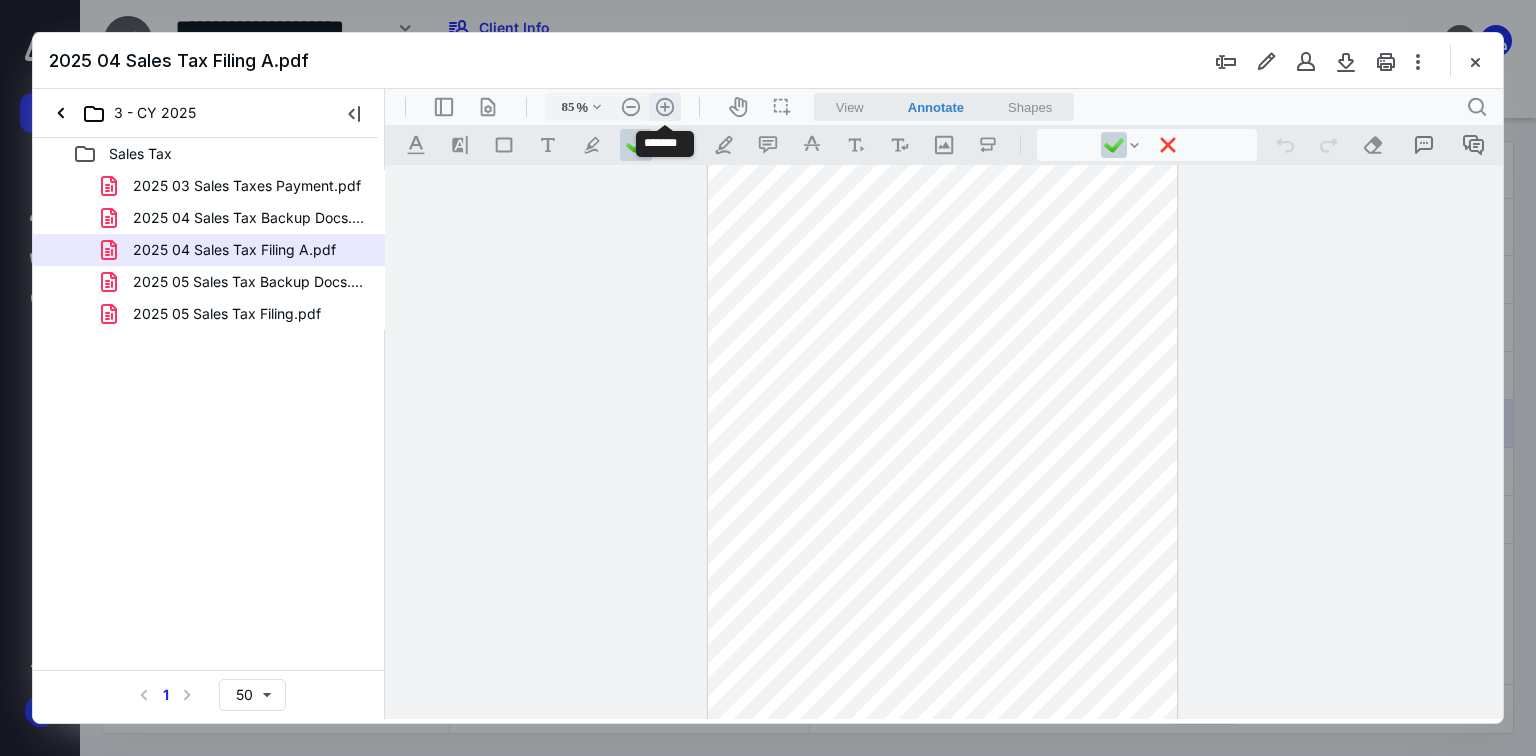 click on ".cls-1{fill:#abb0c4;} icon - header - zoom - in - line" at bounding box center [665, 107] 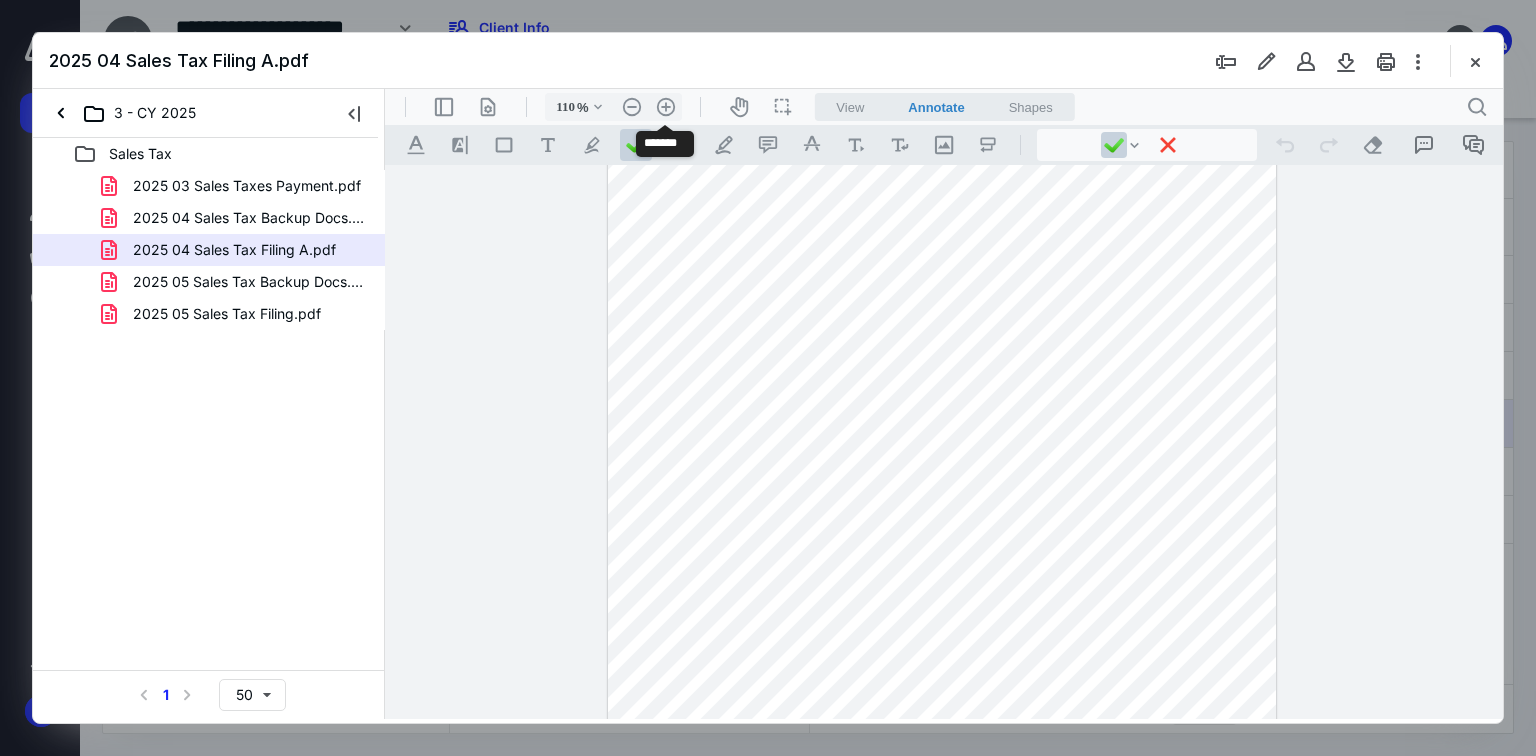 scroll, scrollTop: 137, scrollLeft: 0, axis: vertical 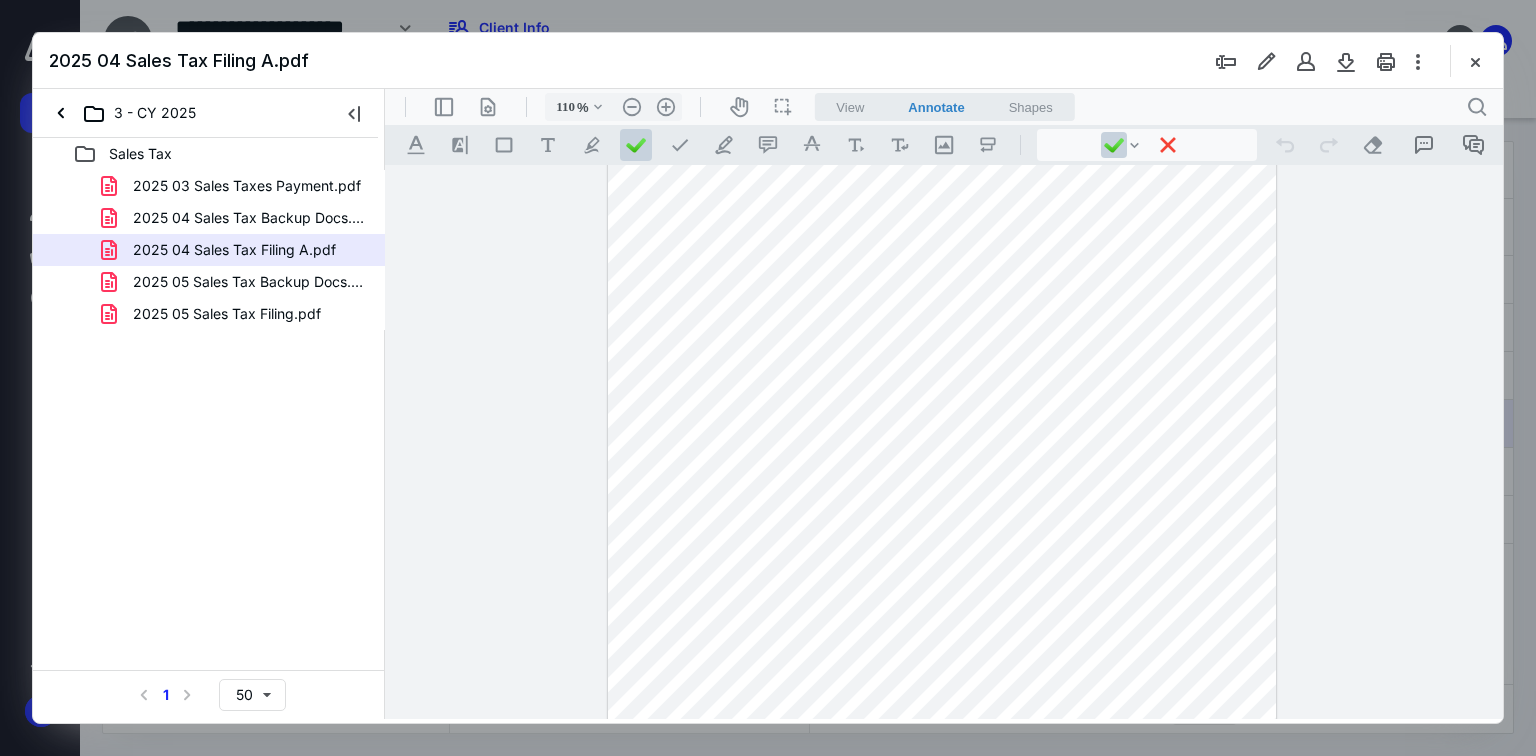 click on "Sales Tax 2025 03 Sales Taxes Payment.pdf 2025 04 Sales Tax Backup Docs.pdf 2025 04 Sales Tax Filing A.pdf 2025 05 Sales Tax Backup Docs.pdf 2025 05 Sales Tax Filing.pdf Select a page number for more results 1 50" at bounding box center (209, 428) 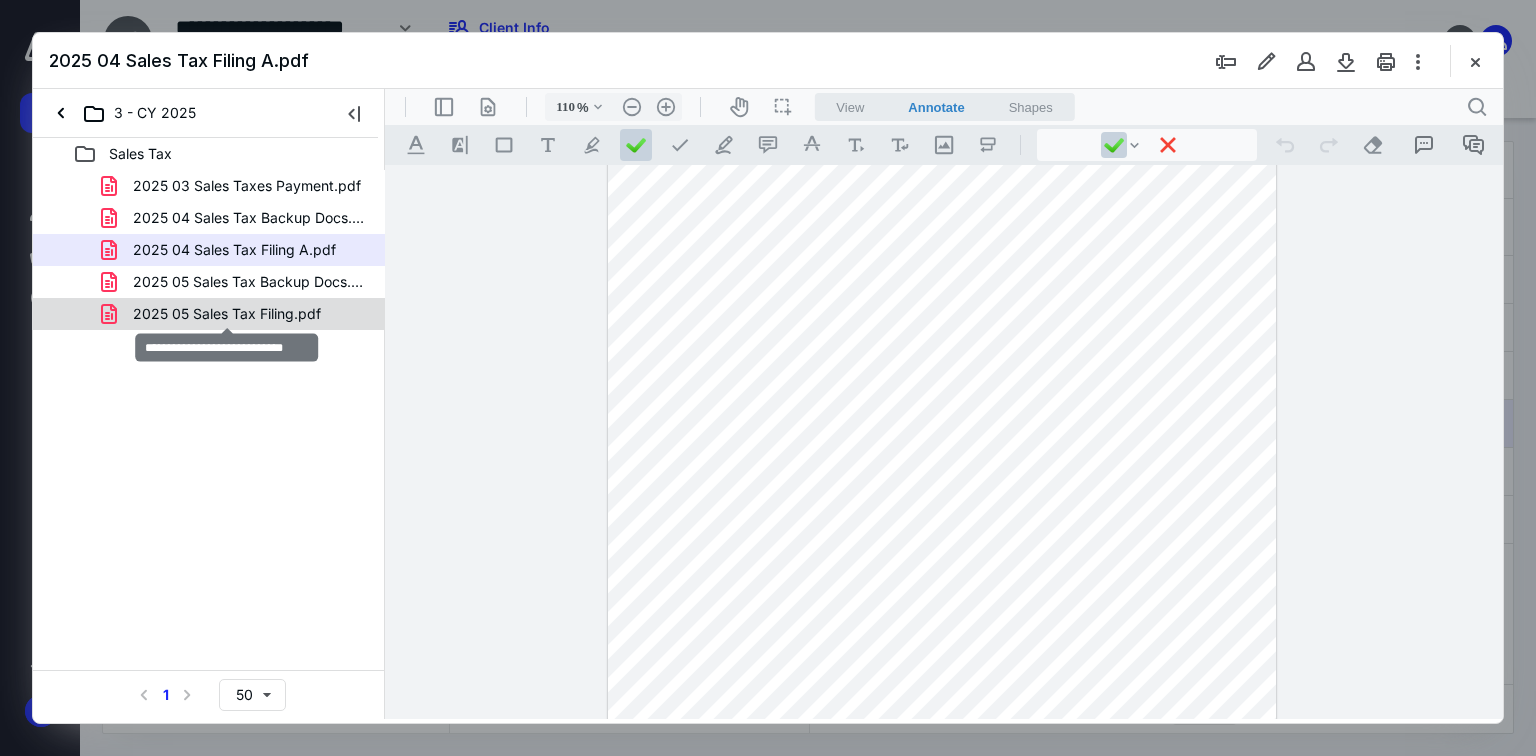 click on "2025 05 Sales Tax Filing.pdf" at bounding box center [227, 314] 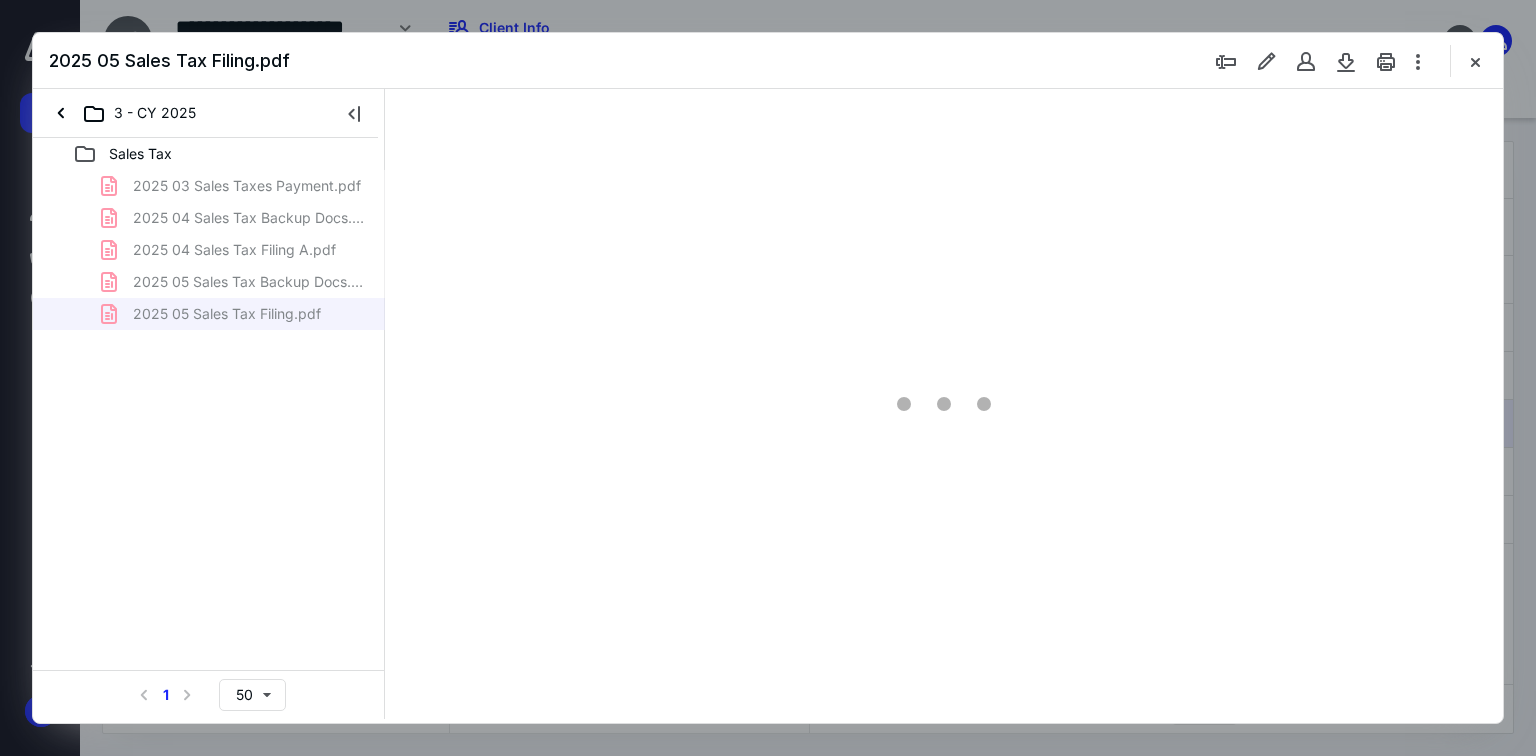 scroll, scrollTop: 0, scrollLeft: 0, axis: both 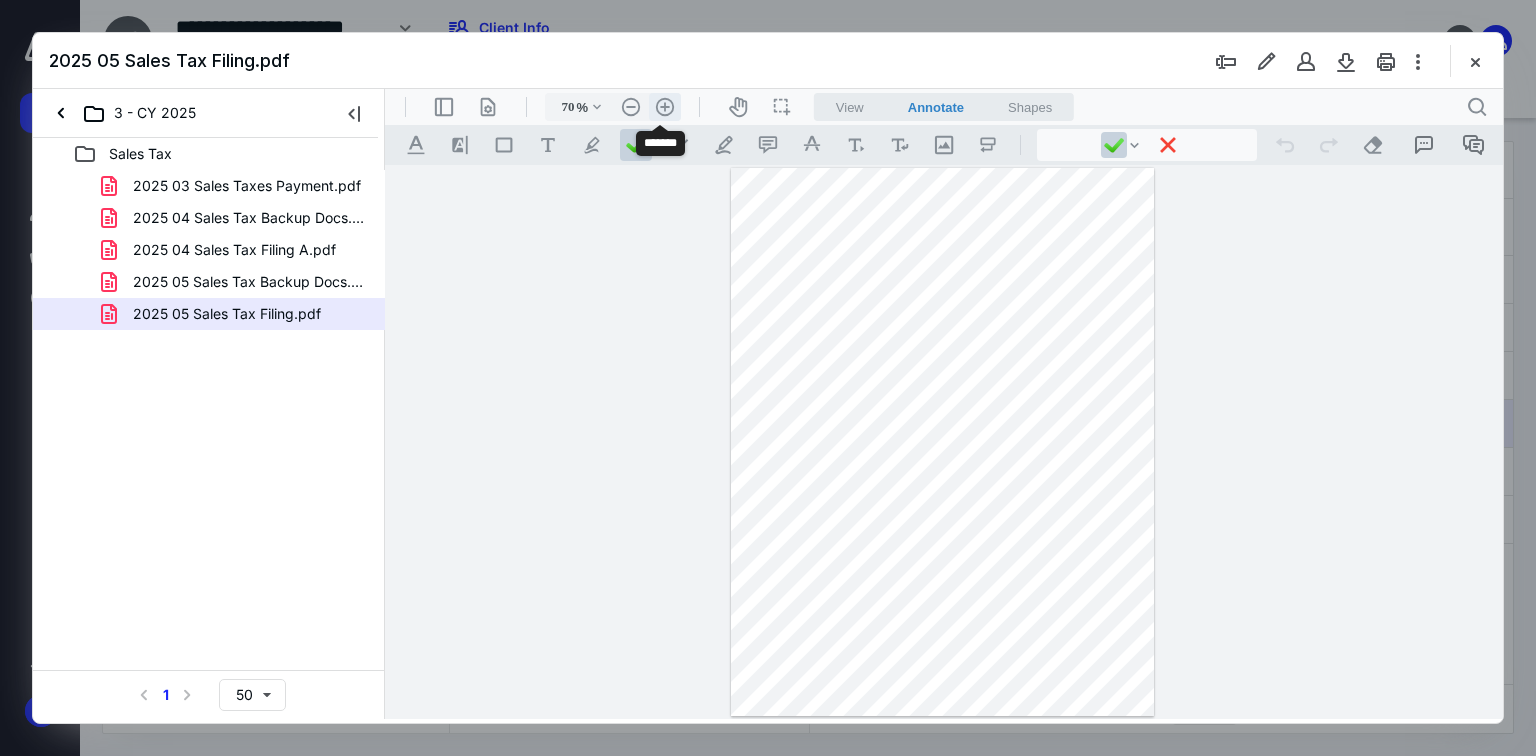 click on ".cls-1{fill:#abb0c4;} icon - header - zoom - in - line" at bounding box center (665, 107) 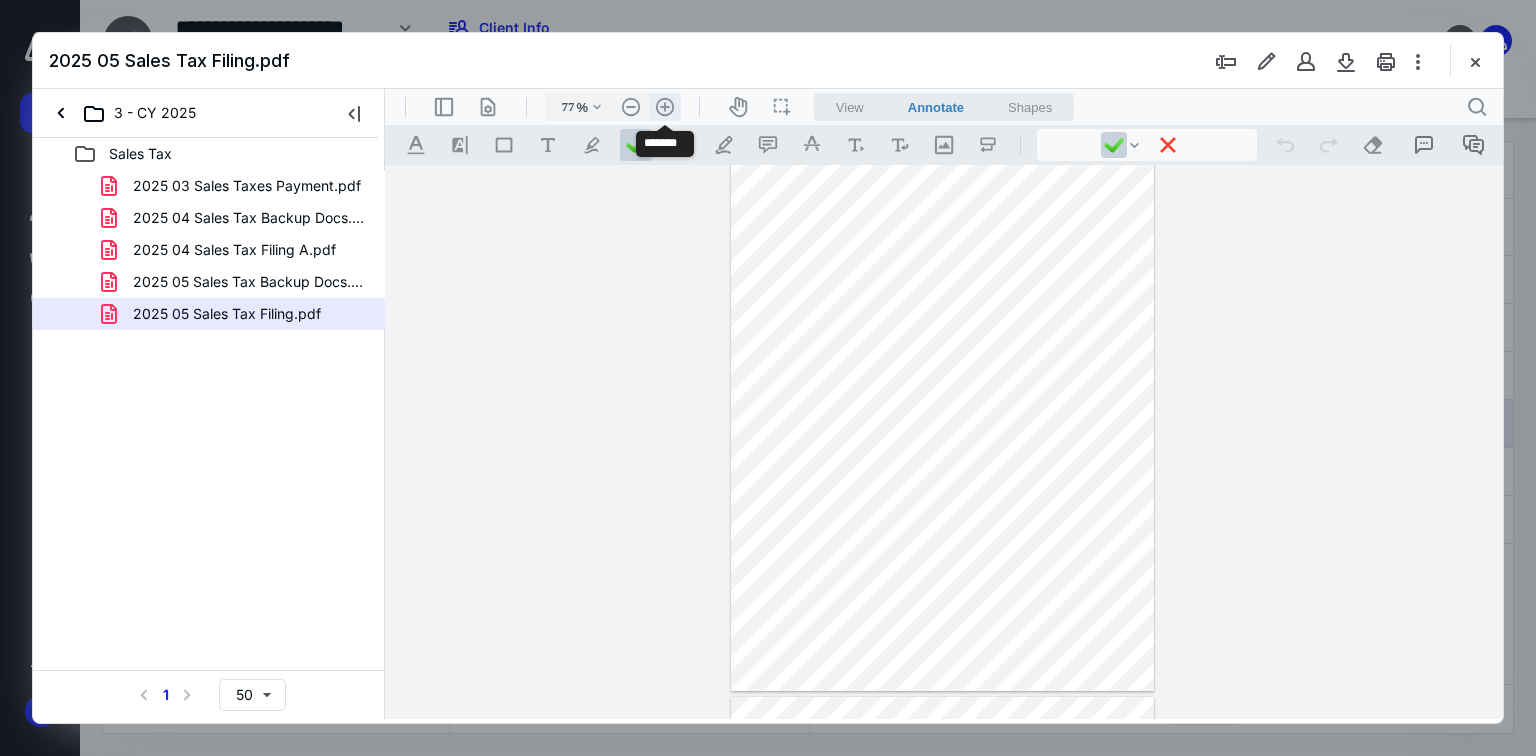 click on ".cls-1{fill:#abb0c4;} icon - header - zoom - in - line" at bounding box center [665, 107] 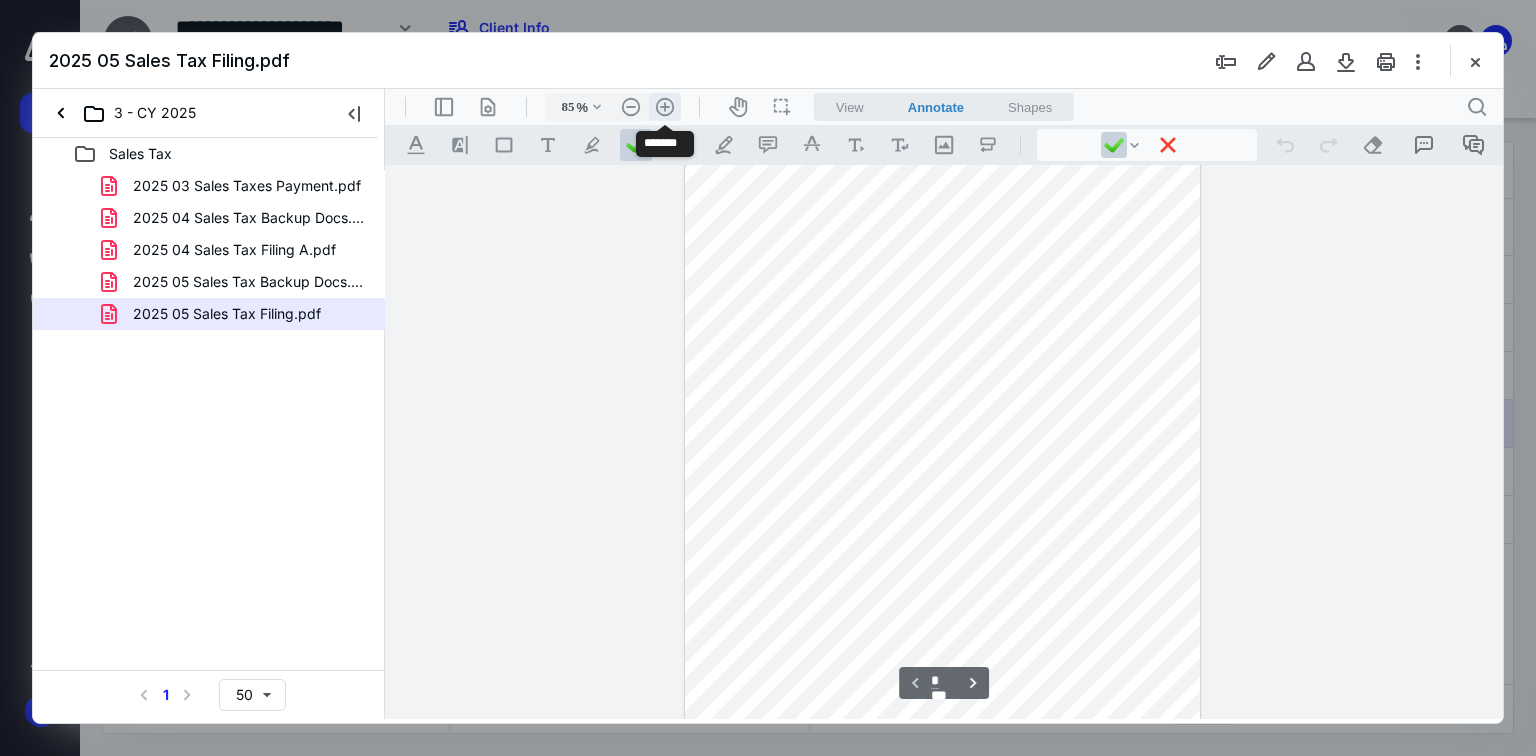 click on ".cls-1{fill:#abb0c4;} icon - header - zoom - in - line" at bounding box center [665, 107] 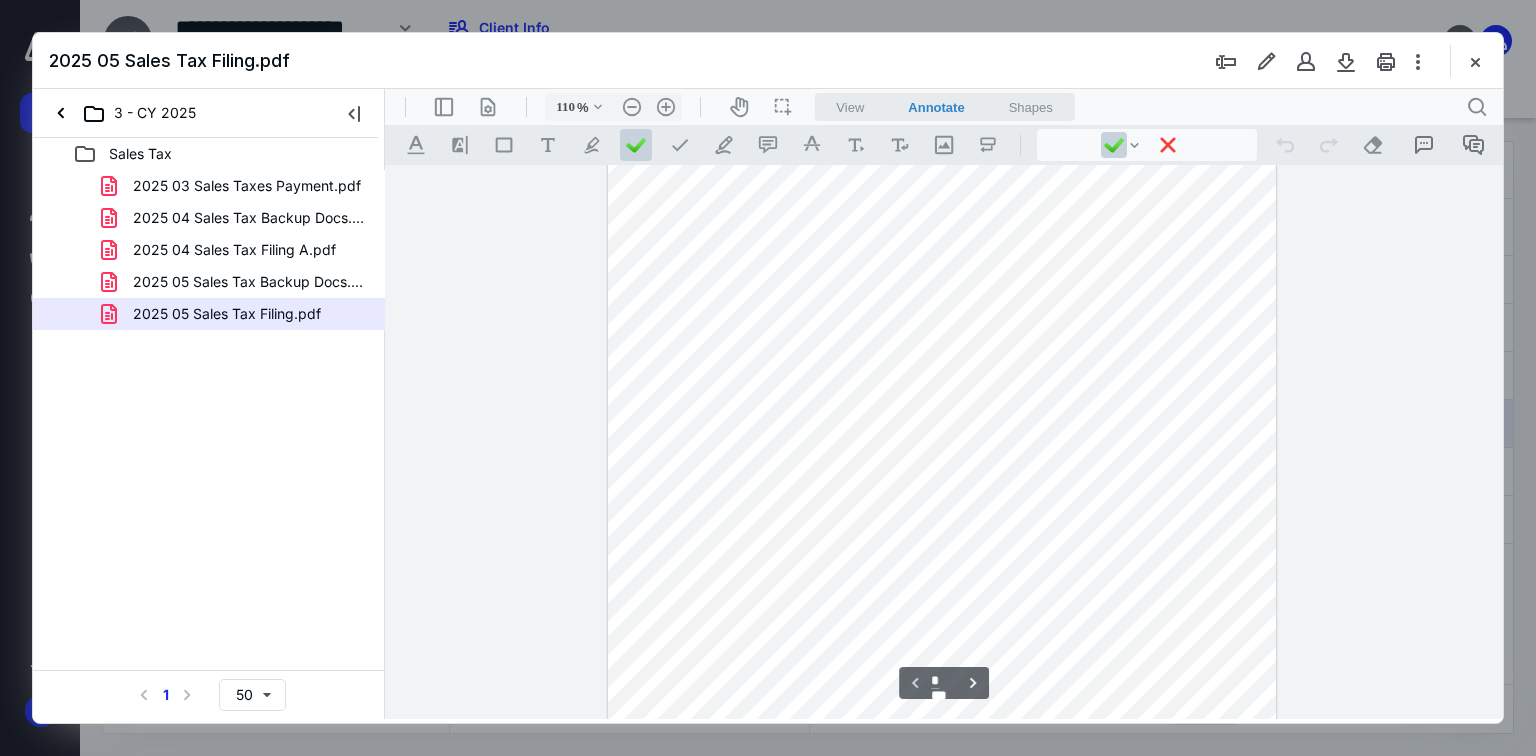 scroll, scrollTop: 297, scrollLeft: 0, axis: vertical 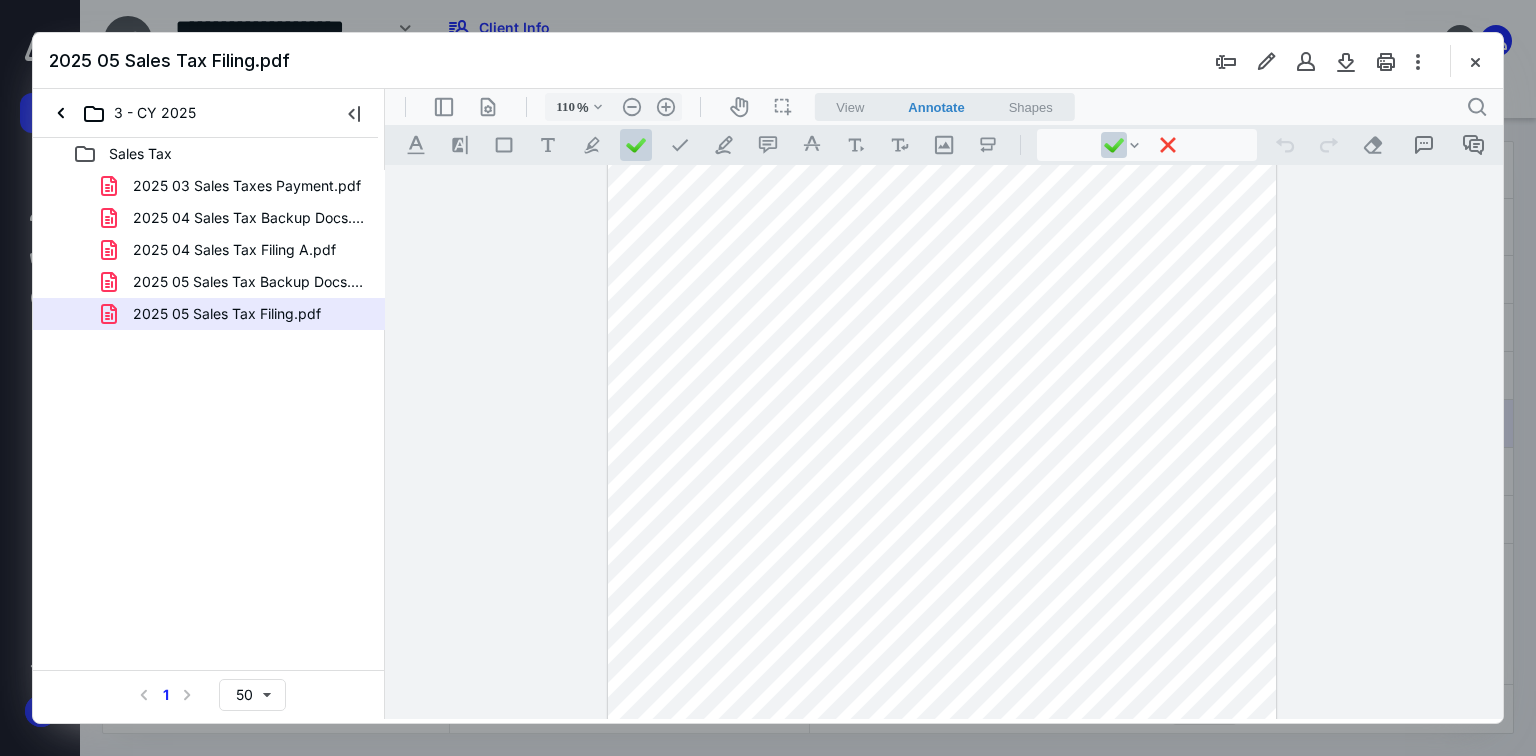 click at bounding box center (1475, 61) 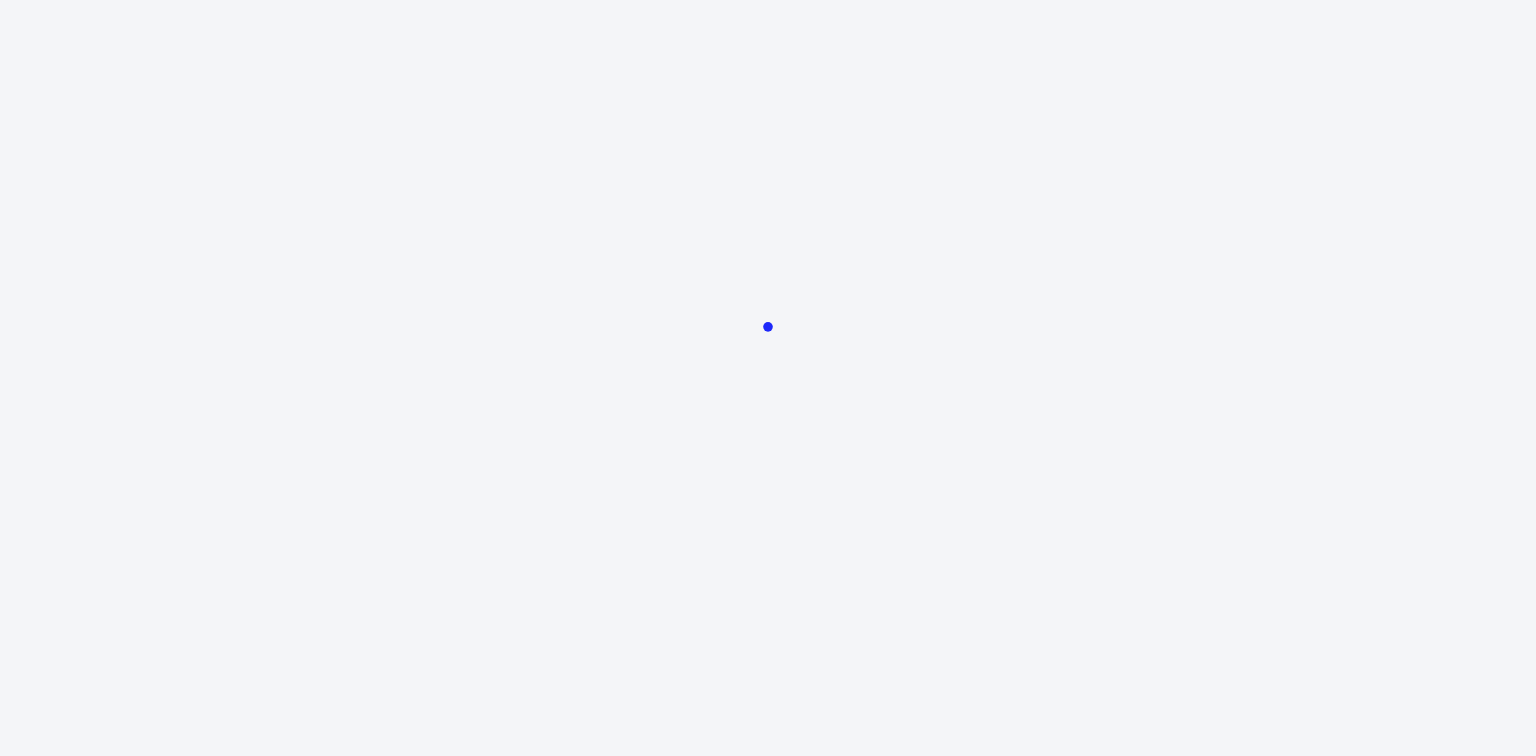 scroll, scrollTop: 0, scrollLeft: 0, axis: both 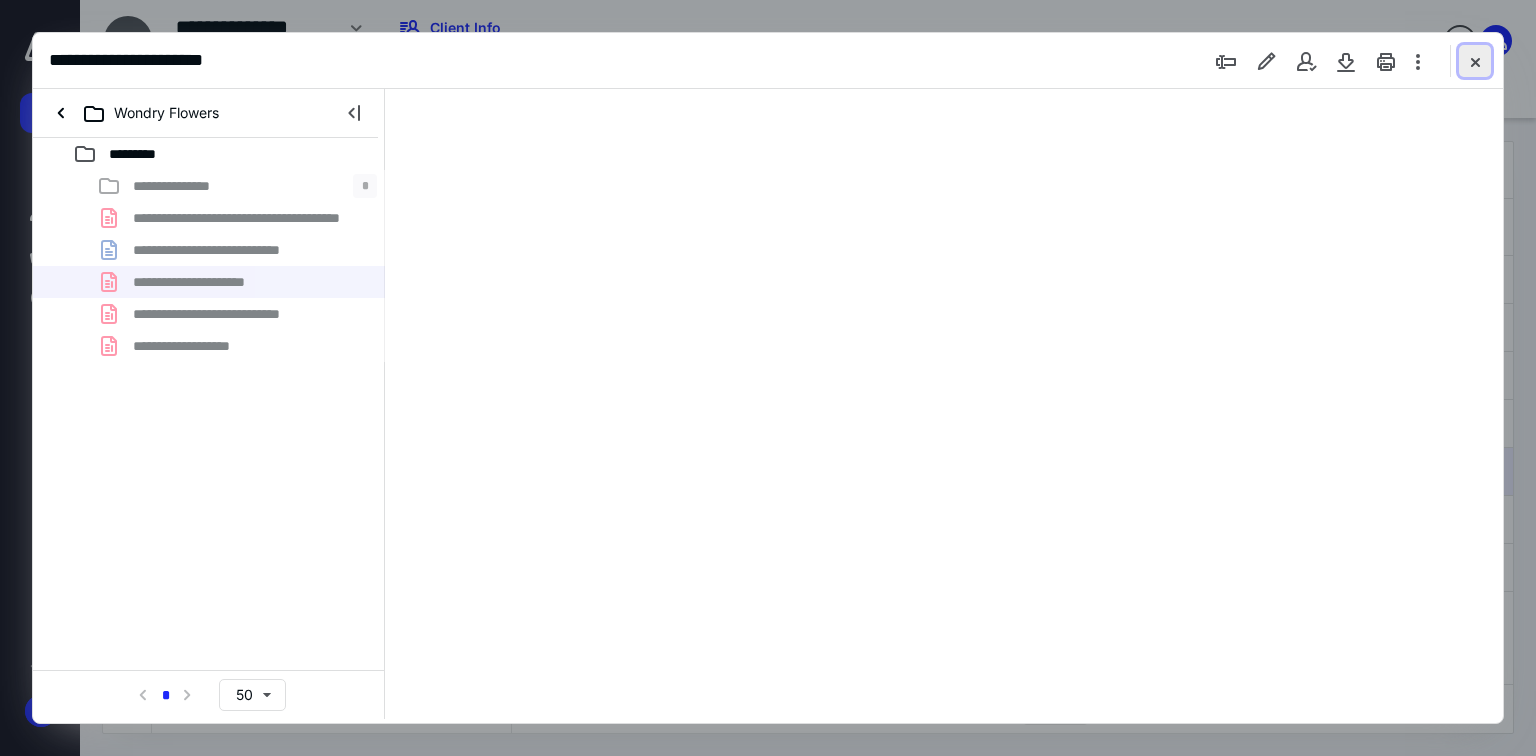 click at bounding box center [1475, 61] 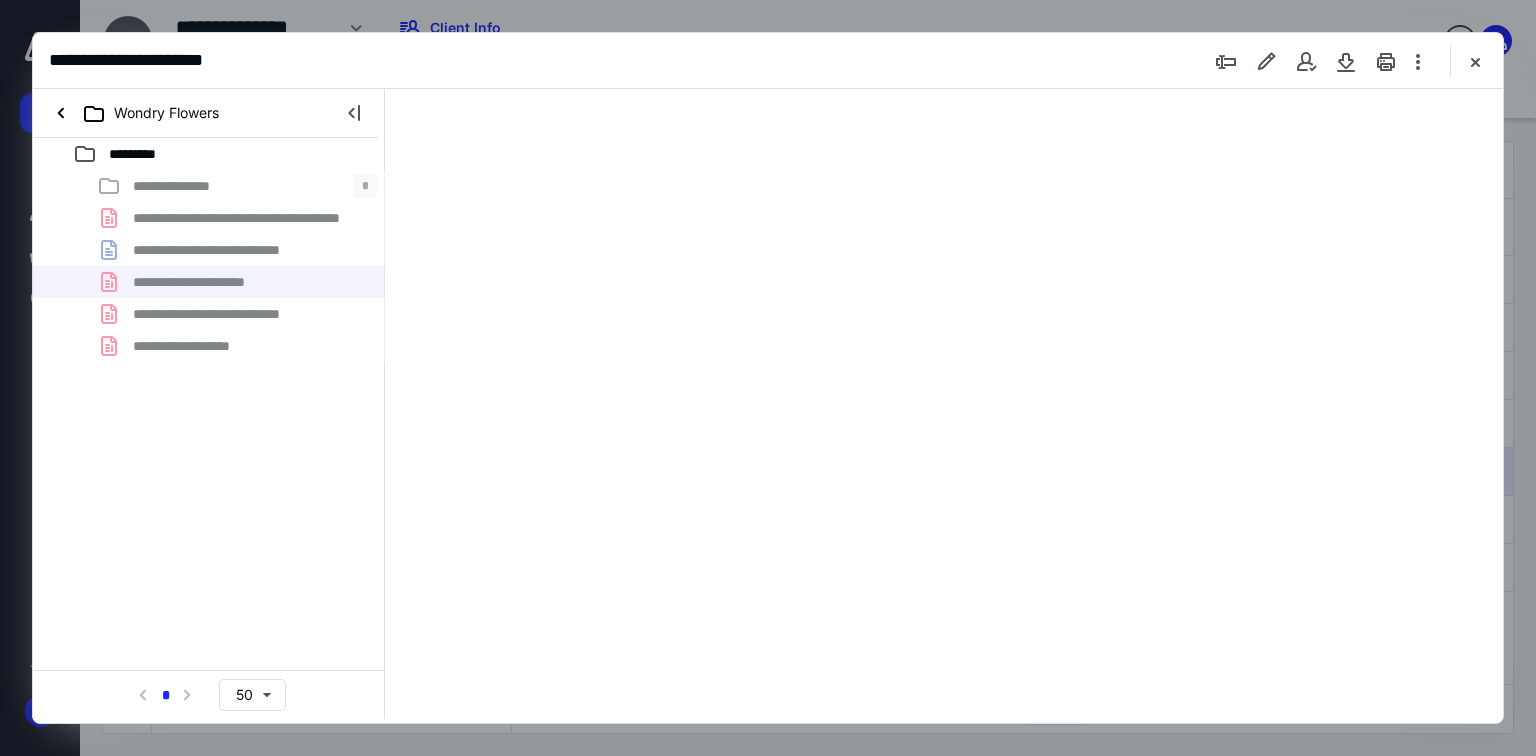 checkbox on "false" 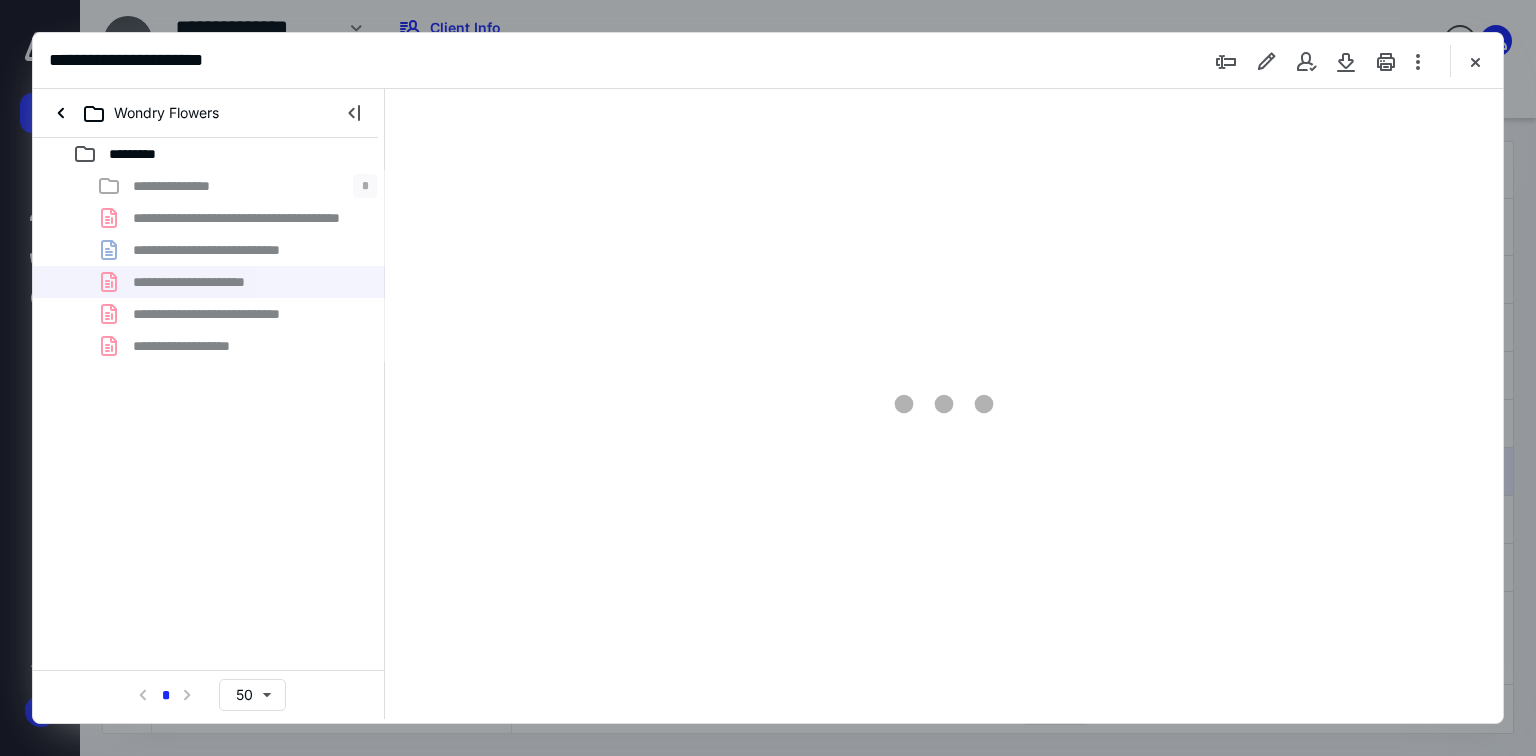 scroll, scrollTop: 0, scrollLeft: 0, axis: both 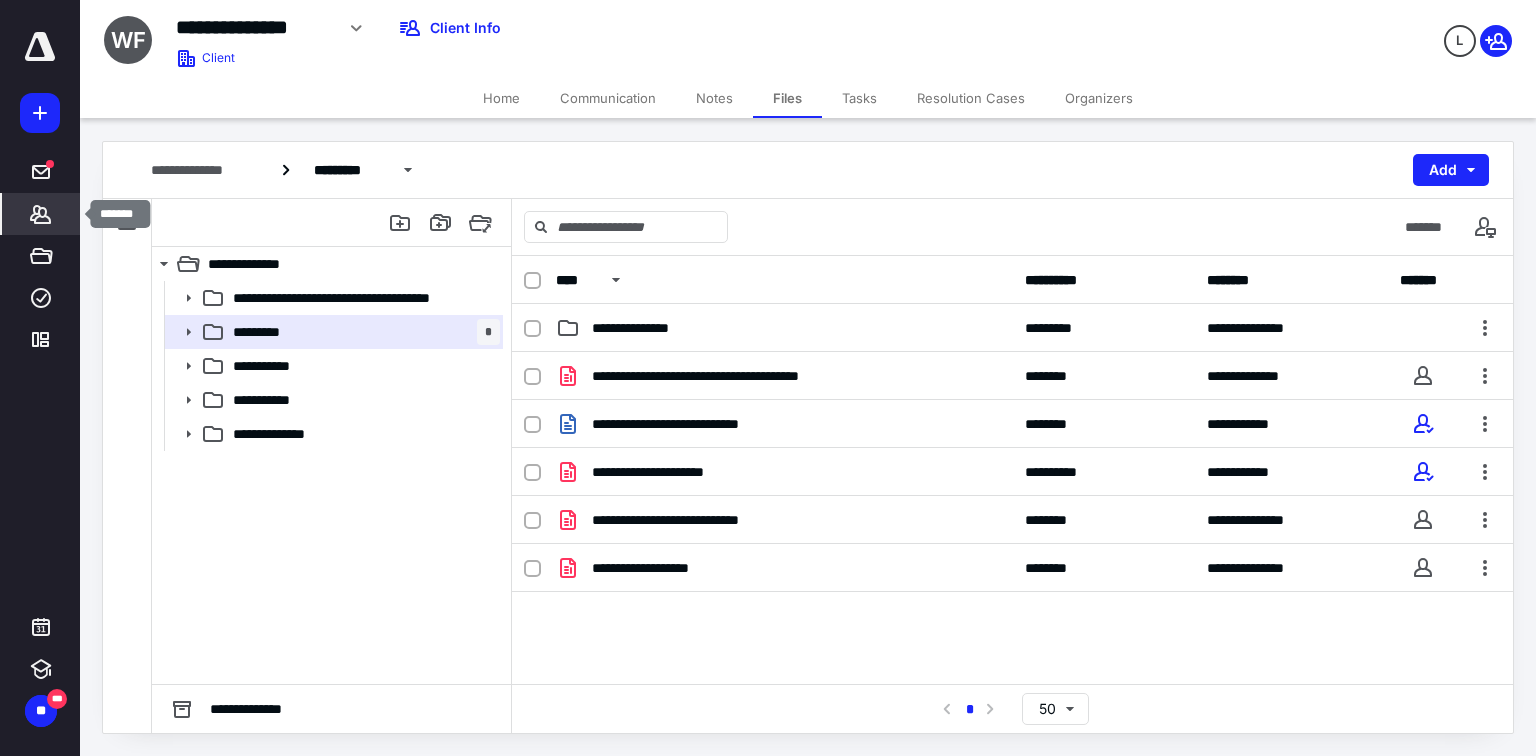click on "*******" at bounding box center (41, 214) 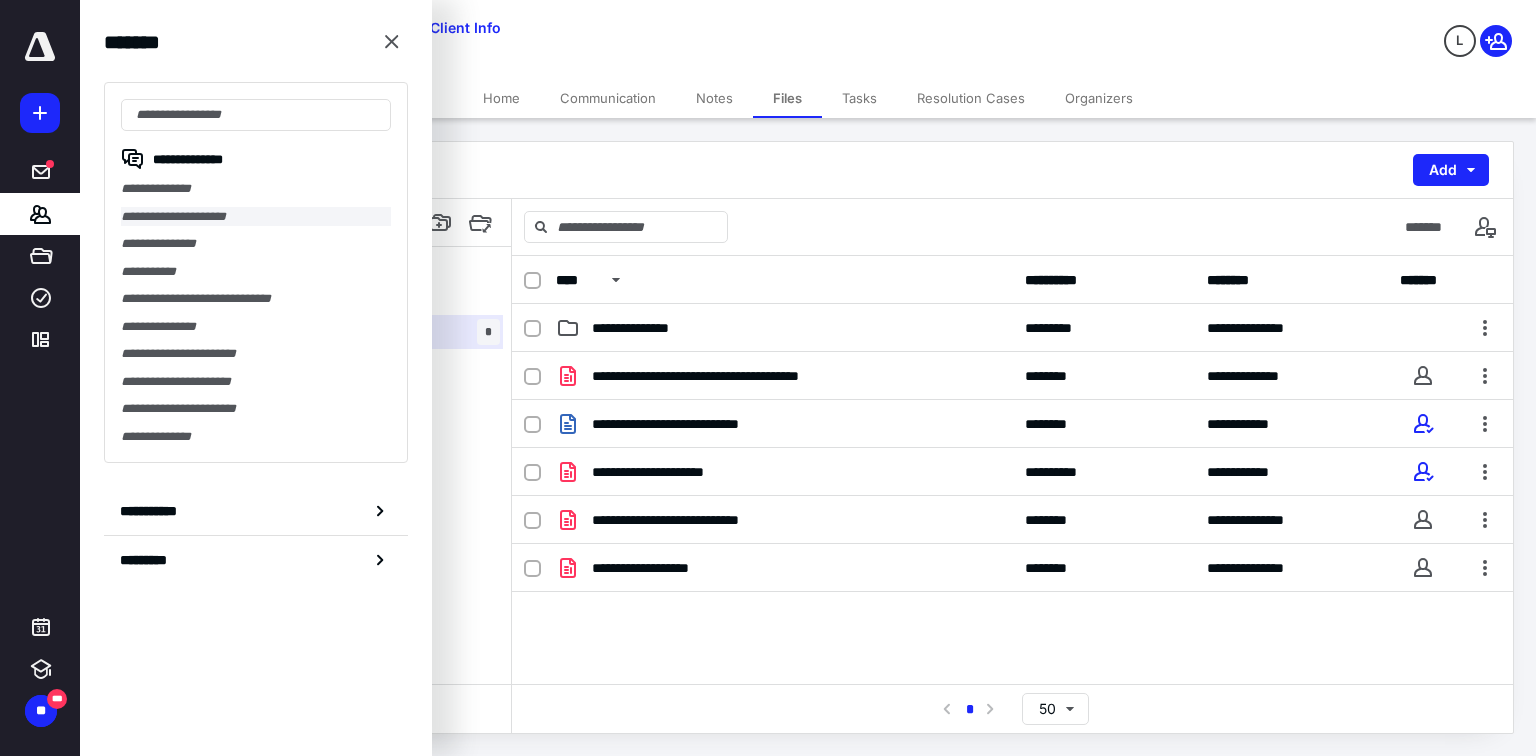 click on "**********" at bounding box center [256, 217] 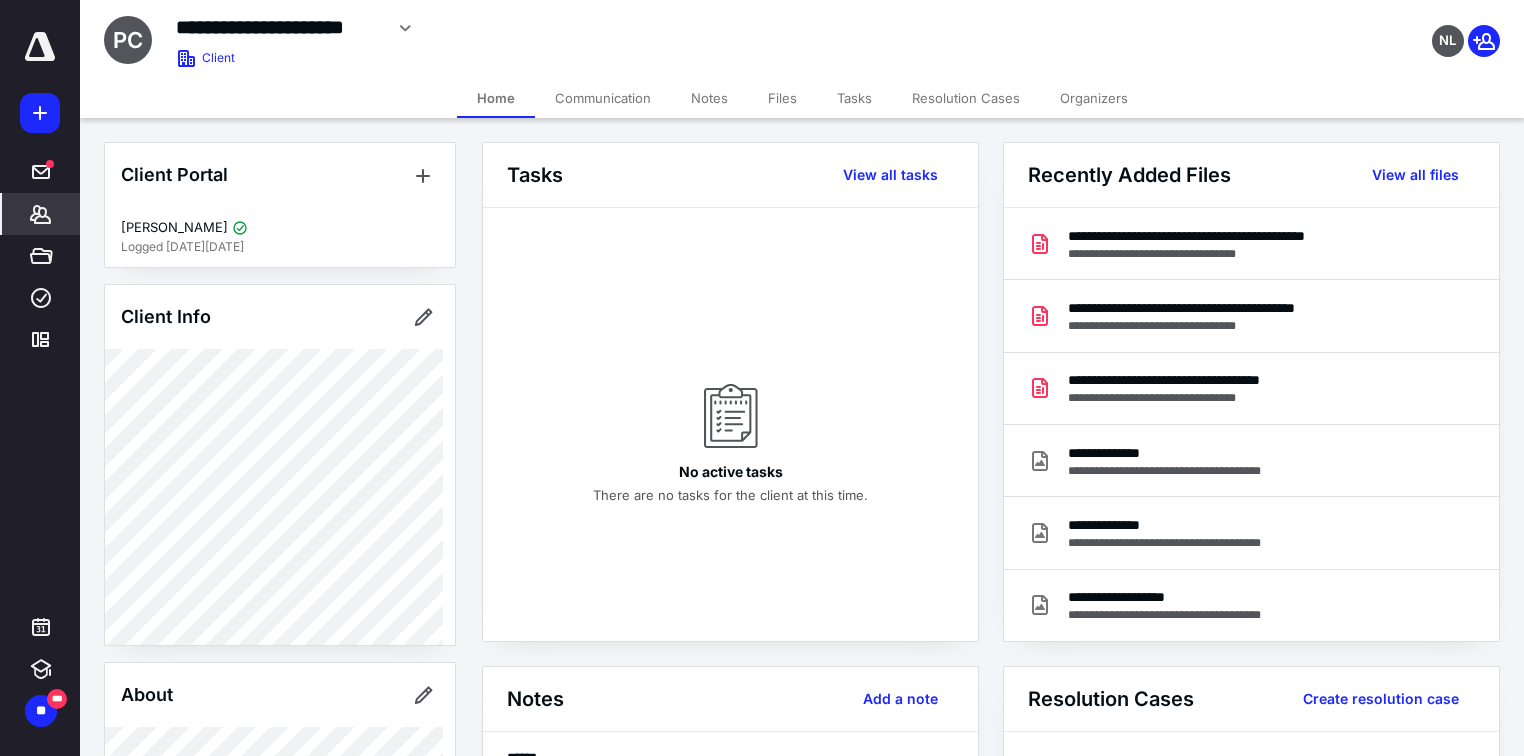 click on "Files" at bounding box center [782, 98] 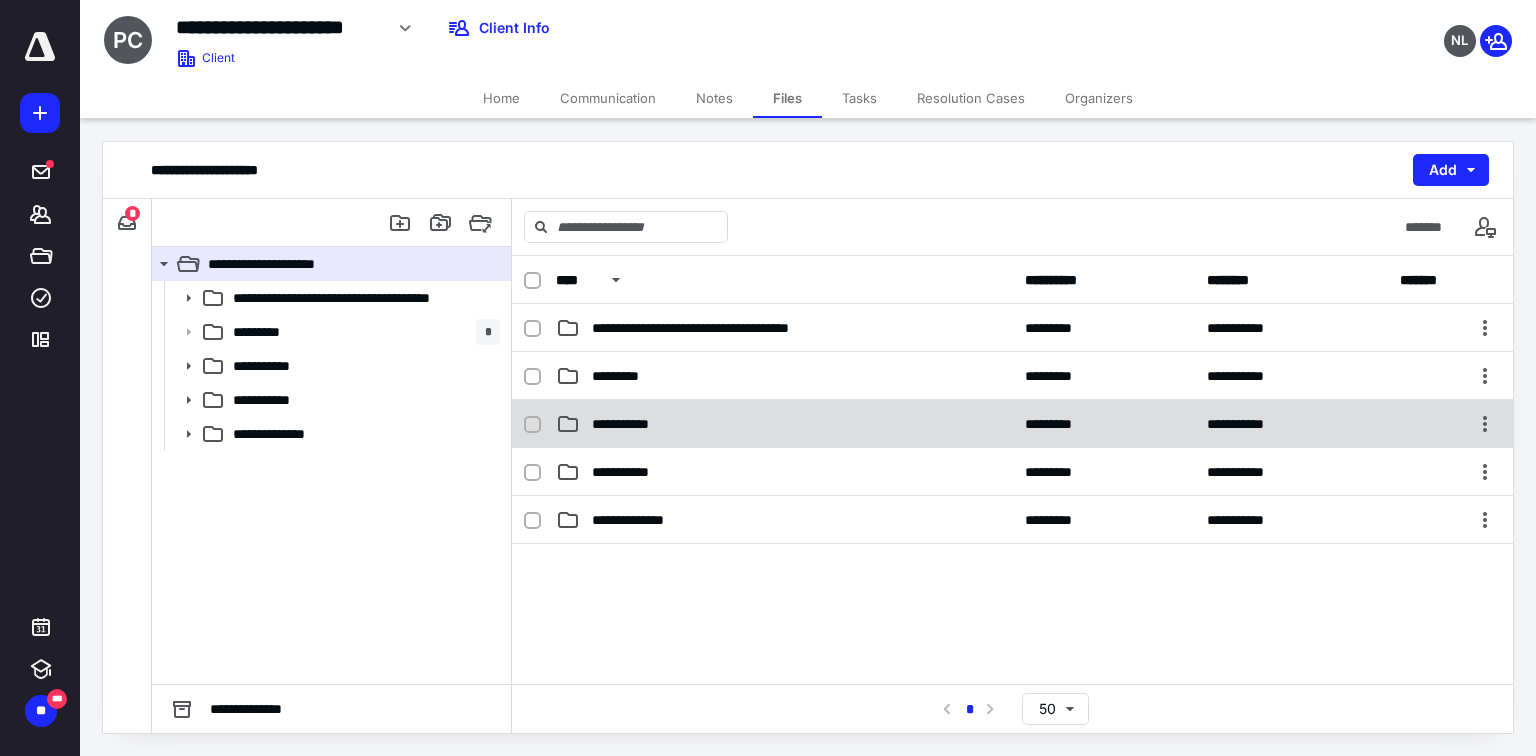 click on "**********" at bounding box center (784, 424) 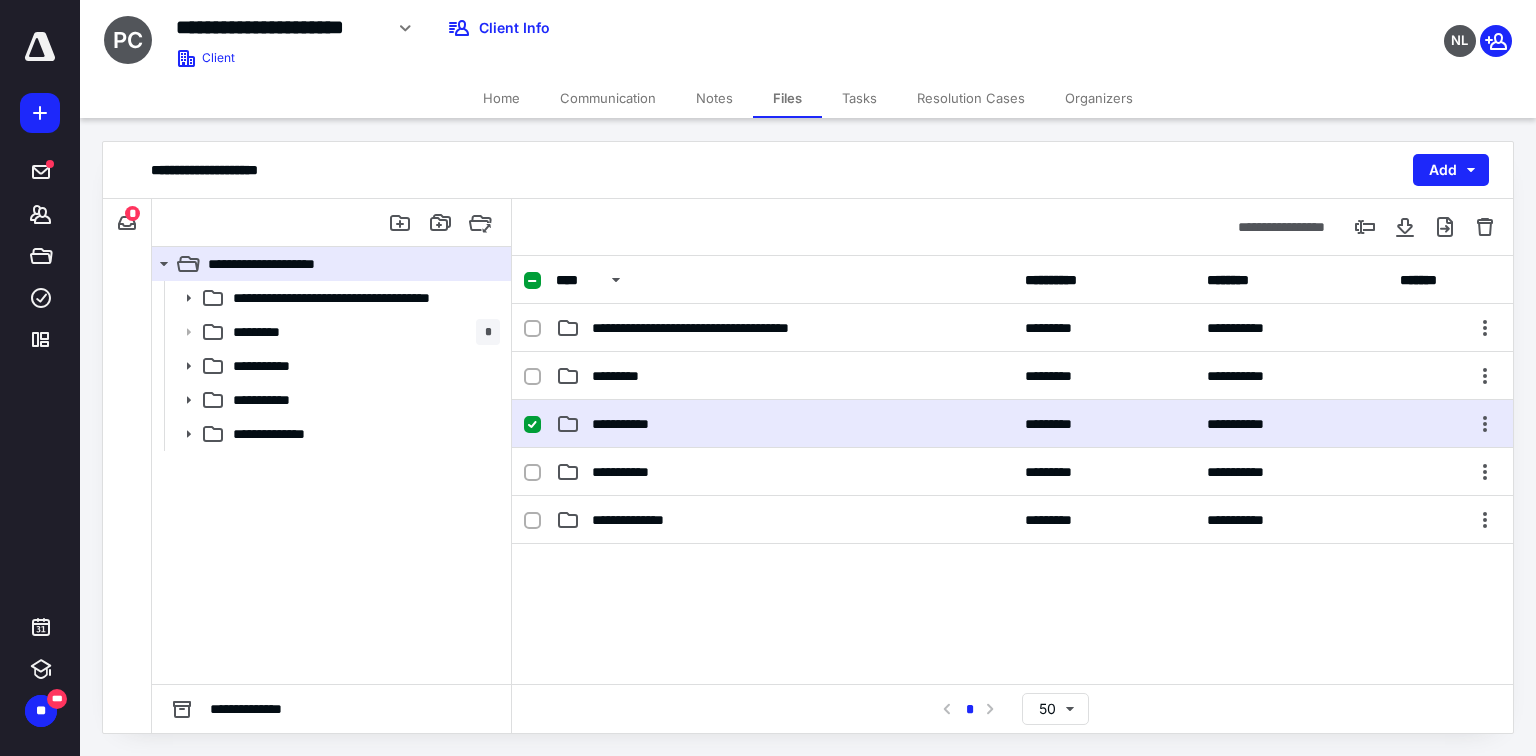 click on "**********" at bounding box center [784, 424] 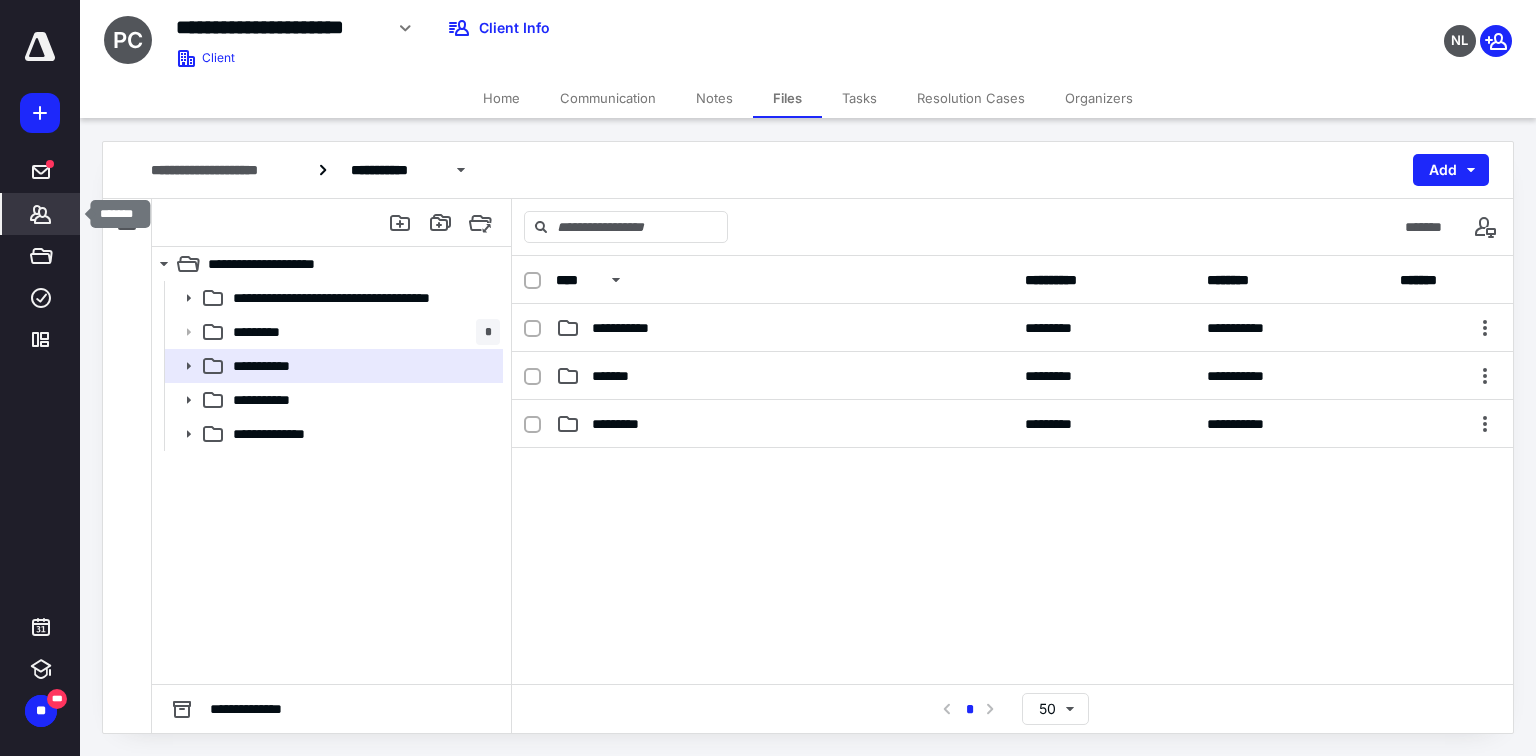click 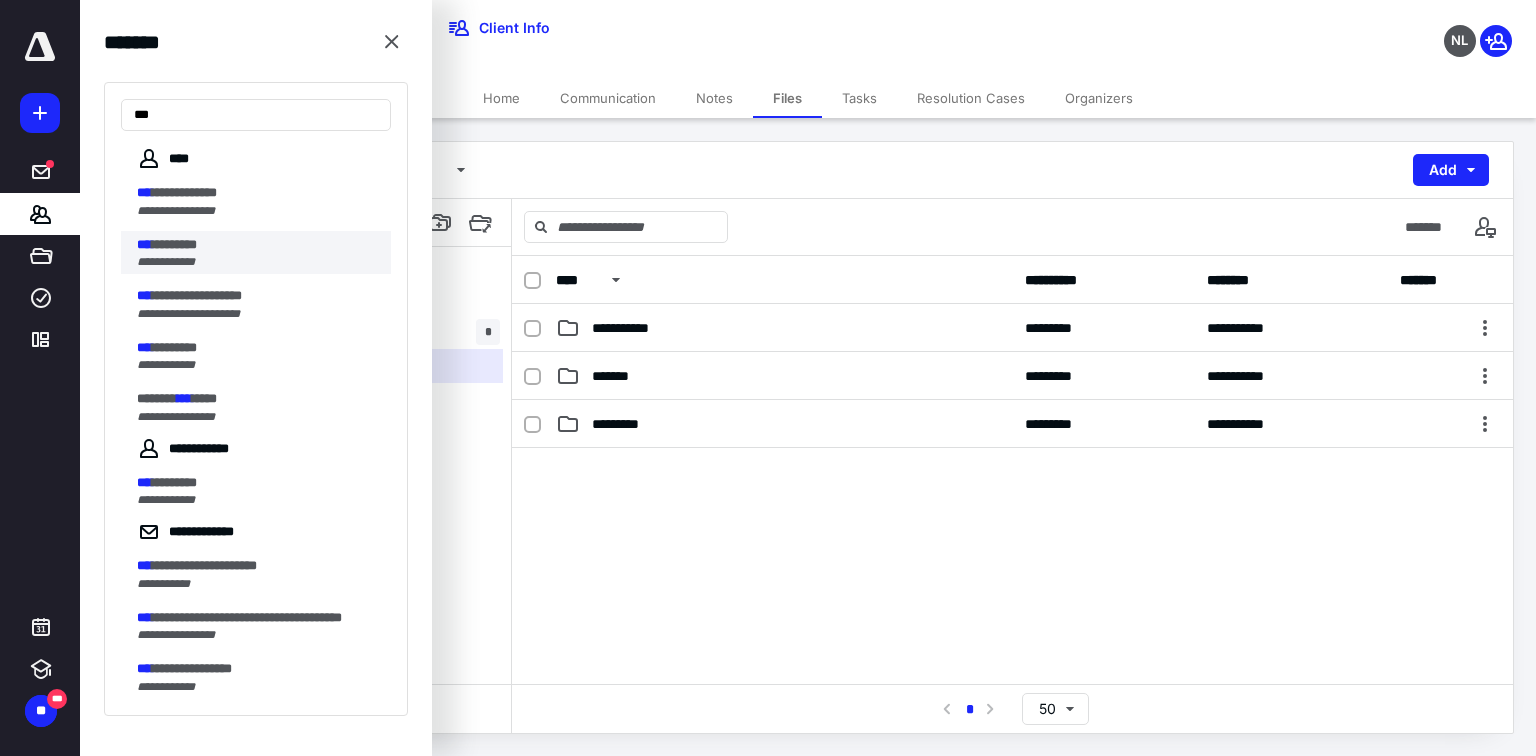 type on "***" 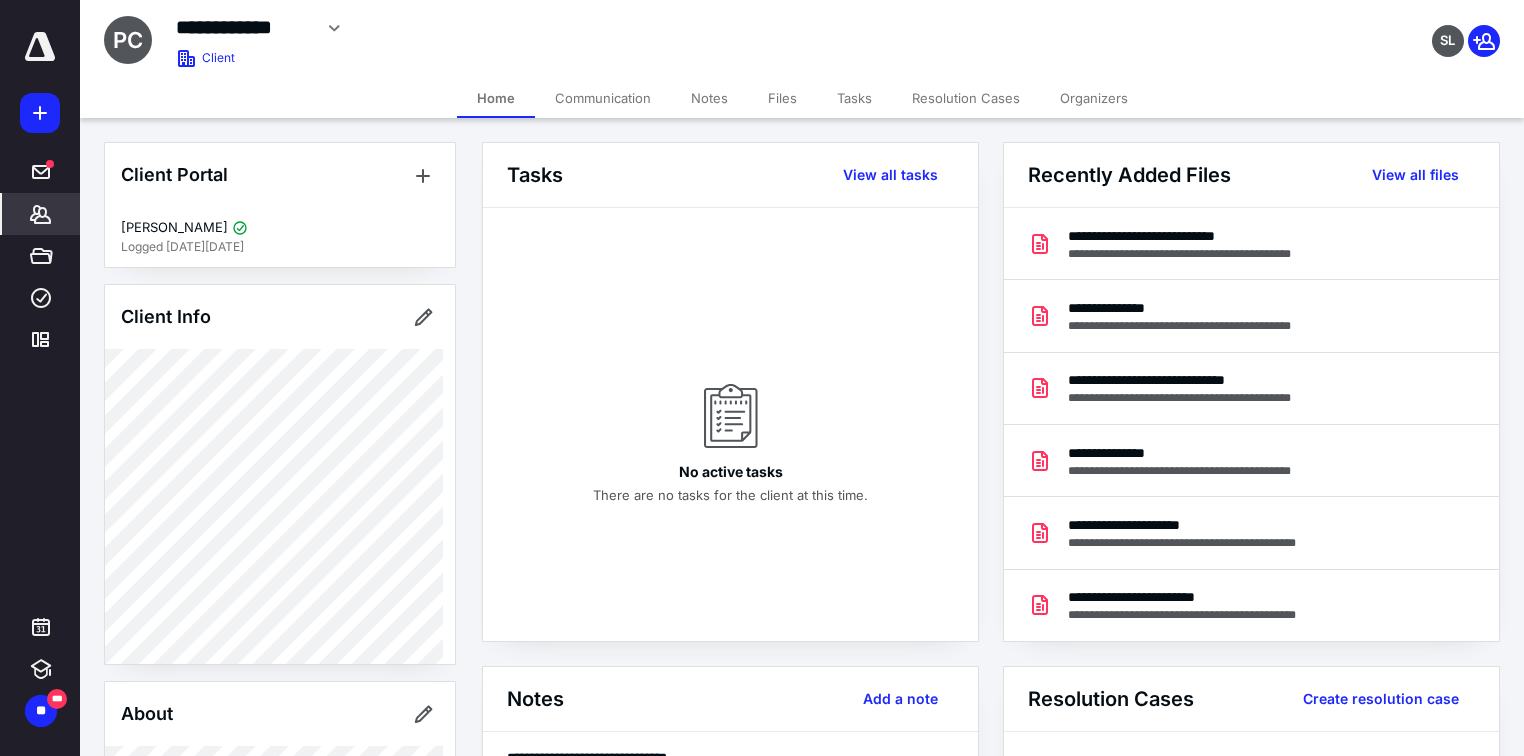 click on "Files" at bounding box center (782, 98) 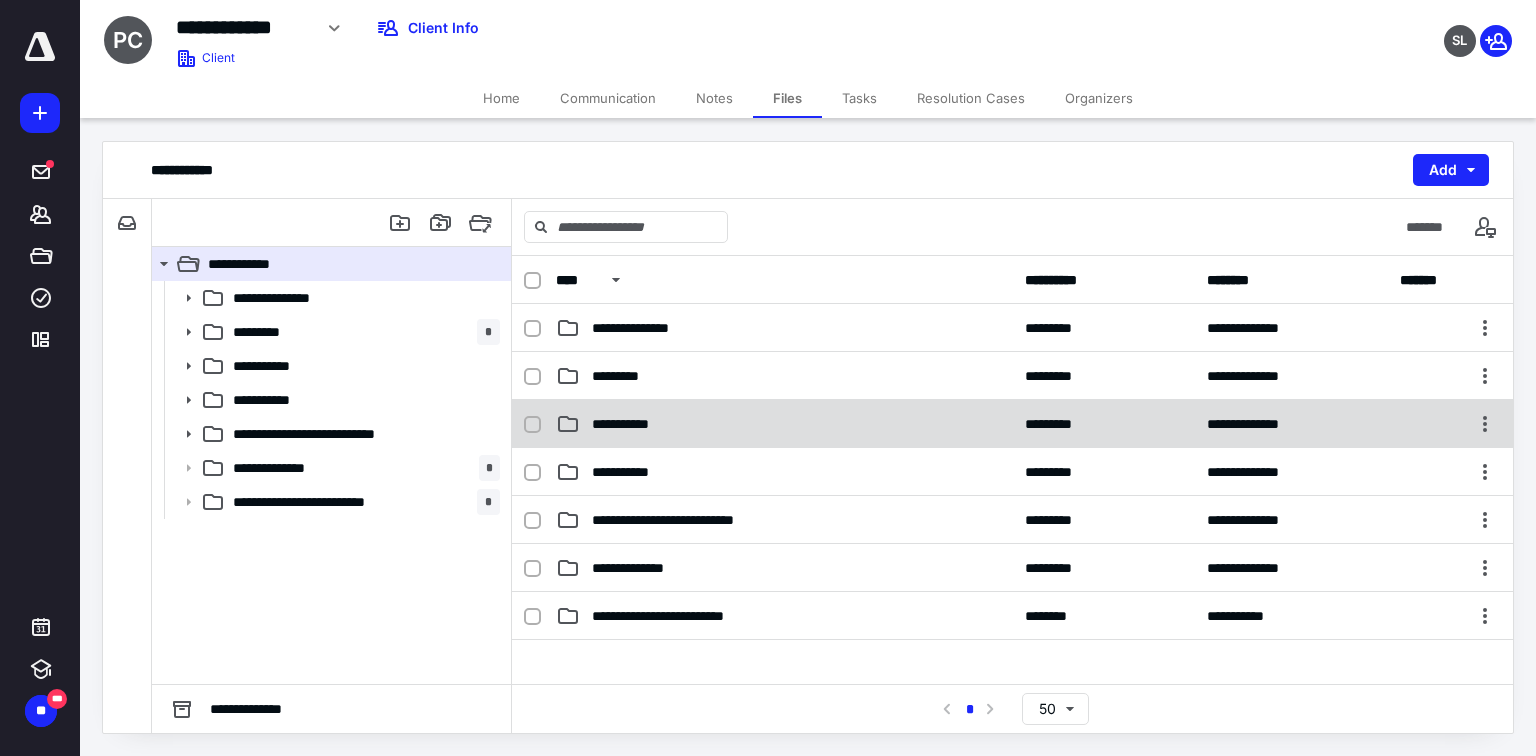click on "**********" at bounding box center (784, 424) 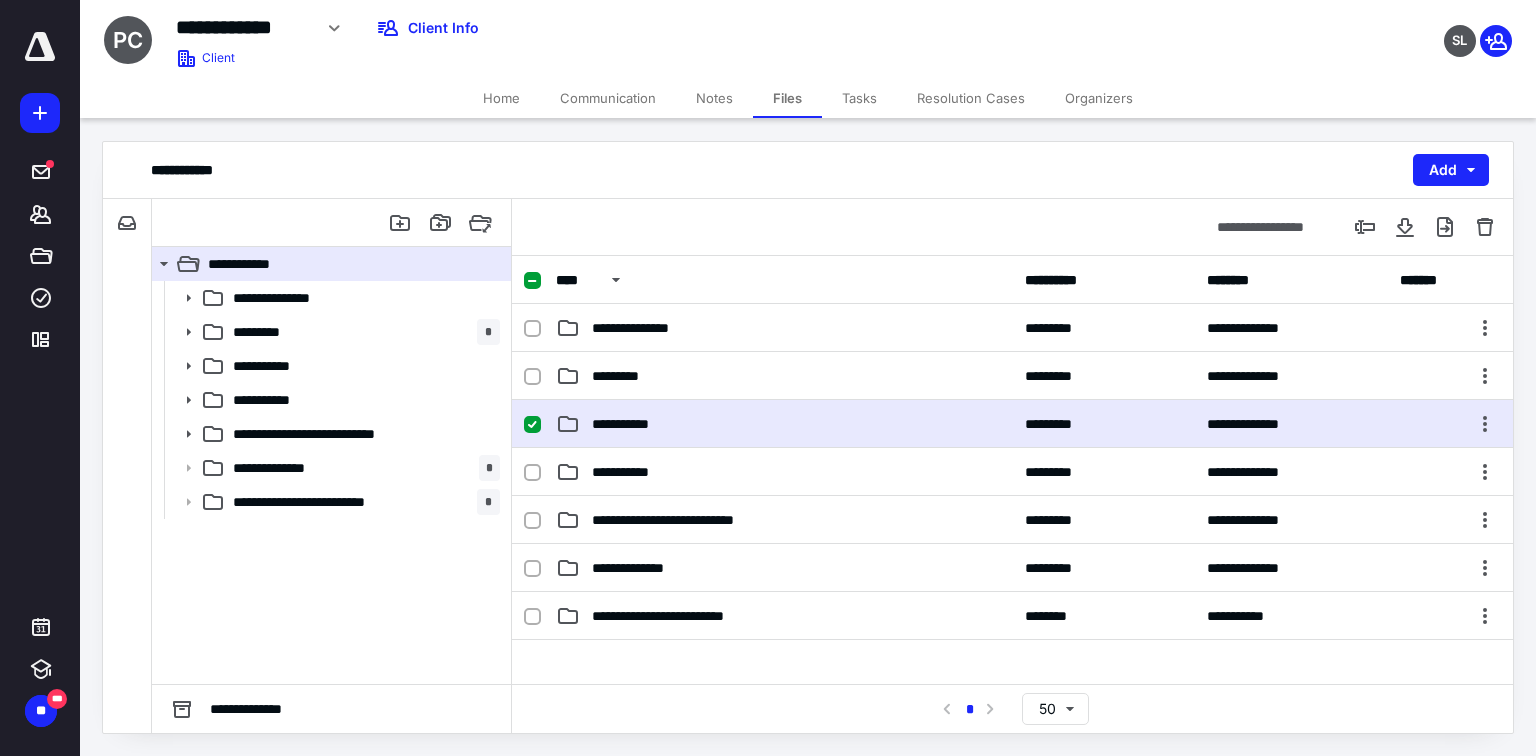 click on "**********" at bounding box center (784, 424) 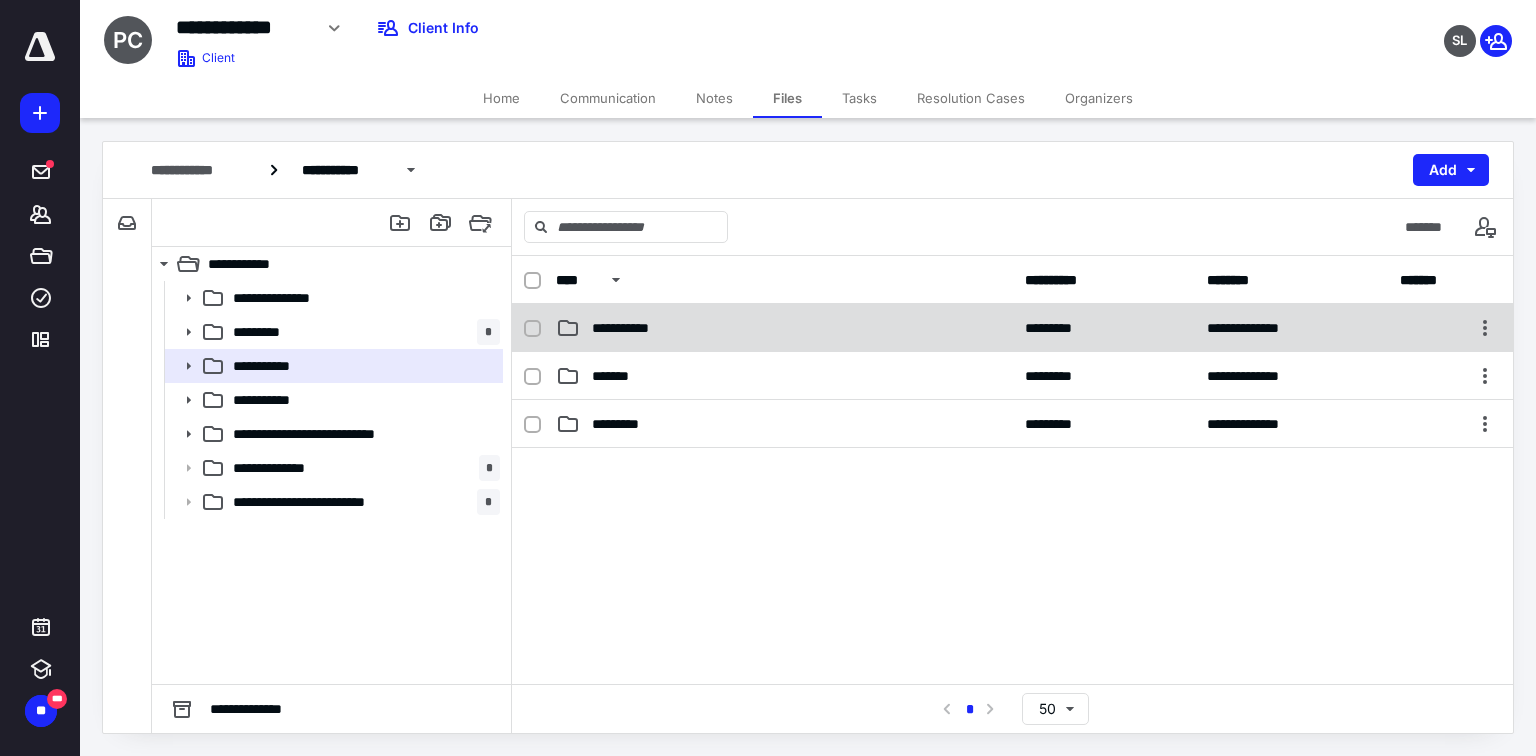 click on "**********" at bounding box center (635, 328) 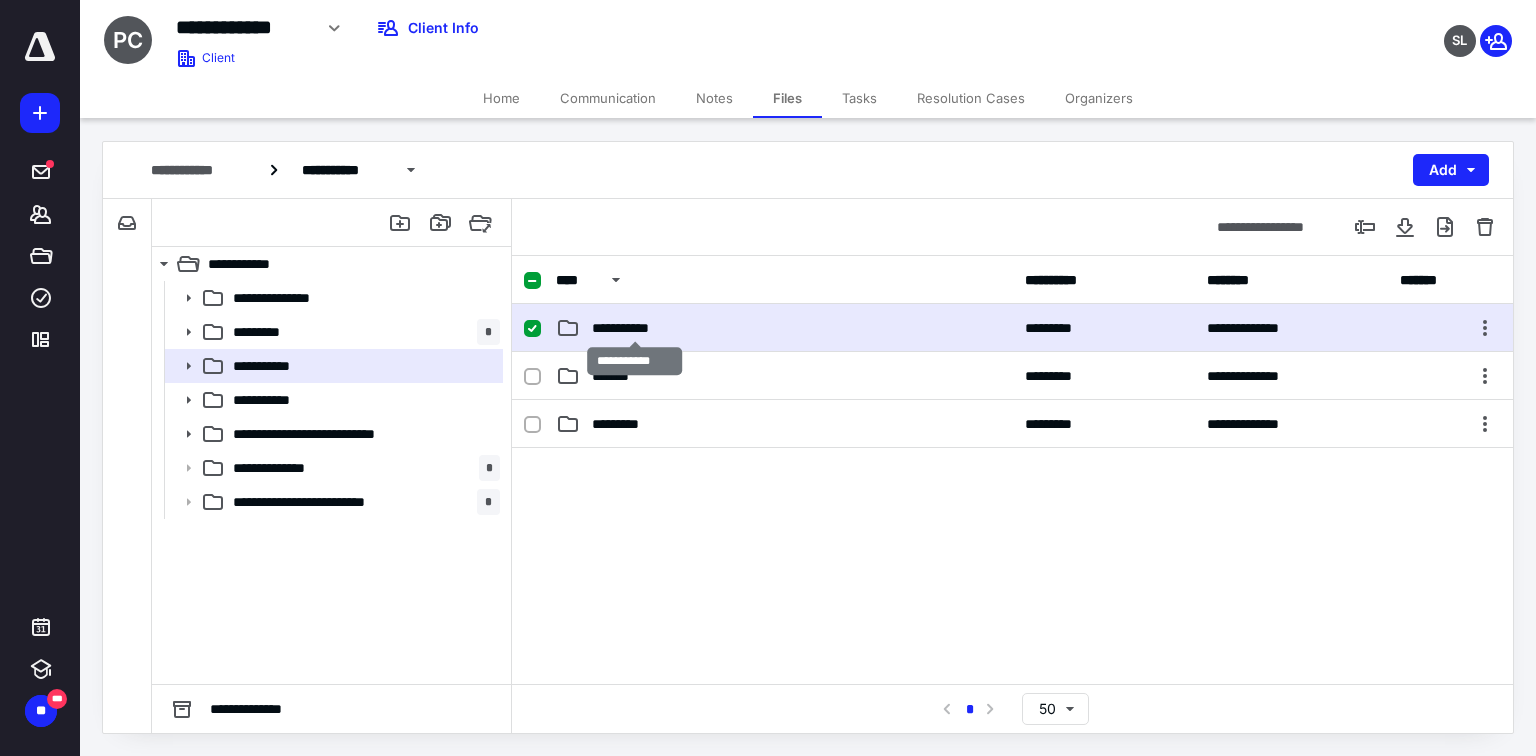click on "**********" at bounding box center [635, 328] 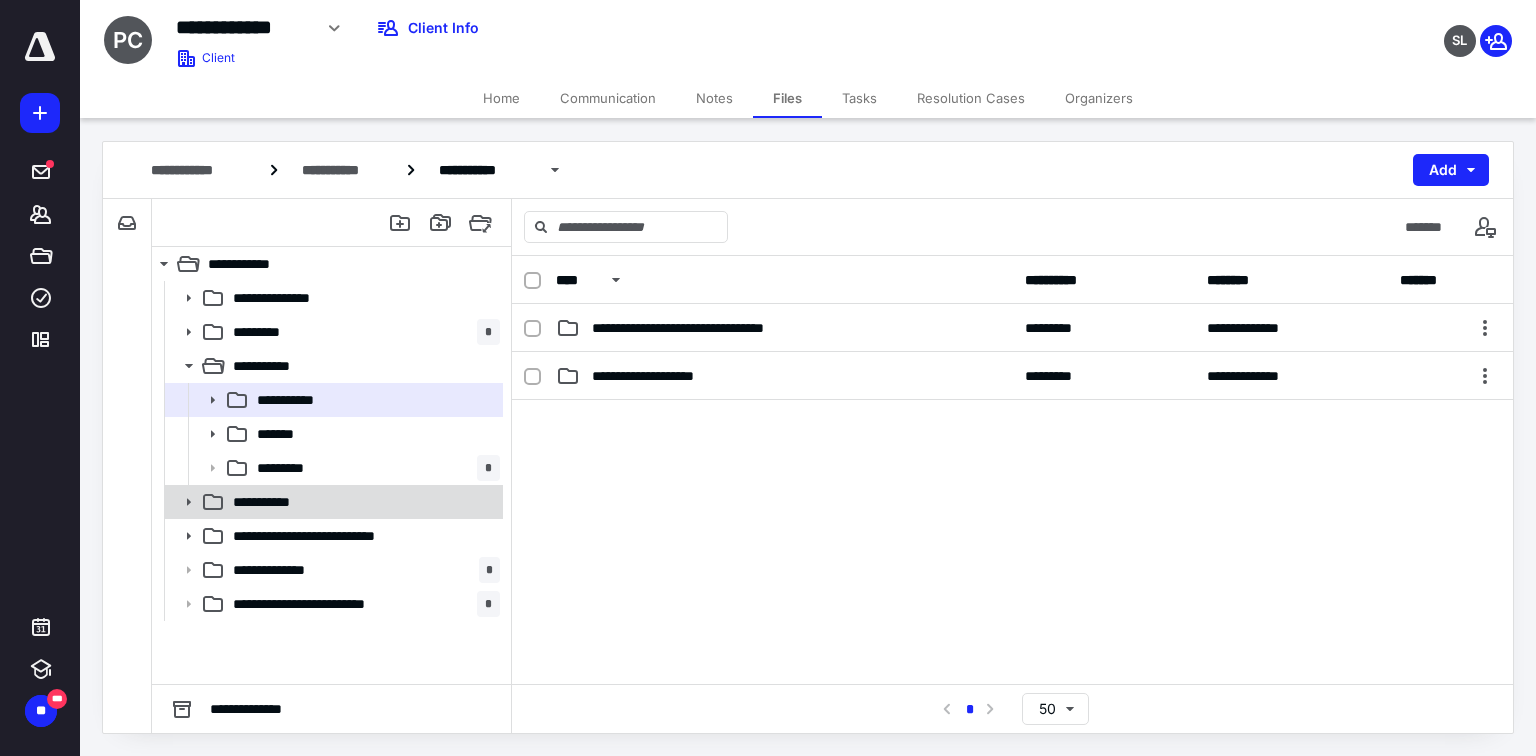click on "**********" at bounding box center [362, 502] 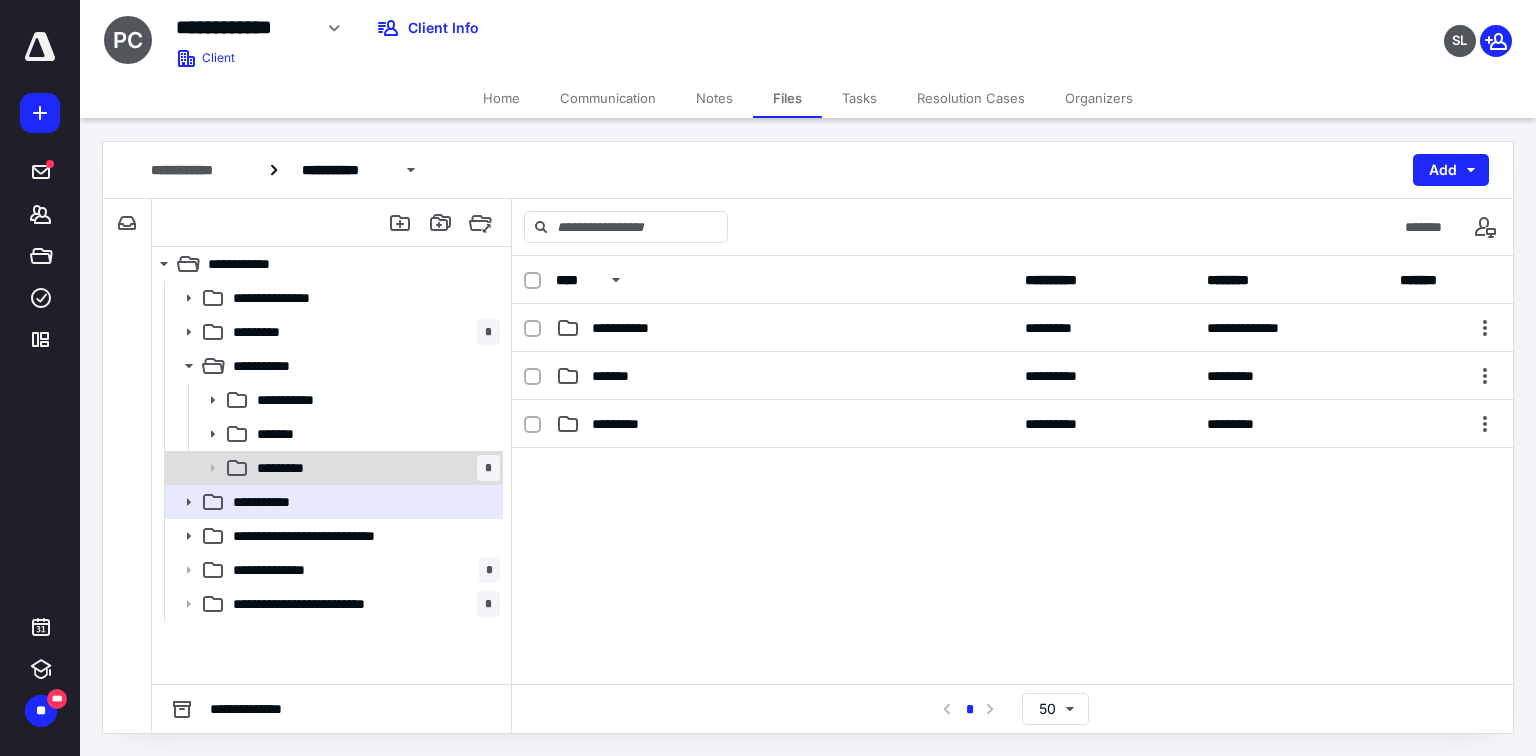 click on "********* *" at bounding box center [374, 468] 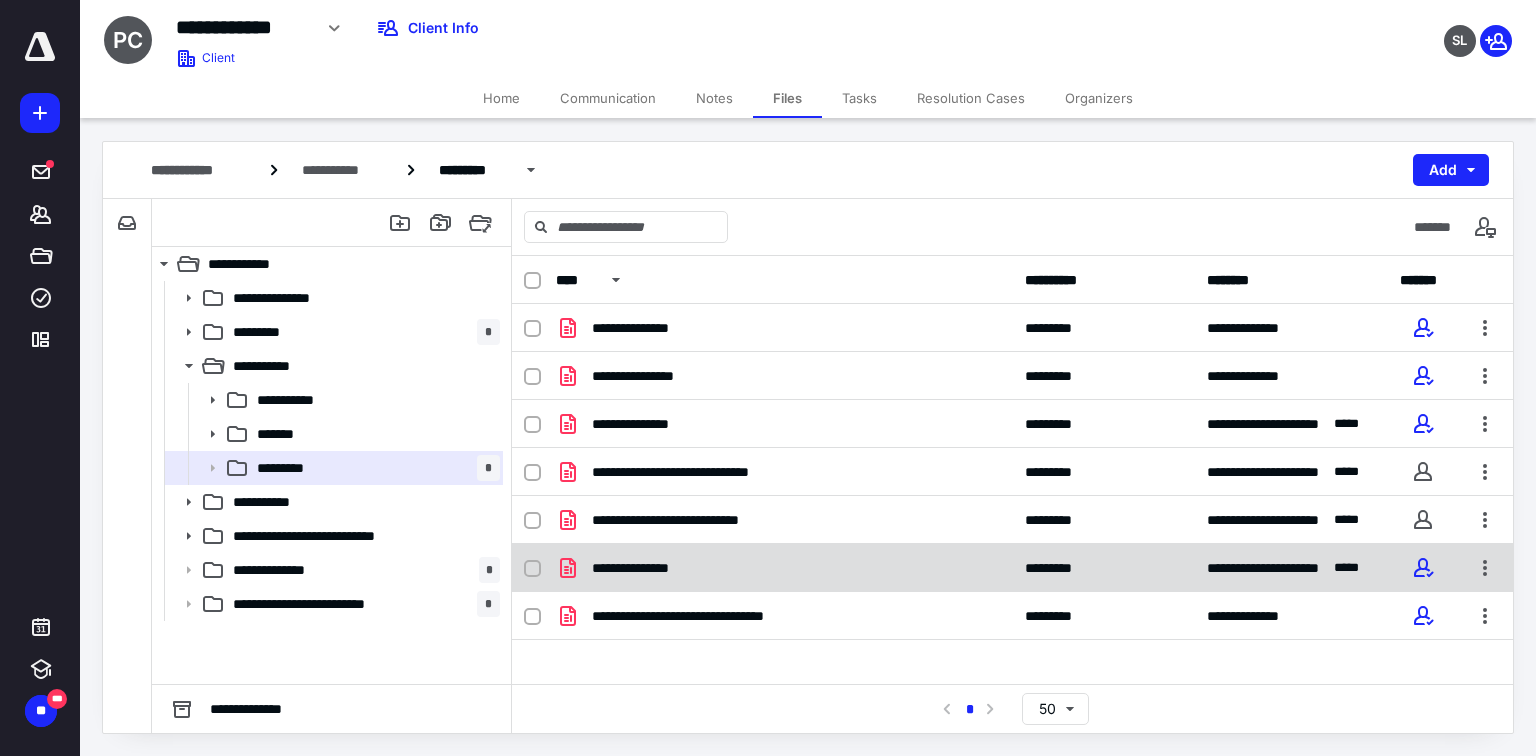 click on "**********" at bounding box center [784, 568] 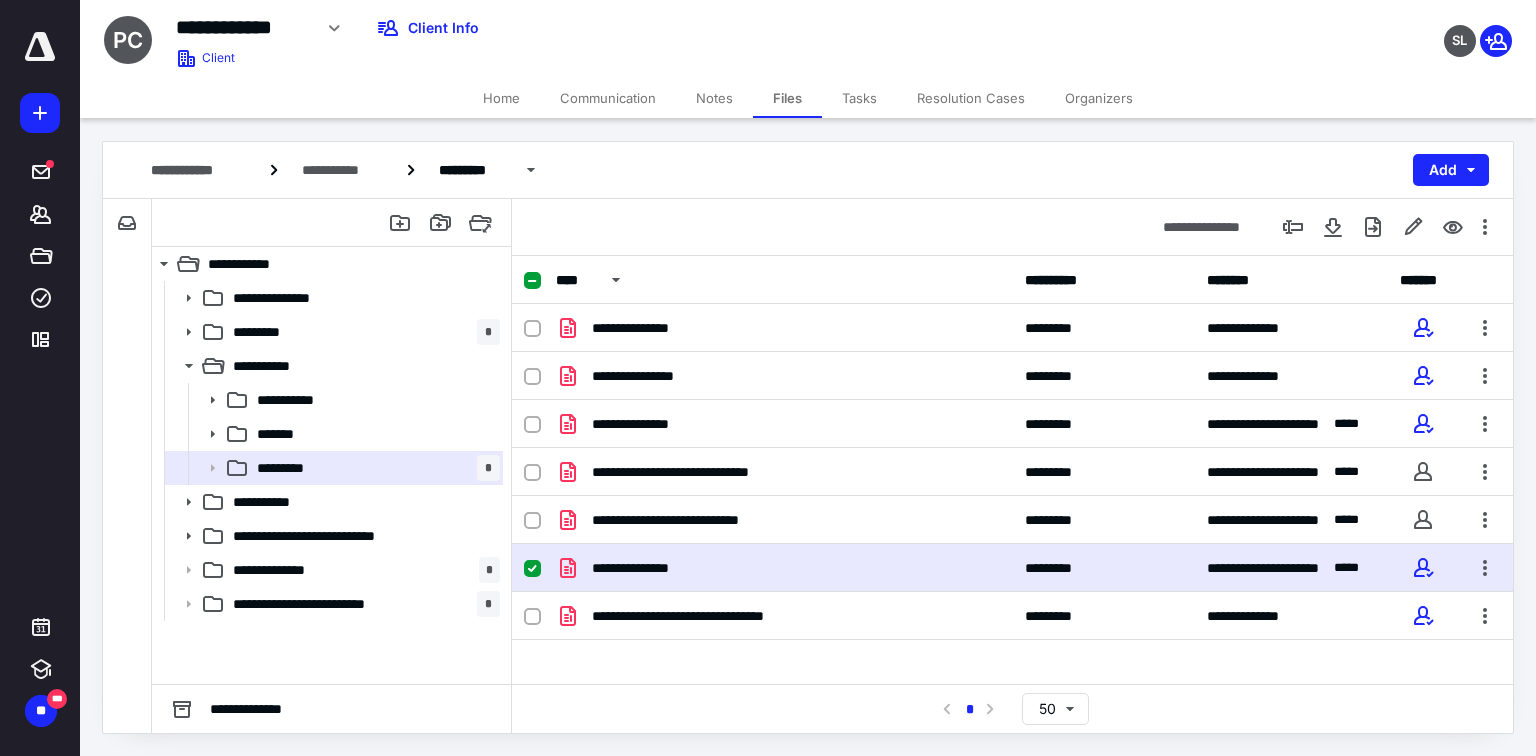 click on "**********" at bounding box center (784, 568) 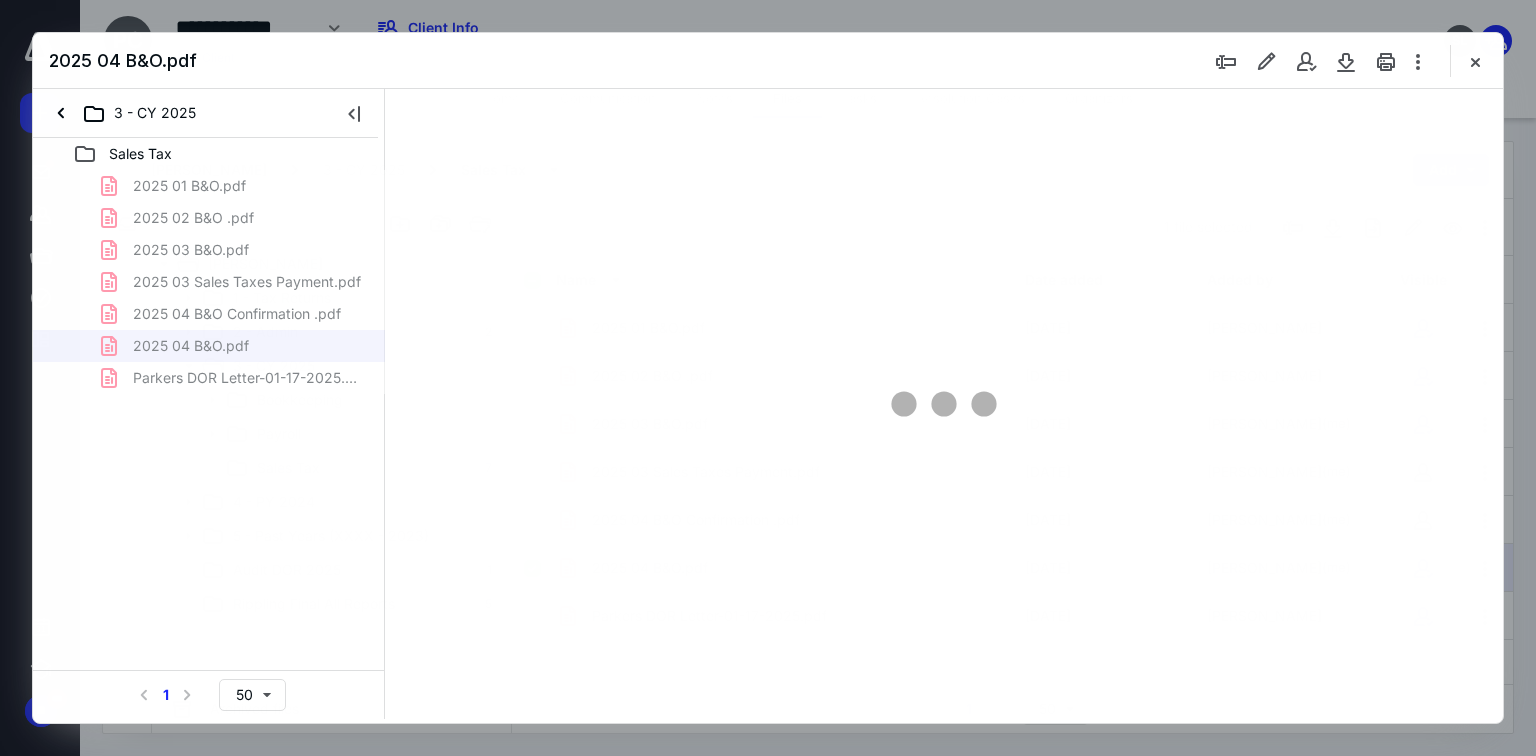 scroll, scrollTop: 0, scrollLeft: 0, axis: both 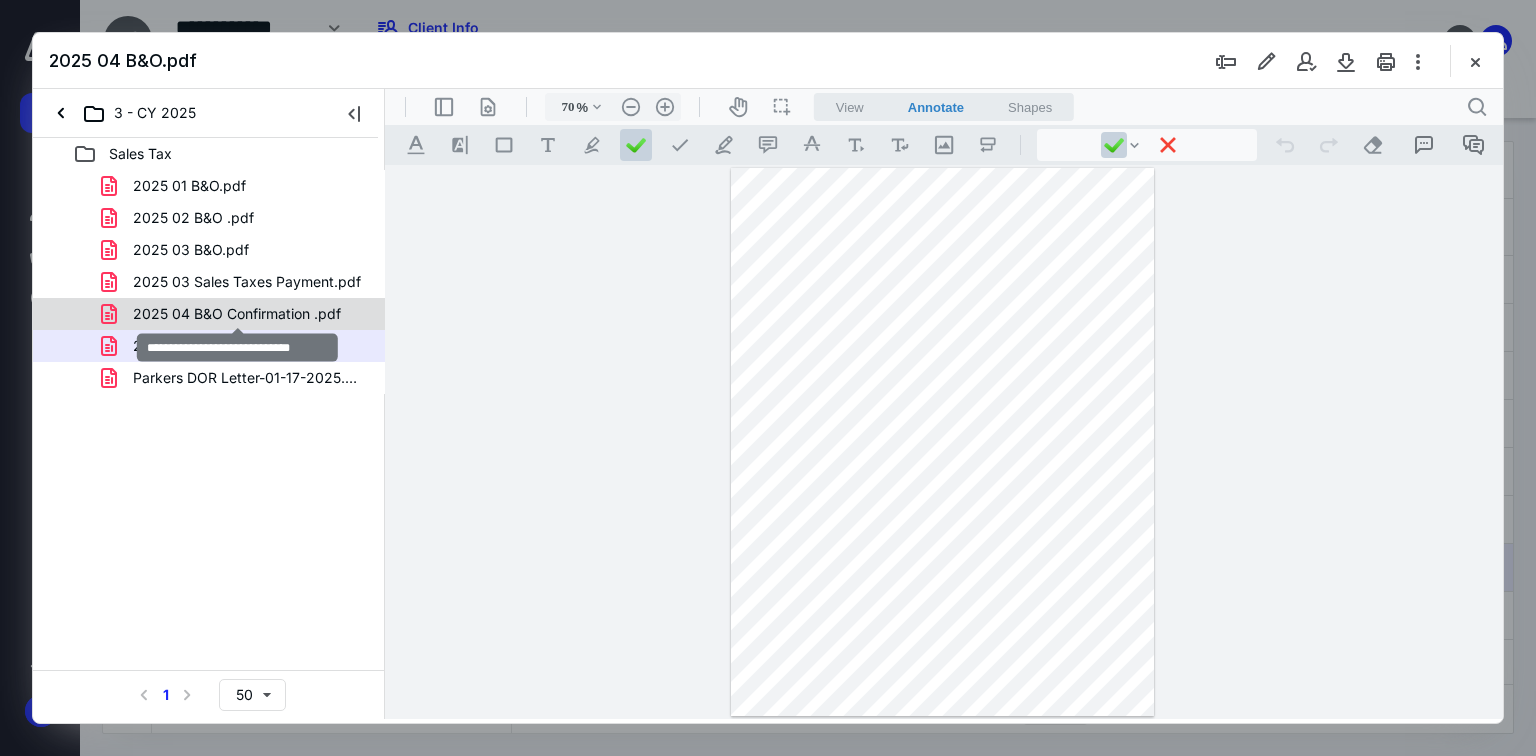 click on "2025 04 B&O Confirmation .pdf" at bounding box center (237, 314) 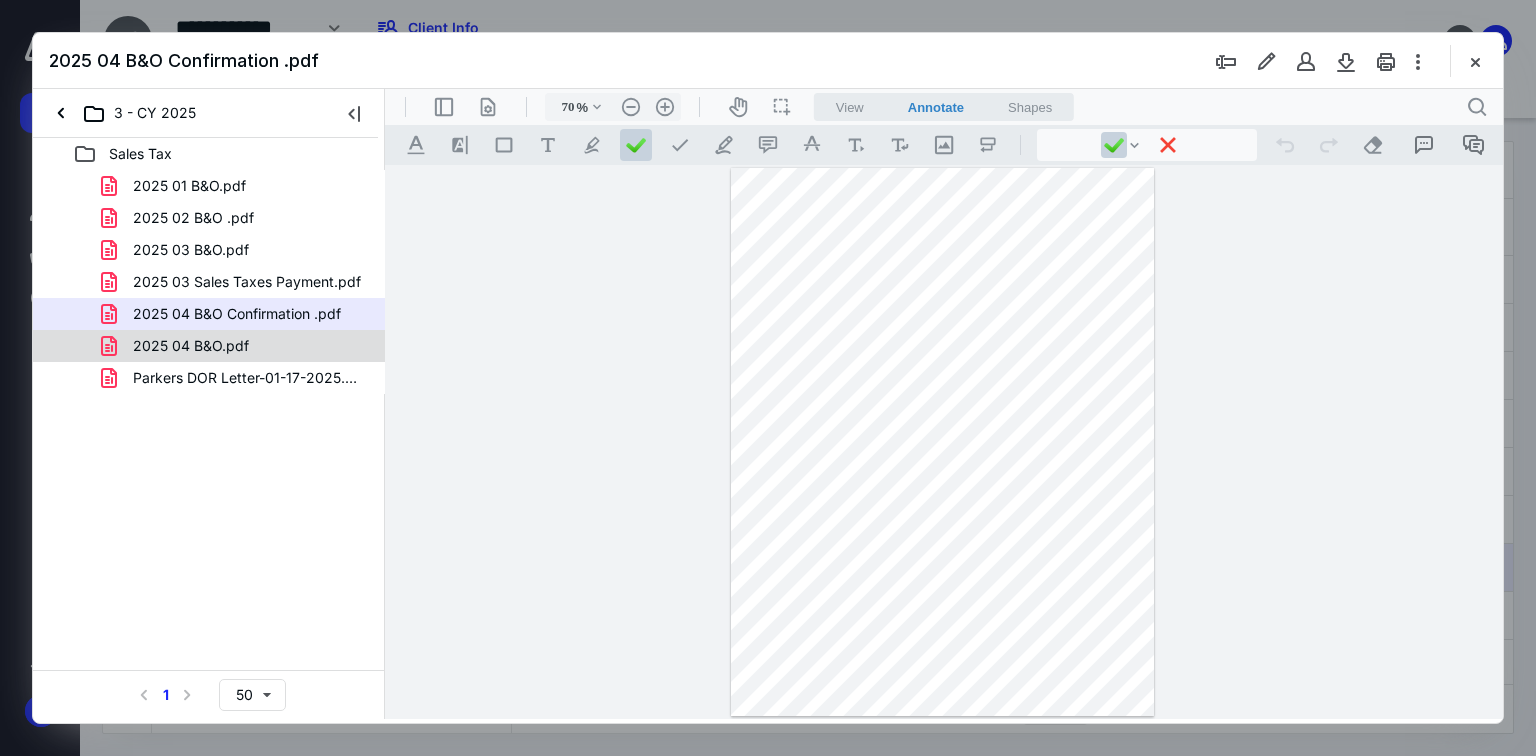 click on "2025 04 B&O.pdf" at bounding box center (237, 346) 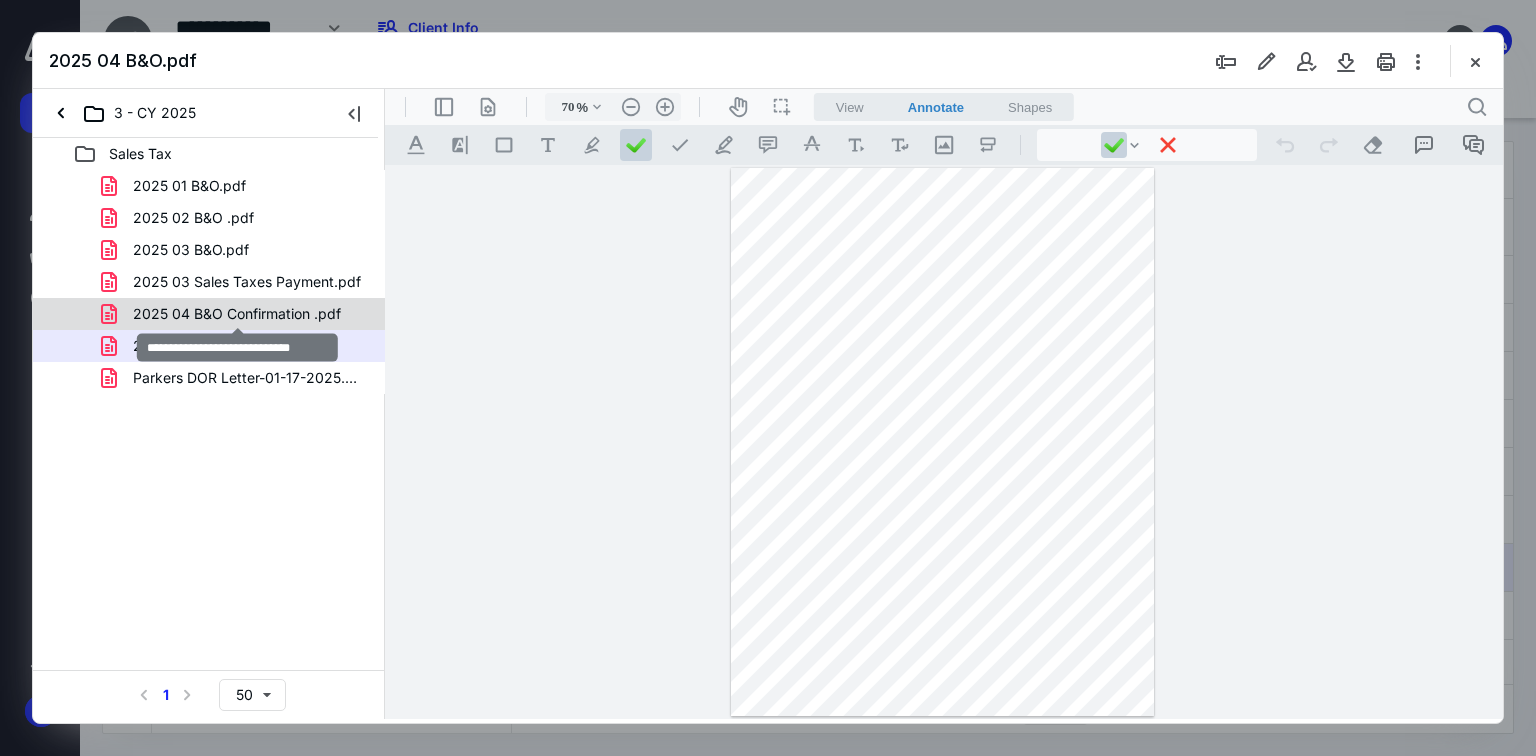 click on "2025 04 B&O Confirmation .pdf" at bounding box center (237, 314) 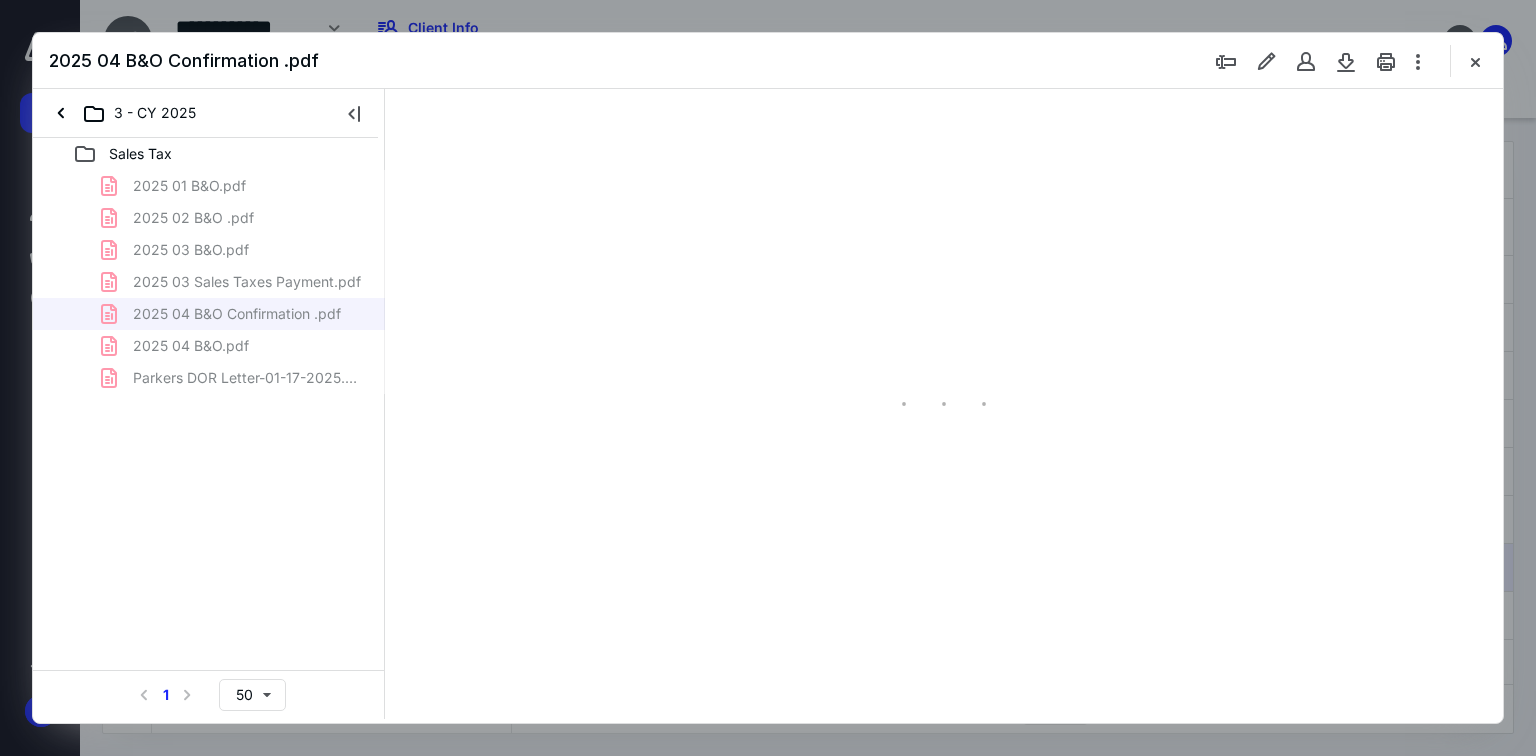 type on "70" 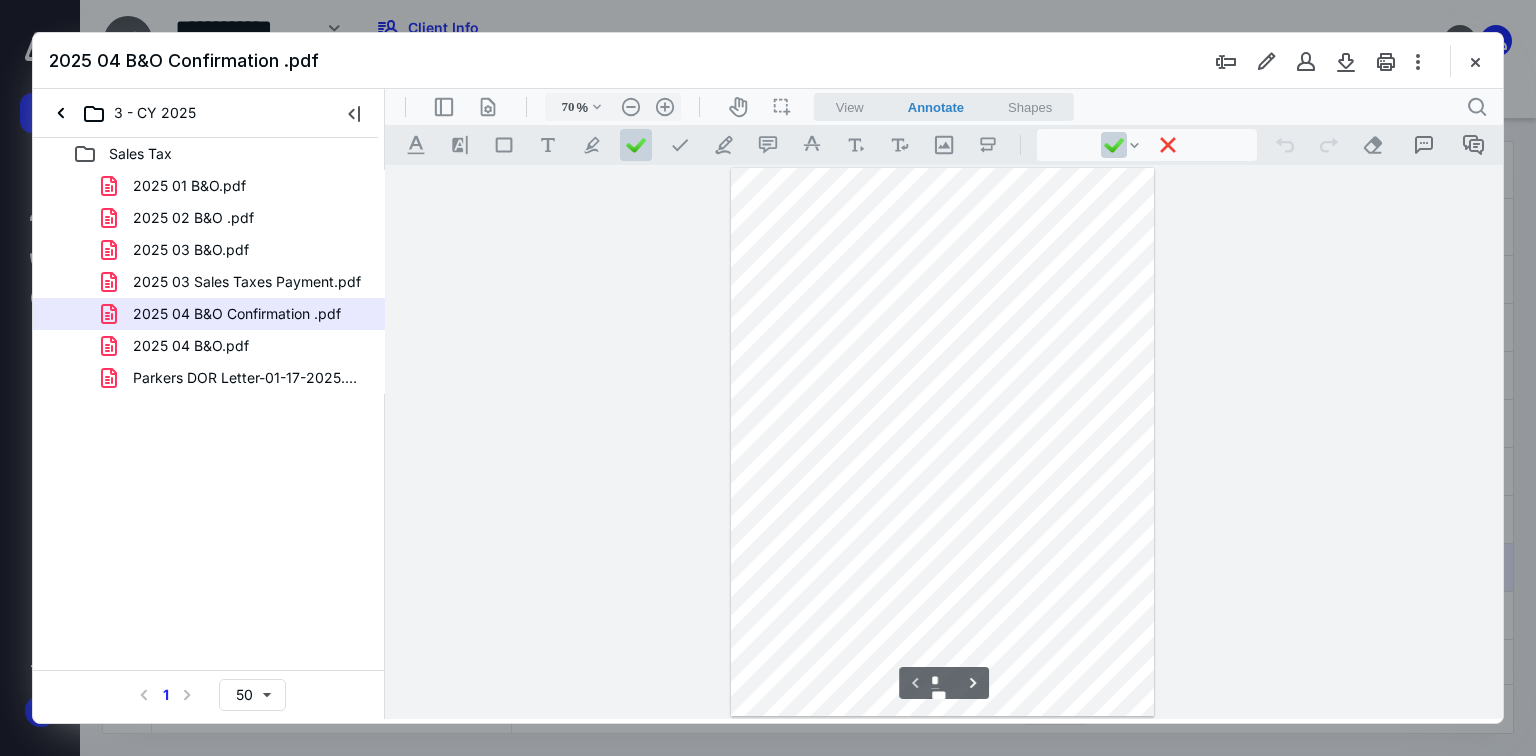 type on "*" 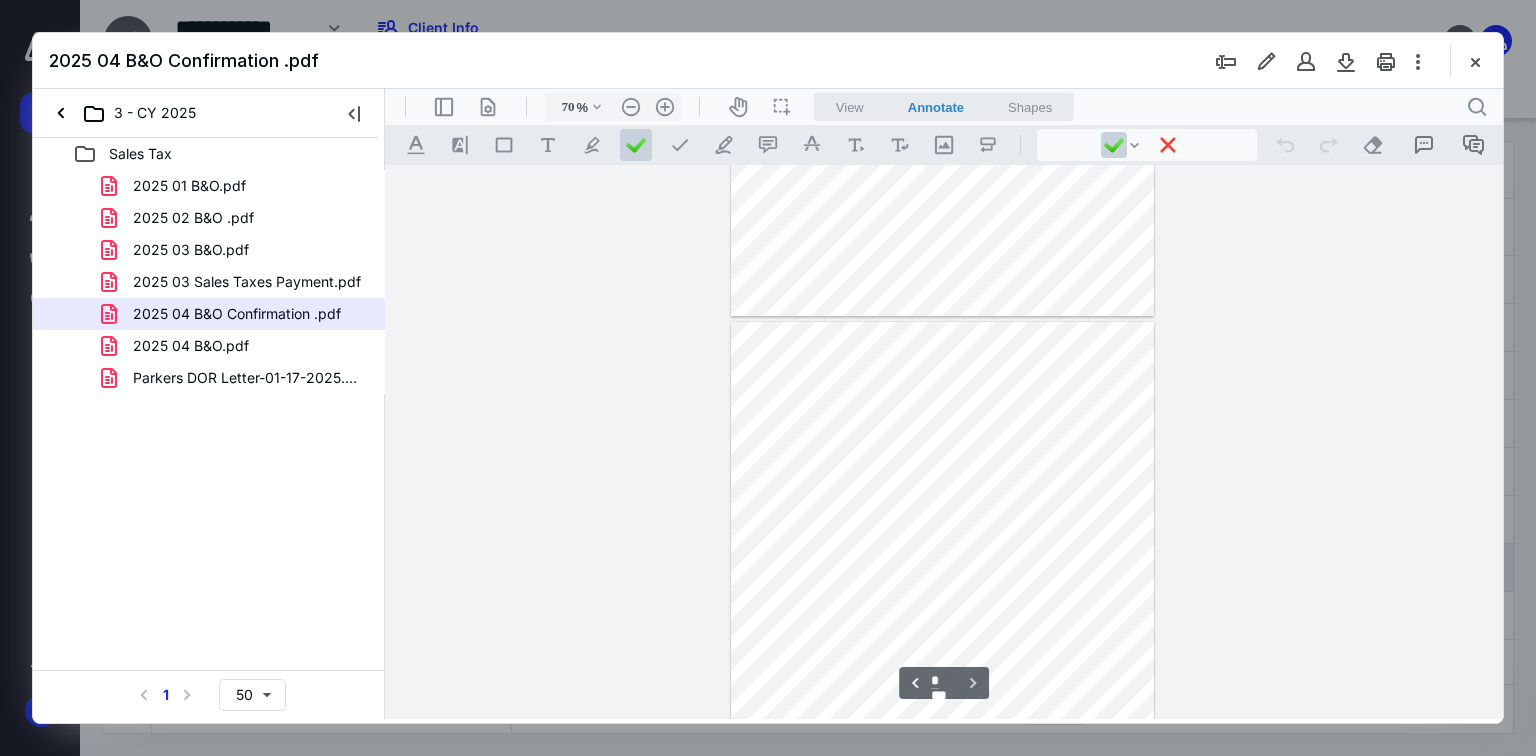 scroll, scrollTop: 553, scrollLeft: 0, axis: vertical 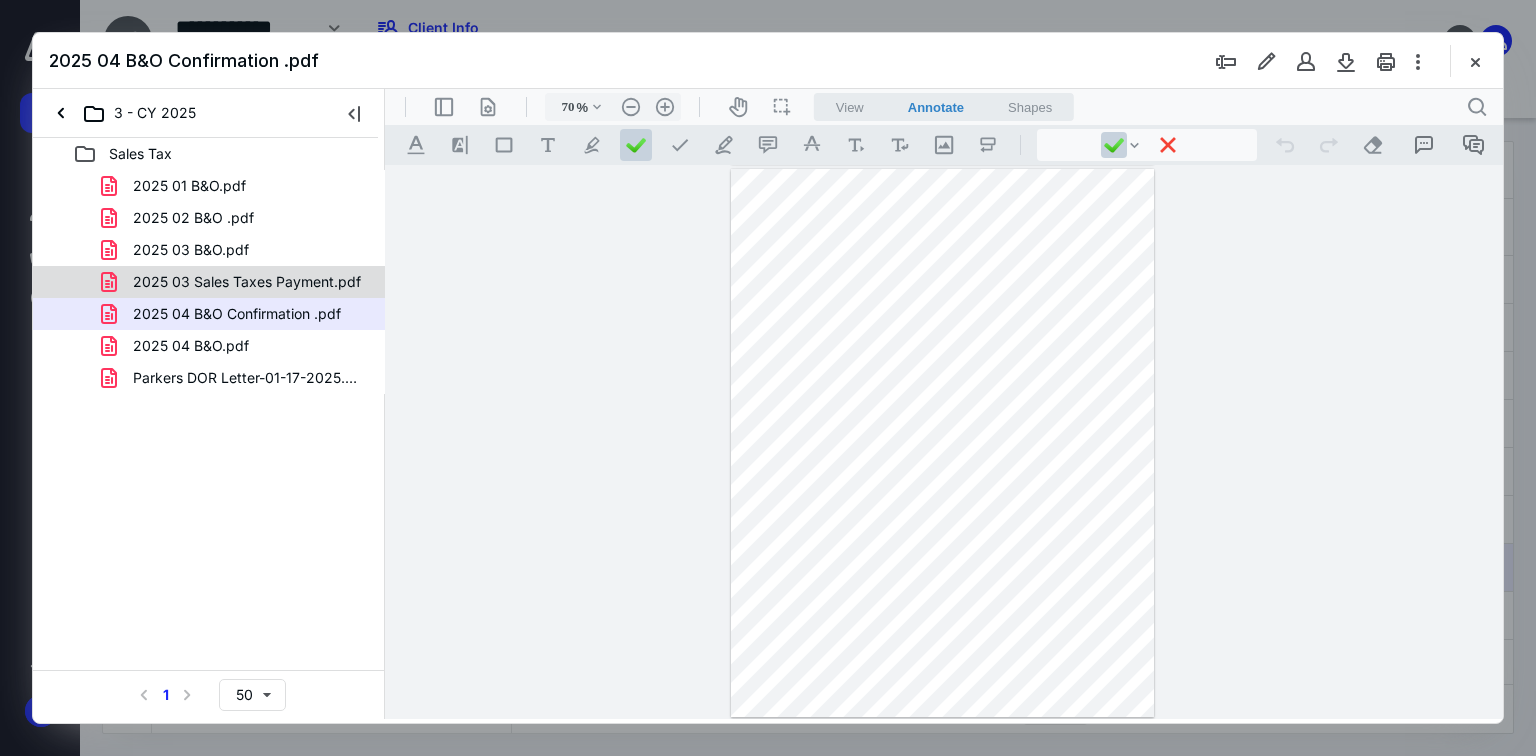 click on "2025 03 Sales Taxes Payment.pdf" at bounding box center (247, 282) 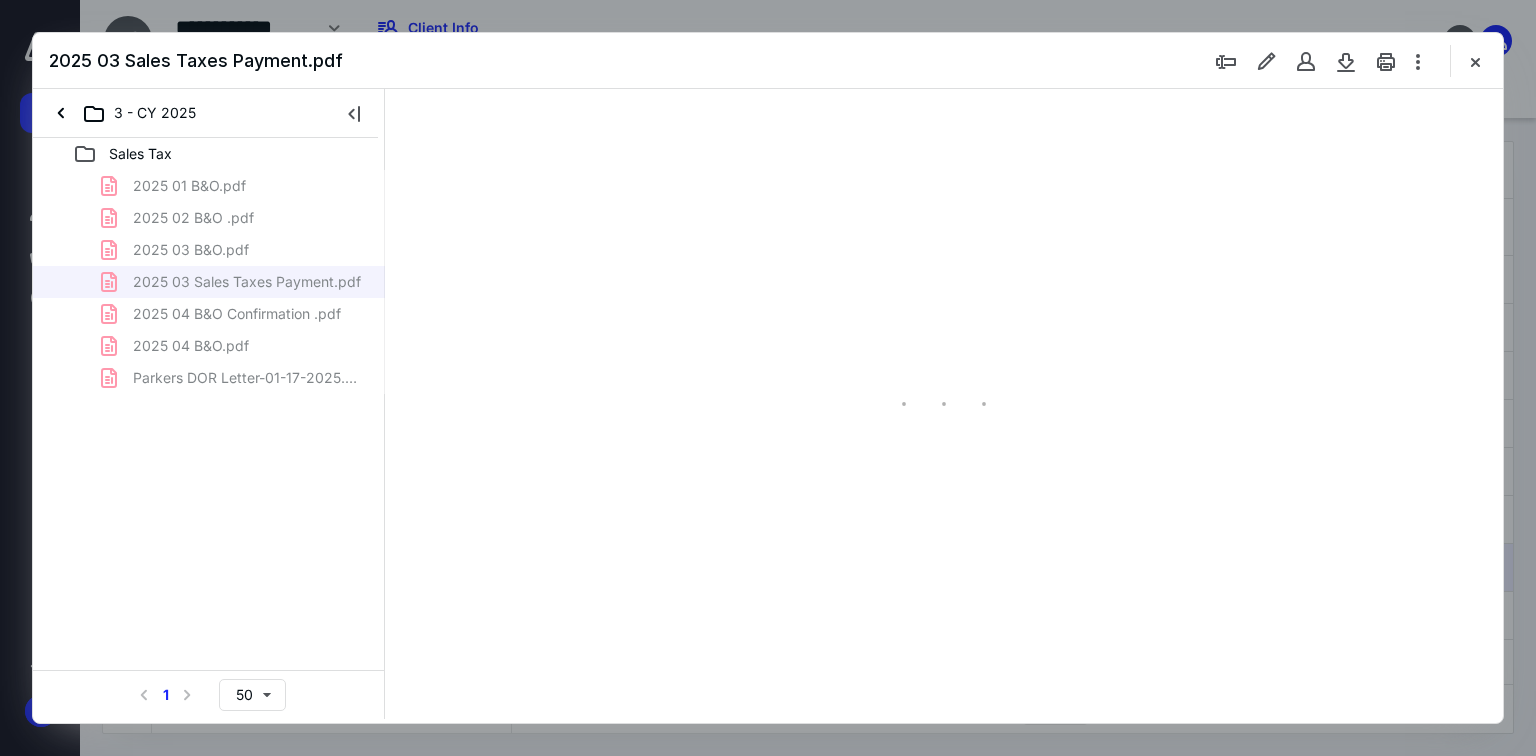 scroll, scrollTop: 0, scrollLeft: 0, axis: both 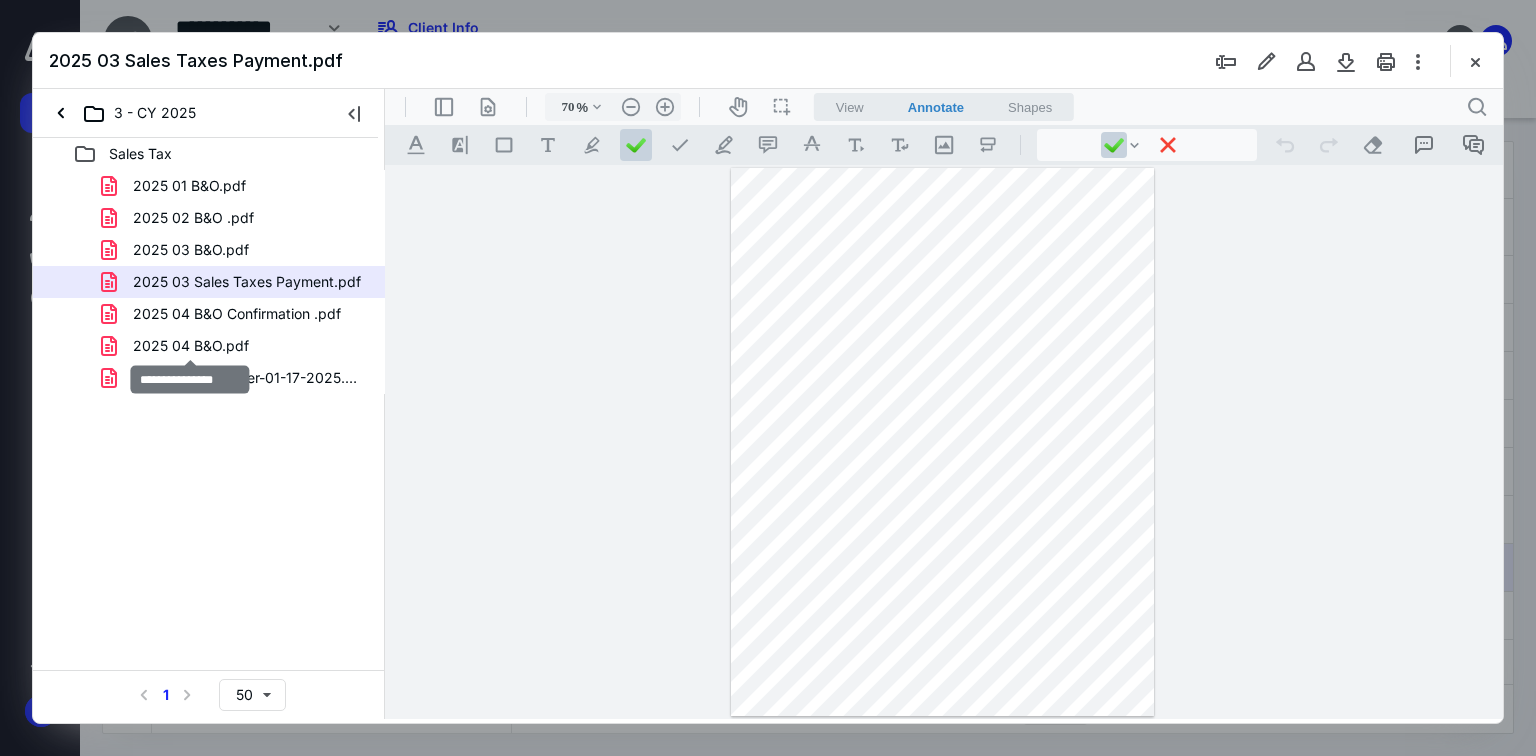 click on "2025 04 B&O.pdf" at bounding box center (191, 346) 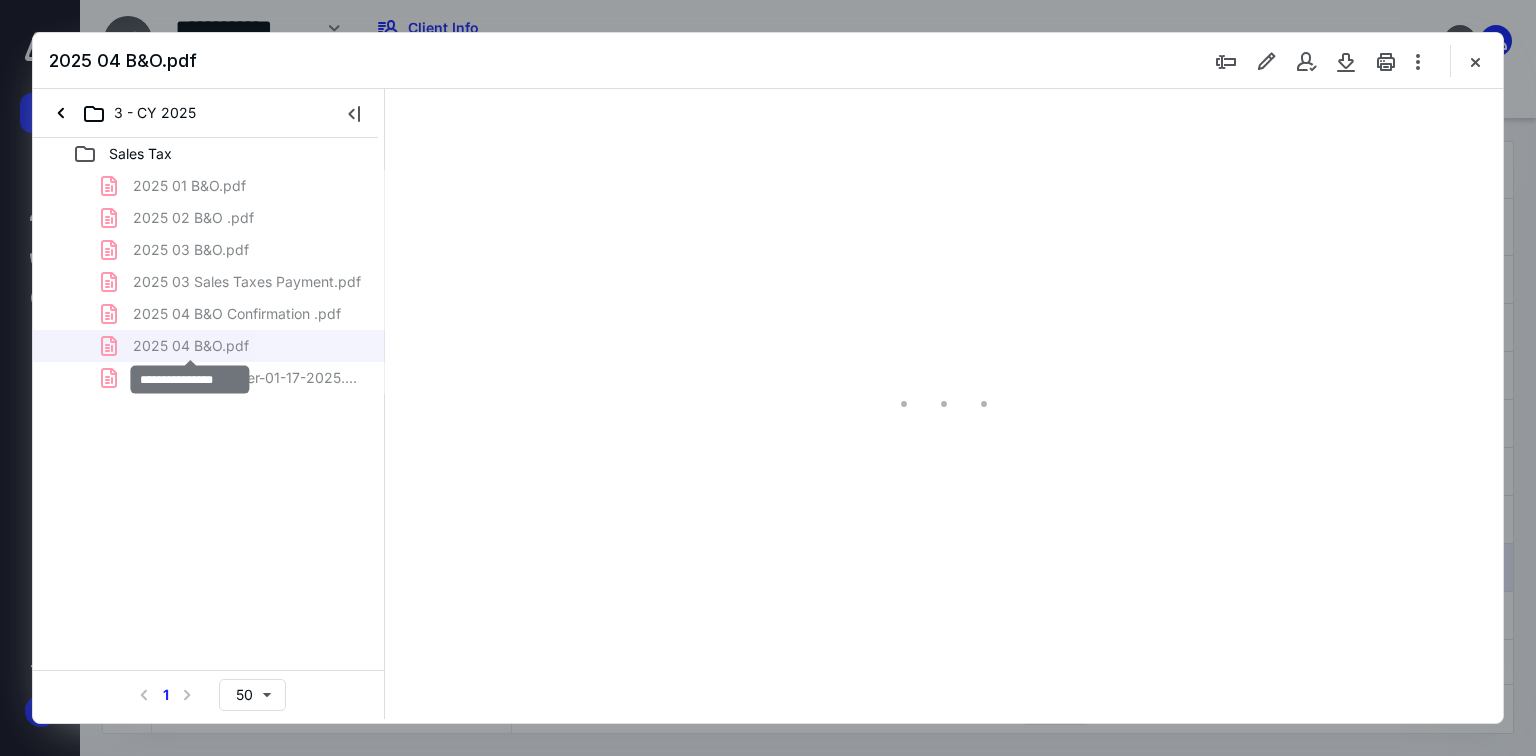 type on "70" 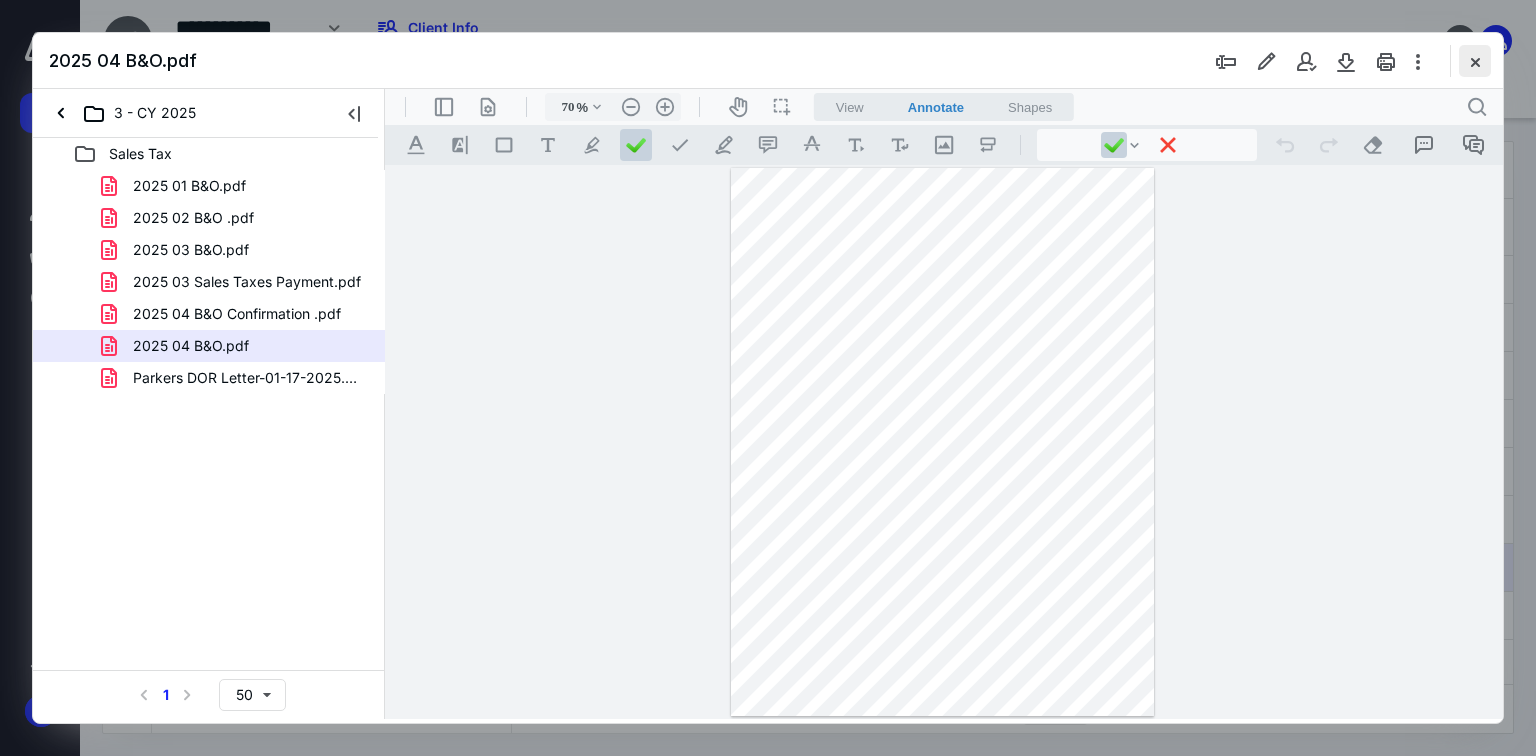 click at bounding box center [1475, 61] 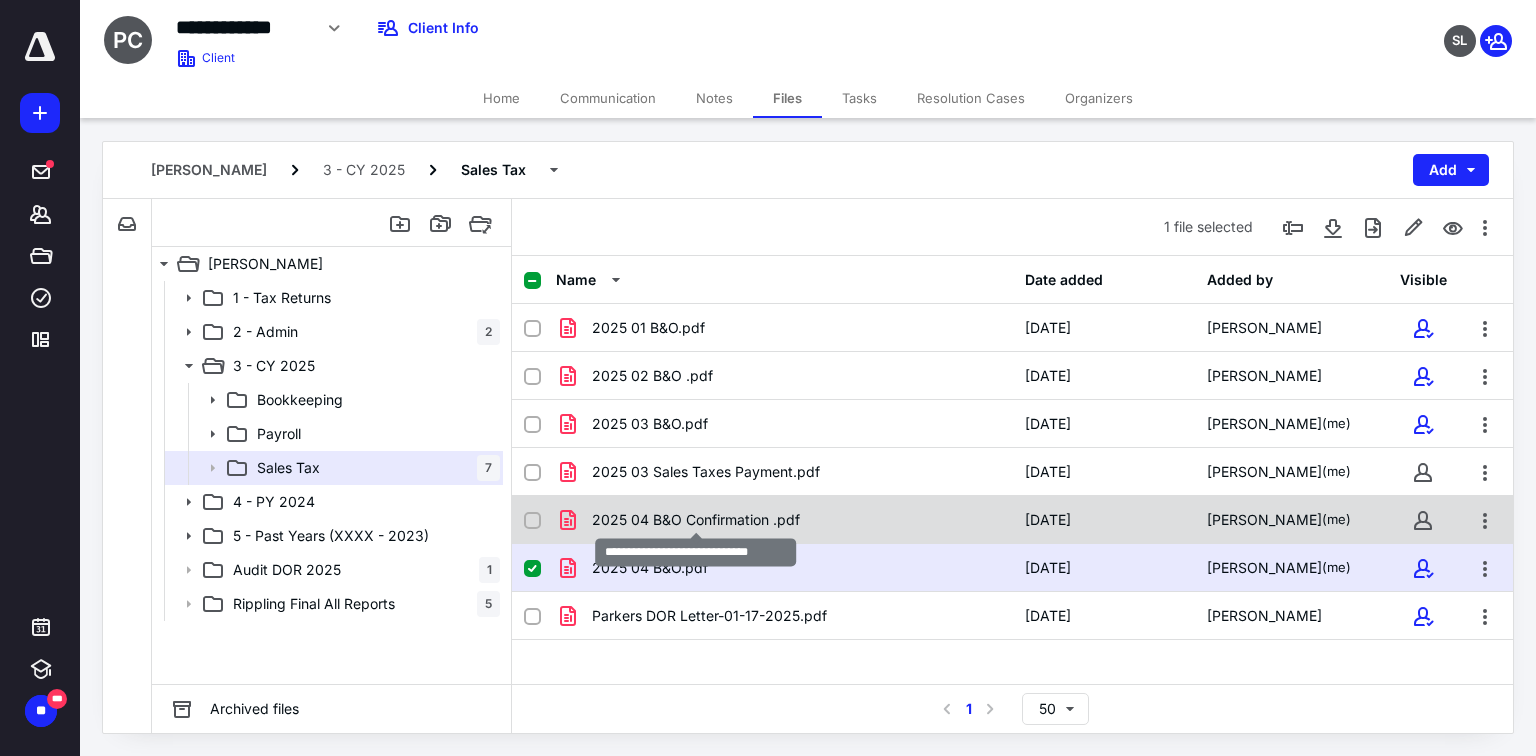 click on "2025 04 B&O Confirmation .pdf" at bounding box center (696, 520) 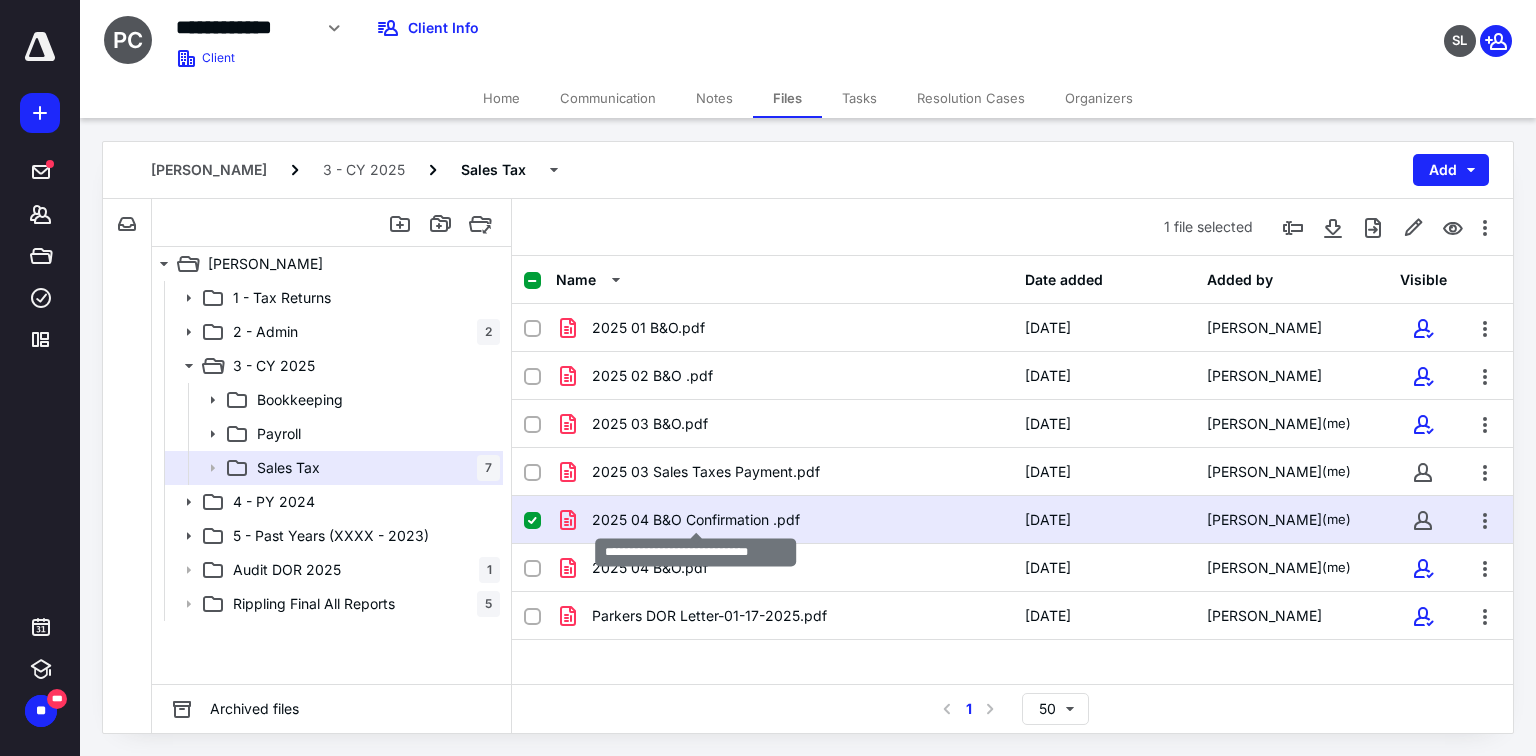click on "2025 04 B&O Confirmation .pdf" at bounding box center [696, 520] 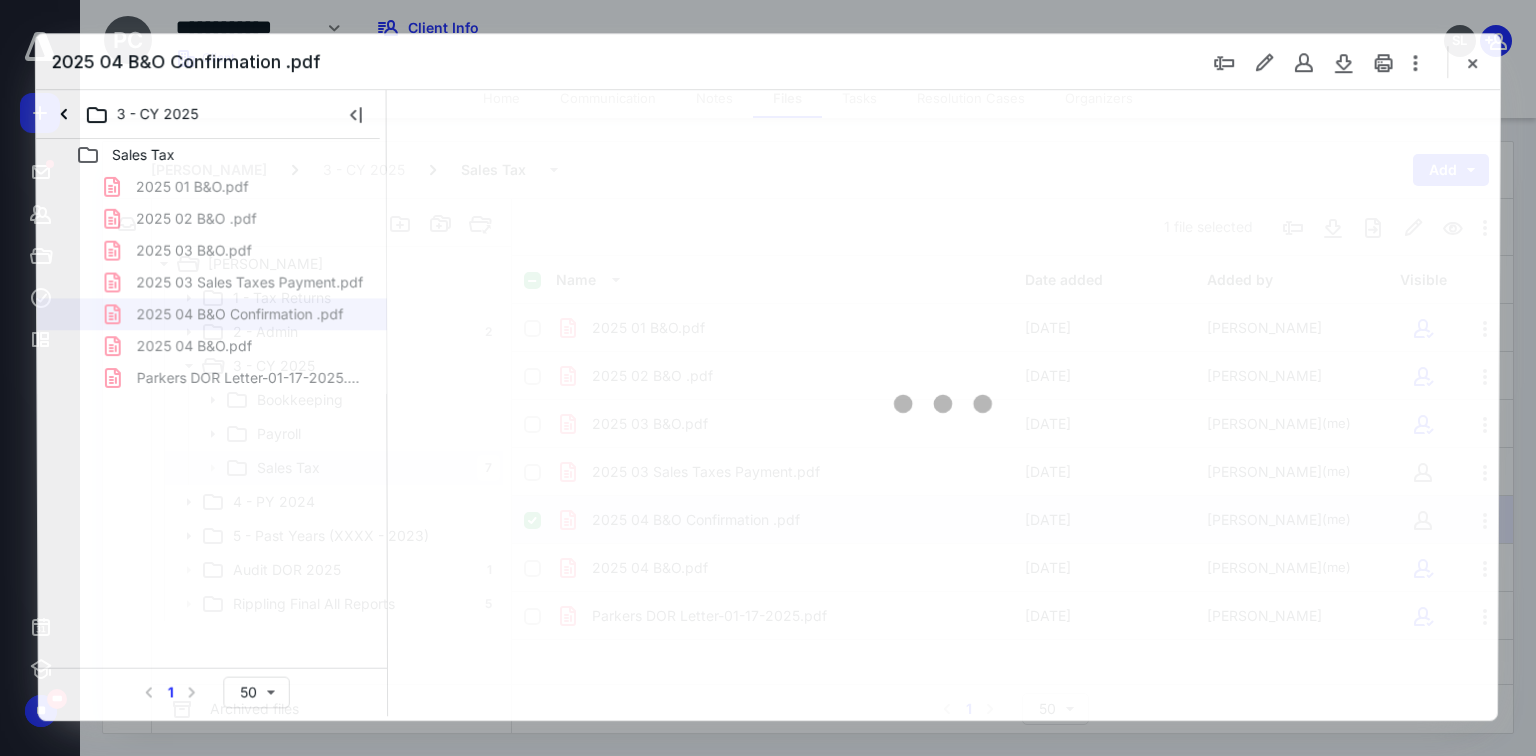 scroll, scrollTop: 0, scrollLeft: 0, axis: both 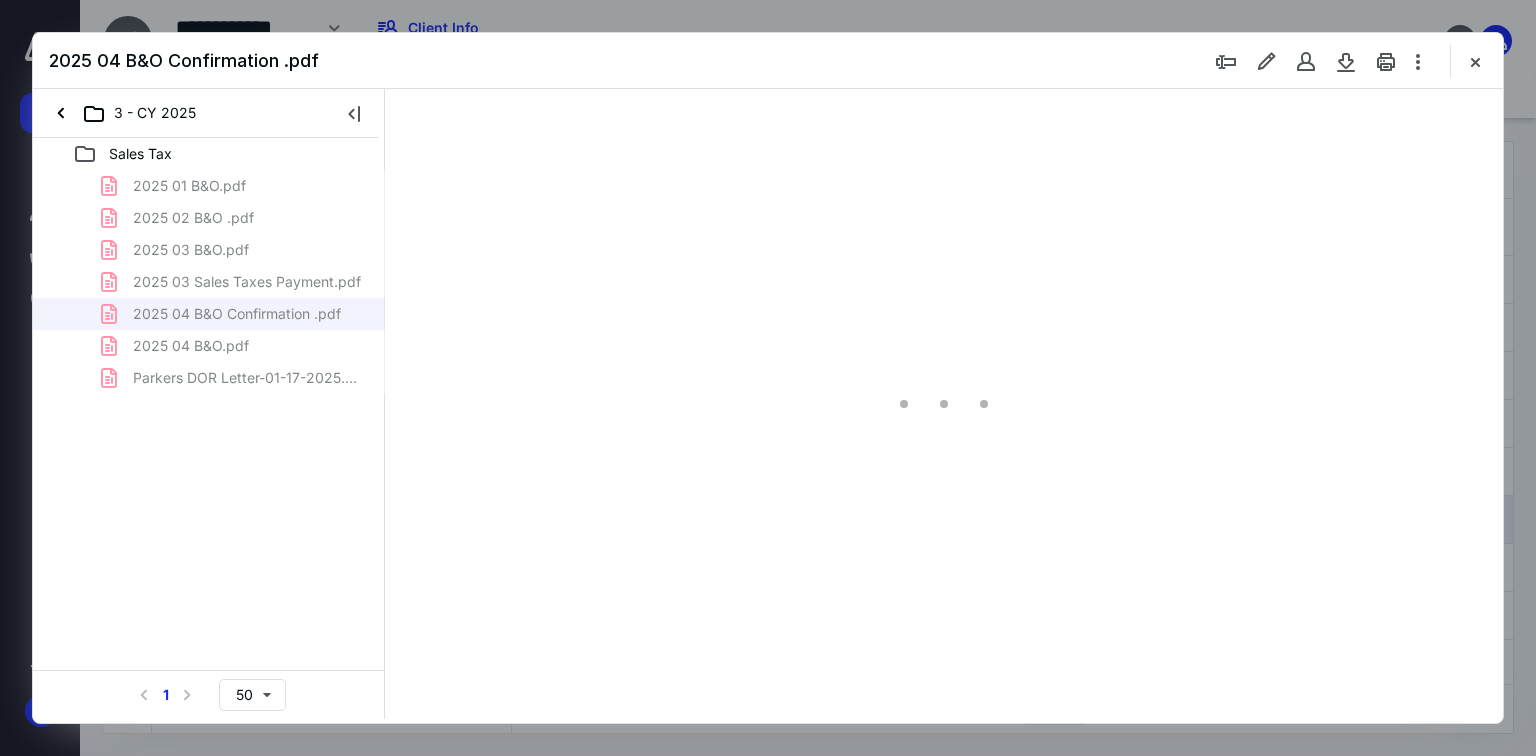 type on "70" 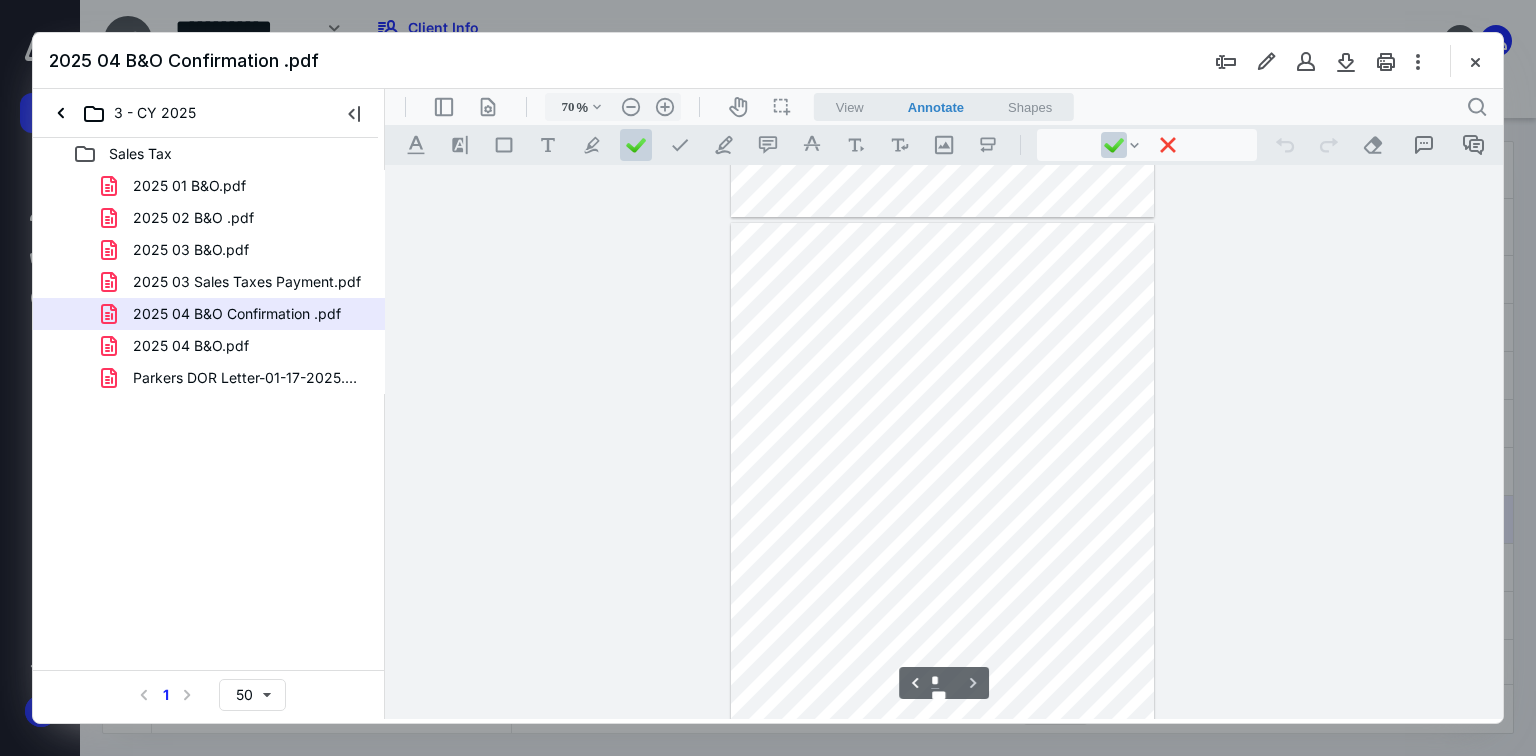 type on "*" 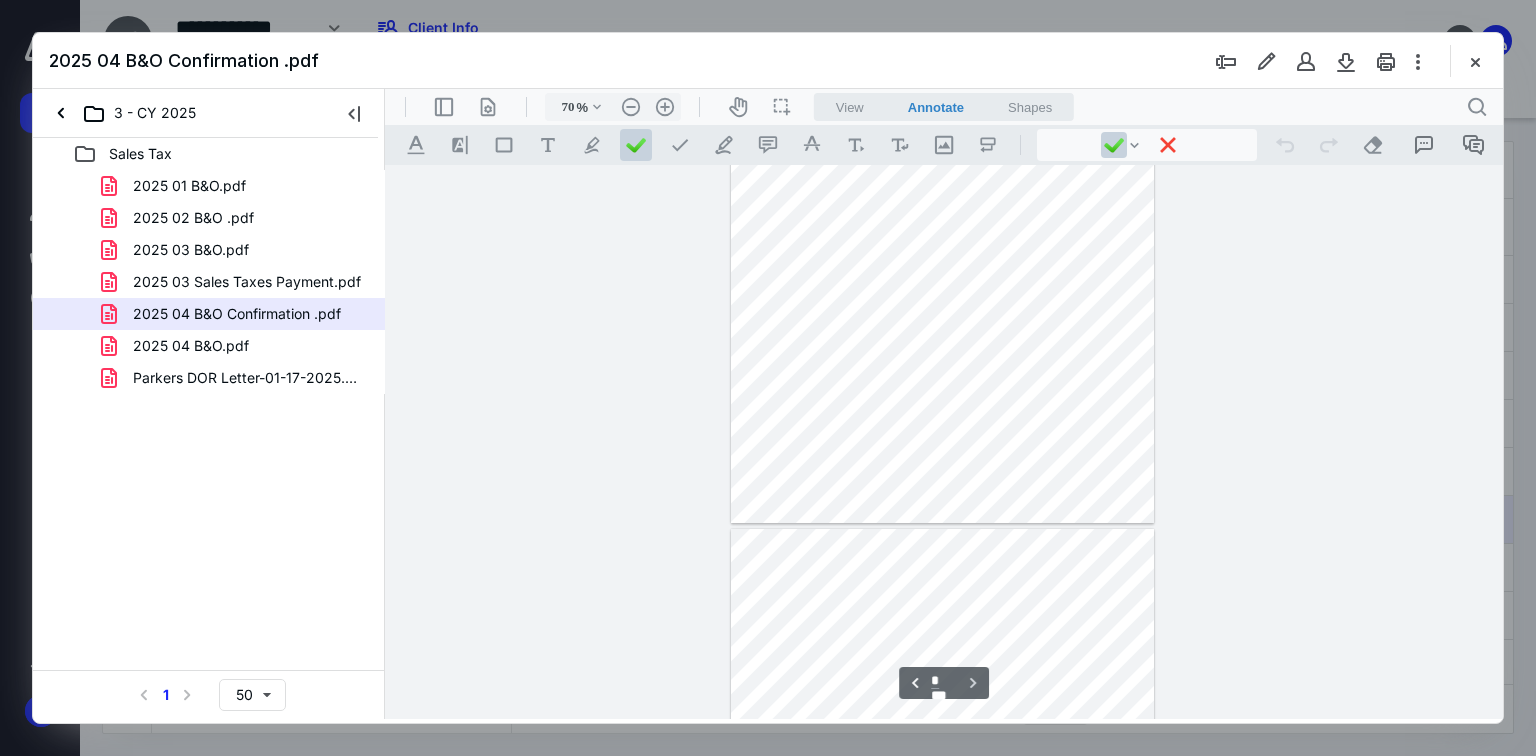 scroll, scrollTop: 0, scrollLeft: 0, axis: both 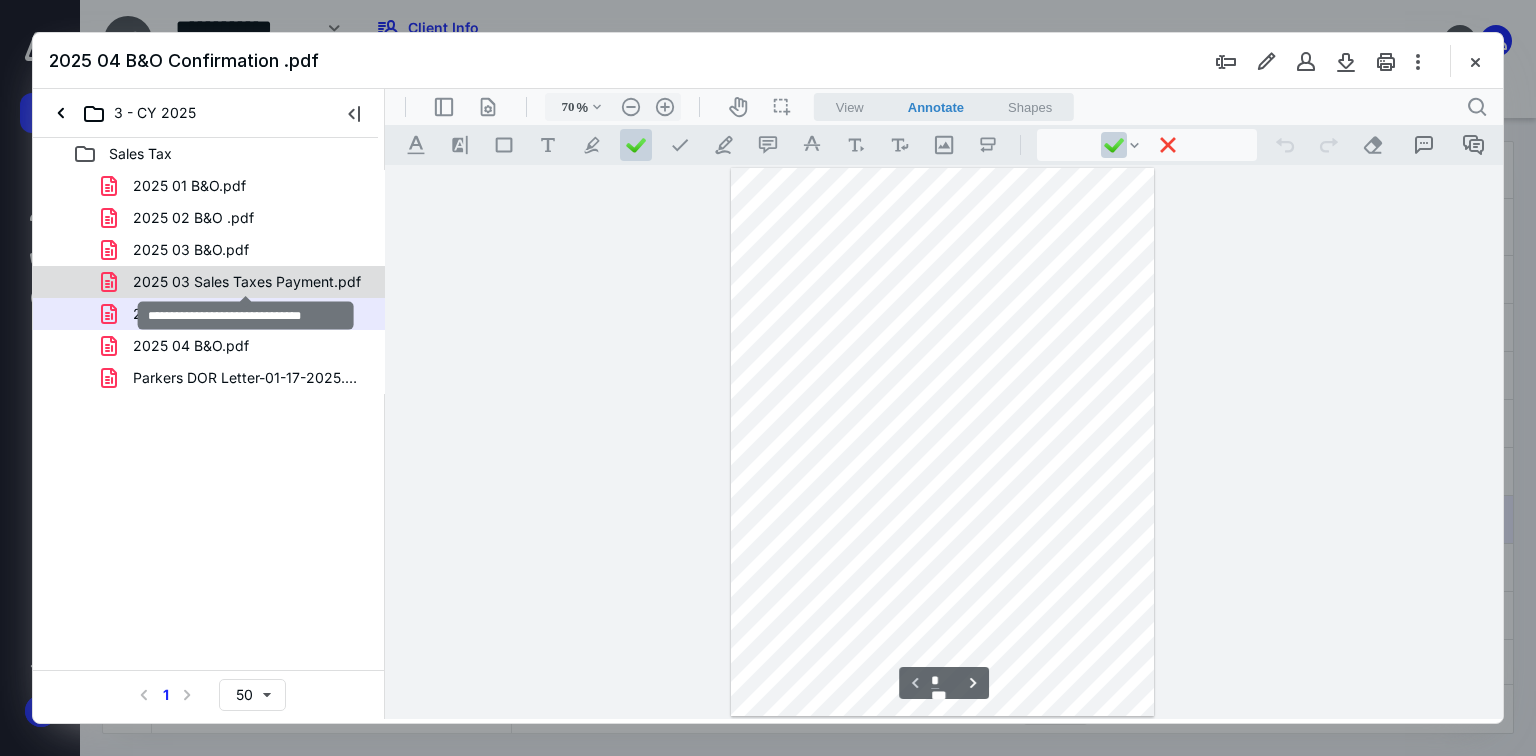 click on "2025 03 Sales Taxes Payment.pdf" at bounding box center [247, 282] 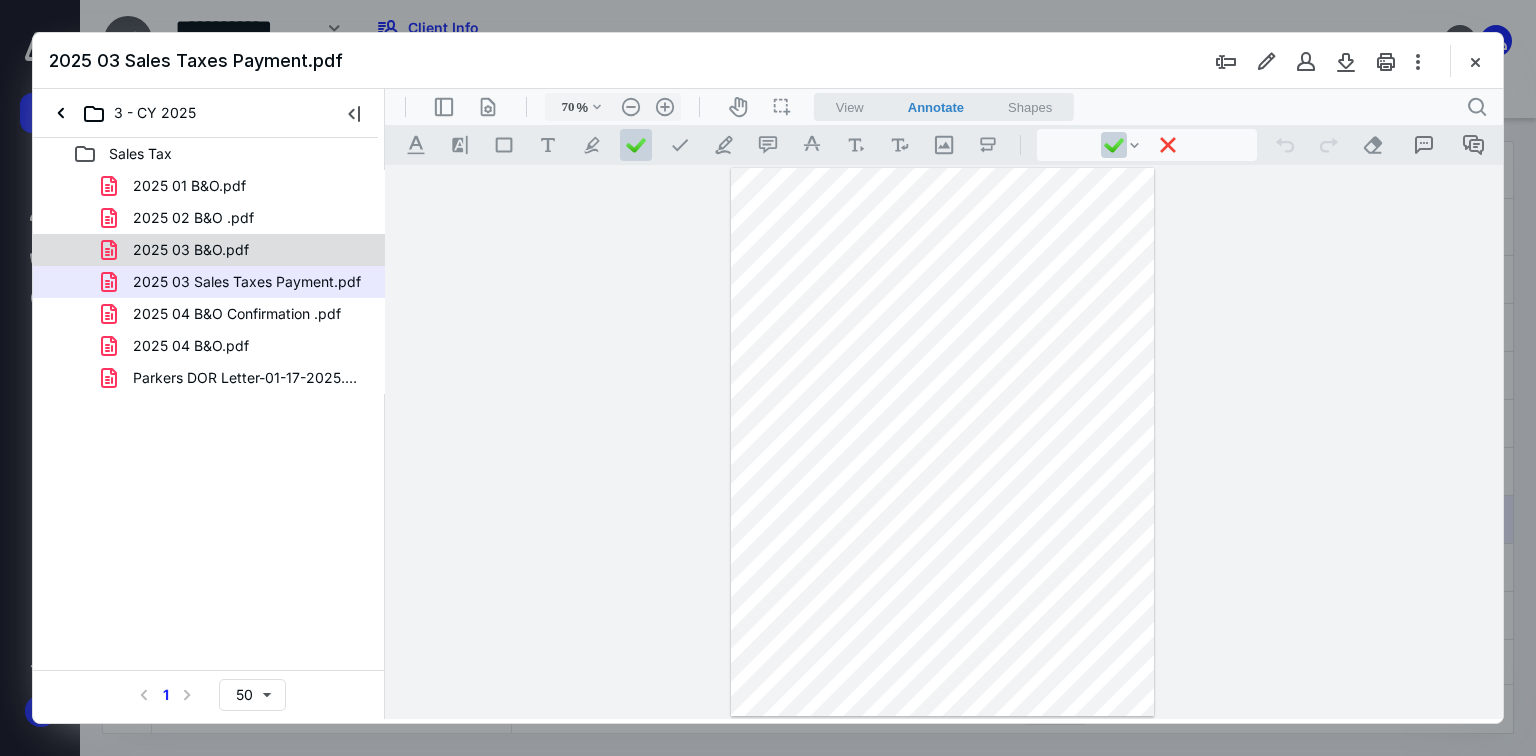 click on "2025 03 B&O.pdf" at bounding box center (191, 250) 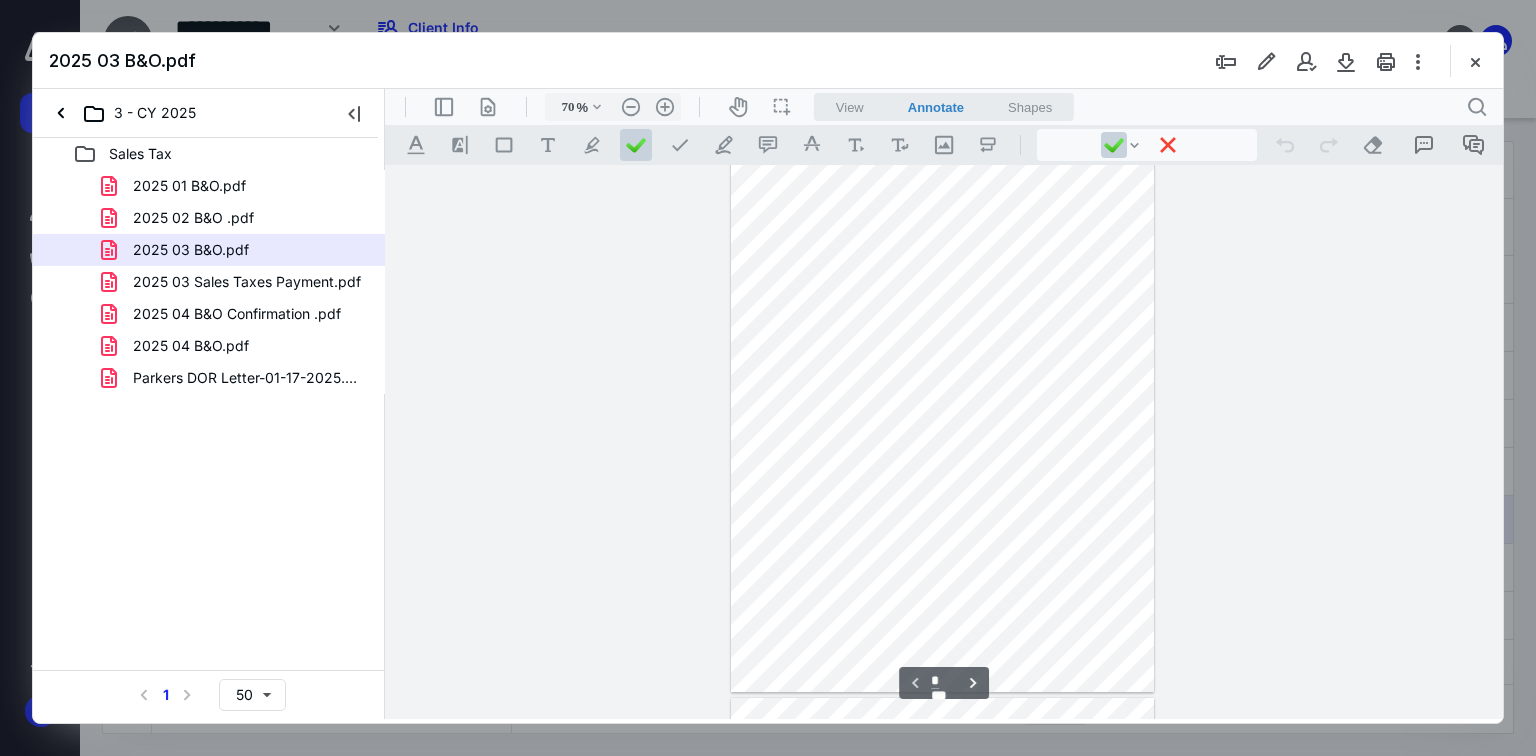 scroll, scrollTop: 0, scrollLeft: 0, axis: both 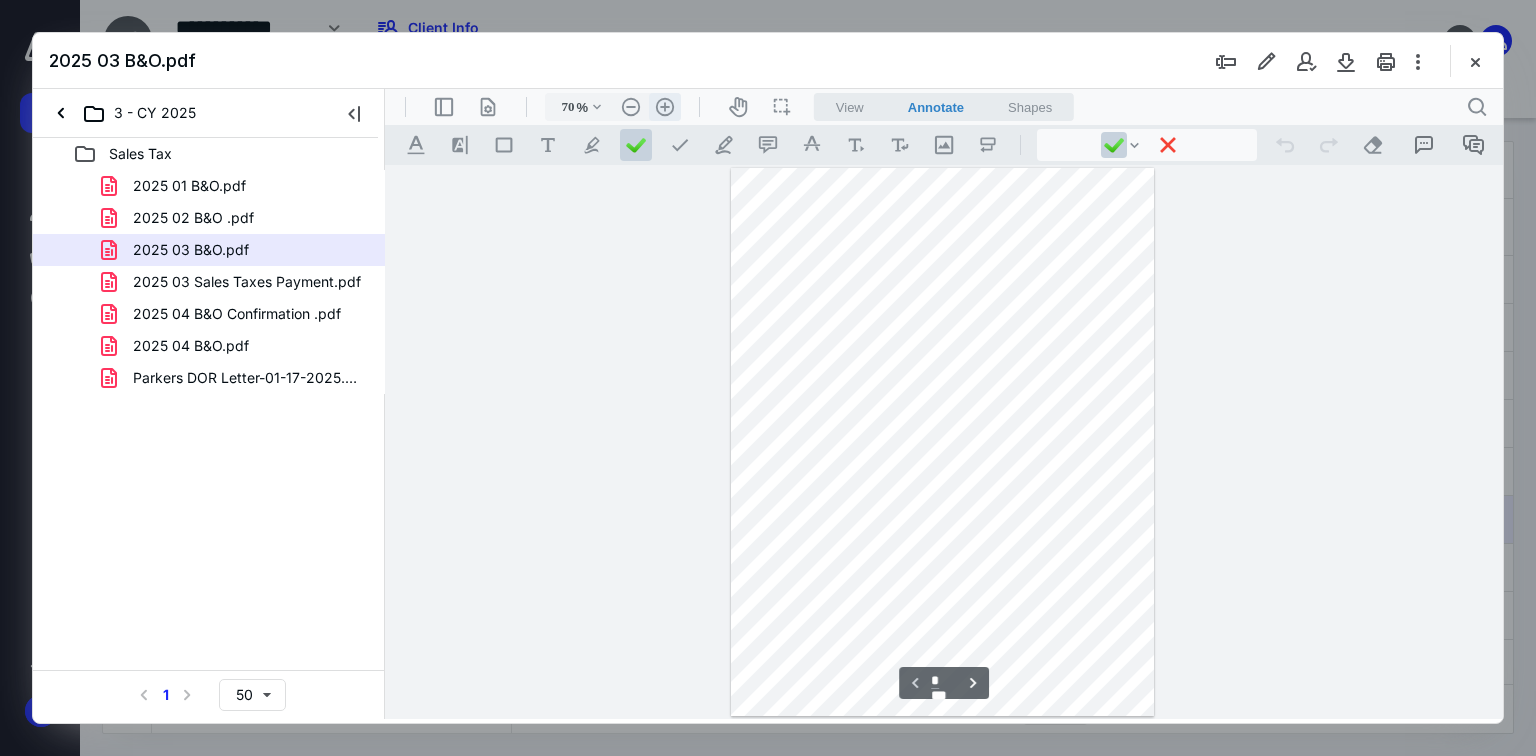 click on ".cls-1{fill:#abb0c4;} icon - header - zoom - in - line" at bounding box center (665, 107) 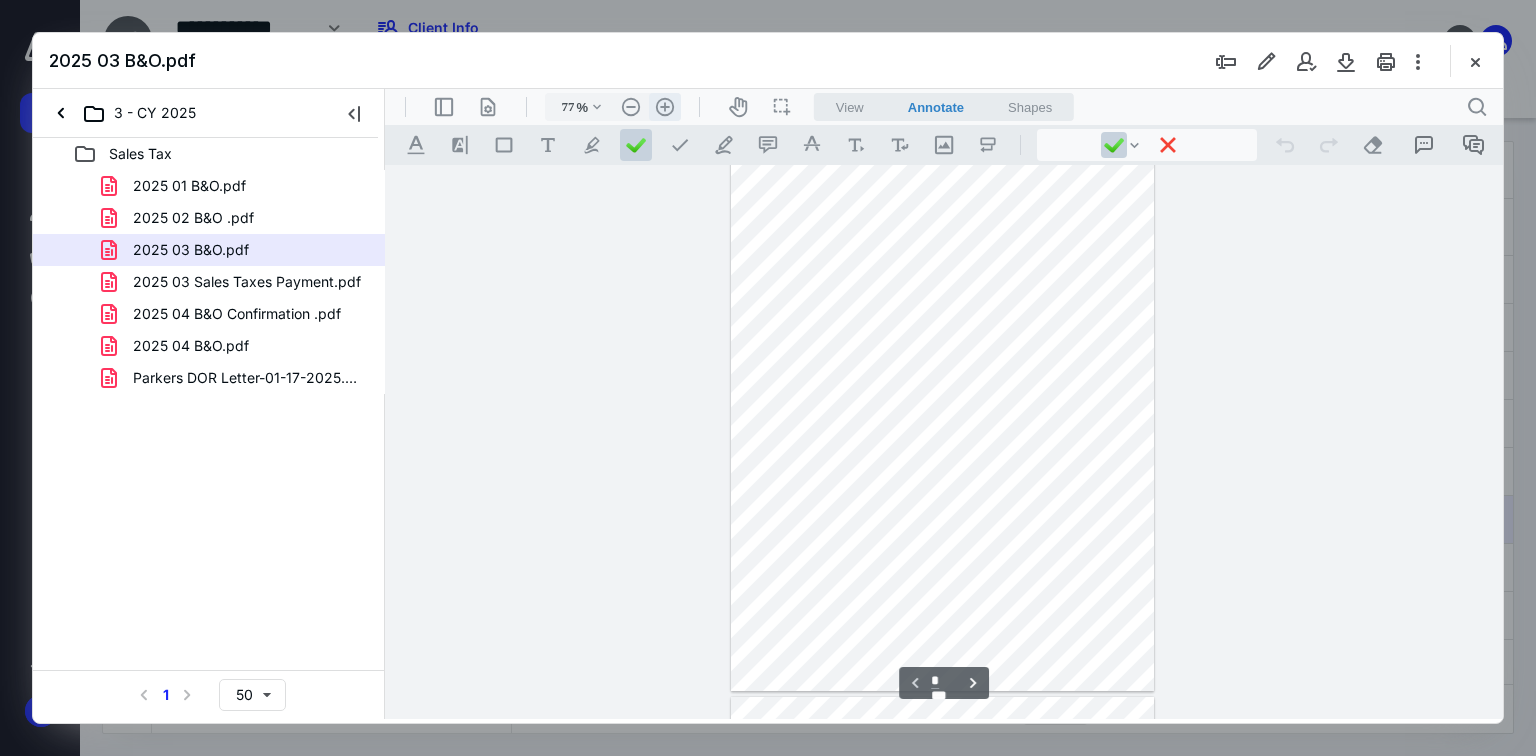 click on ".cls-1{fill:#abb0c4;} icon - header - zoom - in - line" at bounding box center (665, 107) 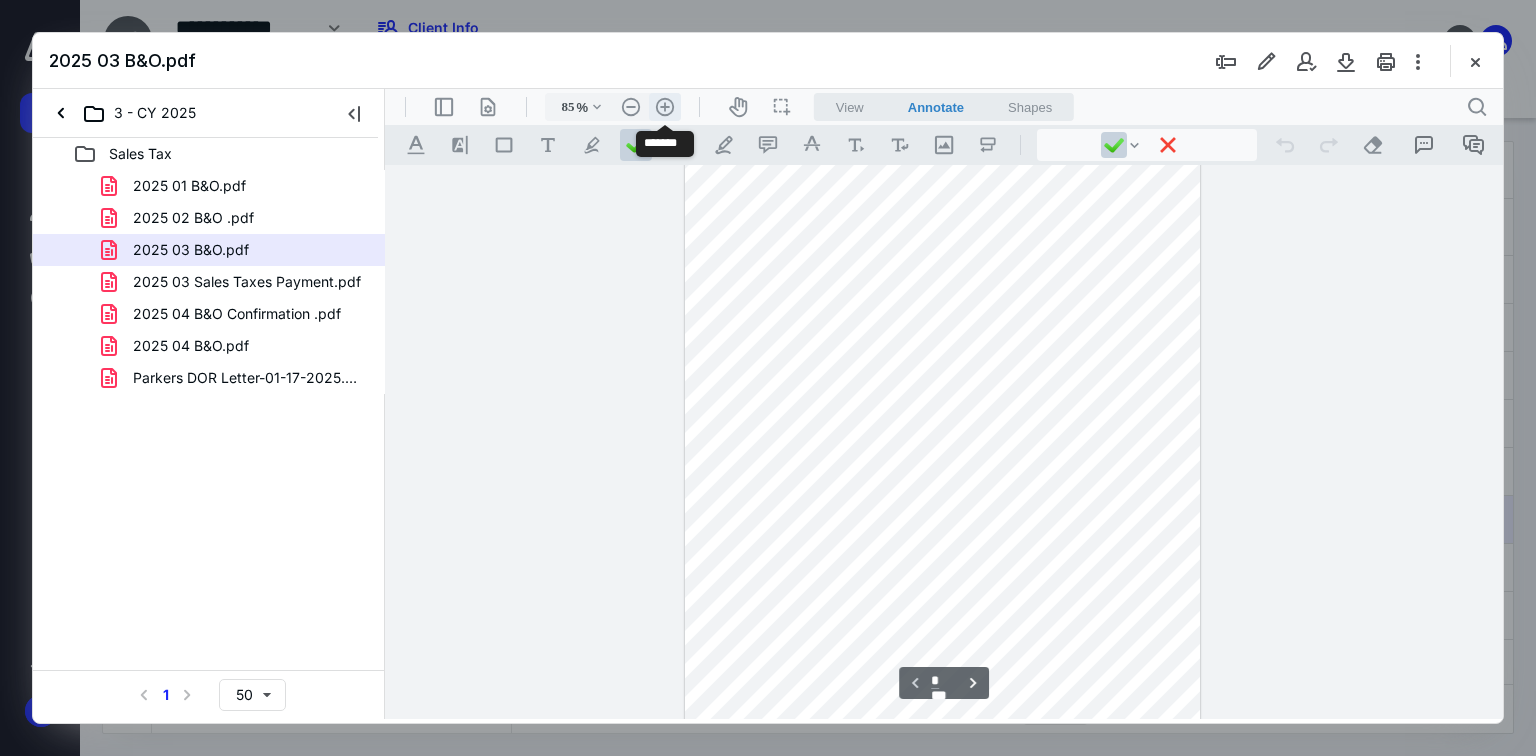 click on ".cls-1{fill:#abb0c4;} icon - header - zoom - in - line" at bounding box center [665, 107] 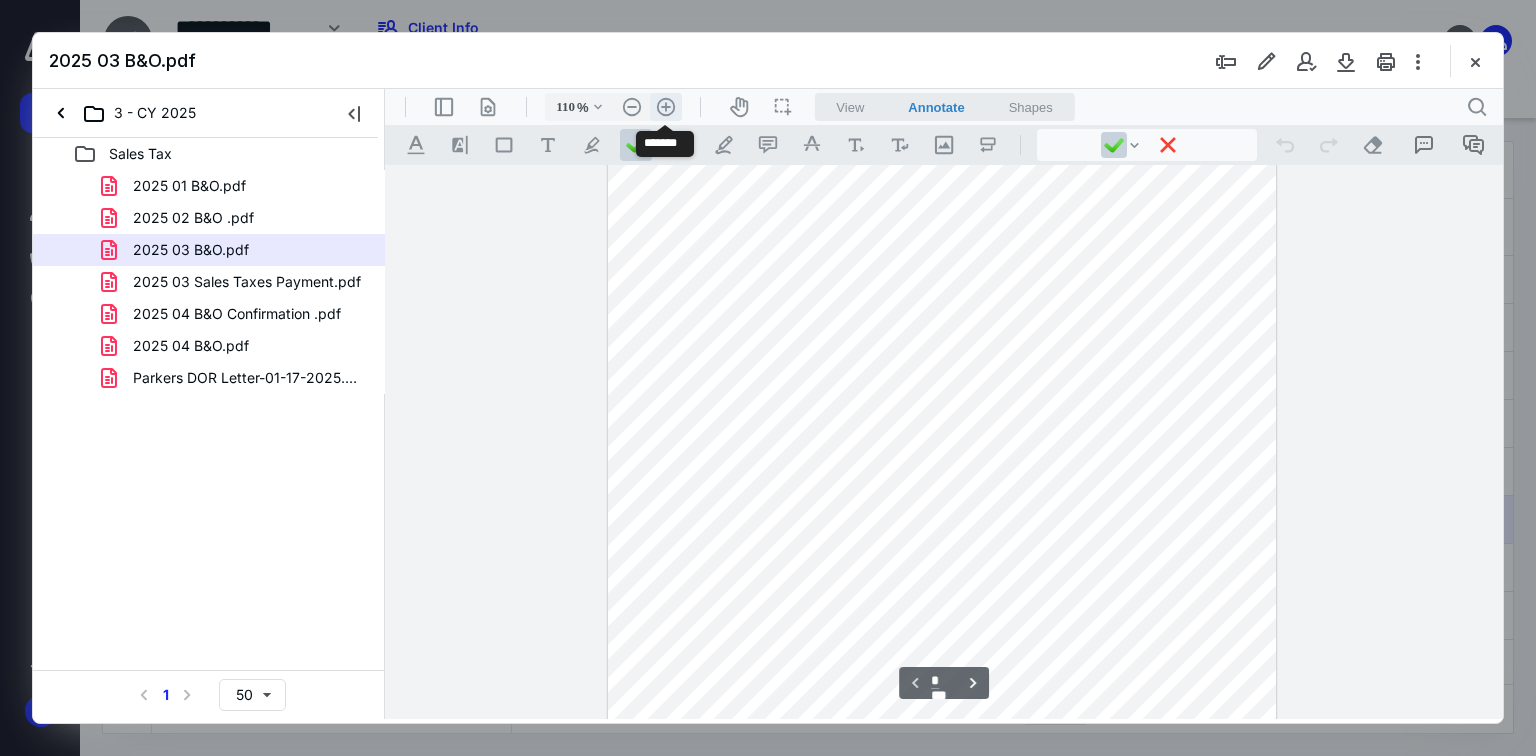 click on ".cls-1{fill:#abb0c4;} icon - header - zoom - in - line" at bounding box center [666, 107] 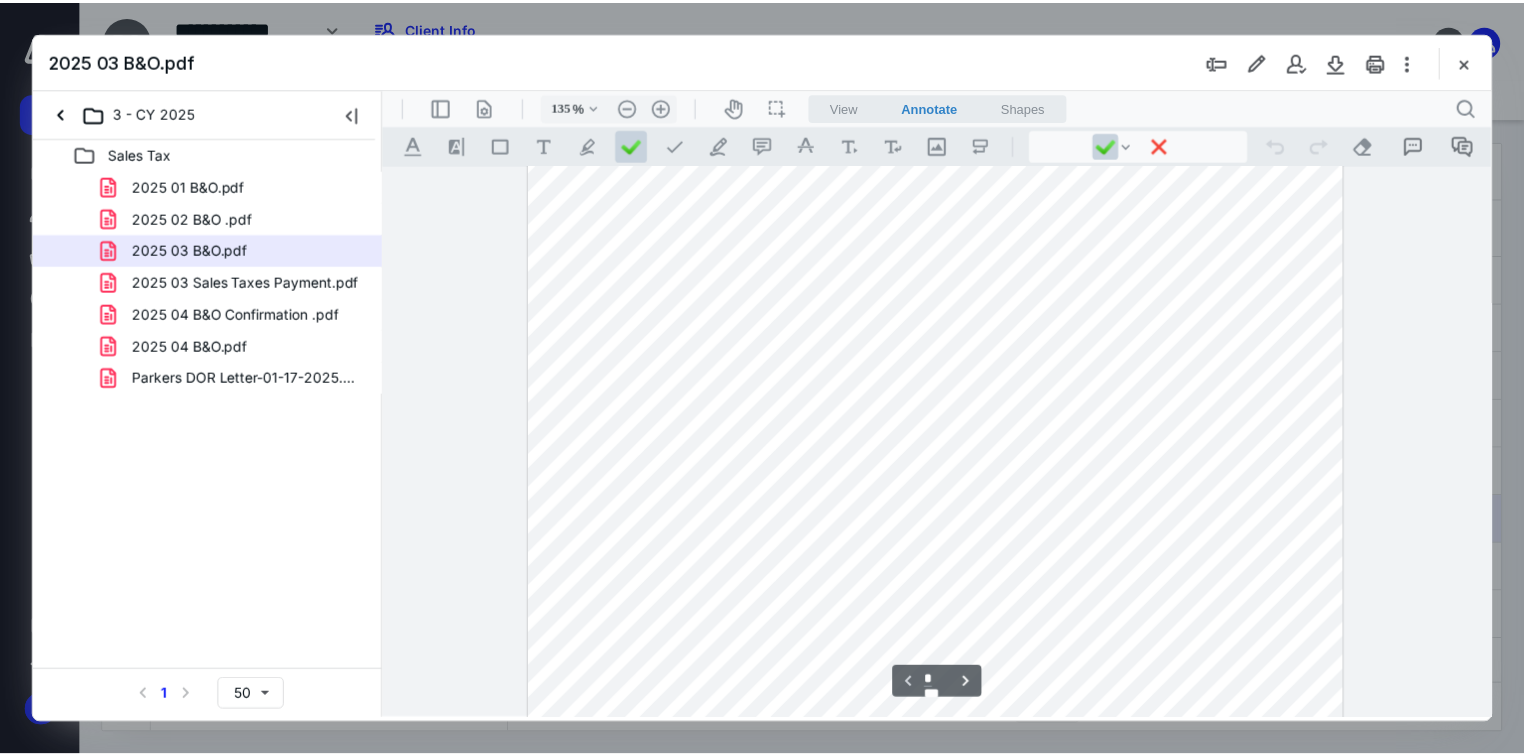 scroll, scrollTop: 400, scrollLeft: 0, axis: vertical 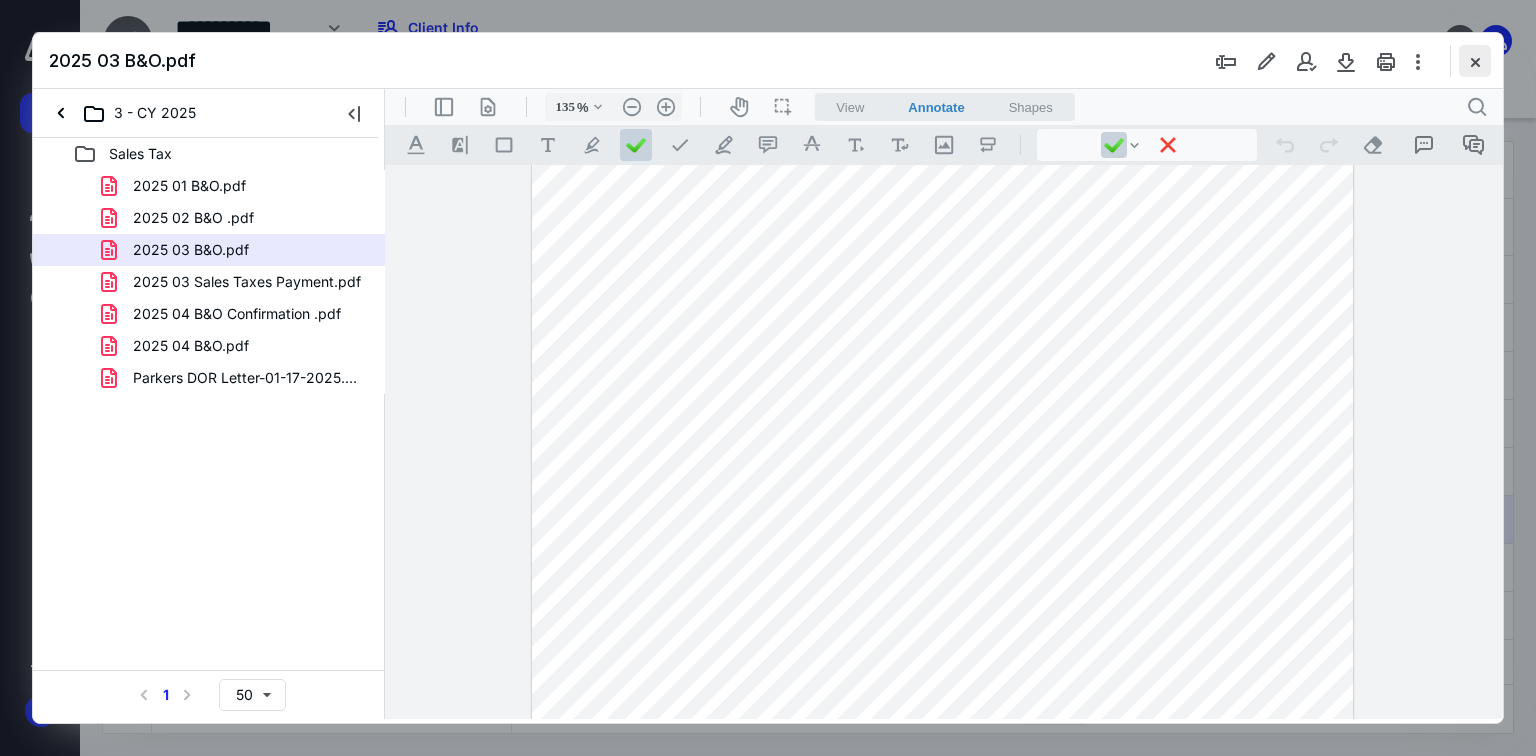 click at bounding box center (1475, 61) 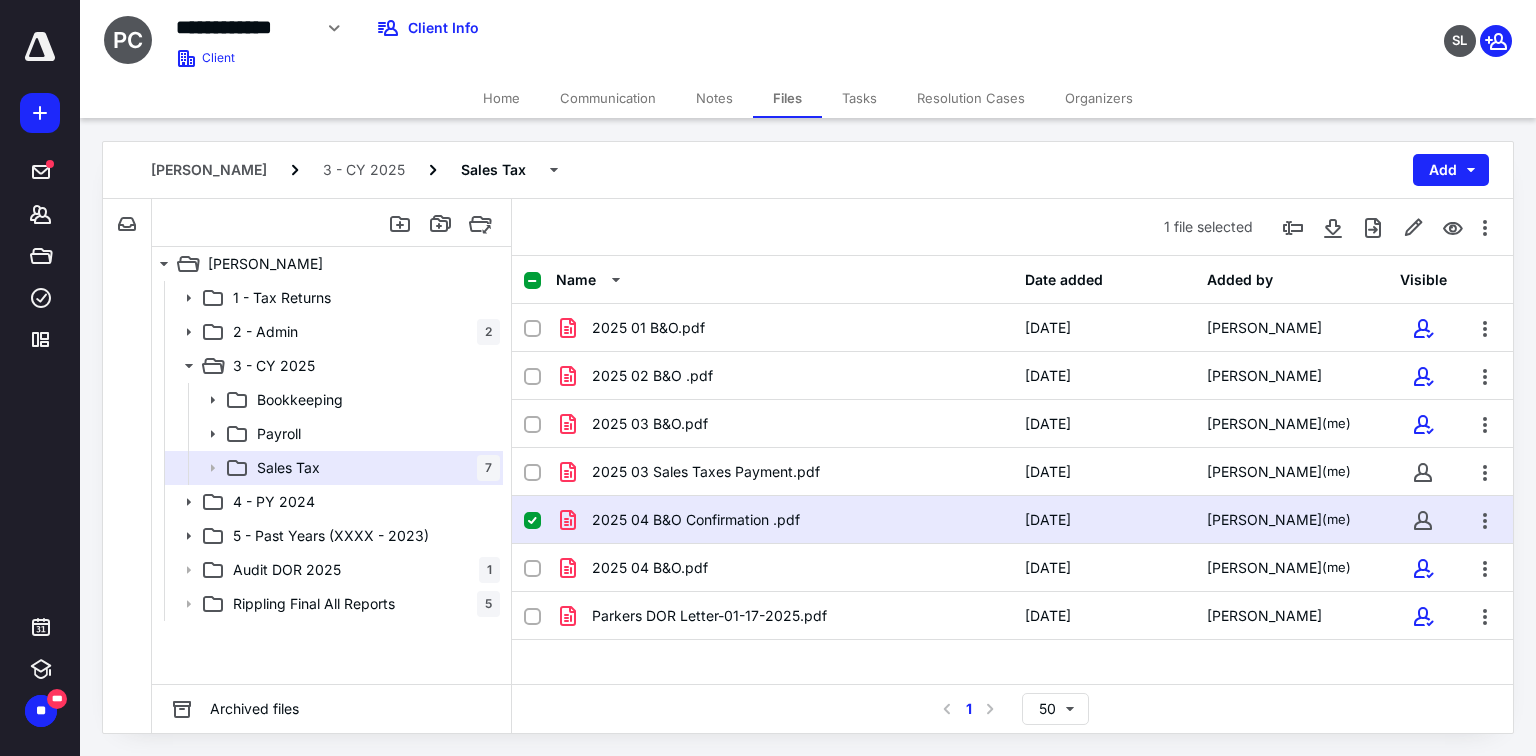 click on "Notes" at bounding box center [714, 98] 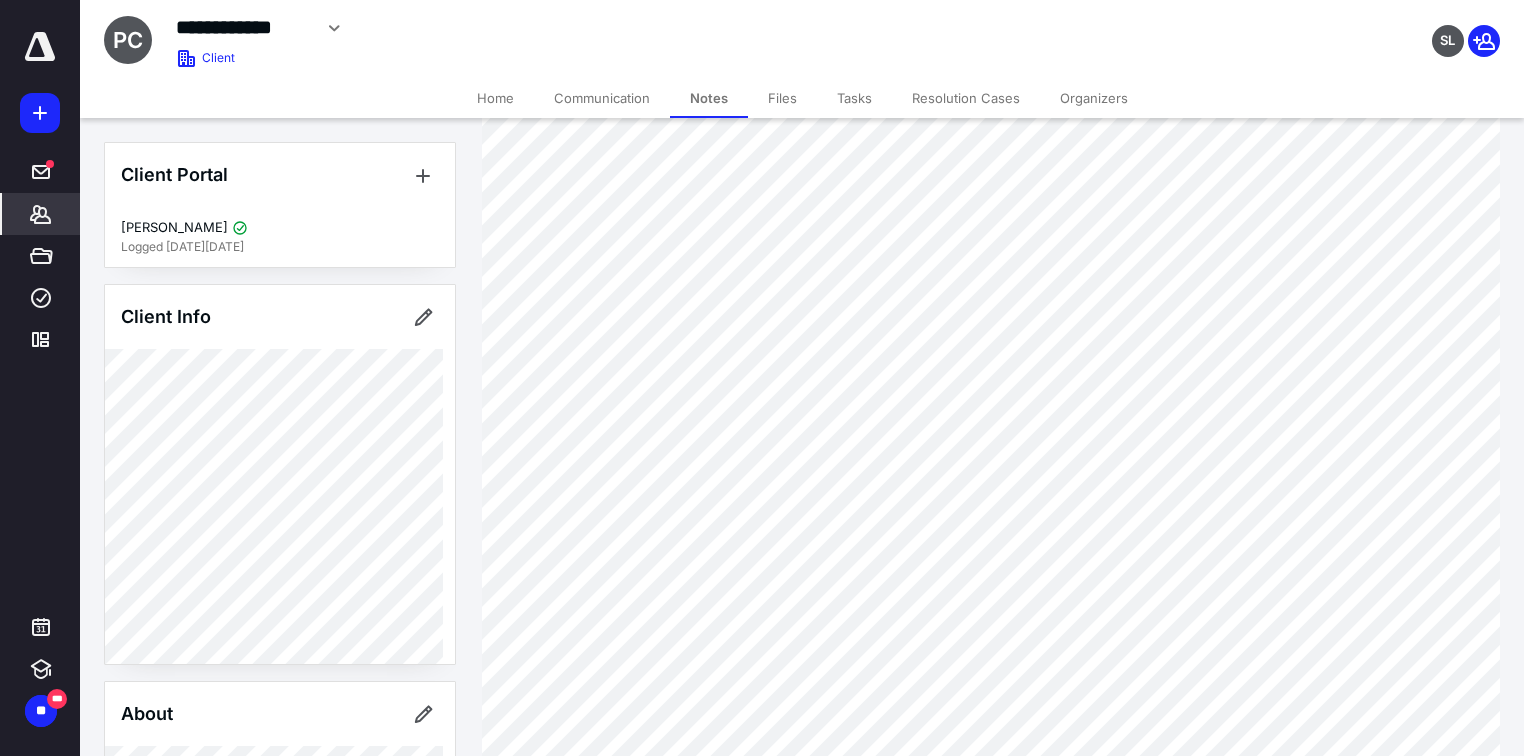 scroll, scrollTop: 240, scrollLeft: 0, axis: vertical 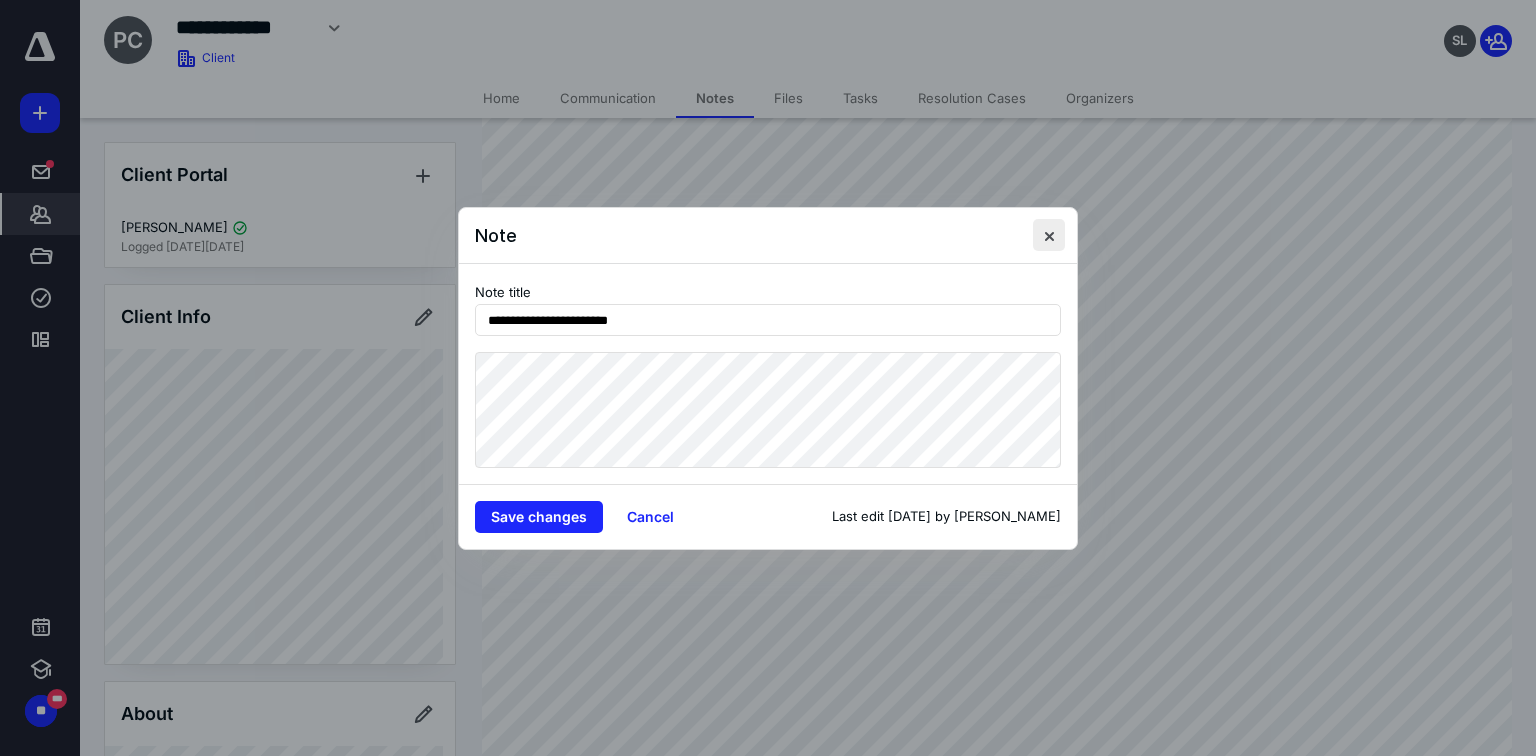 click at bounding box center [1049, 235] 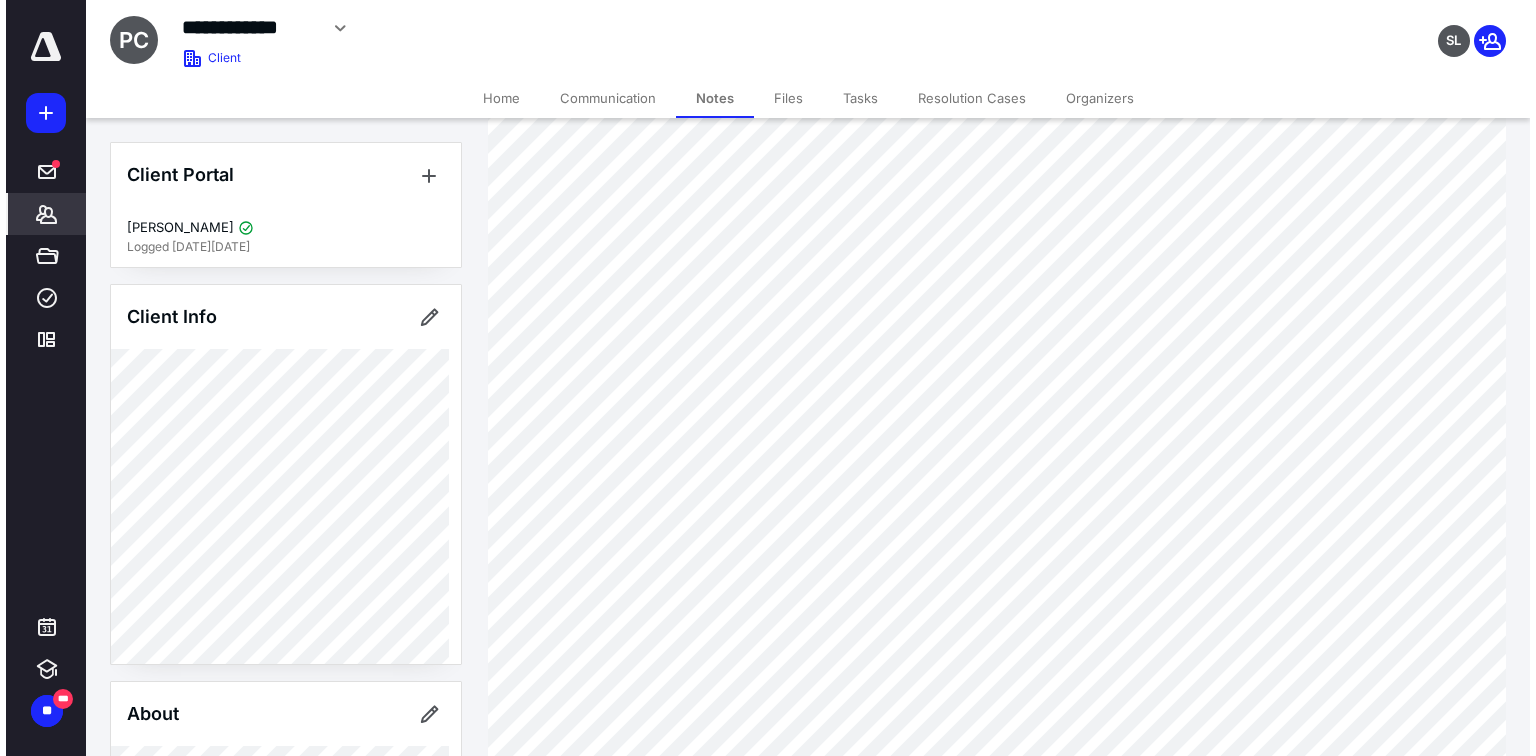 scroll, scrollTop: 0, scrollLeft: 0, axis: both 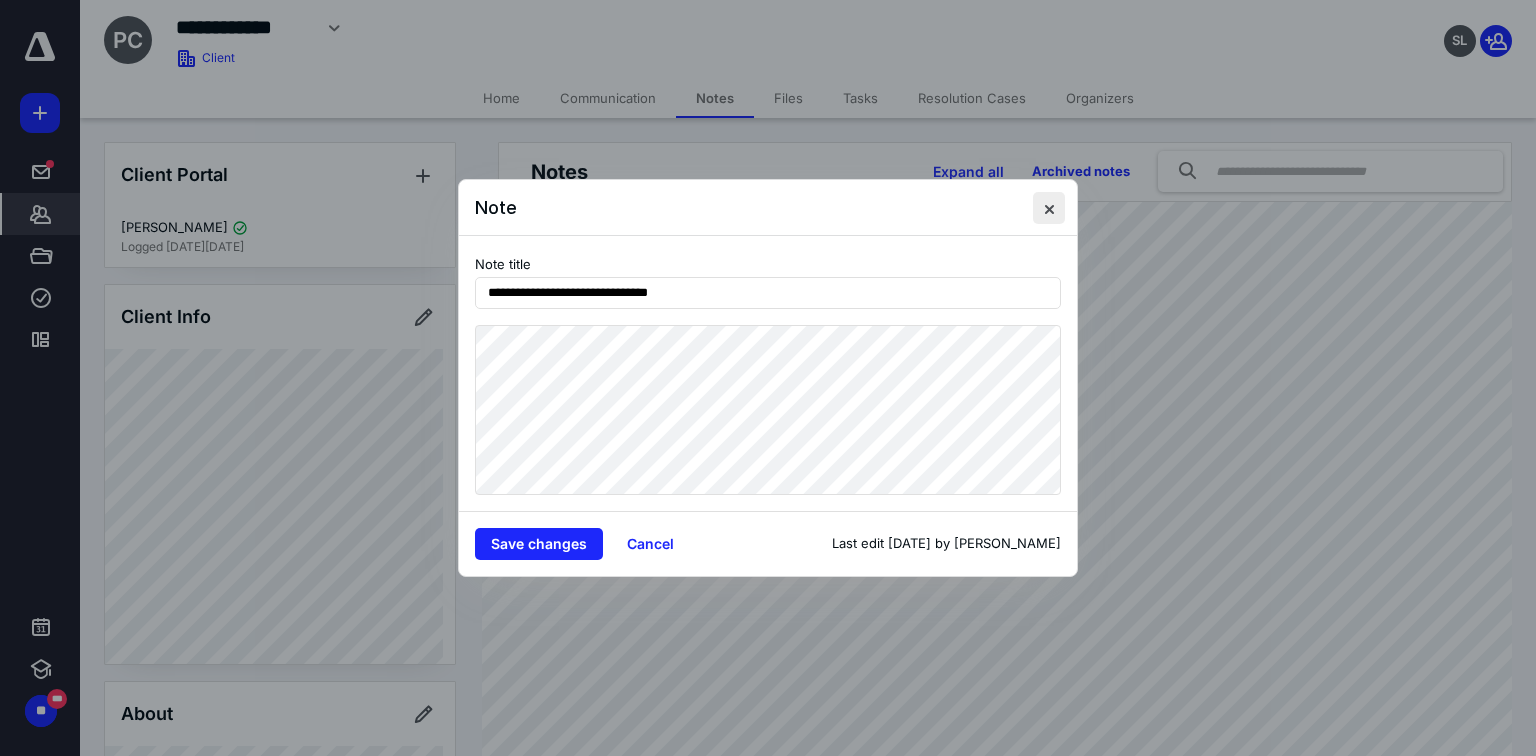 click at bounding box center (1049, 208) 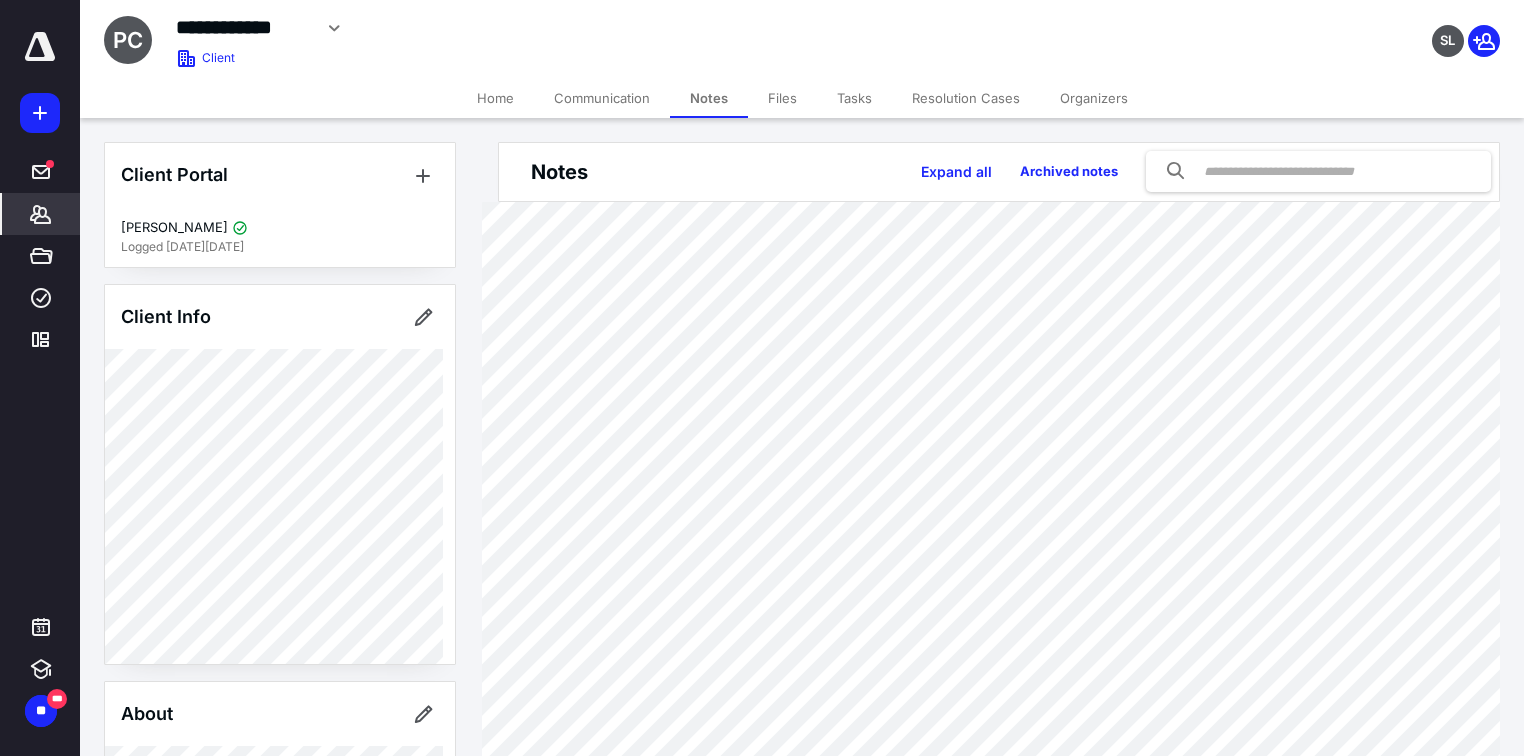 click on "Files" at bounding box center (782, 98) 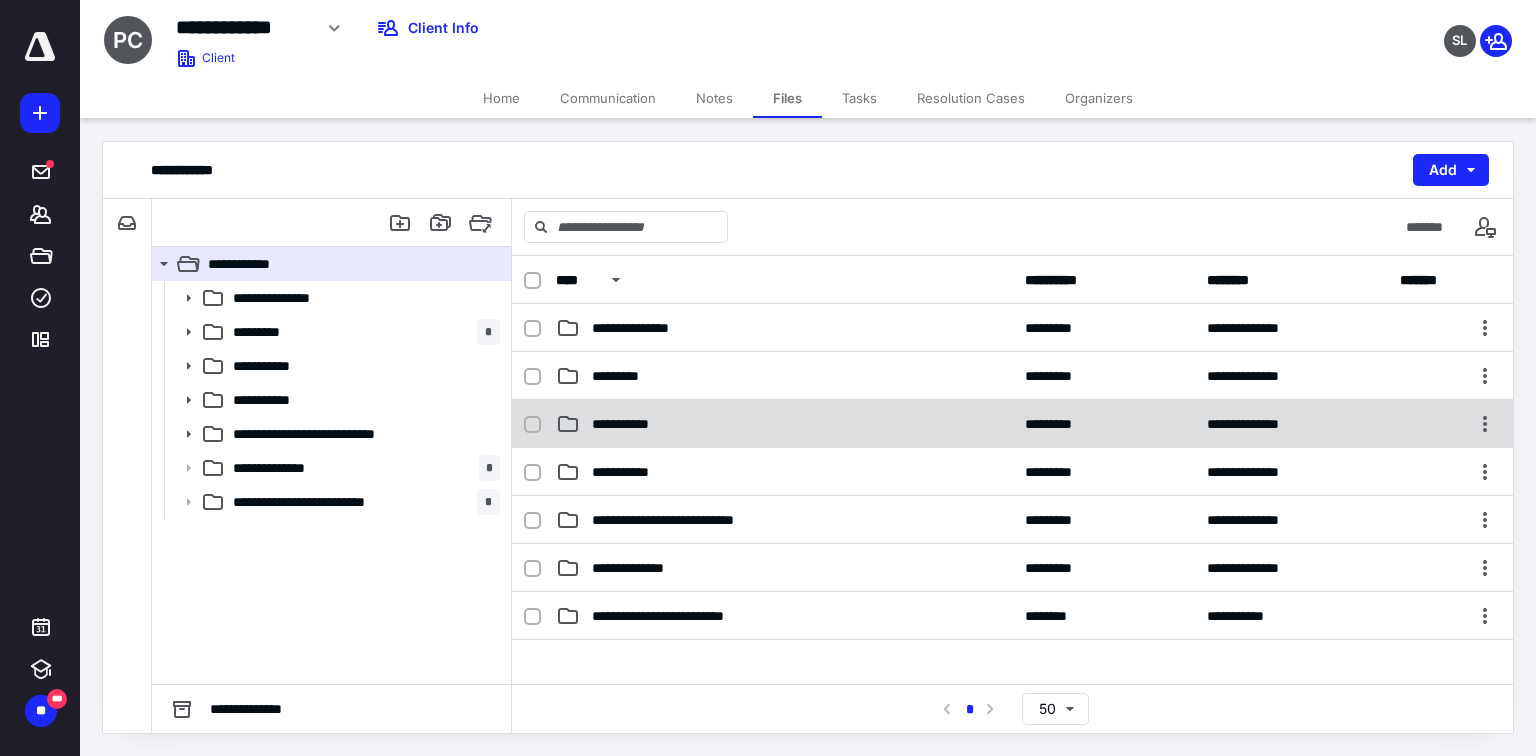 click on "**********" at bounding box center [1012, 424] 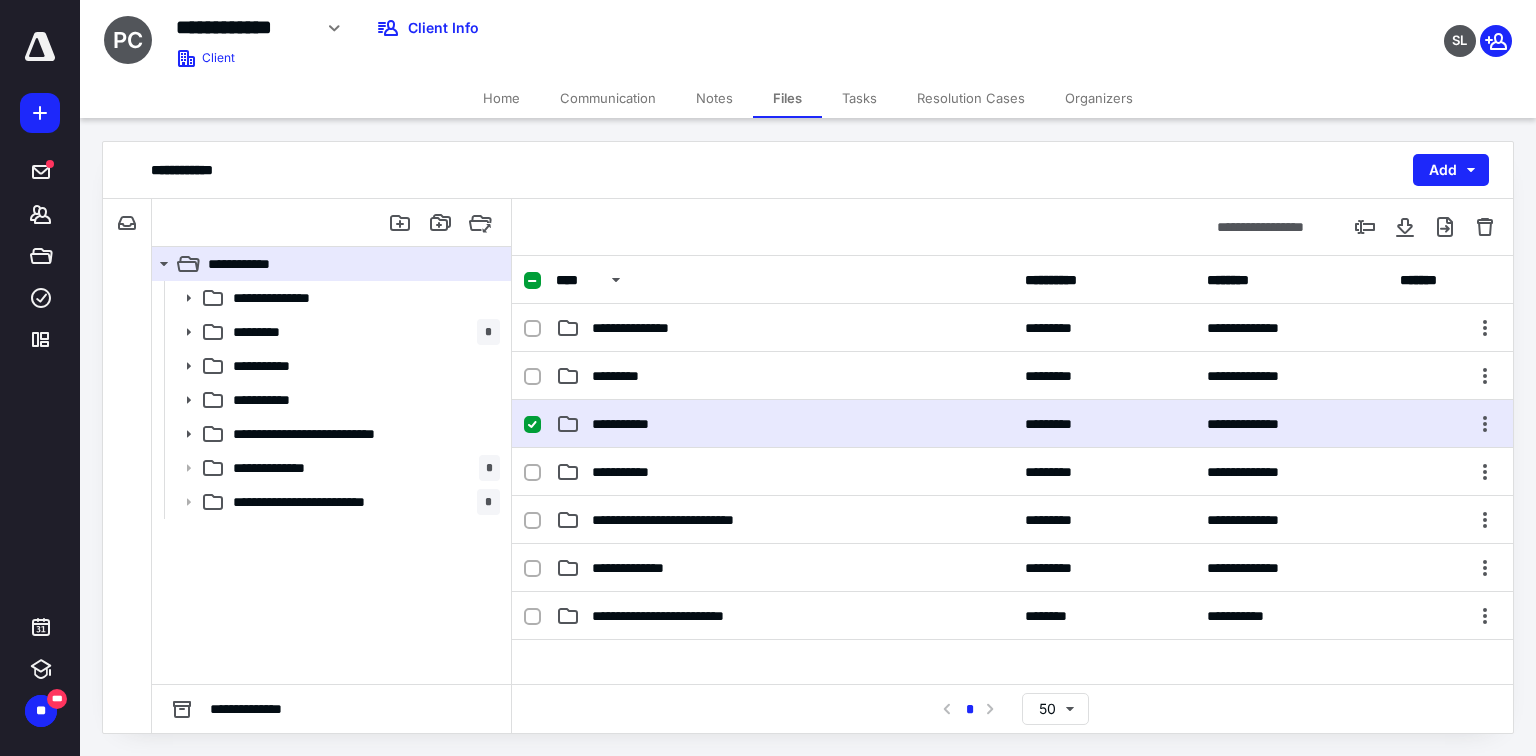 click on "**********" at bounding box center (1012, 424) 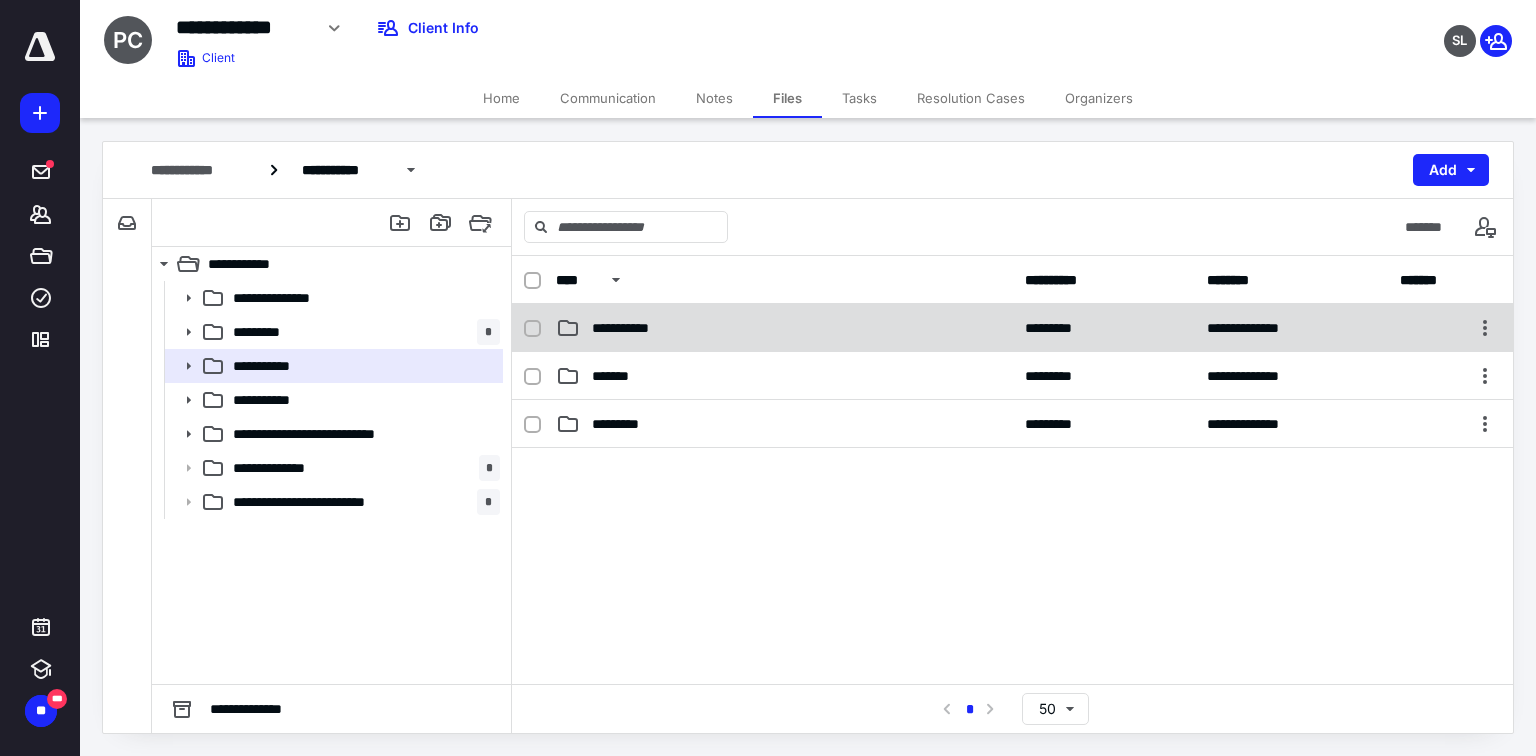 click on "**********" at bounding box center [1012, 328] 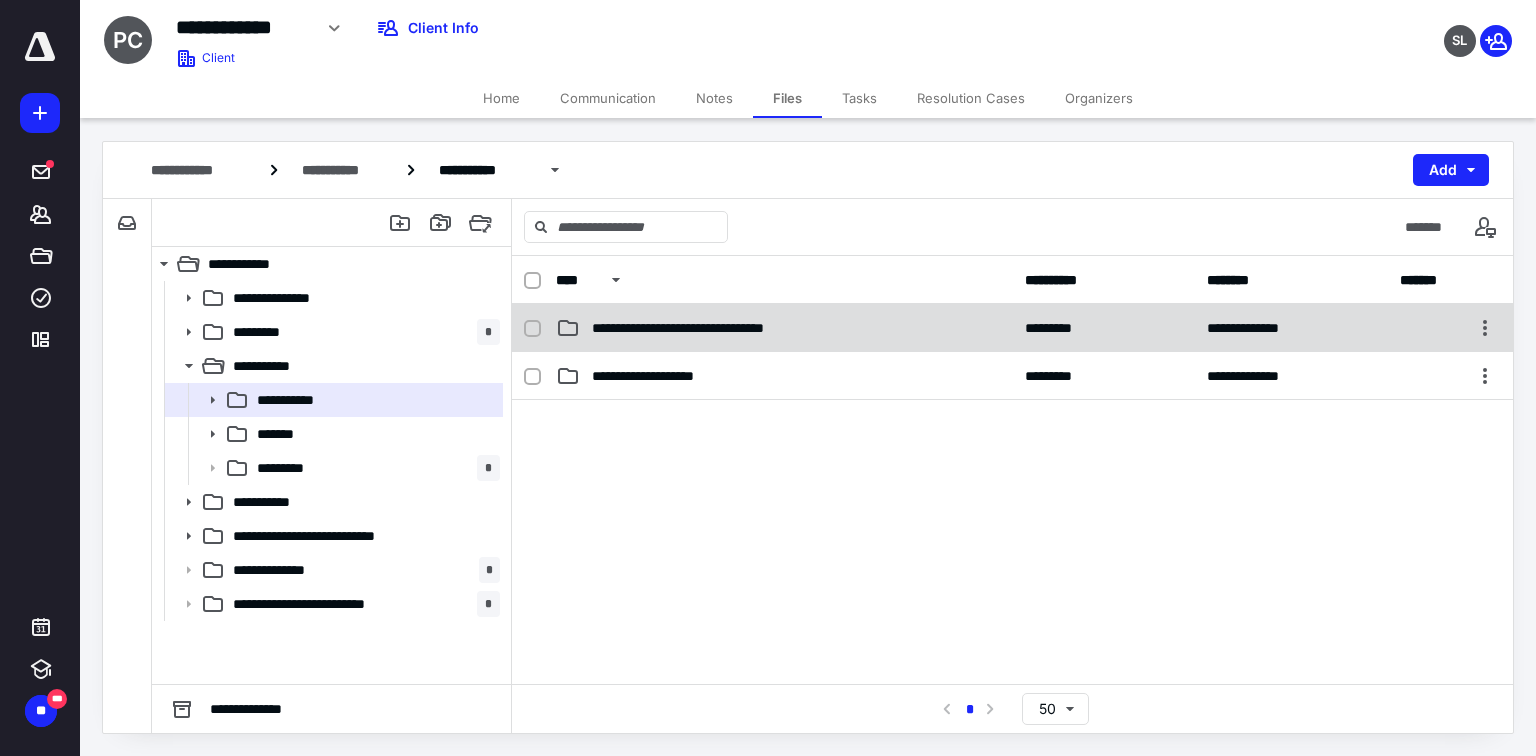 click on "**********" at bounding box center (784, 328) 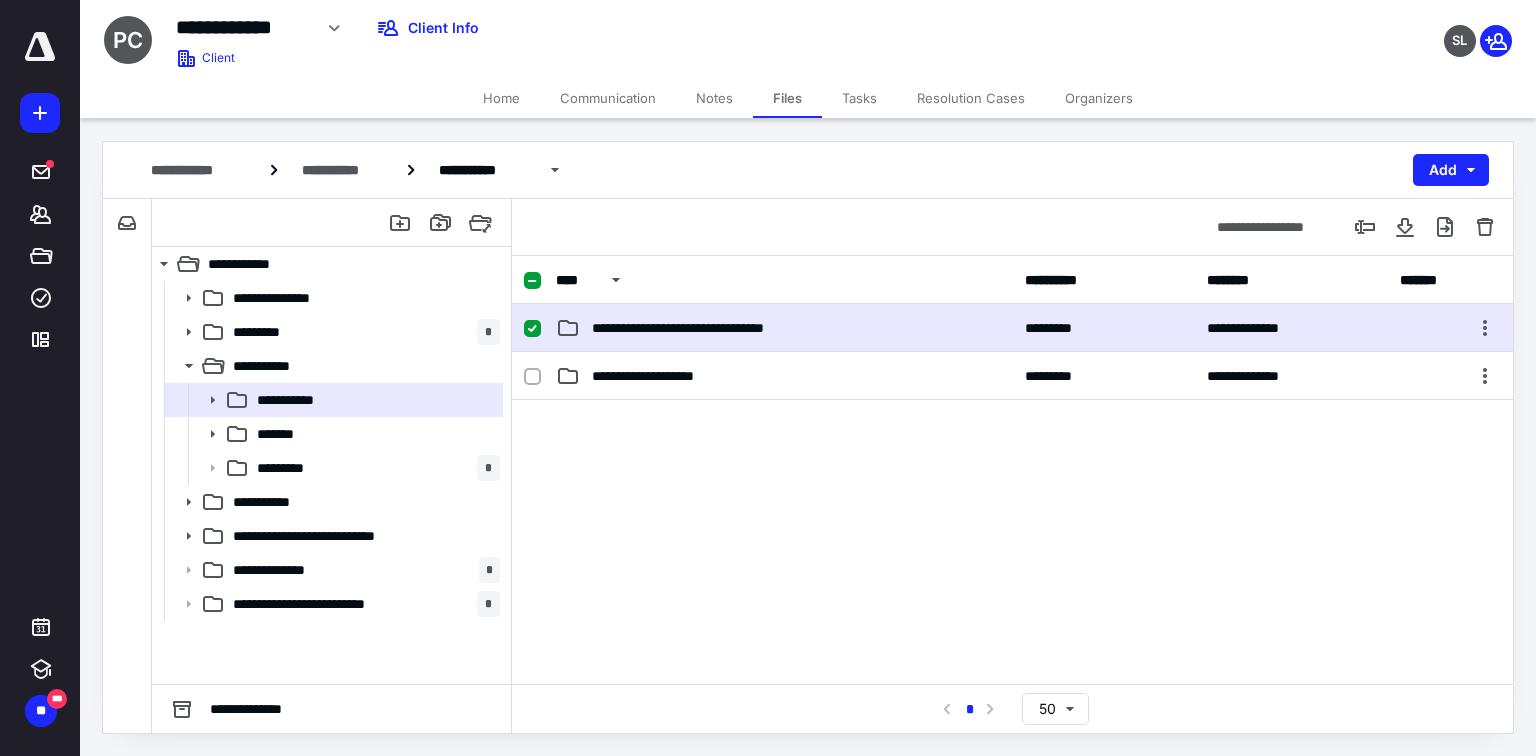 click on "**********" at bounding box center (784, 328) 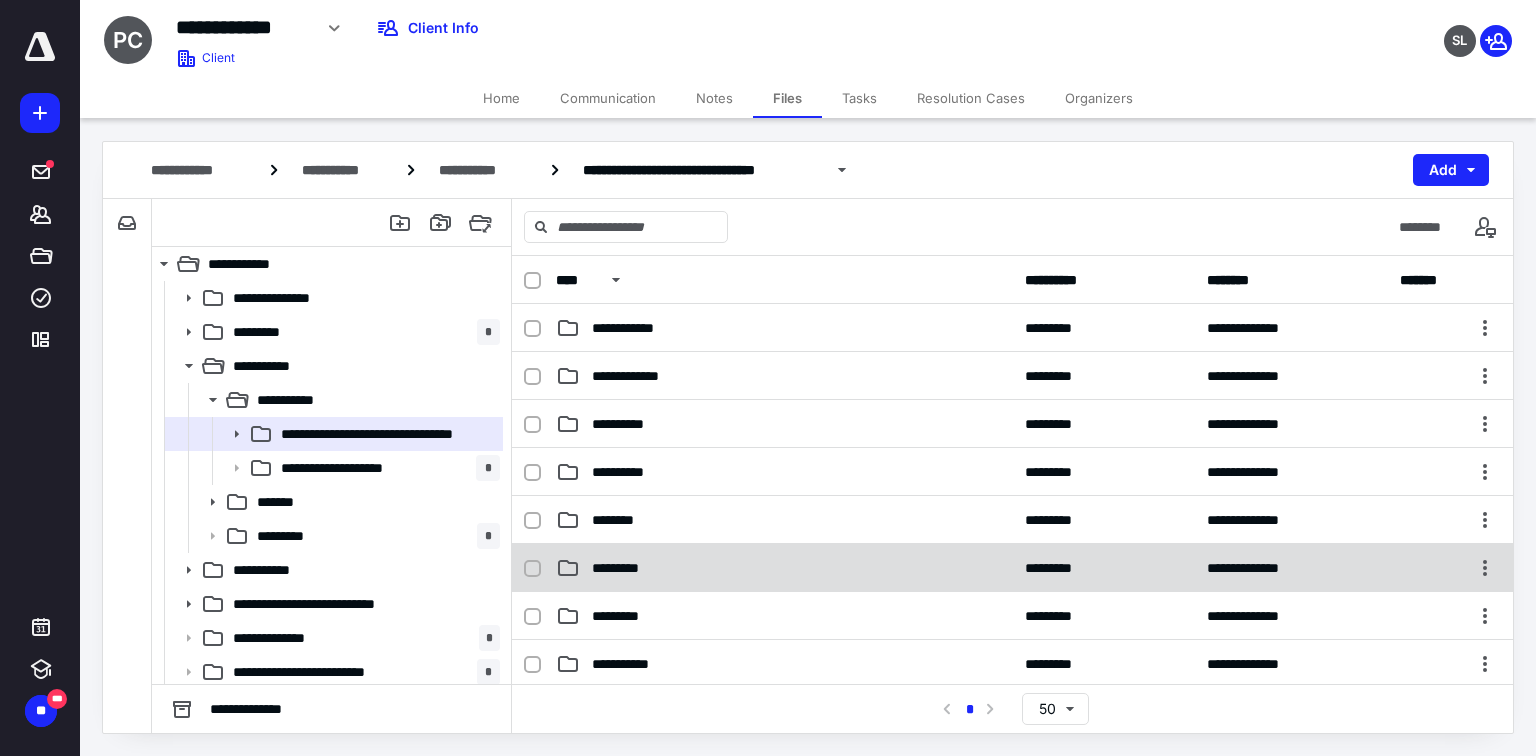 click on "*********" at bounding box center [784, 568] 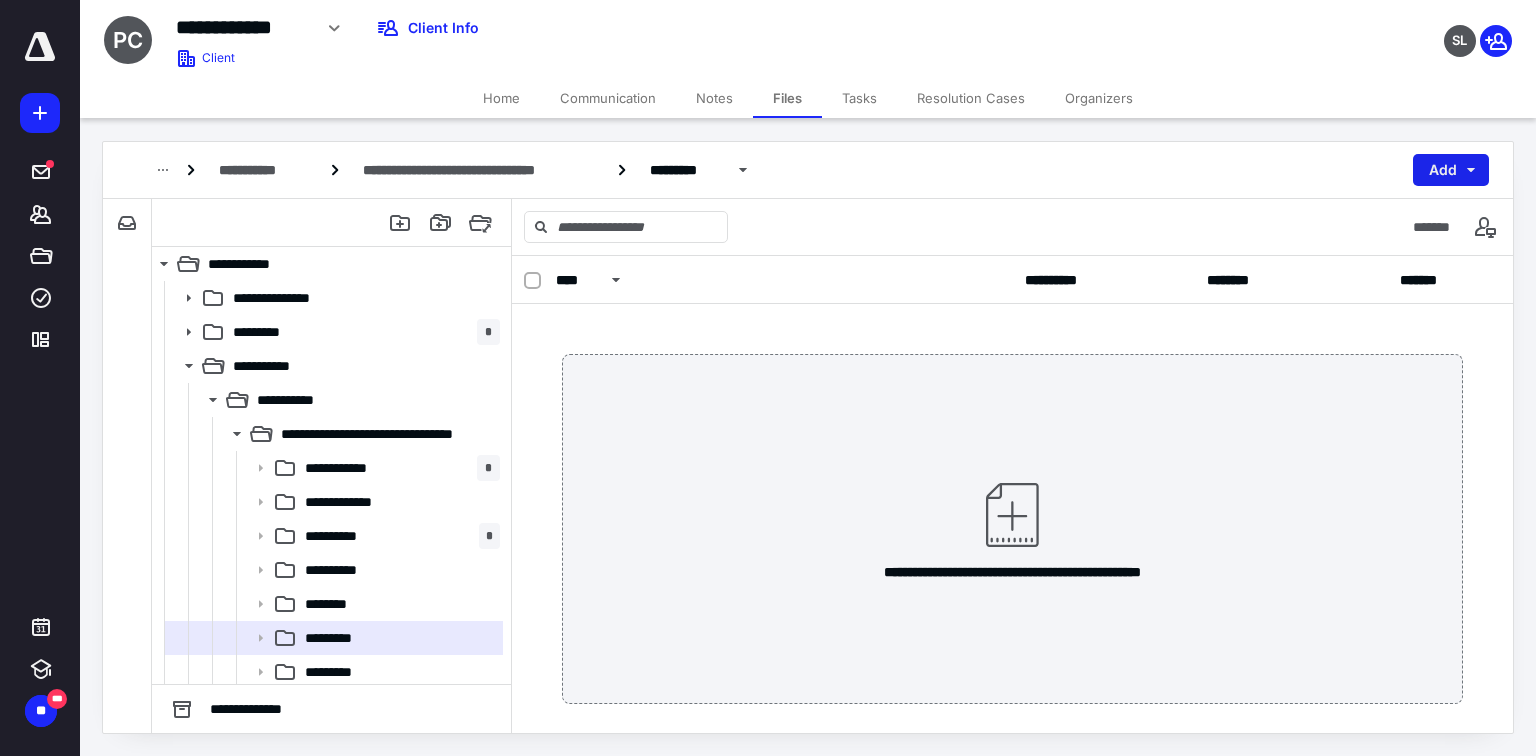 click on "Add" at bounding box center (1451, 170) 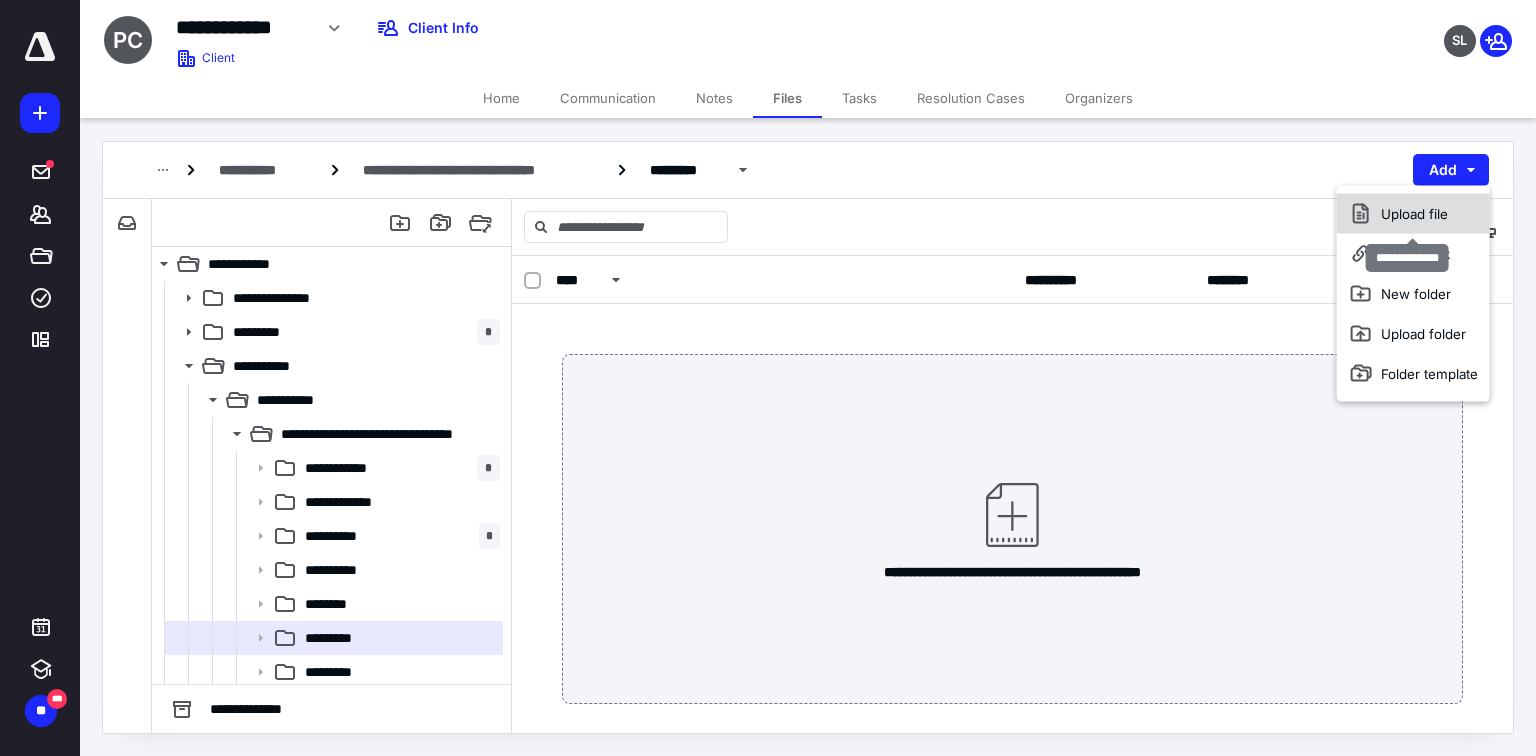 click on "Upload file" at bounding box center (1413, 214) 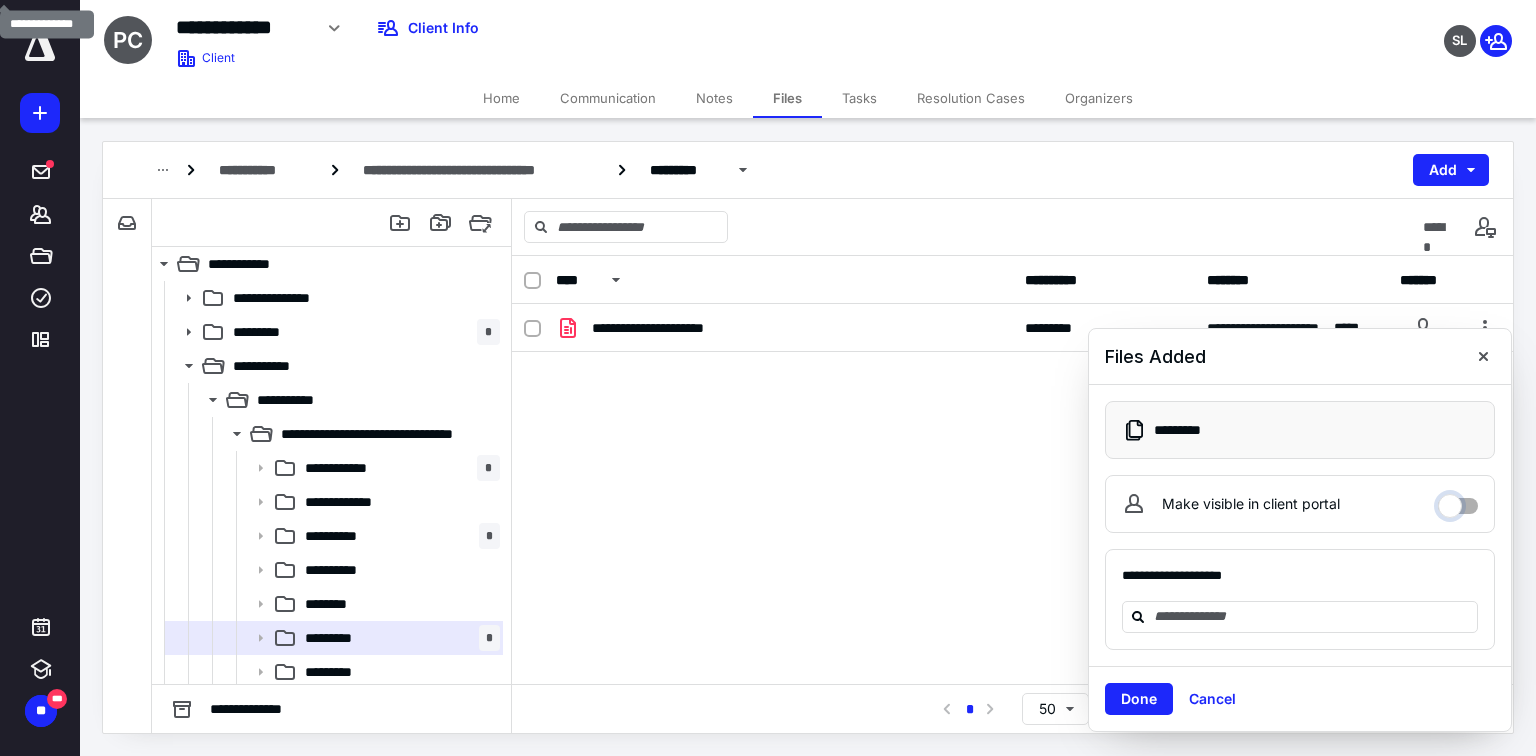 click on "Make visible in client portal" at bounding box center (1458, 501) 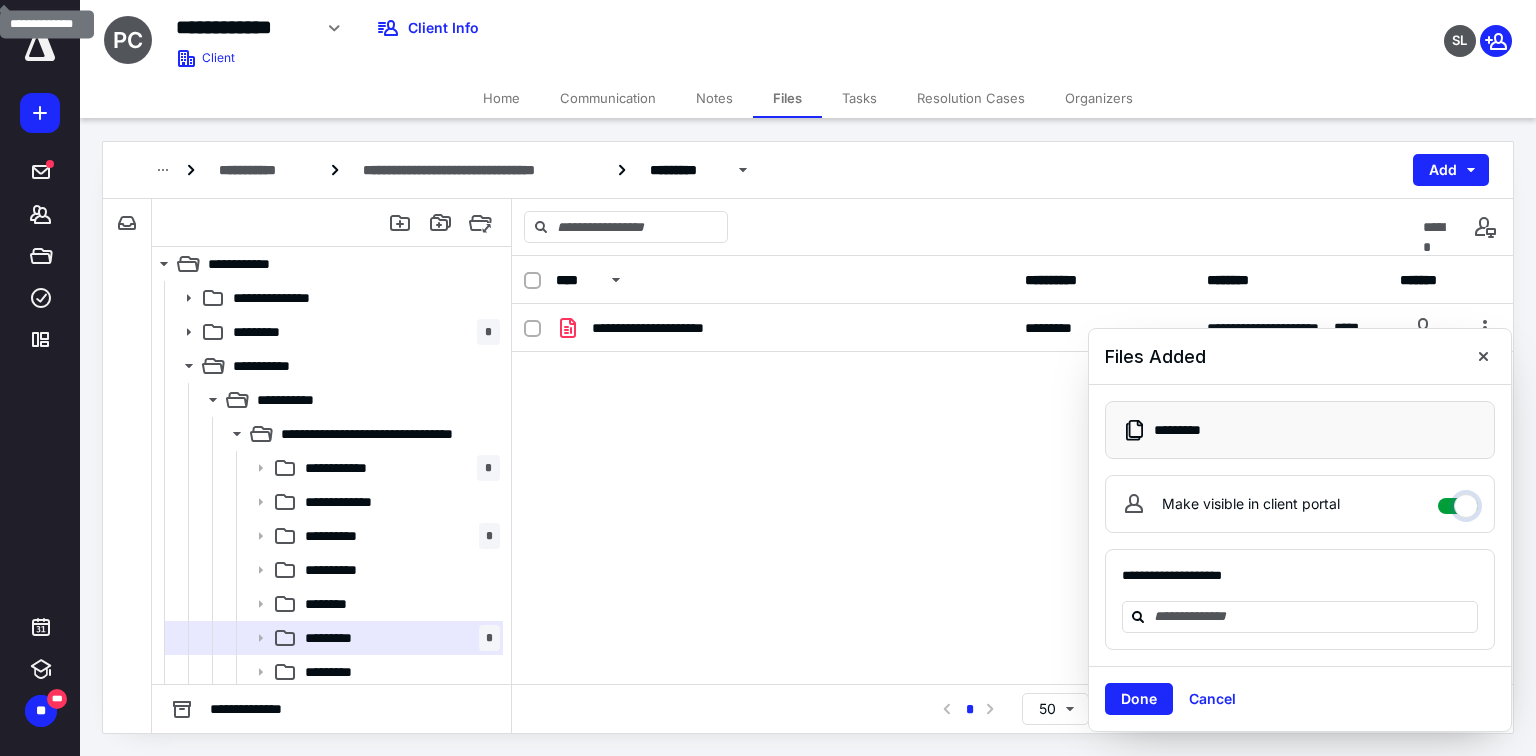 checkbox on "****" 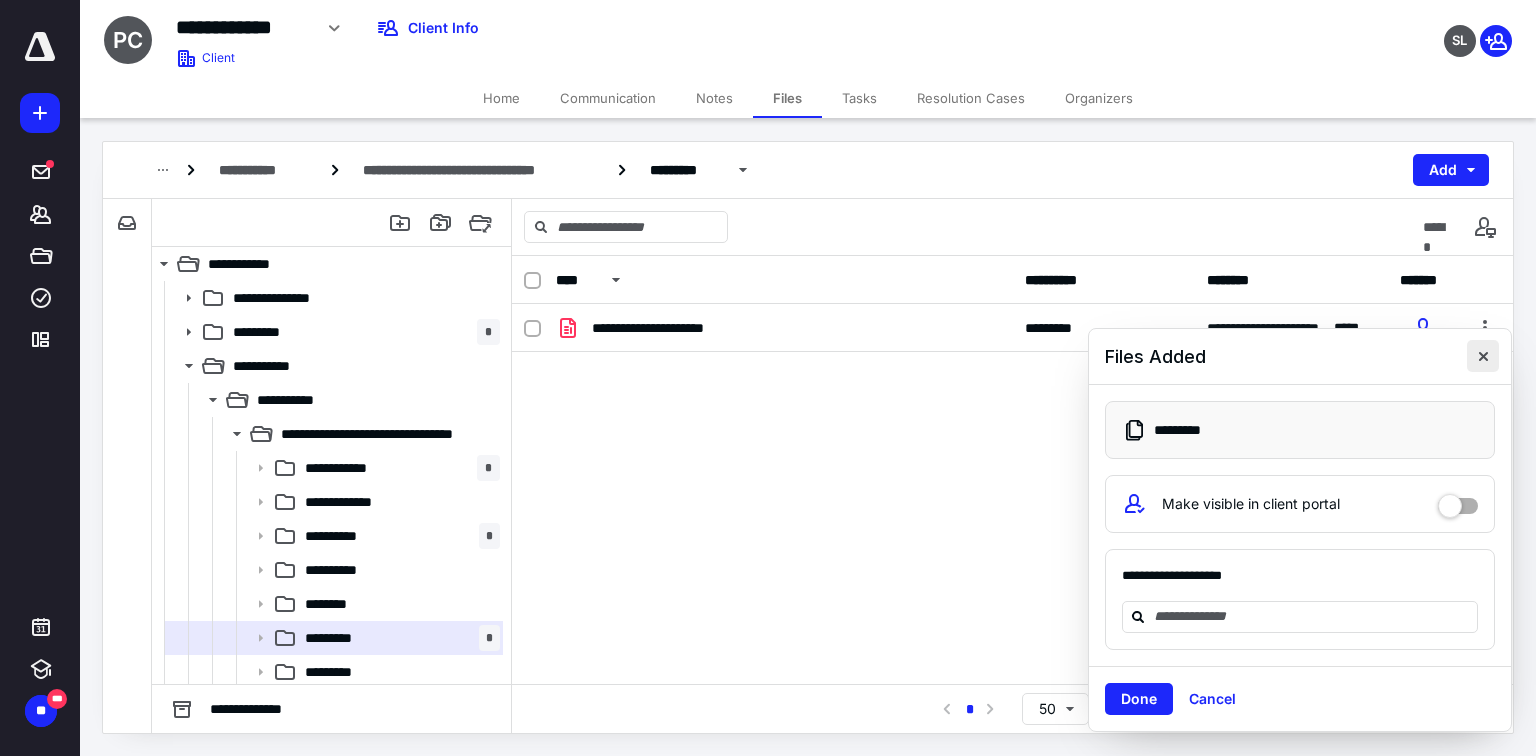 click at bounding box center [1483, 356] 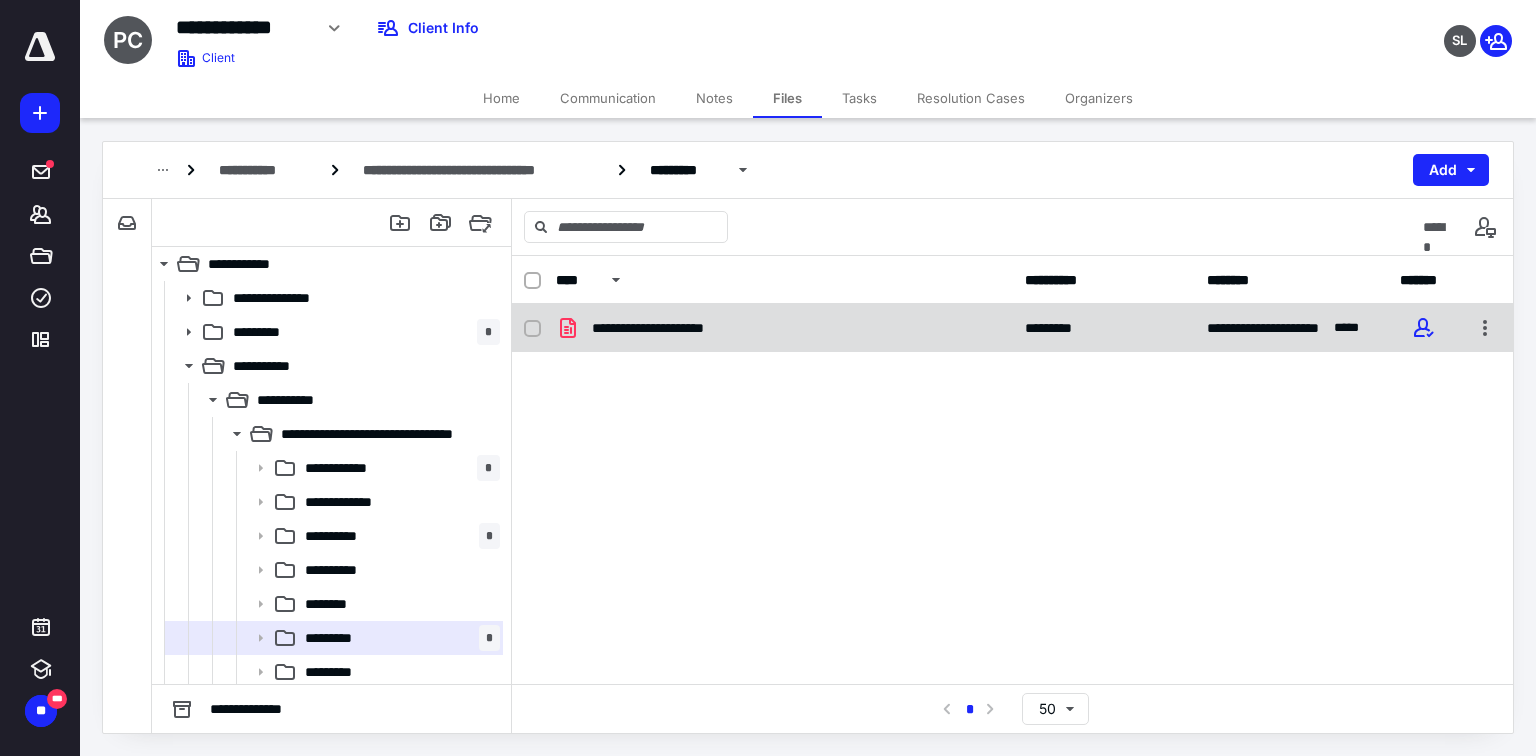 click on "**********" at bounding box center (675, 328) 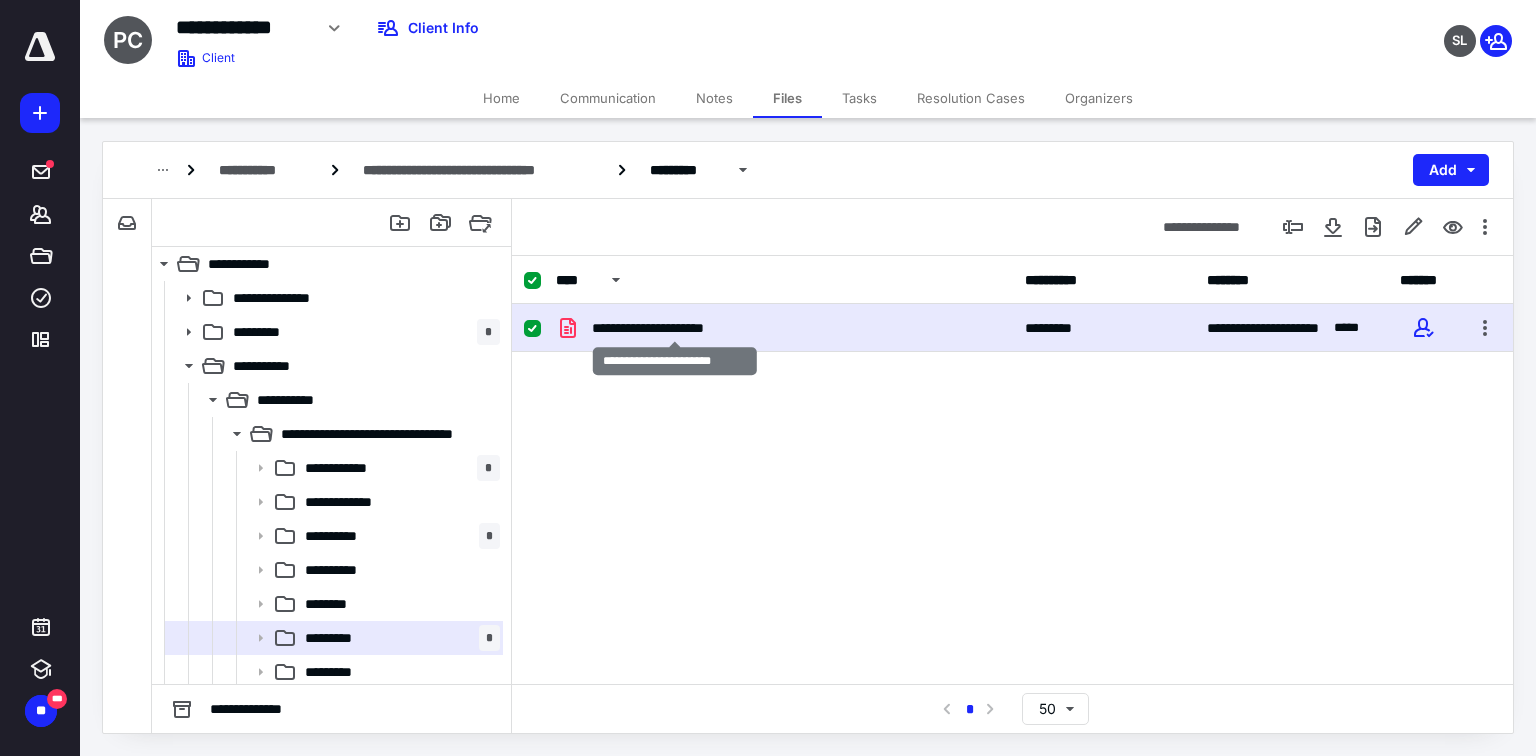 click on "**********" at bounding box center (675, 328) 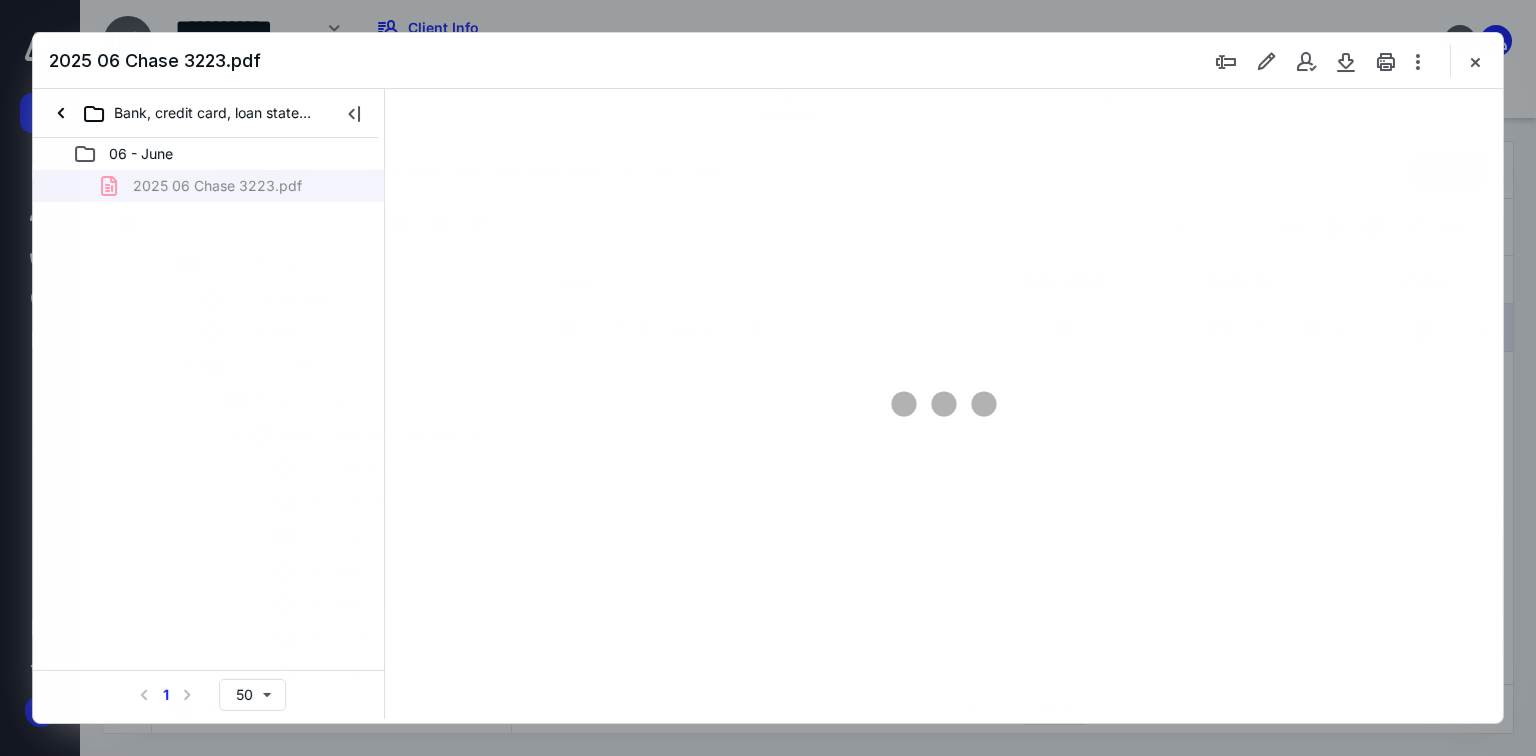 scroll, scrollTop: 0, scrollLeft: 0, axis: both 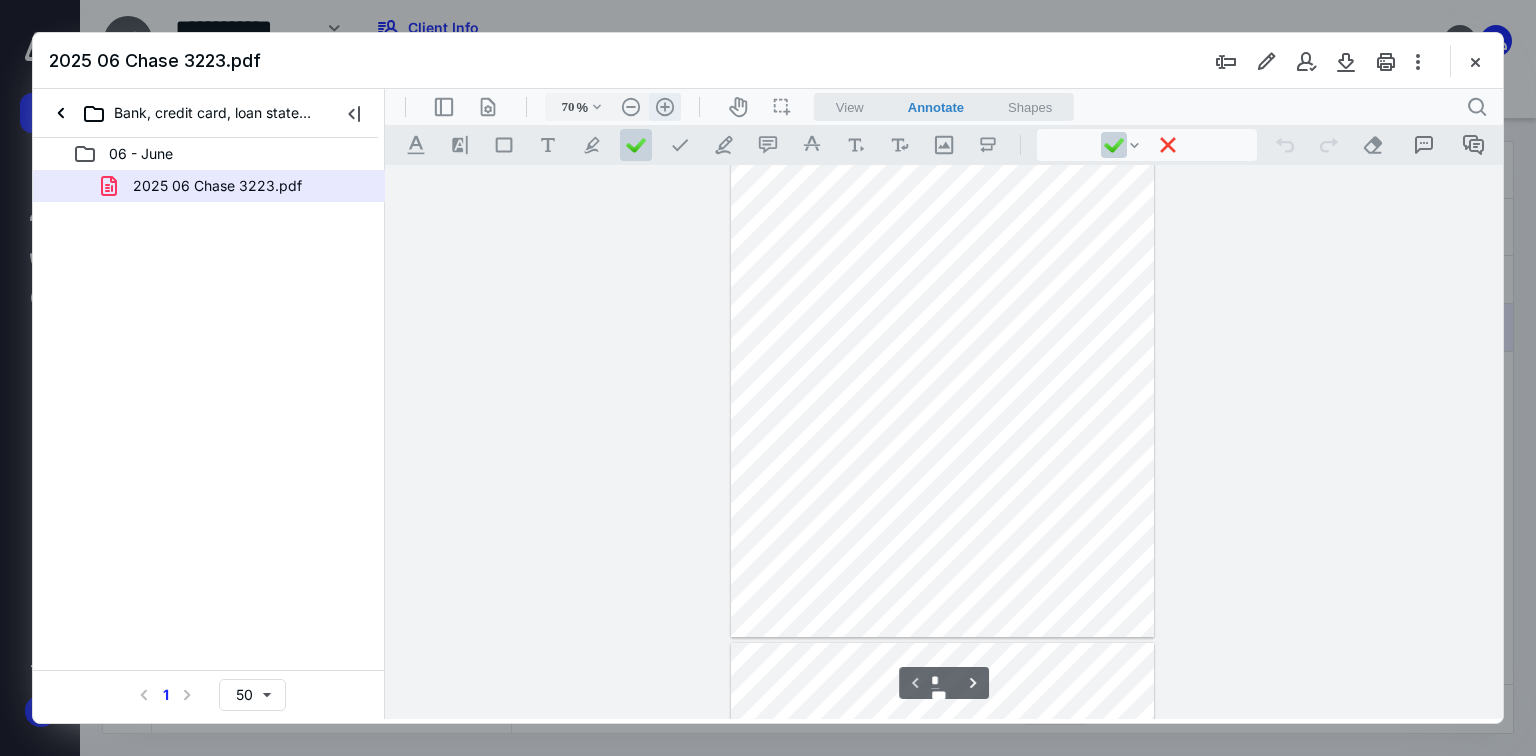 click on ".cls-1{fill:#abb0c4;} icon - header - zoom - in - line" at bounding box center (665, 107) 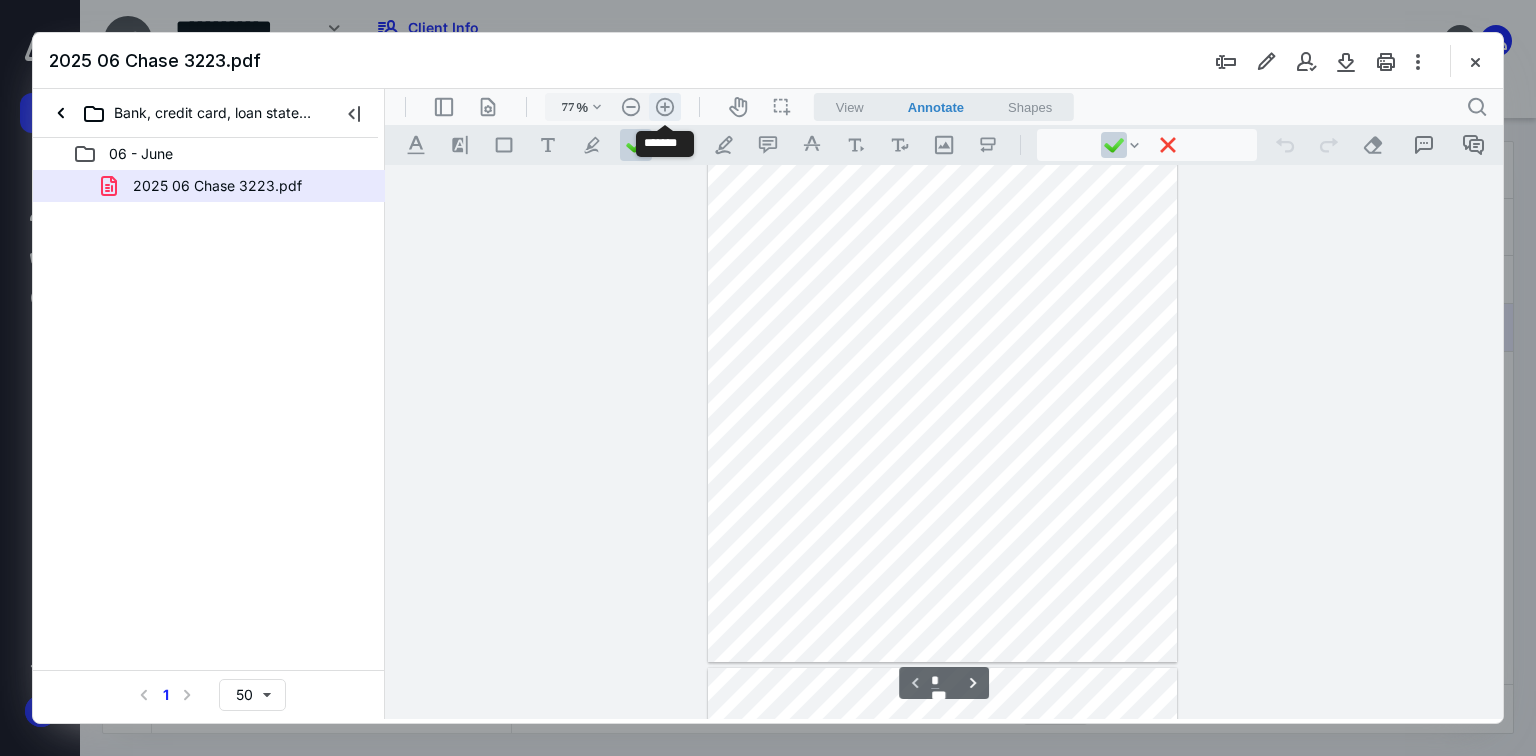click on ".cls-1{fill:#abb0c4;} icon - header - zoom - in - line" at bounding box center (665, 107) 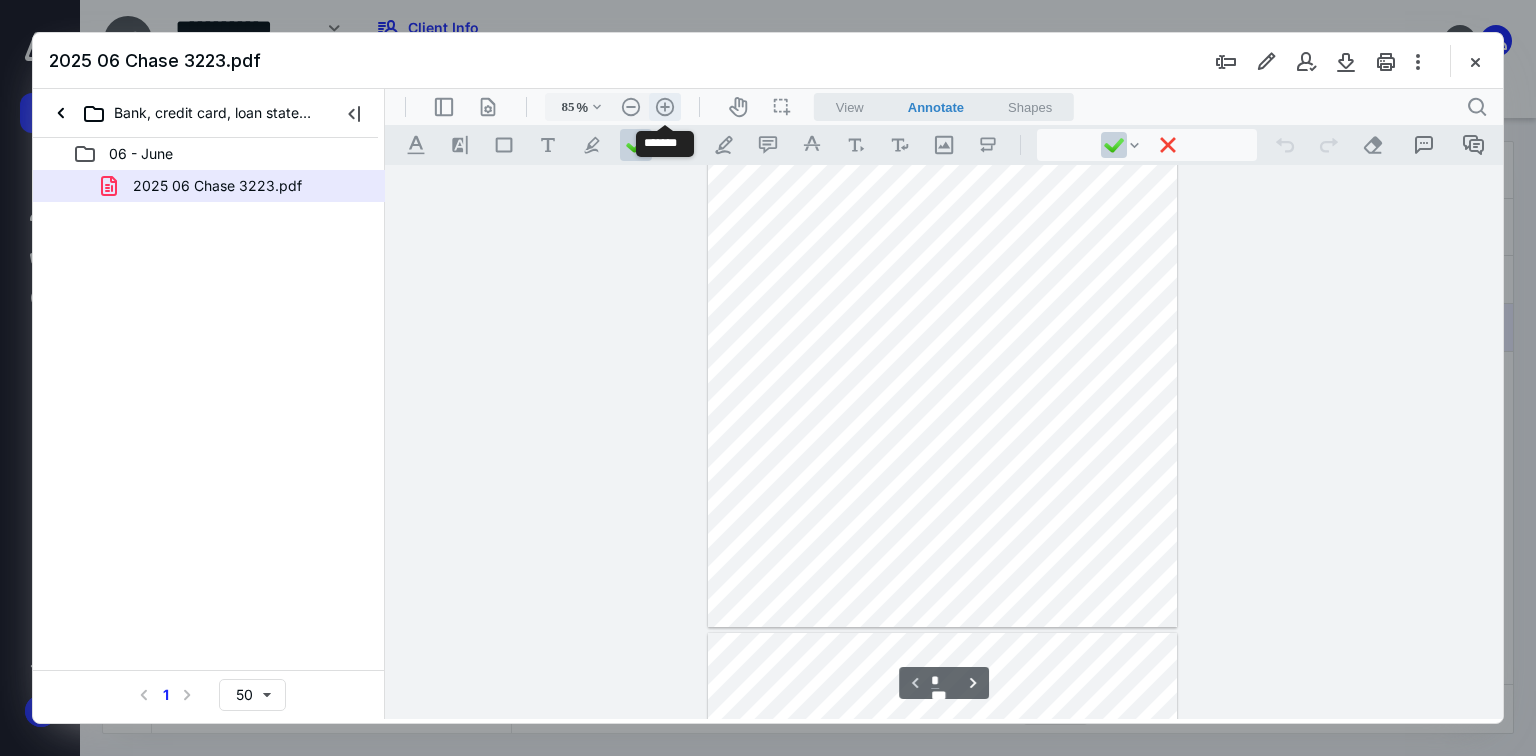 click on ".cls-1{fill:#abb0c4;} icon - header - zoom - in - line" at bounding box center (665, 107) 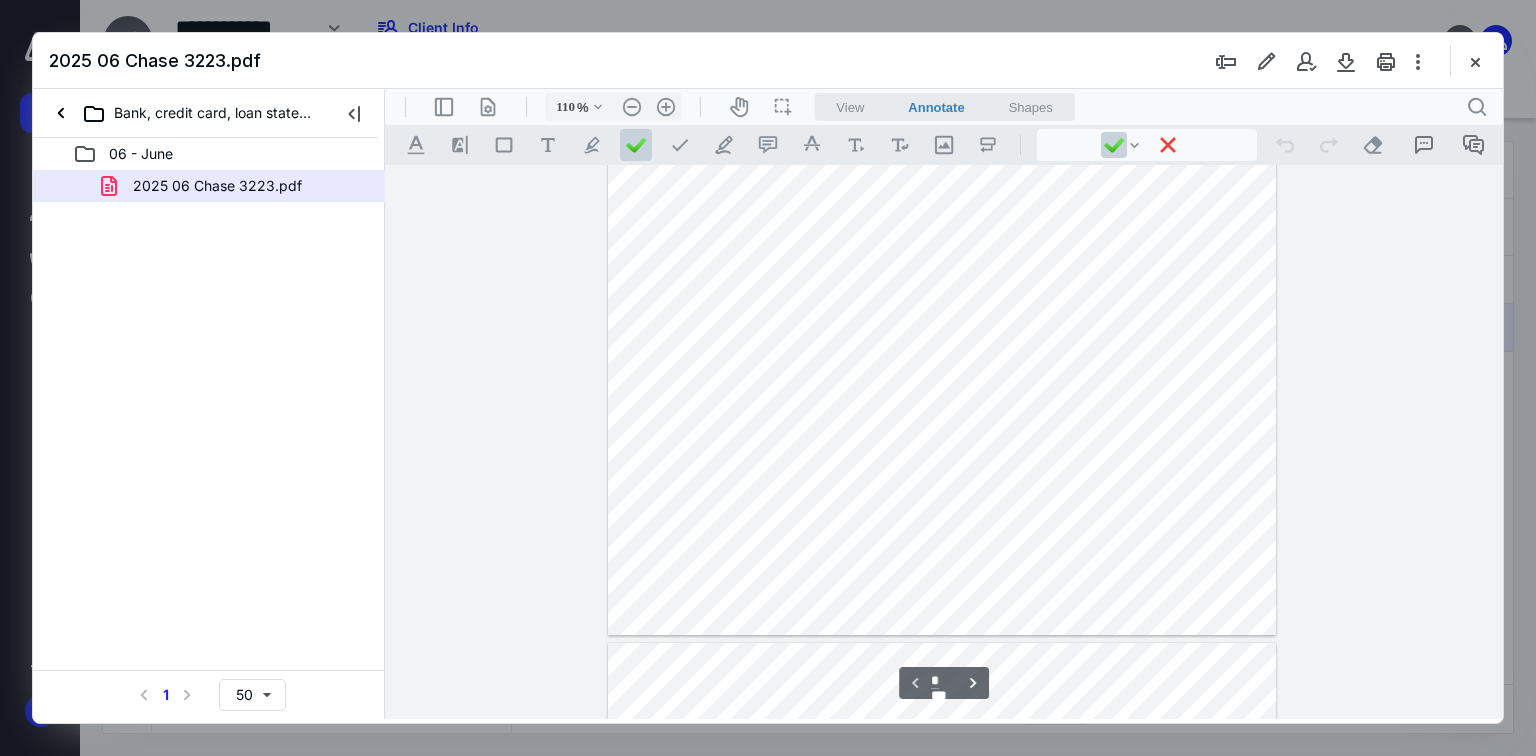 scroll, scrollTop: 423, scrollLeft: 0, axis: vertical 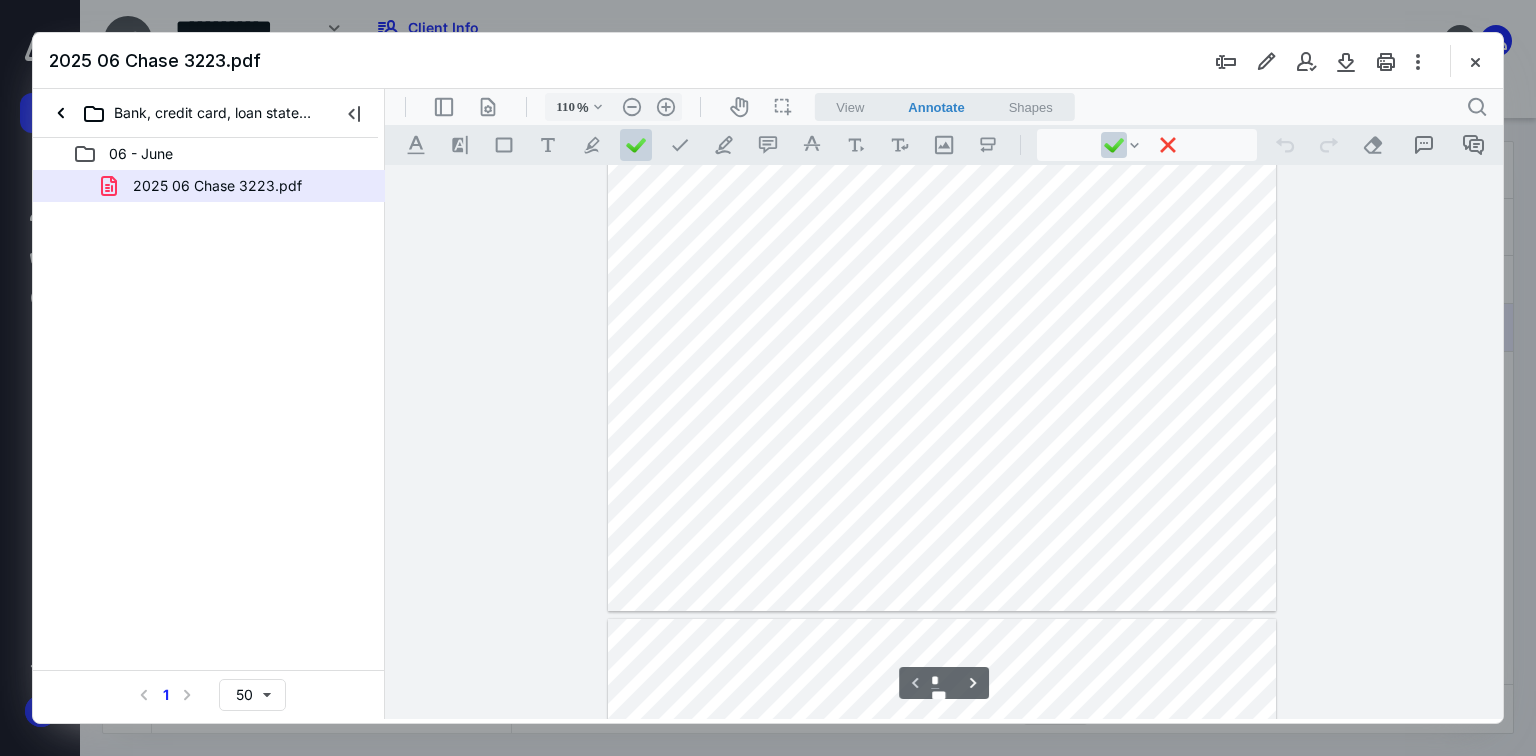 drag, startPoint x: 1155, startPoint y: 377, endPoint x: 1198, endPoint y: 383, distance: 43.416588 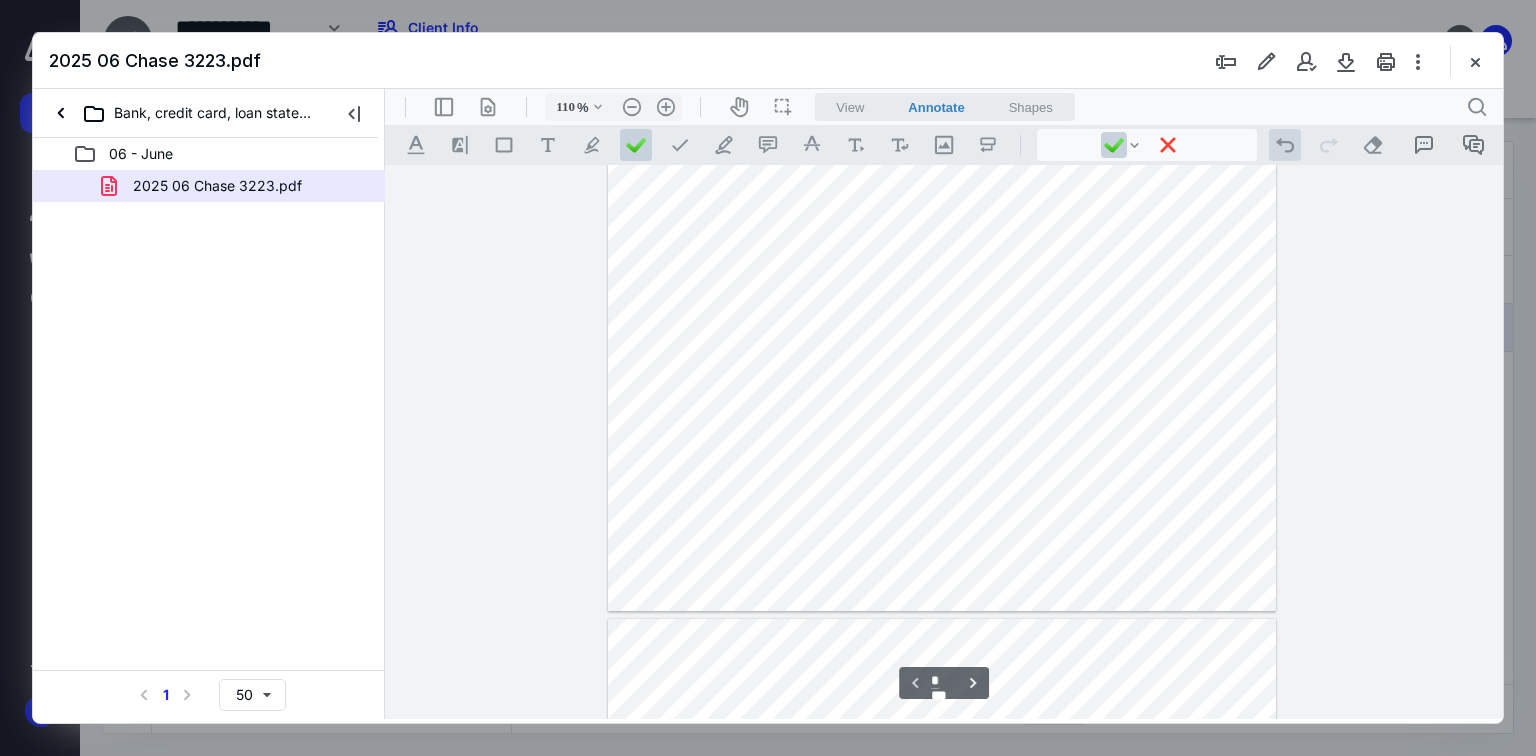 click on ".cls-1{fill:#abb0c4;} icon - operation - undo" at bounding box center (1285, 145) 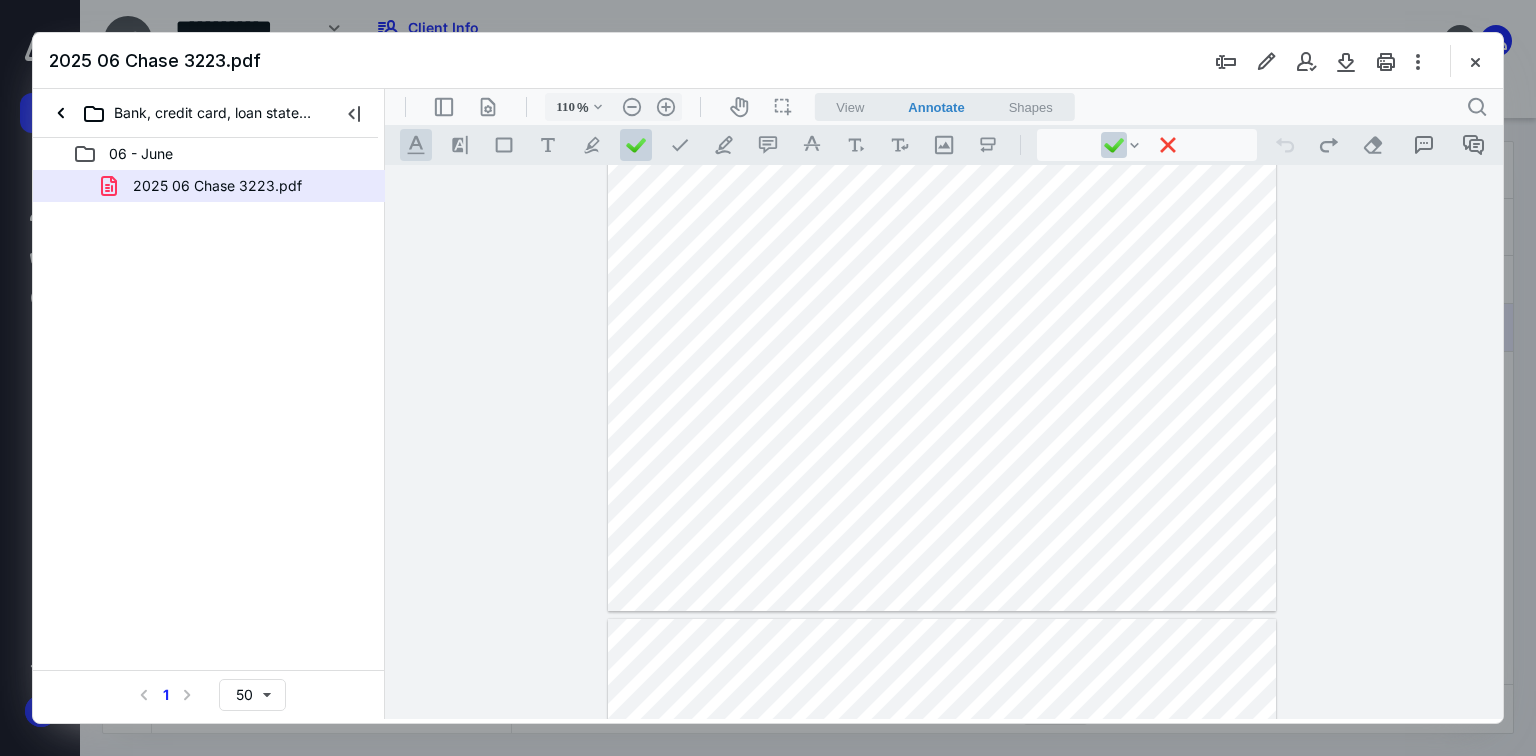 click on ".cls-1{fill:#abb0c4;} icon - tool - text manipulation - underline" at bounding box center [416, 145] 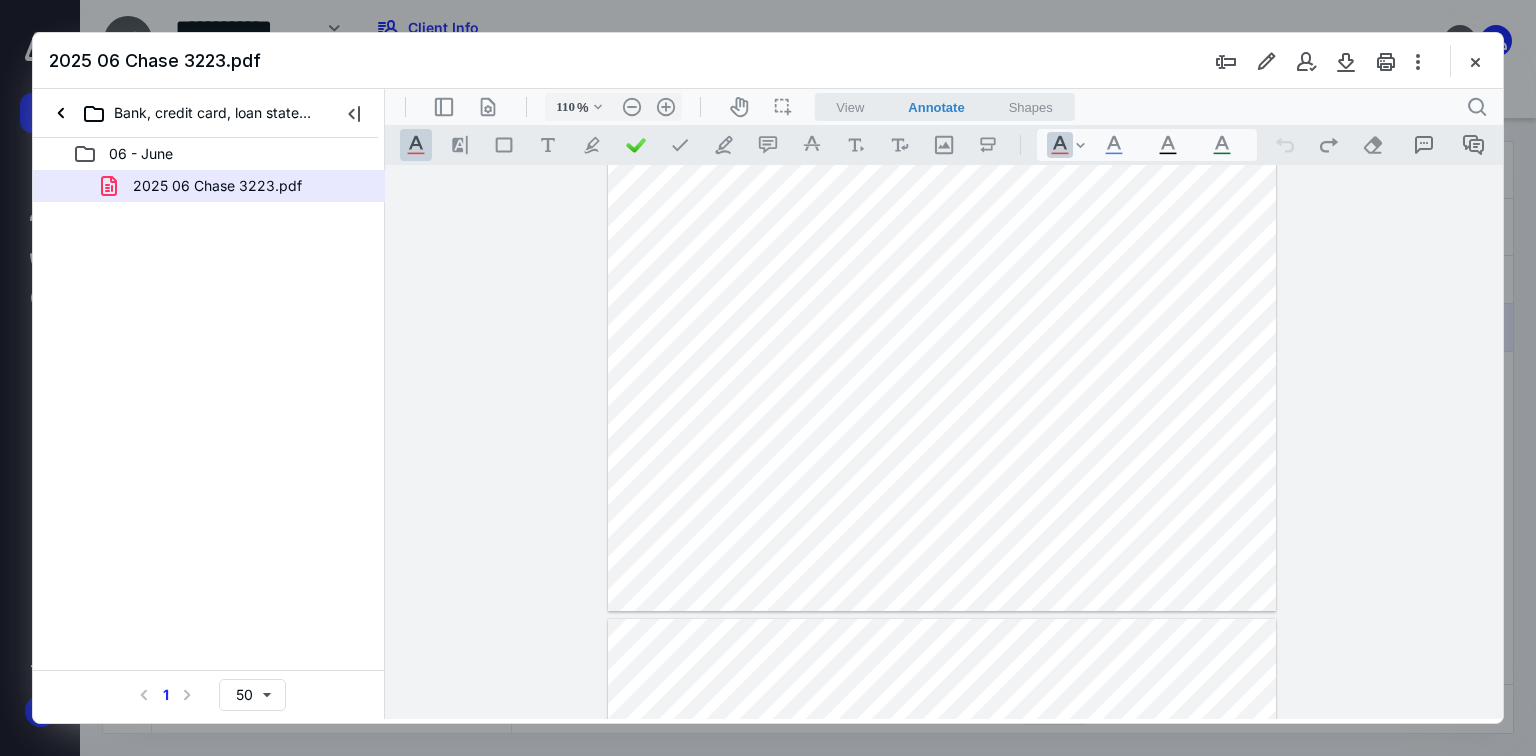 drag, startPoint x: 1153, startPoint y: 381, endPoint x: 1186, endPoint y: 377, distance: 33.24154 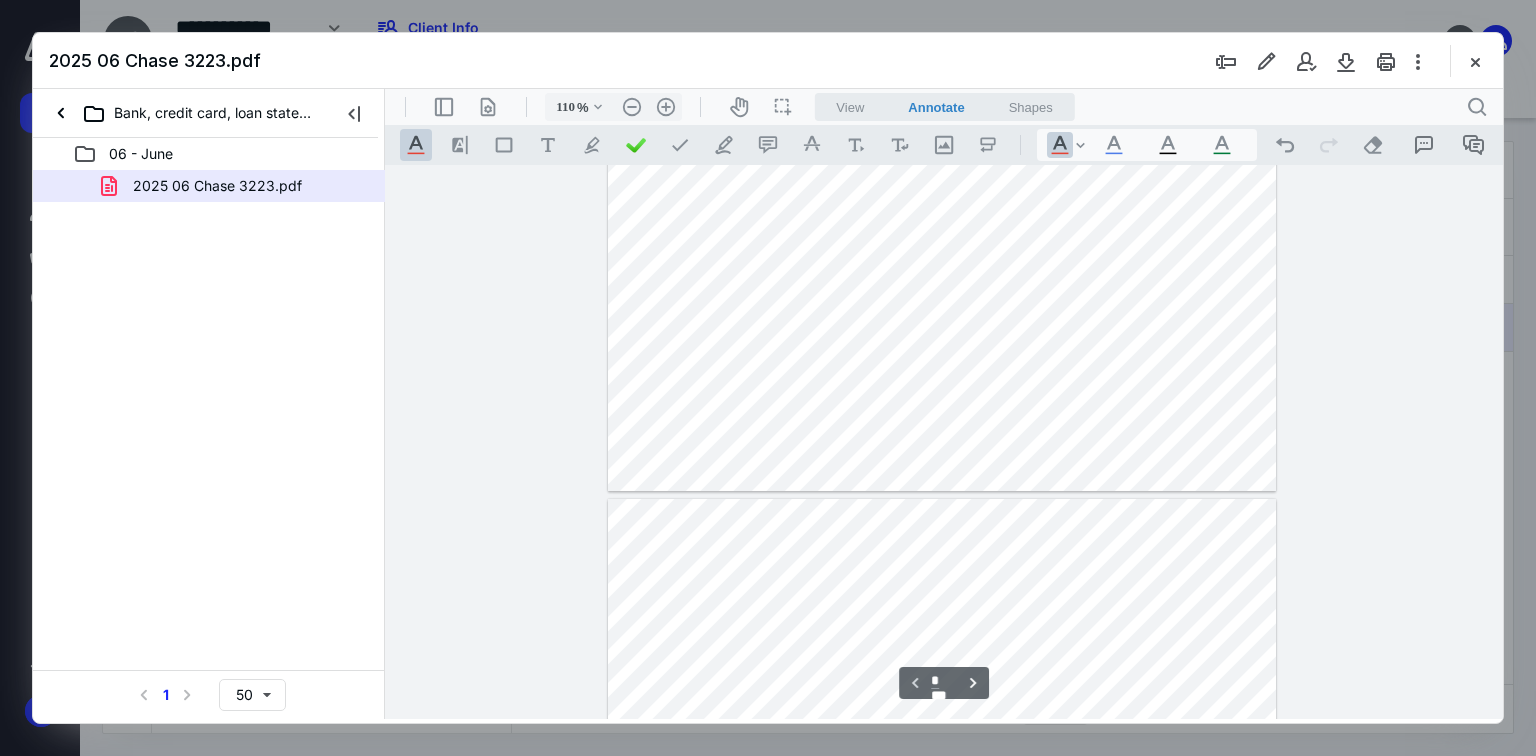 scroll, scrollTop: 503, scrollLeft: 0, axis: vertical 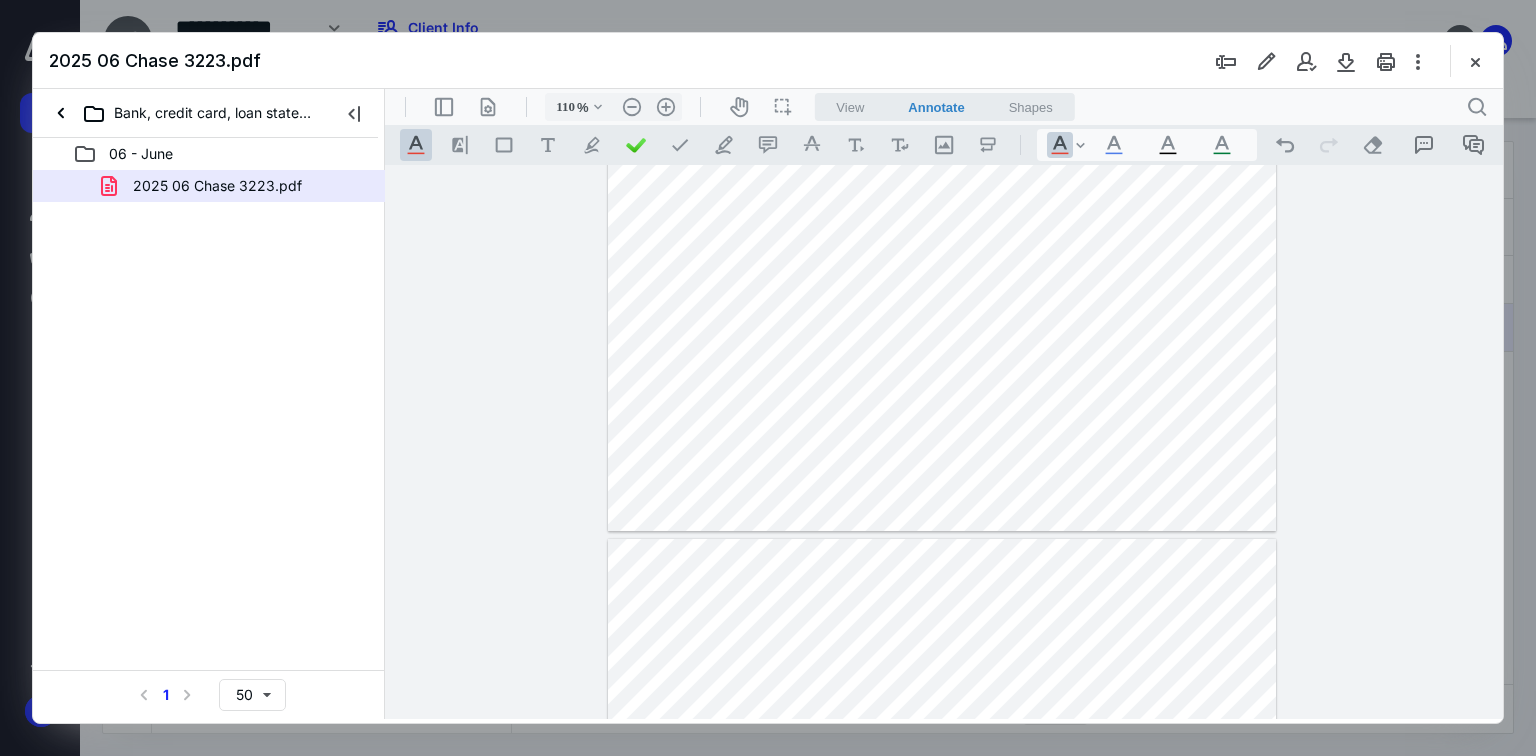 click at bounding box center [942, 98] 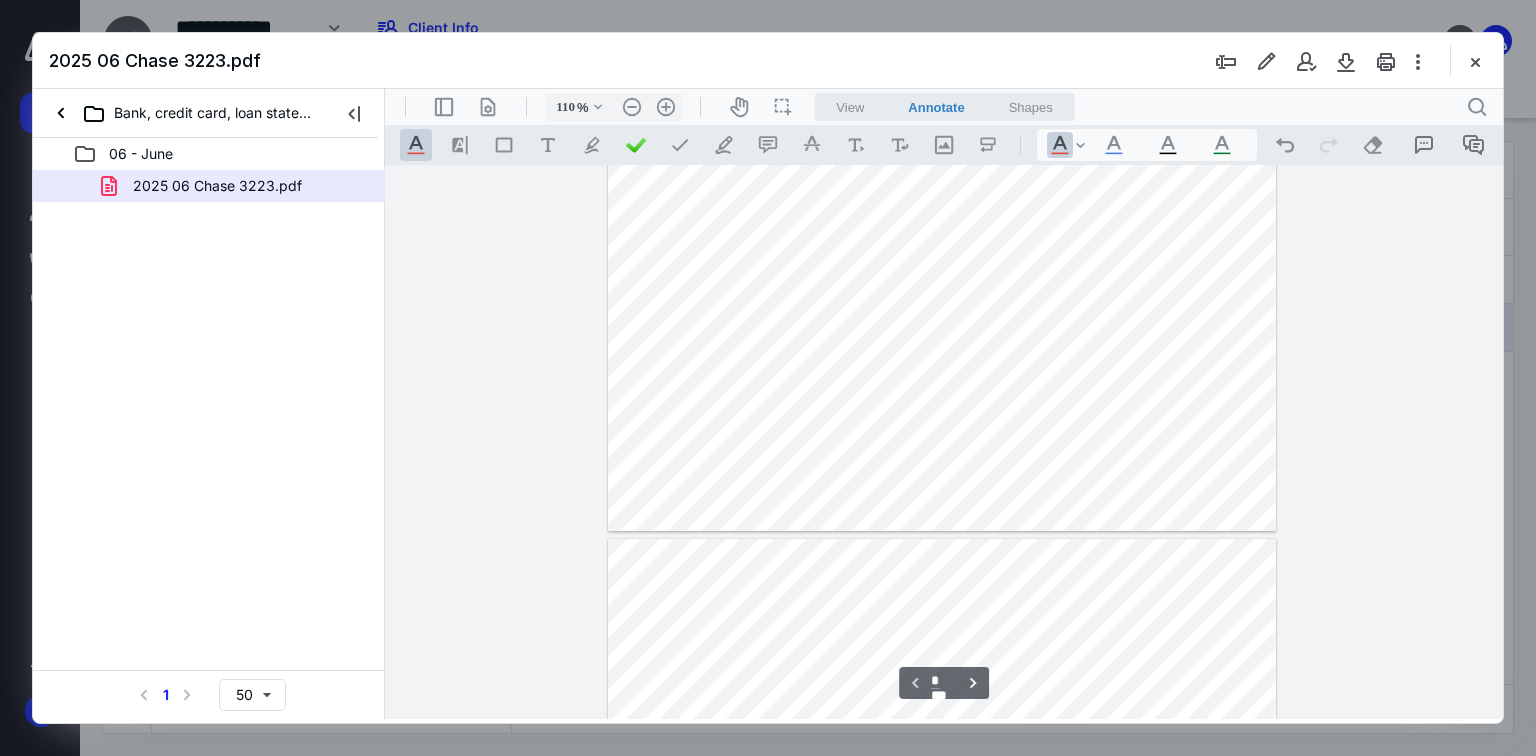 scroll, scrollTop: 423, scrollLeft: 0, axis: vertical 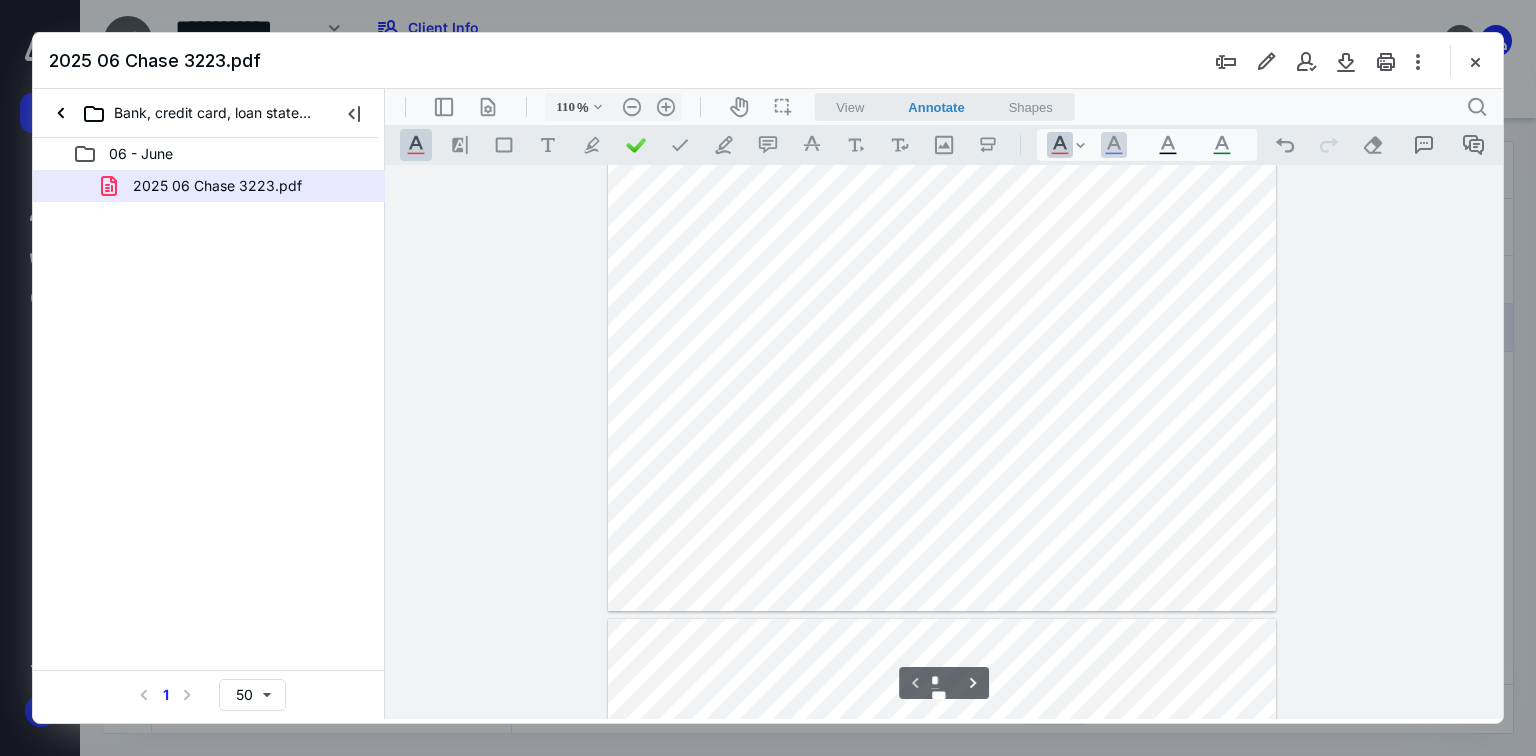 click on ".cls-1{fill:#abb0c4;} icon - tool - text manipulation - underline" at bounding box center (1114, 145) 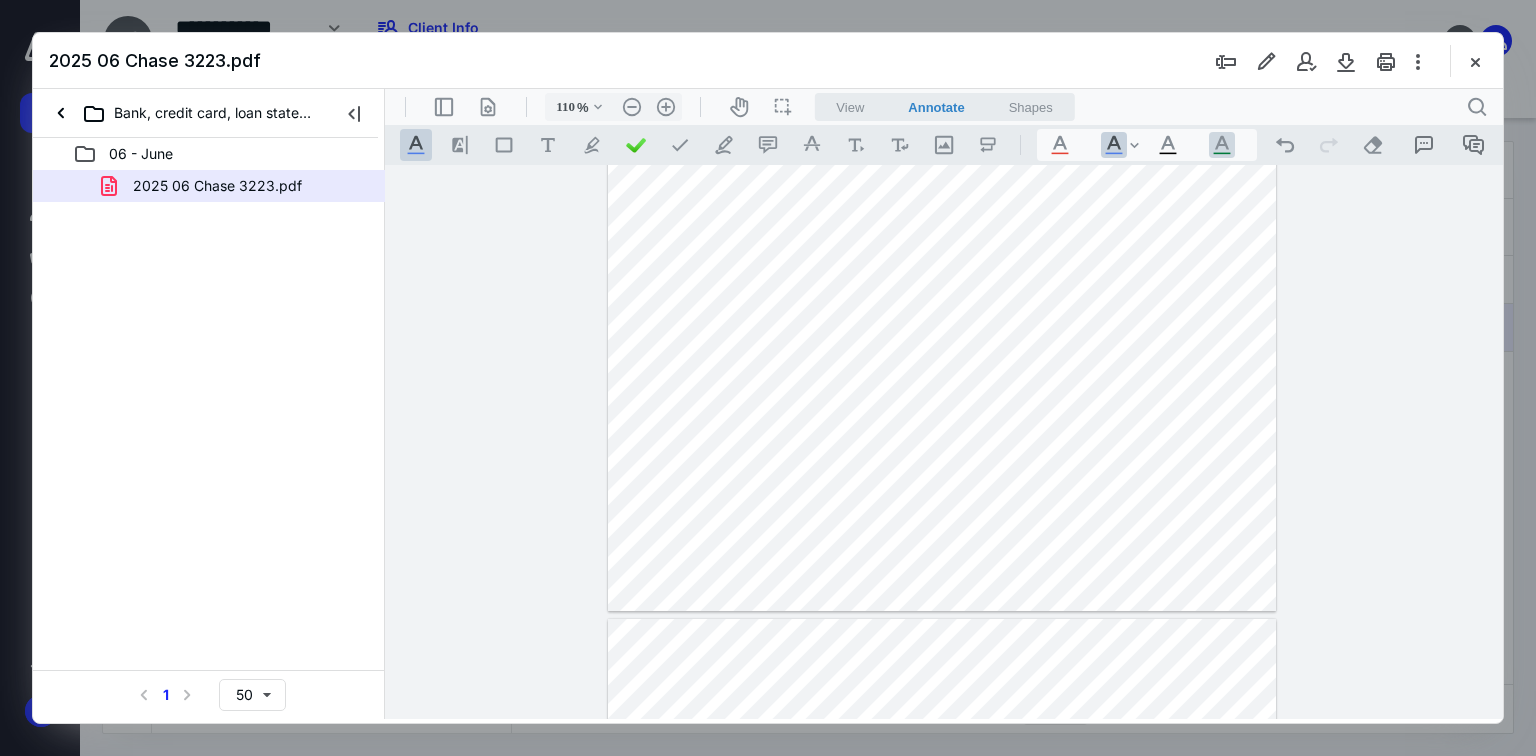 click on ".cls-1{fill:#abb0c4;} icon - tool - text manipulation - underline" at bounding box center [1222, 145] 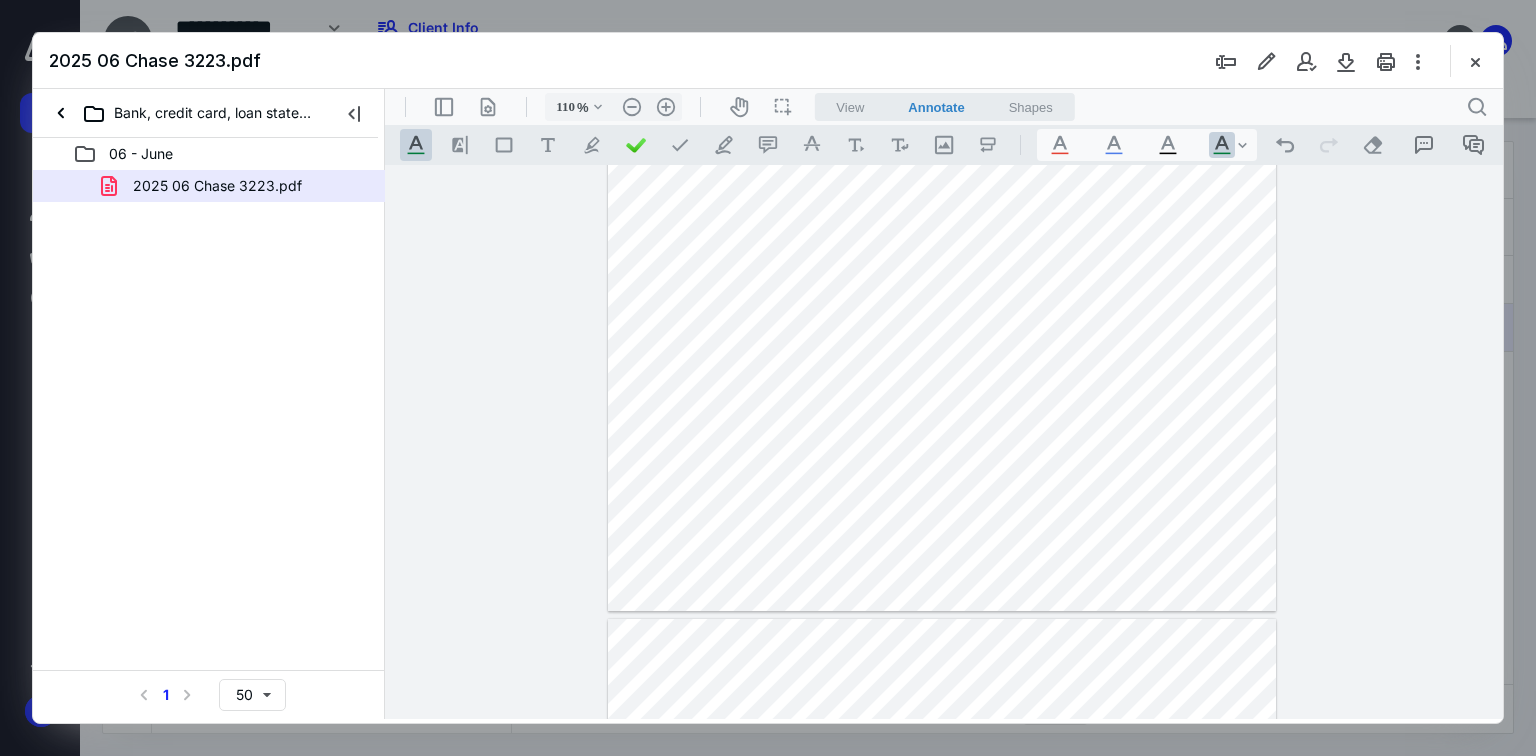 drag, startPoint x: 1194, startPoint y: 392, endPoint x: 1143, endPoint y: 394, distance: 51.0392 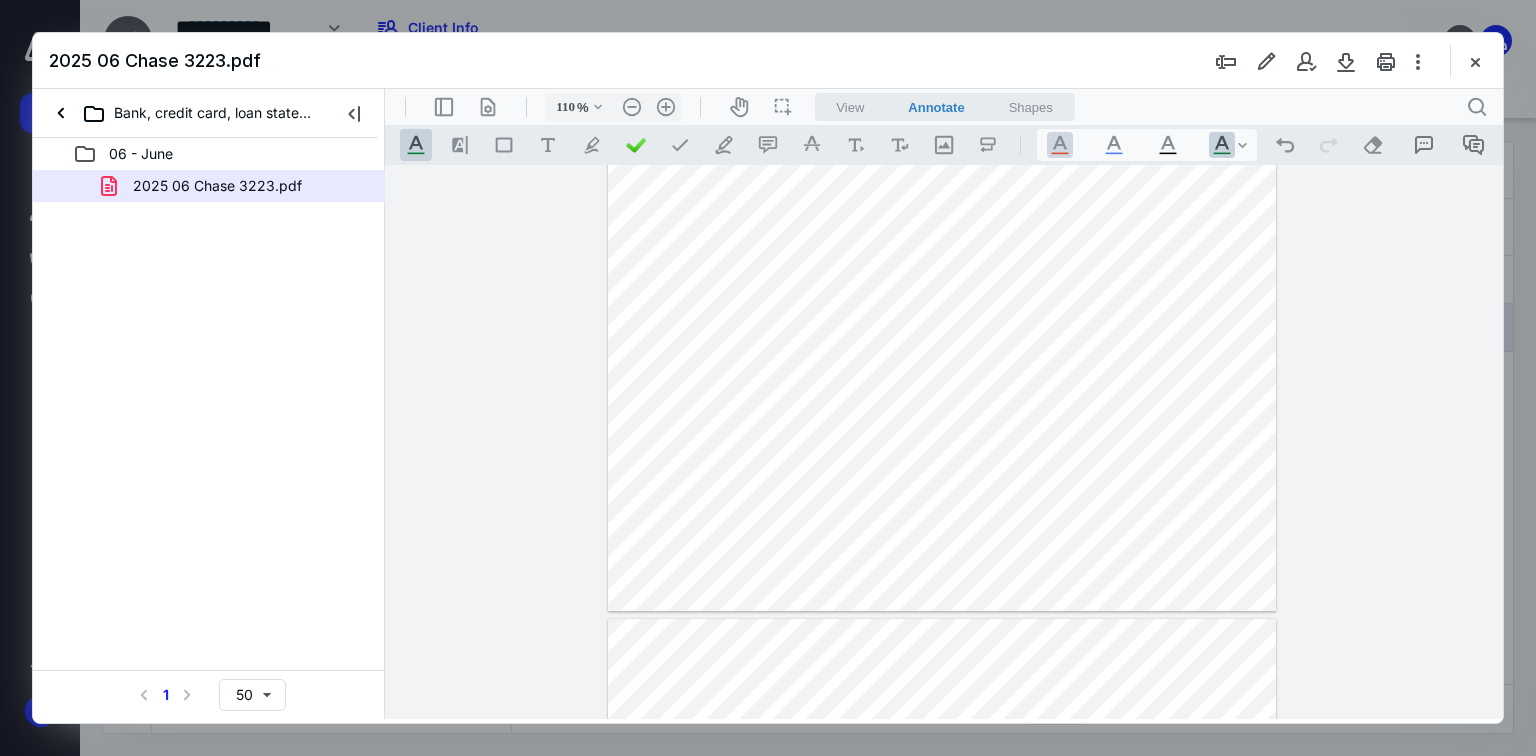 click on ".cls-1{fill:#abb0c4;} icon - tool - text manipulation - underline" at bounding box center (1060, 145) 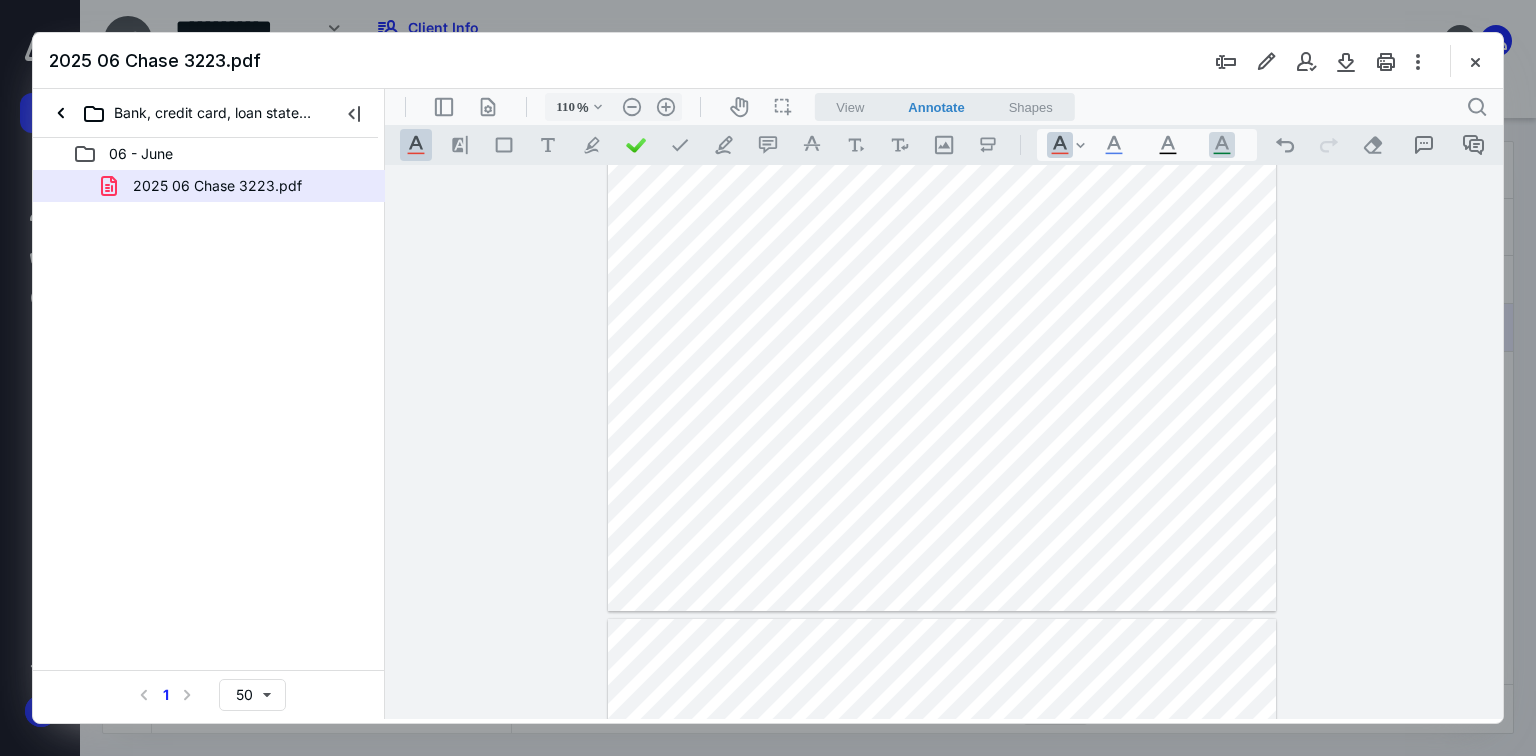 click on ".cls-1{fill:#abb0c4;} icon - tool - text manipulation - underline" at bounding box center (1222, 145) 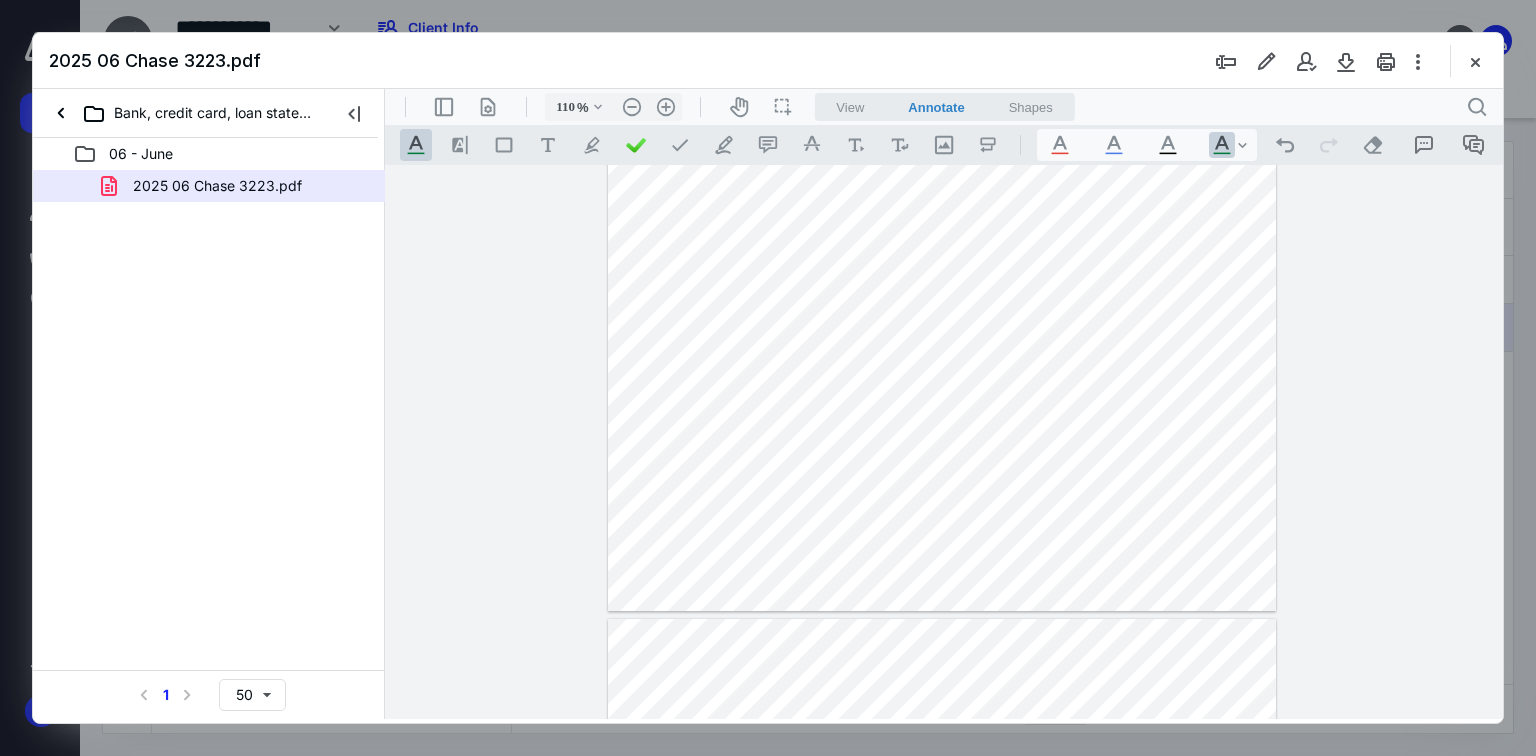 drag, startPoint x: 1192, startPoint y: 522, endPoint x: 1126, endPoint y: 518, distance: 66.1211 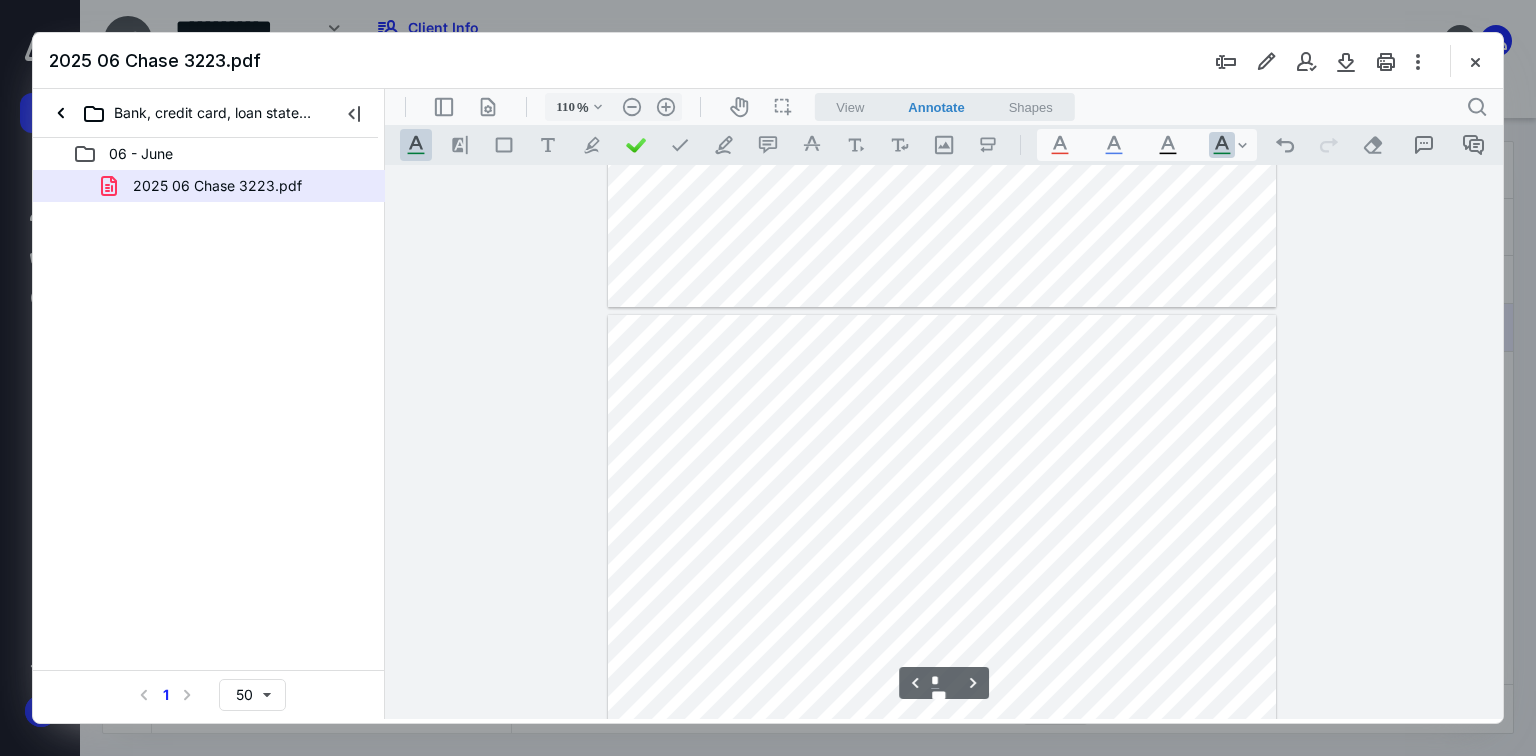 scroll, scrollTop: 743, scrollLeft: 0, axis: vertical 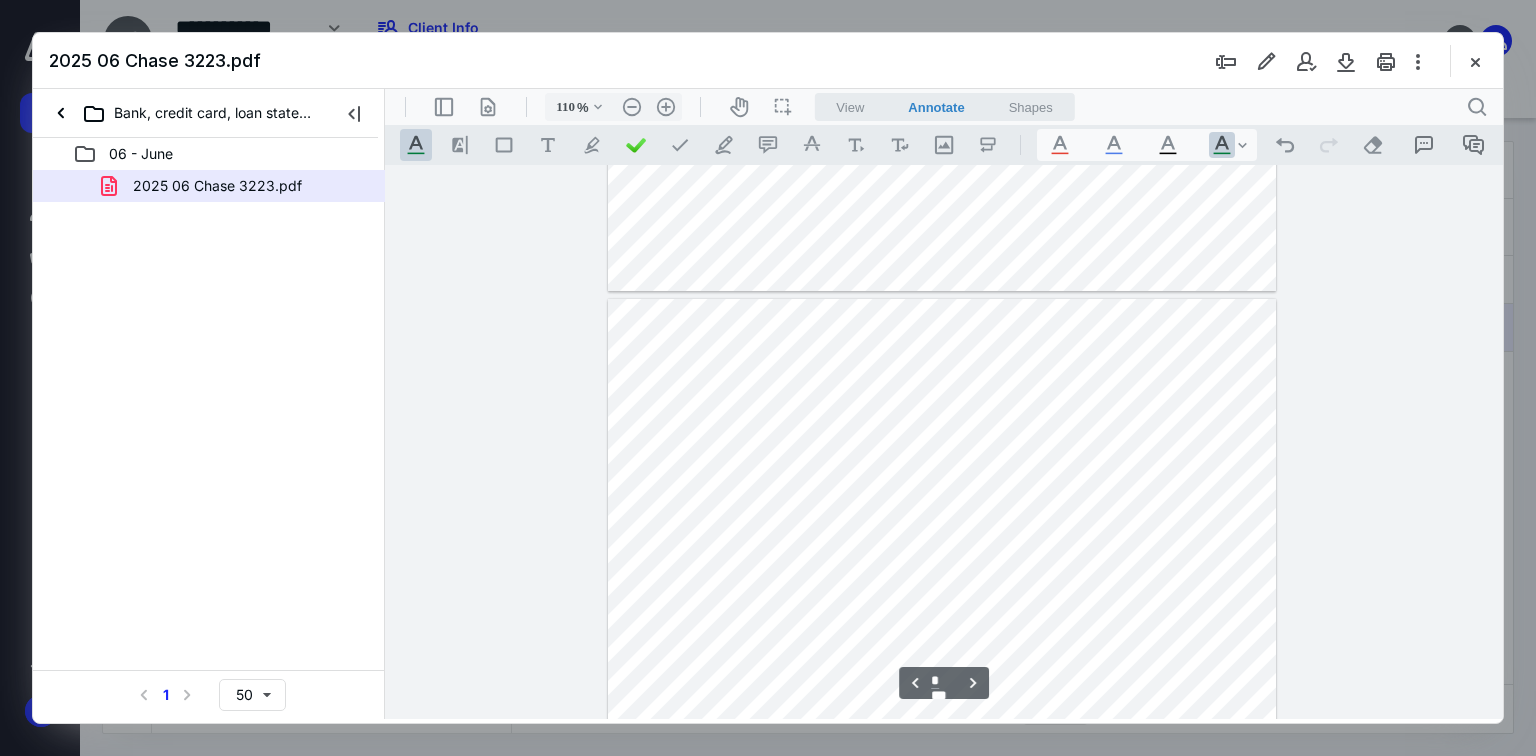 drag, startPoint x: 1189, startPoint y: 456, endPoint x: 1101, endPoint y: 456, distance: 88 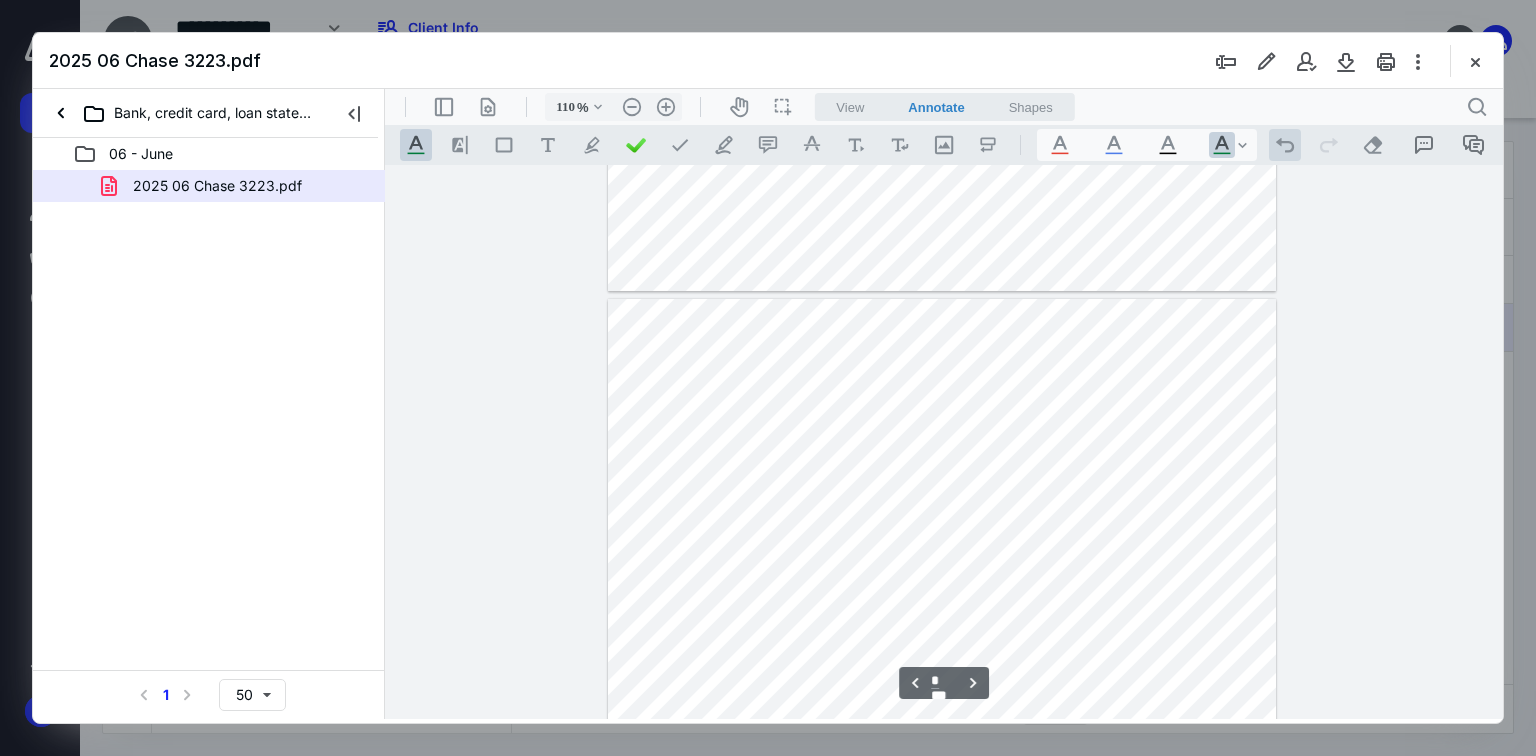 click on ".cls-1{fill:#abb0c4;} icon - operation - undo" at bounding box center (1285, 145) 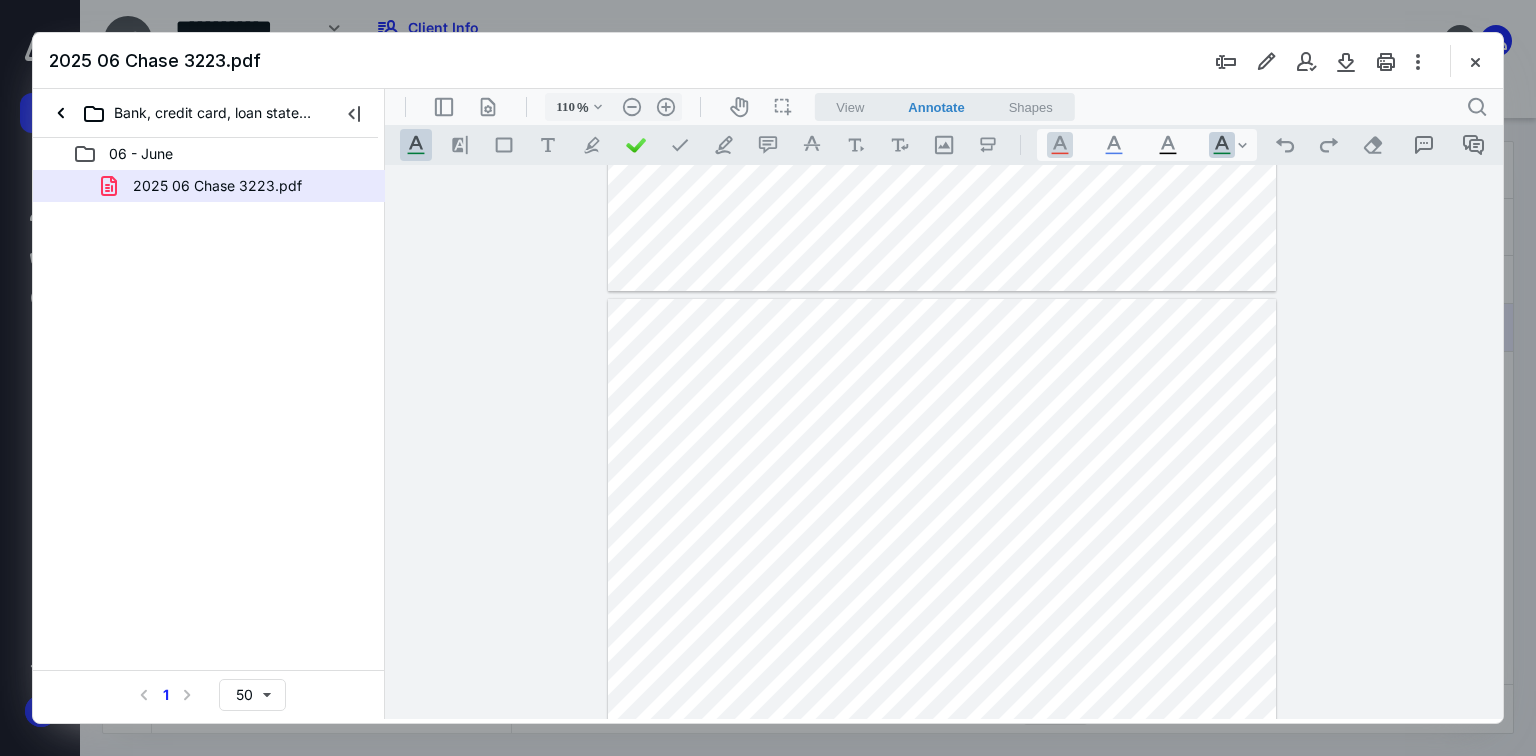 click on ".cls-1{fill:#abb0c4;} icon - tool - text manipulation - underline" at bounding box center [1060, 145] 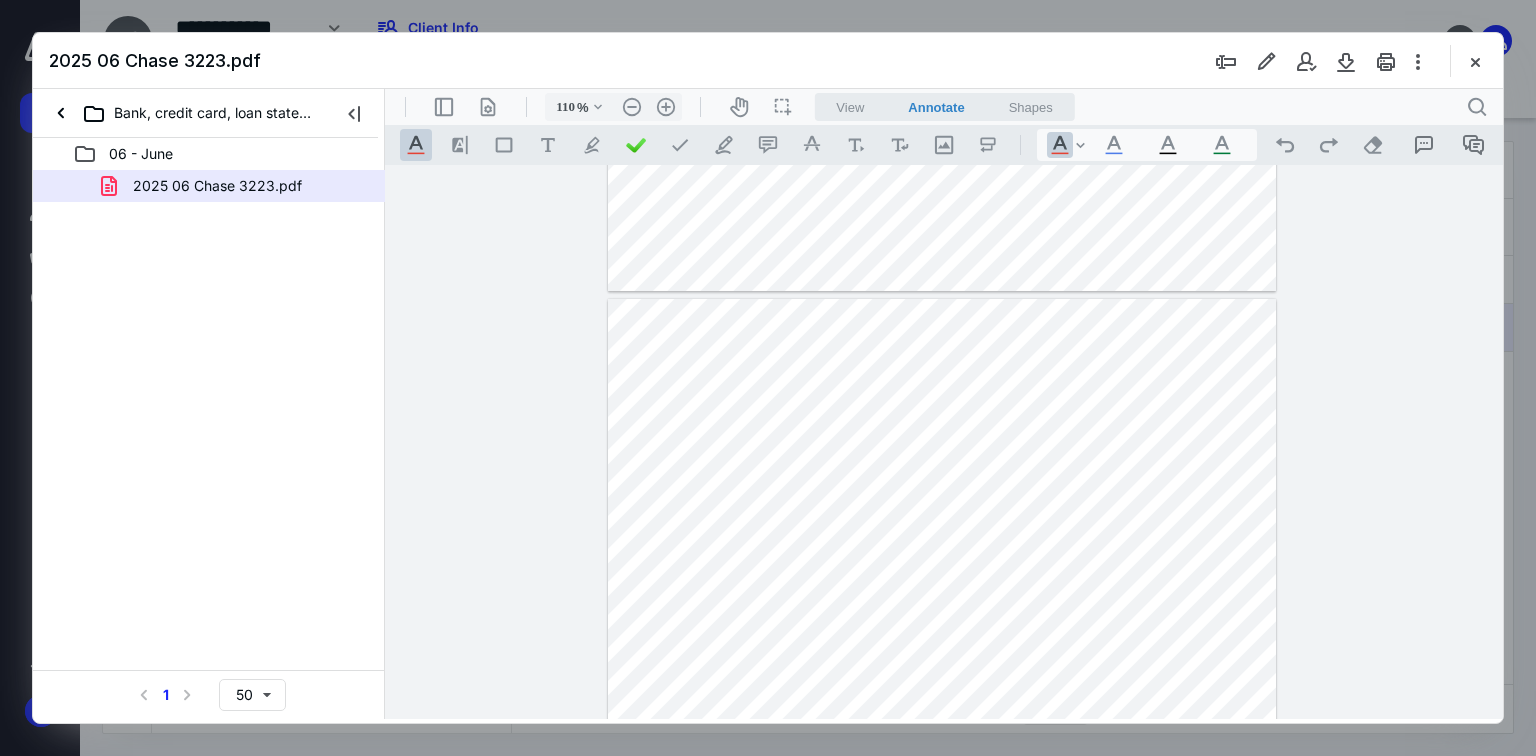 drag, startPoint x: 1187, startPoint y: 461, endPoint x: 1139, endPoint y: 461, distance: 48 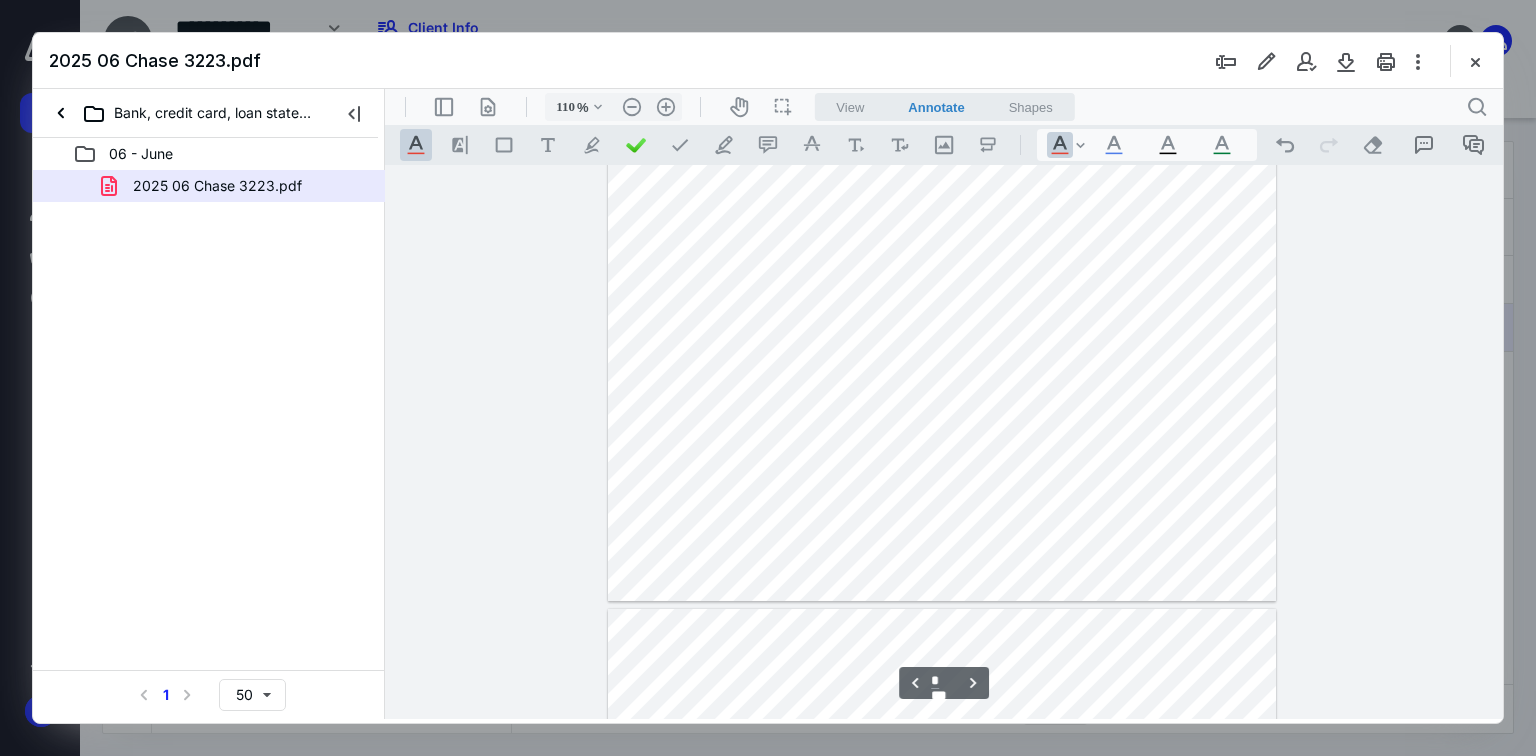 scroll, scrollTop: 400, scrollLeft: 0, axis: vertical 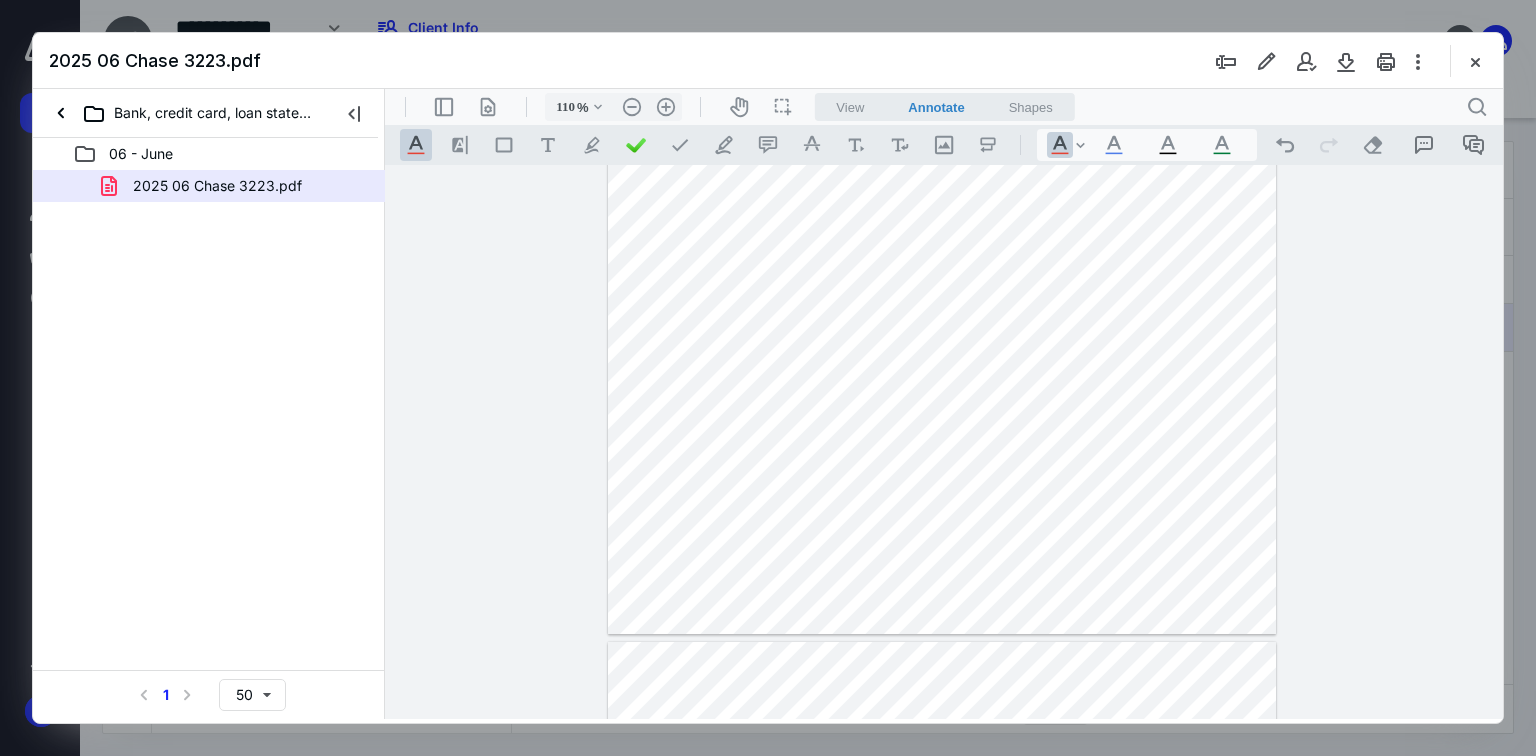 drag, startPoint x: 1192, startPoint y: 447, endPoint x: 1159, endPoint y: 443, distance: 33.24154 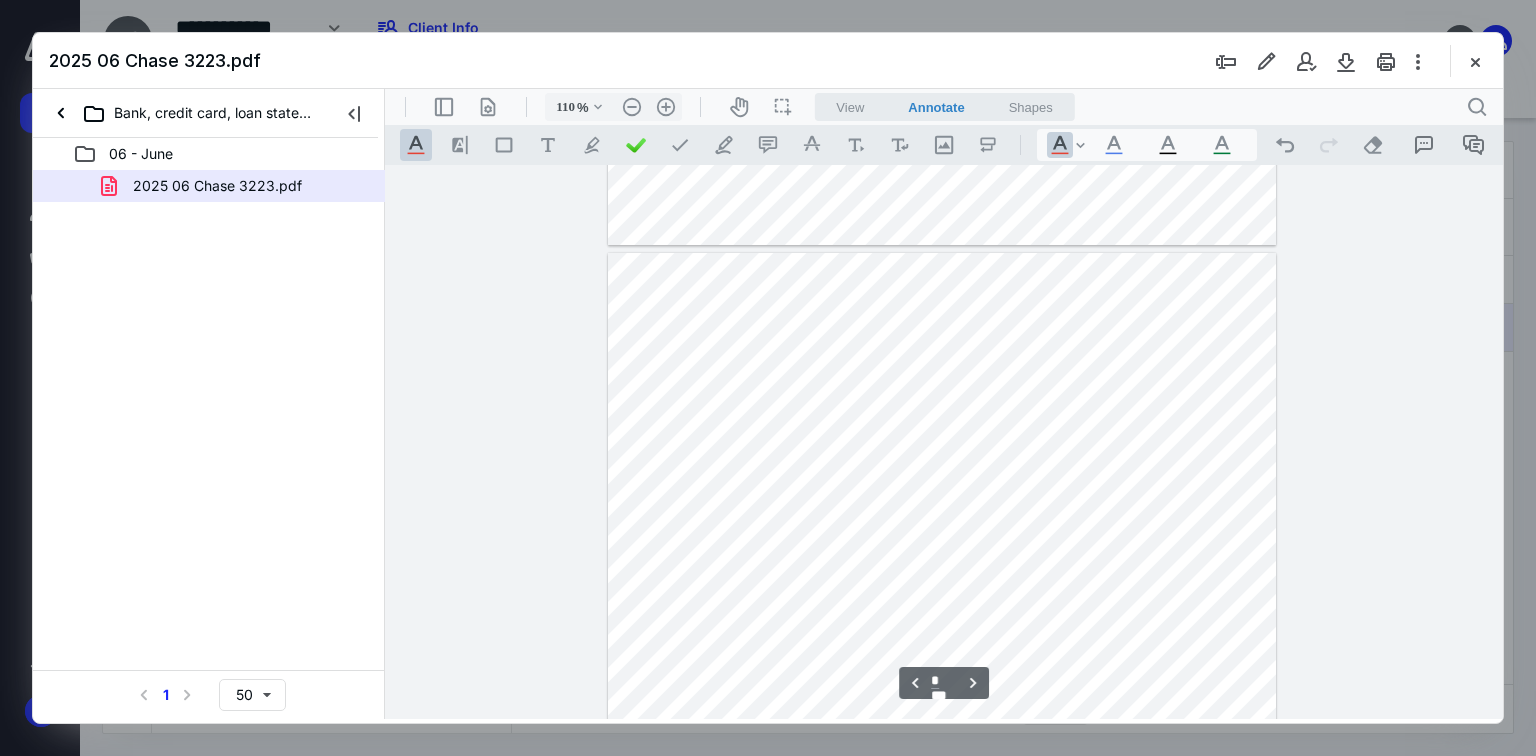 scroll, scrollTop: 640, scrollLeft: 0, axis: vertical 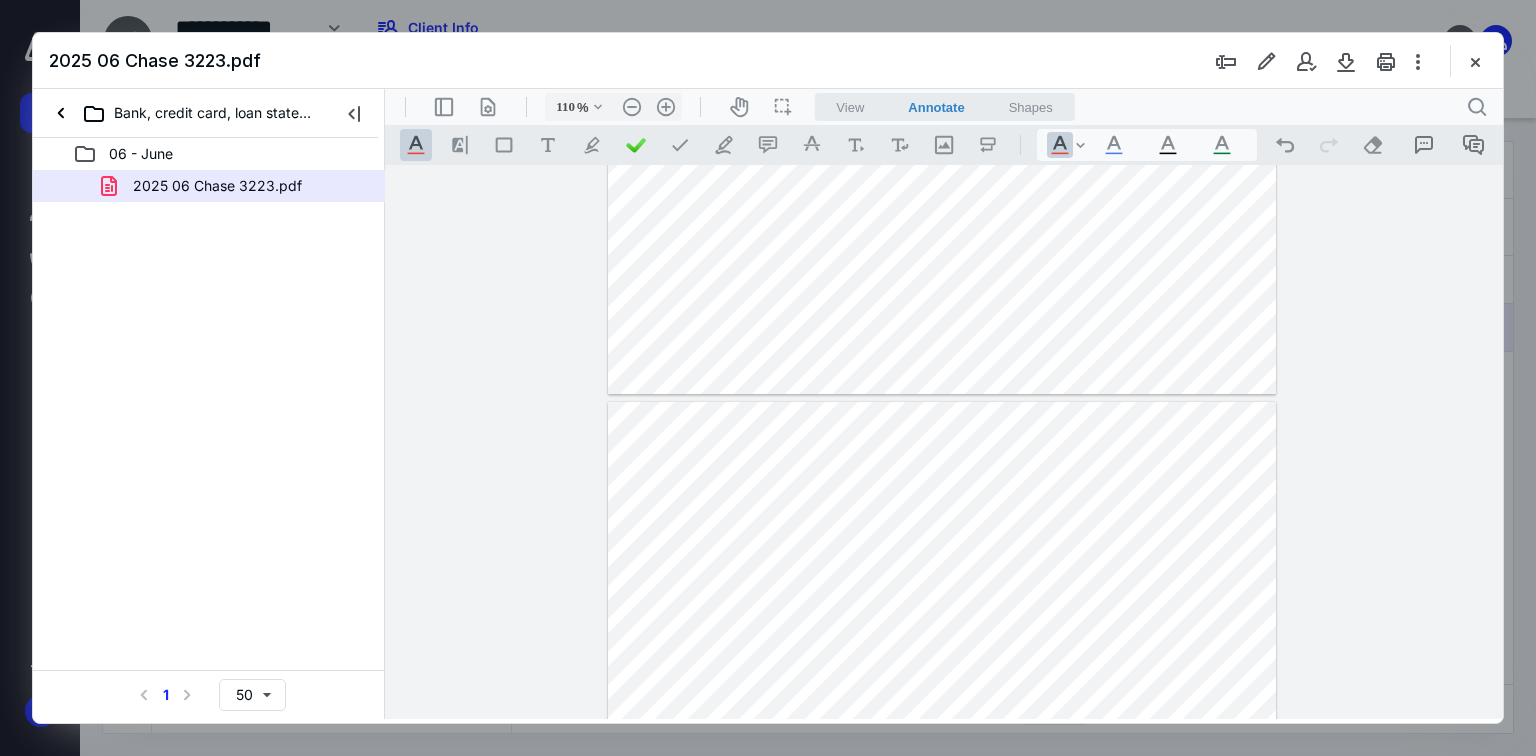 click at bounding box center (942, 834) 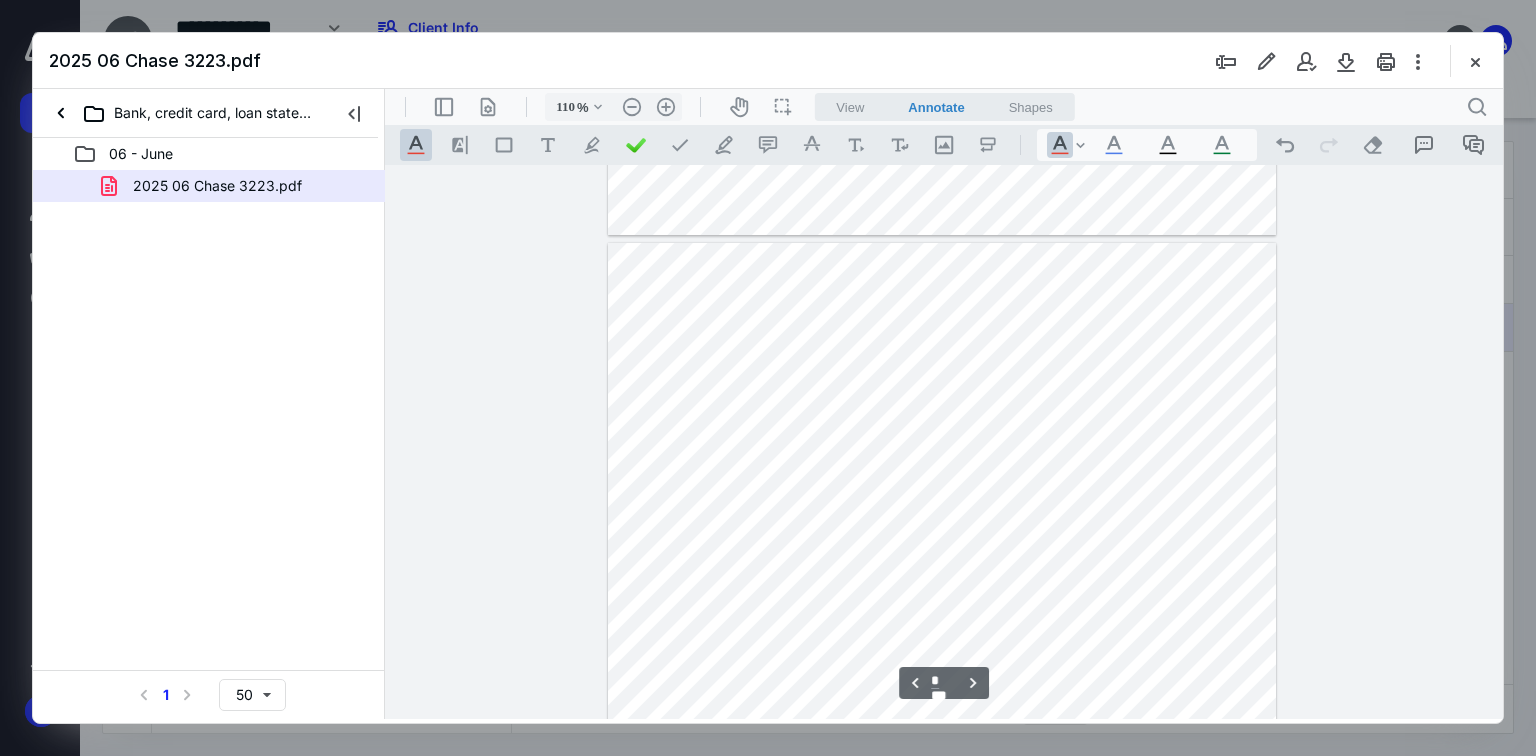 scroll, scrollTop: 800, scrollLeft: 0, axis: vertical 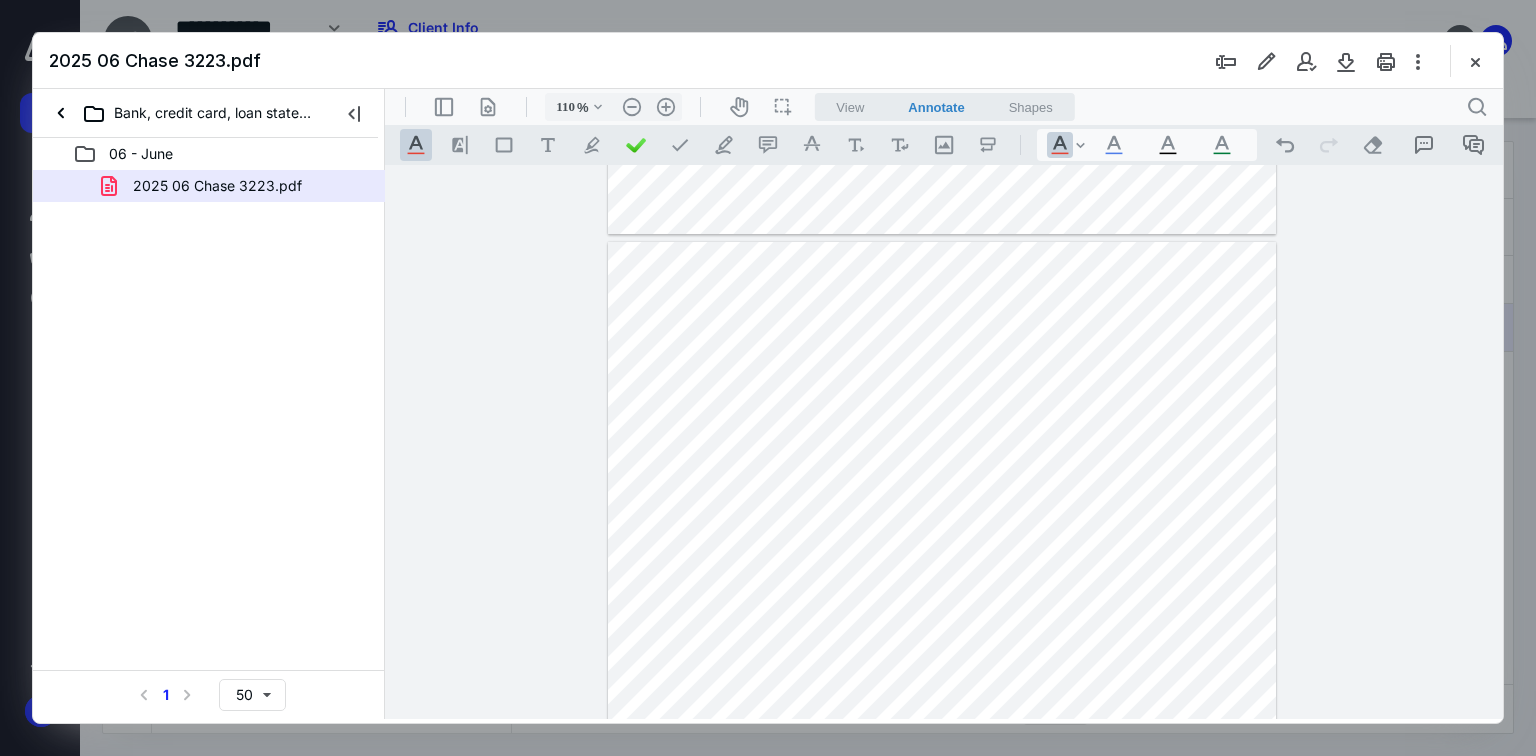 drag, startPoint x: 1188, startPoint y: 474, endPoint x: 1139, endPoint y: 474, distance: 49 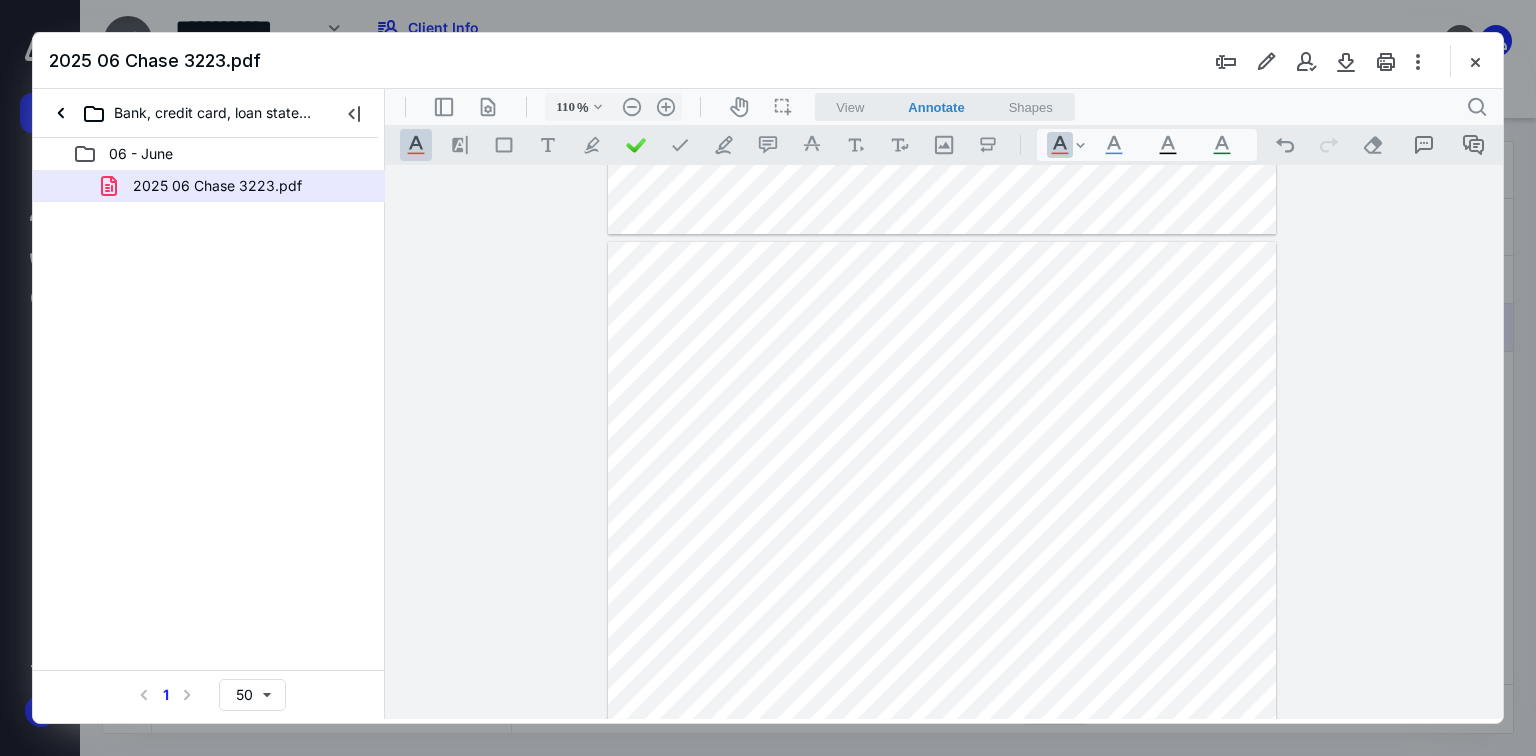 drag, startPoint x: 1186, startPoint y: 419, endPoint x: 1142, endPoint y: 419, distance: 44 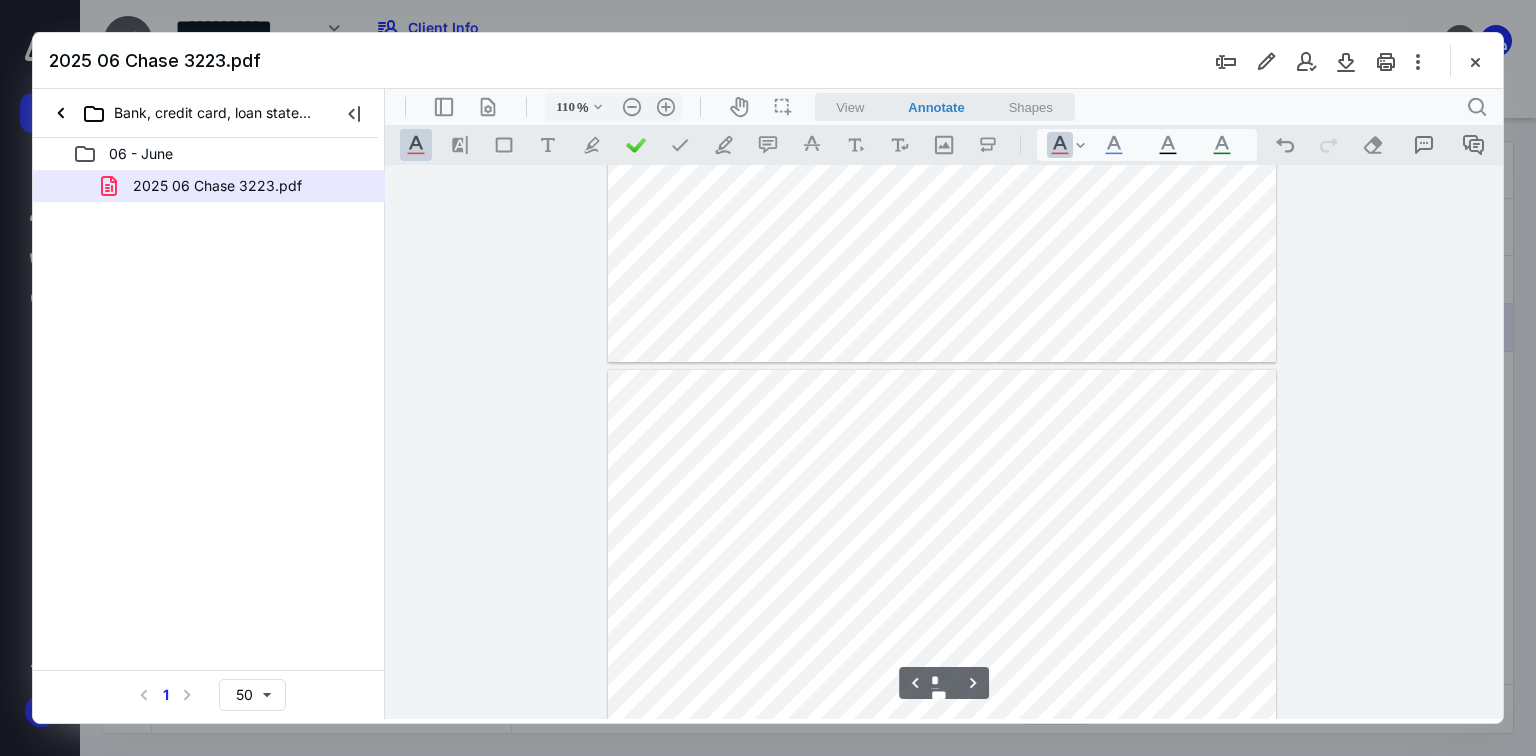 scroll, scrollTop: 640, scrollLeft: 0, axis: vertical 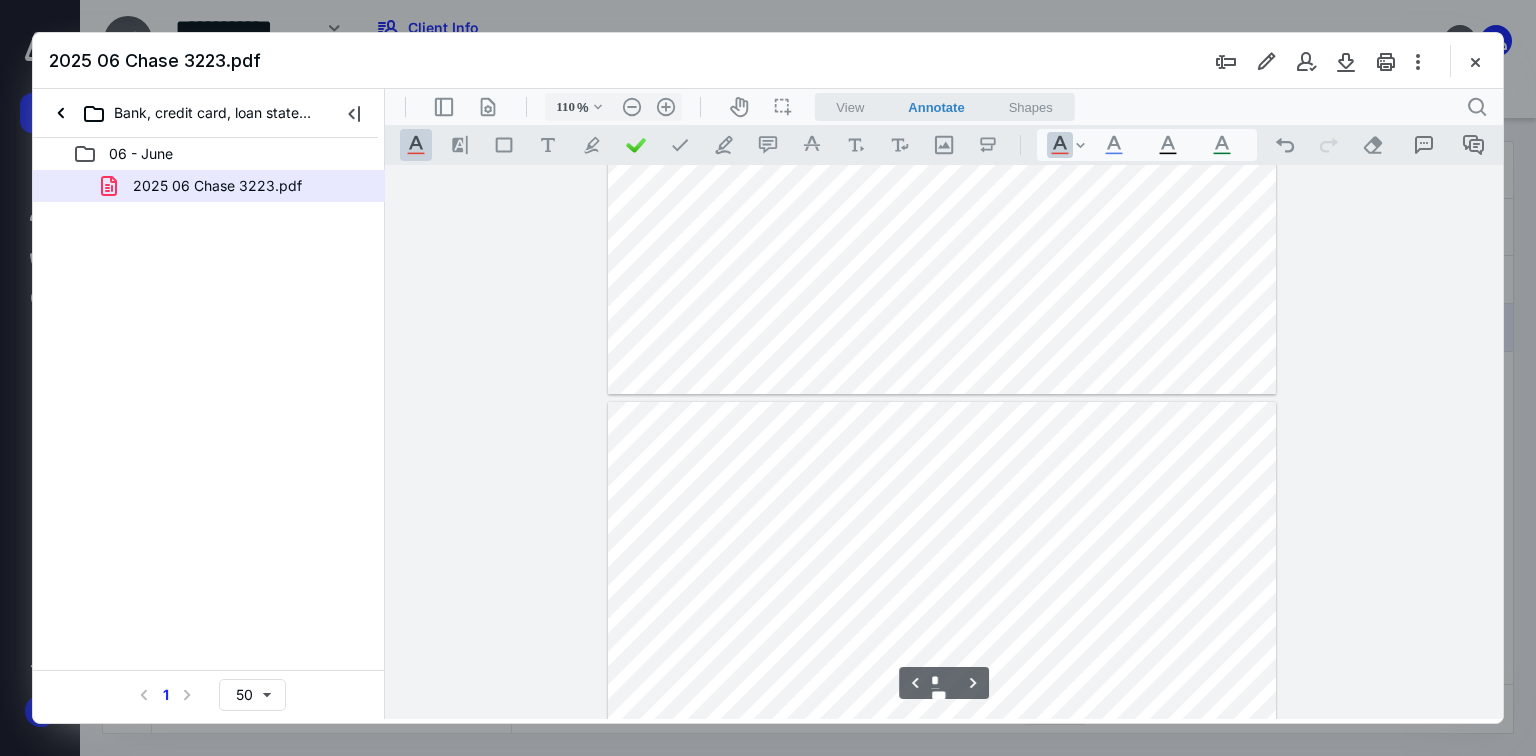 drag, startPoint x: 1177, startPoint y: 542, endPoint x: 1137, endPoint y: 542, distance: 40 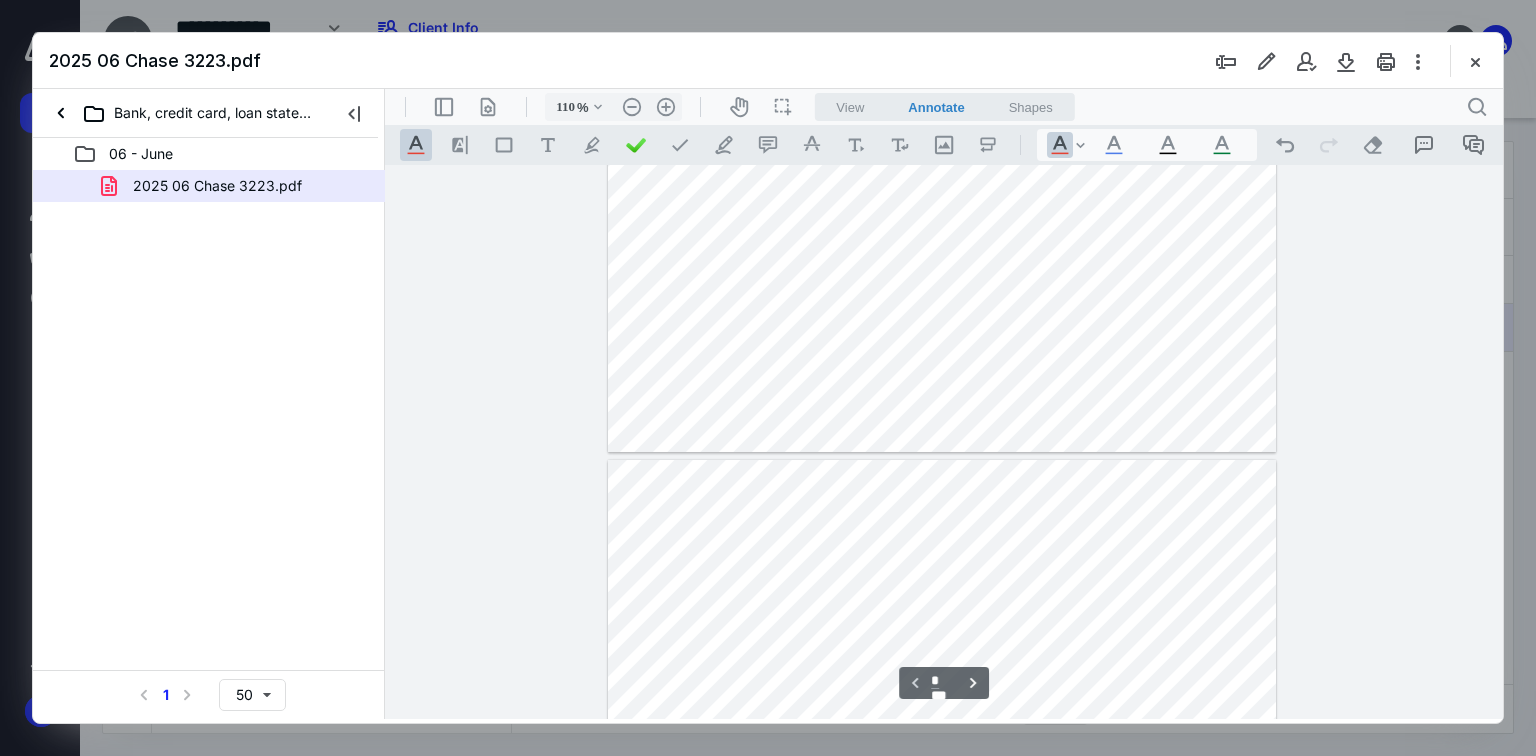 scroll, scrollTop: 560, scrollLeft: 0, axis: vertical 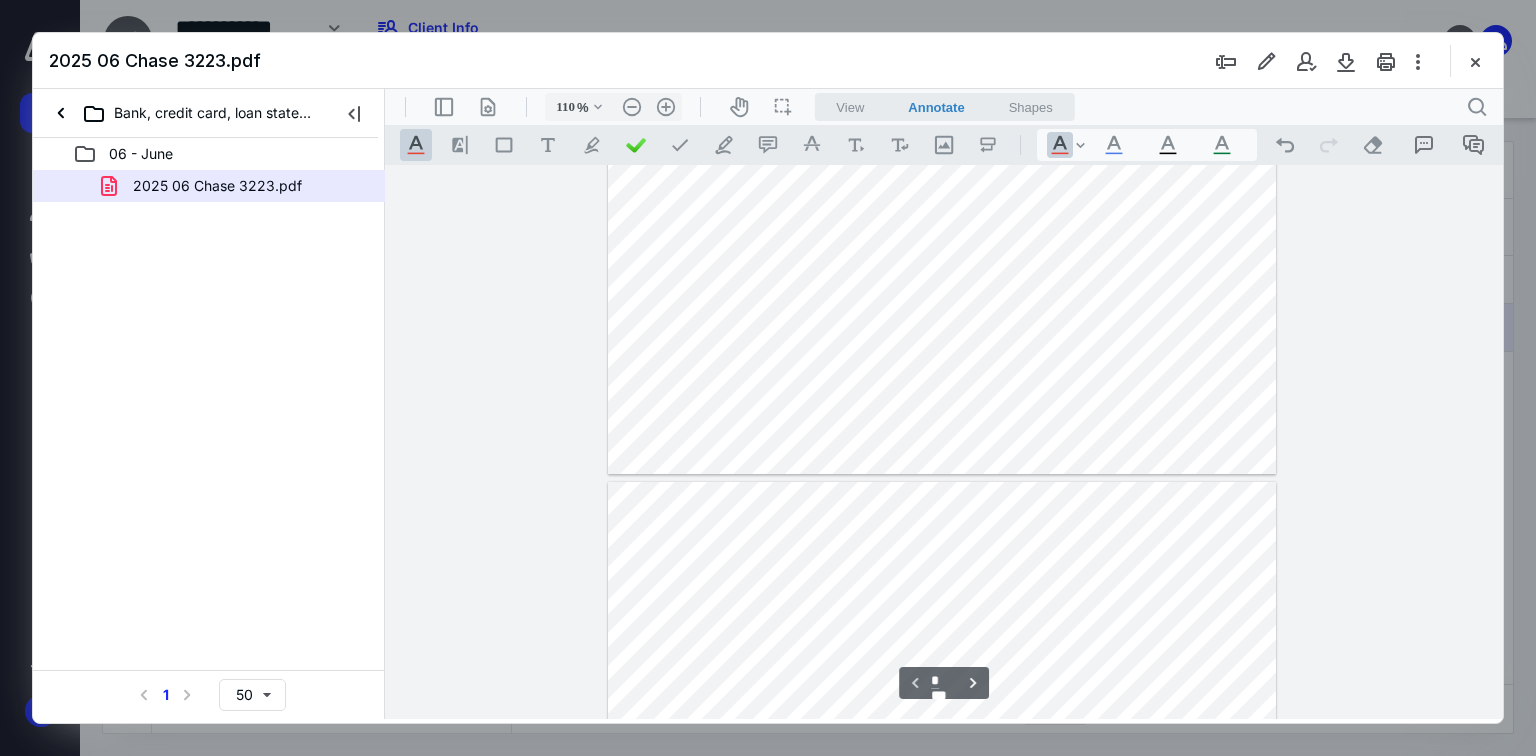 drag, startPoint x: 1189, startPoint y: 372, endPoint x: 1144, endPoint y: 372, distance: 45 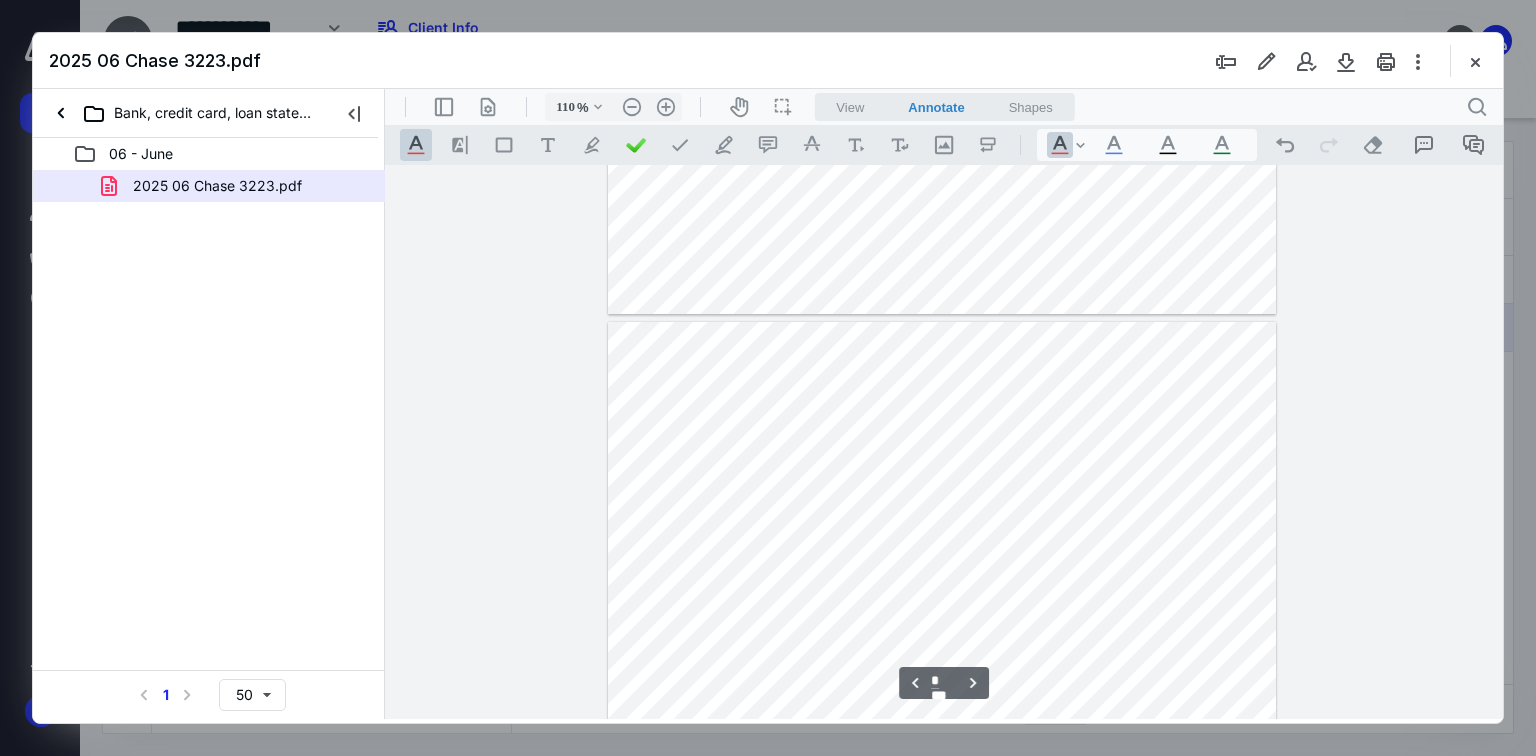 scroll, scrollTop: 800, scrollLeft: 0, axis: vertical 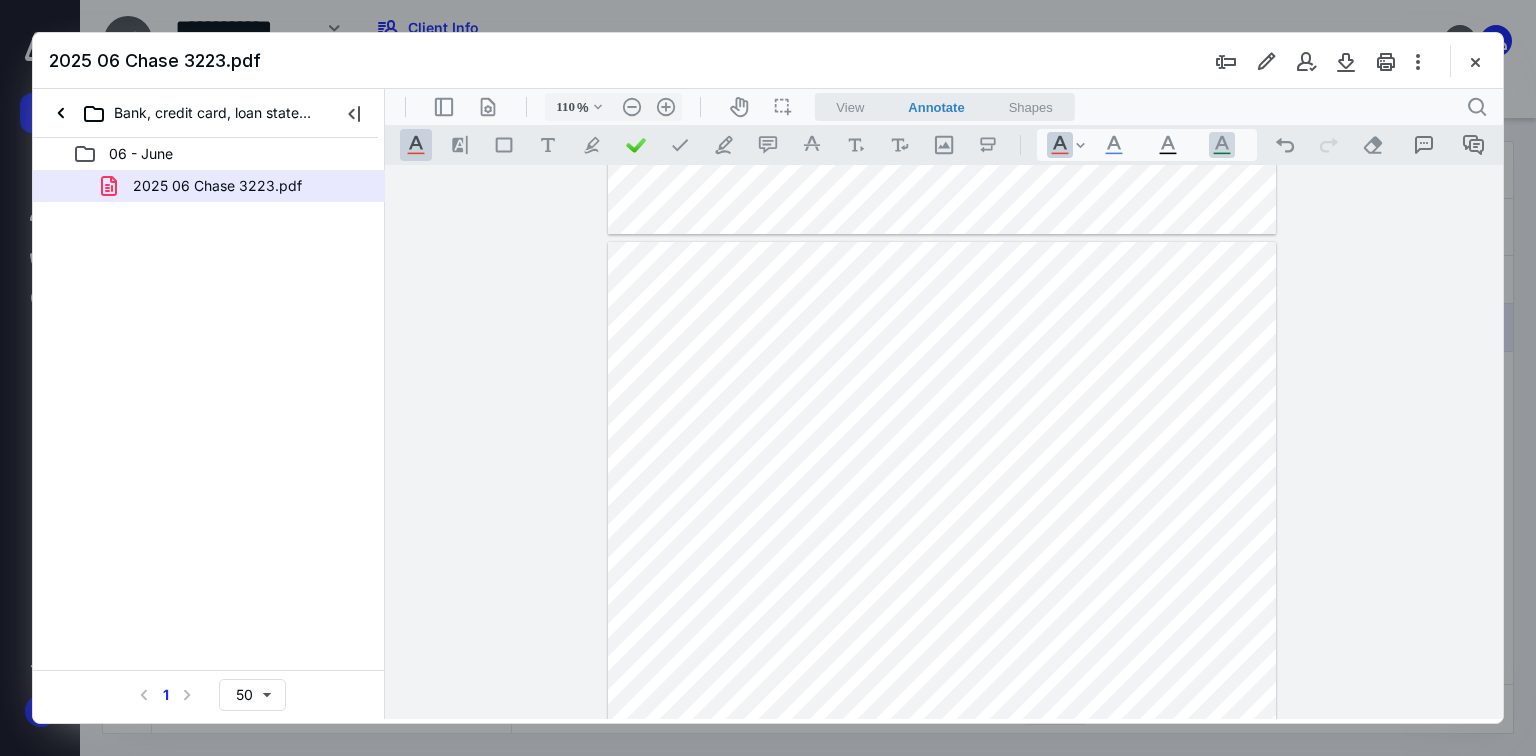 click on ".cls-1{fill:#abb0c4;} icon - tool - text manipulation - underline" at bounding box center (1222, 145) 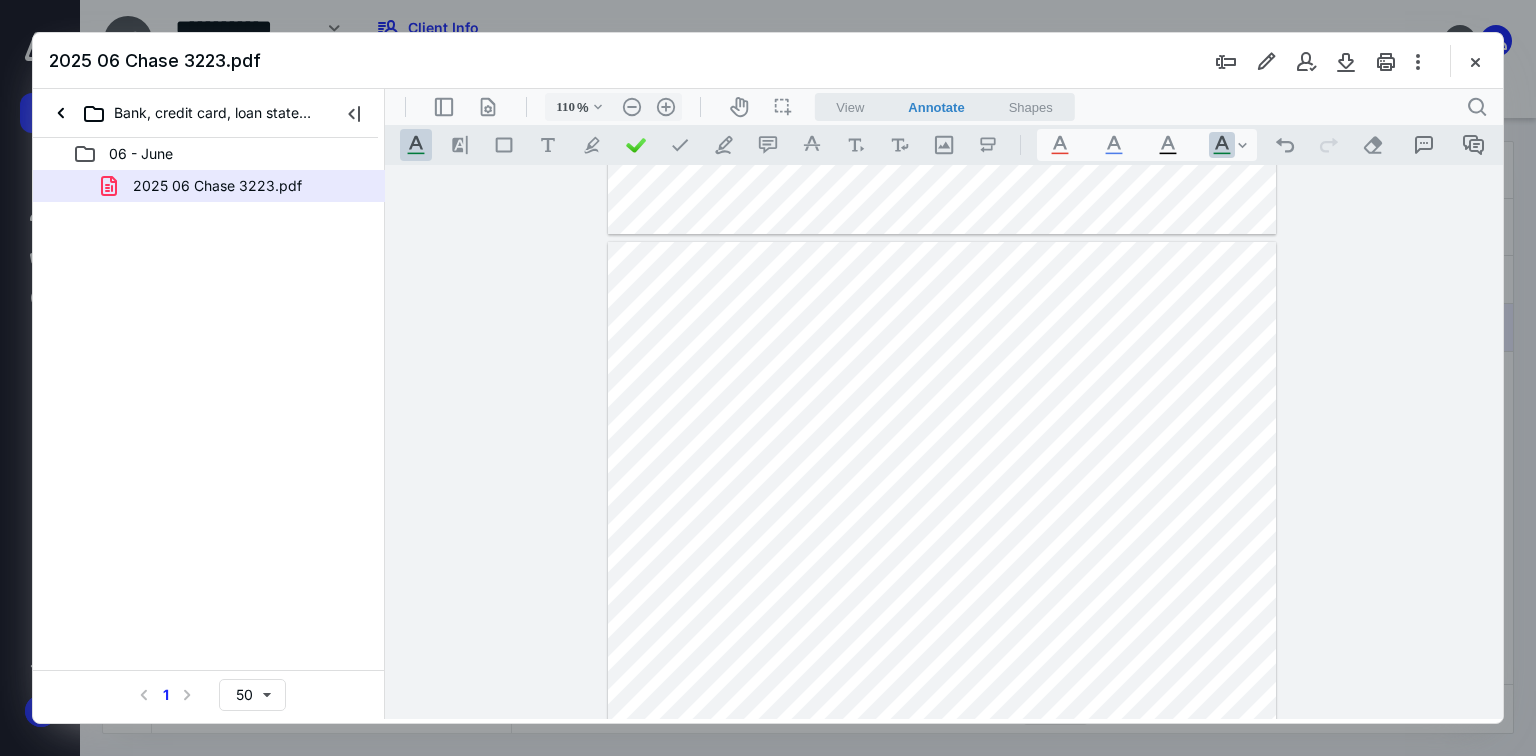 click at bounding box center (942, 674) 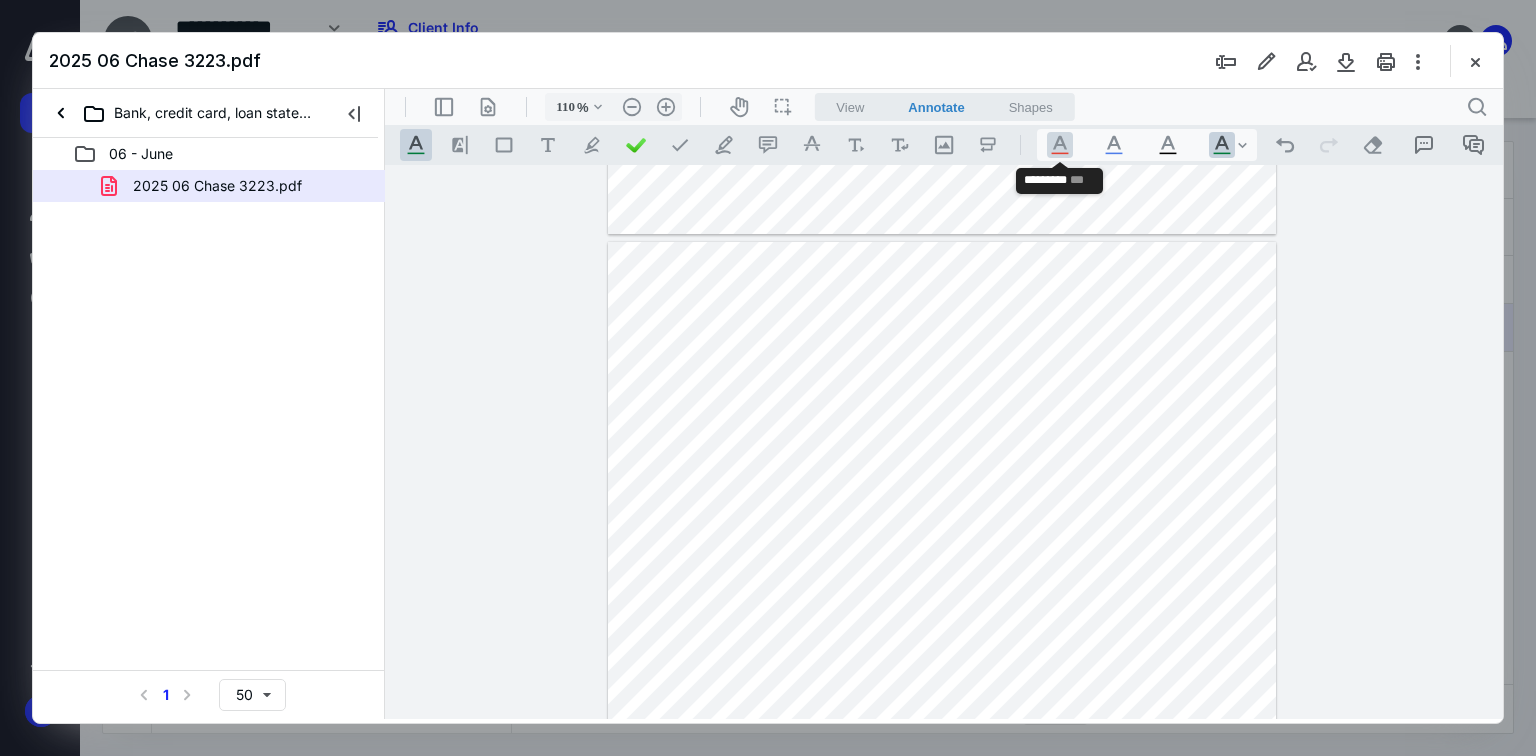 click on ".cls-1{fill:#abb0c4;} icon - tool - text manipulation - underline" at bounding box center (1060, 145) 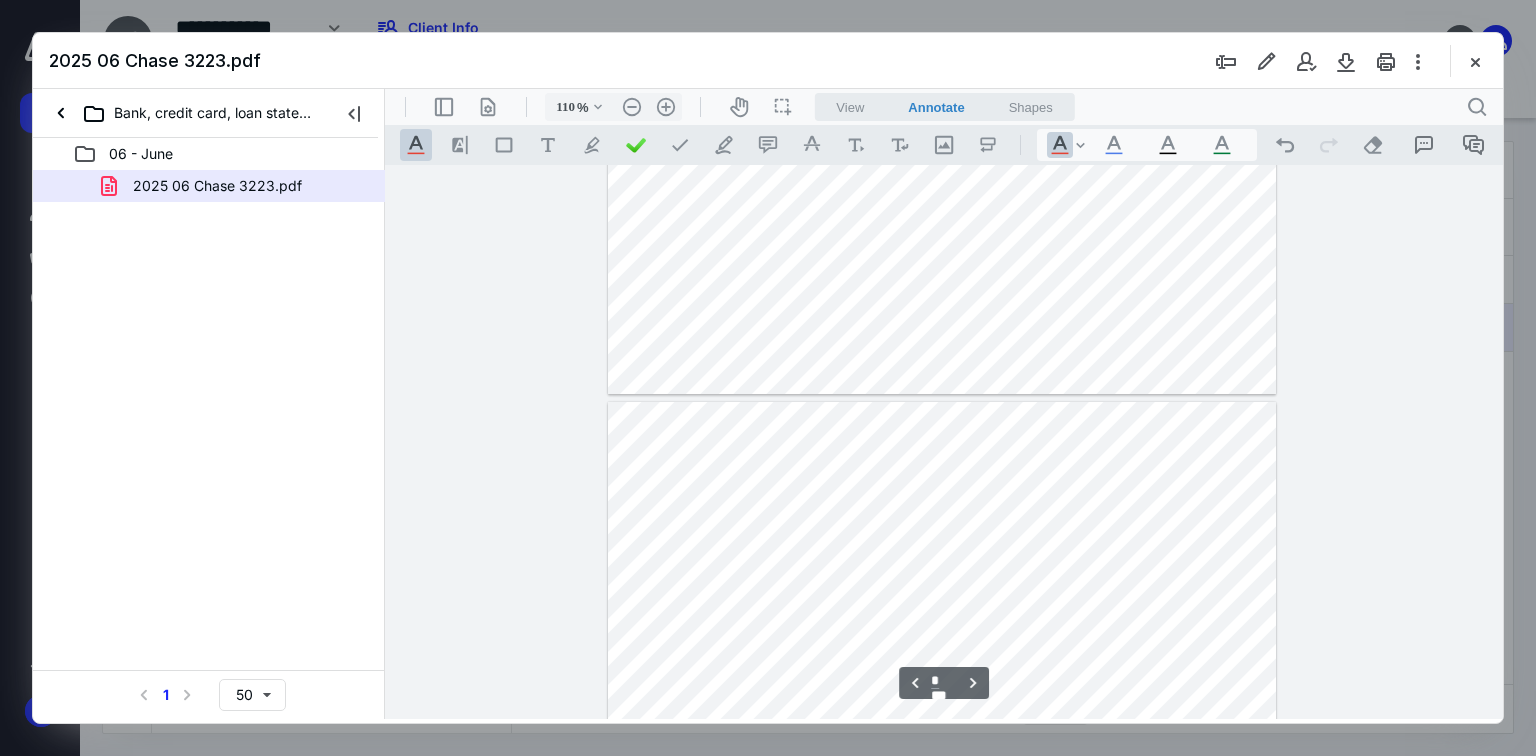 type on "*" 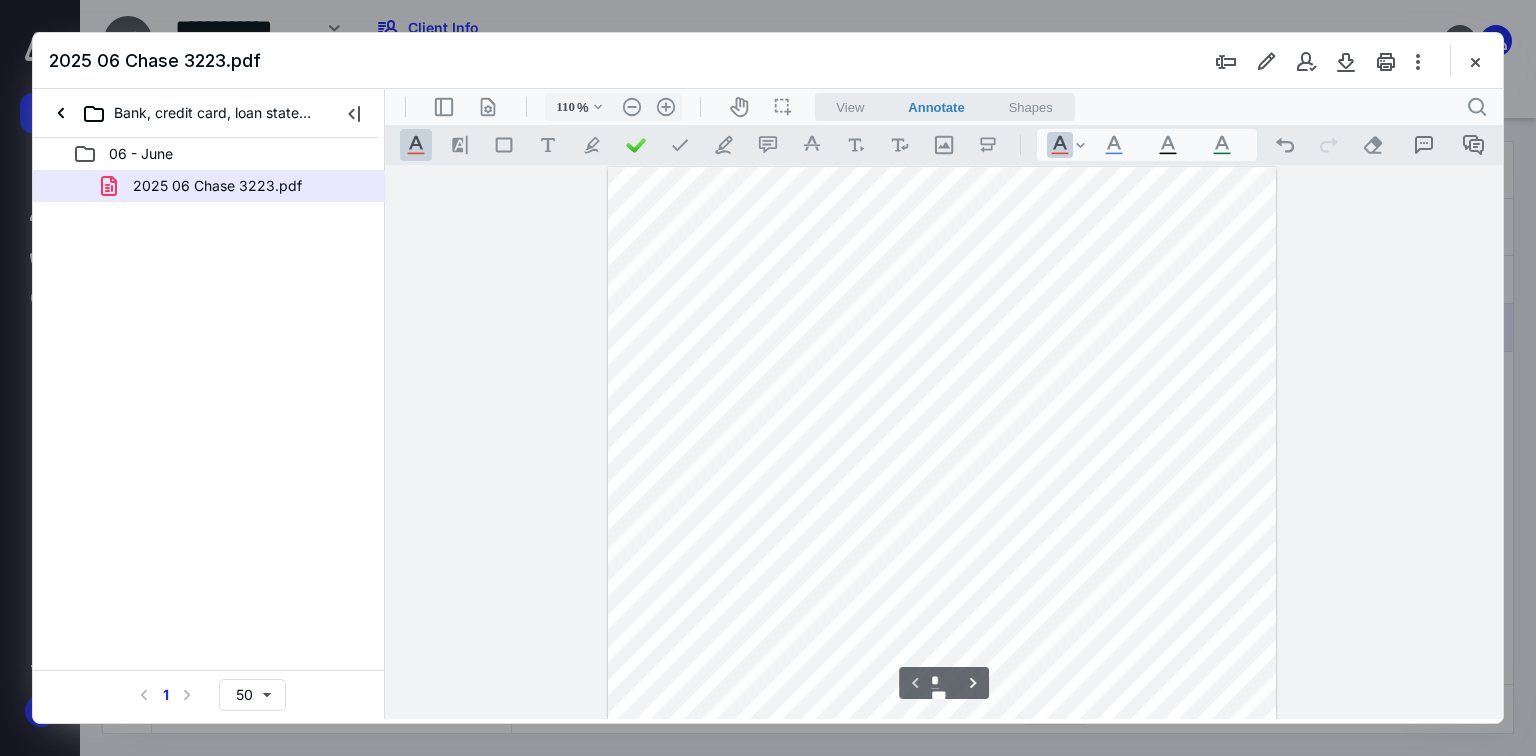 scroll, scrollTop: 0, scrollLeft: 0, axis: both 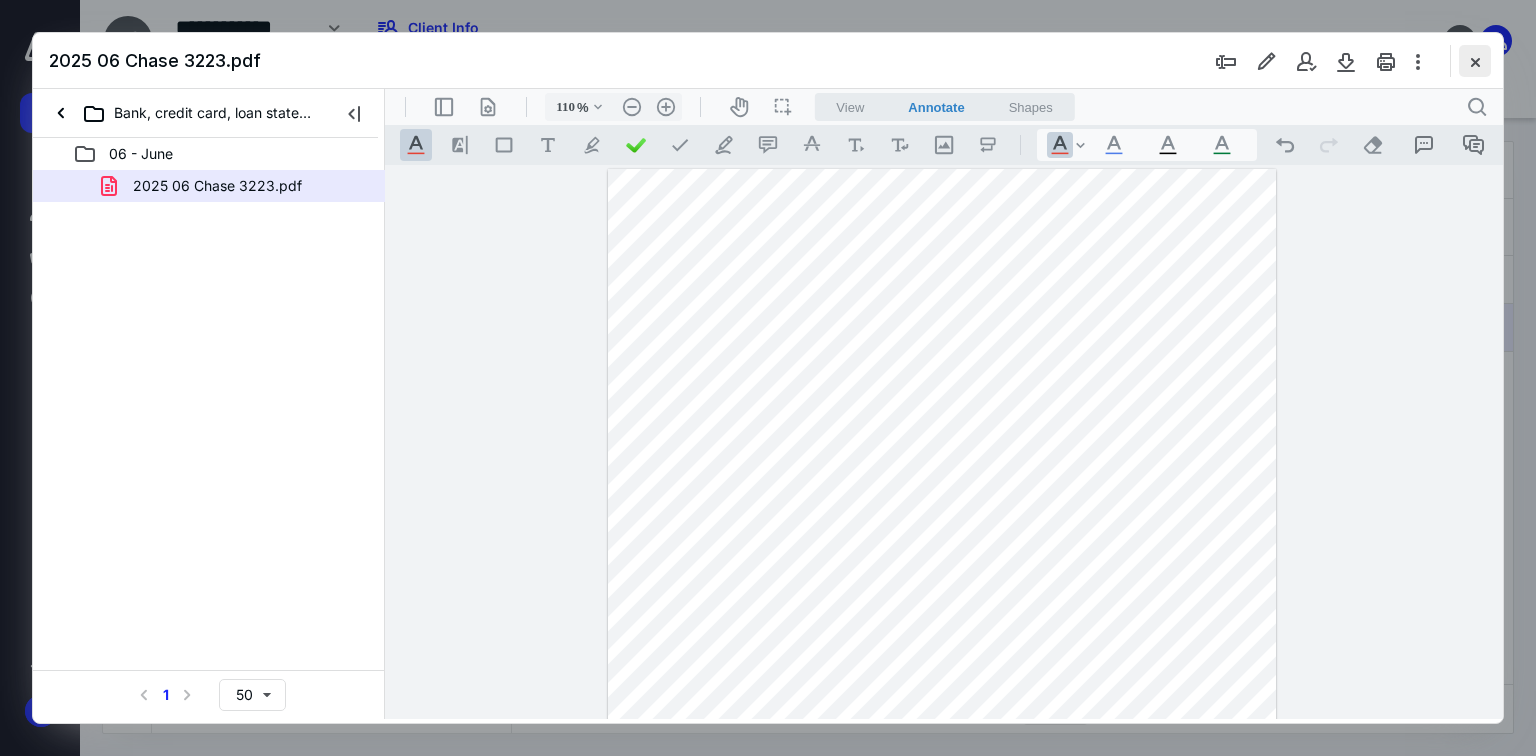 click at bounding box center (1475, 61) 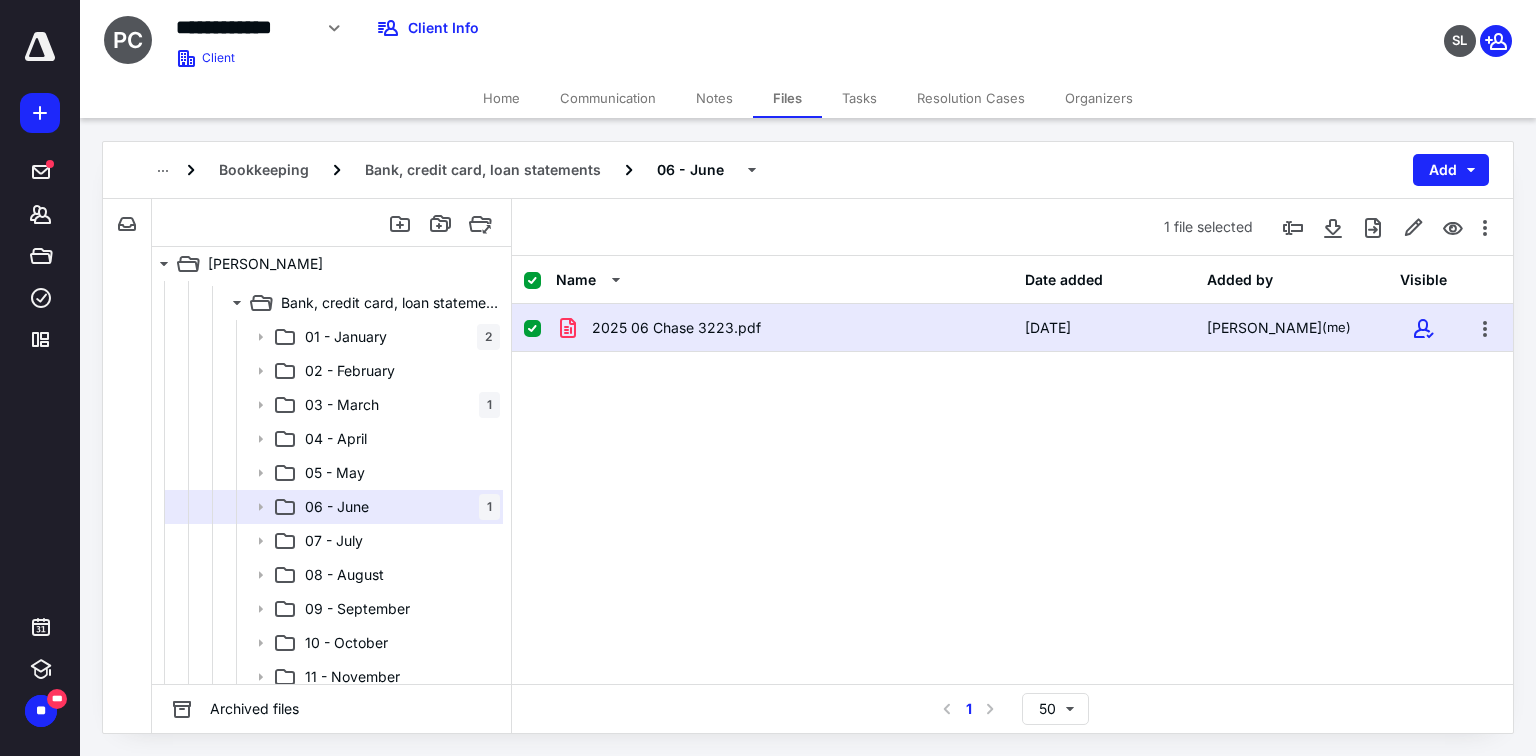 scroll, scrollTop: 400, scrollLeft: 0, axis: vertical 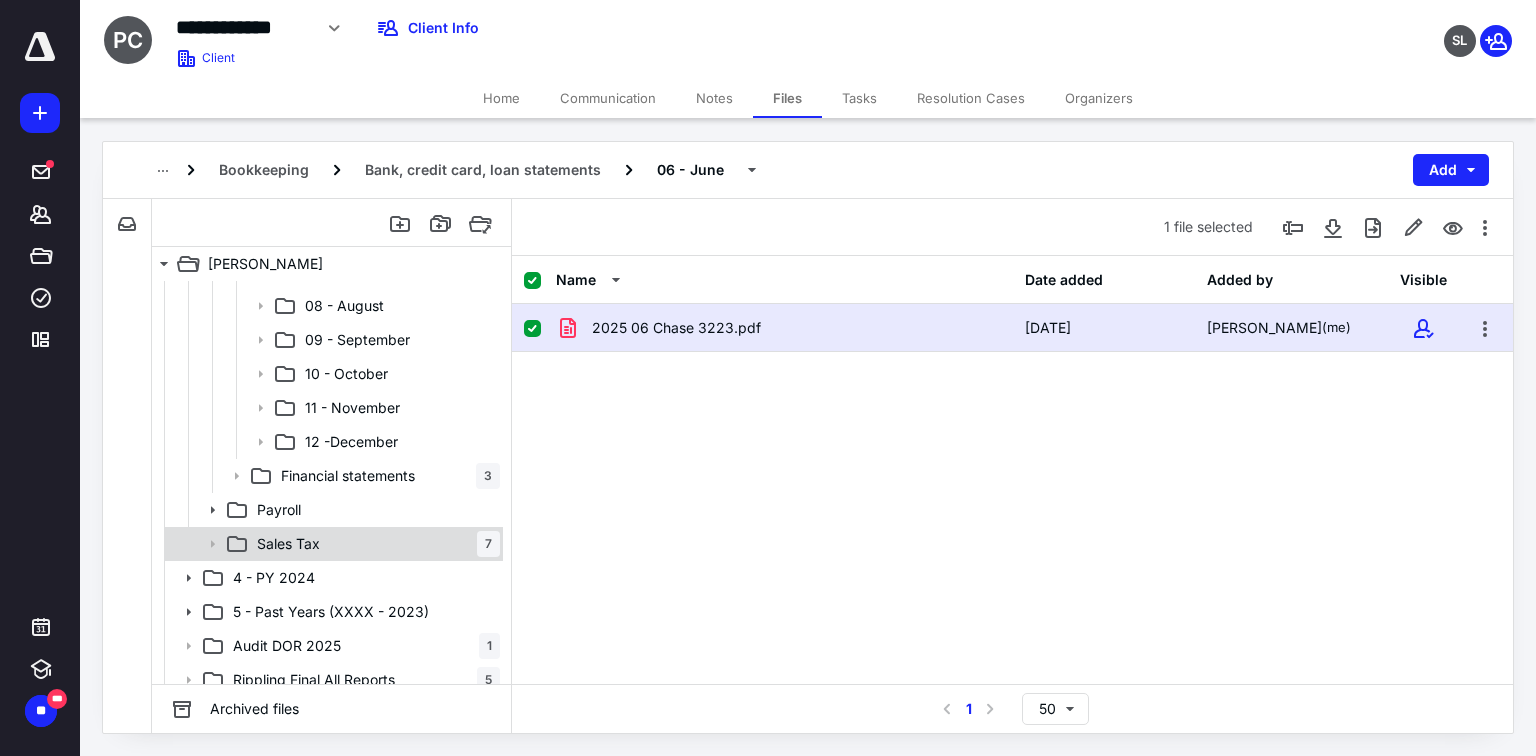 click on "Sales Tax 7" at bounding box center [374, 544] 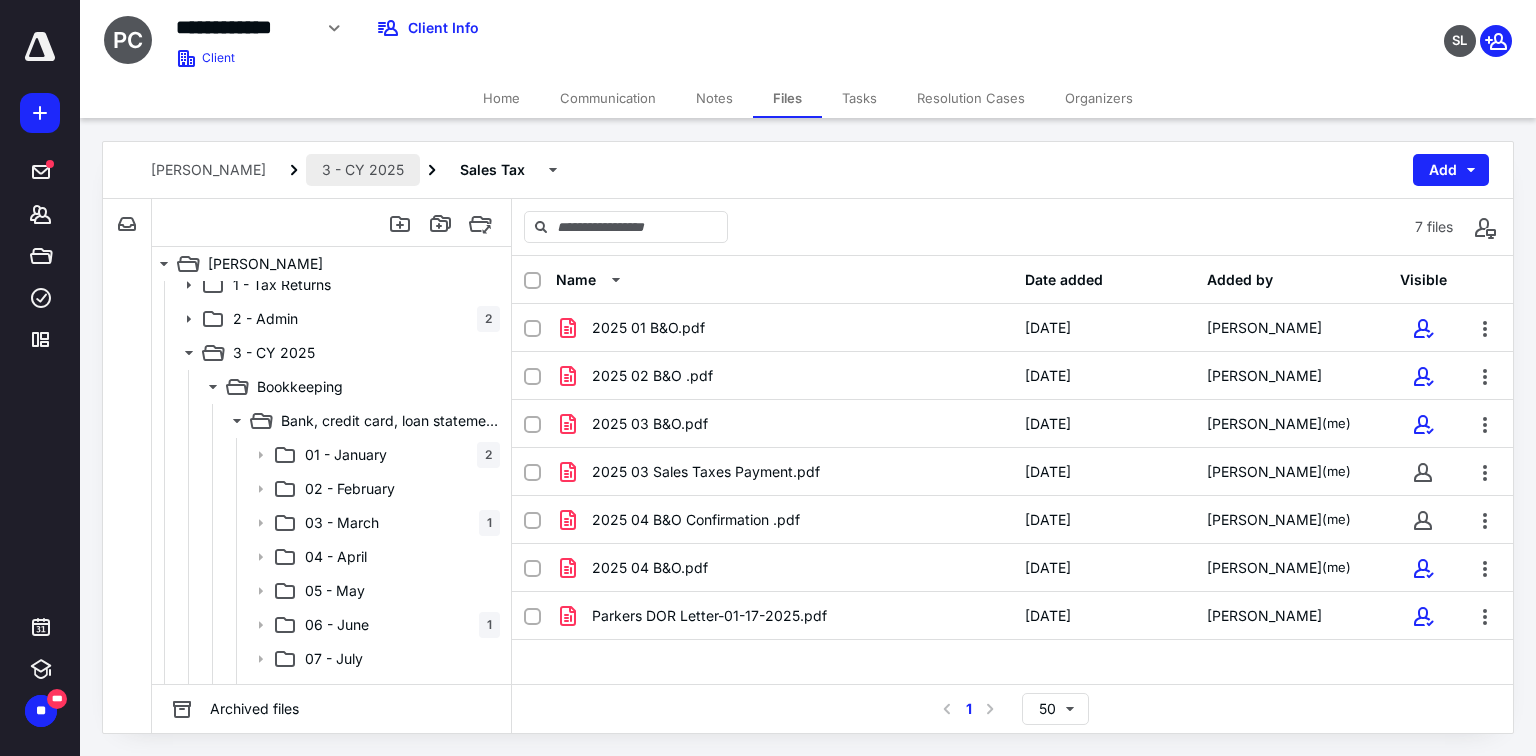 scroll, scrollTop: 0, scrollLeft: 0, axis: both 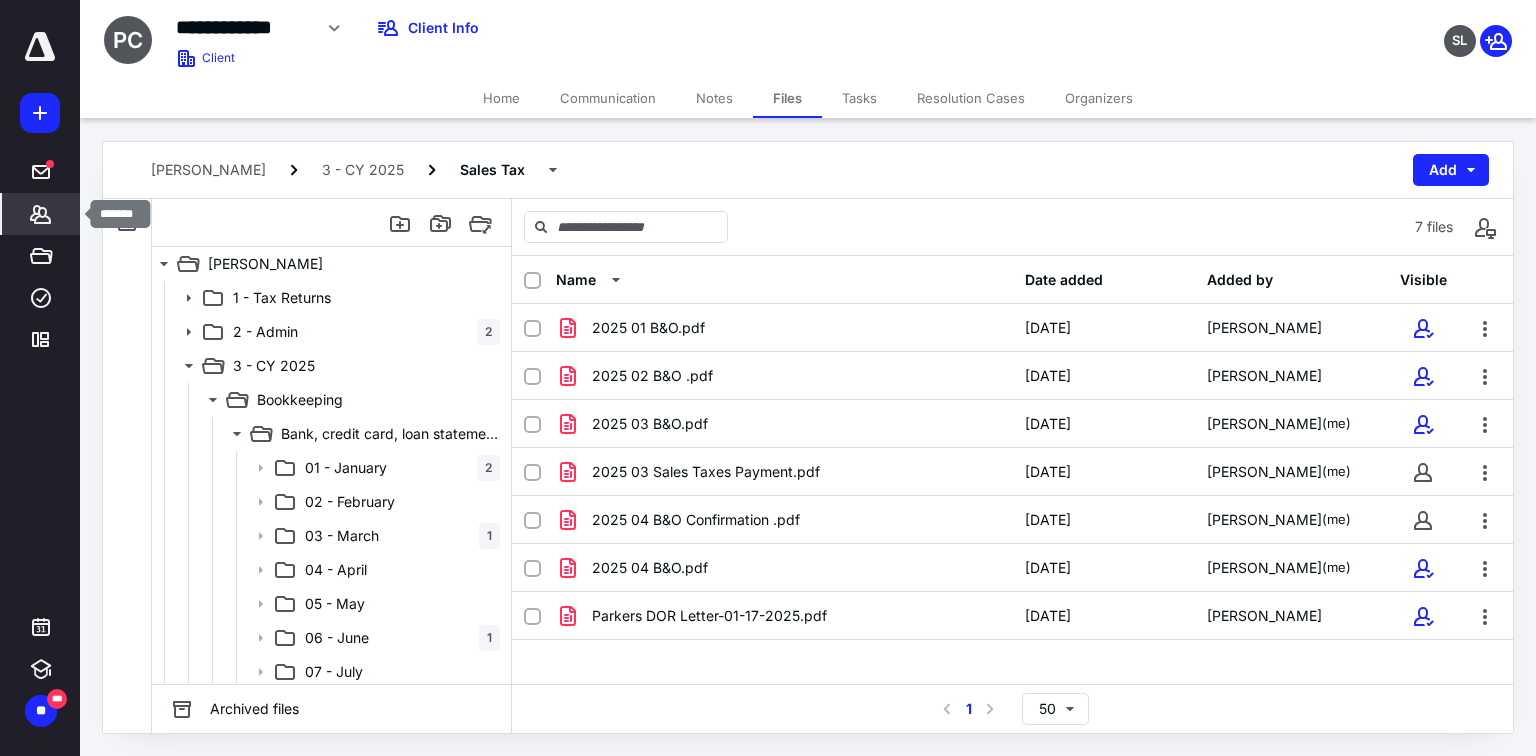 click 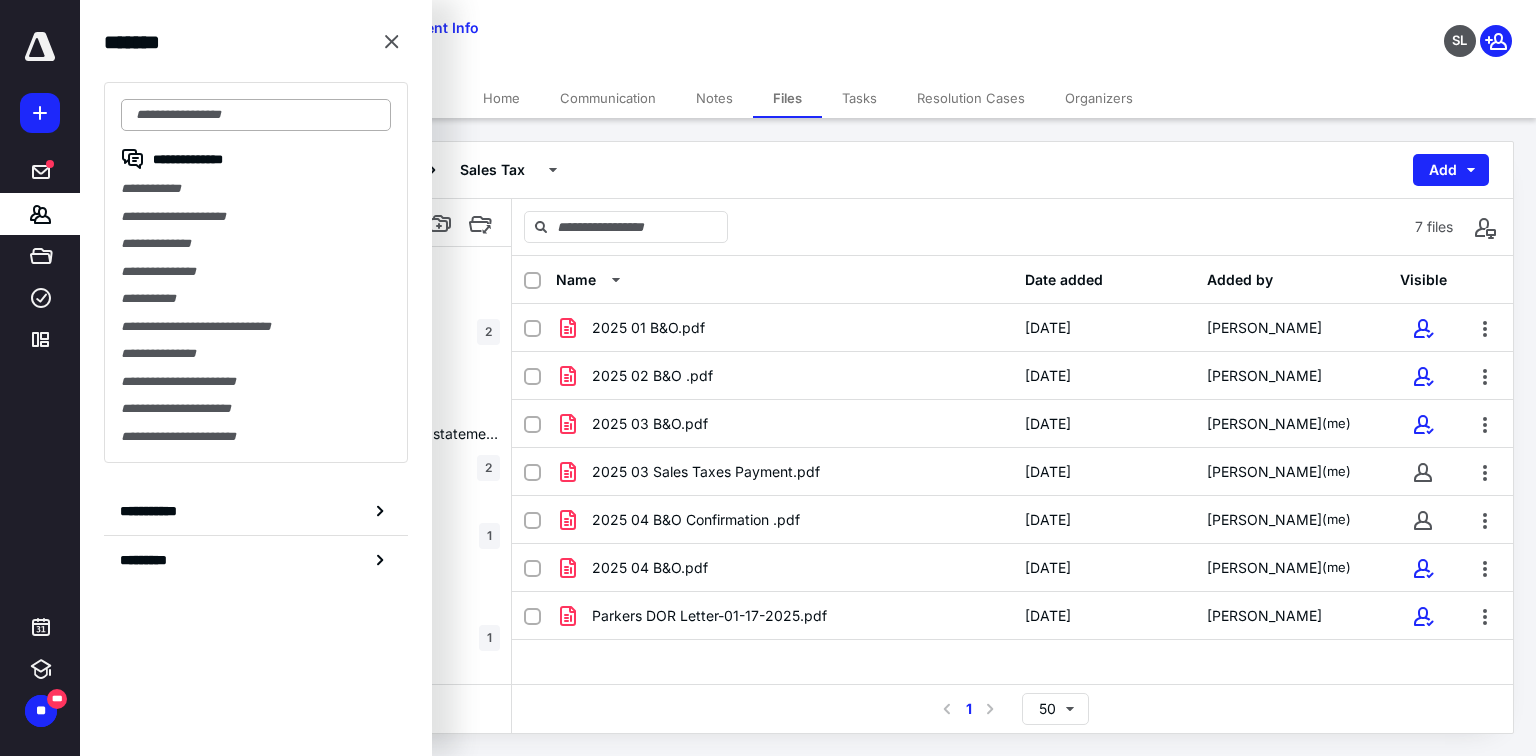 click at bounding box center (256, 115) 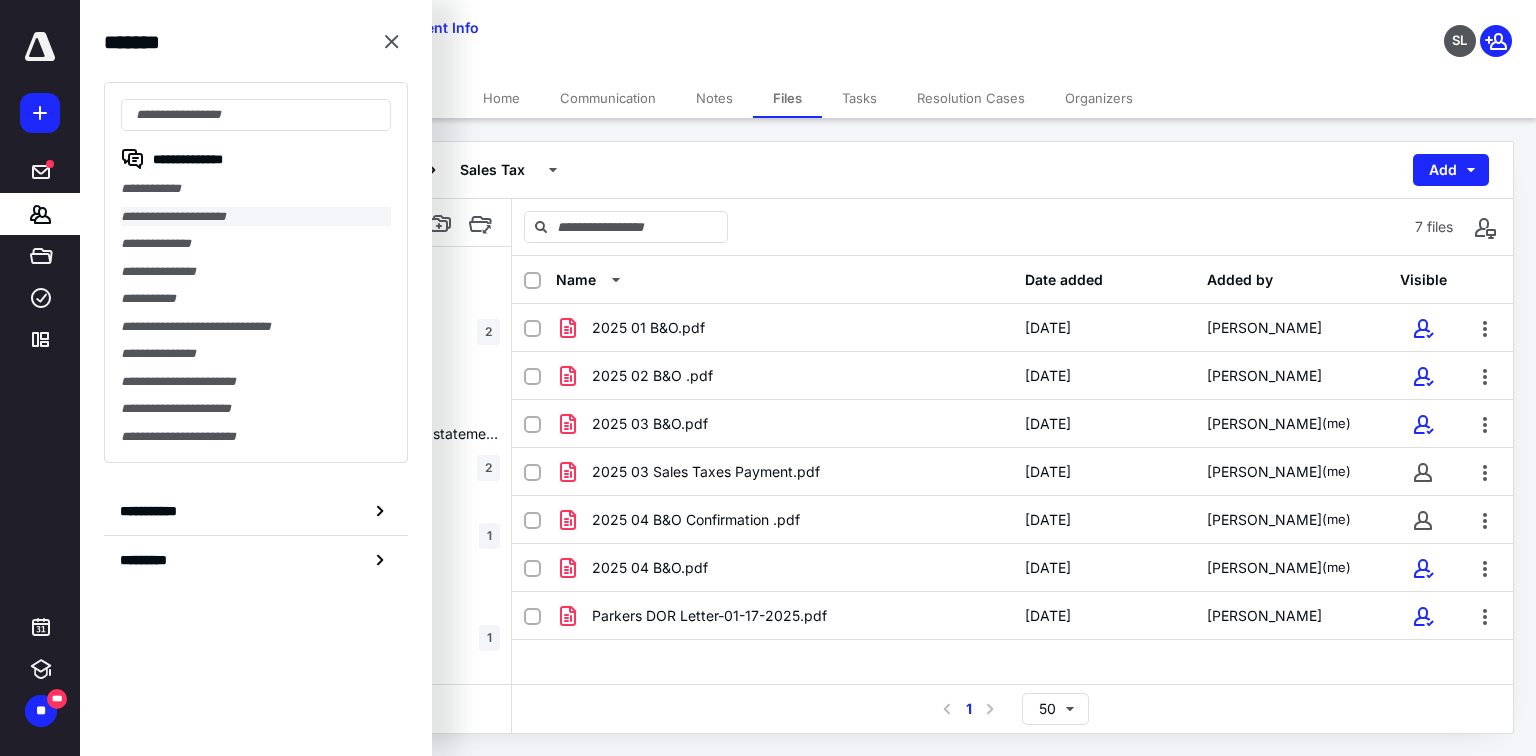click on "**********" at bounding box center [256, 217] 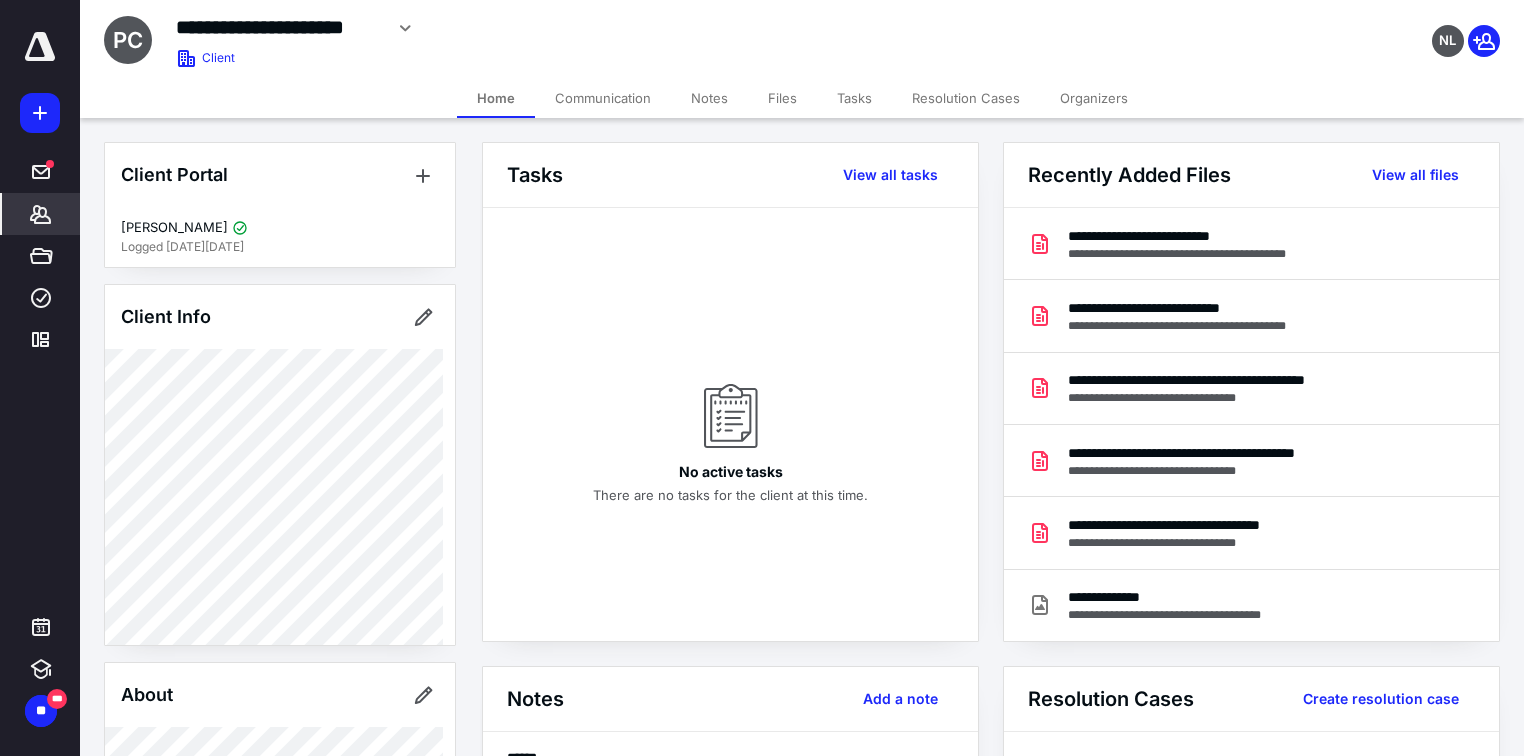 click on "Tasks" at bounding box center (854, 98) 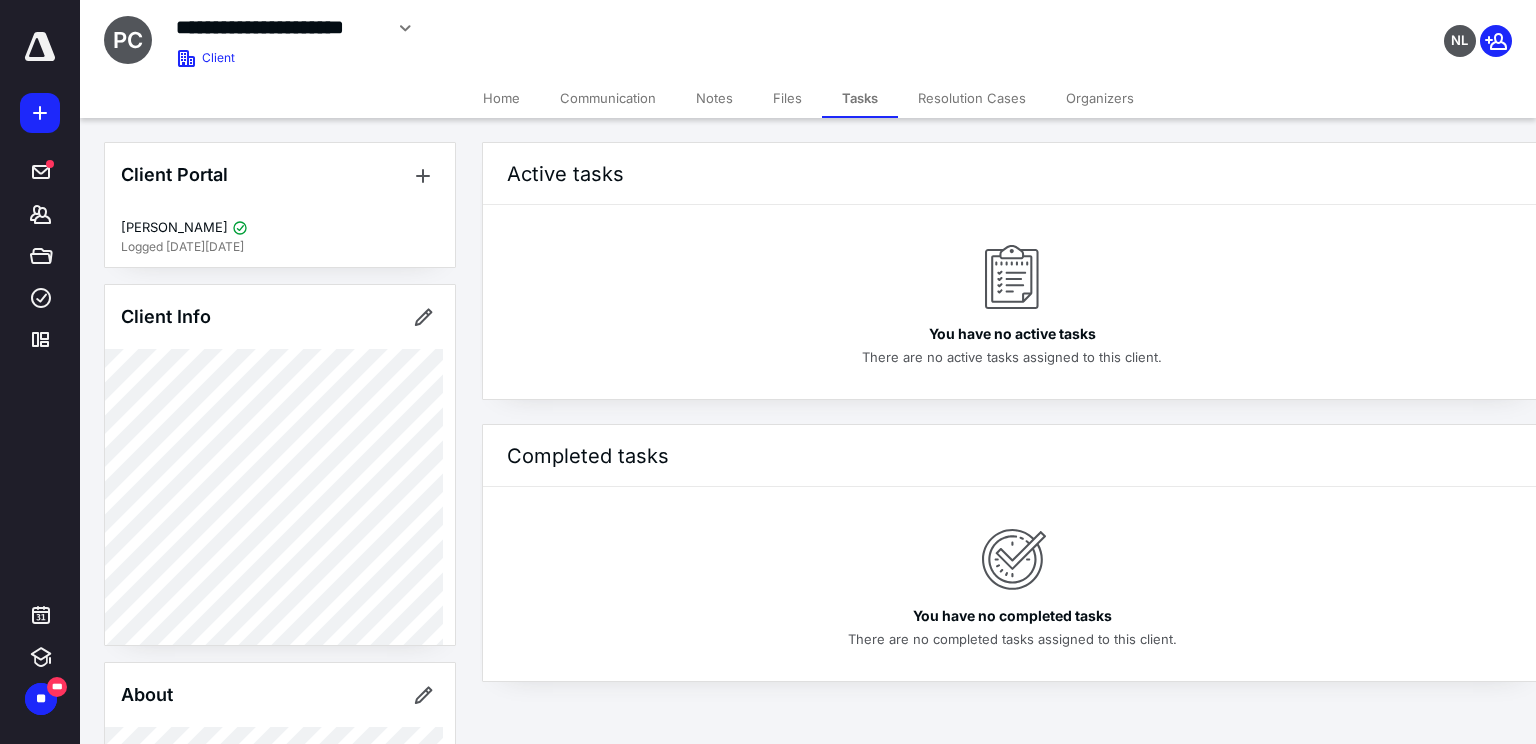 click on "Files" at bounding box center (787, 98) 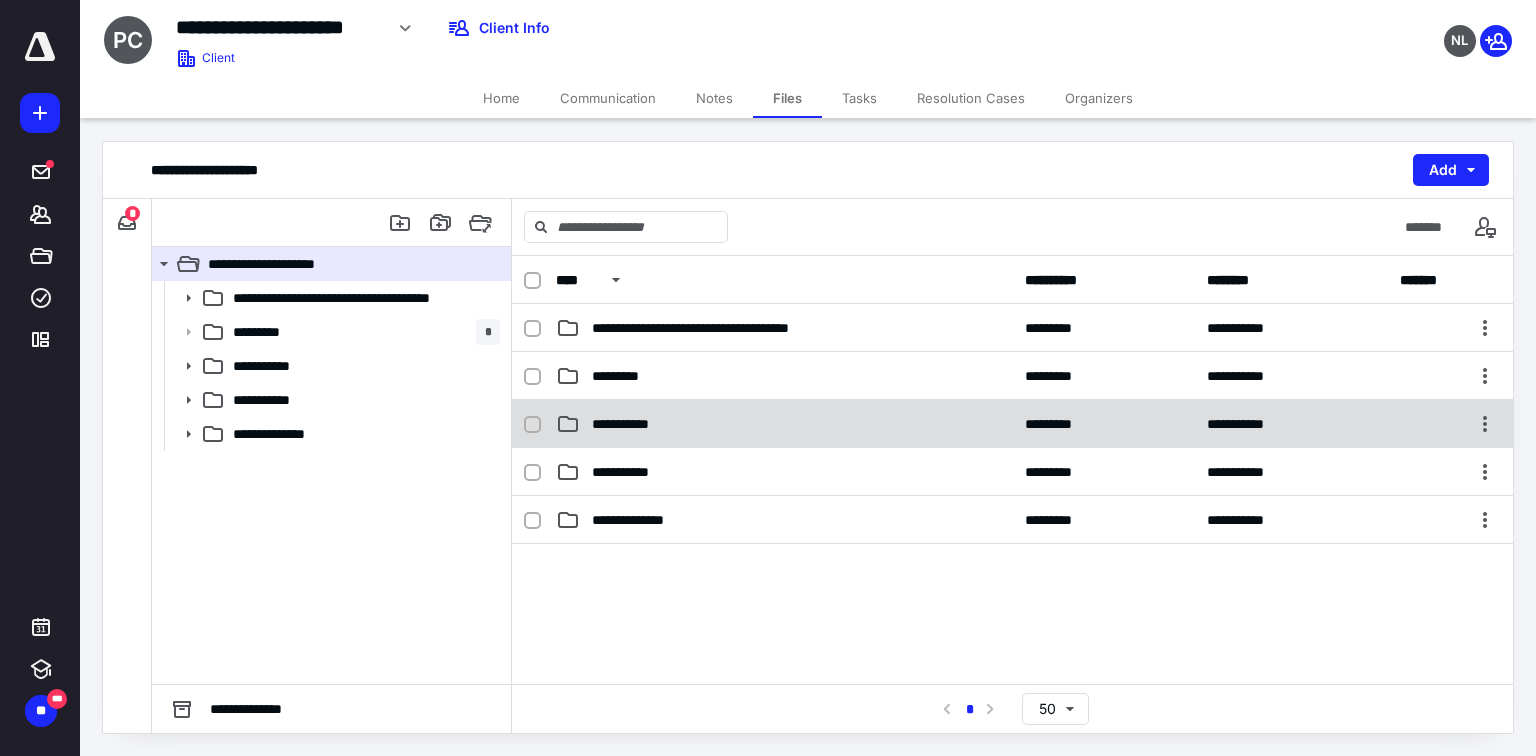 click on "**********" at bounding box center [784, 424] 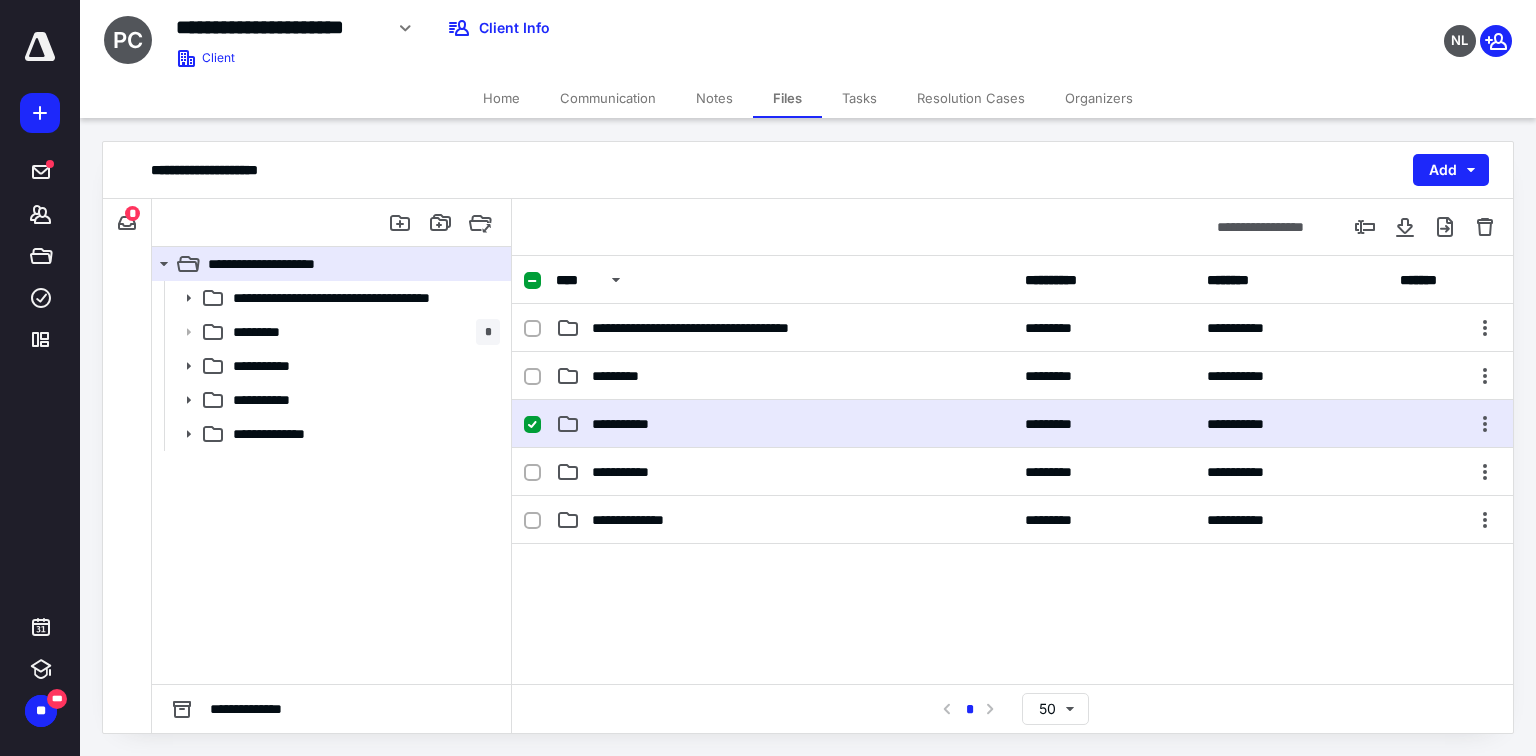 click on "**********" at bounding box center [784, 424] 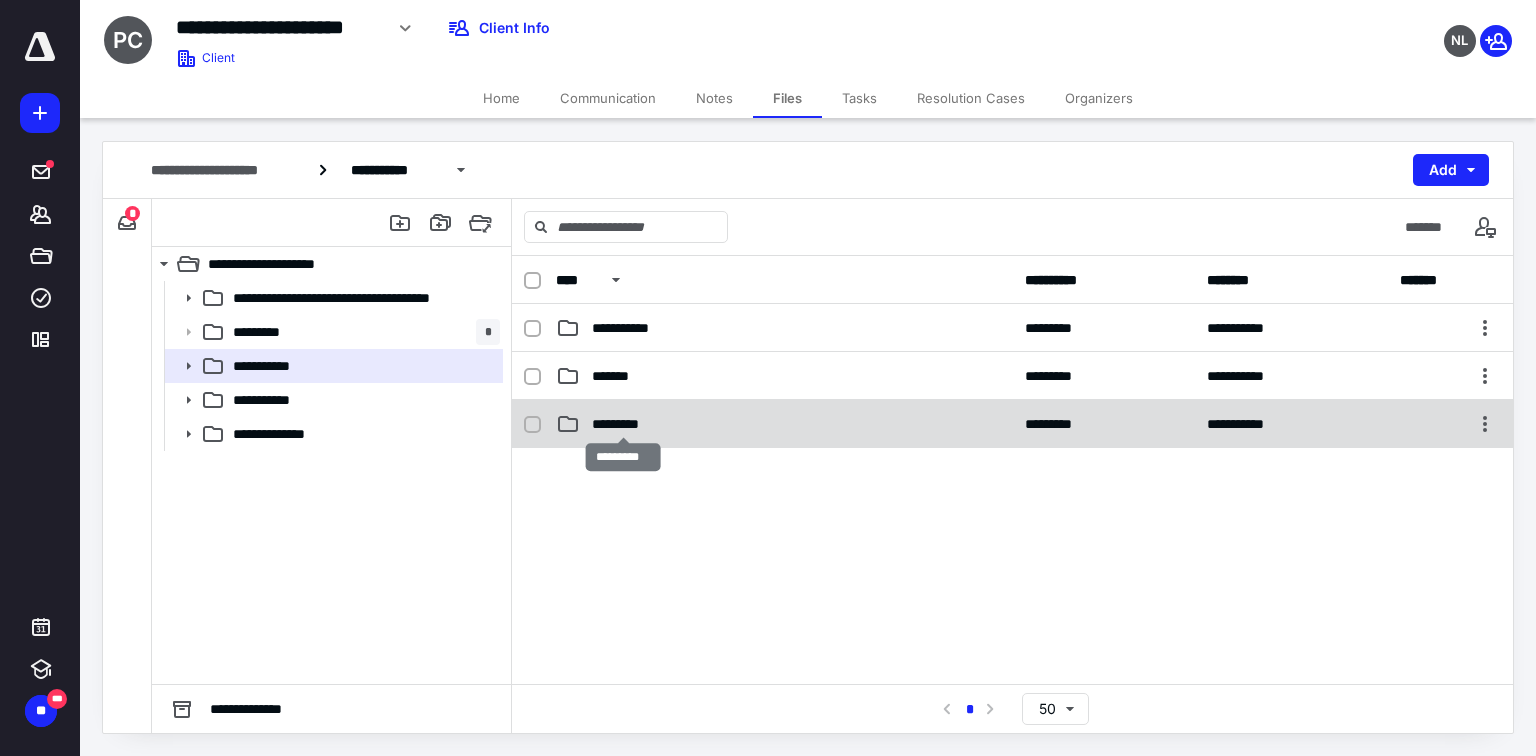 click on "*********" at bounding box center (623, 424) 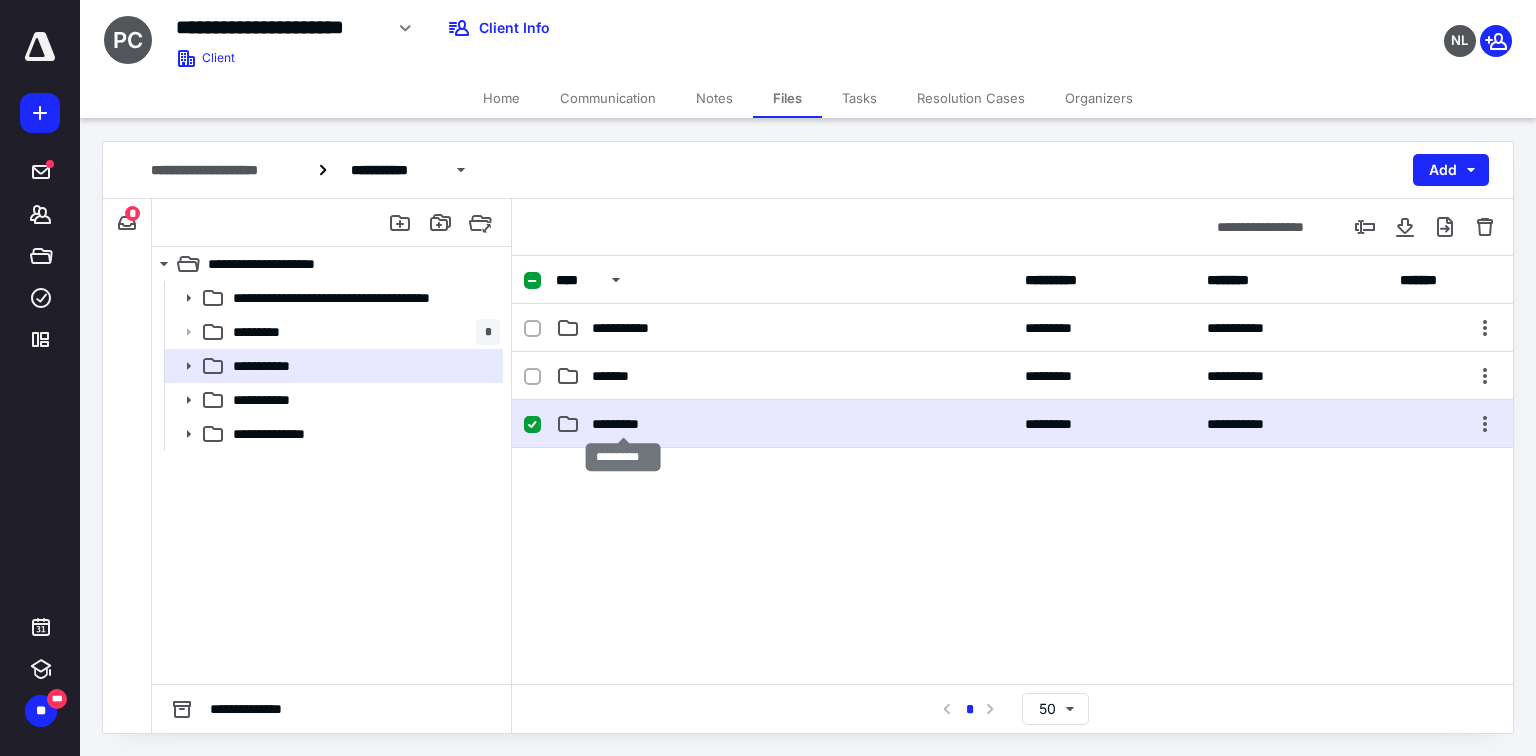 click on "*********" at bounding box center [623, 424] 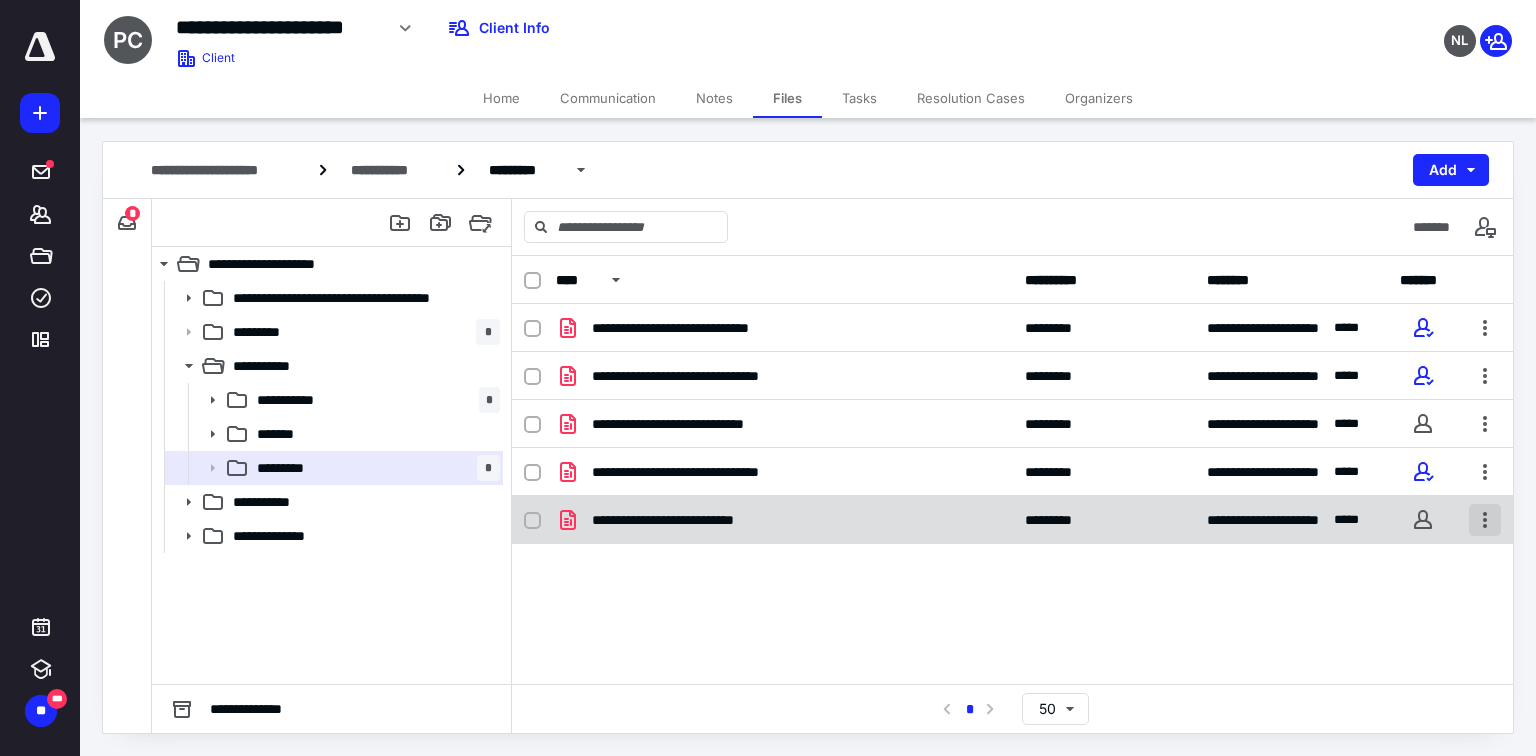 click at bounding box center [1485, 520] 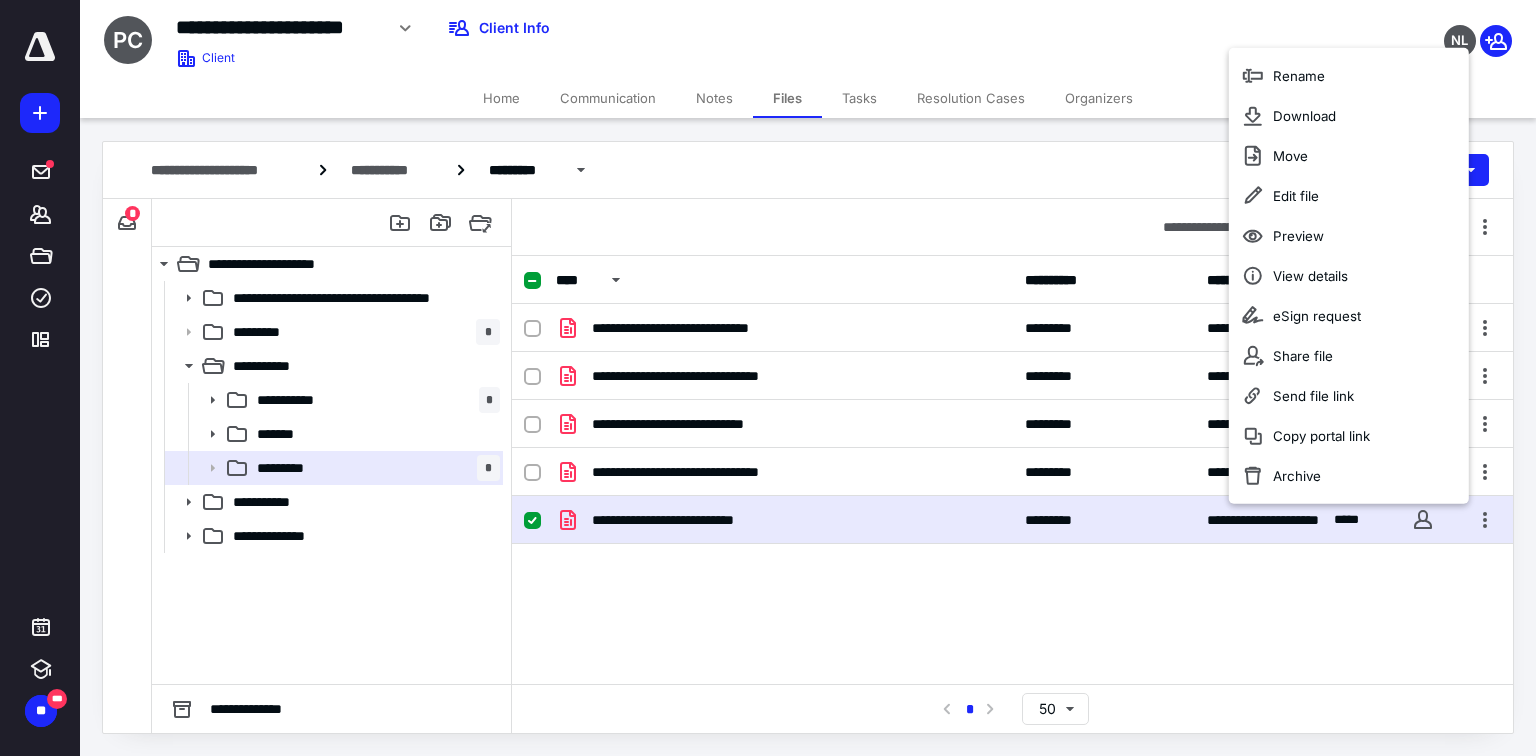 click on "**********" at bounding box center [1012, 470] 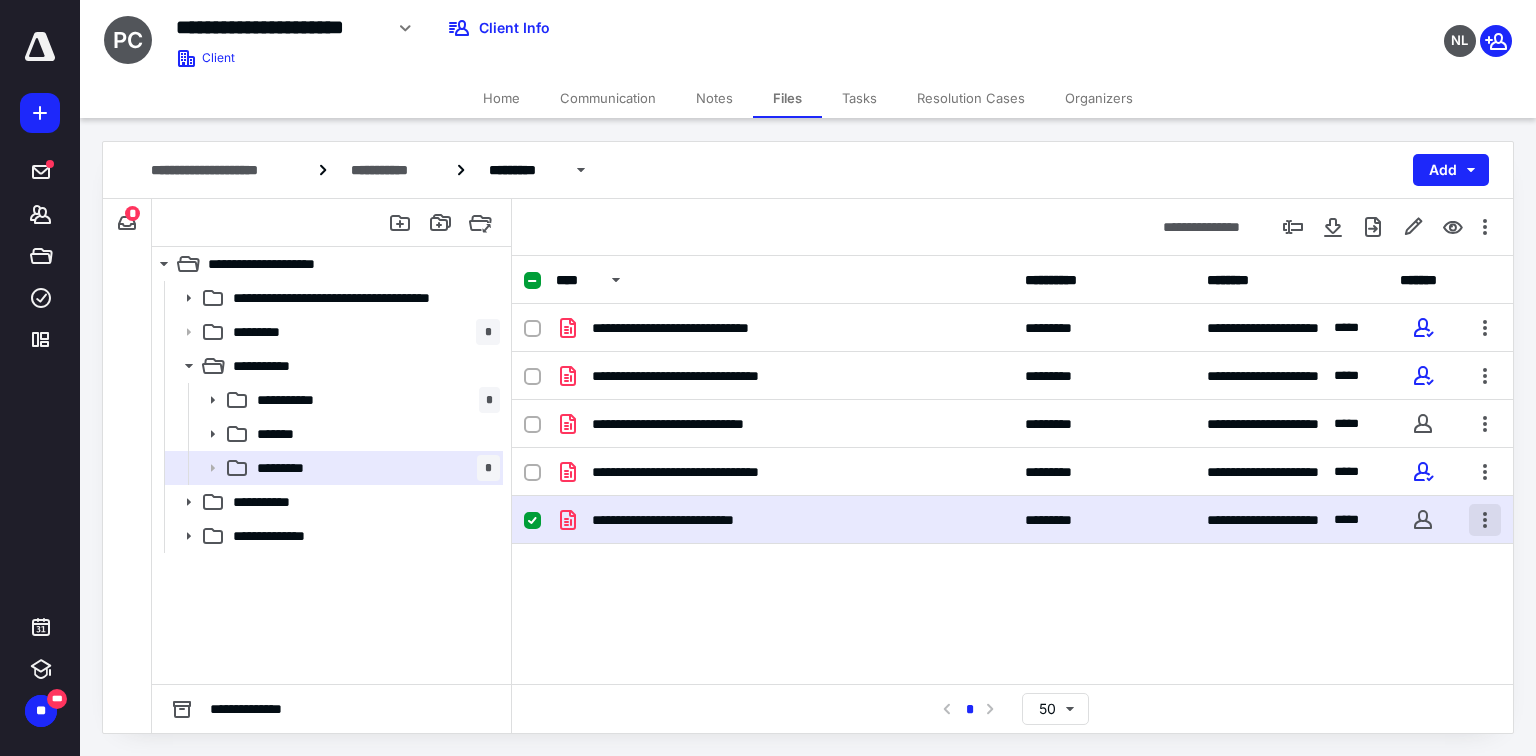 click at bounding box center [1485, 520] 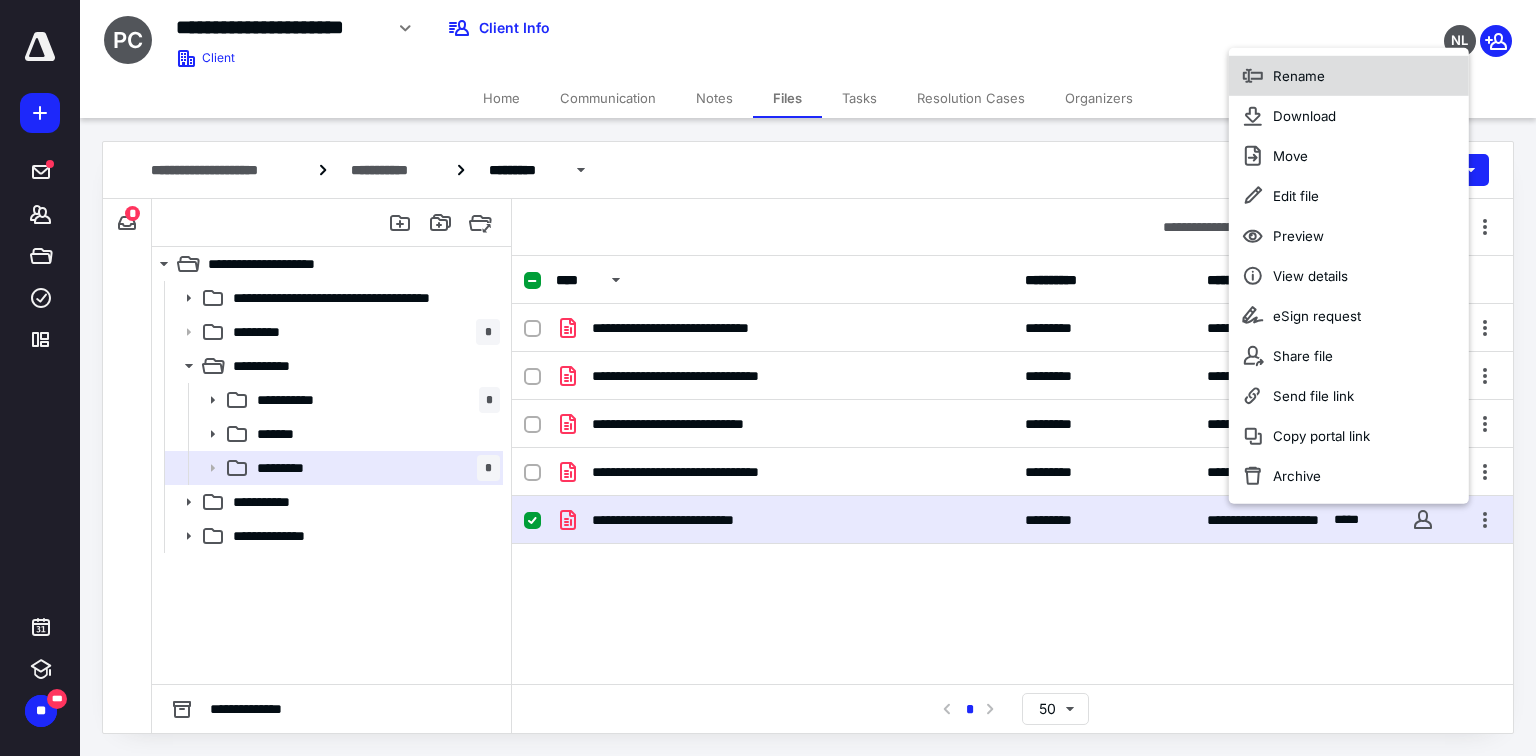 click on "Rename" at bounding box center [1299, 76] 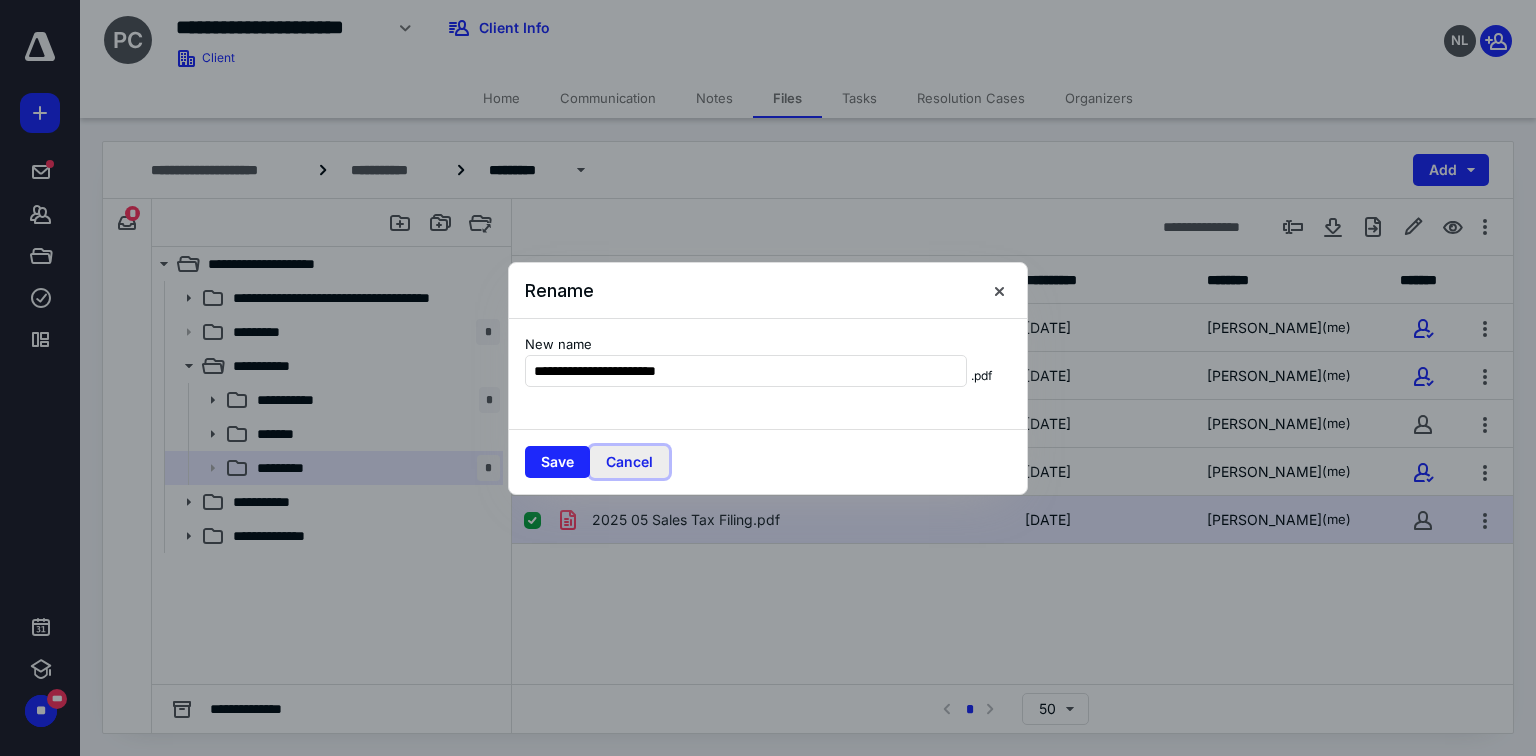 click on "Cancel" at bounding box center (629, 462) 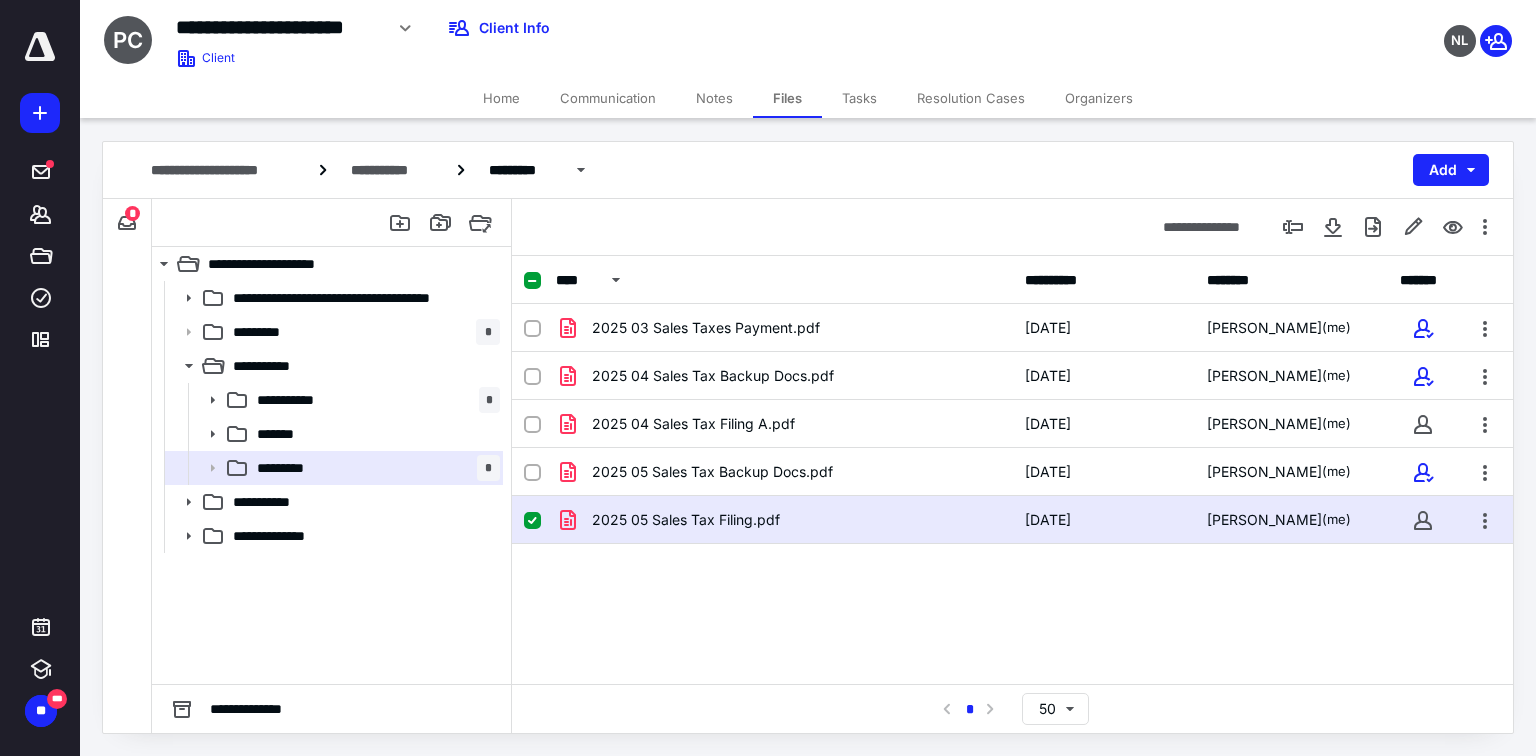 click on "2025 05 Sales Tax Filing.pdf" at bounding box center [686, 520] 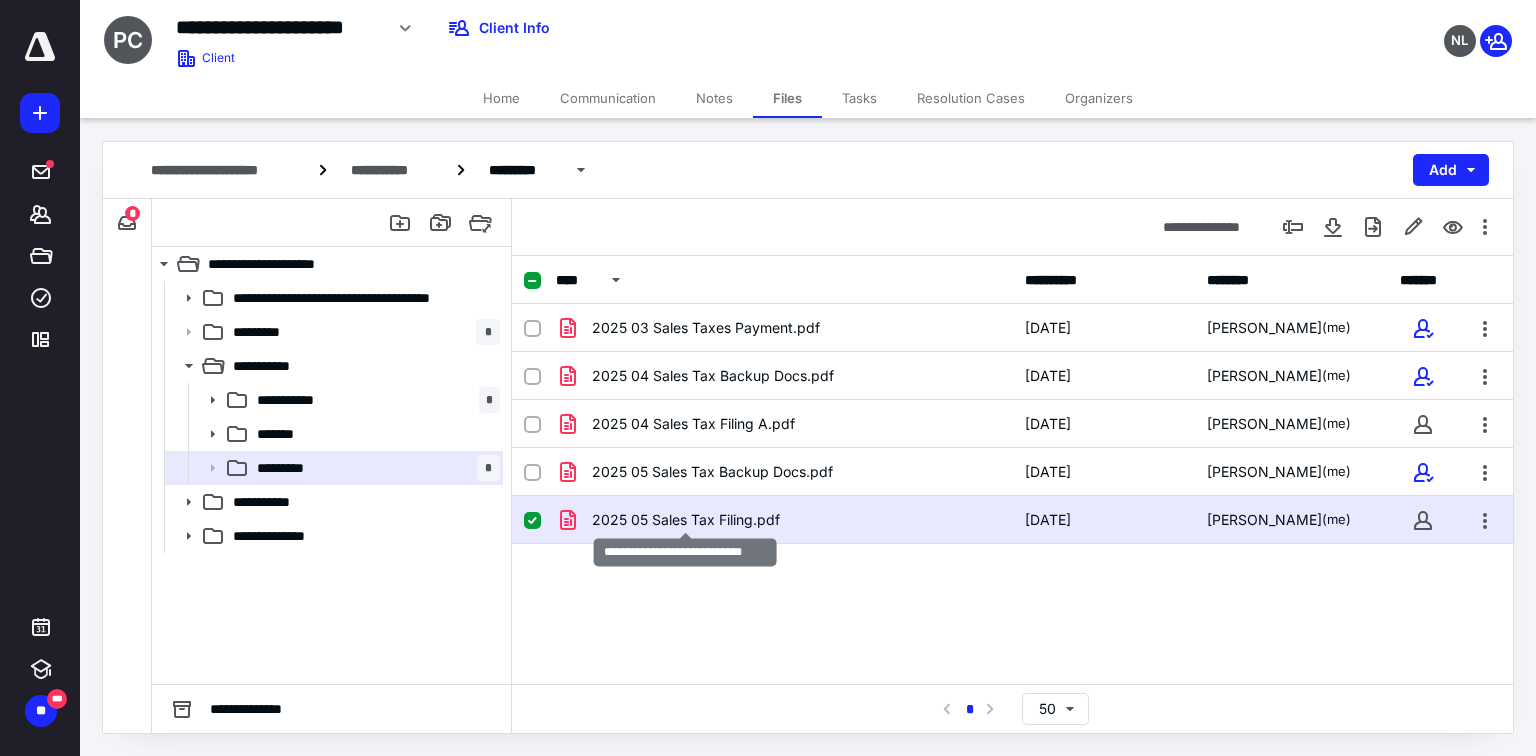 click on "2025 05 Sales Tax Filing.pdf" at bounding box center [686, 520] 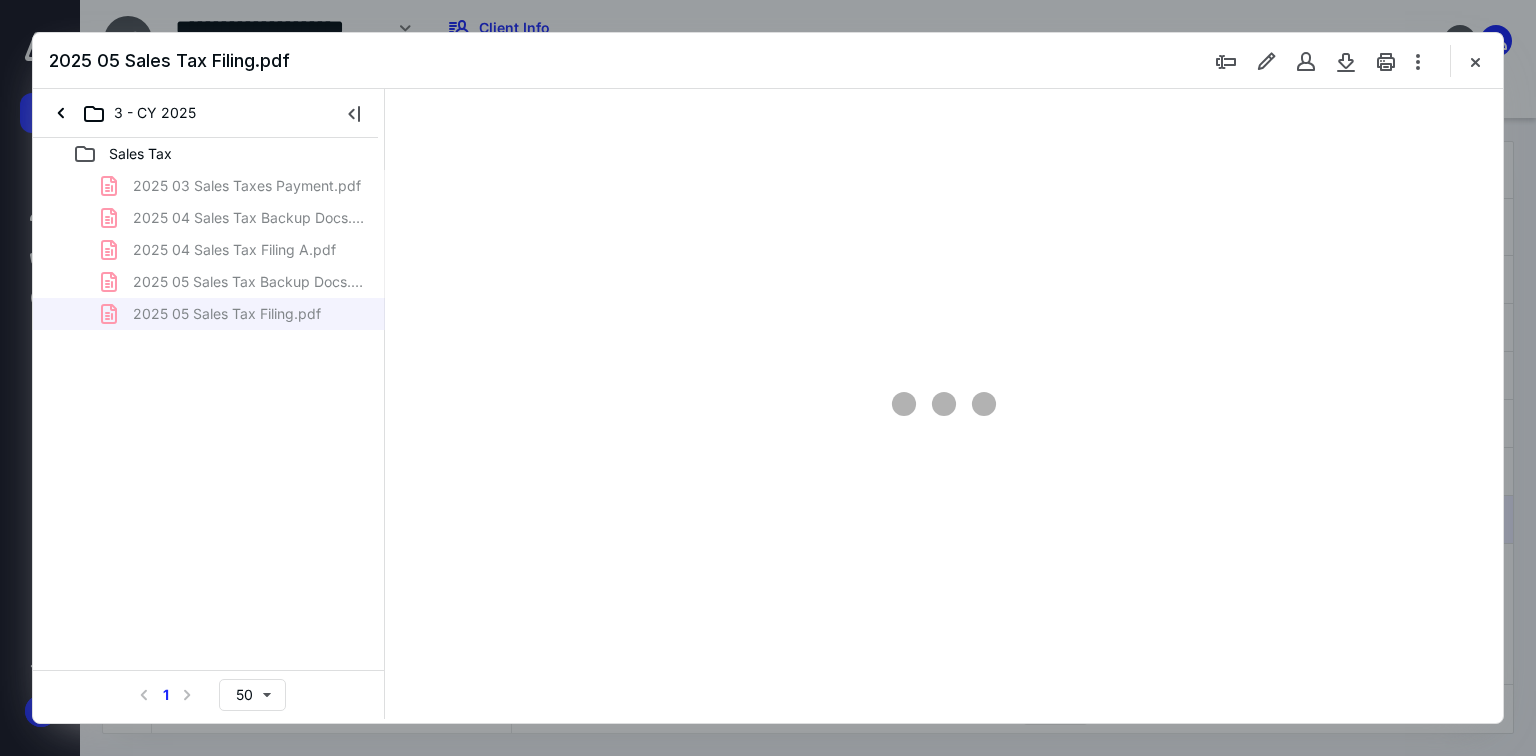 scroll, scrollTop: 0, scrollLeft: 0, axis: both 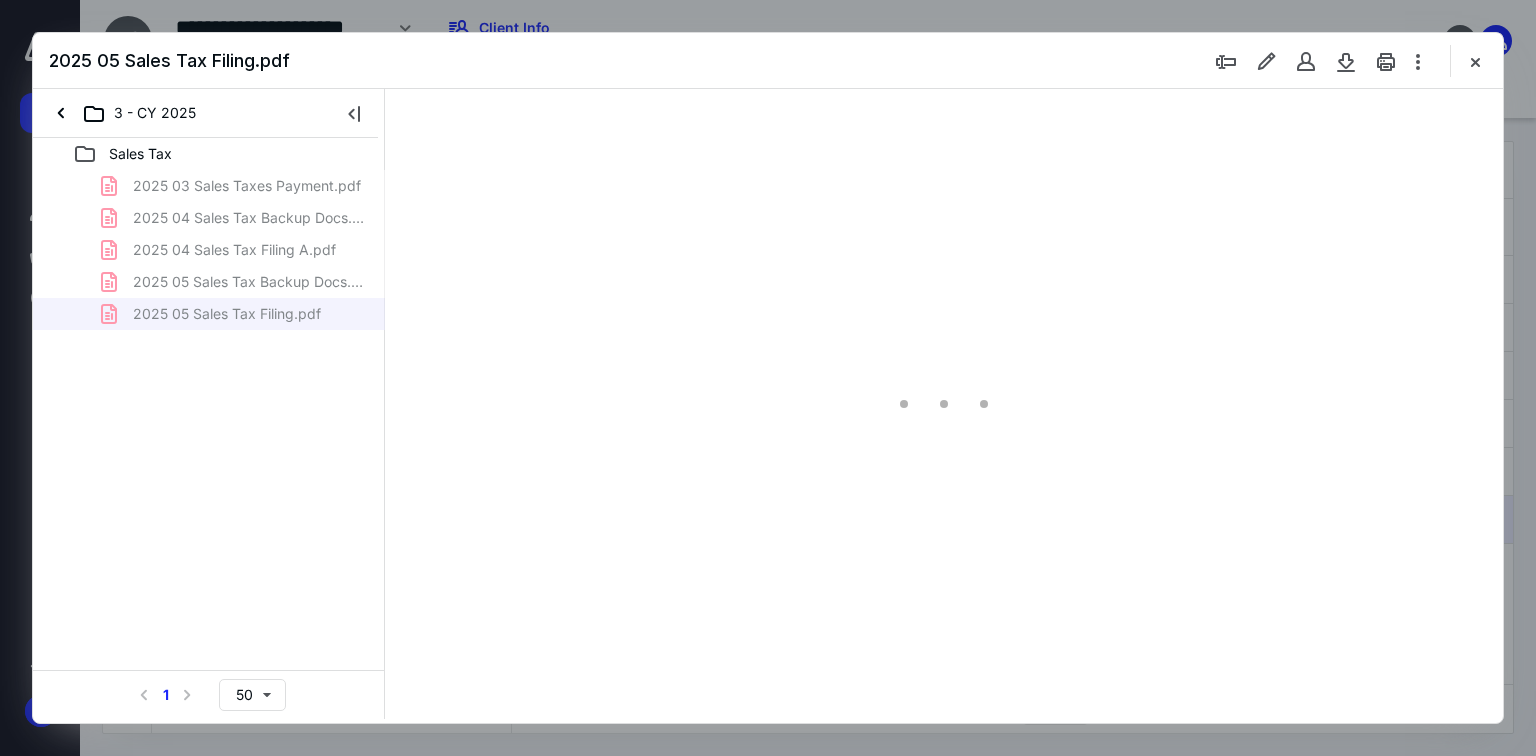 type on "70" 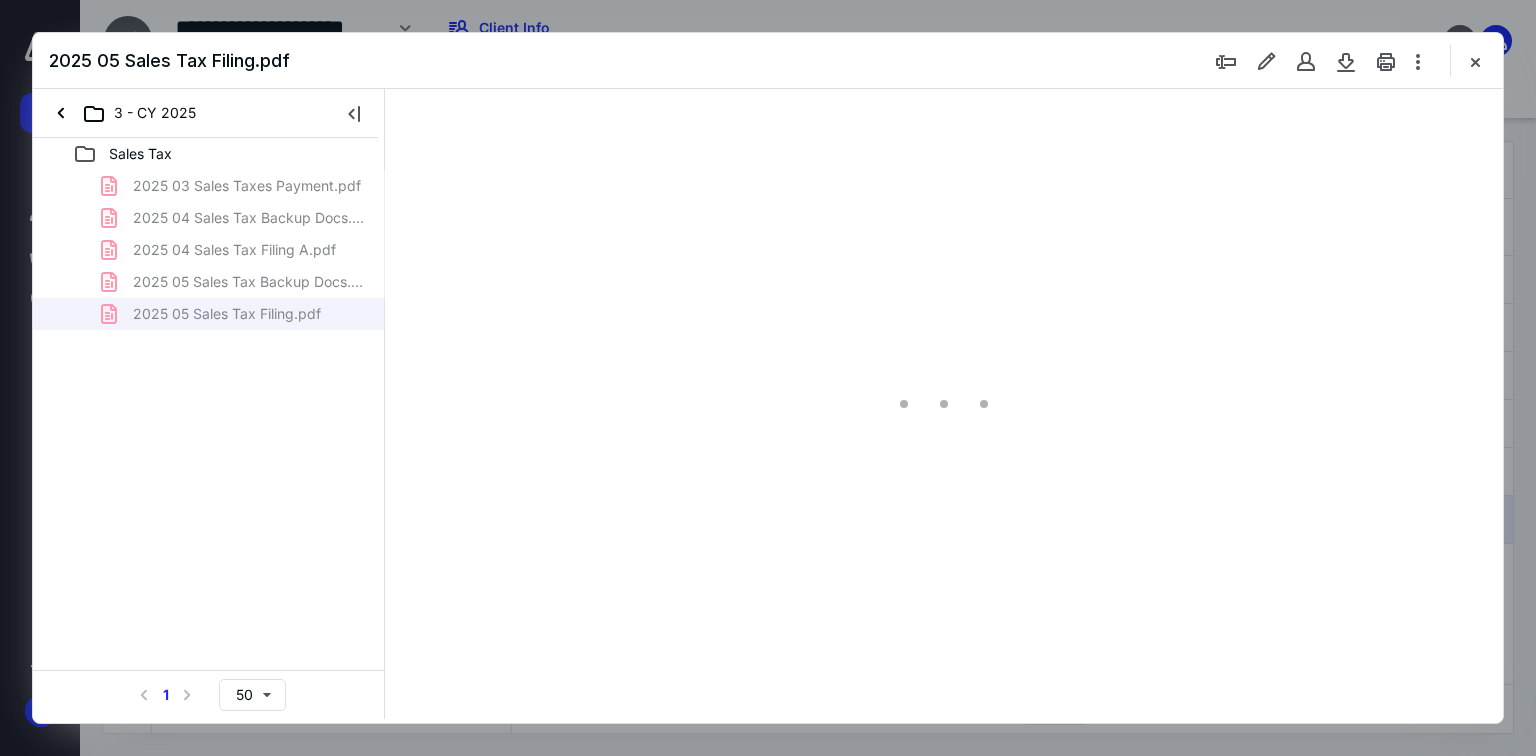 scroll, scrollTop: 79, scrollLeft: 0, axis: vertical 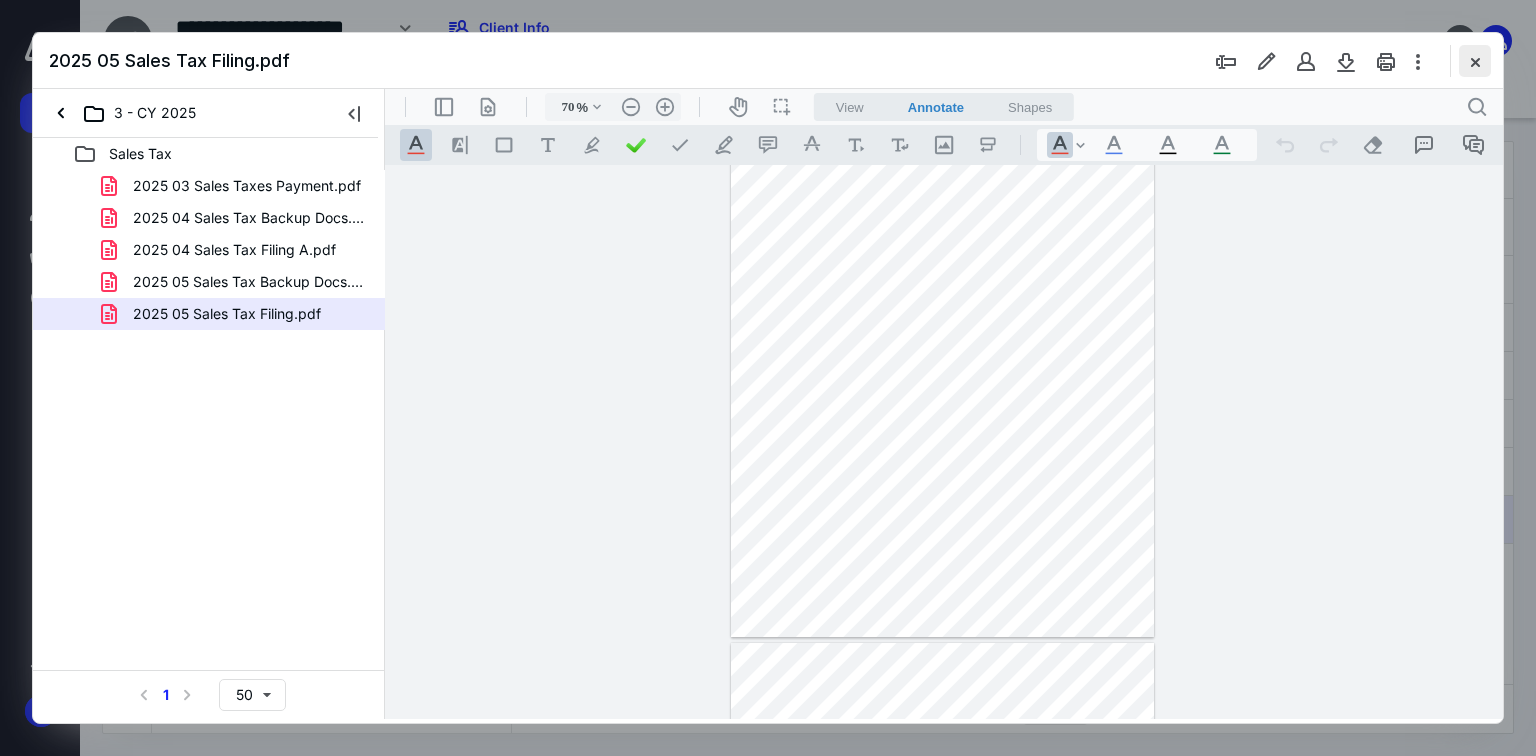 click at bounding box center [1475, 61] 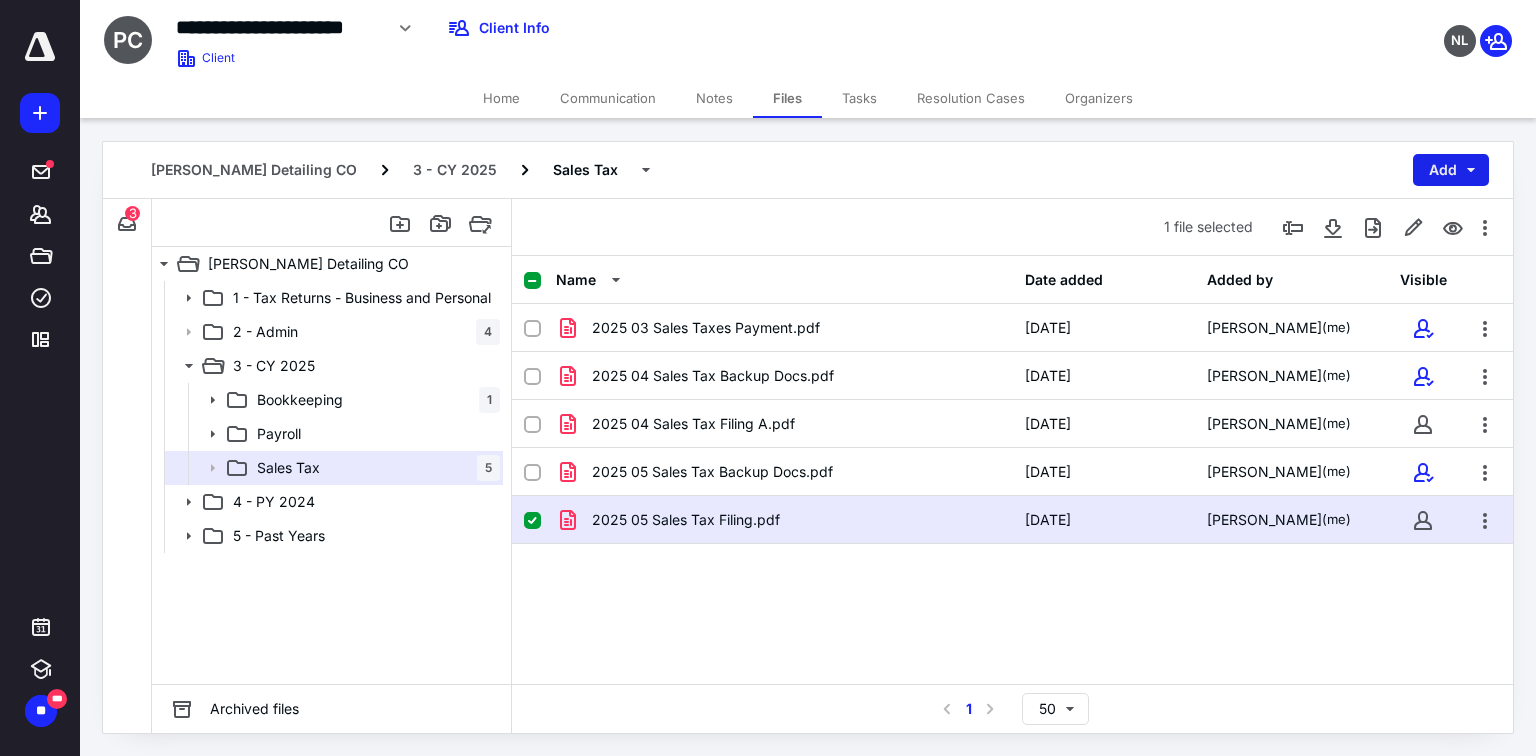 click on "Add" at bounding box center [1451, 170] 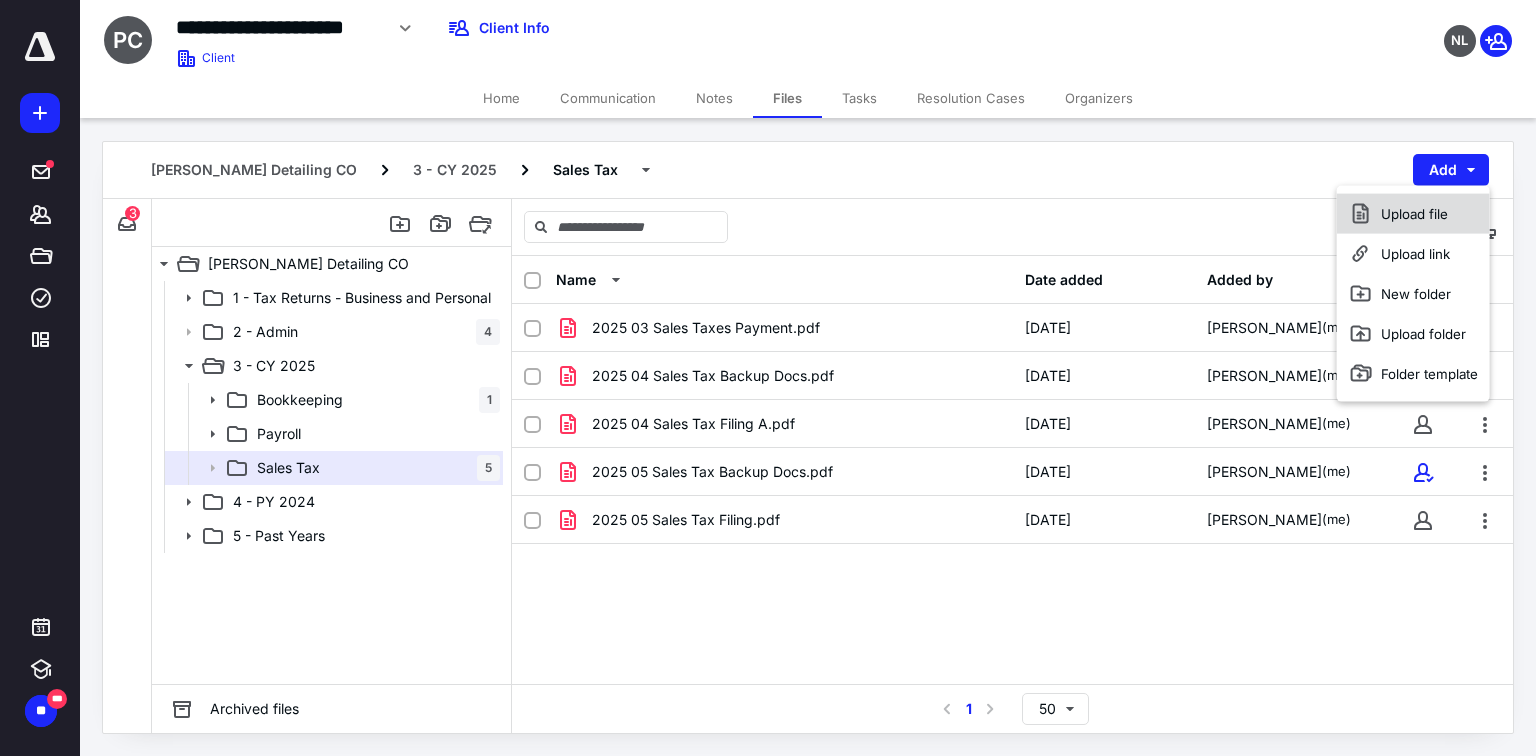 click on "Upload file" at bounding box center (1413, 214) 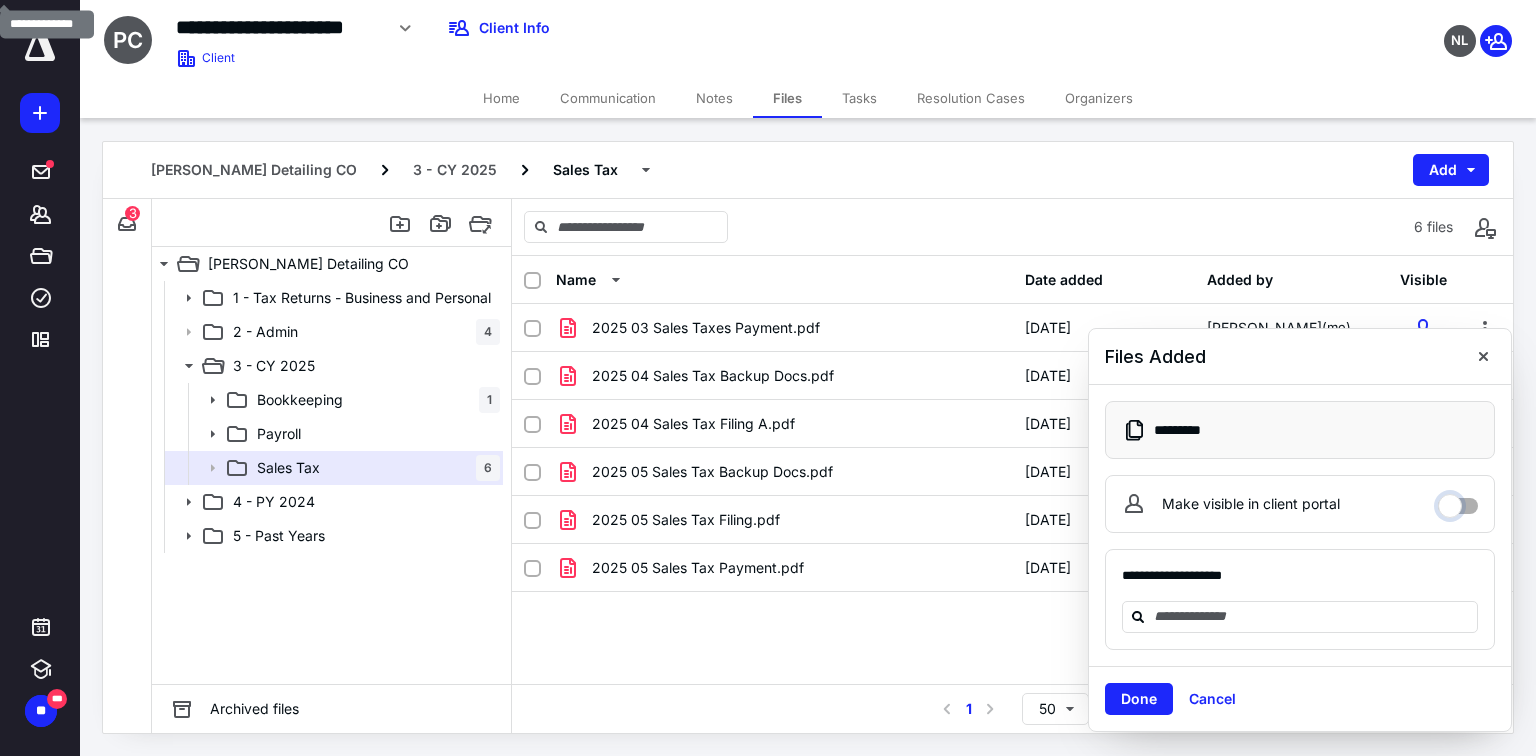 click on "Make visible in client portal" at bounding box center [1458, 501] 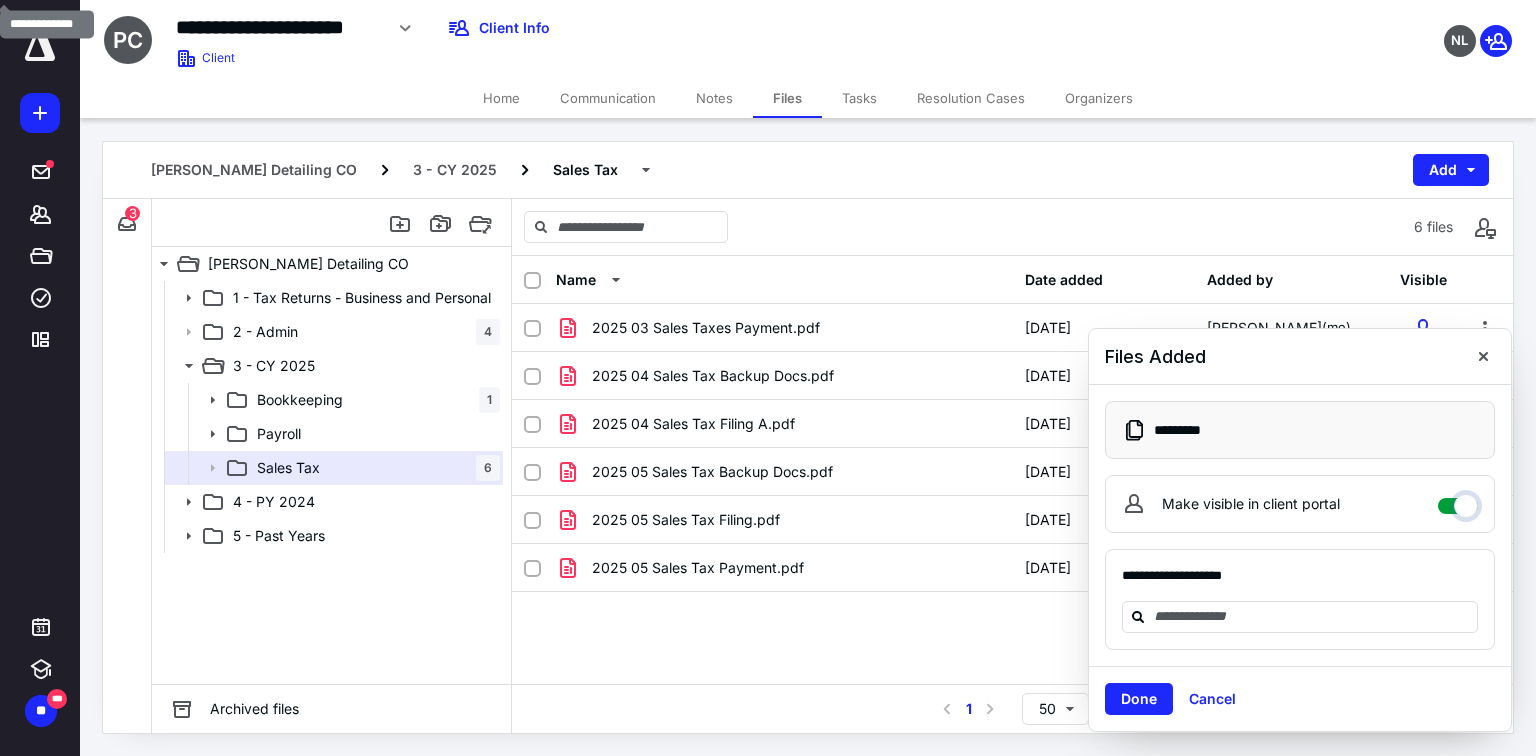 checkbox on "****" 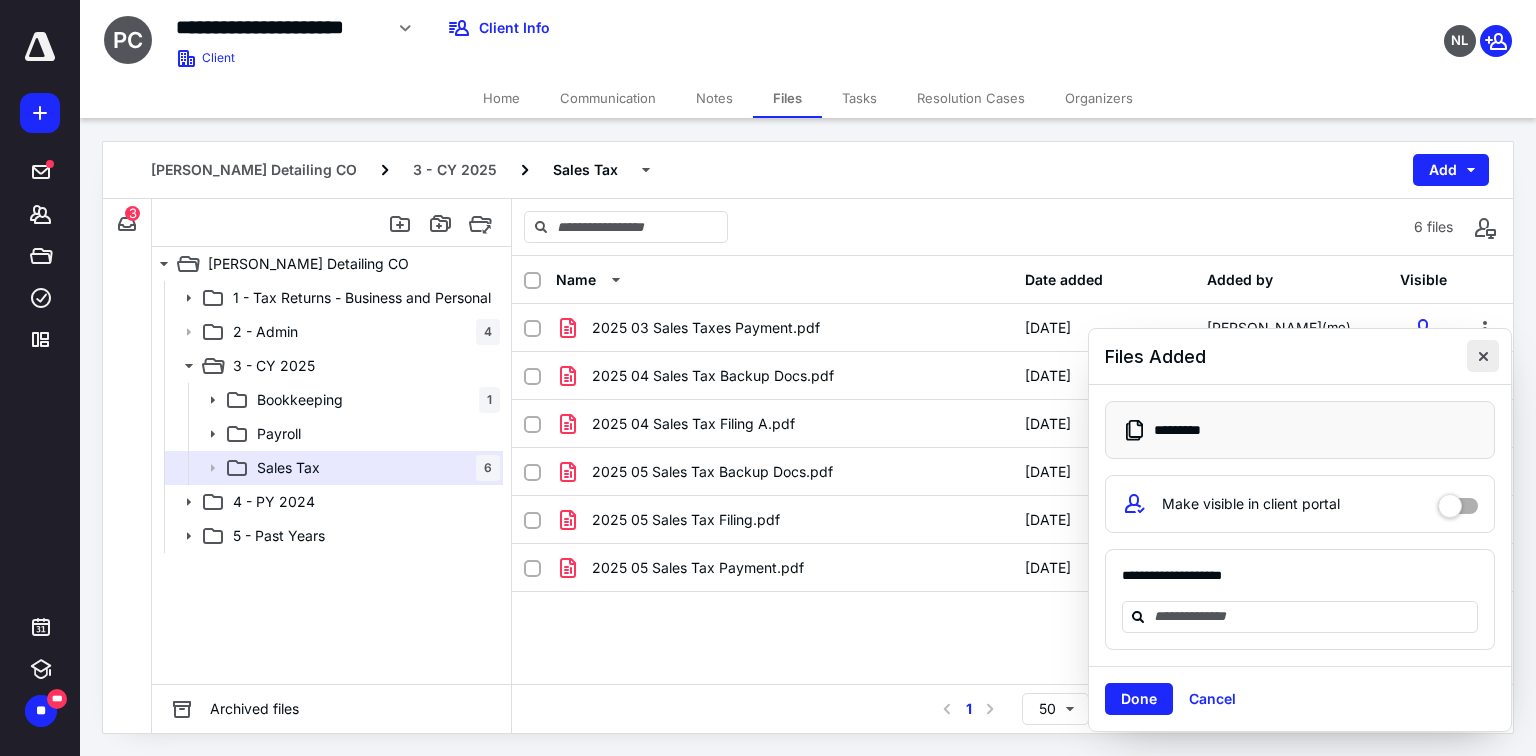 click at bounding box center (1483, 356) 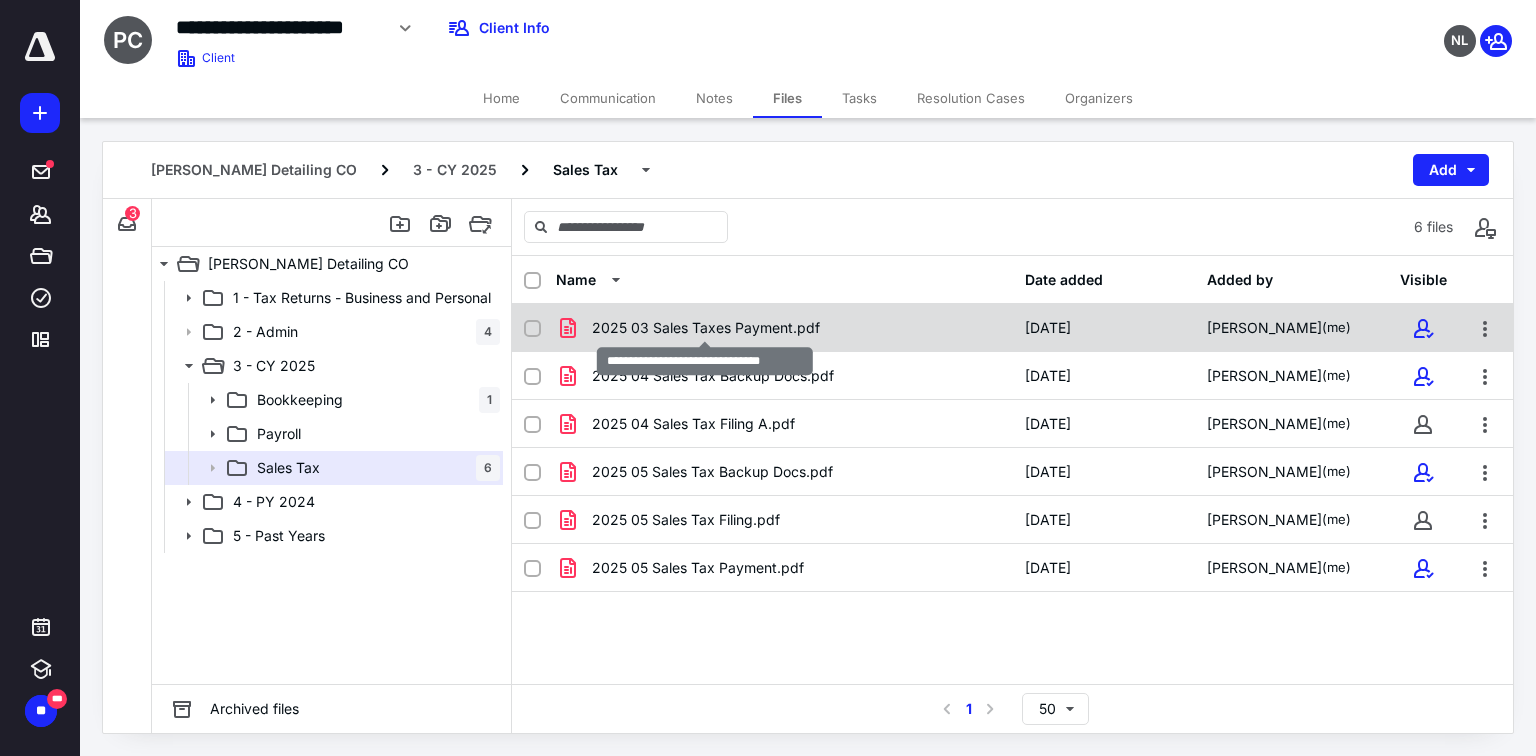 click on "2025 03 Sales Taxes Payment.pdf" at bounding box center (706, 328) 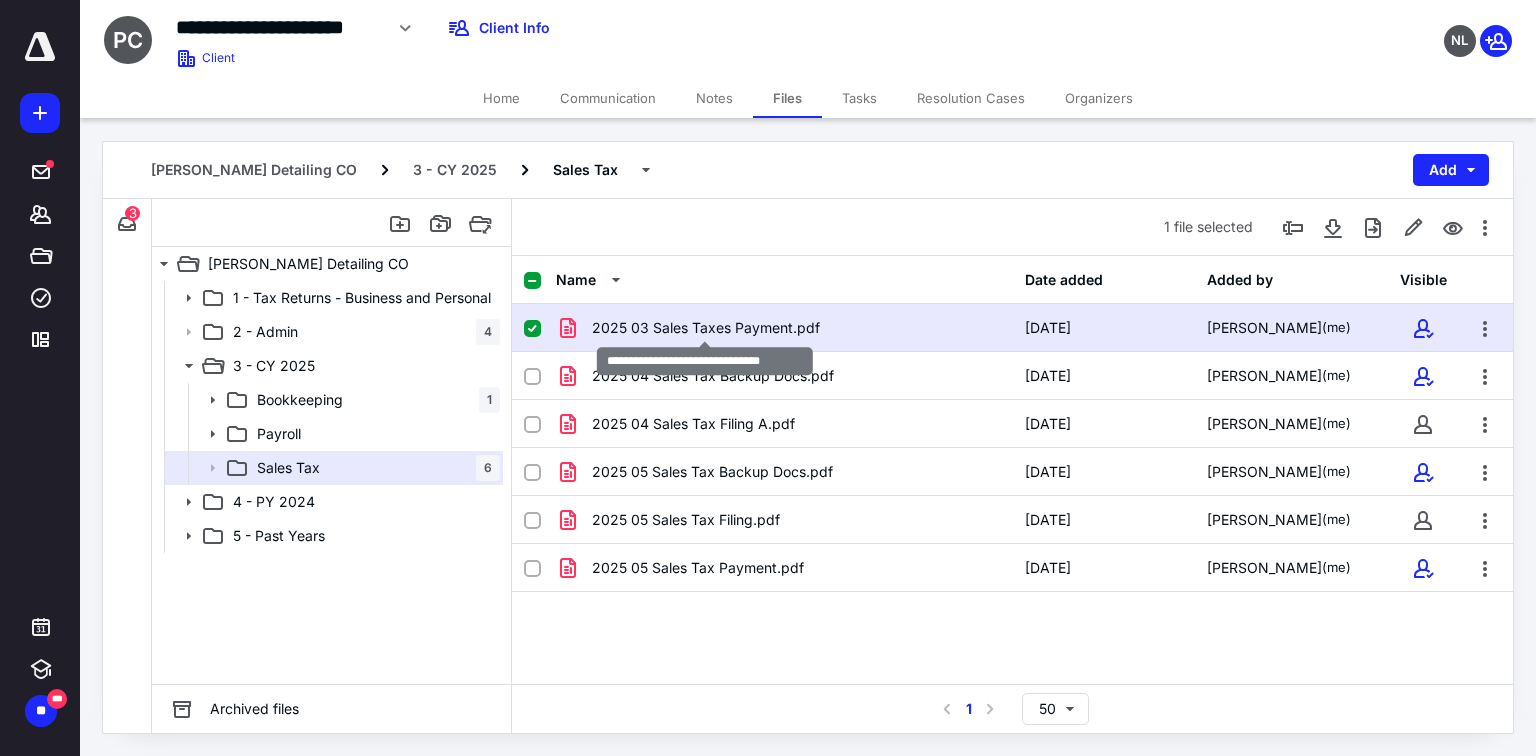 click on "2025 03 Sales Taxes Payment.pdf" at bounding box center (706, 328) 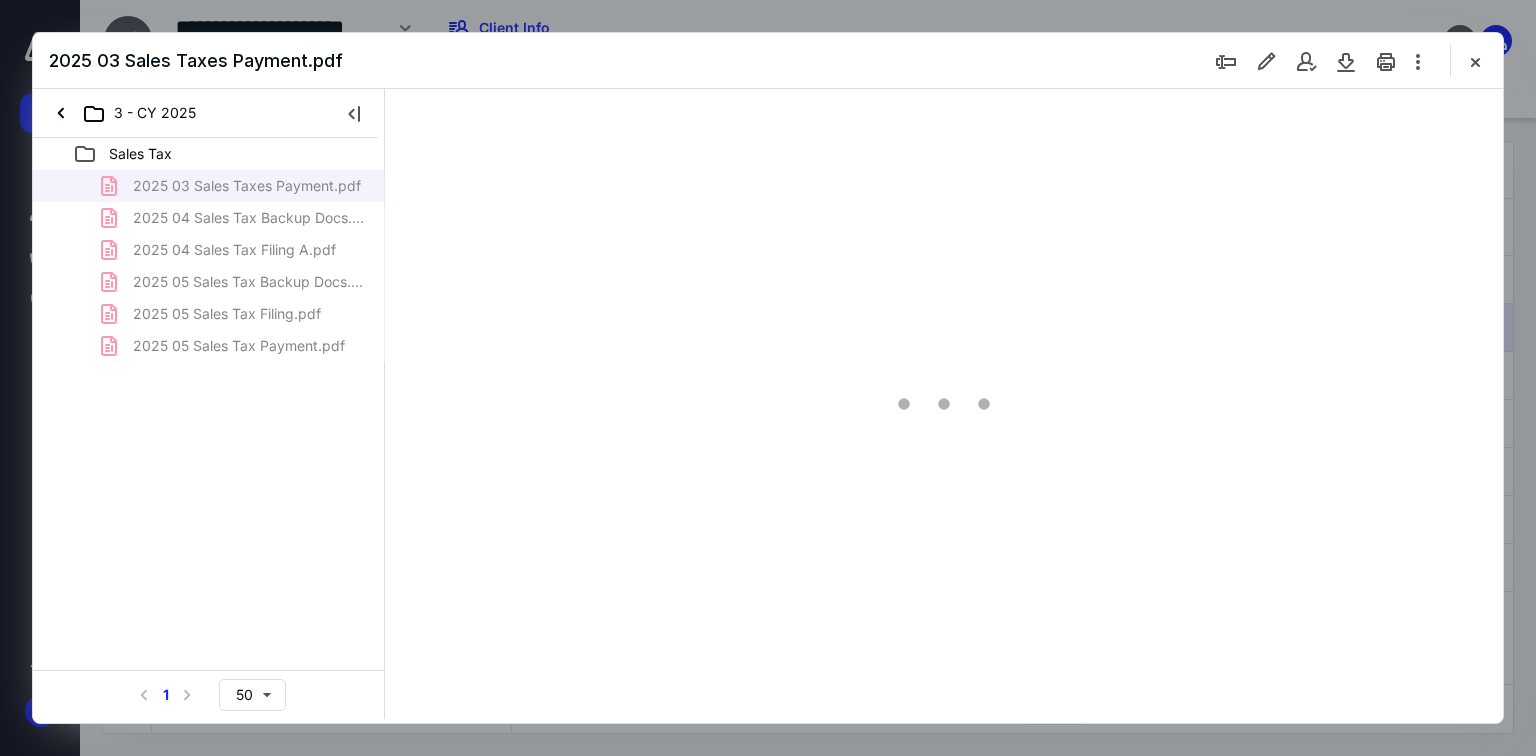 scroll, scrollTop: 0, scrollLeft: 0, axis: both 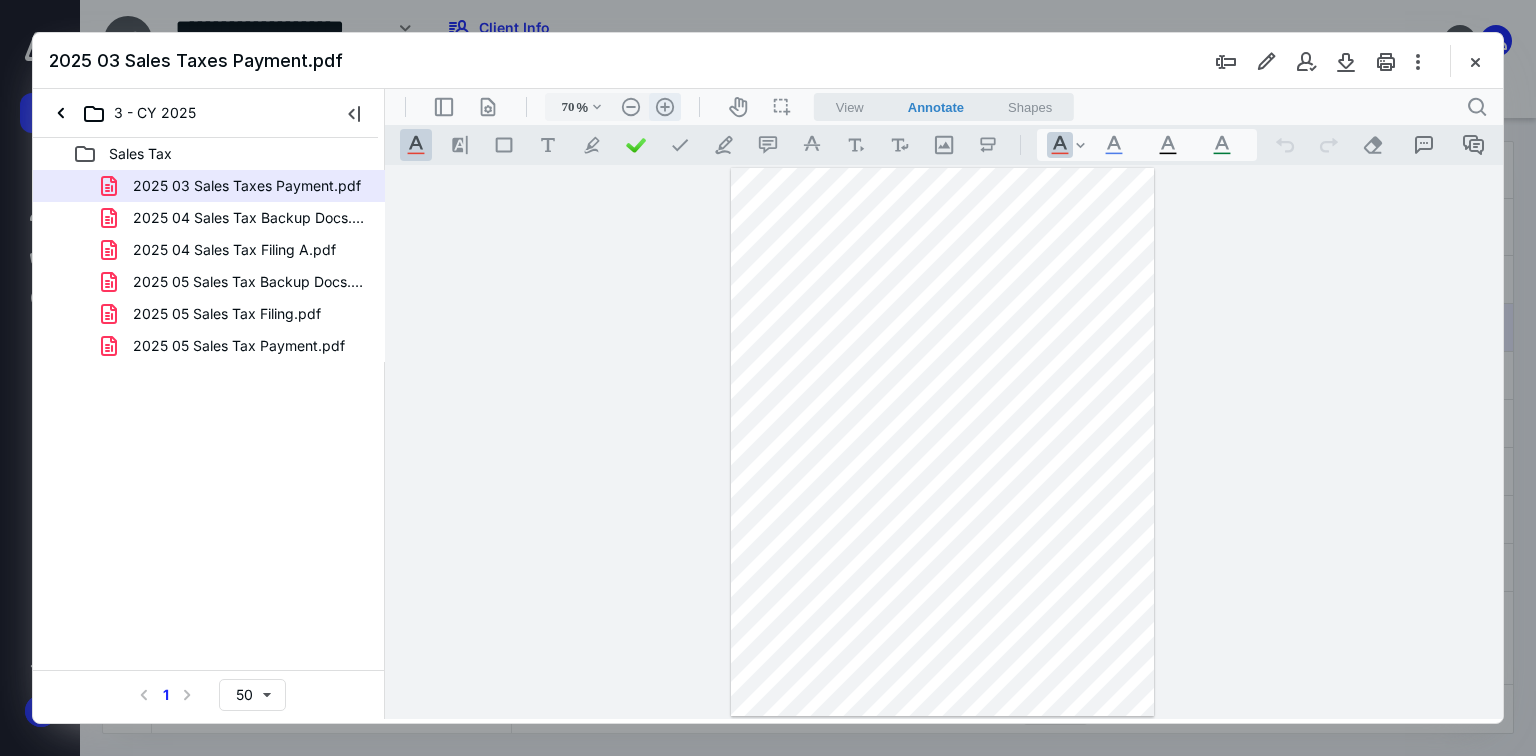 click on ".cls-1{fill:#abb0c4;} icon - header - zoom - in - line" at bounding box center (665, 107) 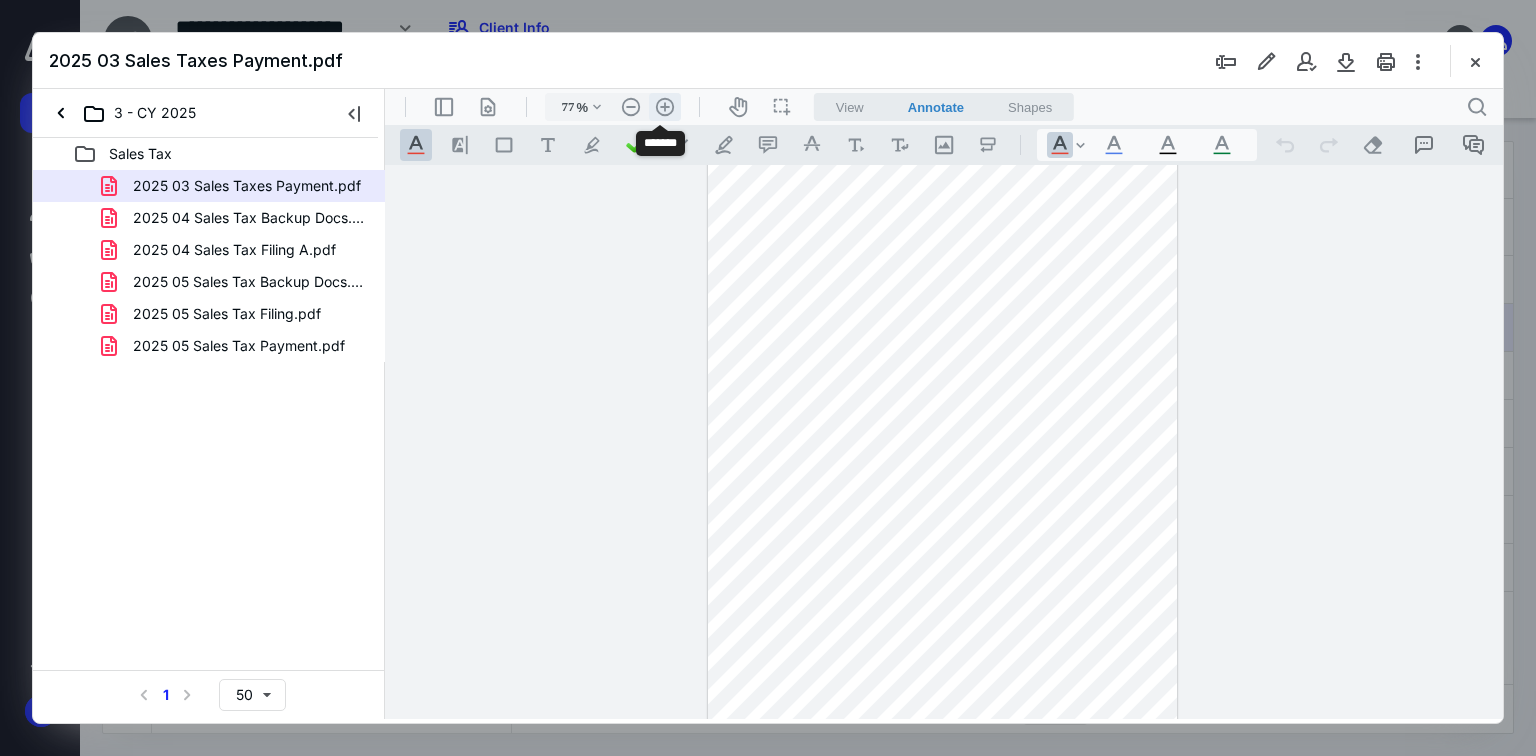 click on ".cls-1{fill:#abb0c4;} icon - header - zoom - in - line" at bounding box center [665, 107] 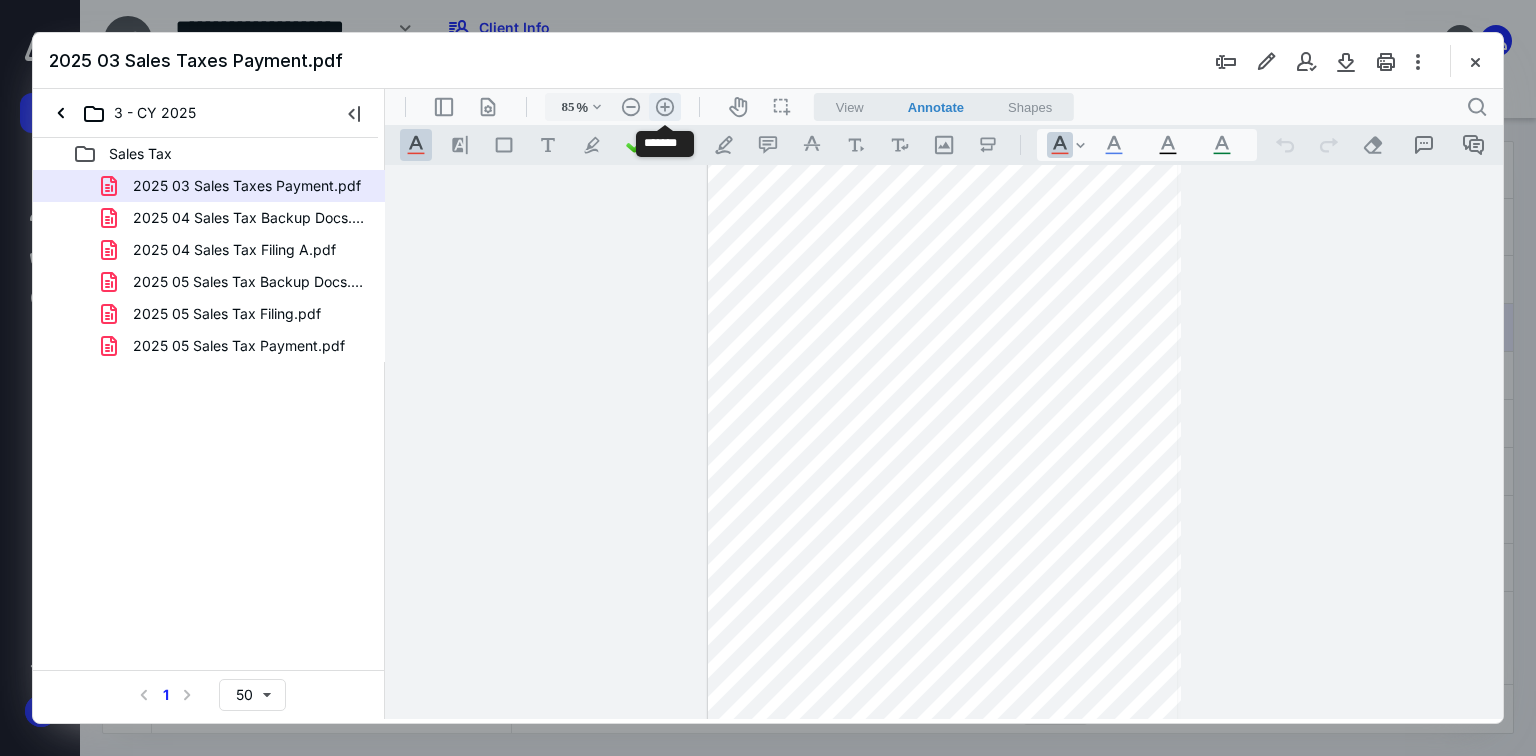 click on ".cls-1{fill:#abb0c4;} icon - header - zoom - in - line" at bounding box center (665, 107) 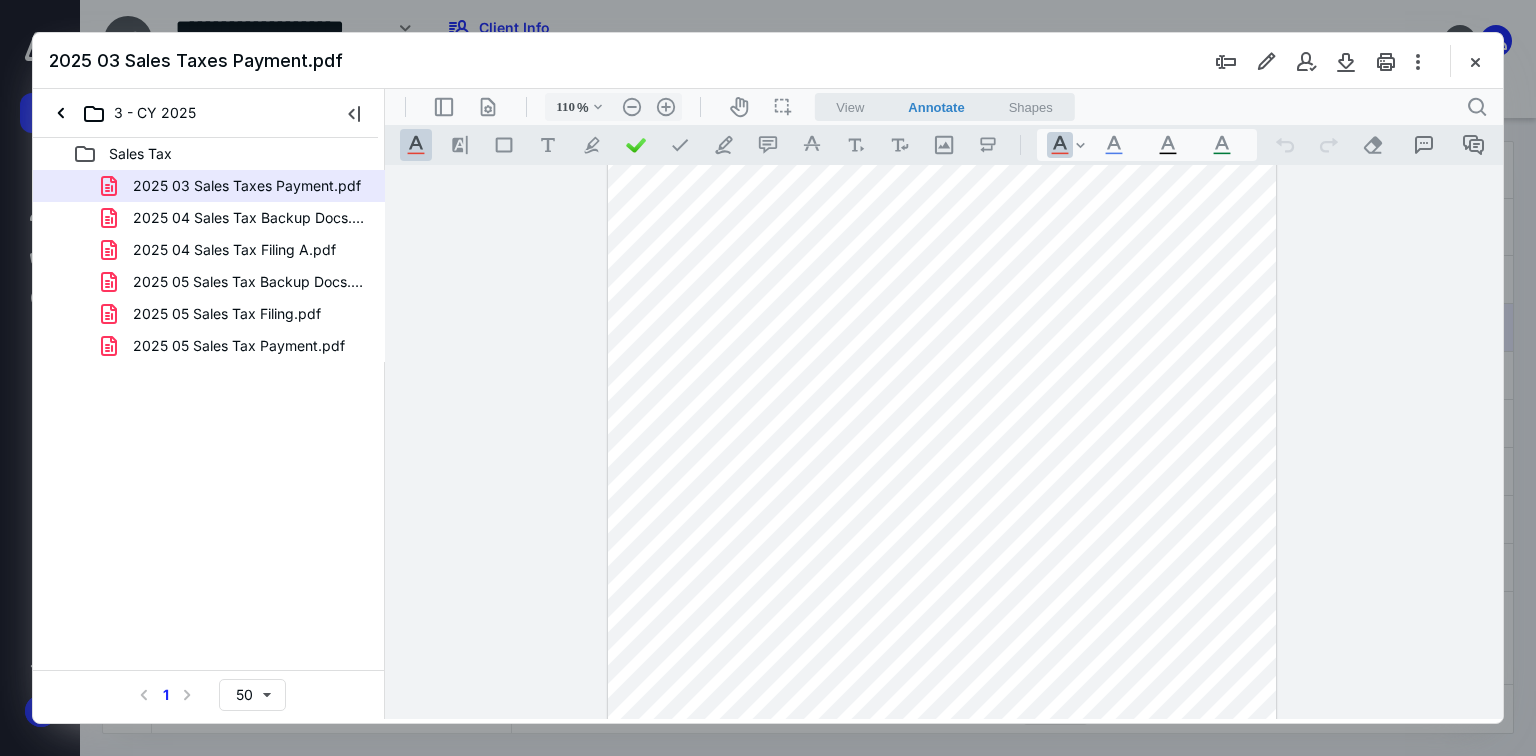scroll, scrollTop: 0, scrollLeft: 0, axis: both 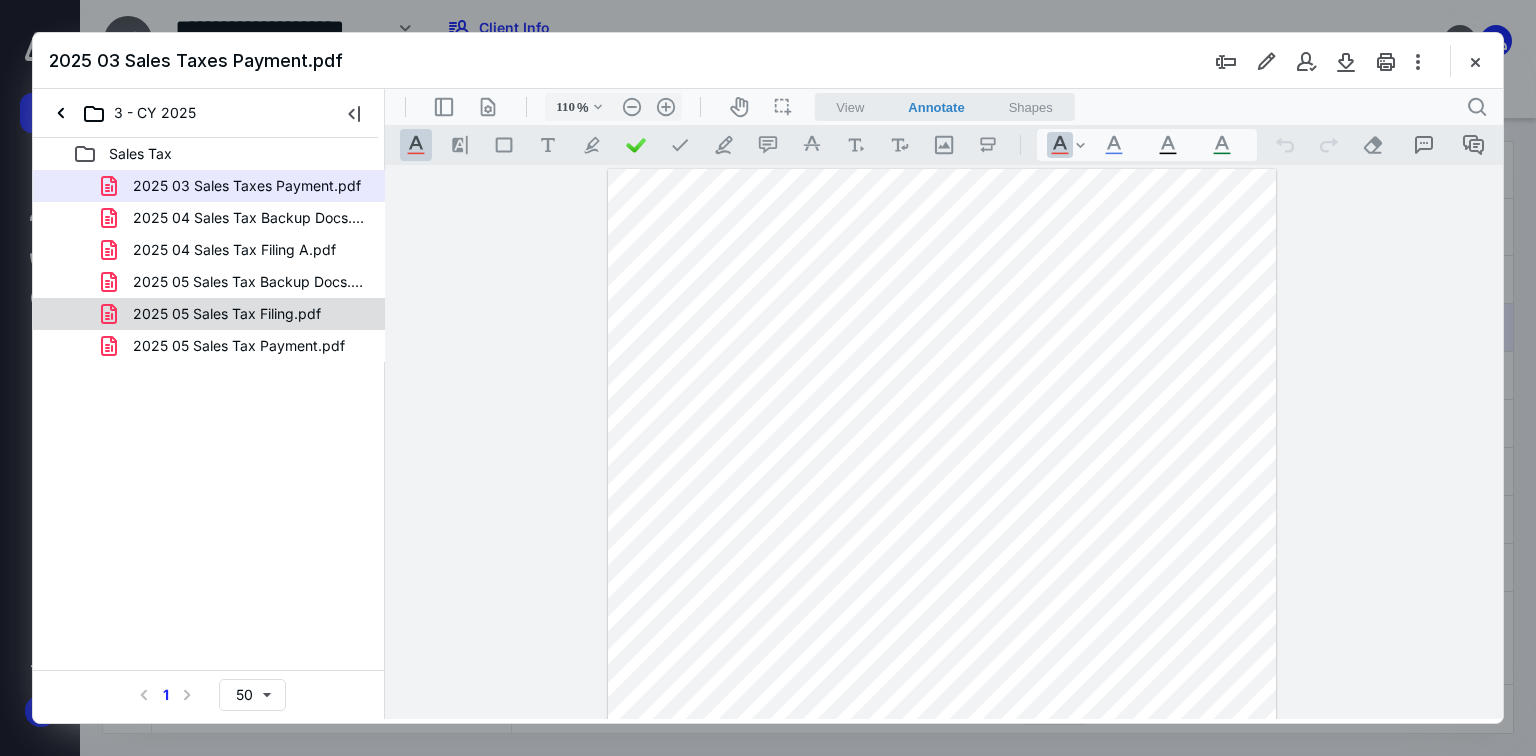 click on "2025 05 Sales Tax Filing.pdf" at bounding box center (237, 314) 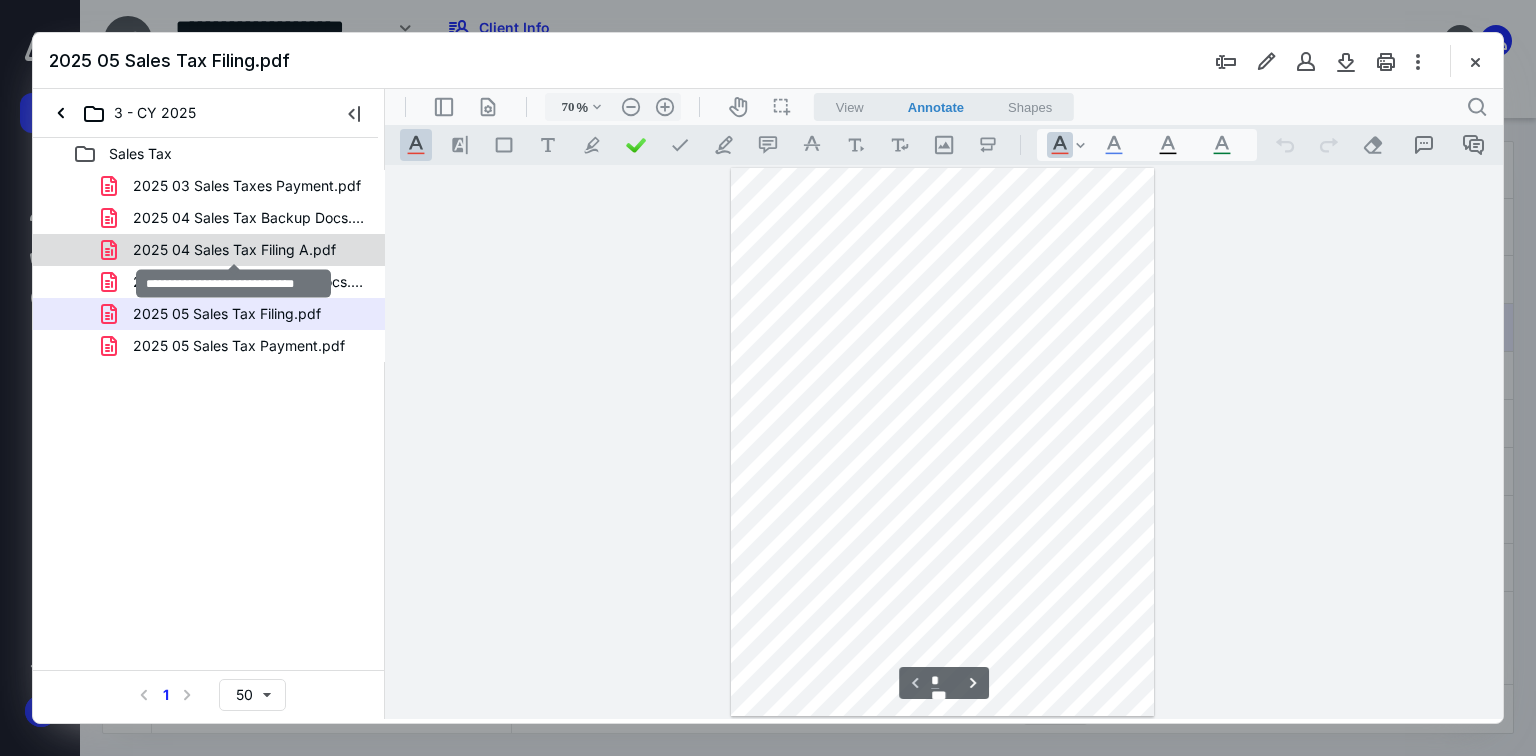 click on "2025 04 Sales Tax Filing A.pdf" at bounding box center (234, 250) 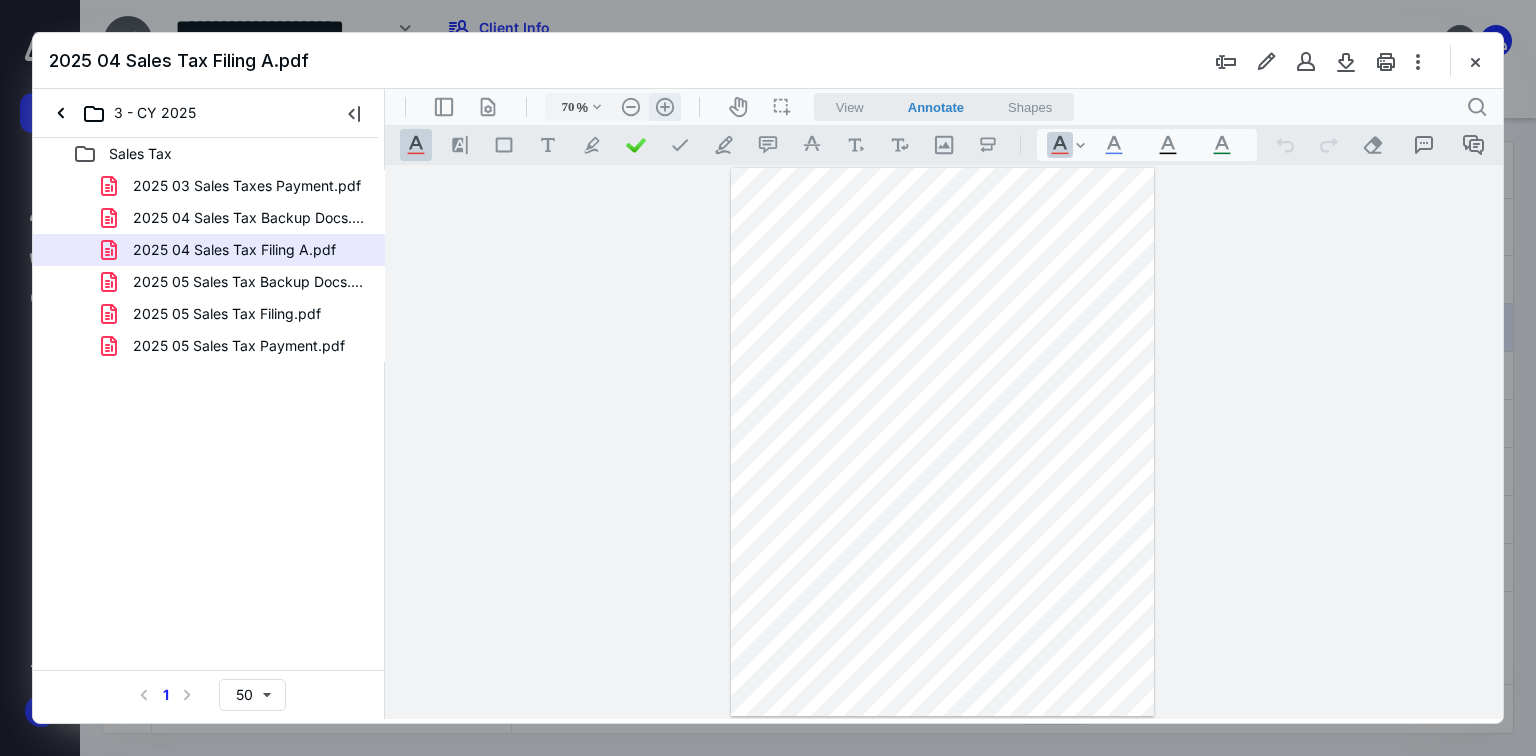 click on ".cls-1{fill:#abb0c4;} icon - header - zoom - in - line" at bounding box center (665, 107) 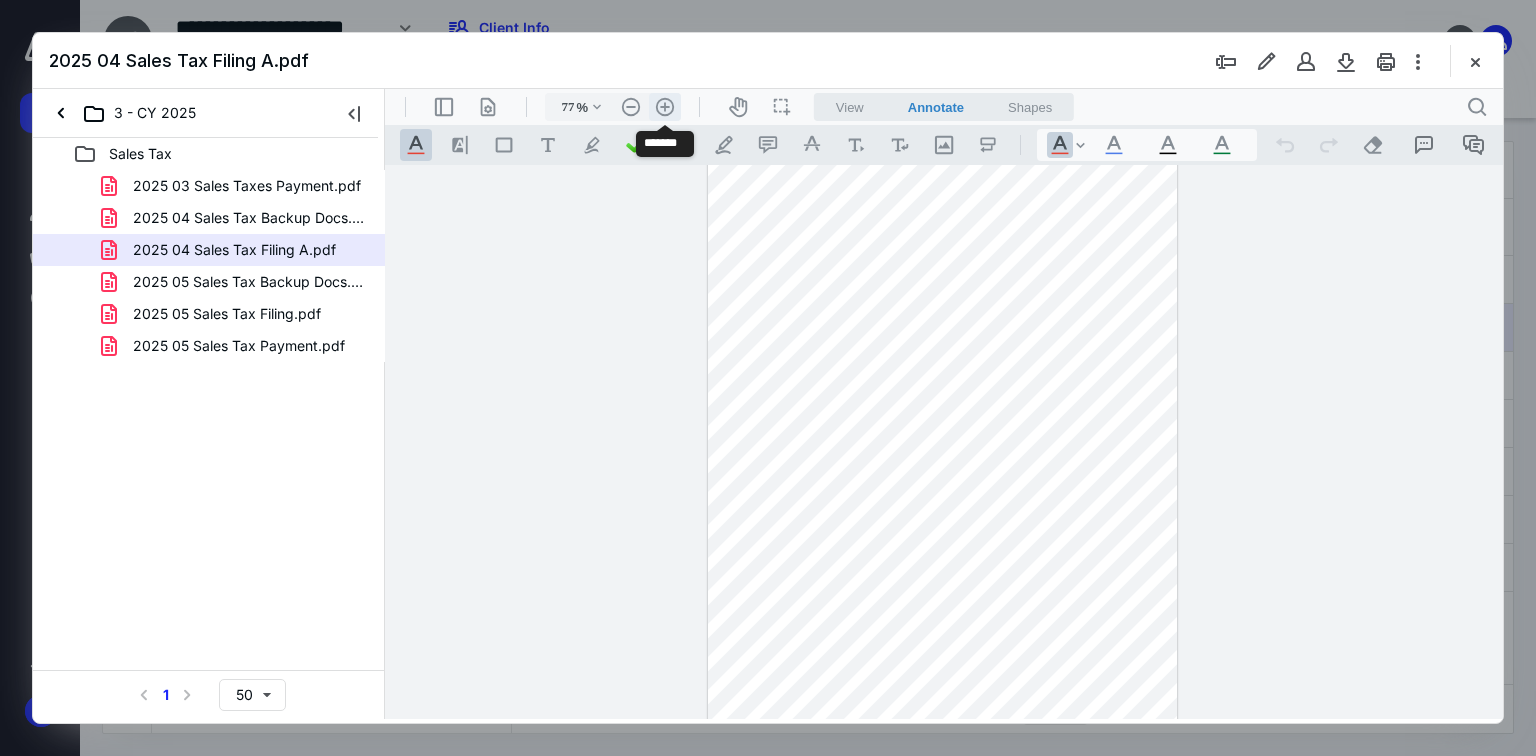 click on ".cls-1{fill:#abb0c4;} icon - header - zoom - in - line" at bounding box center [665, 107] 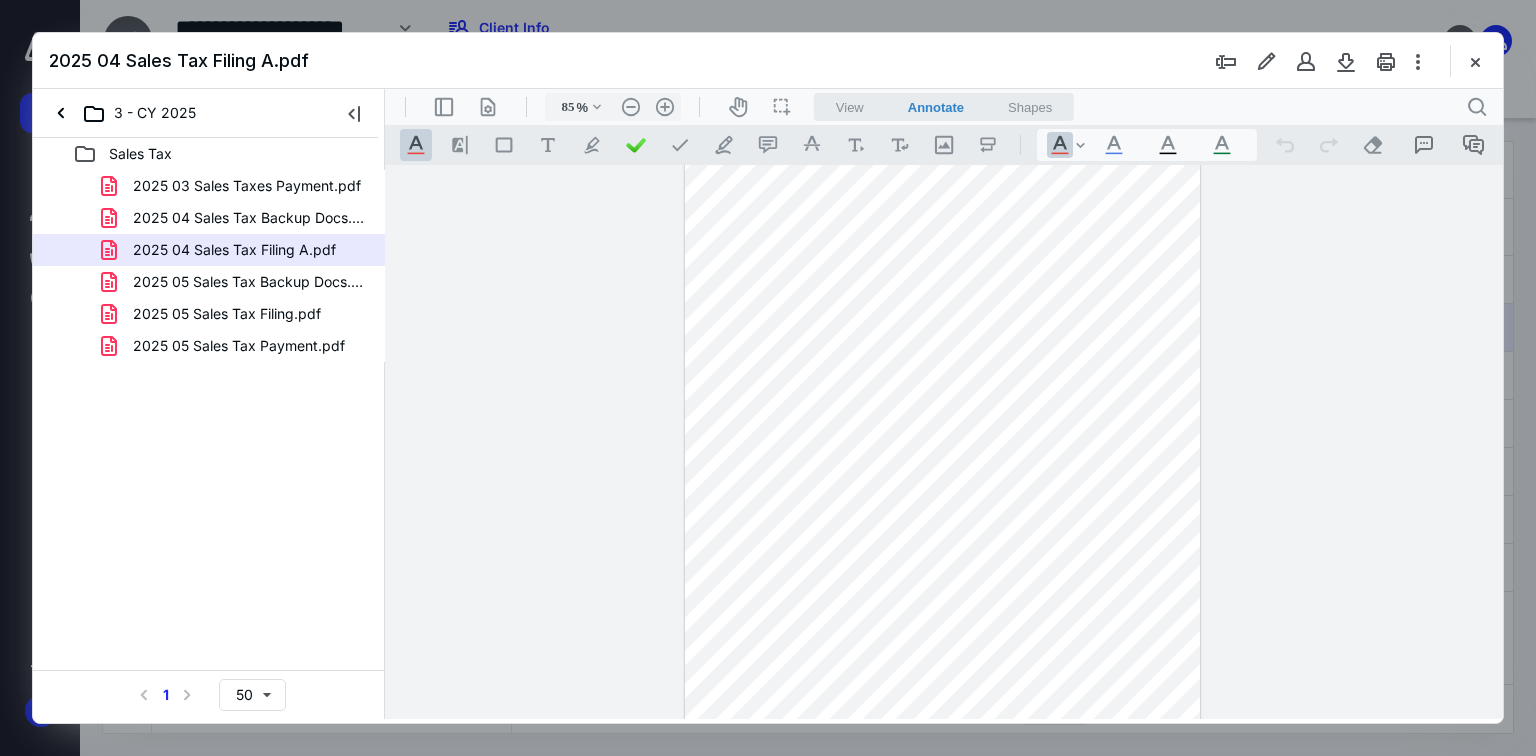 scroll, scrollTop: 118, scrollLeft: 0, axis: vertical 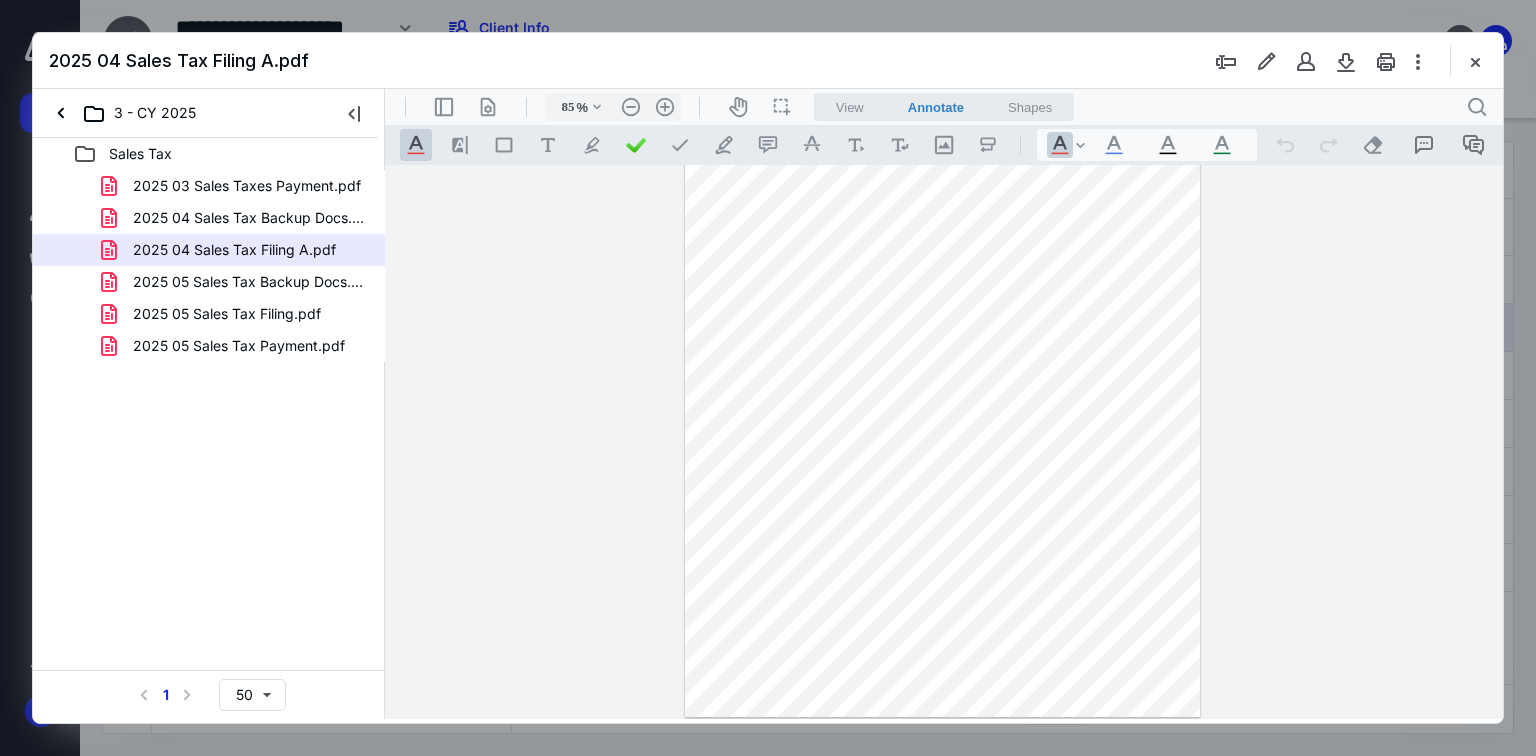 drag, startPoint x: 1468, startPoint y: 60, endPoint x: 1477, endPoint y: 76, distance: 18.35756 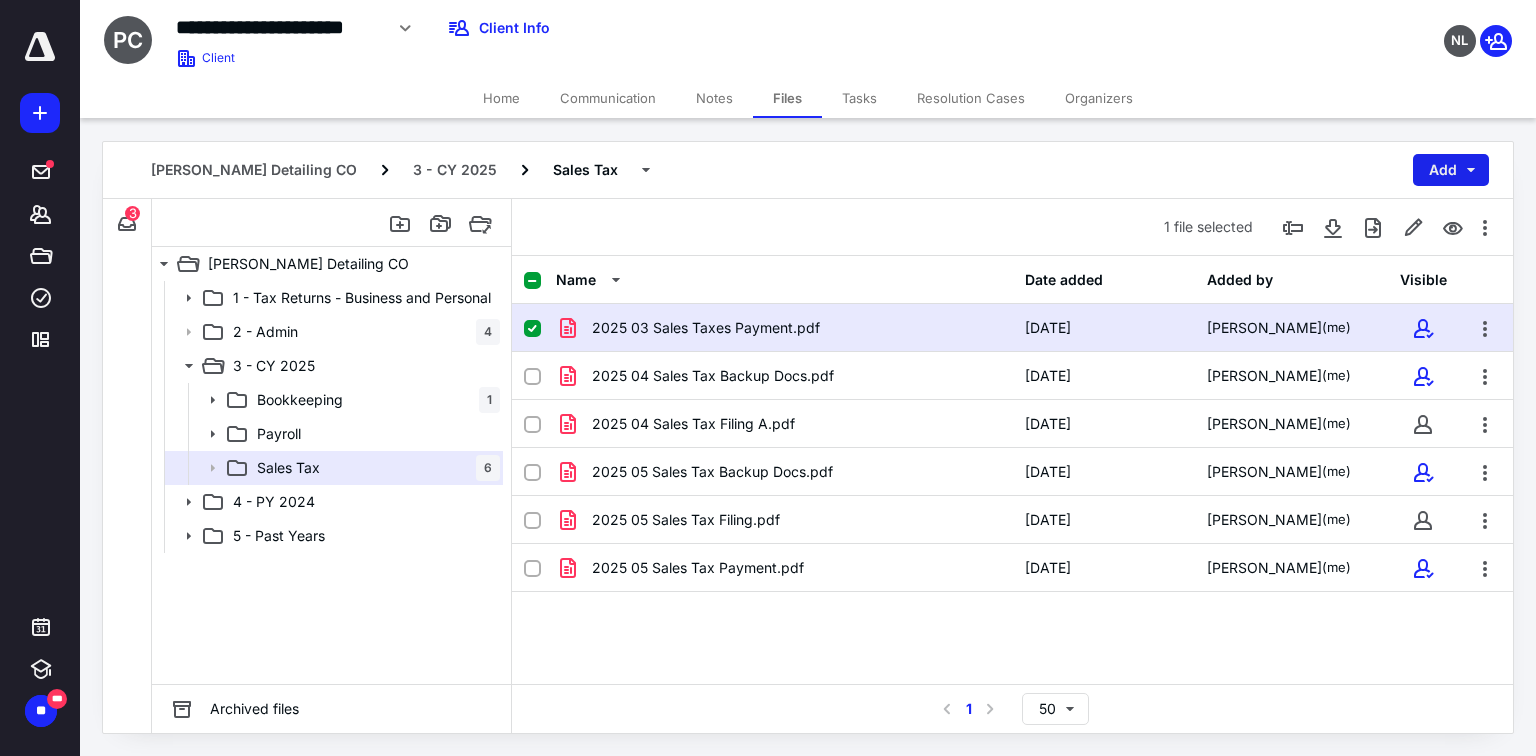 click on "Add" at bounding box center (1451, 170) 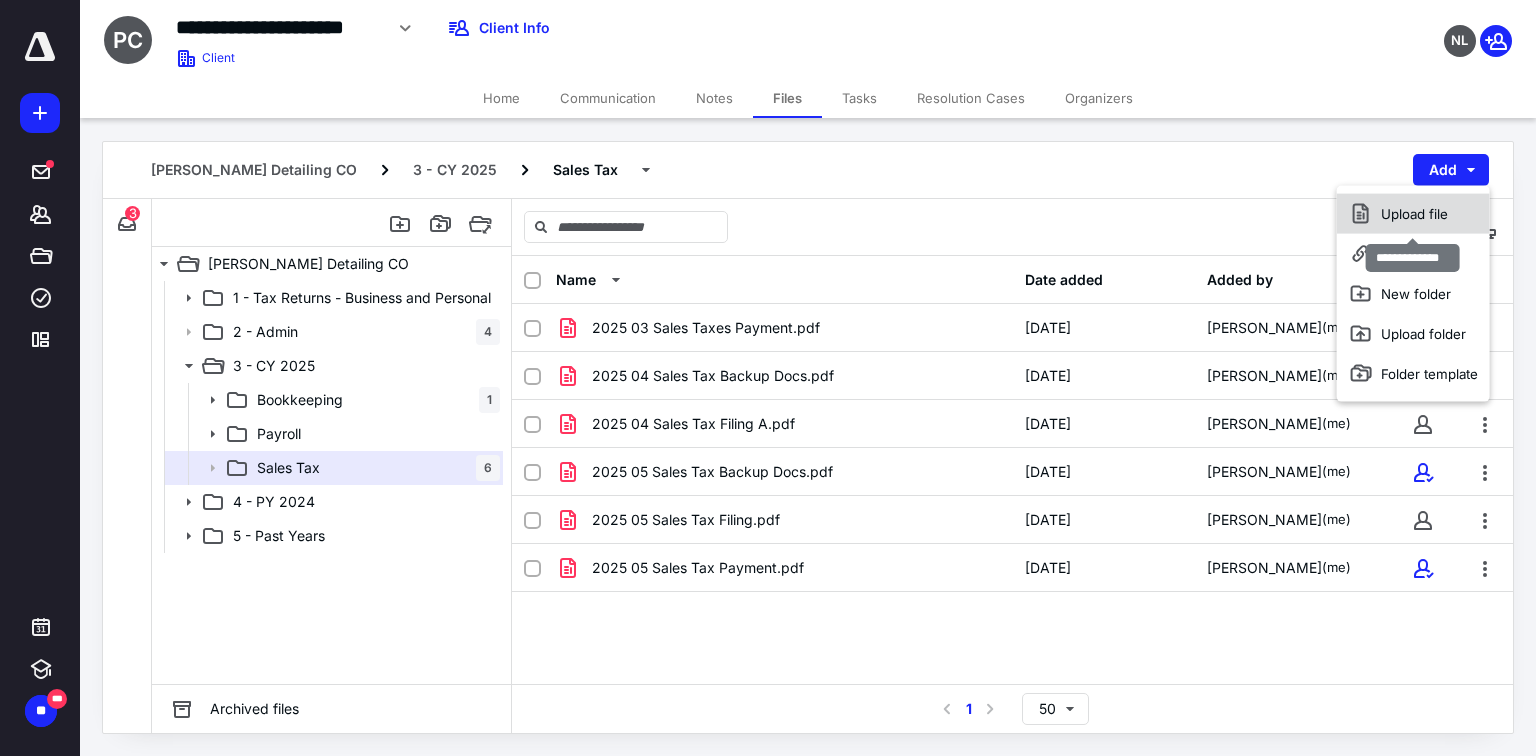 click on "Upload file" at bounding box center [1413, 214] 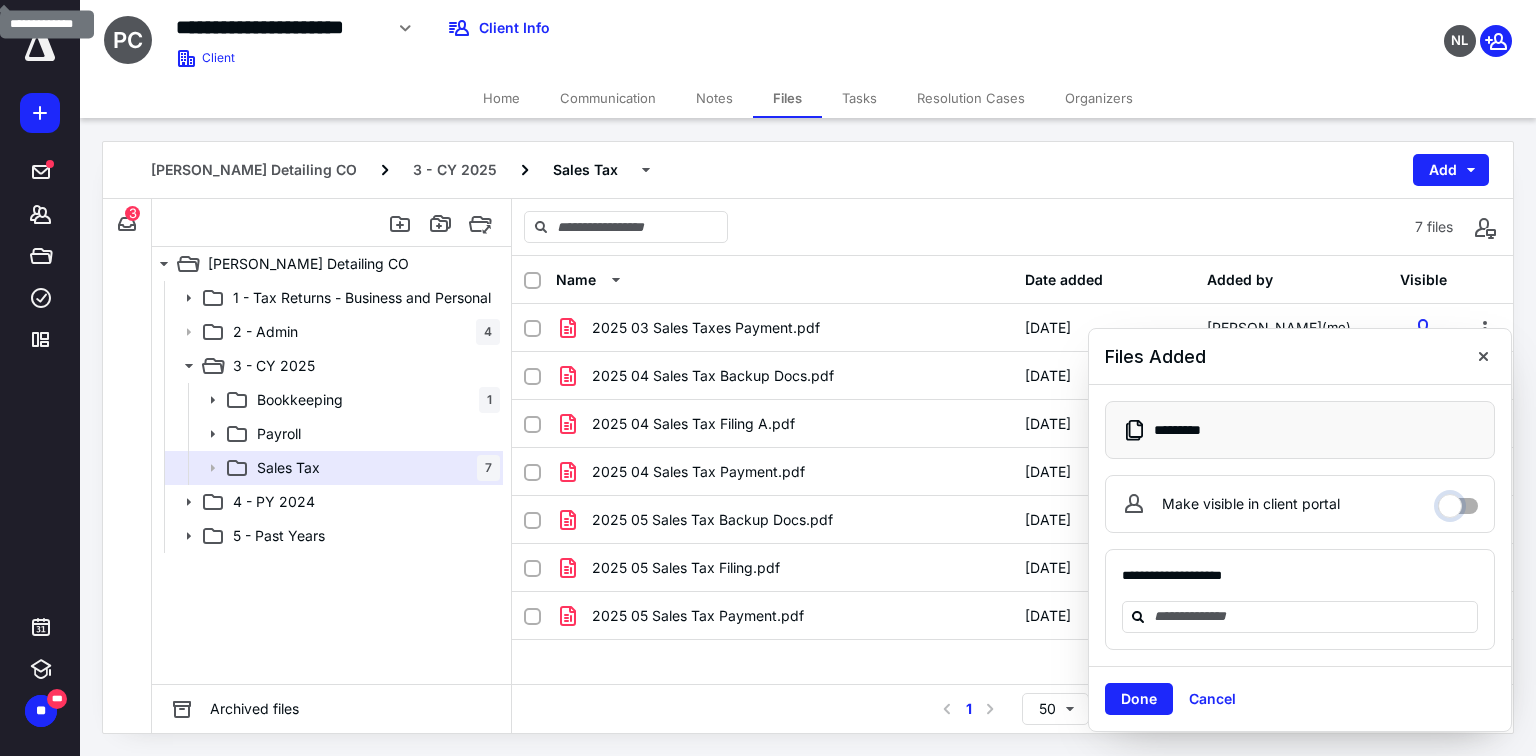 click on "Make visible in client portal" at bounding box center (1458, 501) 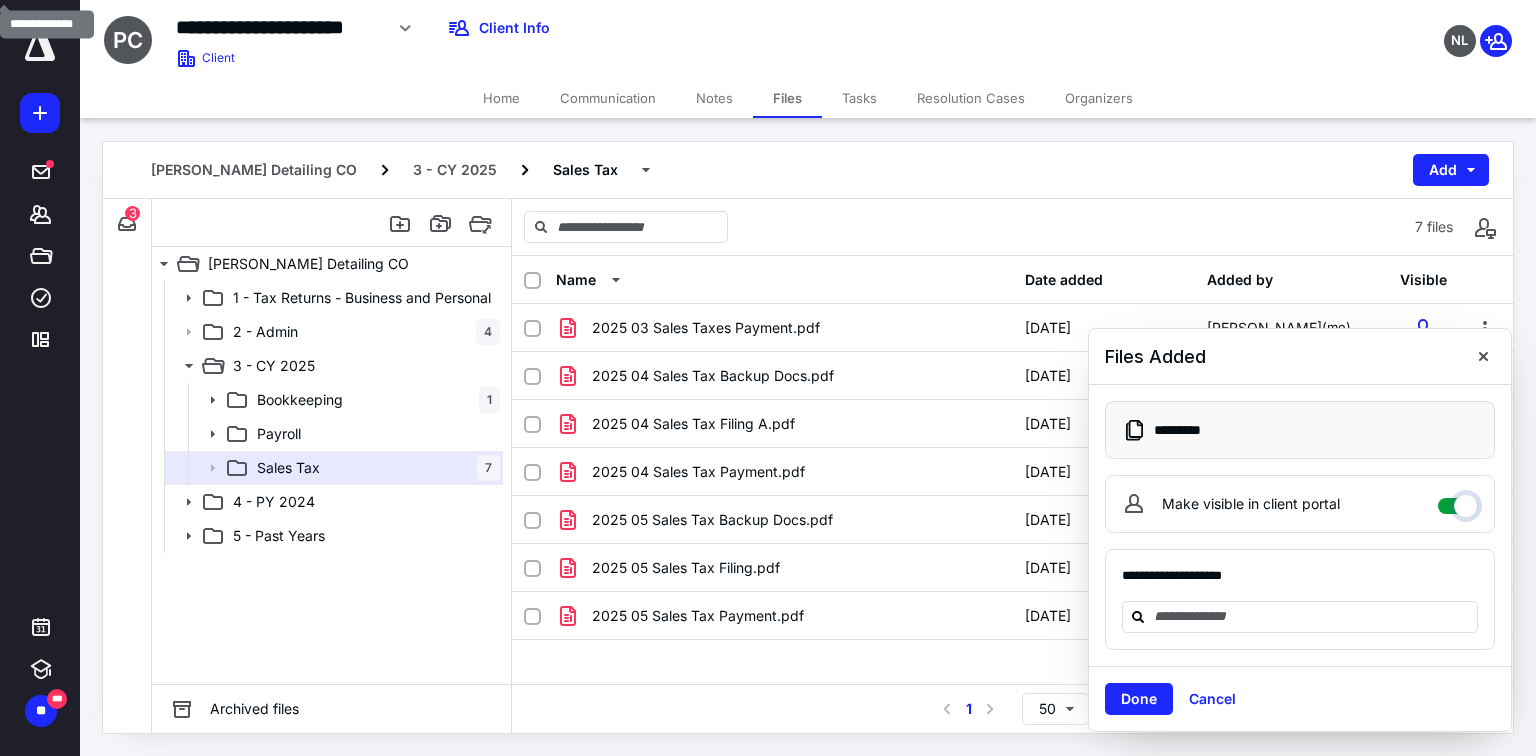 checkbox on "****" 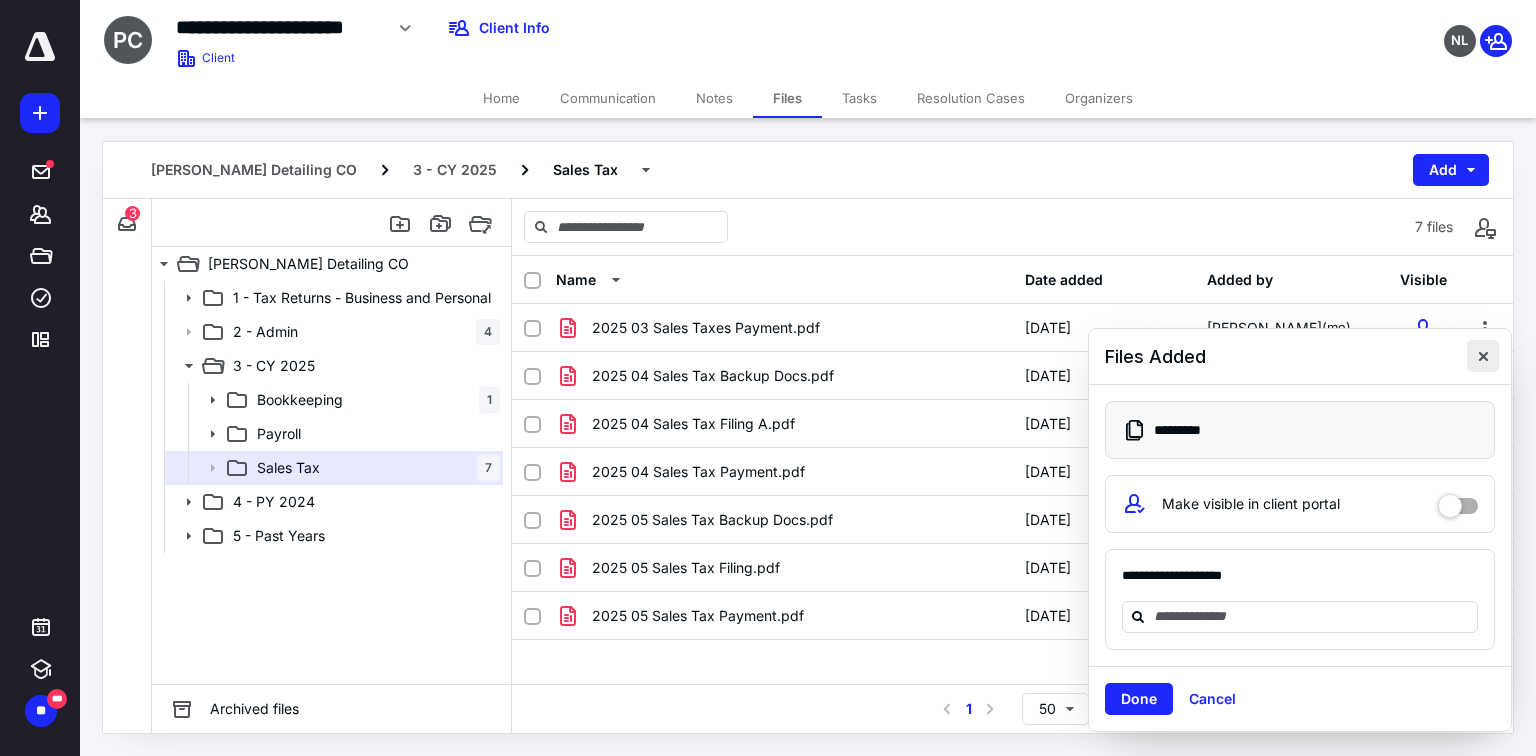 click at bounding box center [1483, 356] 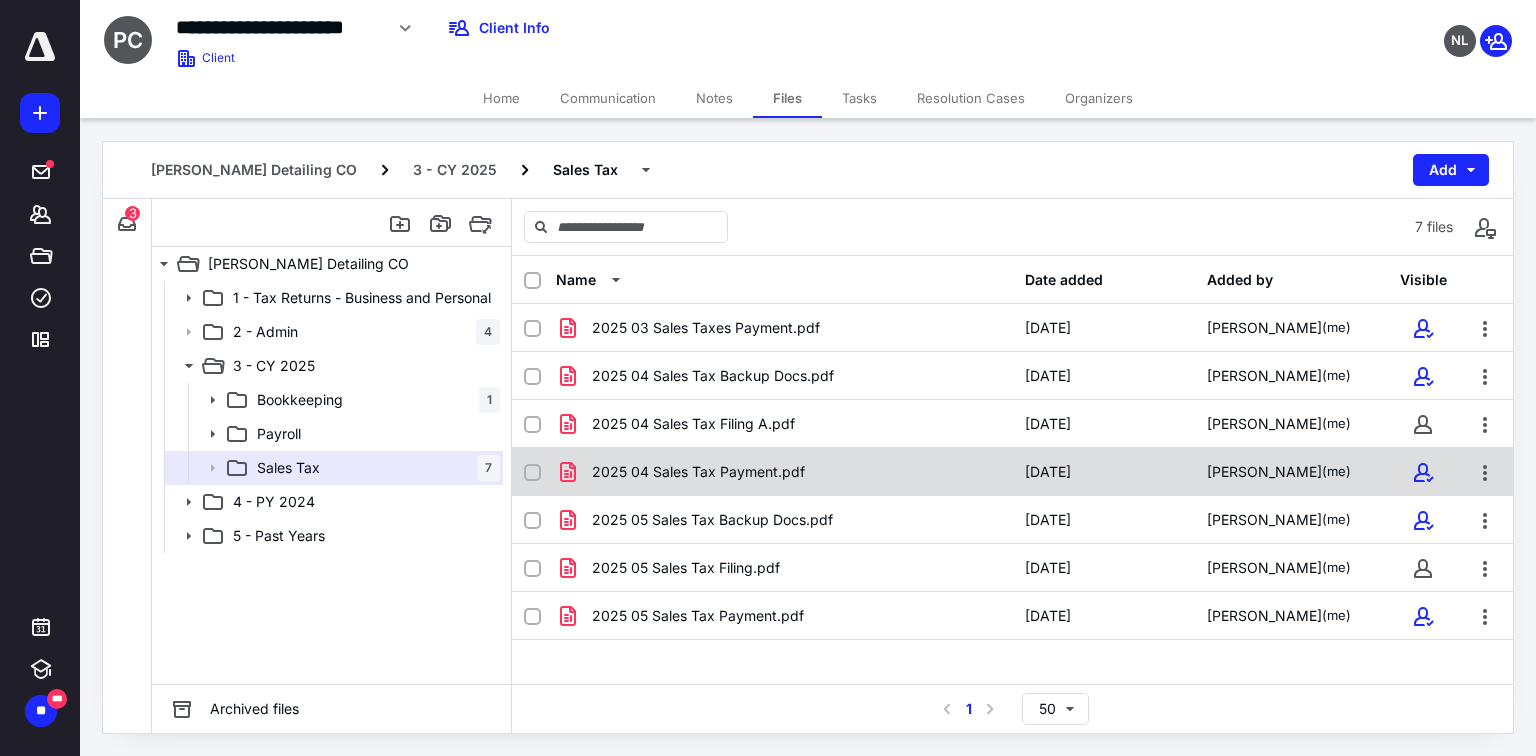 click on "2025 04 Sales Tax Payment.pdf" at bounding box center [784, 472] 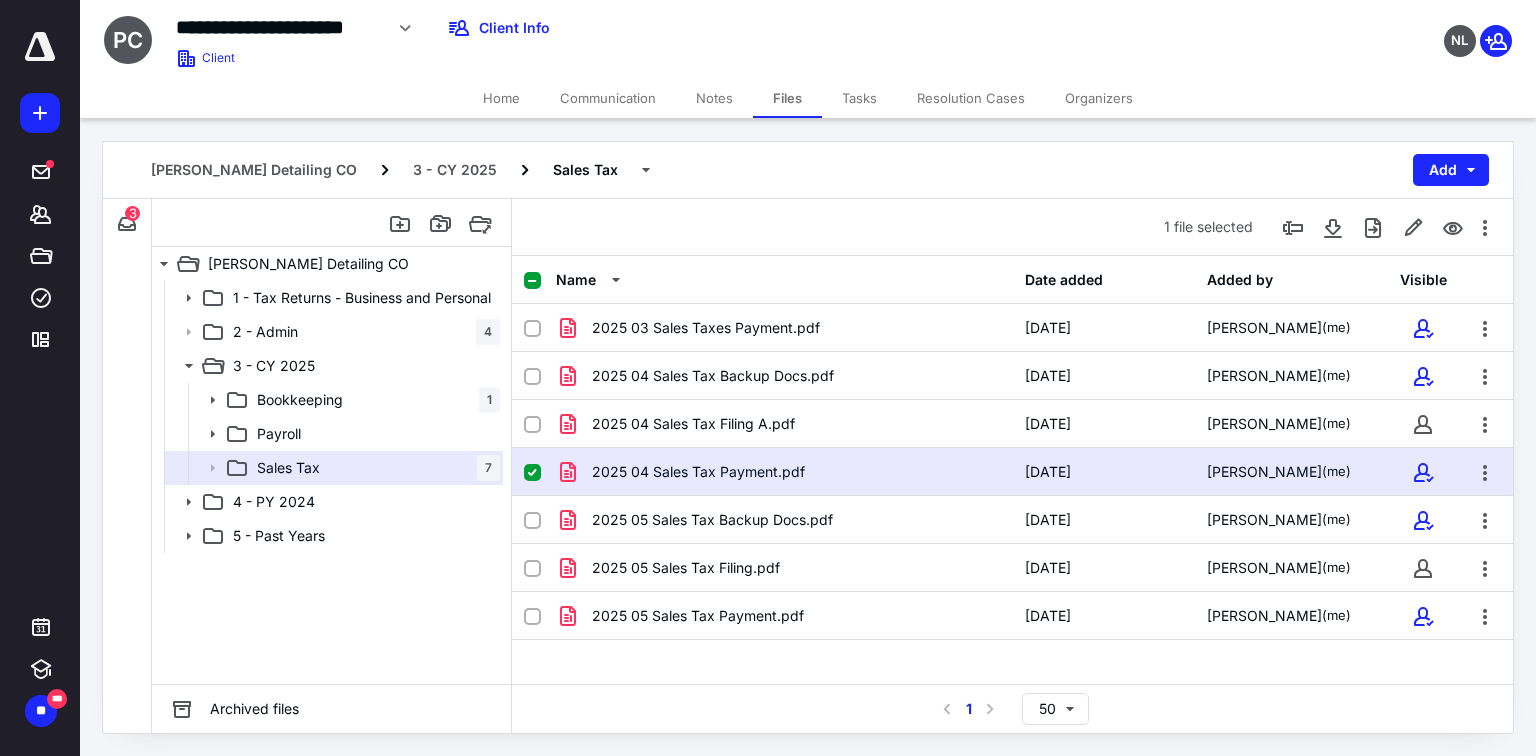 click on "2025 04 Sales Tax Payment.pdf" at bounding box center [784, 472] 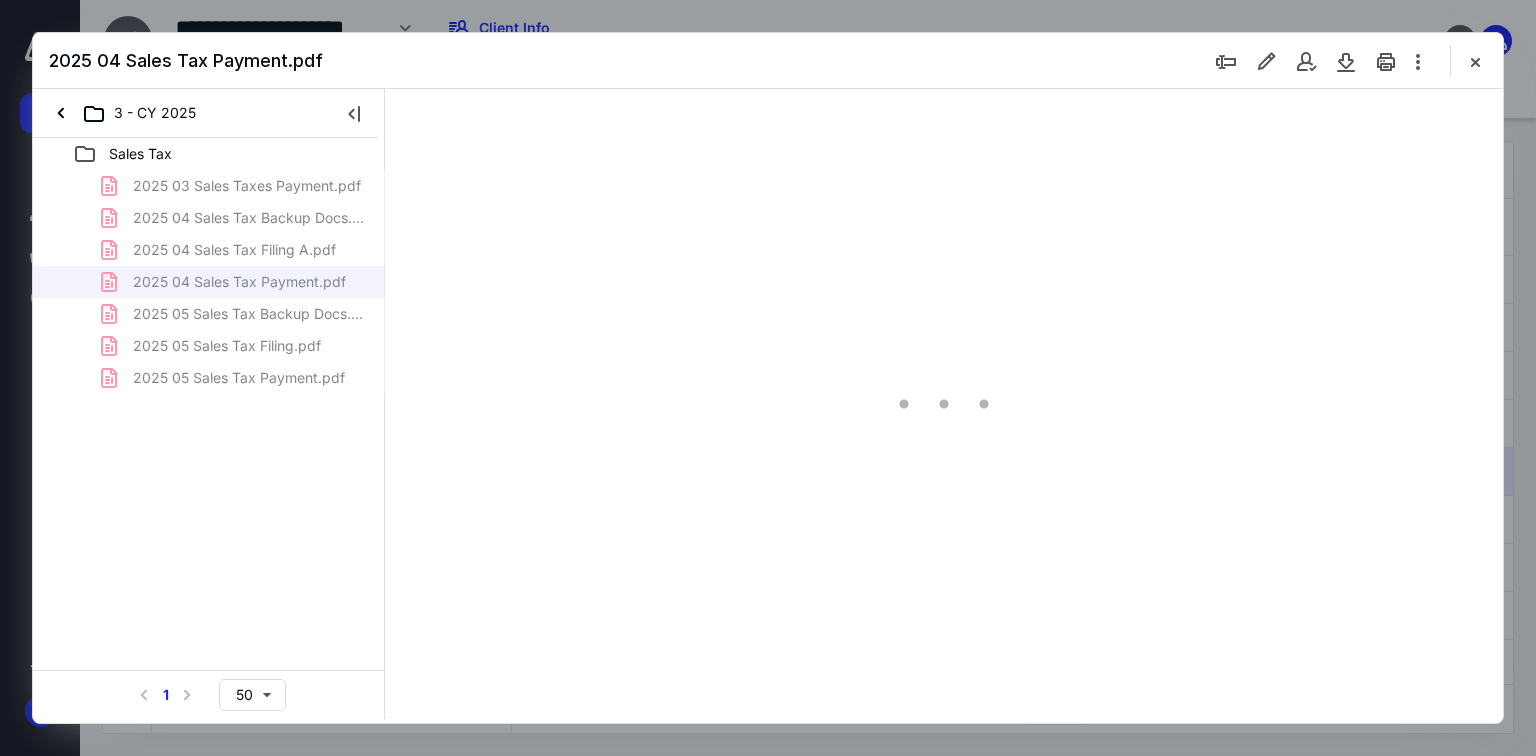 scroll, scrollTop: 0, scrollLeft: 0, axis: both 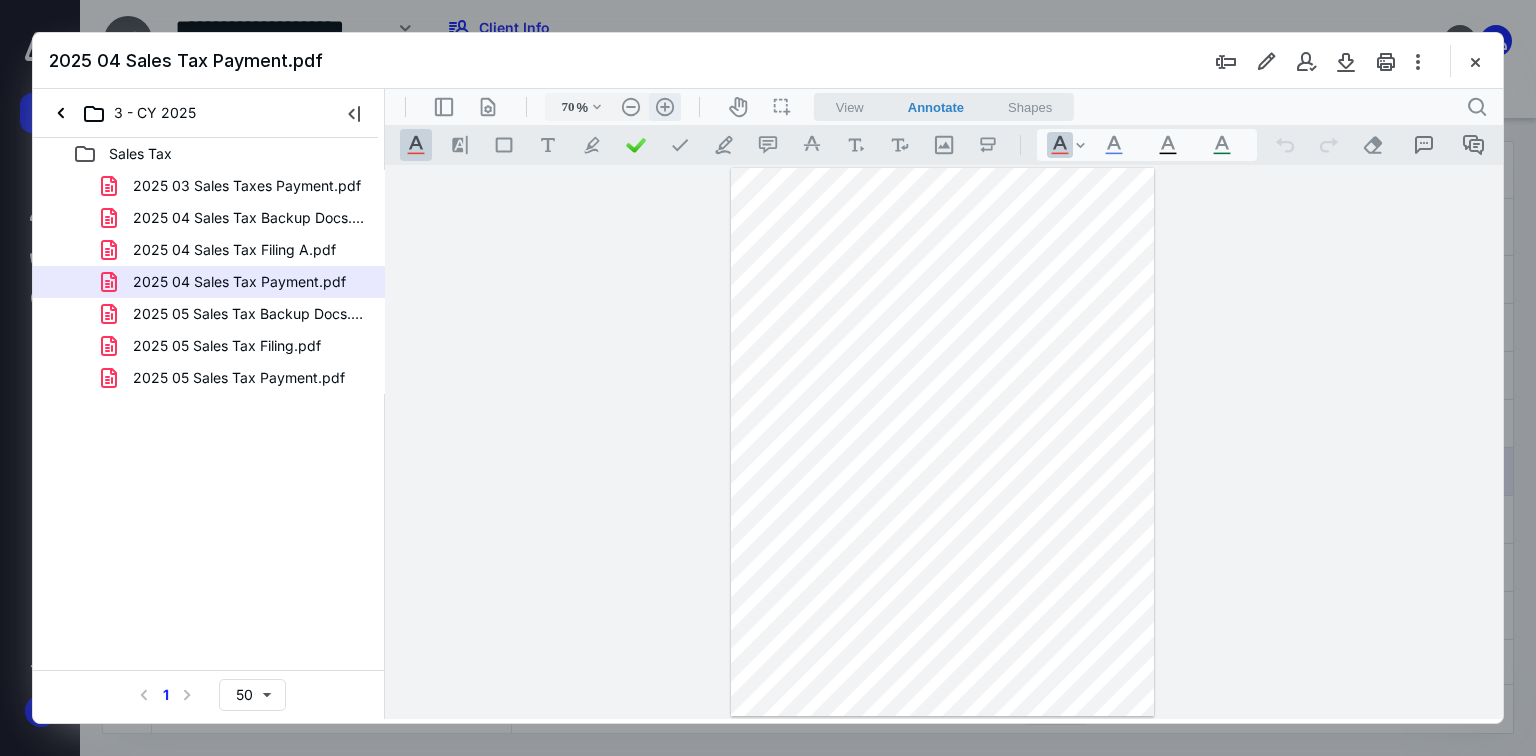 click on ".cls-1{fill:#abb0c4;} icon - header - zoom - in - line" at bounding box center [665, 107] 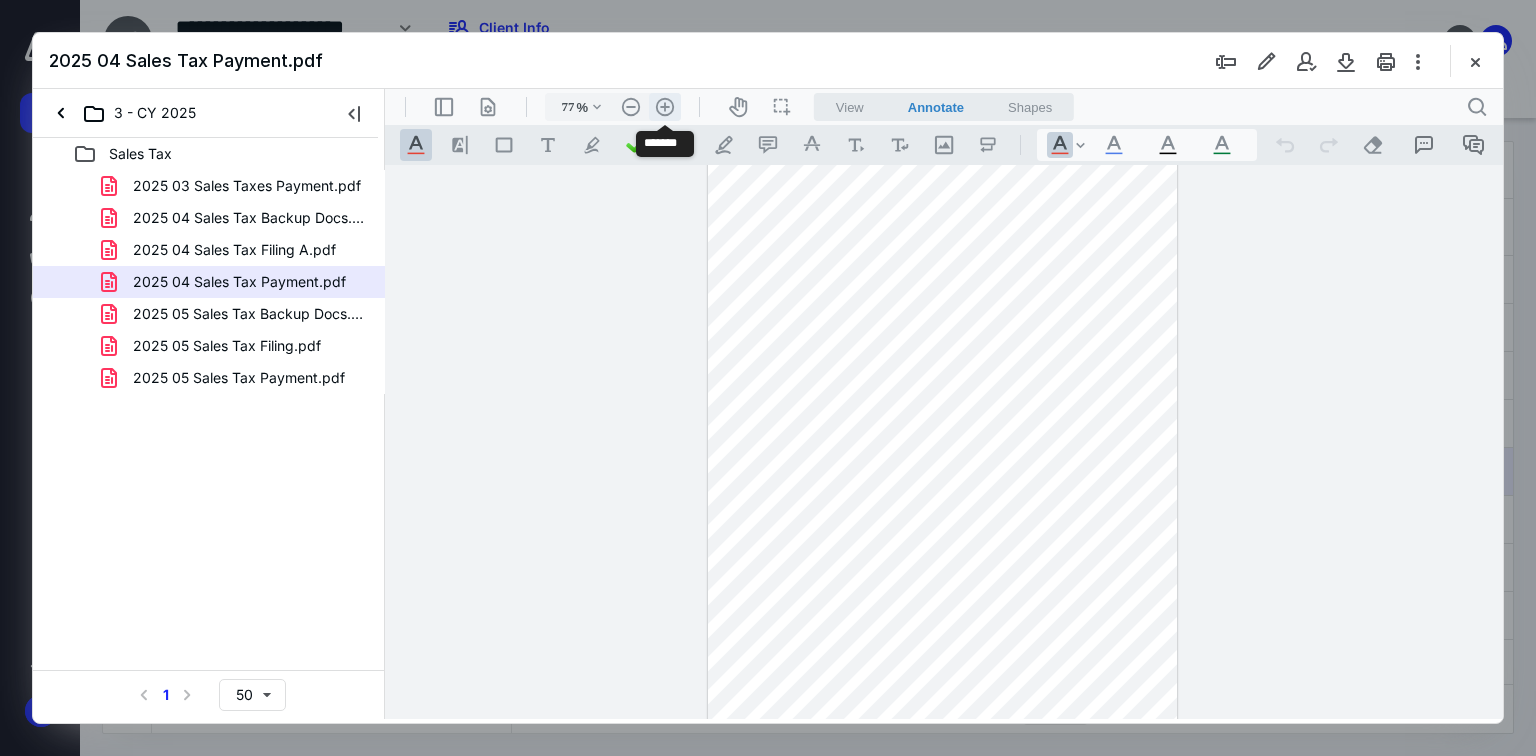 click on ".cls-1{fill:#abb0c4;} icon - header - zoom - in - line" at bounding box center (665, 107) 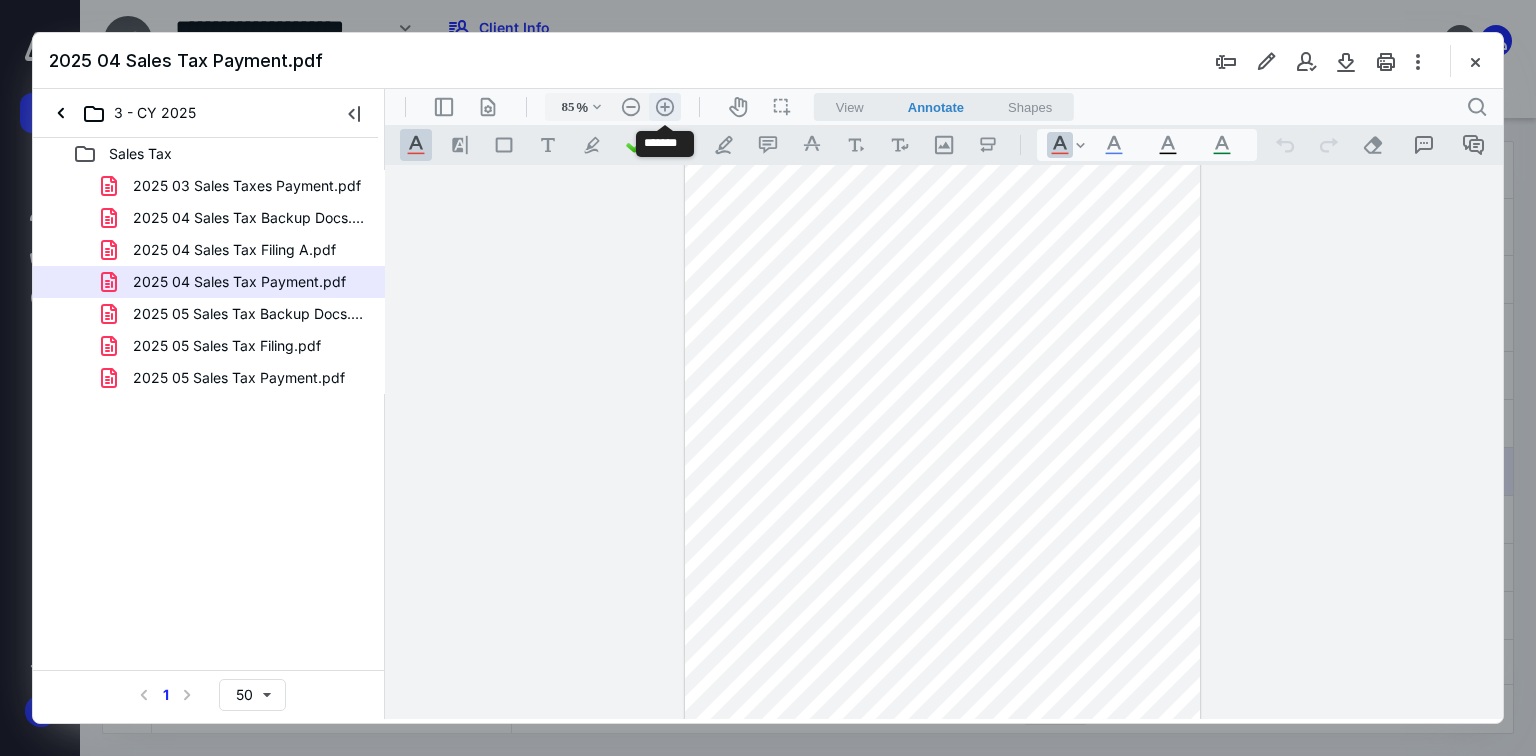 click on ".cls-1{fill:#abb0c4;} icon - header - zoom - in - line" at bounding box center (665, 107) 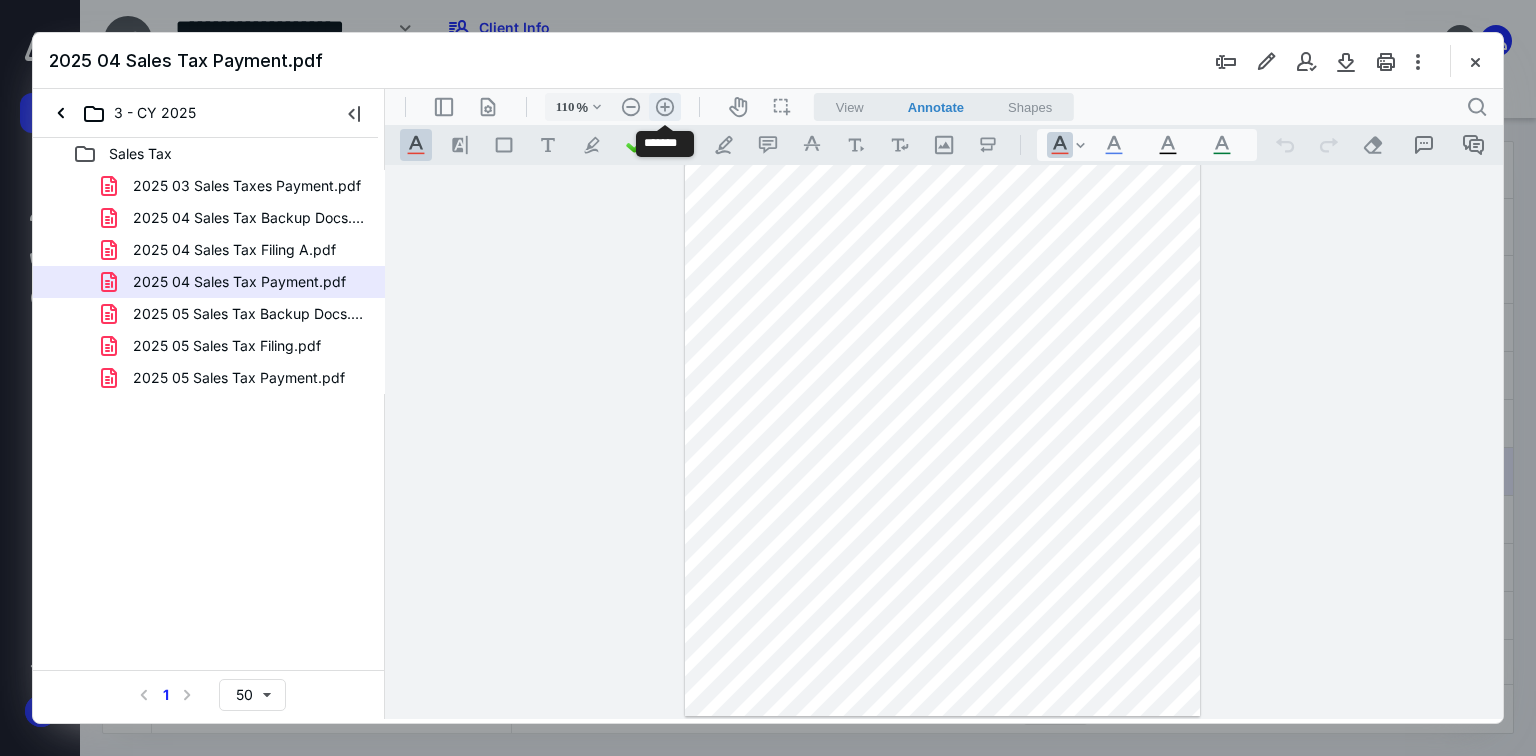 click on ".cls-1{fill:#abb0c4;} icon - header - zoom - in - line" at bounding box center (665, 107) 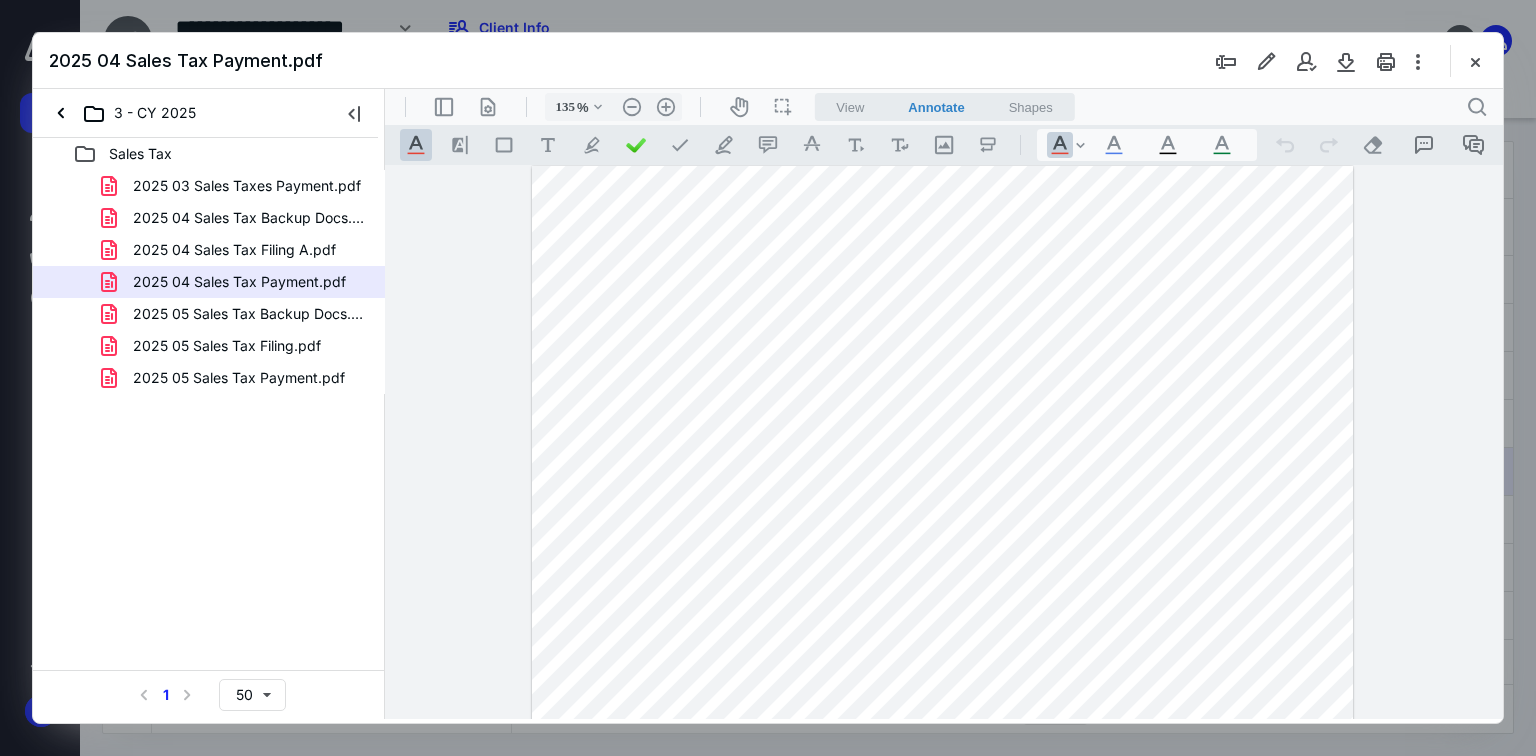 scroll, scrollTop: 0, scrollLeft: 0, axis: both 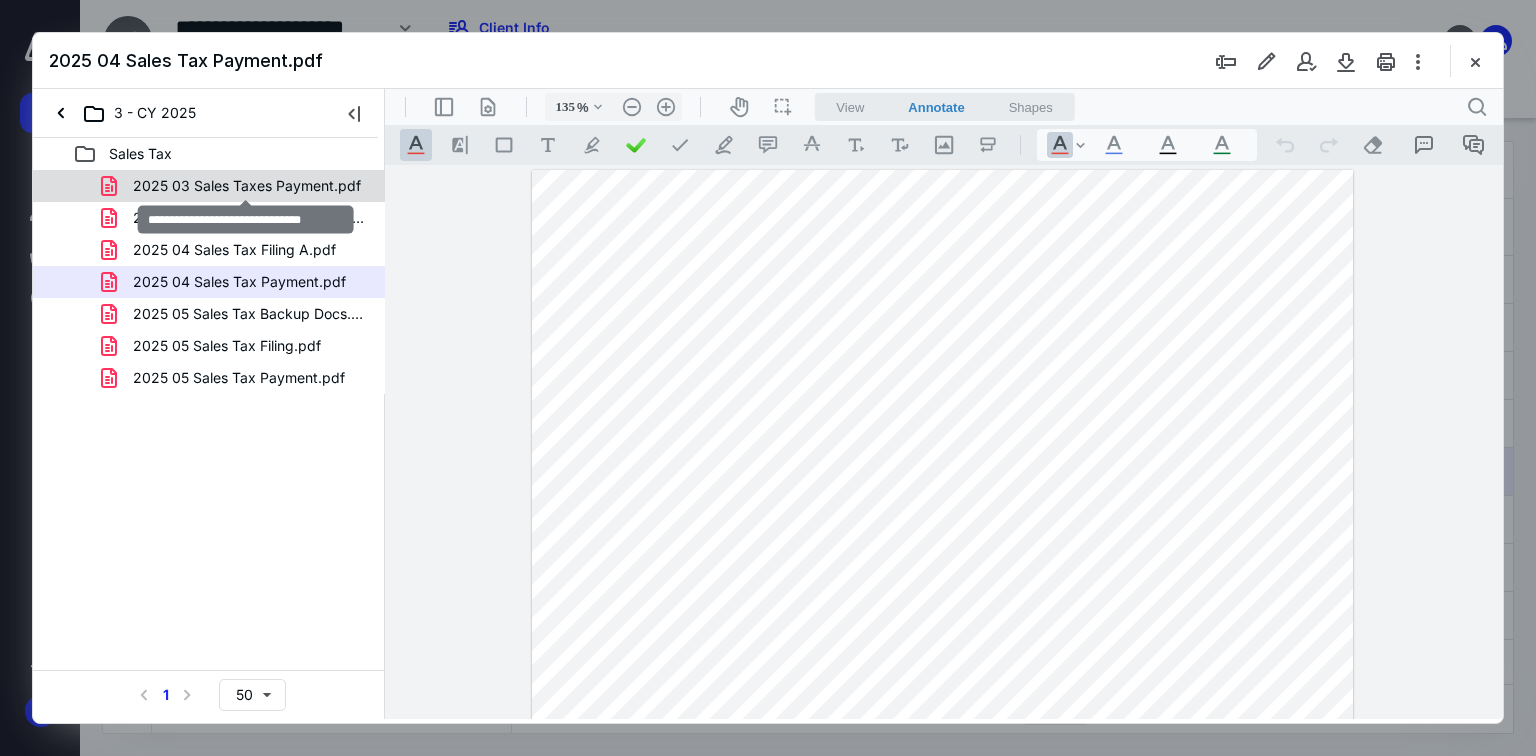 click on "2025 03 Sales Taxes Payment.pdf" at bounding box center (247, 186) 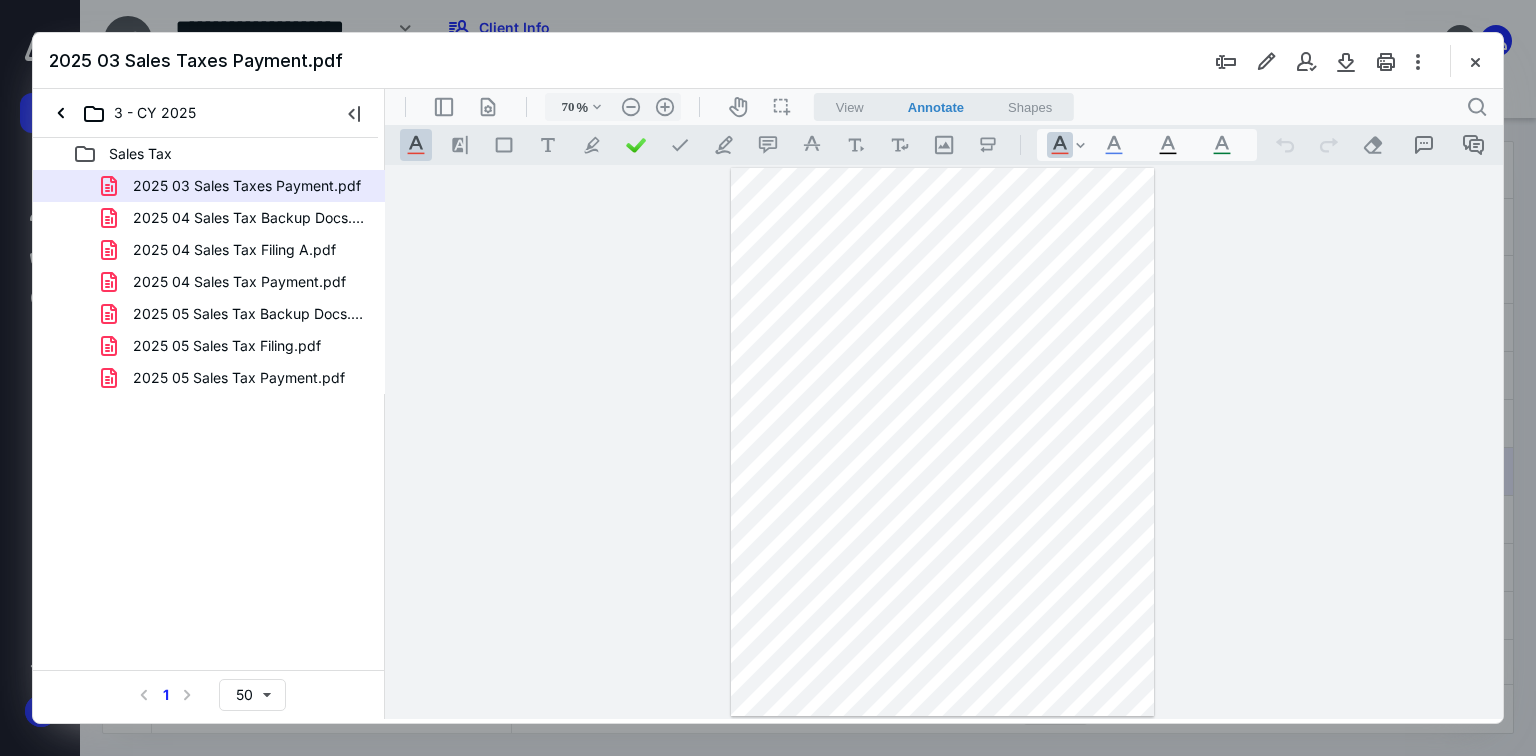 click on "2025 04 Sales Tax Filing A.pdf" at bounding box center (234, 250) 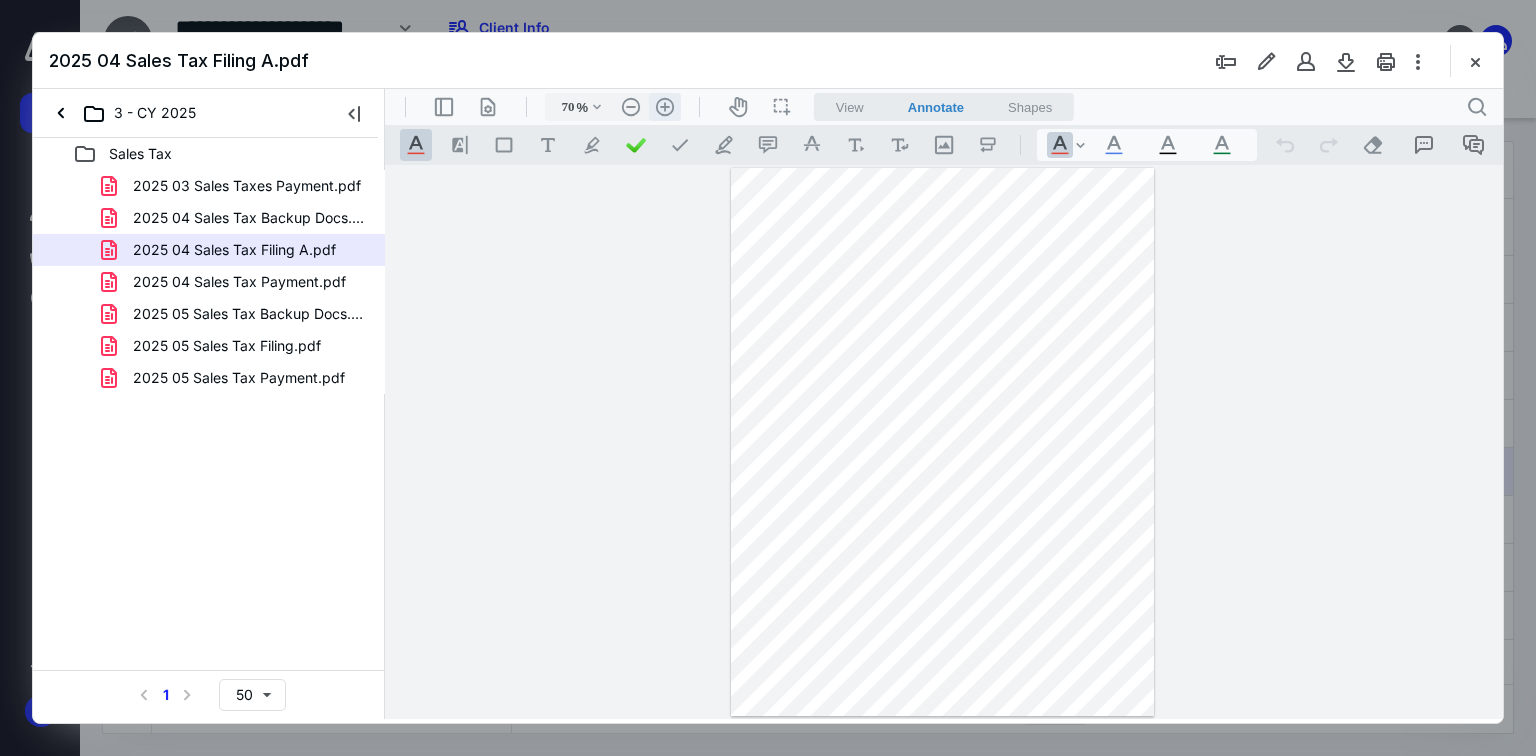 click on ".cls-1{fill:#abb0c4;} icon - header - zoom - in - line" at bounding box center (665, 107) 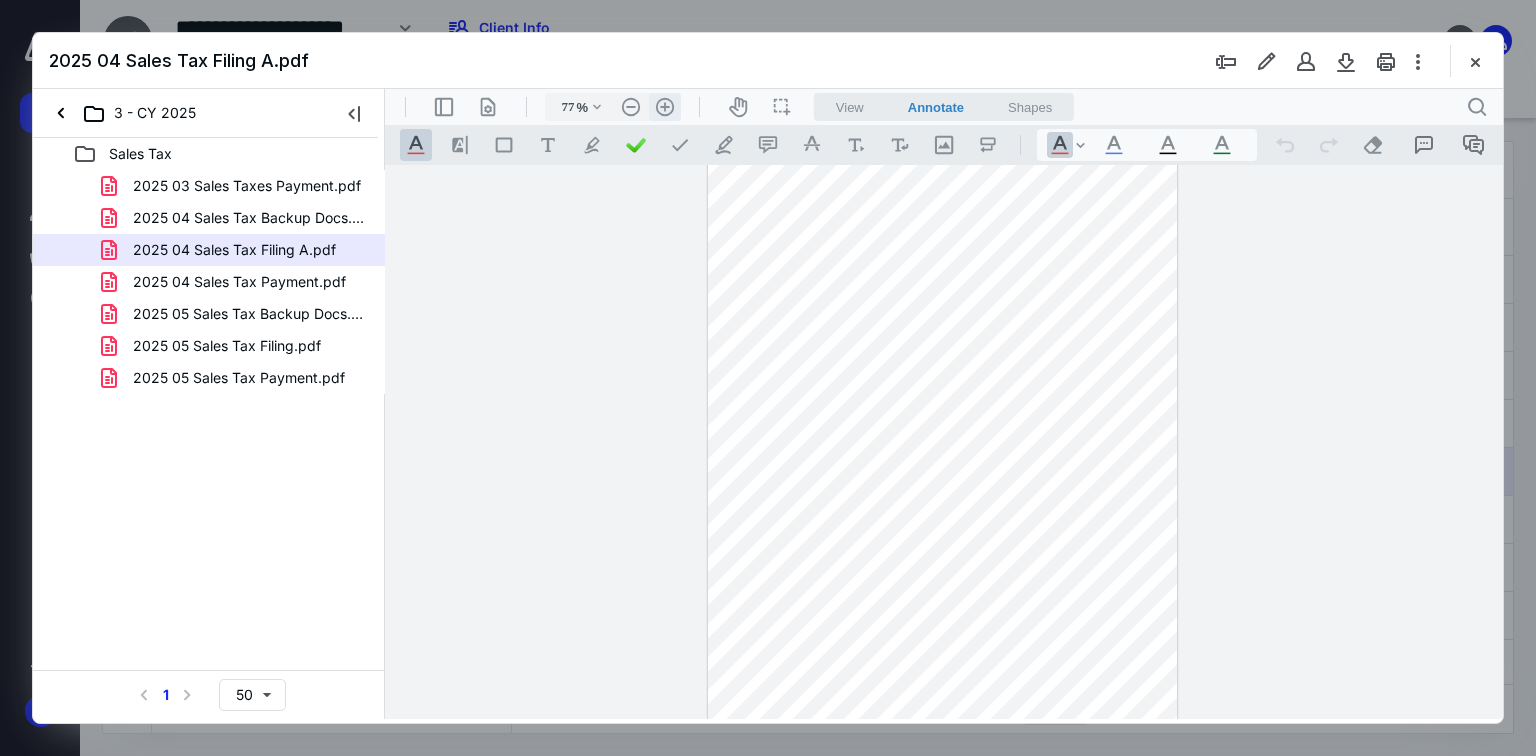 click on ".cls-1{fill:#abb0c4;} icon - header - zoom - in - line" at bounding box center [665, 107] 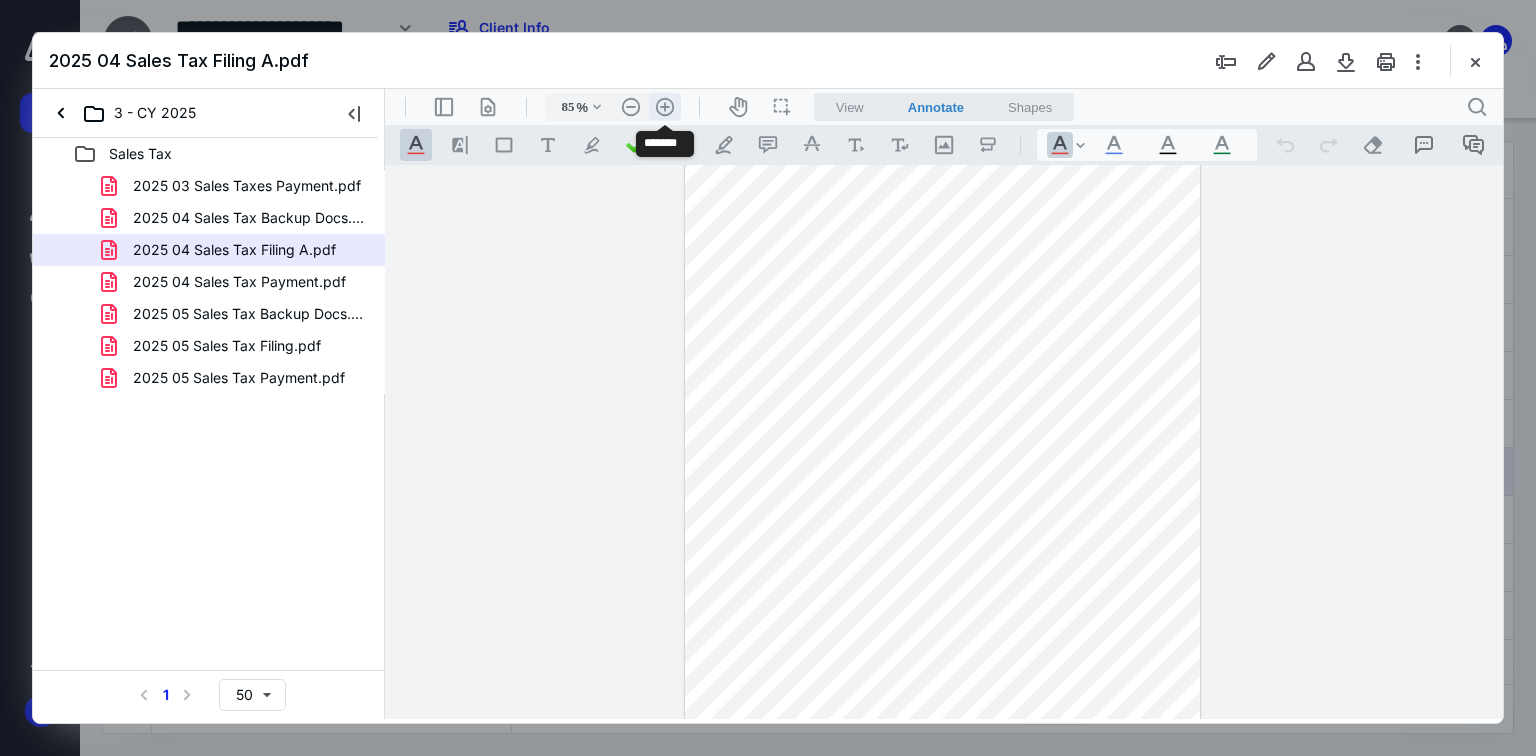click on ".cls-1{fill:#abb0c4;} icon - header - zoom - in - line" at bounding box center (665, 107) 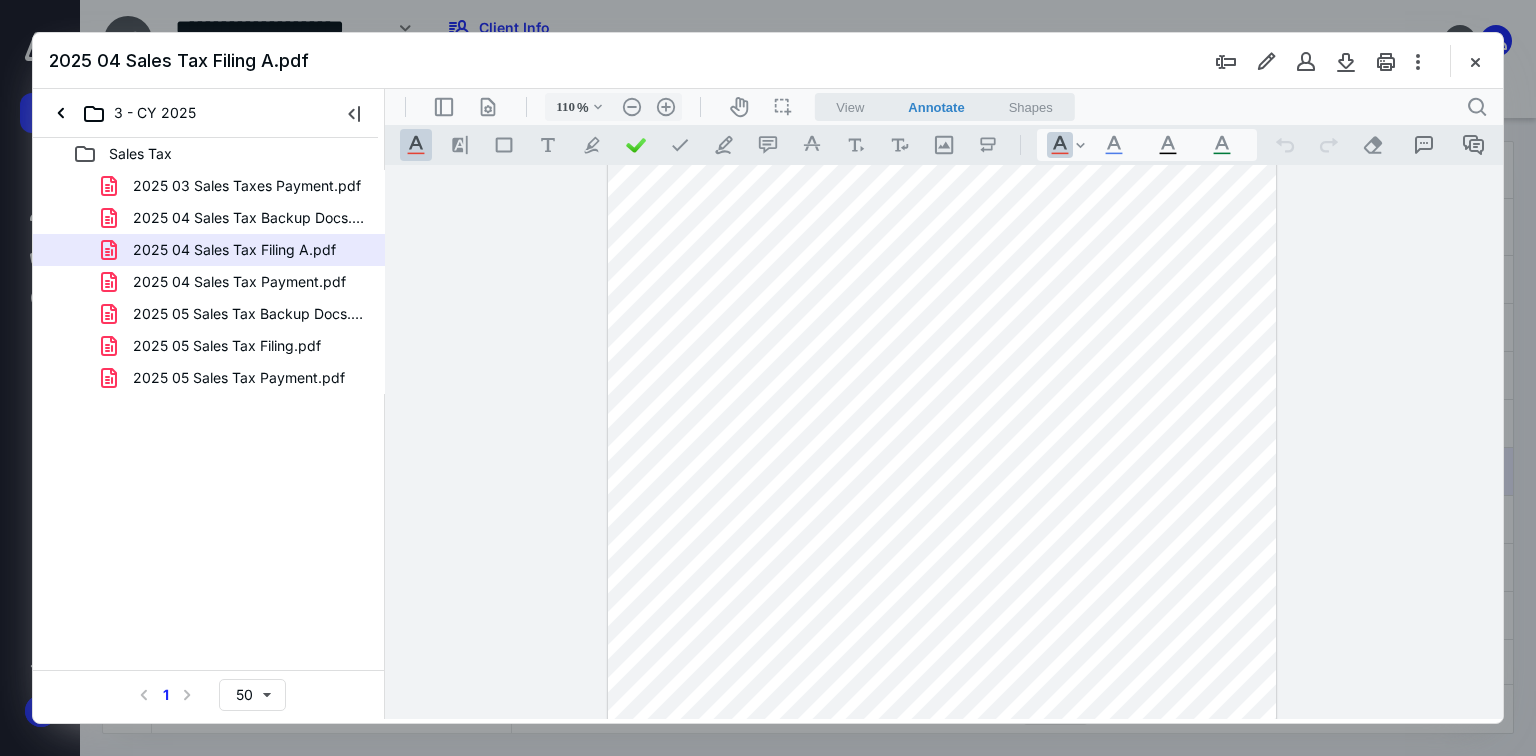 scroll, scrollTop: 160, scrollLeft: 0, axis: vertical 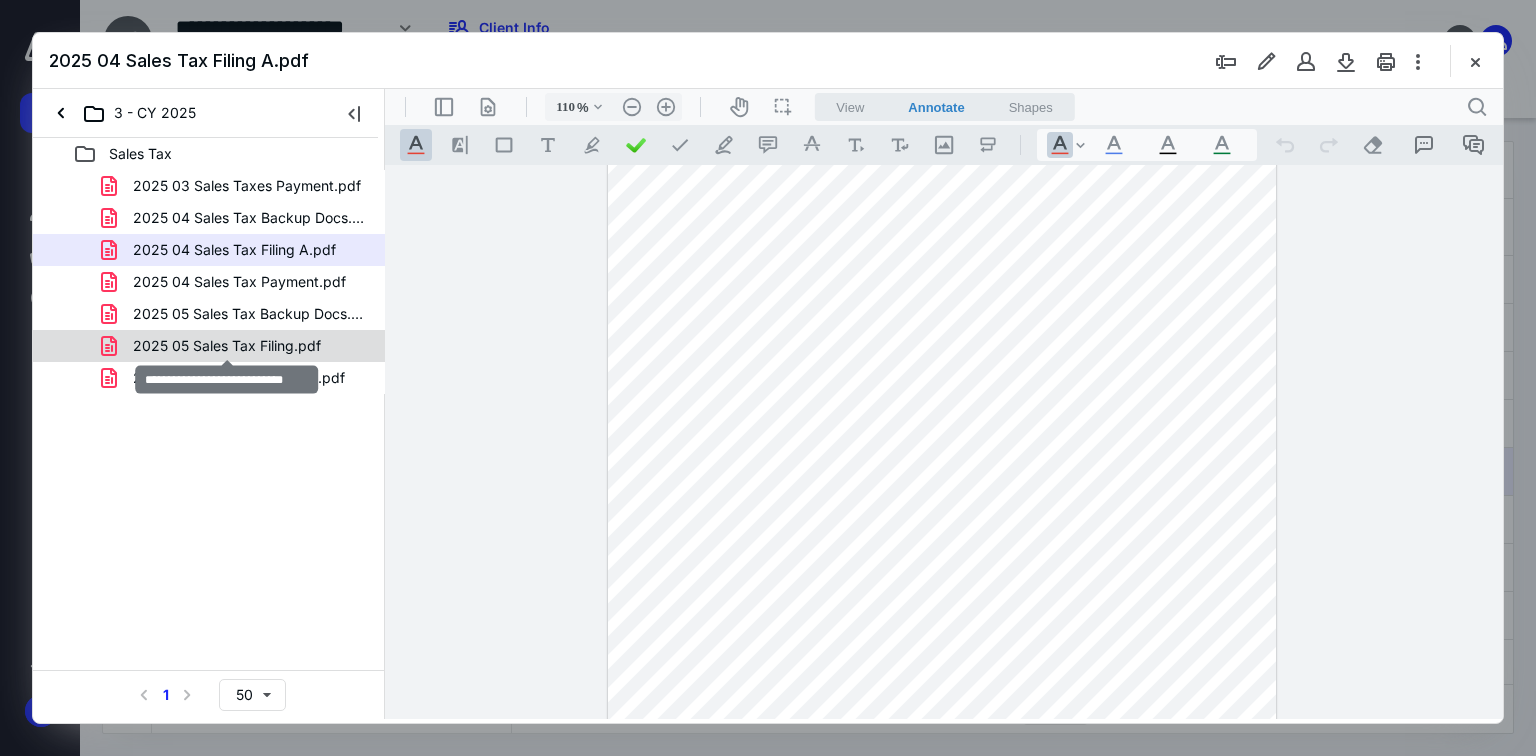 click on "2025 05 Sales Tax Filing.pdf" at bounding box center [227, 346] 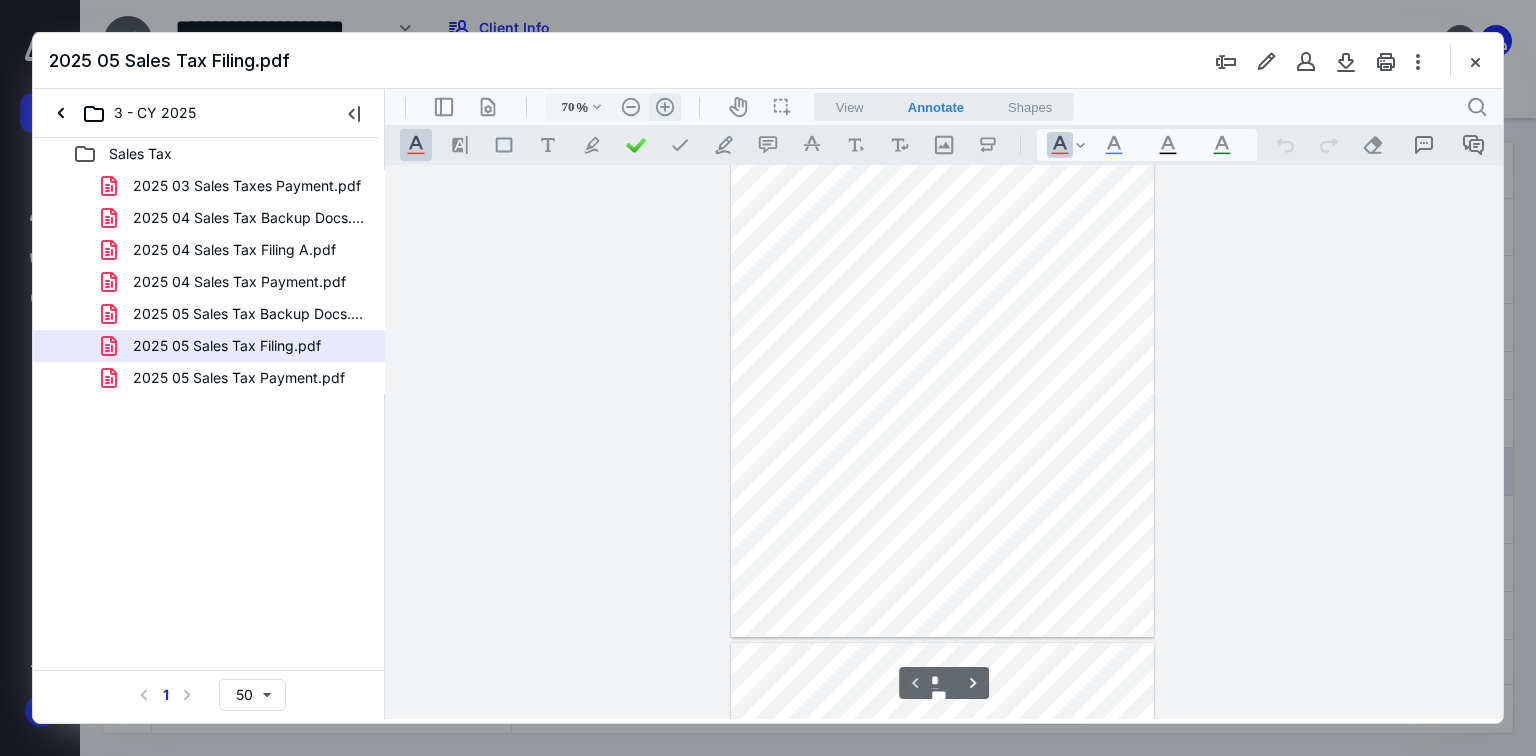 click on ".cls-1{fill:#abb0c4;} icon - header - zoom - in - line" at bounding box center (665, 107) 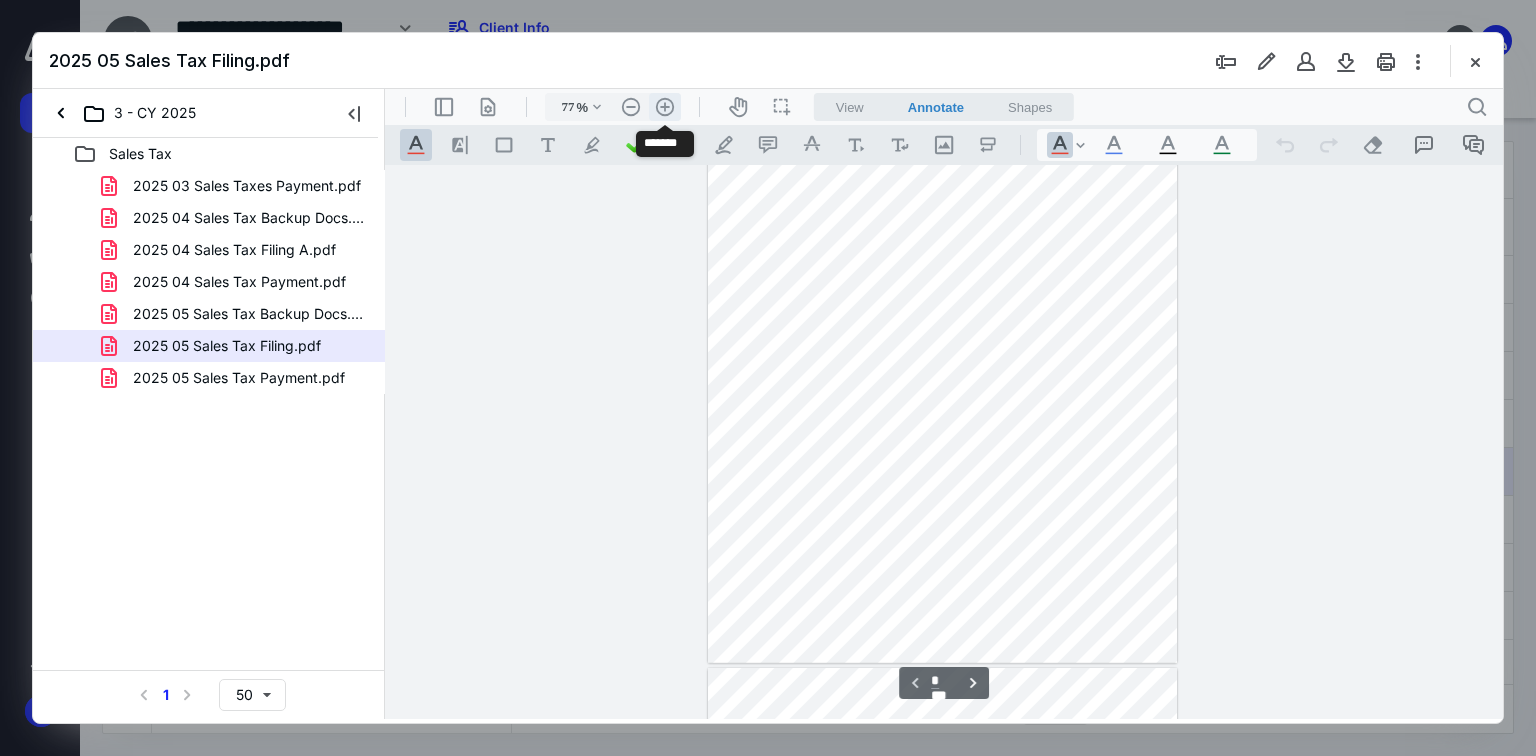 click on ".cls-1{fill:#abb0c4;} icon - header - zoom - in - line" at bounding box center (665, 107) 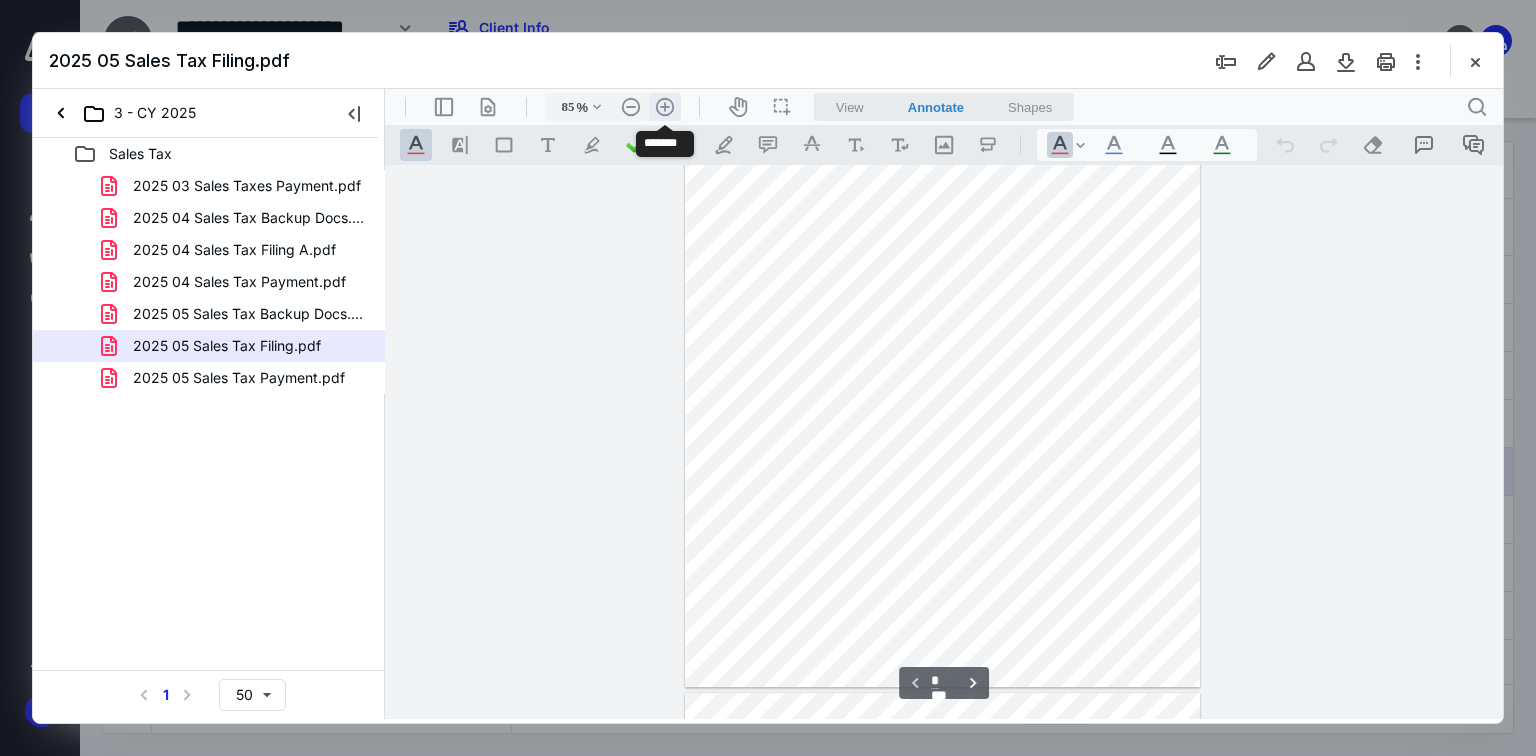 click on ".cls-1{fill:#abb0c4;} icon - header - zoom - in - line" at bounding box center [665, 107] 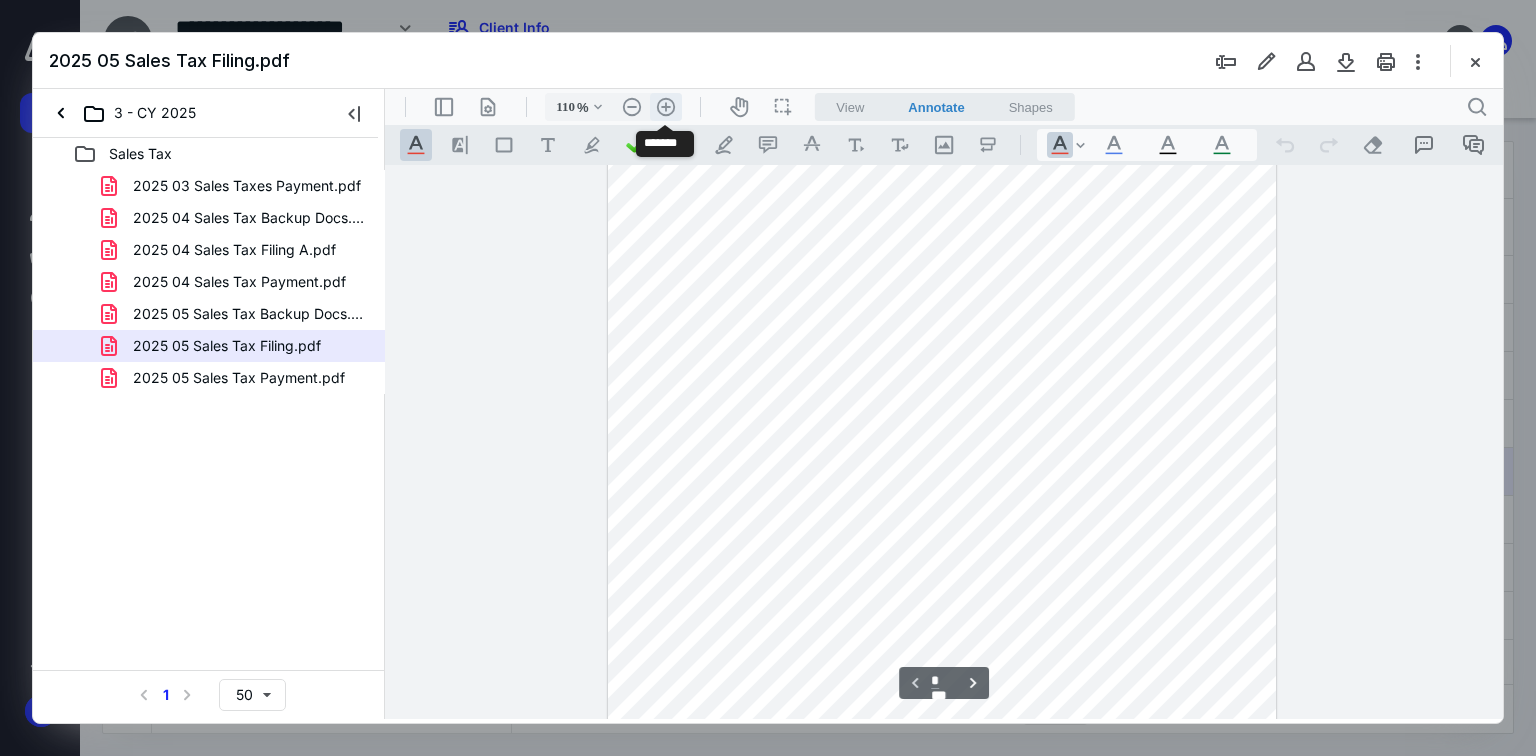 click on ".cls-1{fill:#abb0c4;} icon - header - zoom - in - line" at bounding box center [666, 107] 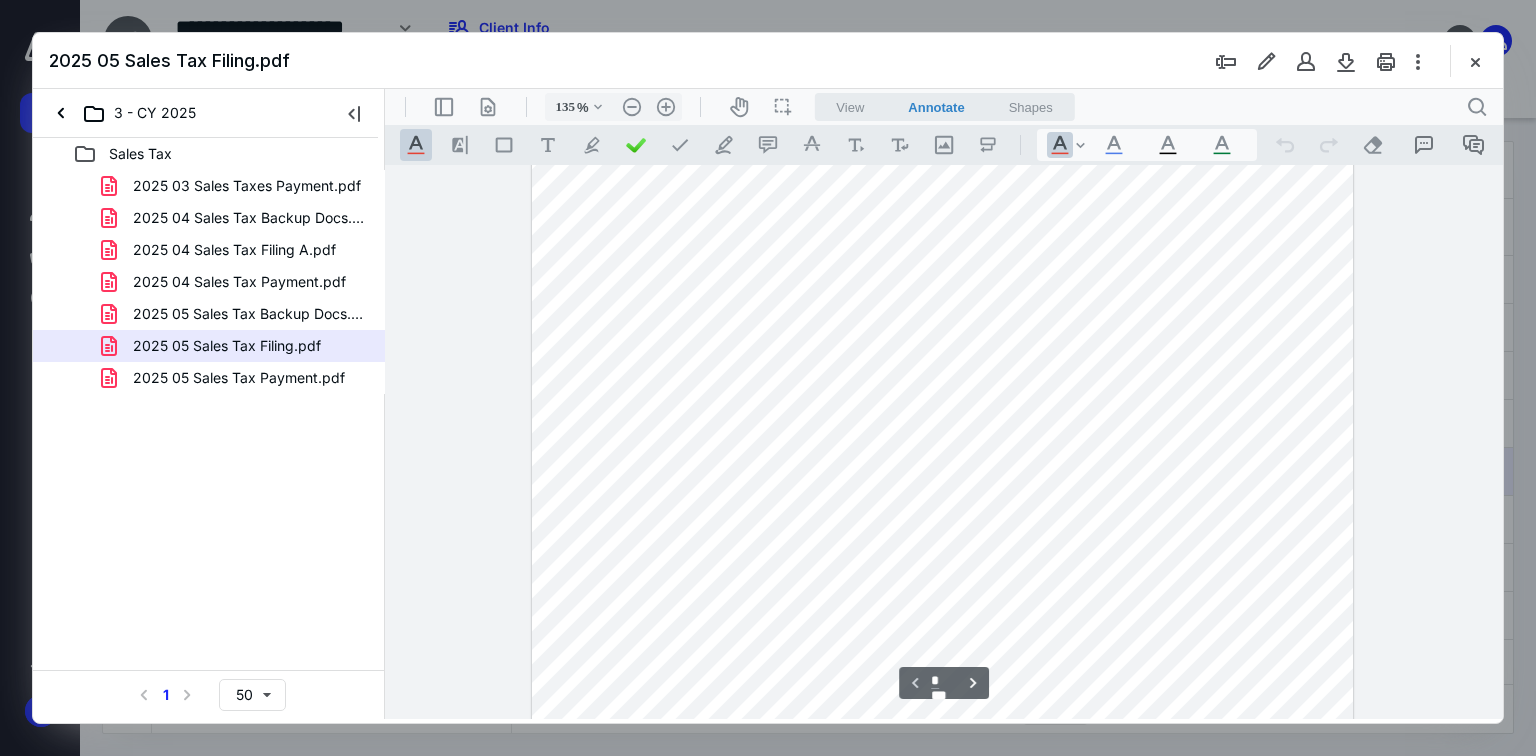 scroll, scrollTop: 138, scrollLeft: 0, axis: vertical 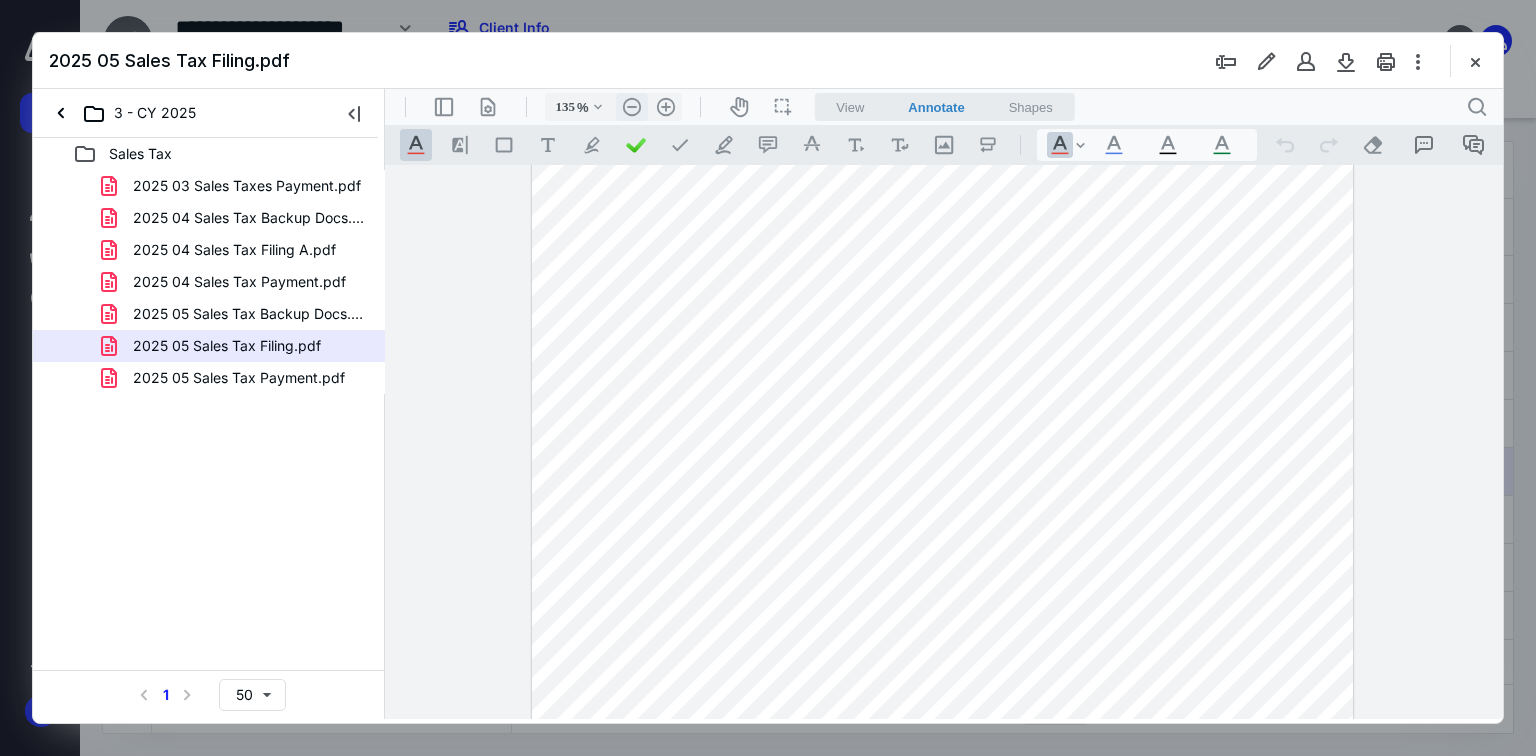 click on ".cls-1{fill:#abb0c4;} icon - header - zoom - out - line" at bounding box center (632, 107) 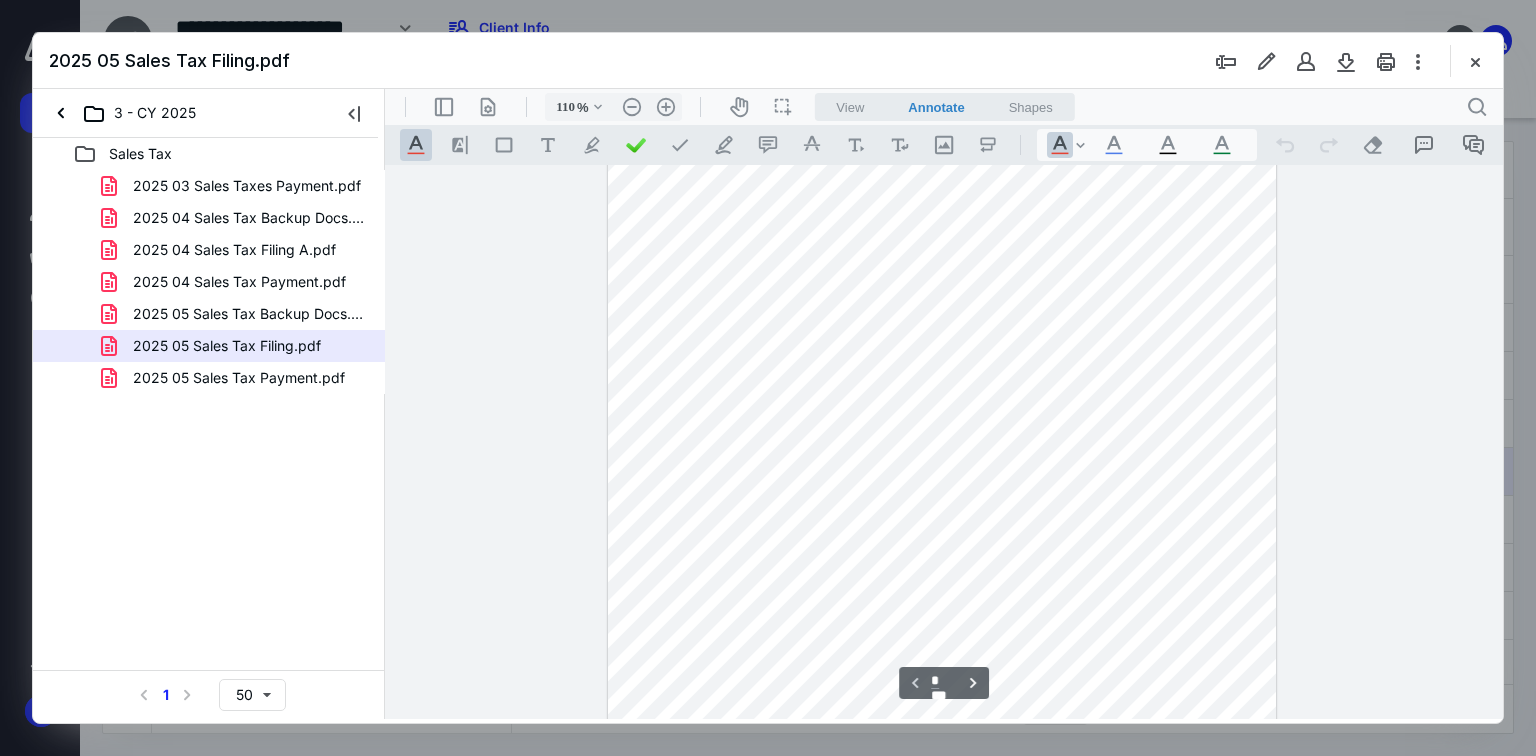 scroll, scrollTop: 228, scrollLeft: 0, axis: vertical 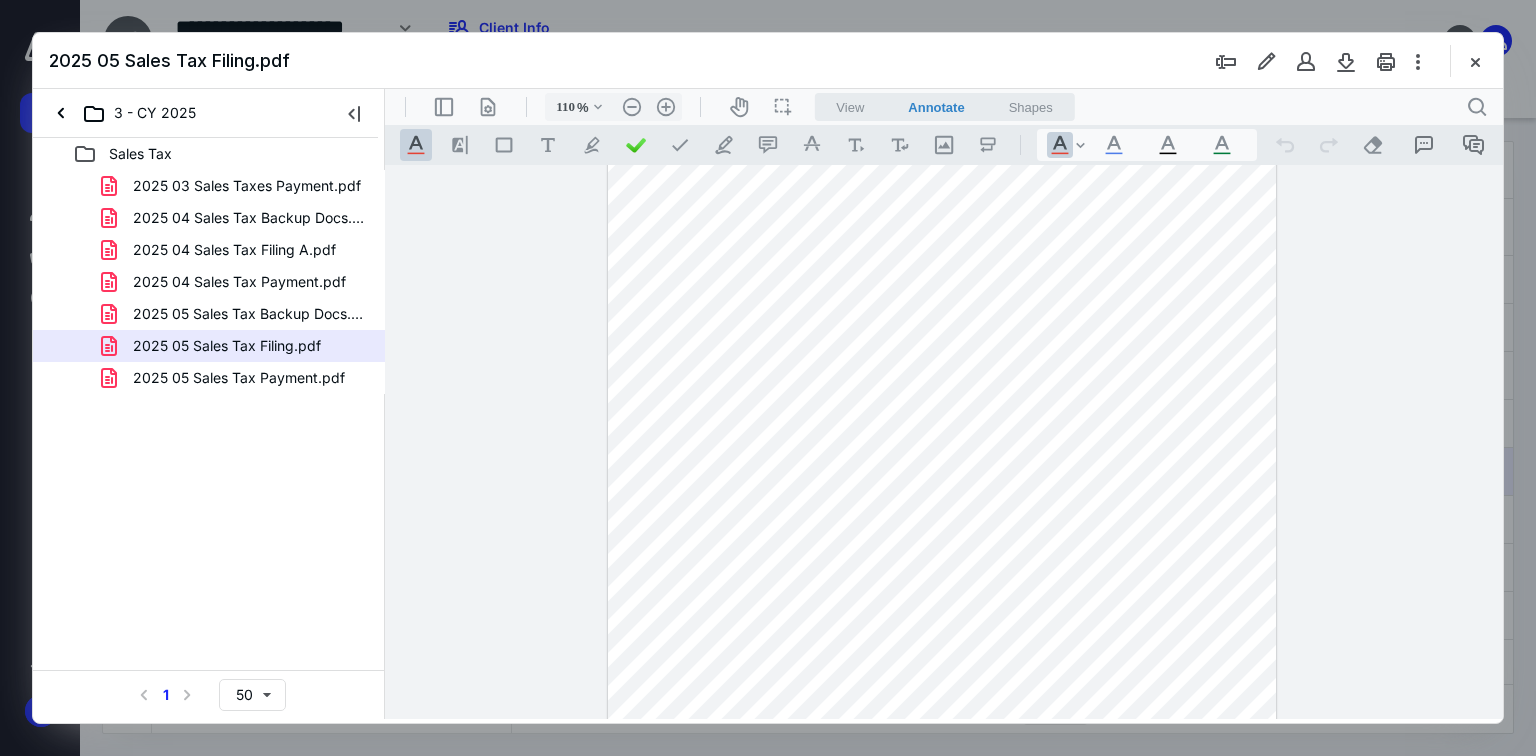 click at bounding box center (1475, 61) 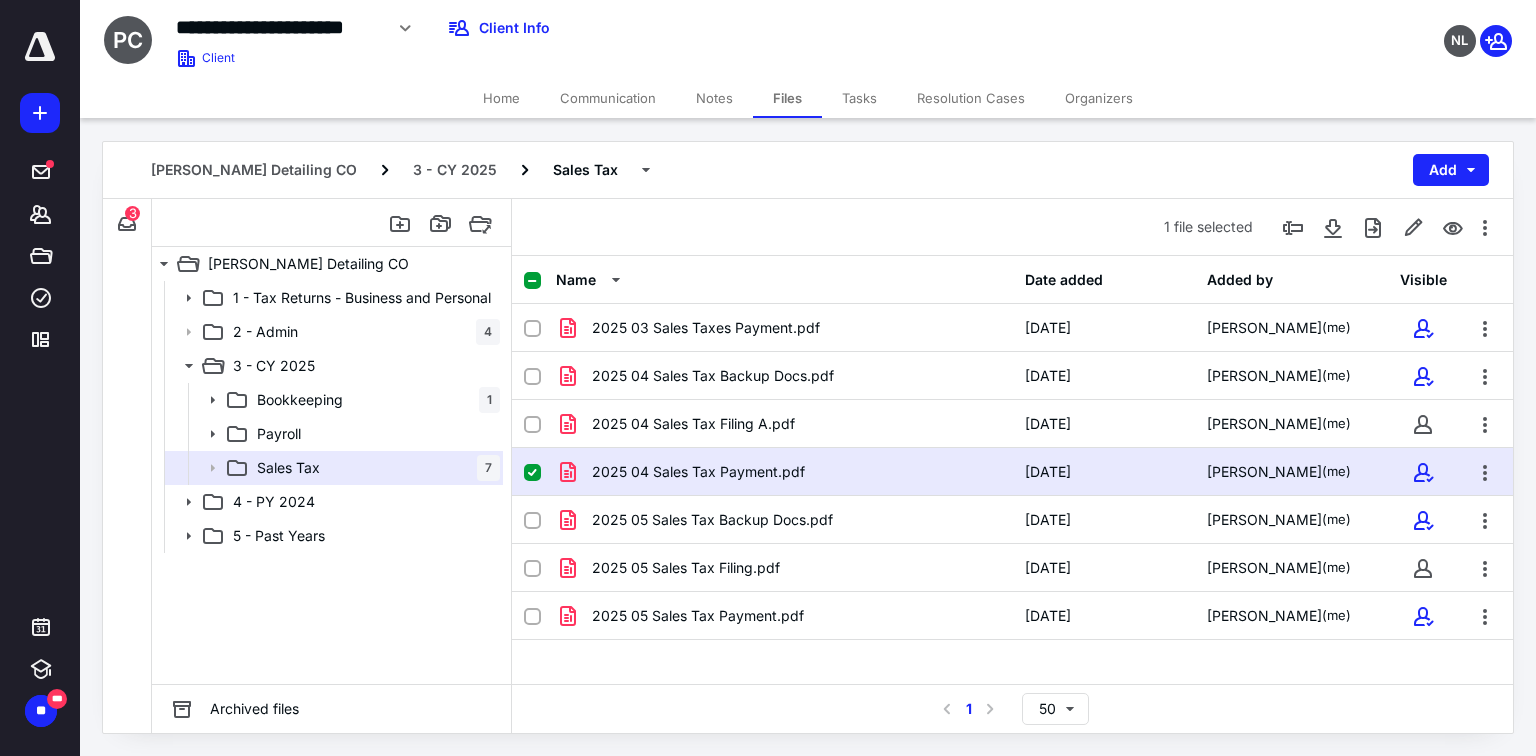 click 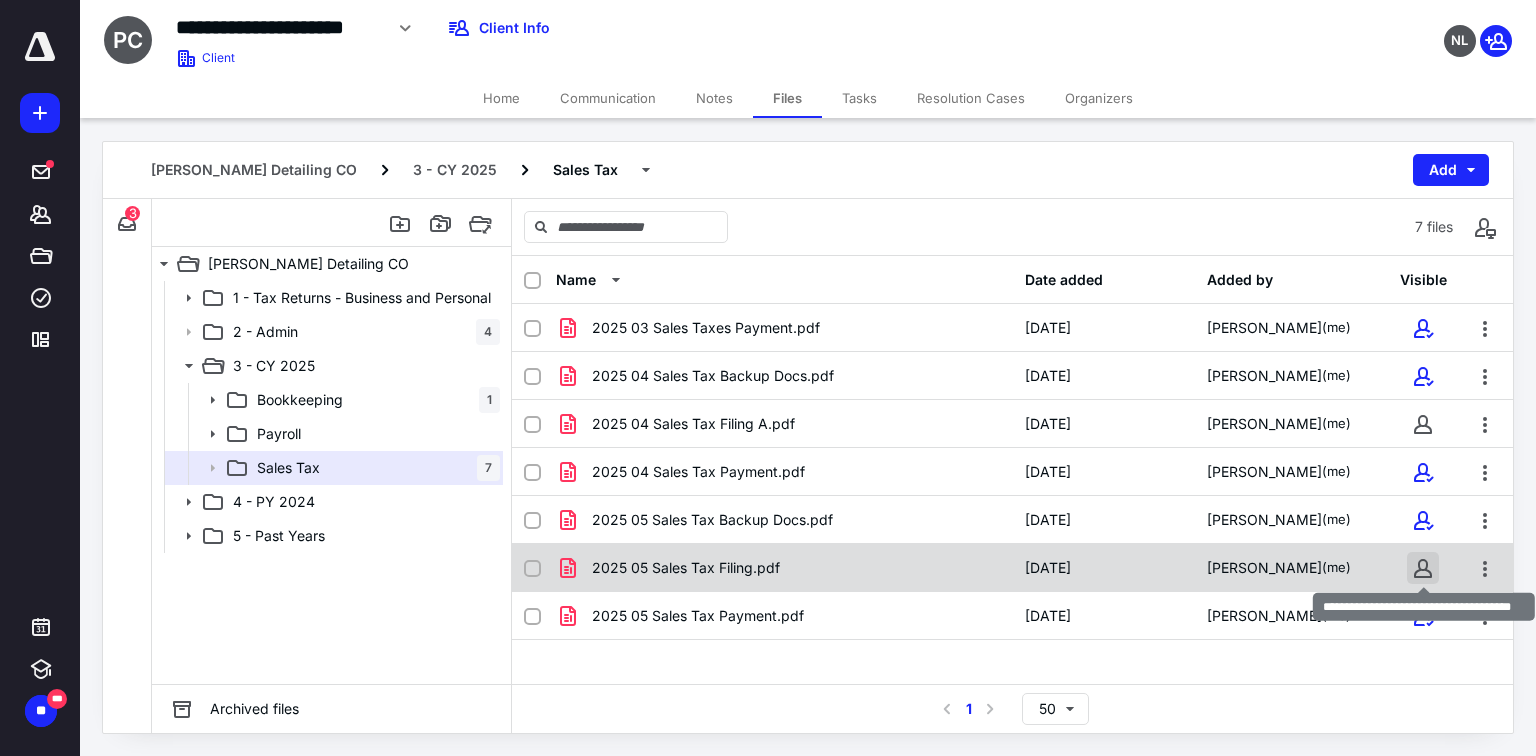 click at bounding box center (1423, 568) 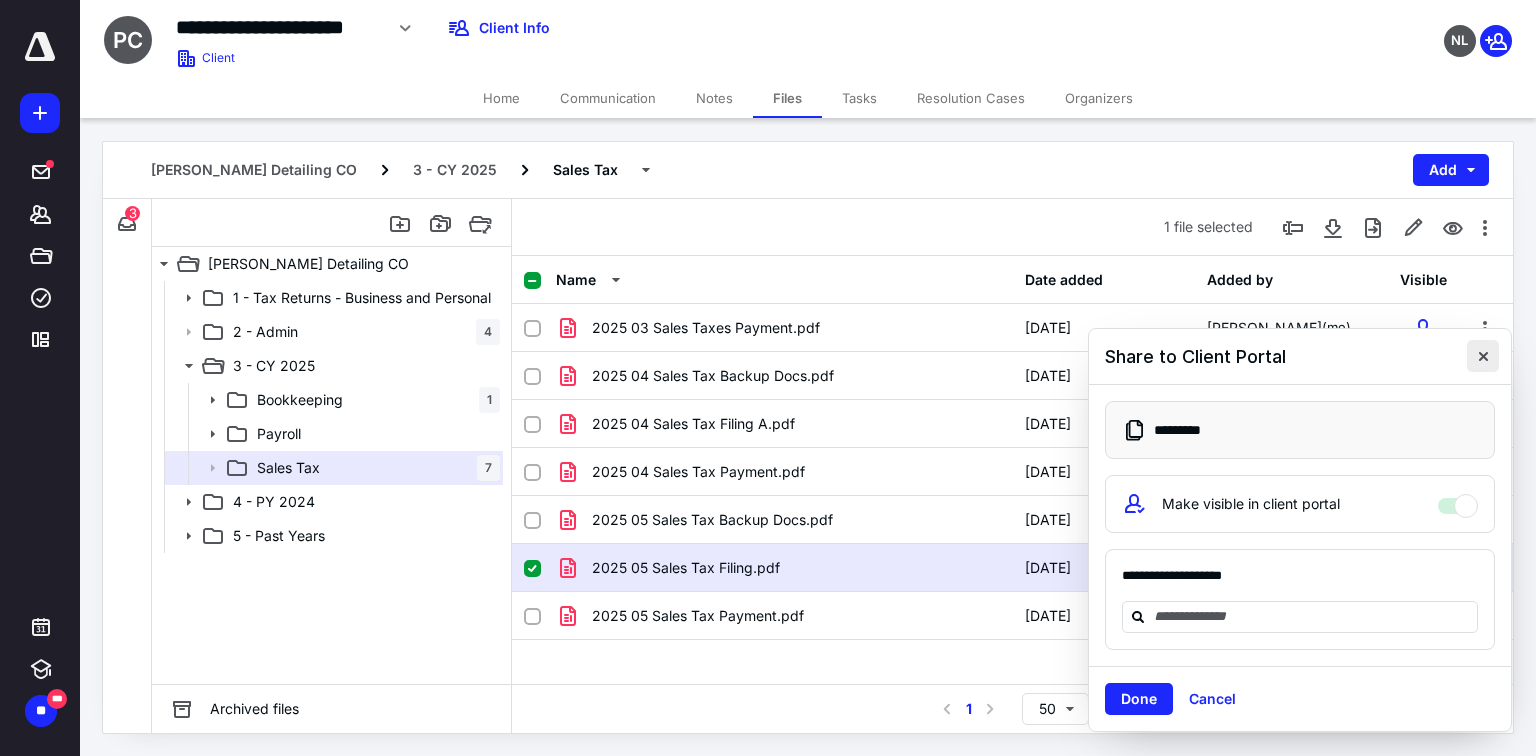 click at bounding box center (1483, 356) 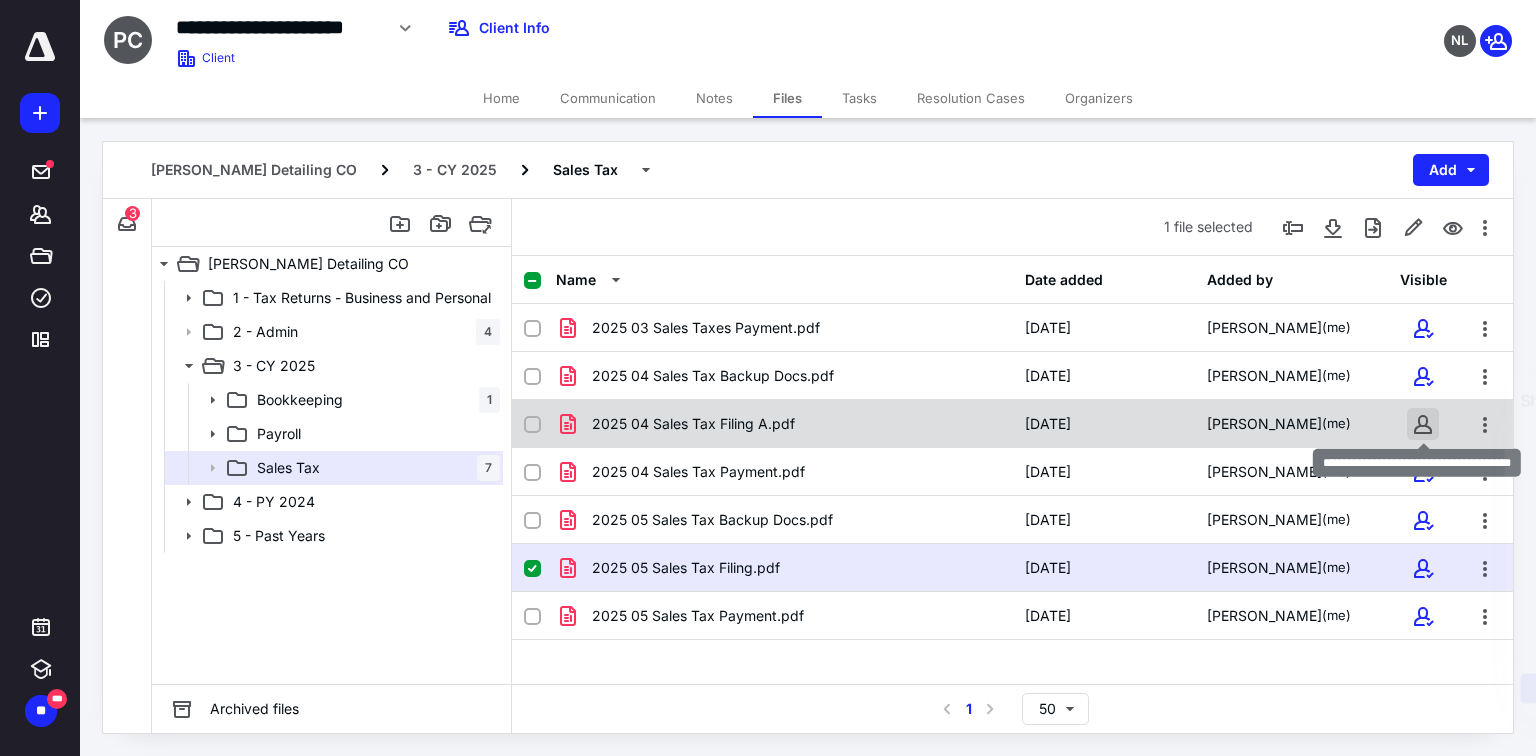 click at bounding box center [1423, 424] 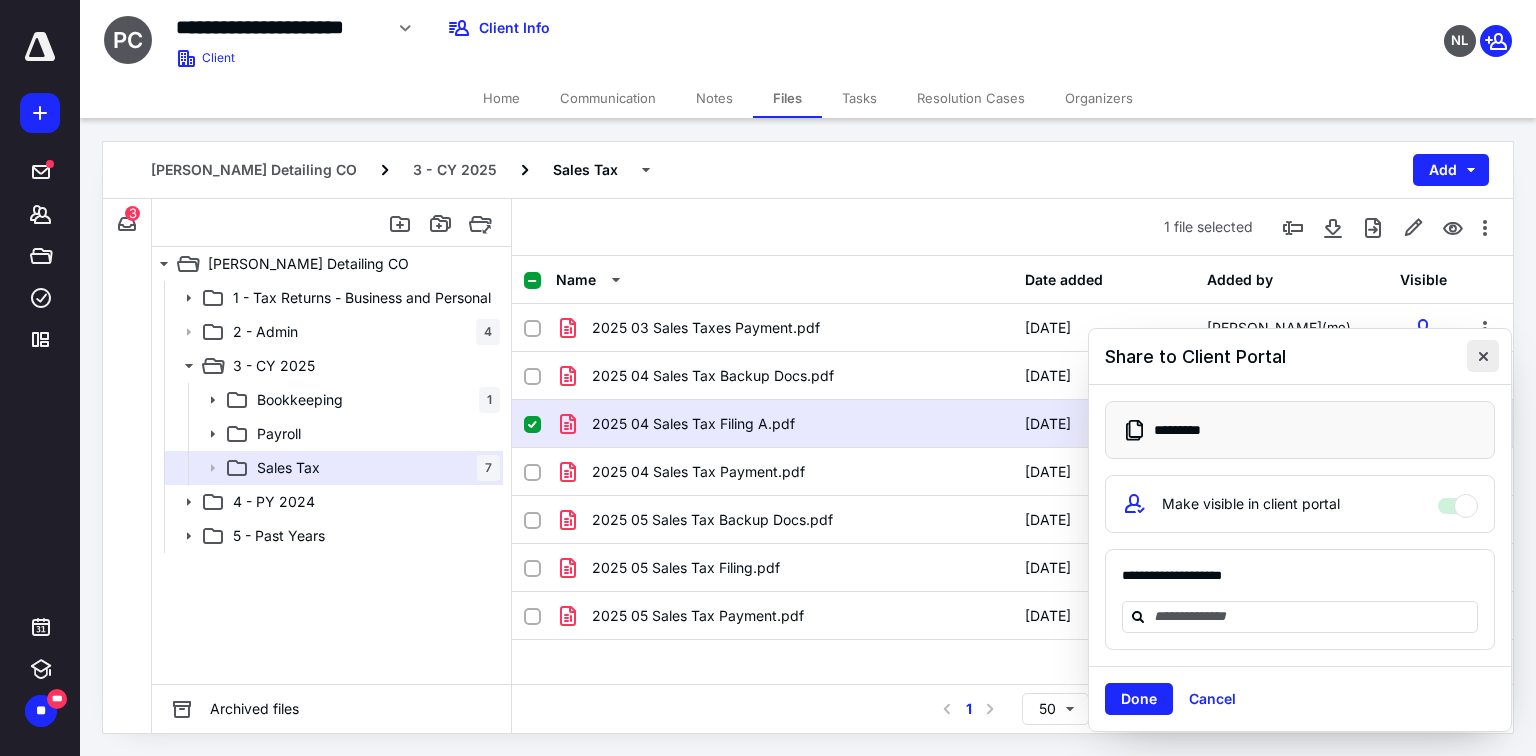 click at bounding box center (1483, 356) 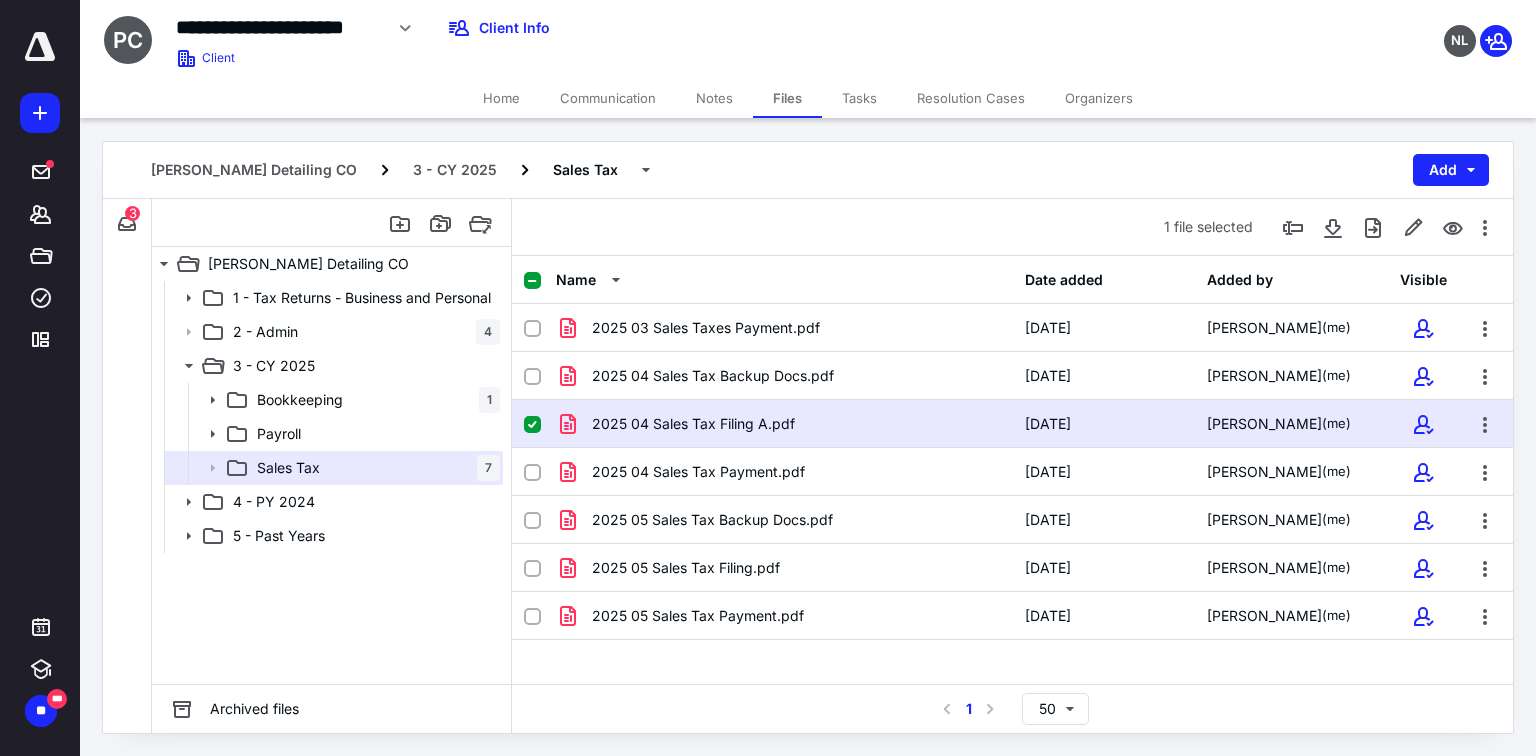 click 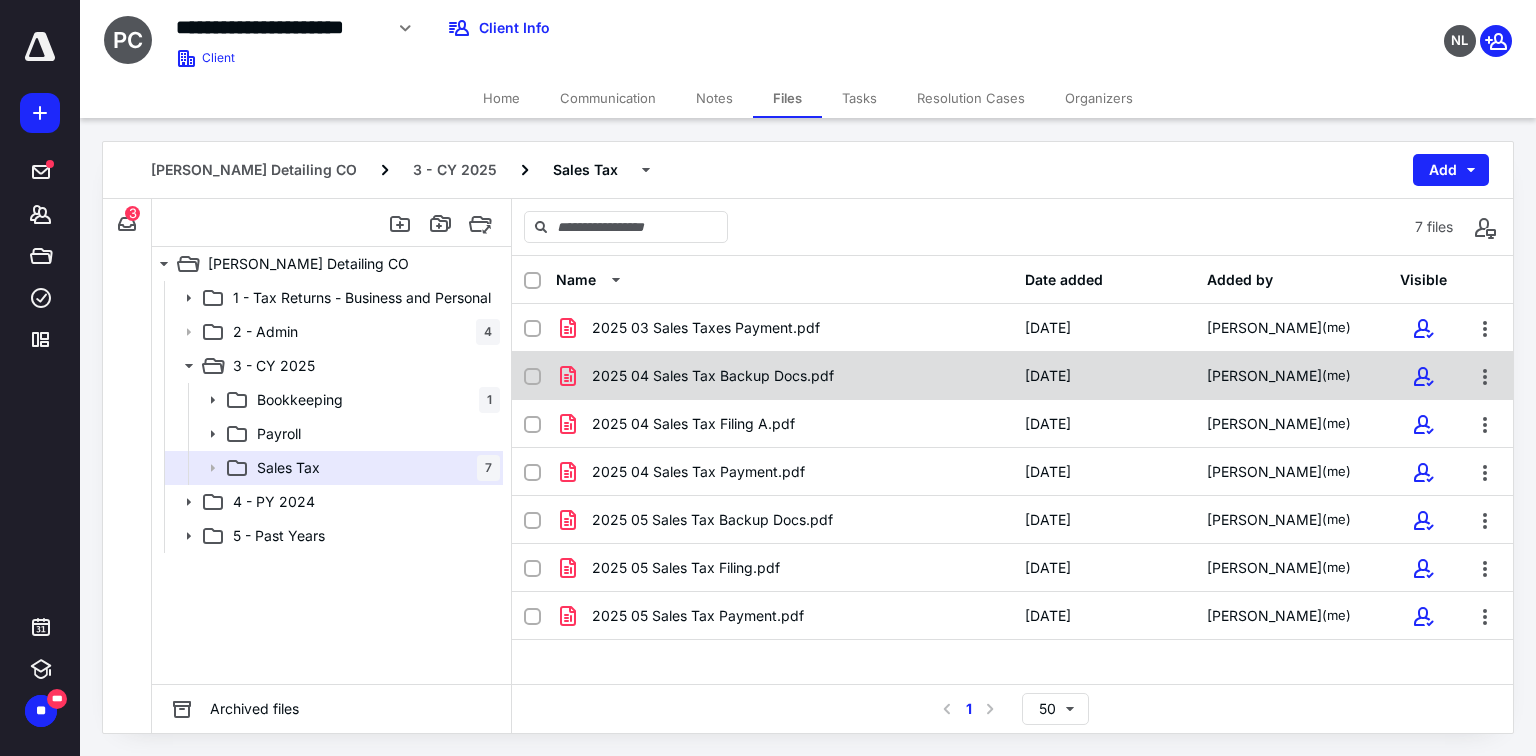 click at bounding box center (532, 377) 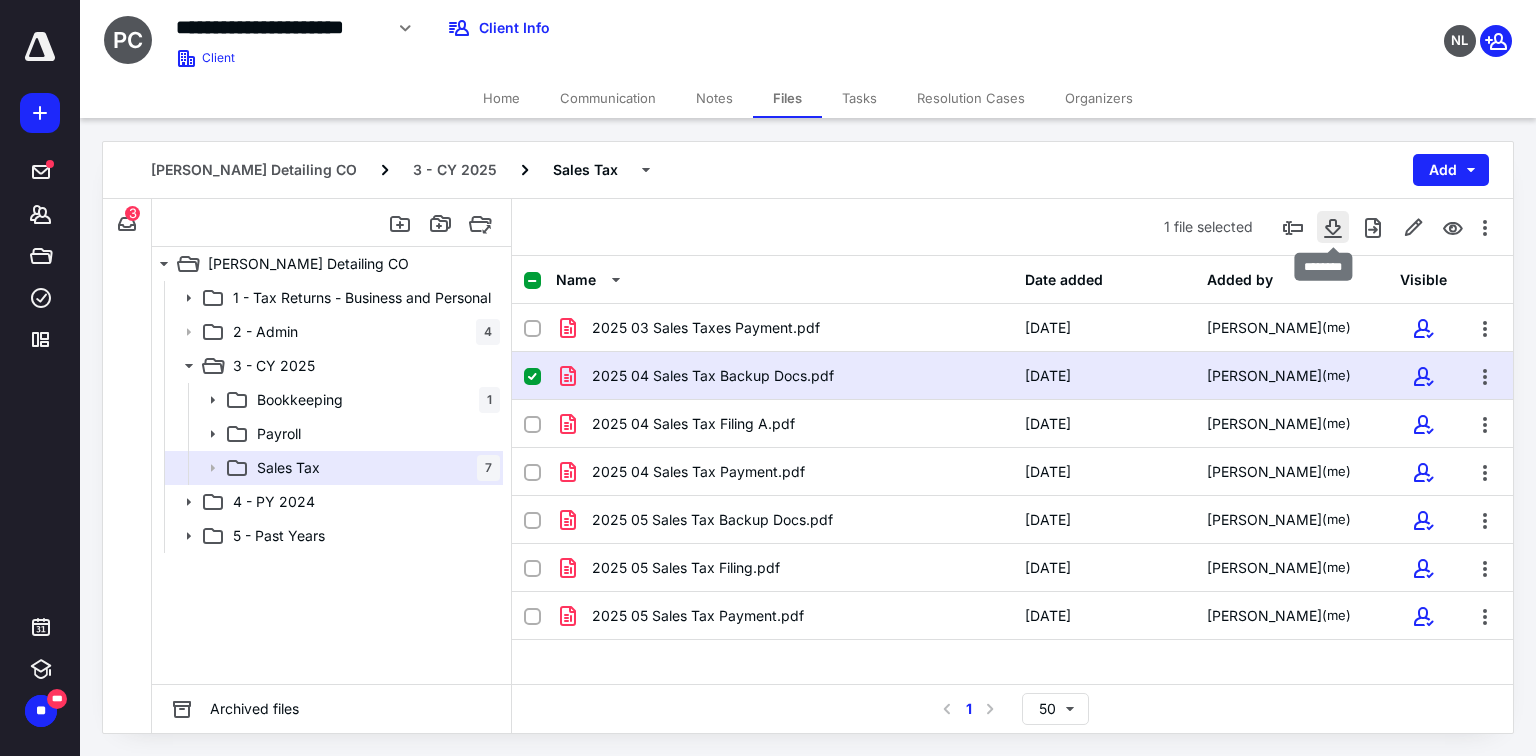 click at bounding box center (1333, 227) 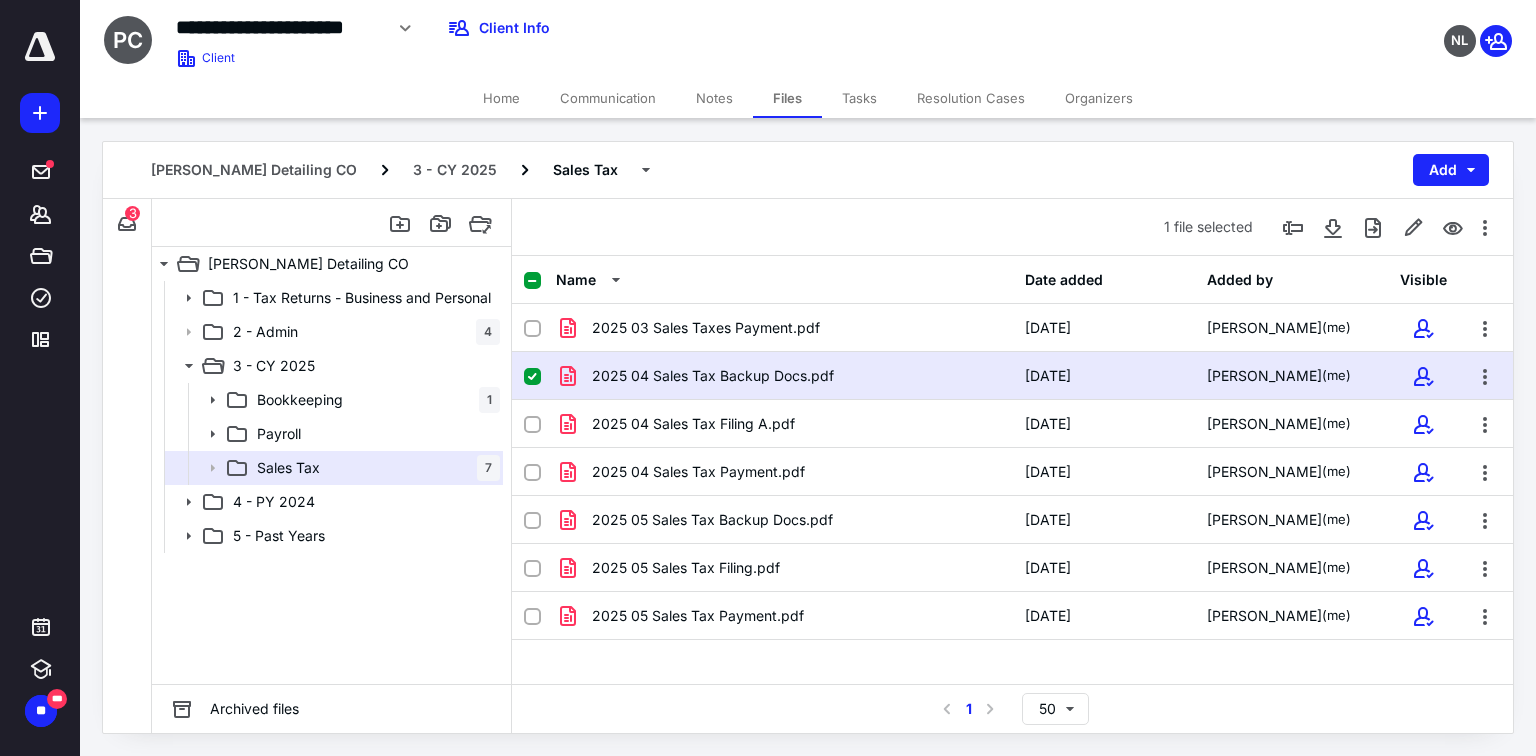 click at bounding box center (532, 377) 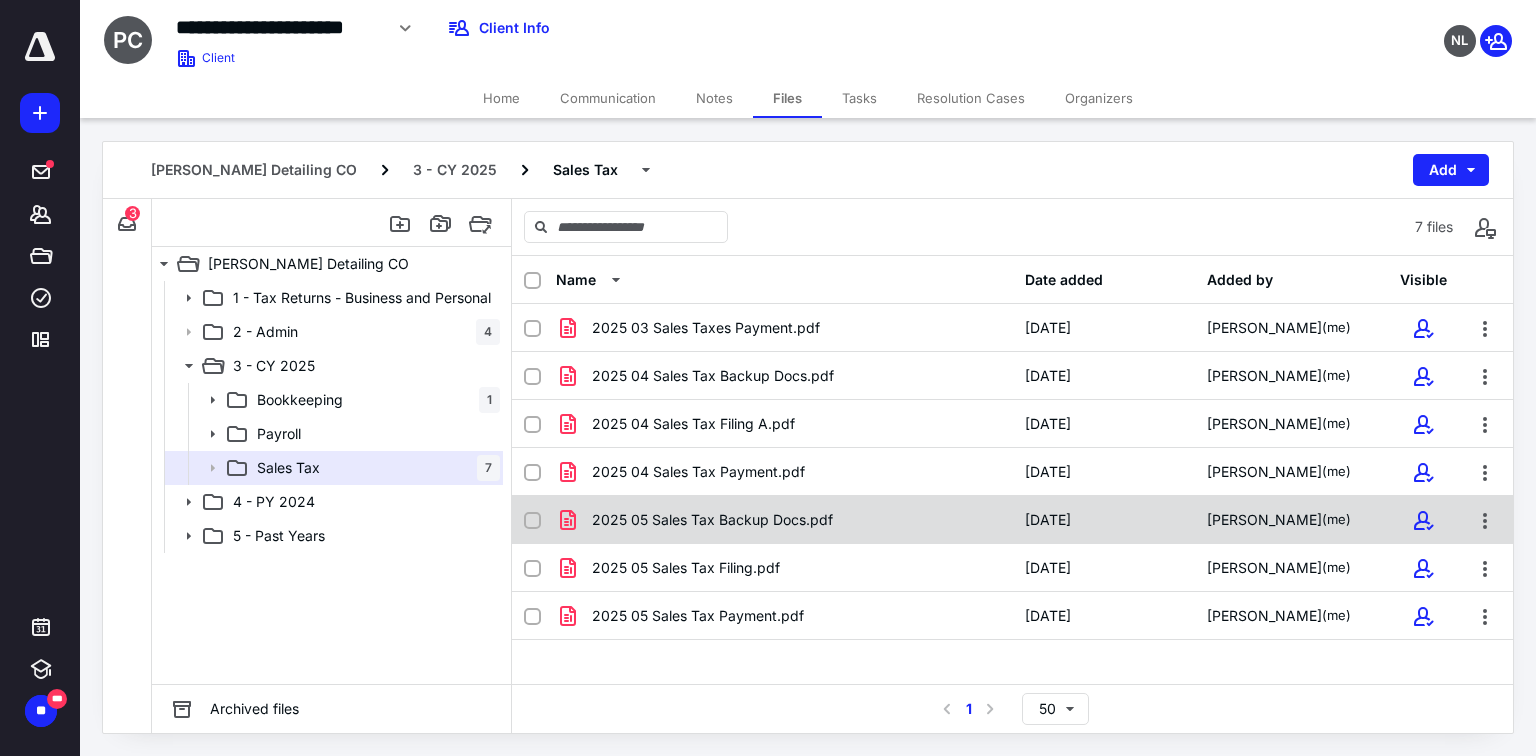 click 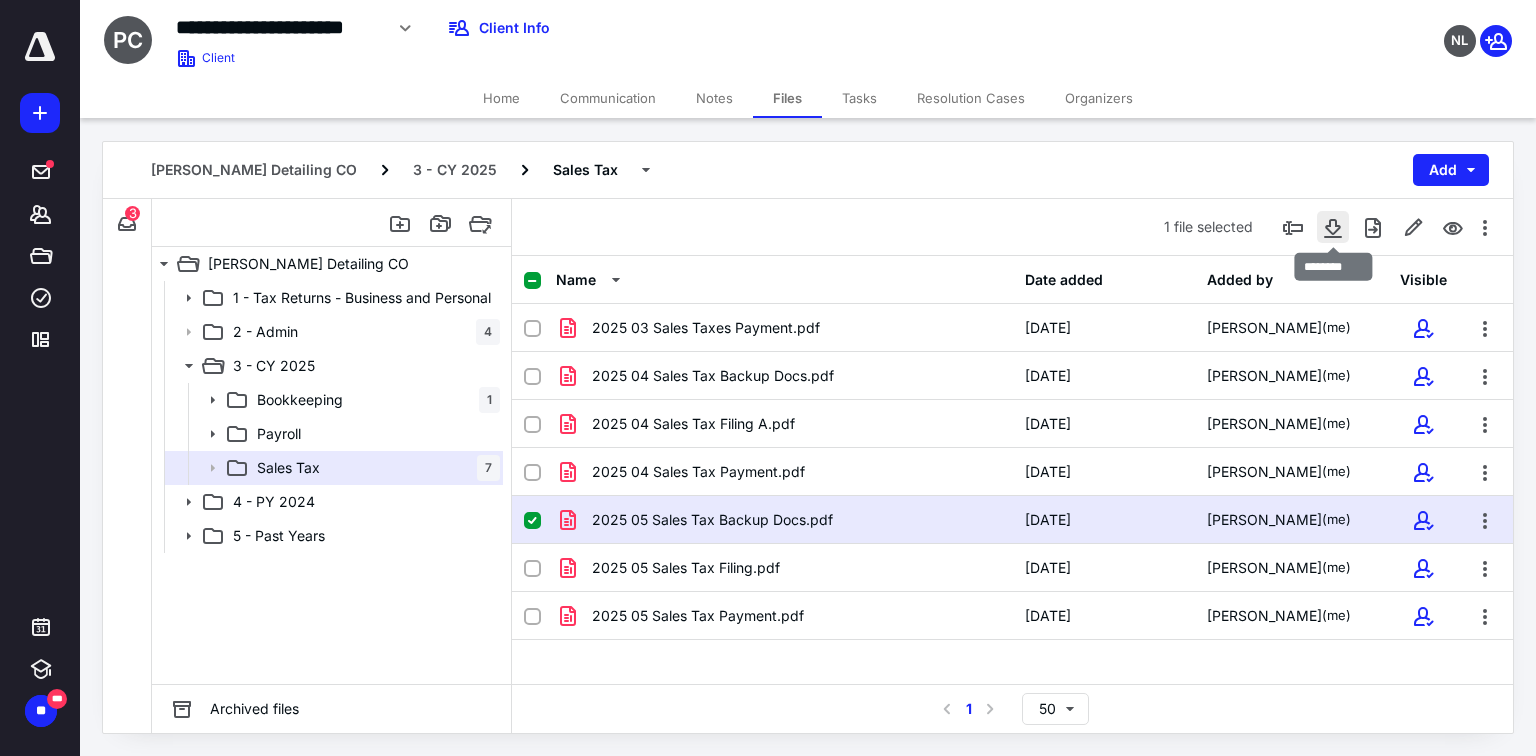 click at bounding box center [1333, 227] 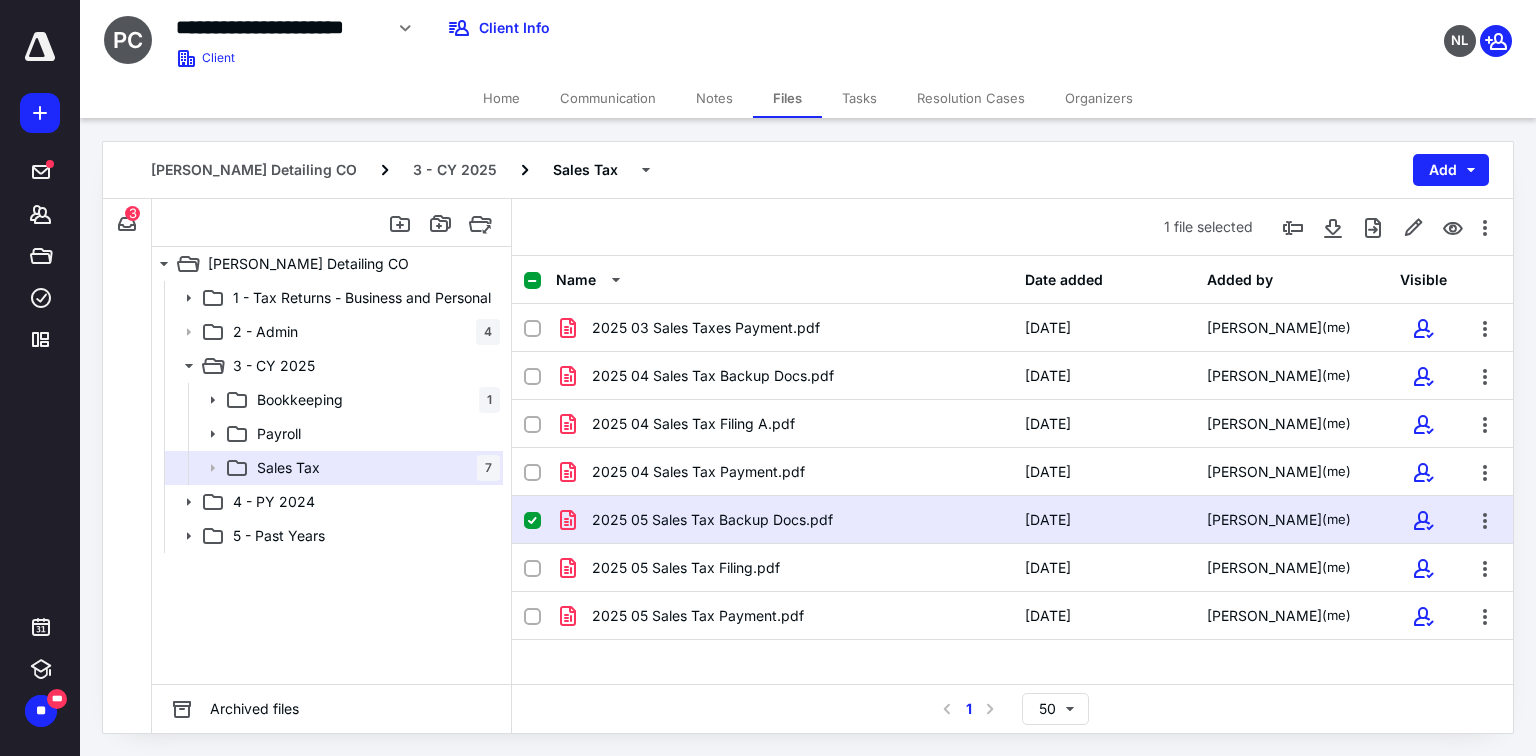 click at bounding box center [532, 521] 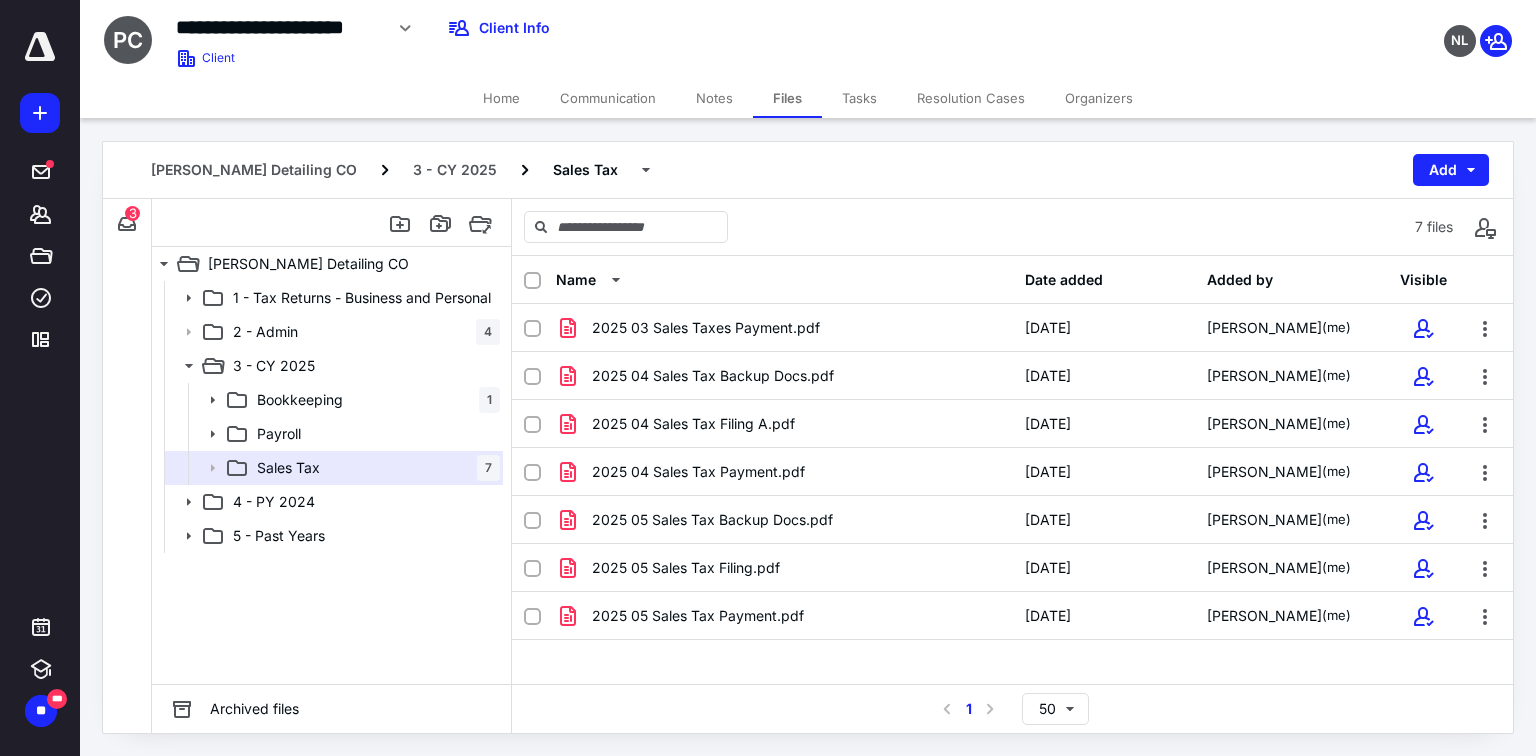 click at bounding box center (532, 281) 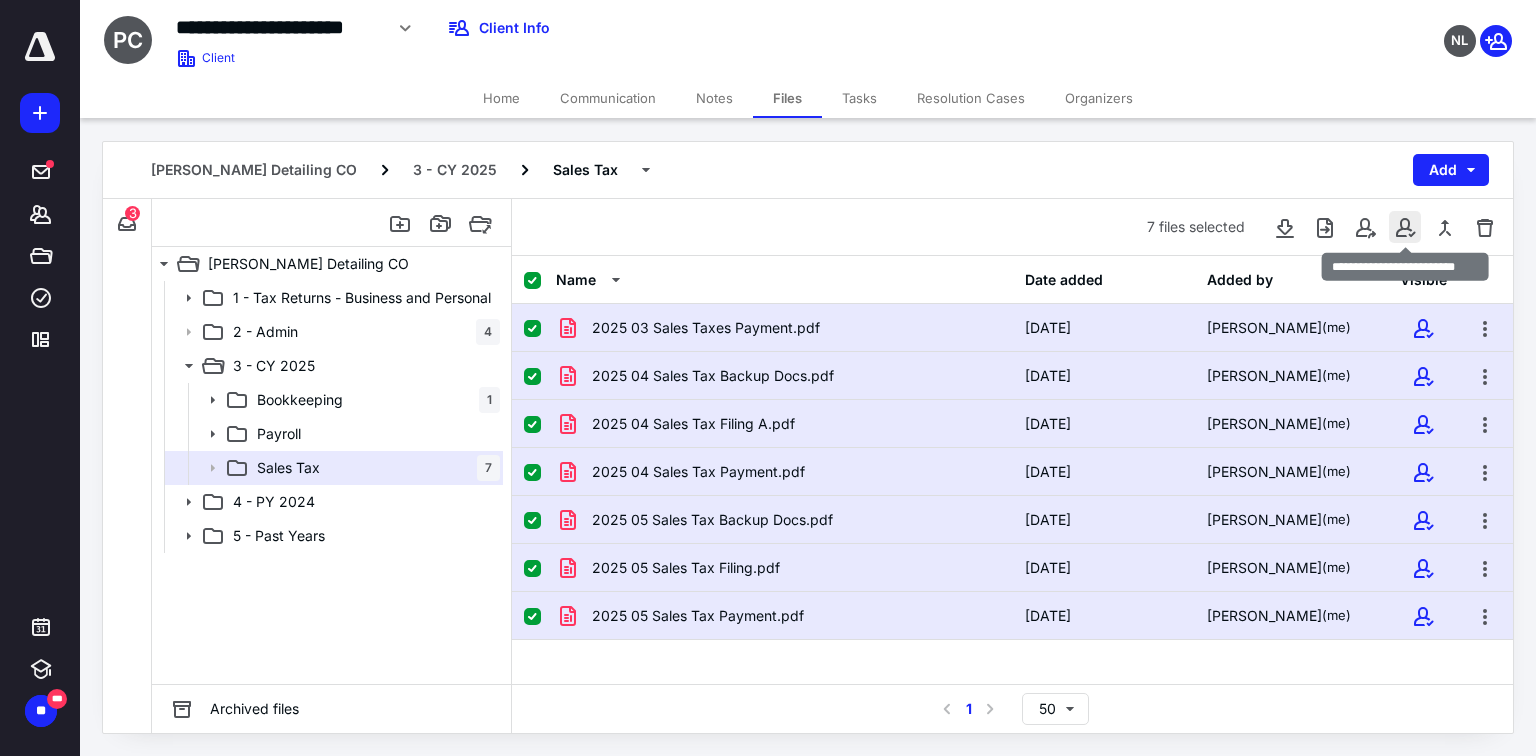 click at bounding box center [1405, 227] 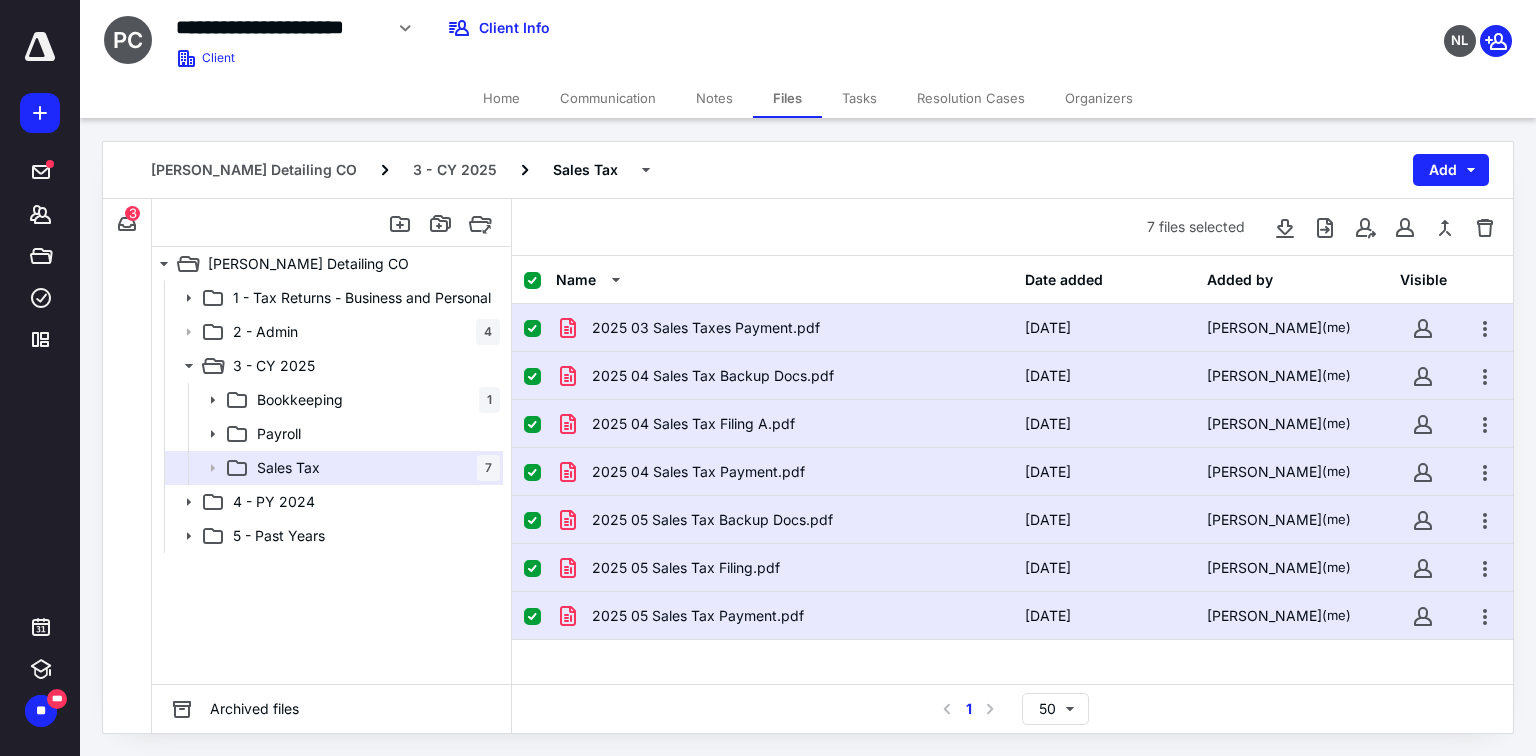 click on "Parker's Detailing CO 3 - CY 2025 Sales Tax   Add" at bounding box center [808, 170] 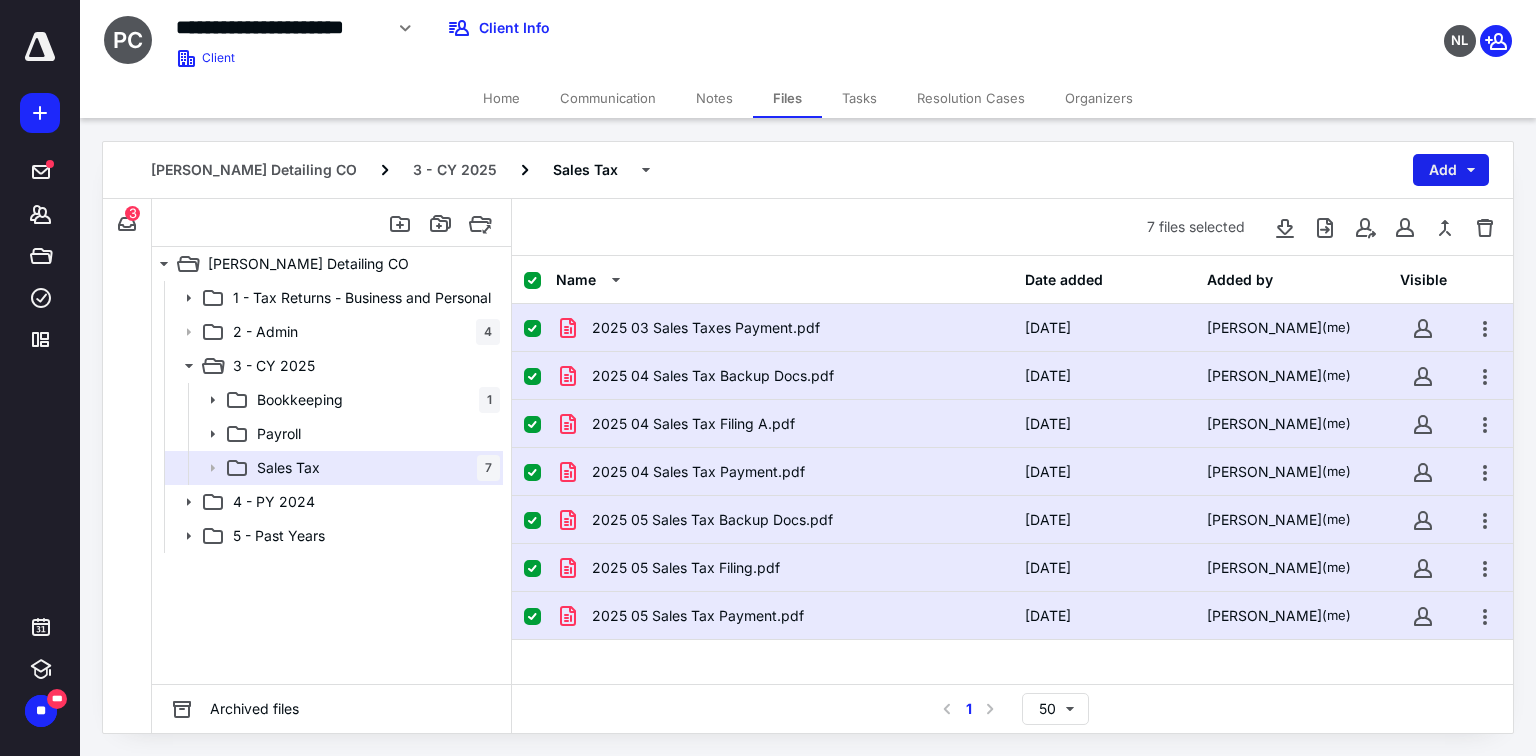 click on "Add" at bounding box center (1451, 170) 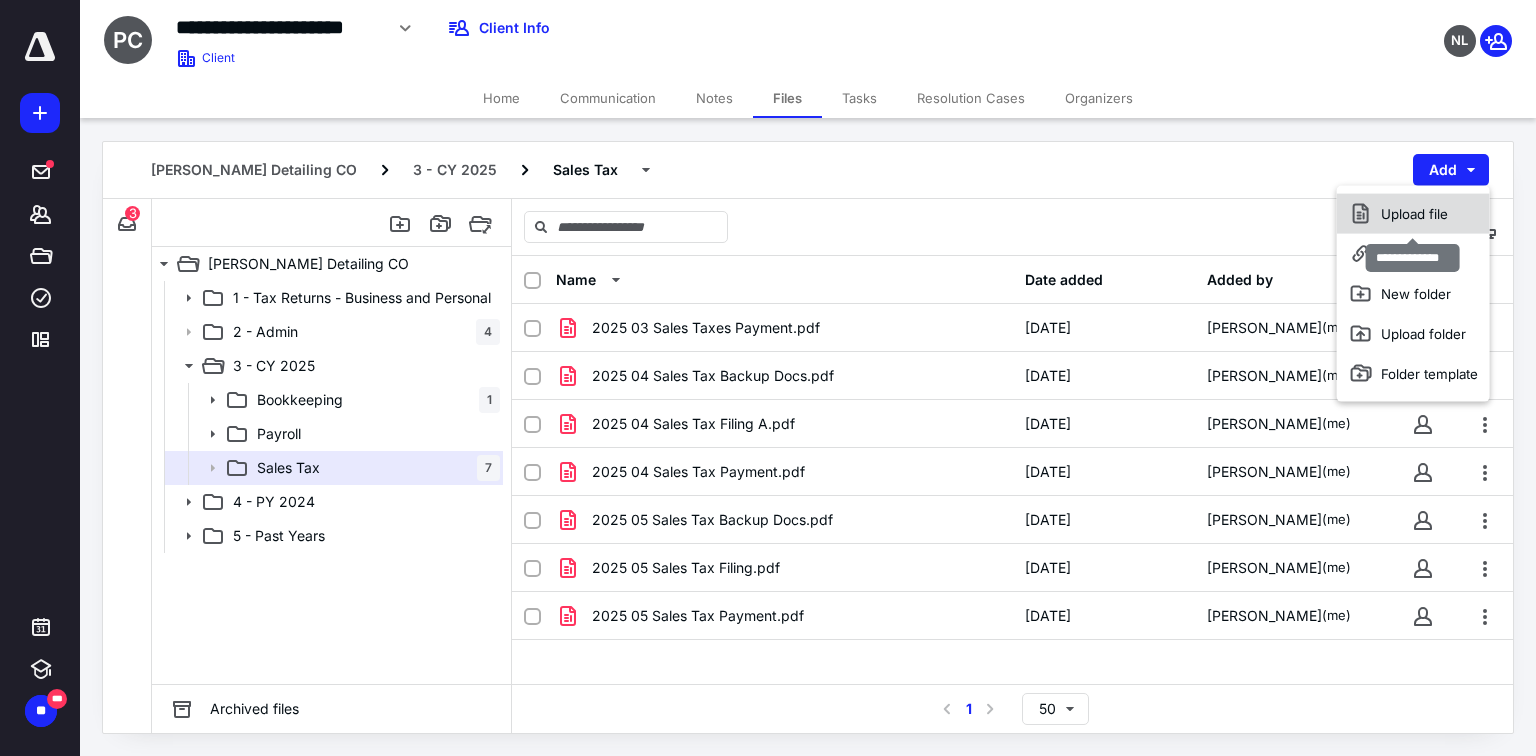 click on "Upload file" at bounding box center [1413, 214] 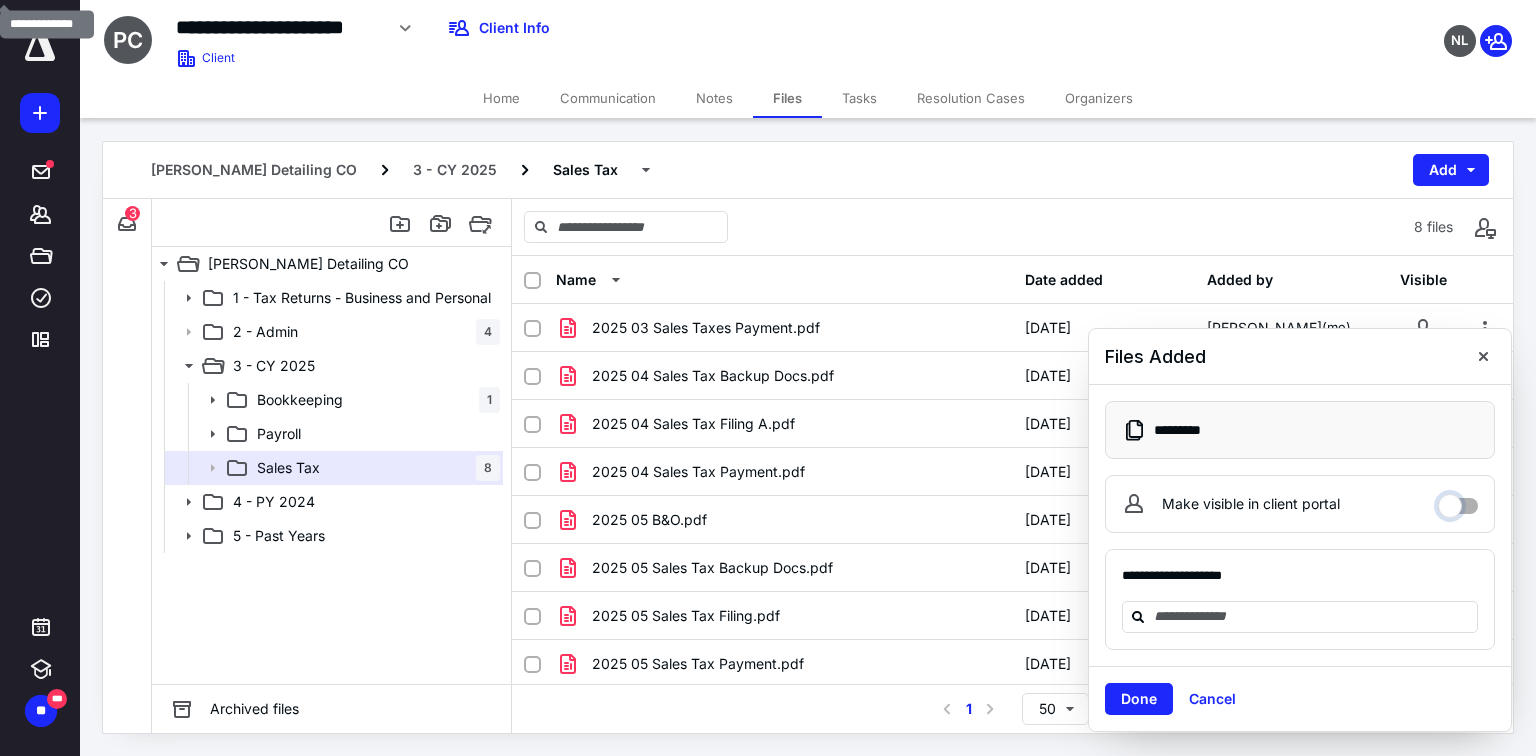 click on "Make visible in client portal" at bounding box center [1458, 501] 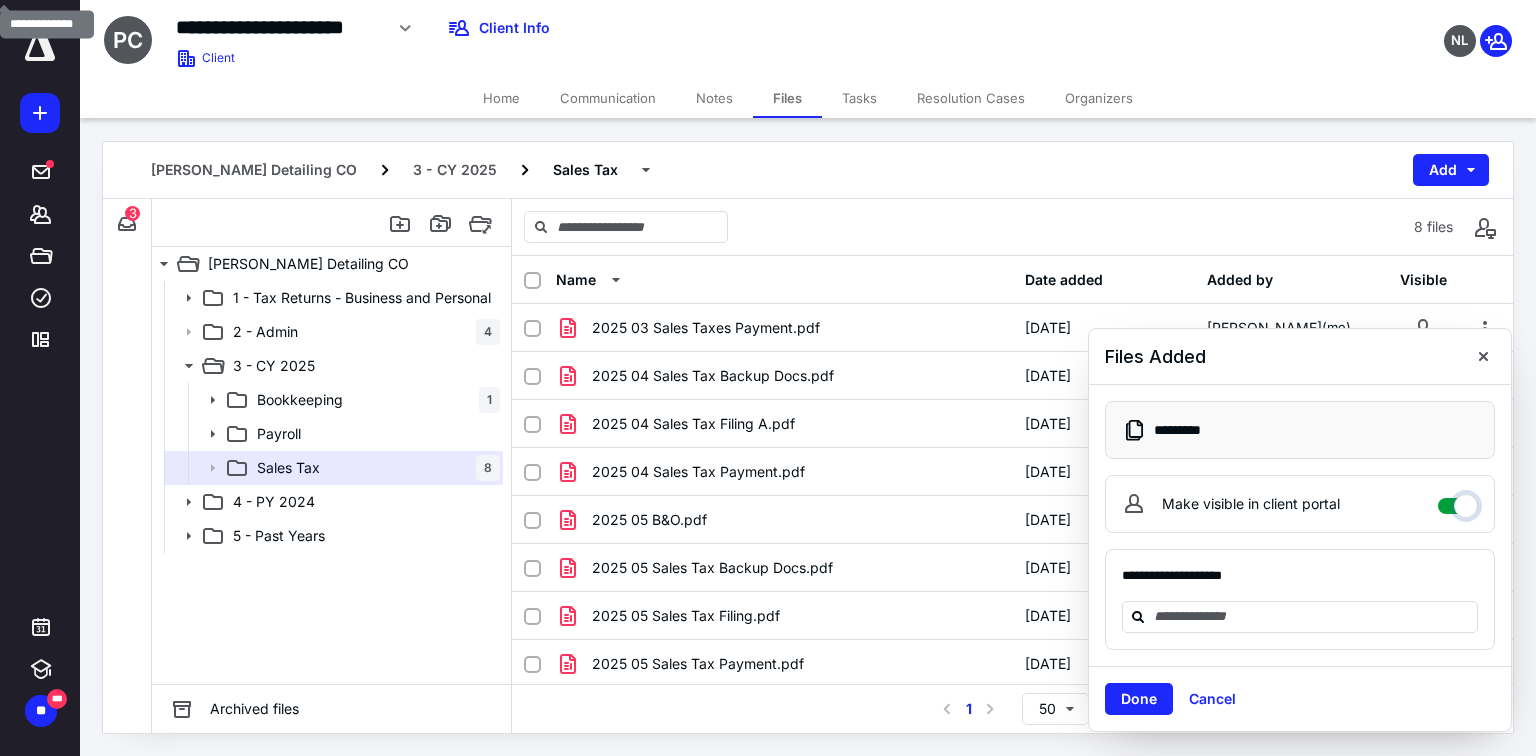 checkbox on "****" 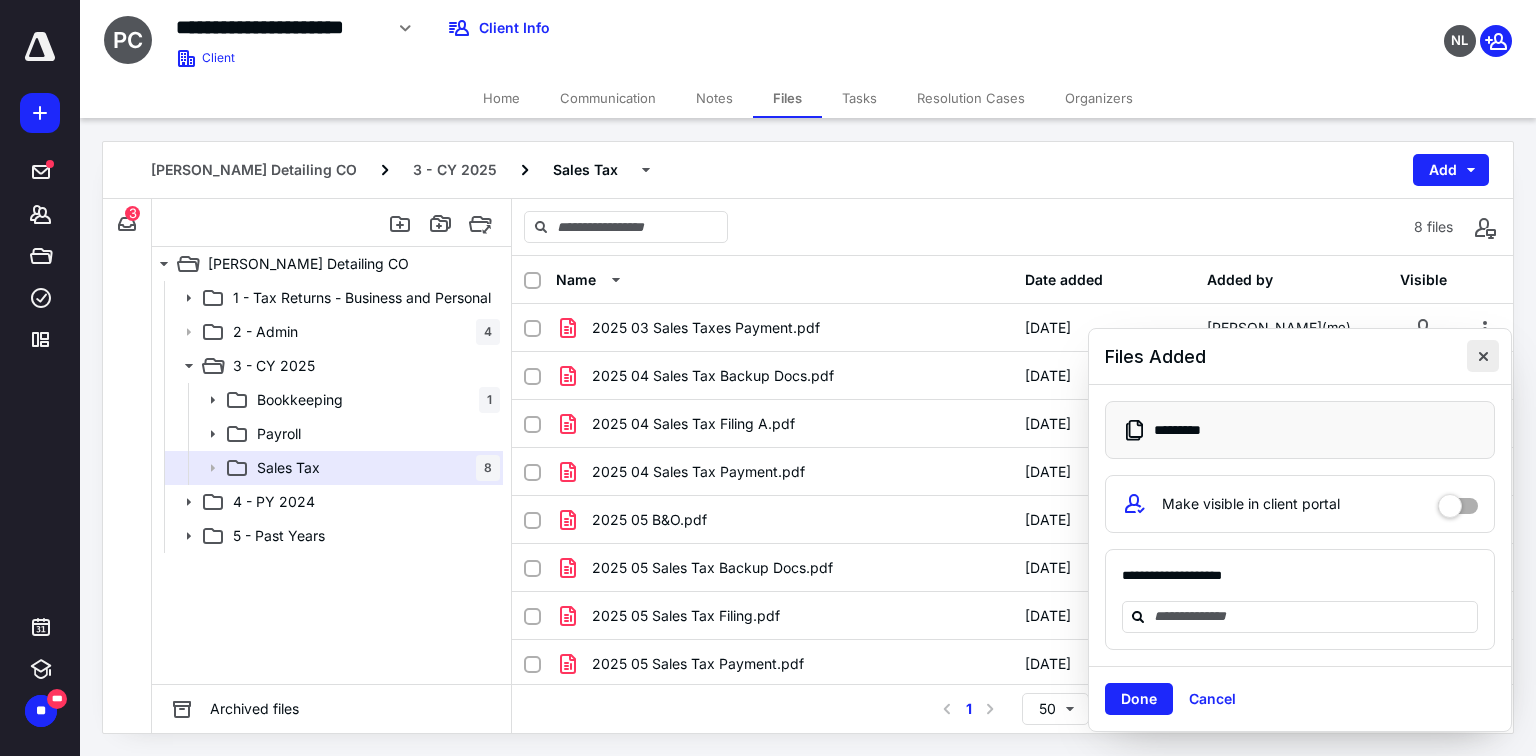 click at bounding box center [1483, 356] 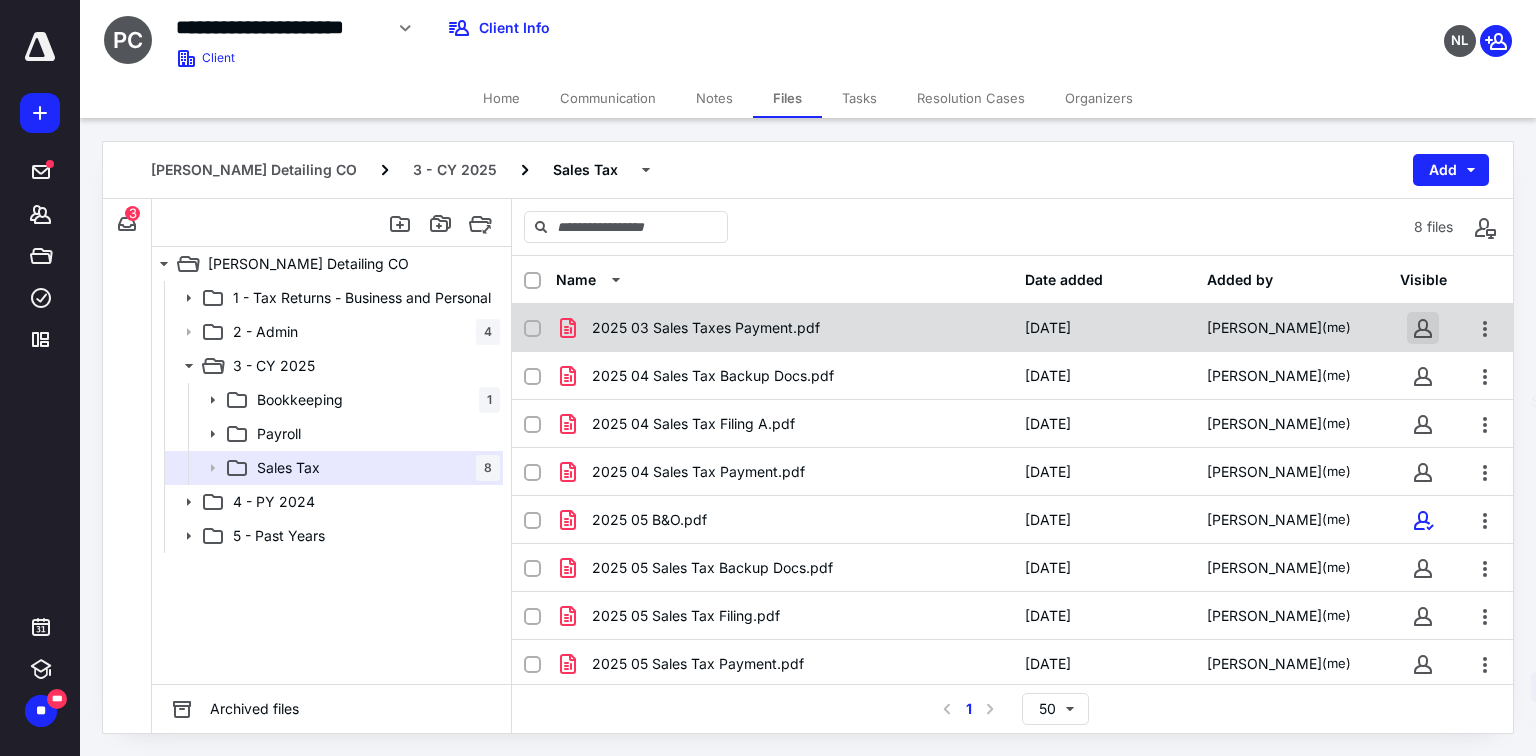 click at bounding box center [1423, 328] 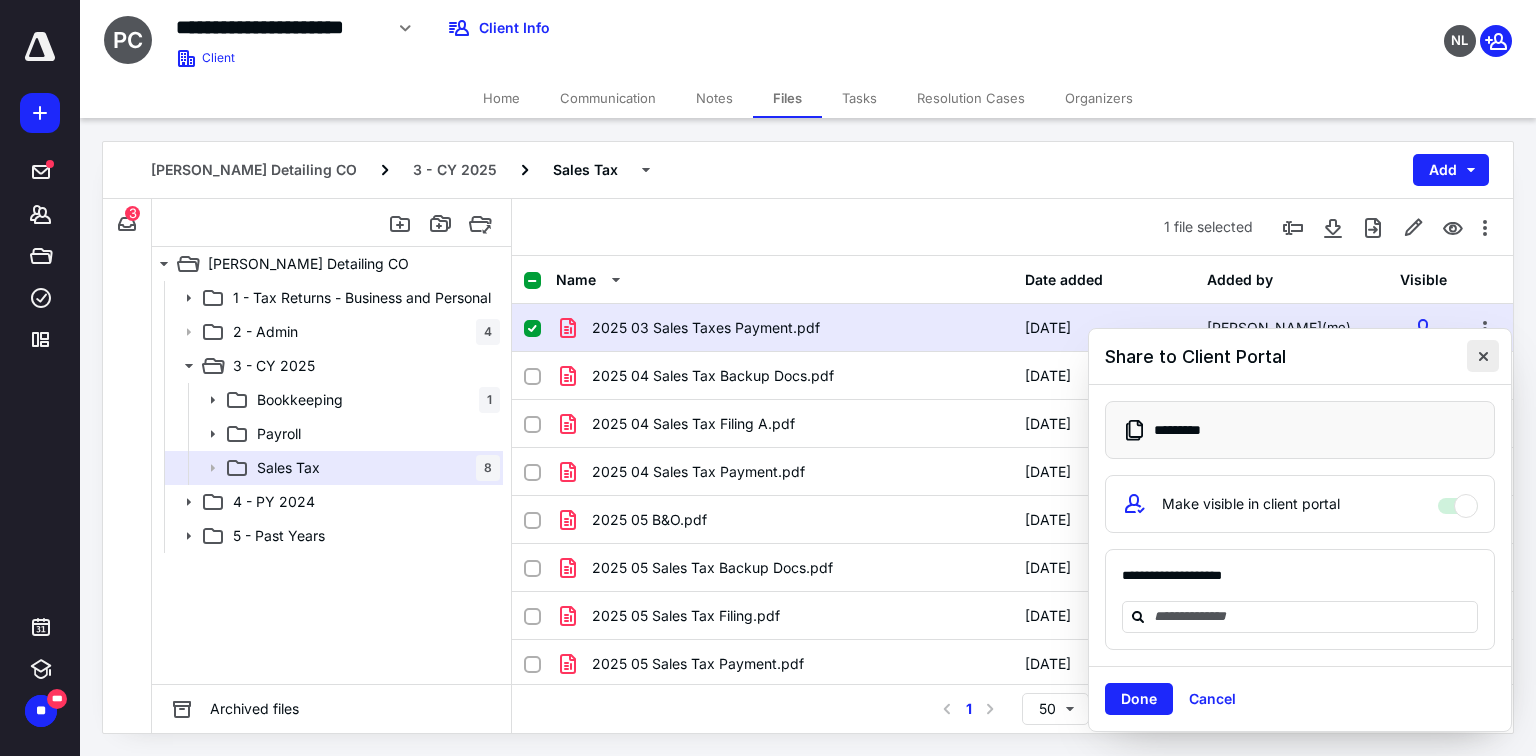 click at bounding box center (1483, 356) 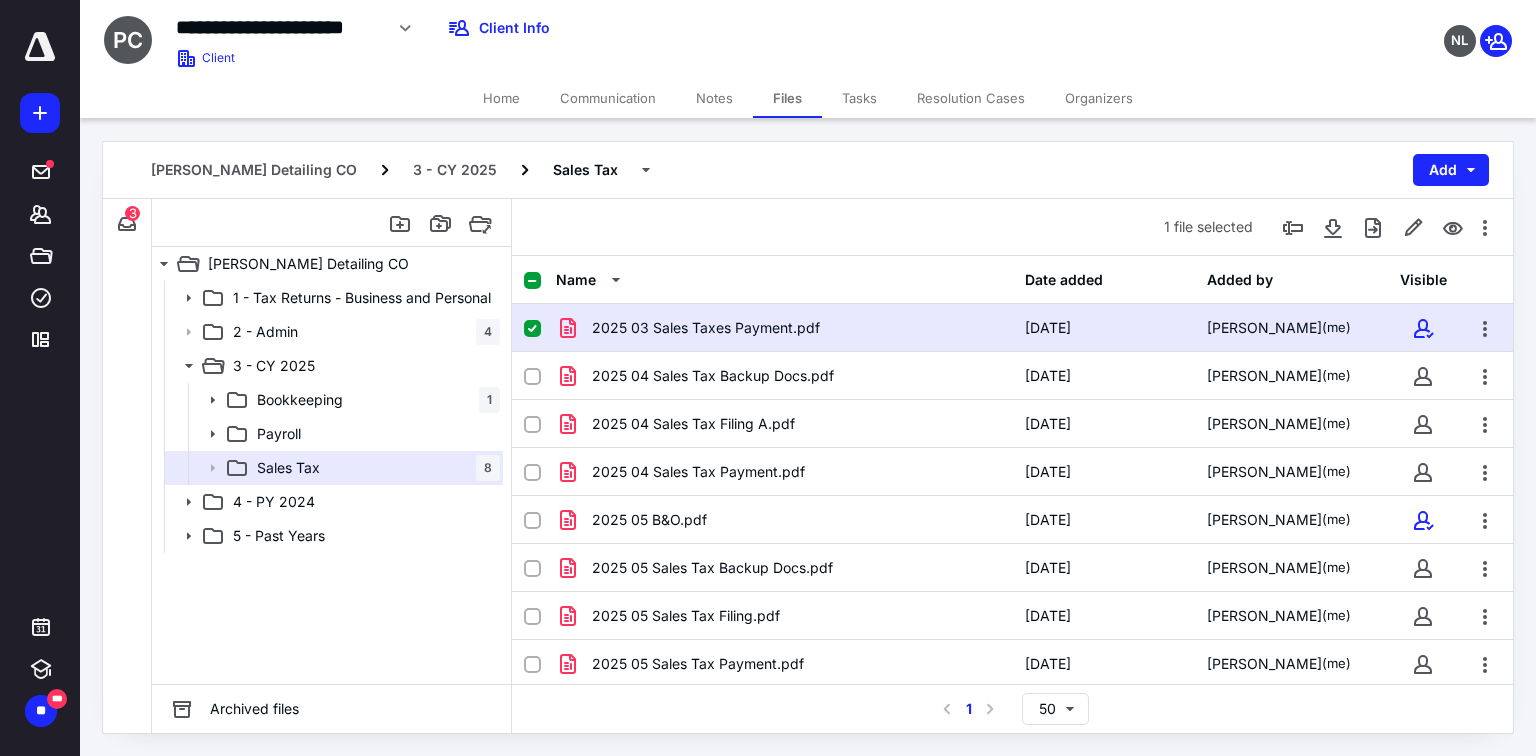 click 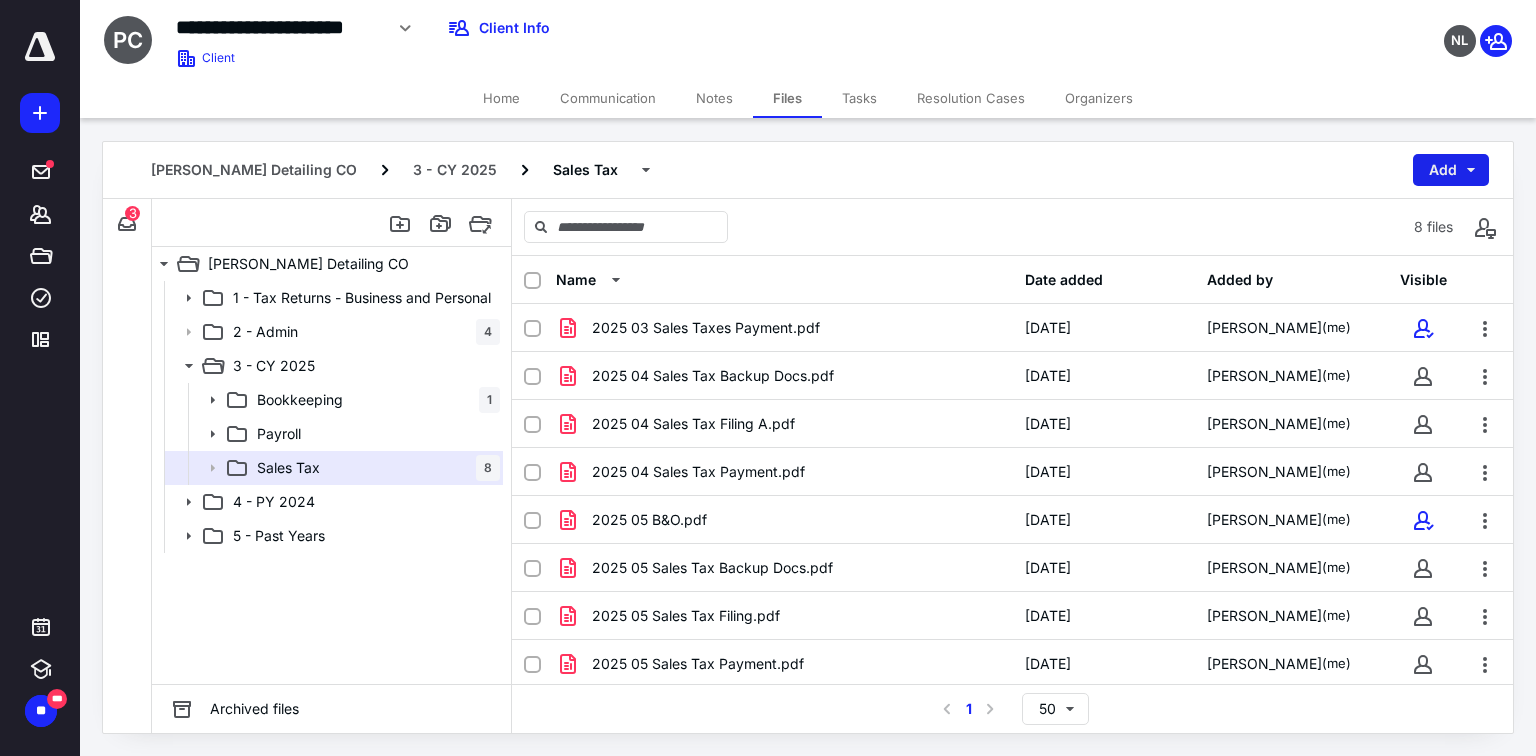 click on "Add" at bounding box center (1451, 170) 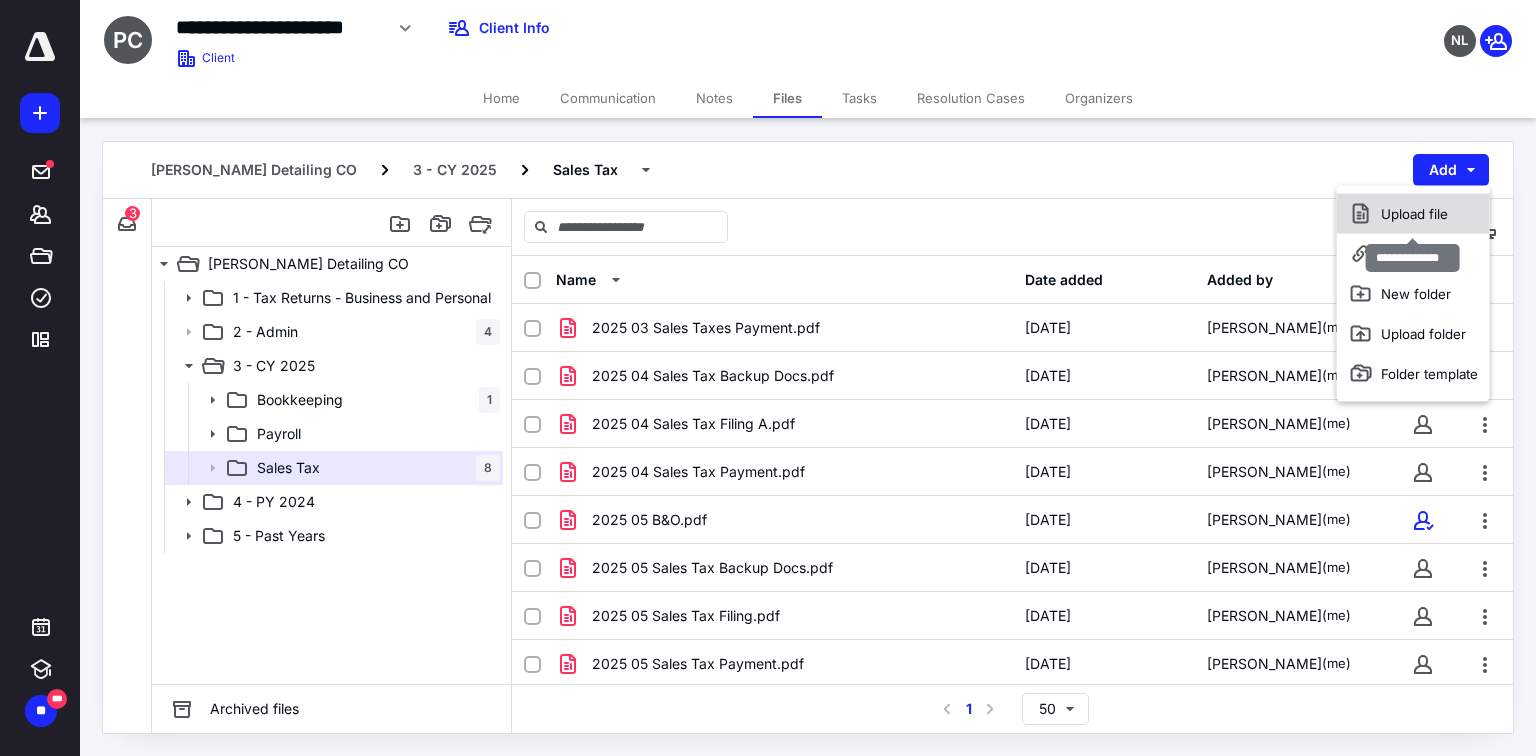 click on "Upload file" at bounding box center (1413, 214) 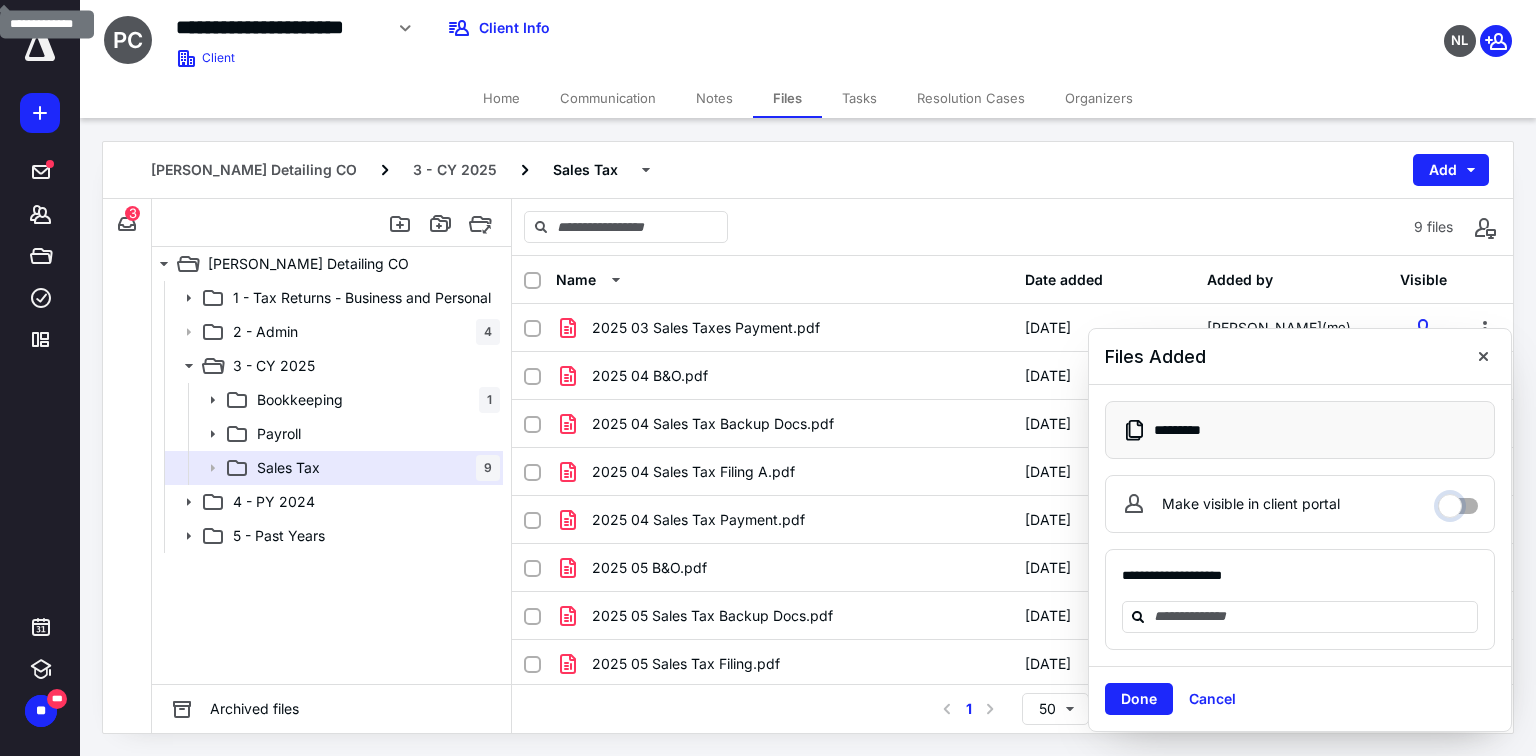 click on "Make visible in client portal" at bounding box center [1458, 501] 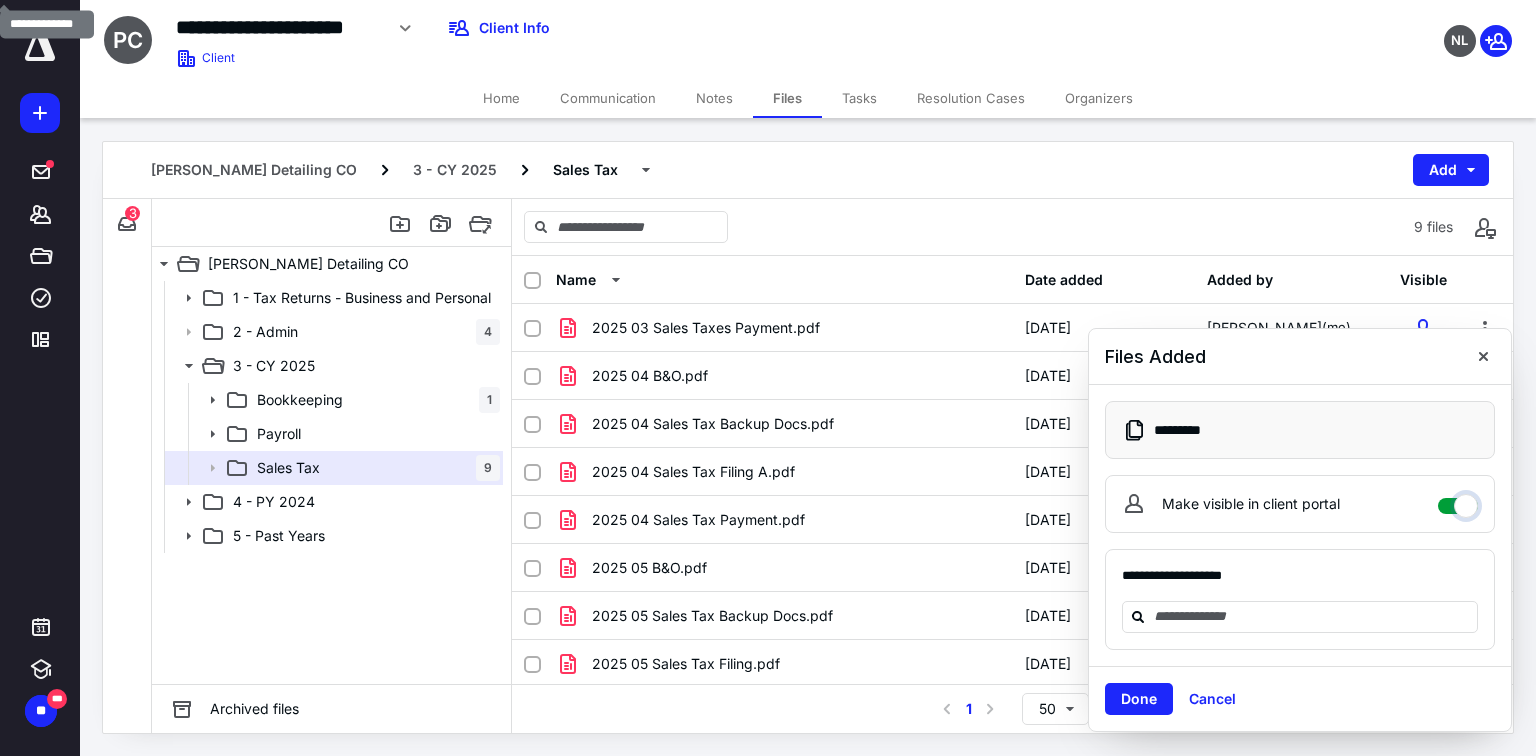 checkbox on "****" 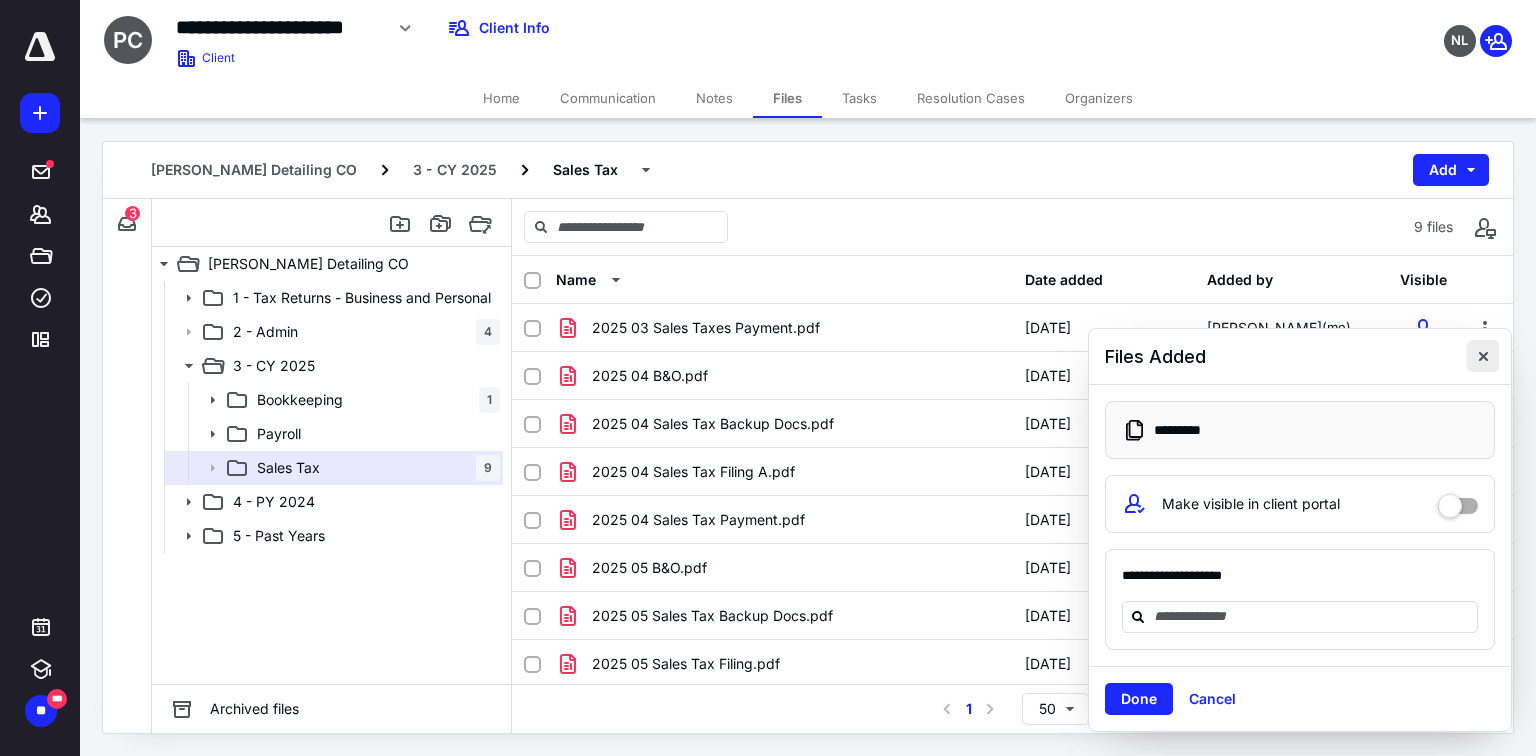 click at bounding box center (1483, 356) 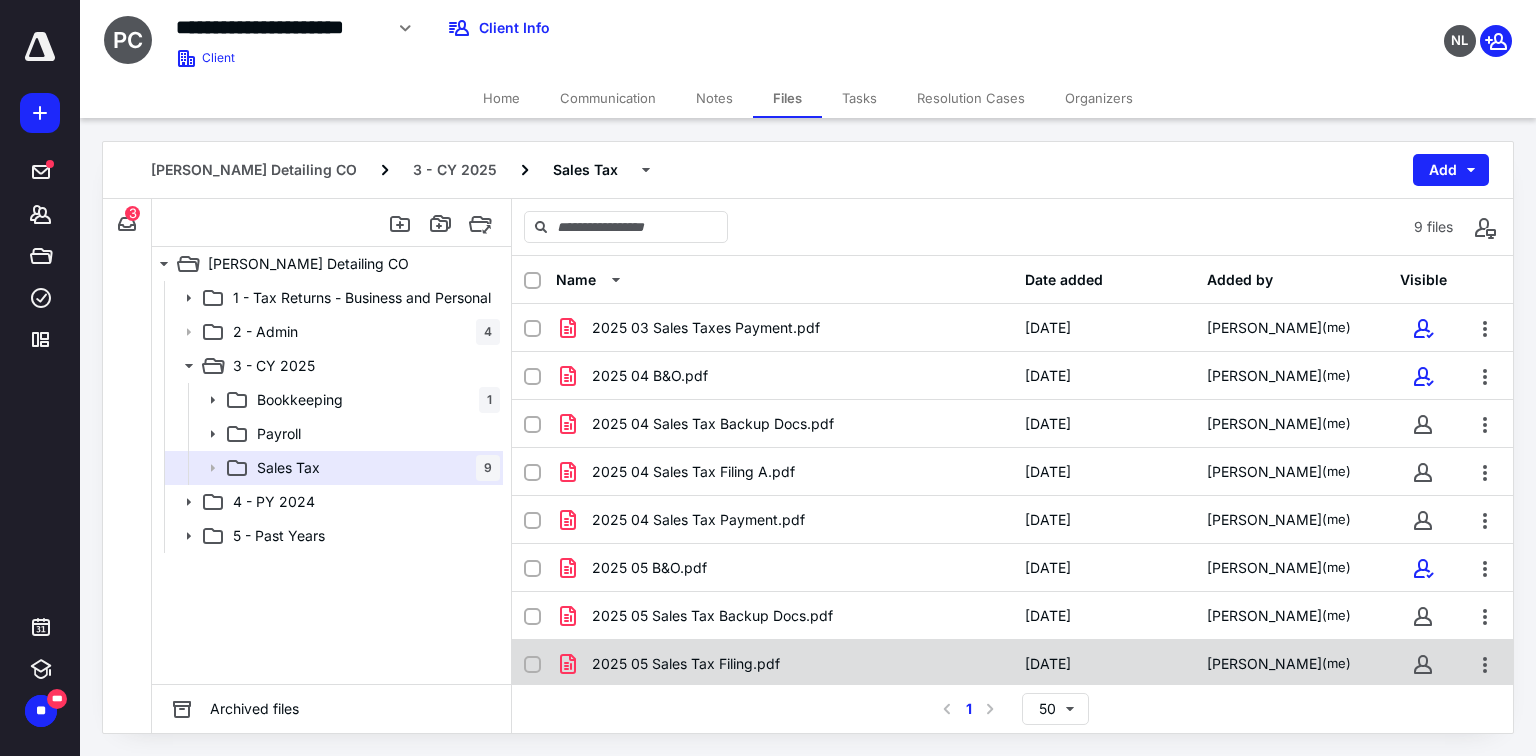 click at bounding box center (532, 665) 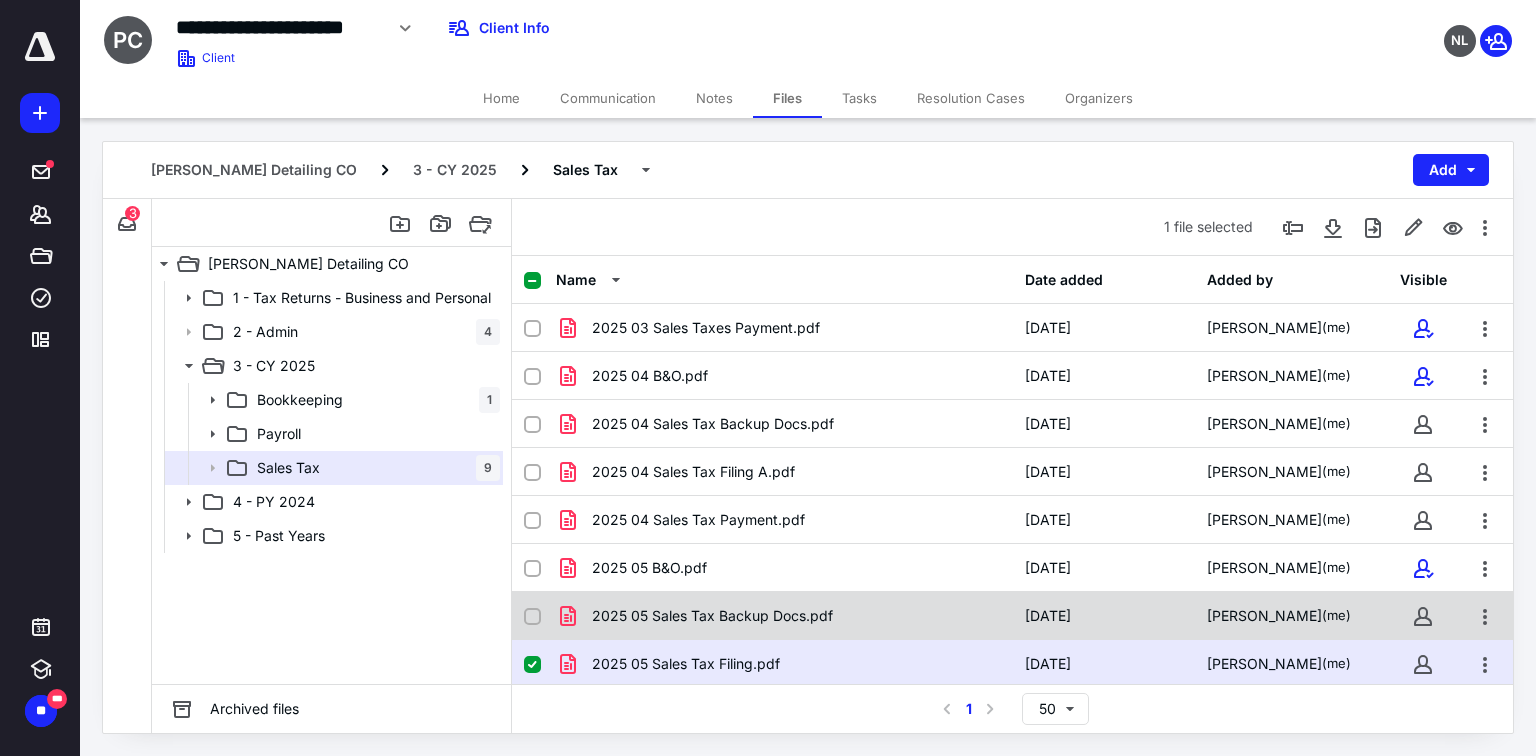 click 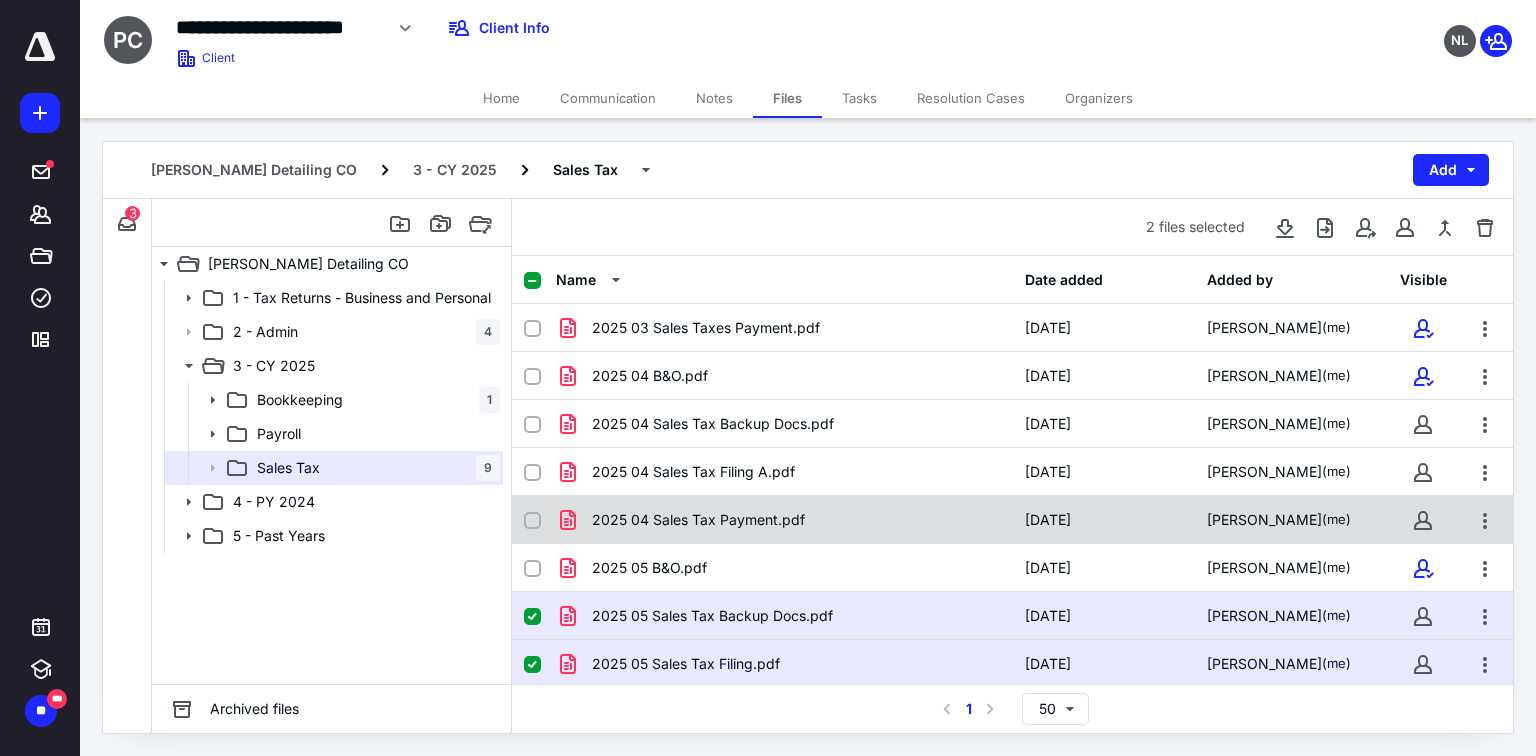 click 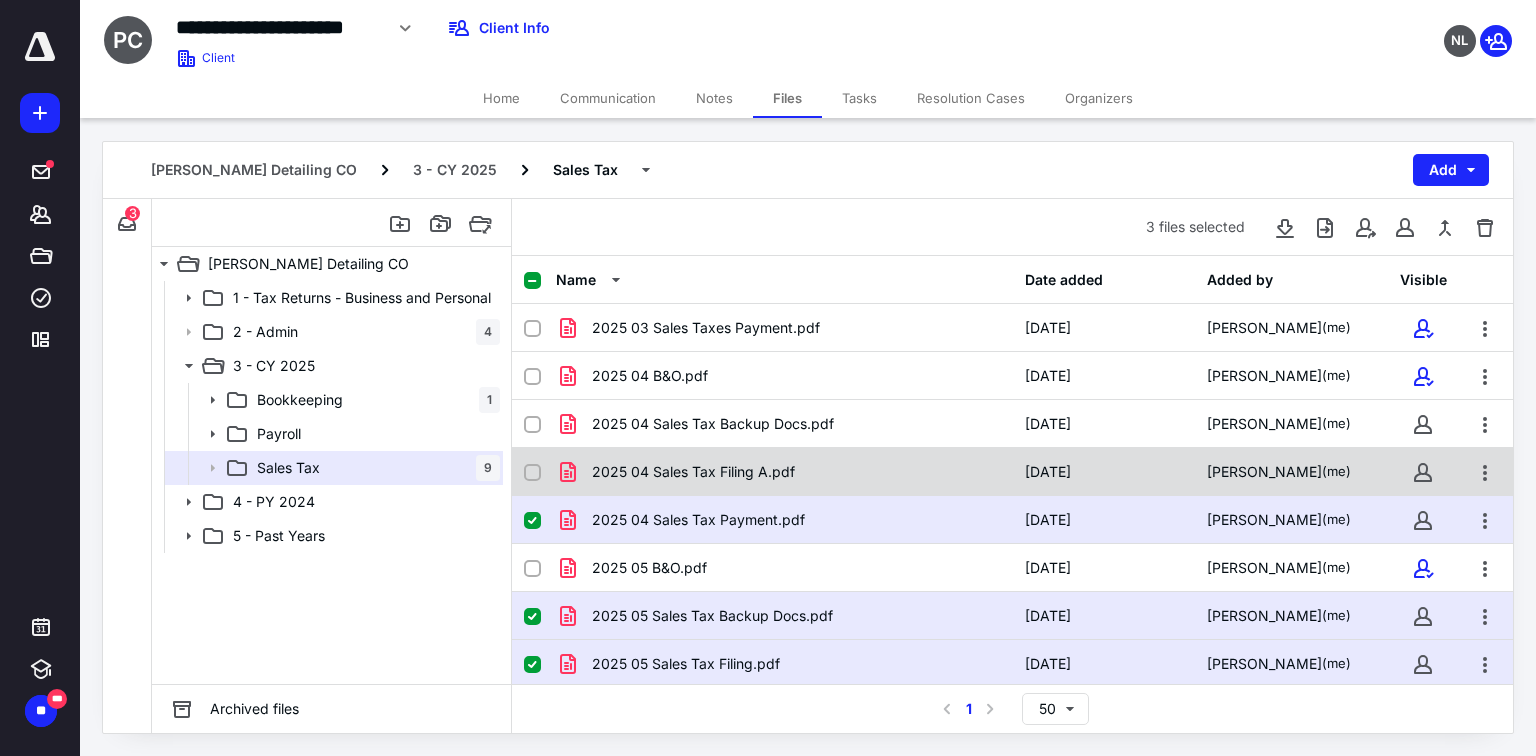 click at bounding box center [532, 473] 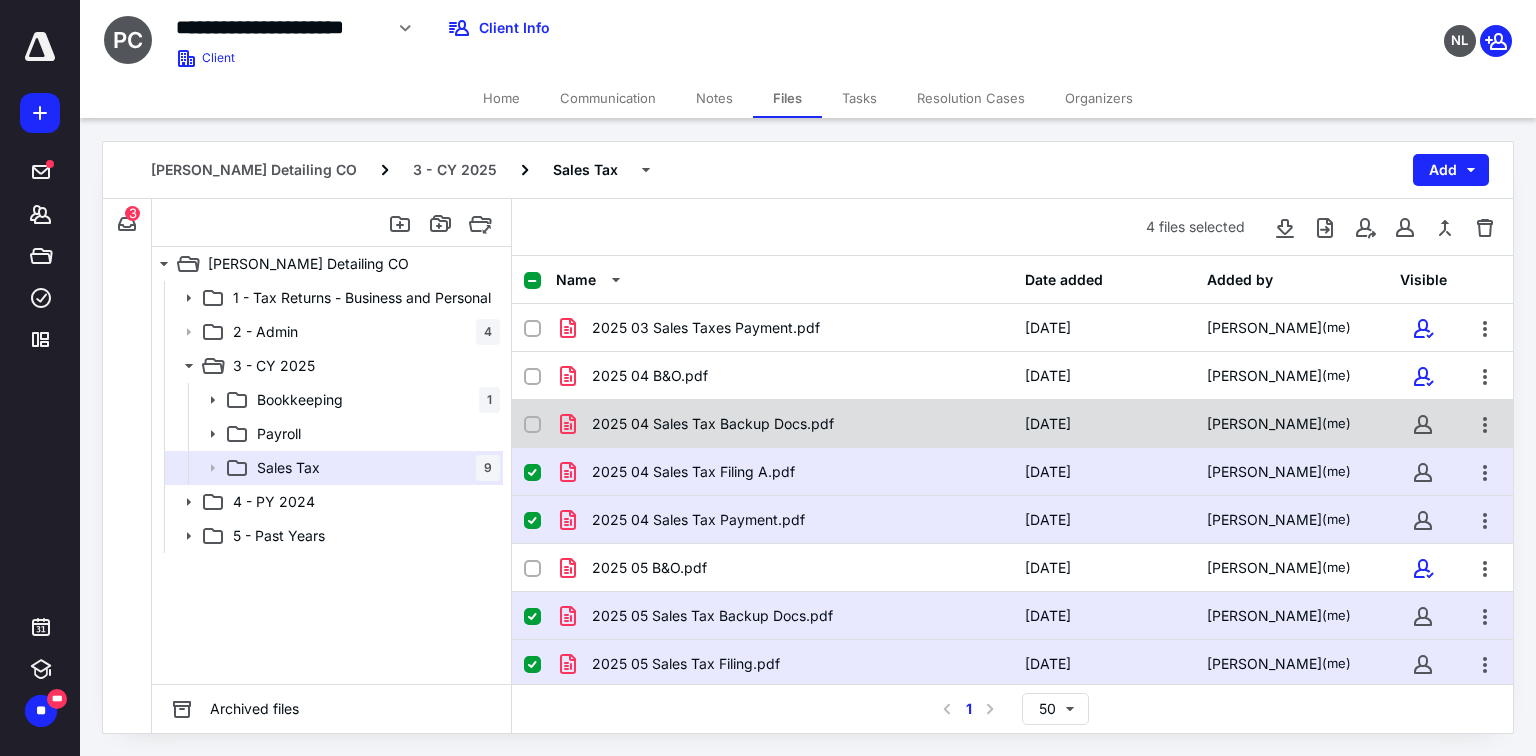 click at bounding box center [532, 425] 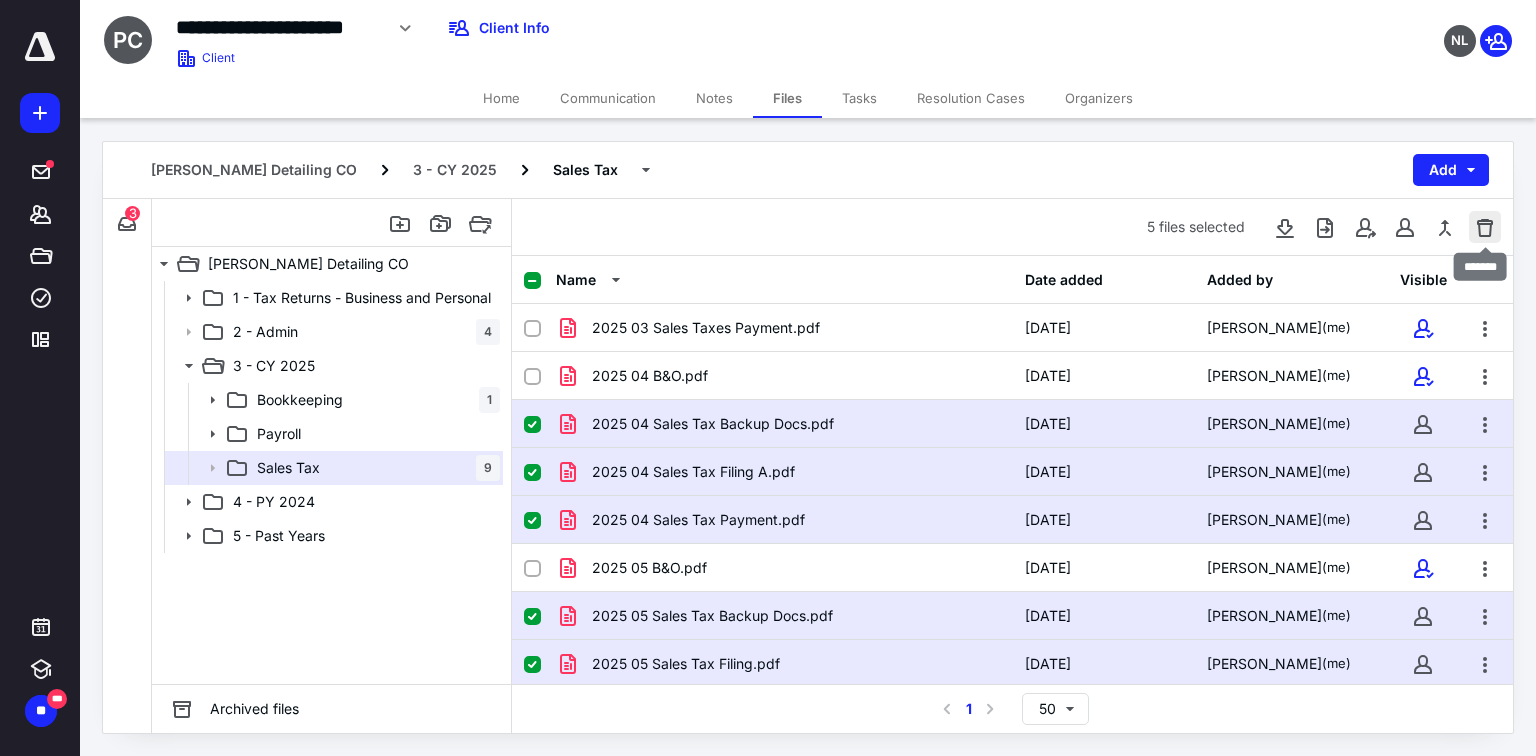 click at bounding box center (1485, 227) 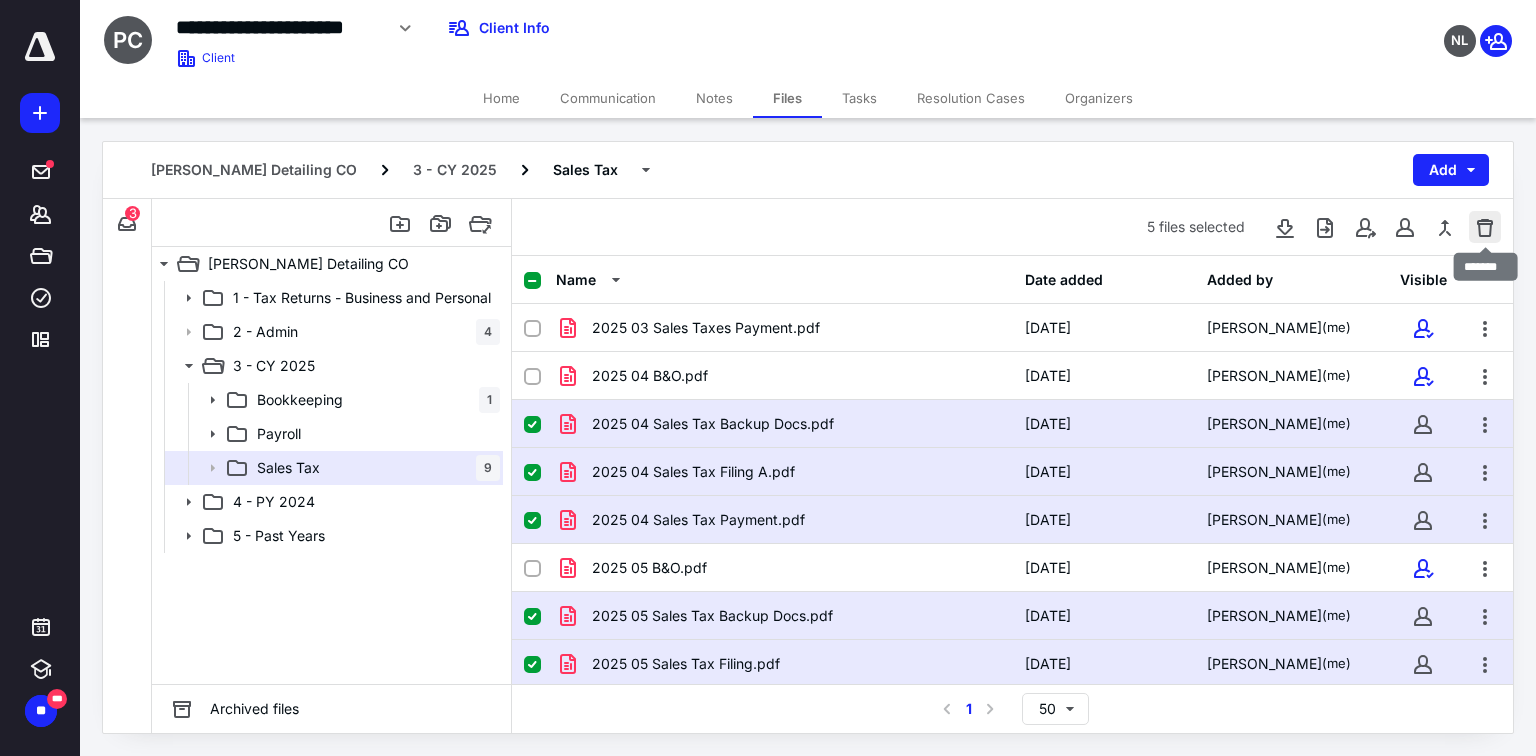 checkbox on "false" 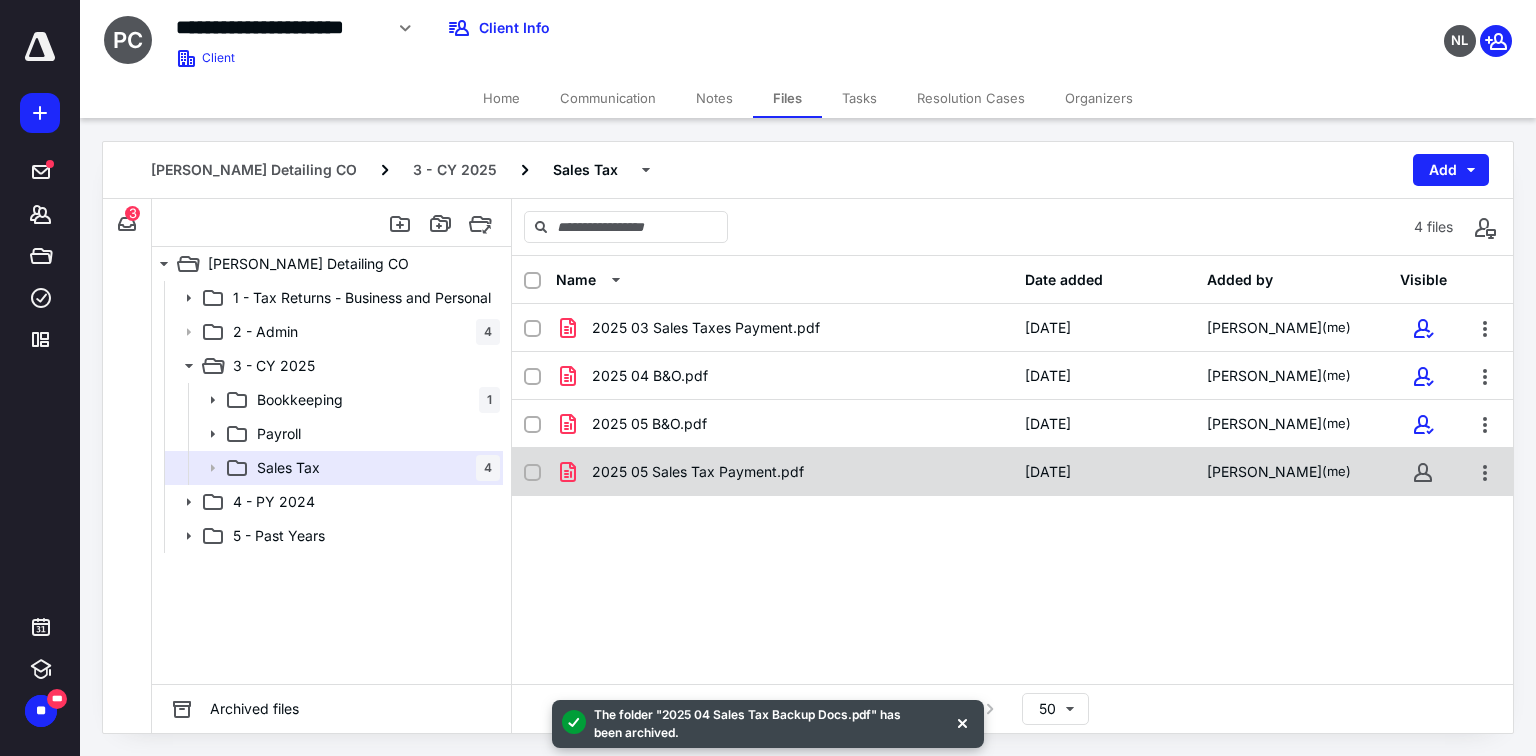 drag, startPoint x: 528, startPoint y: 468, endPoint x: 1187, endPoint y: 372, distance: 665.9557 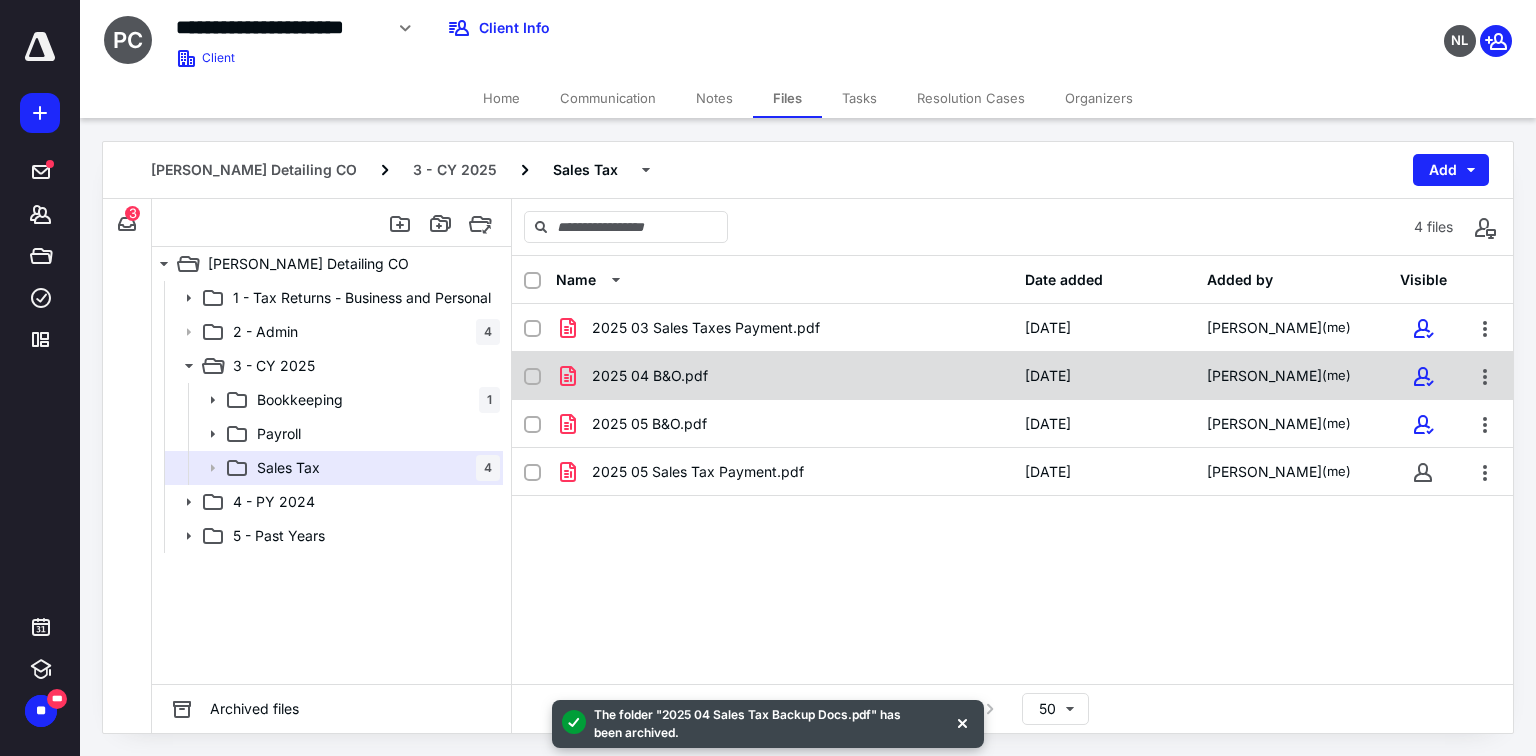 click 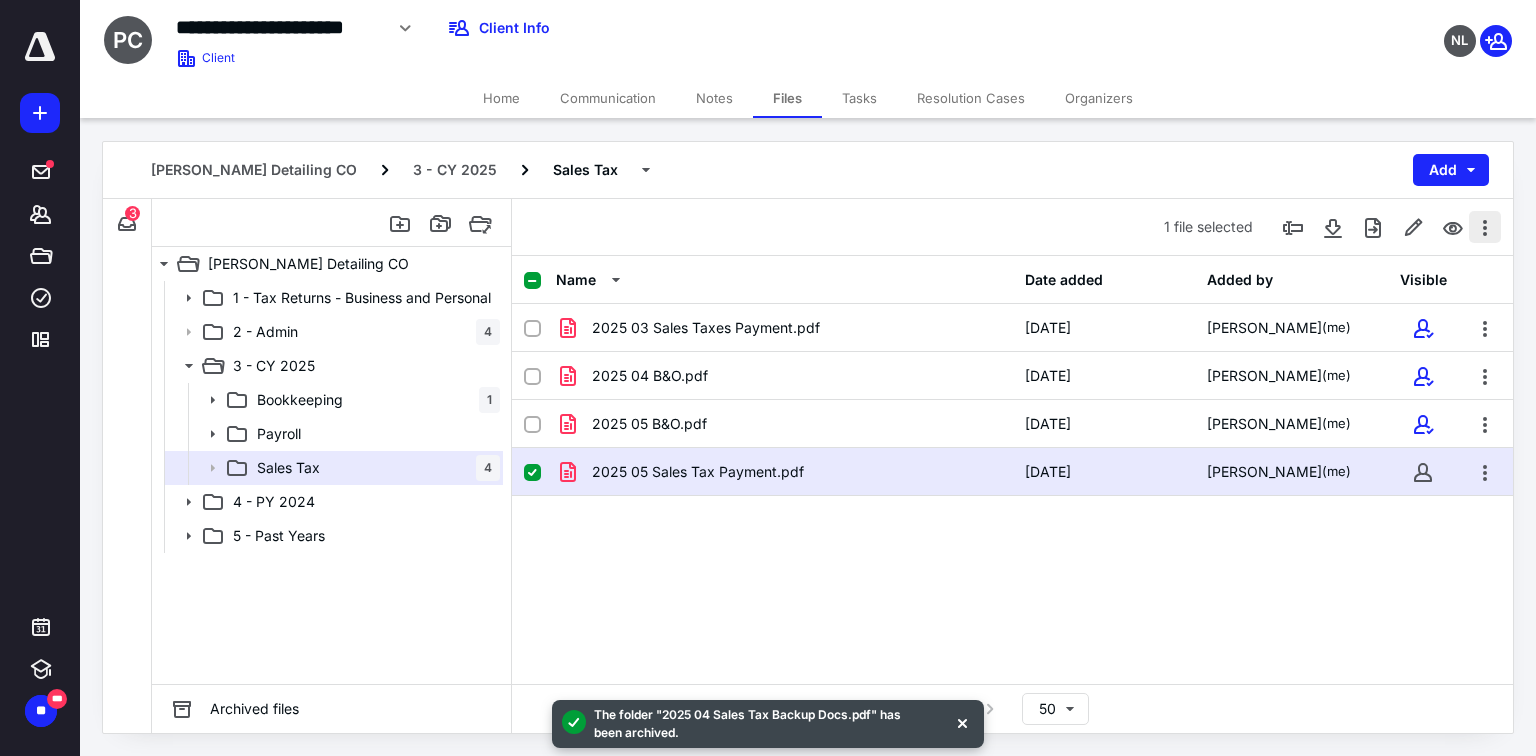 click at bounding box center [1485, 227] 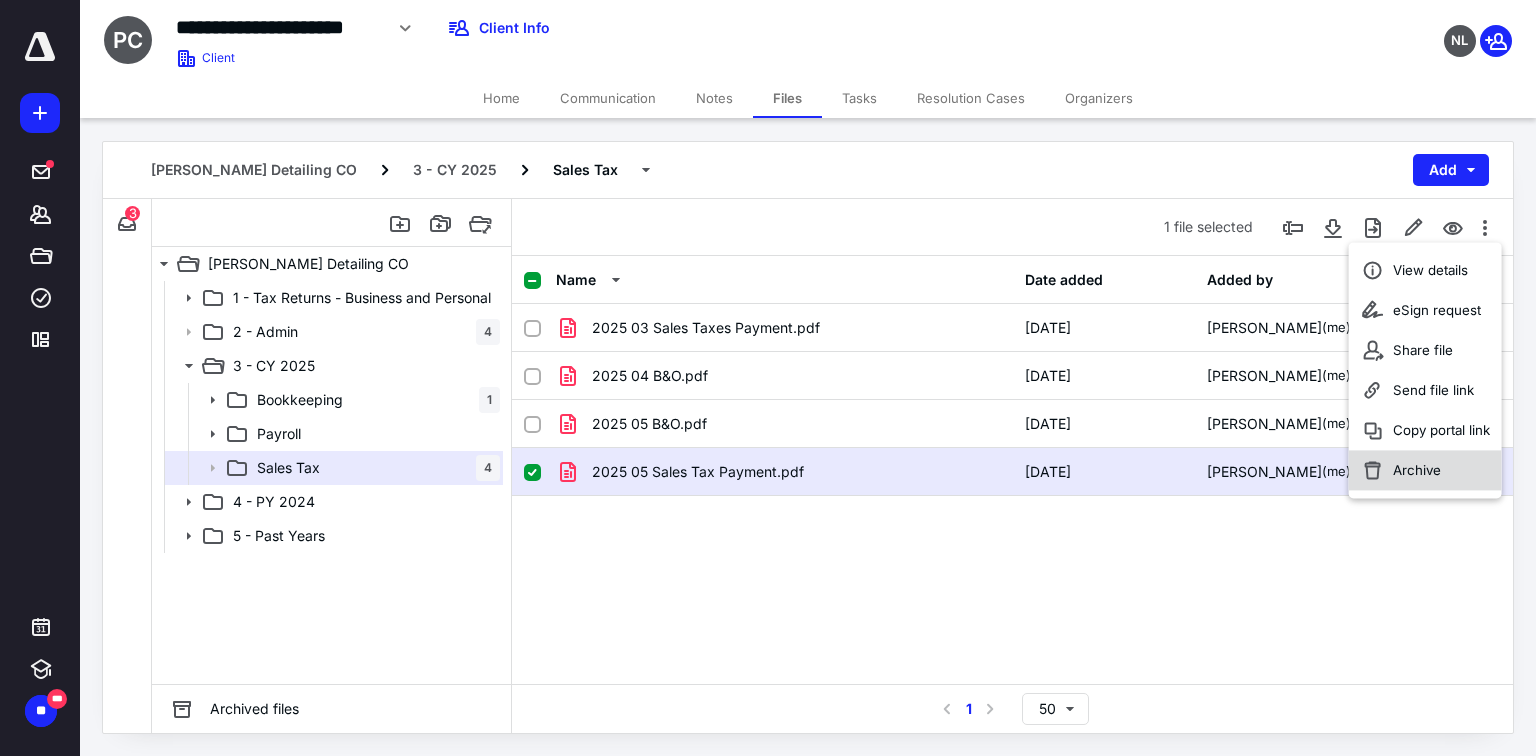 click on "Archive" at bounding box center (1425, 470) 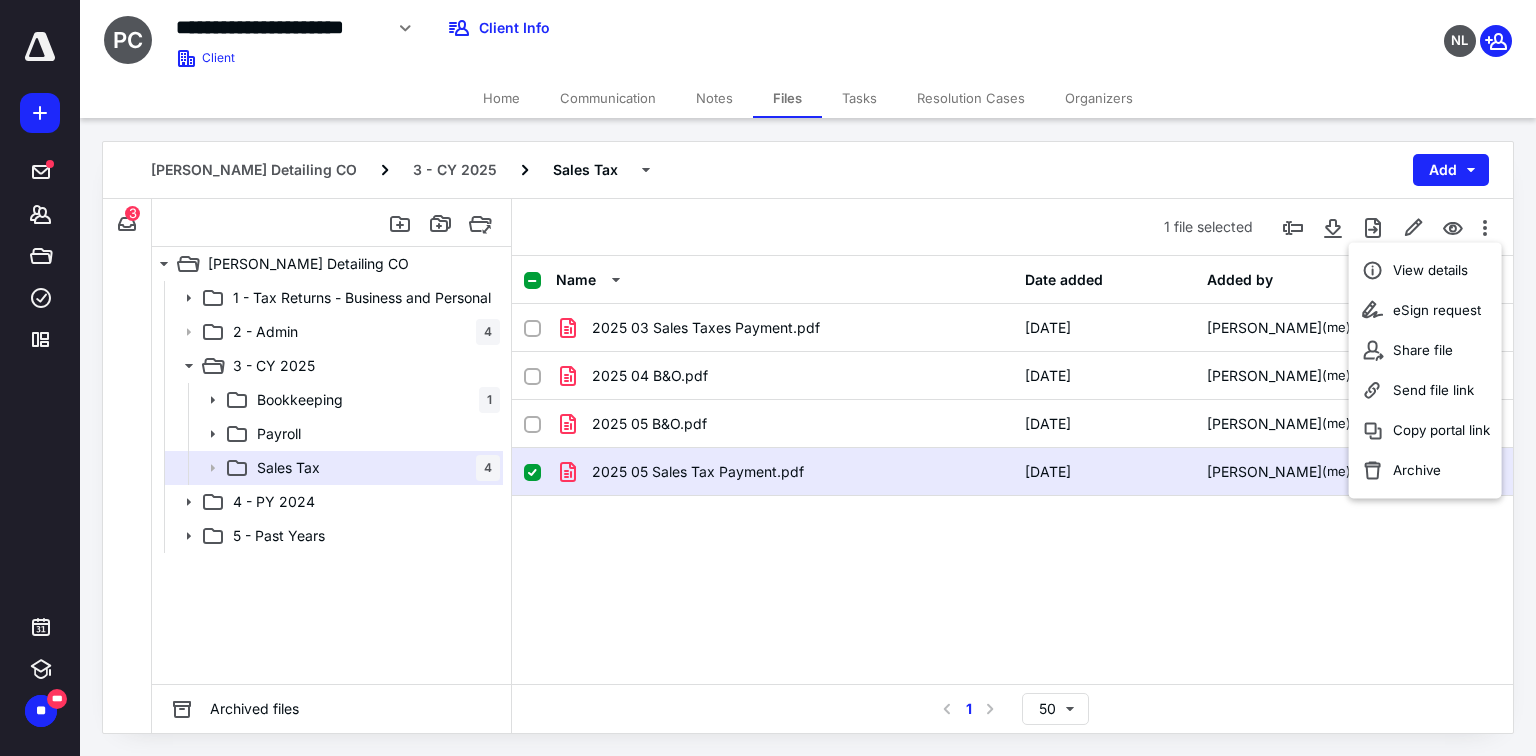 checkbox on "false" 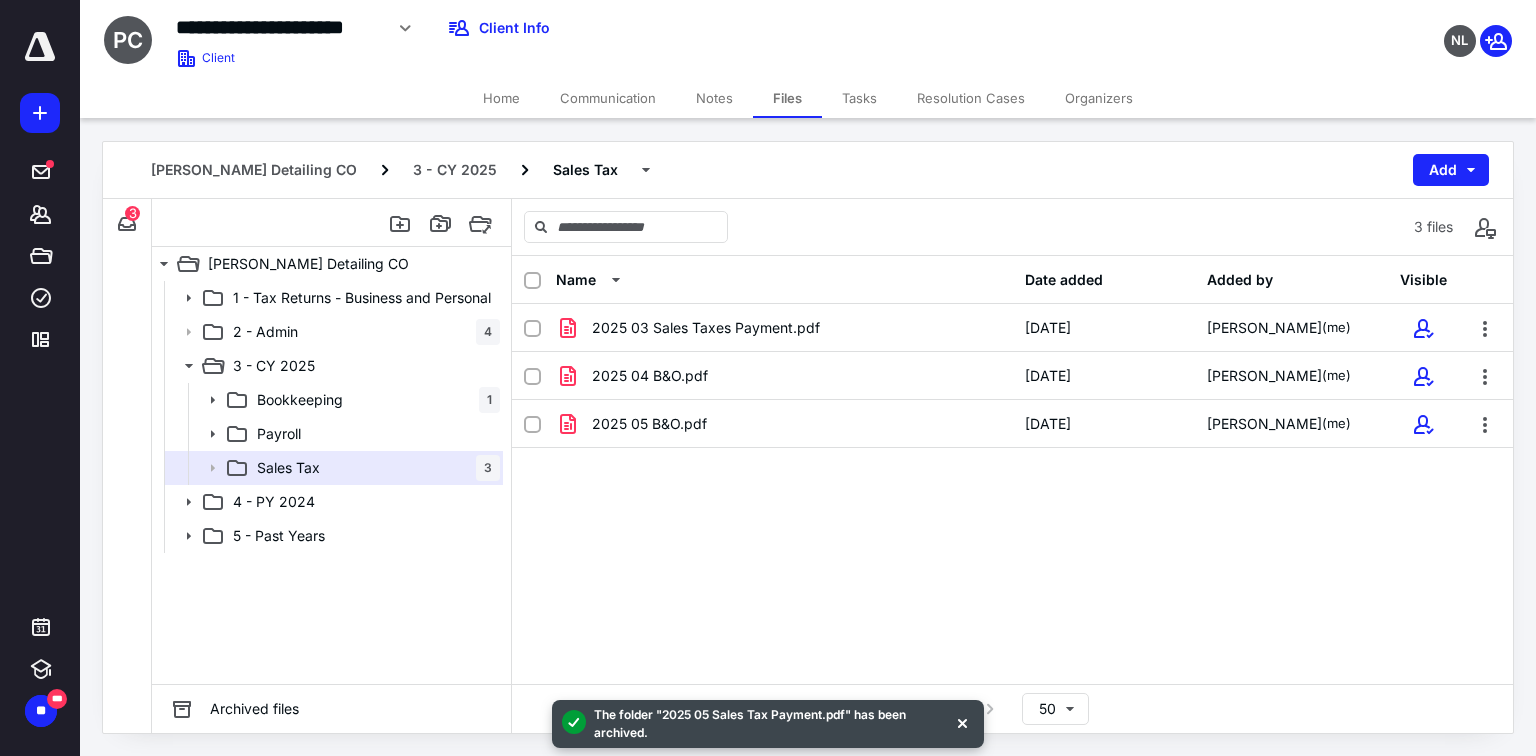 click on "2025 03 Sales Taxes Payment.pdf 5/21/2025 Karolina Ortiz Sanchez  (me) 2025 04 B&O.pdf 7/10/2025 Karolina Ortiz Sanchez  (me) 2025 05 B&O.pdf 7/10/2025 Karolina Ortiz Sanchez  (me)" at bounding box center (1012, 454) 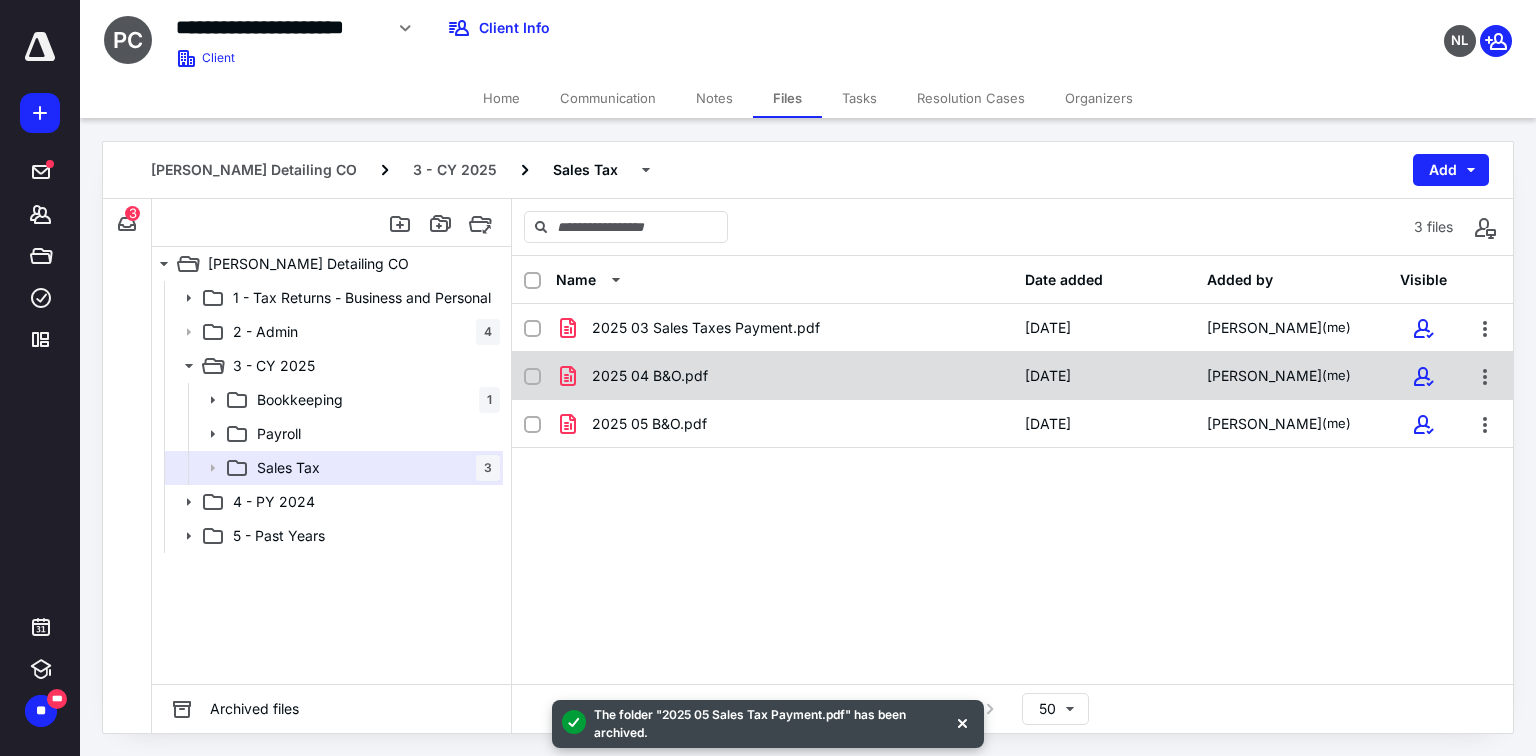 click on "2025 04 B&O.pdf" at bounding box center [784, 376] 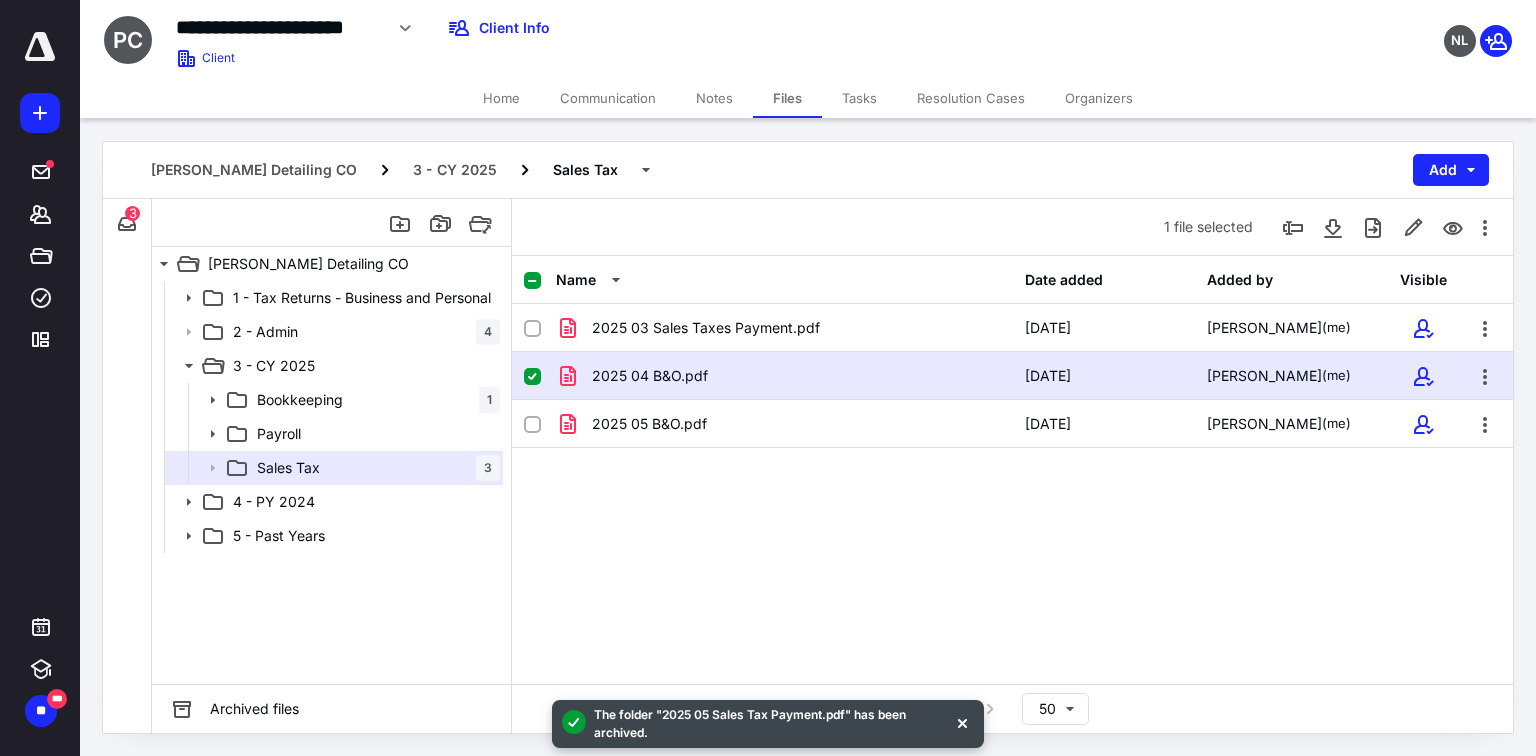 click on "2025 04 B&O.pdf" at bounding box center [784, 376] 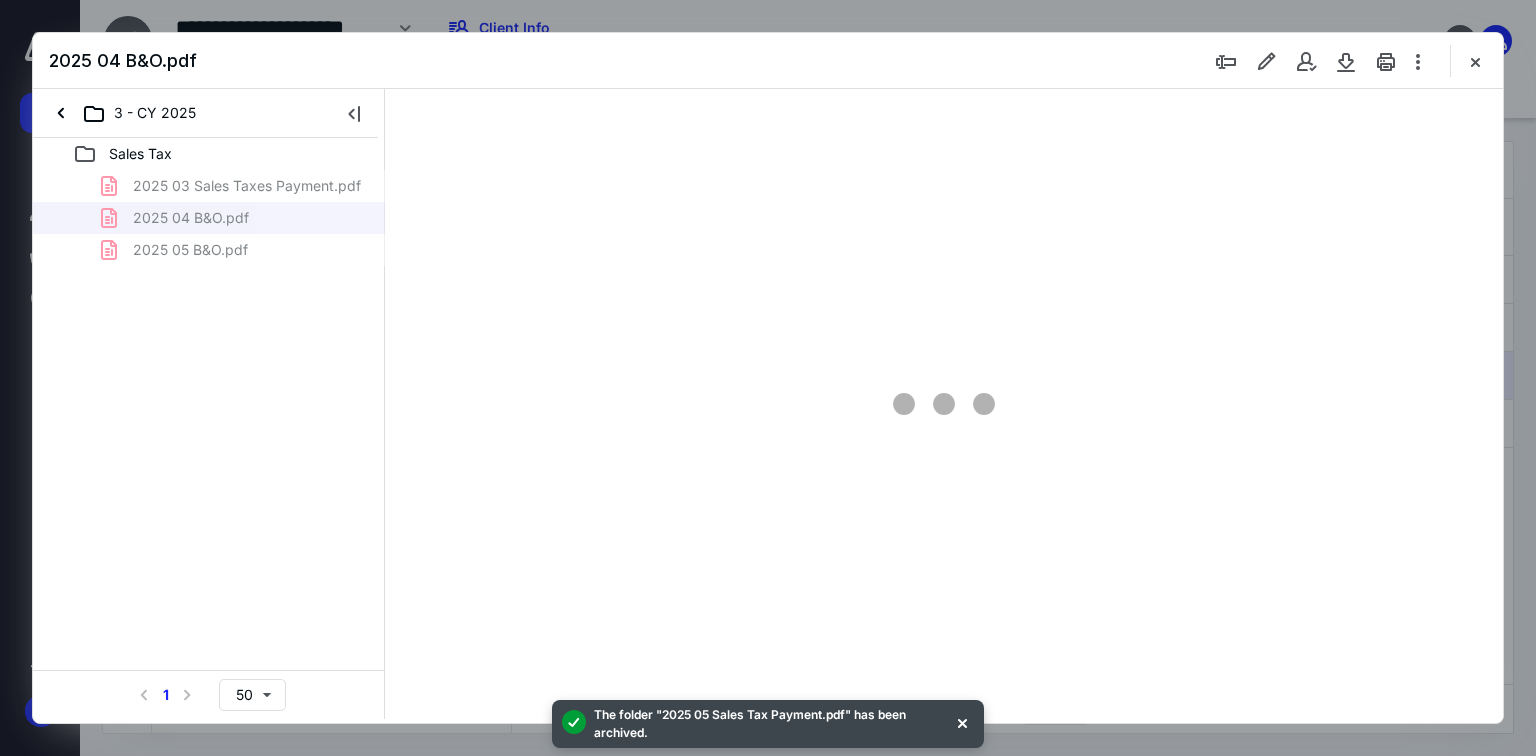 scroll, scrollTop: 0, scrollLeft: 0, axis: both 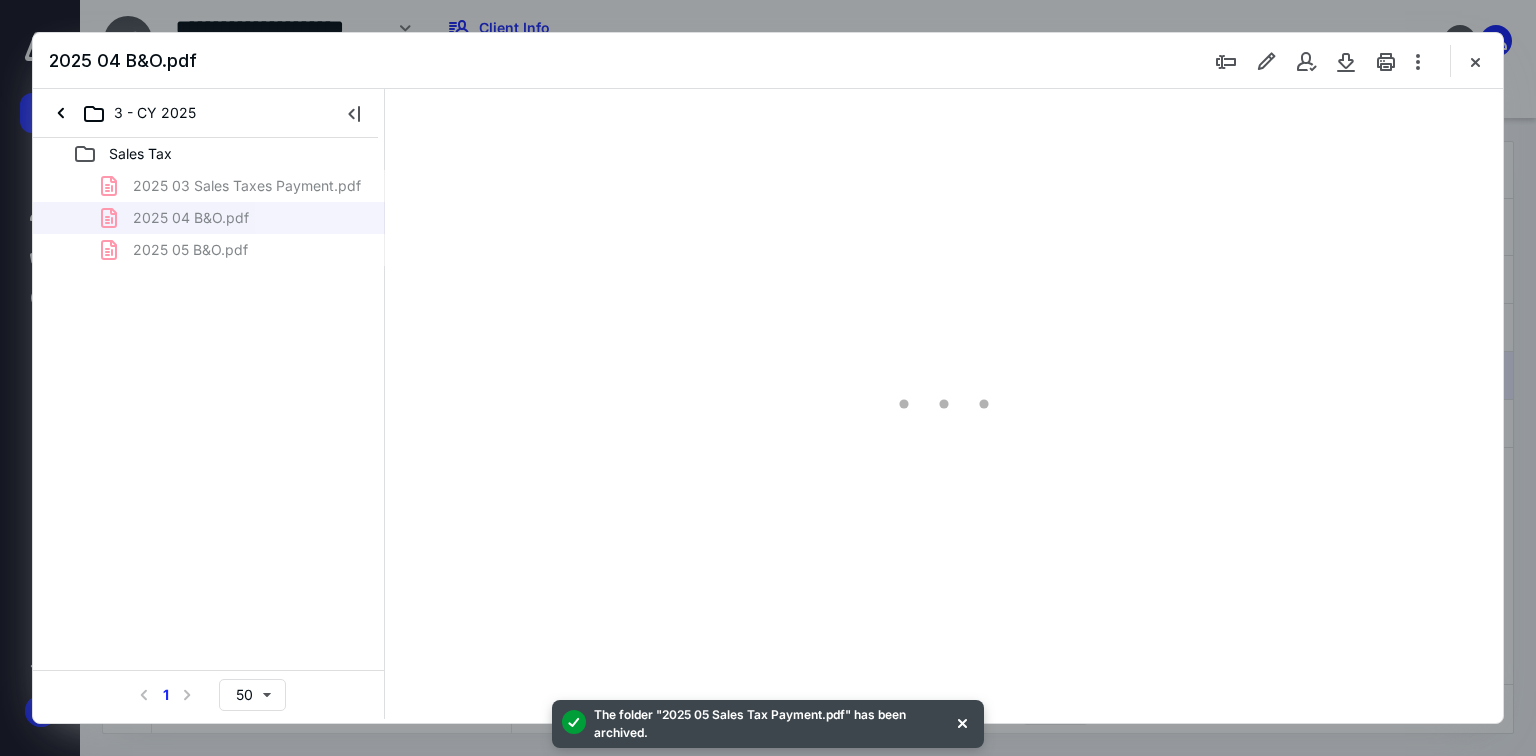 type on "70" 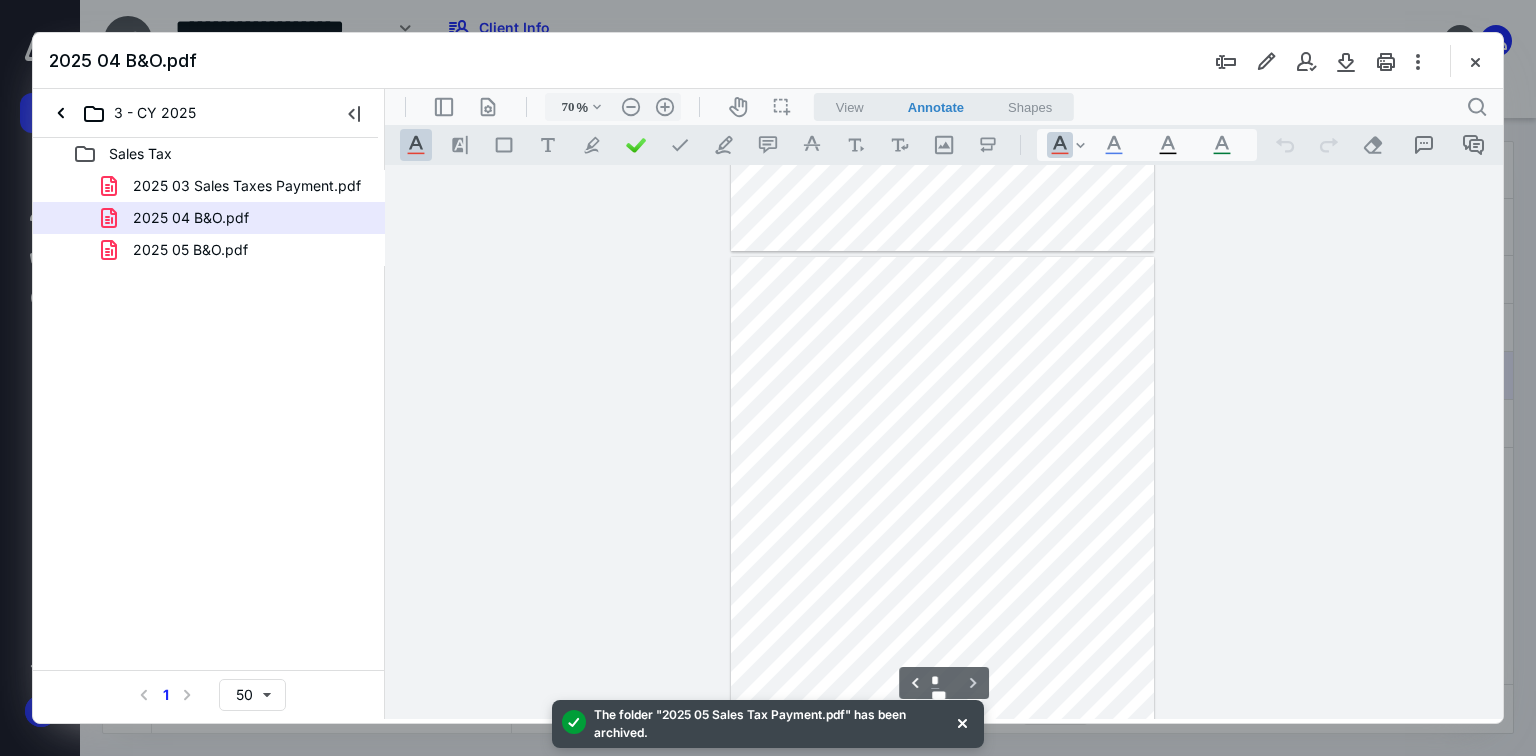 scroll, scrollTop: 948, scrollLeft: 0, axis: vertical 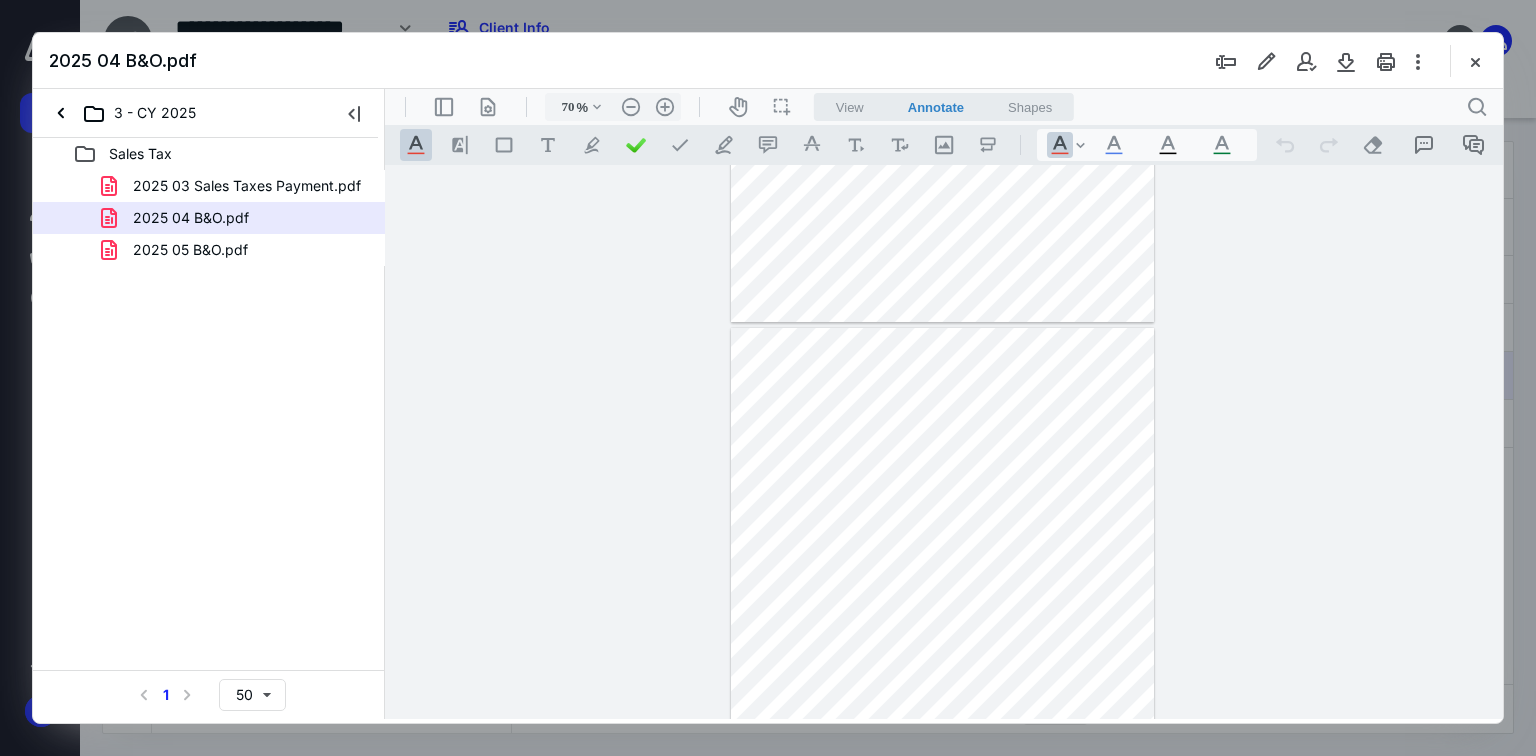 type on "*" 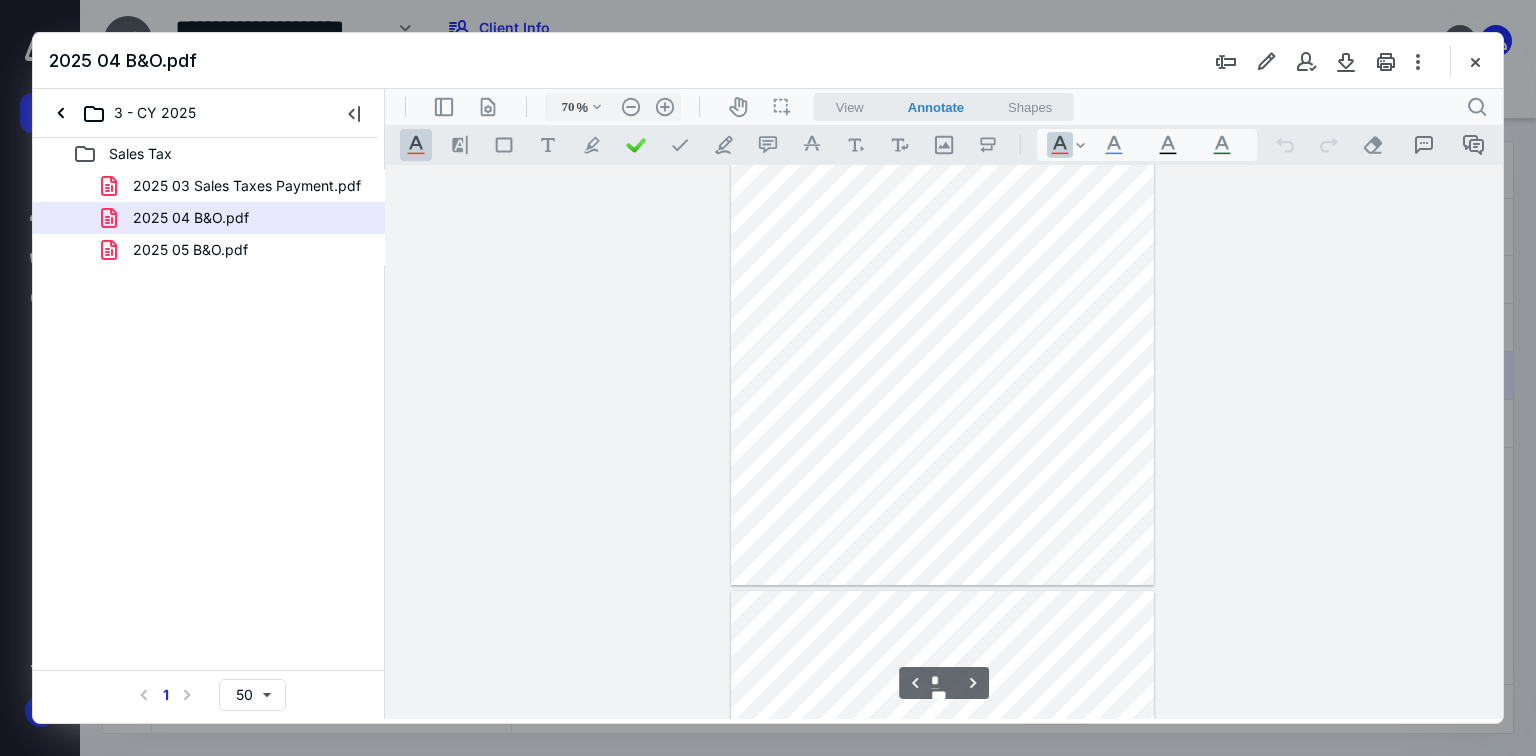 scroll, scrollTop: 468, scrollLeft: 0, axis: vertical 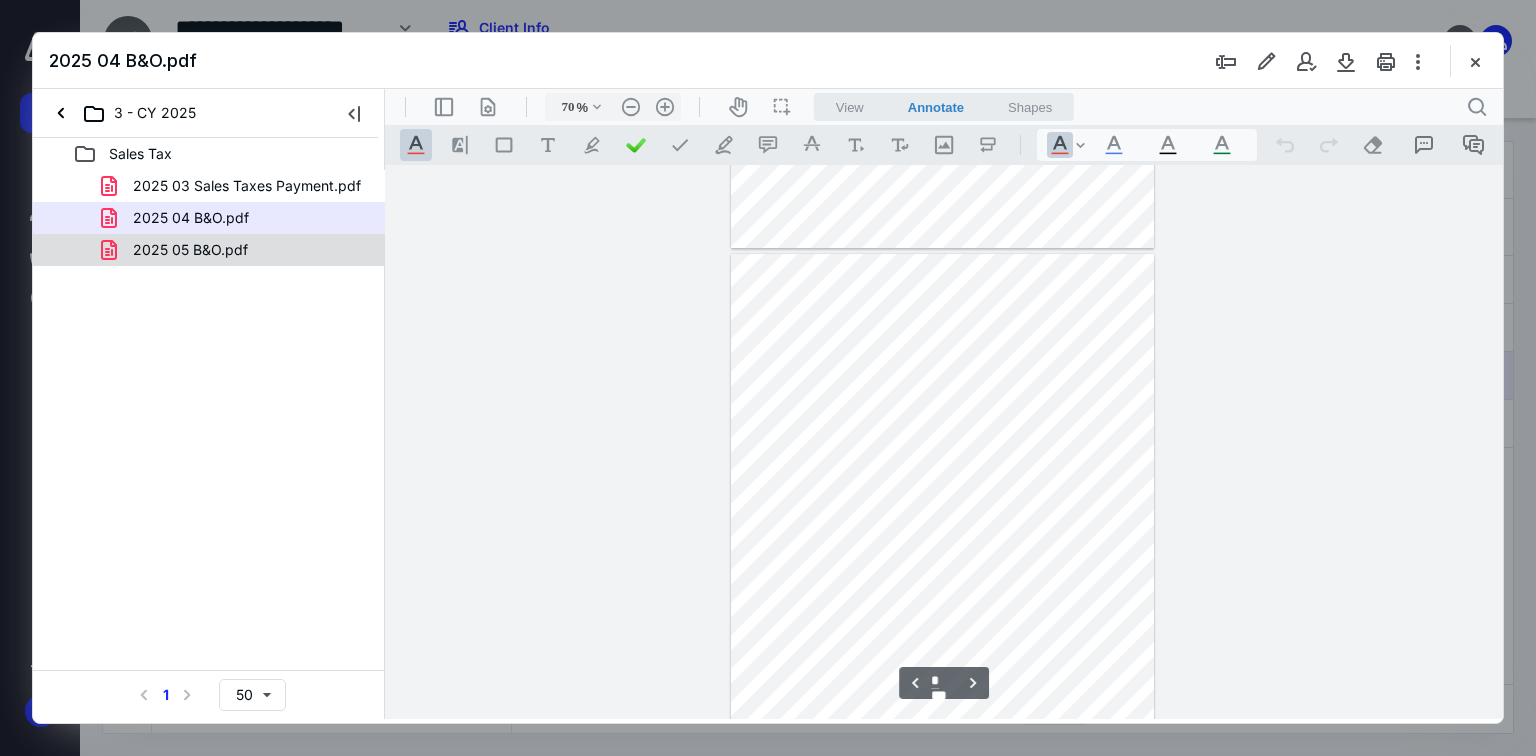 click on "2025 05 B&O.pdf" at bounding box center (178, 250) 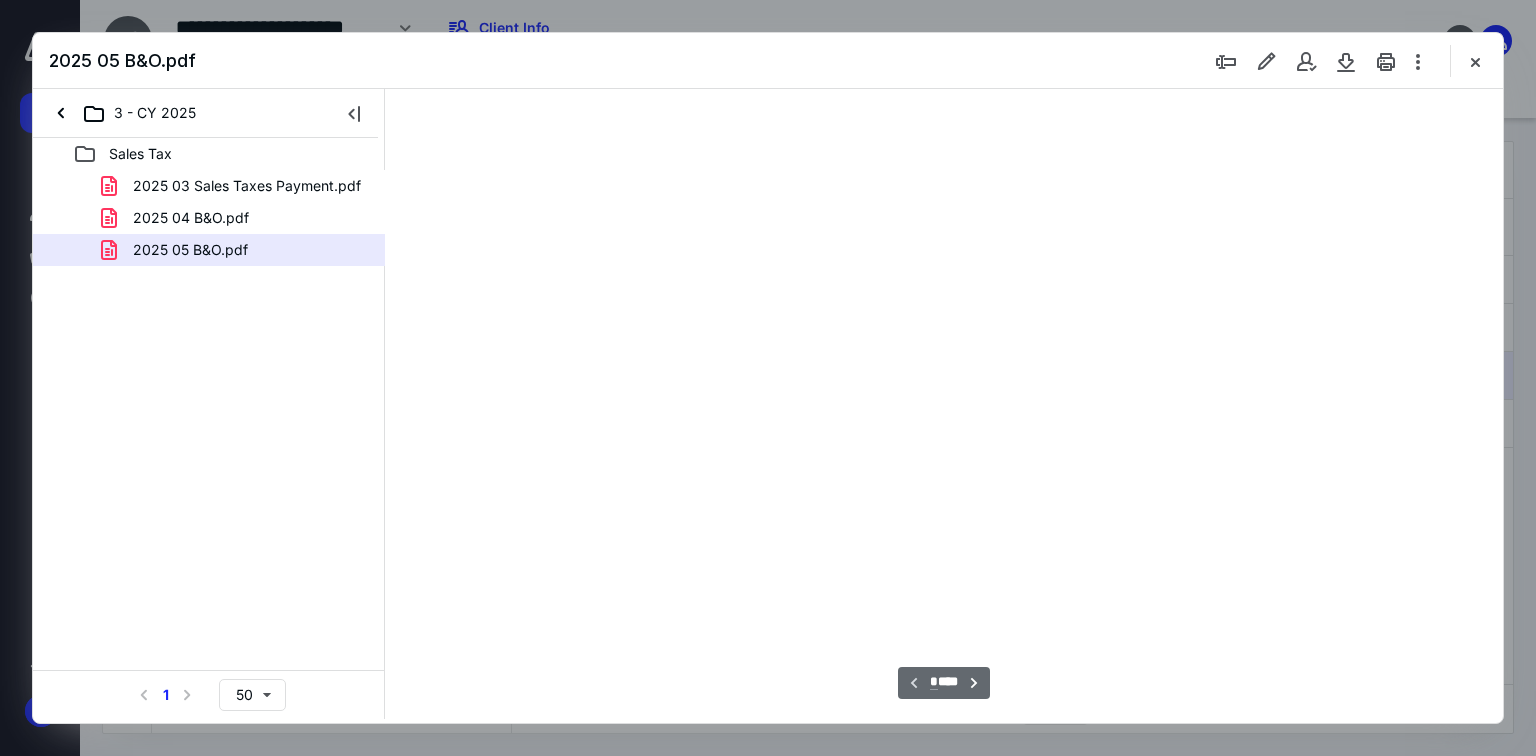 scroll, scrollTop: 79, scrollLeft: 0, axis: vertical 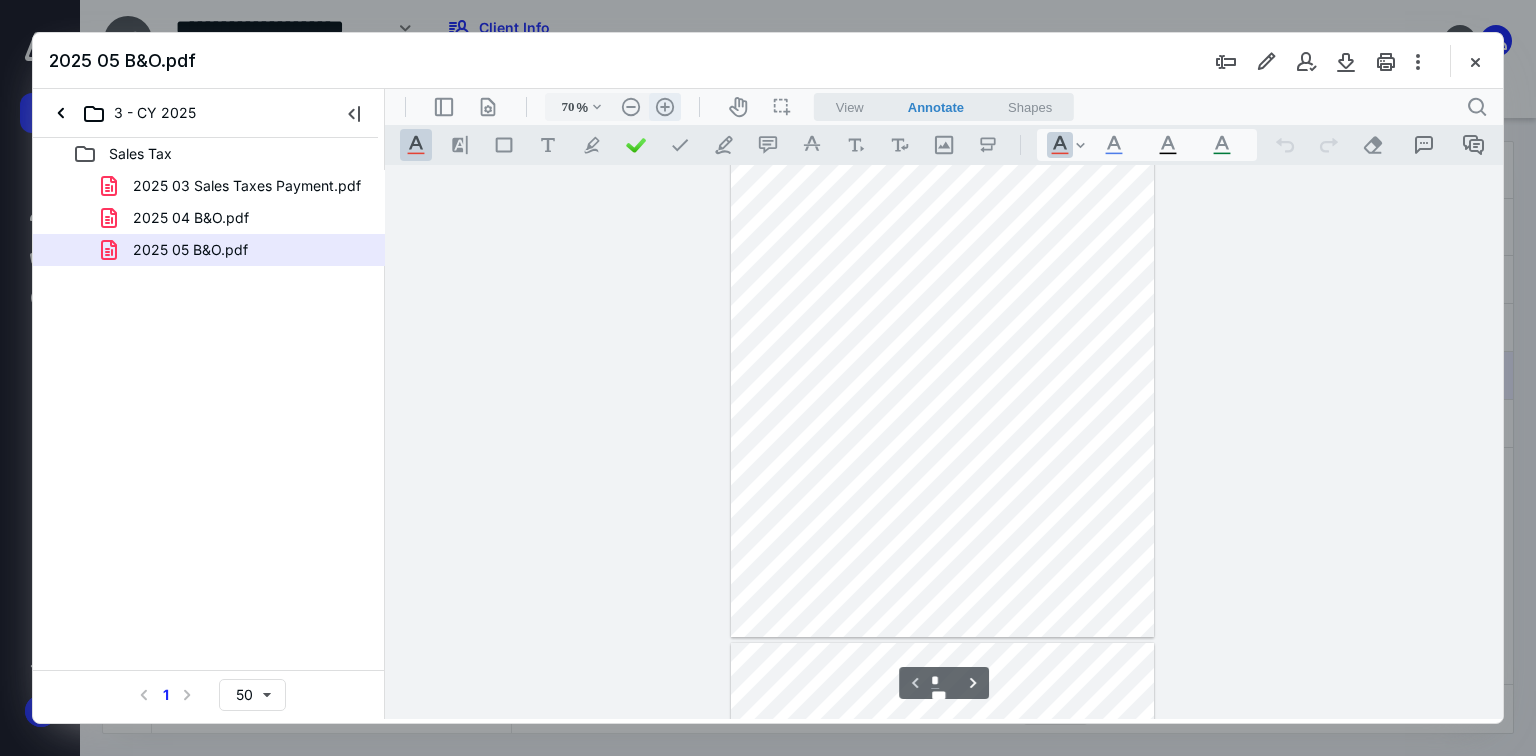 click on ".cls-1{fill:#abb0c4;} icon - header - zoom - in - line" at bounding box center (665, 107) 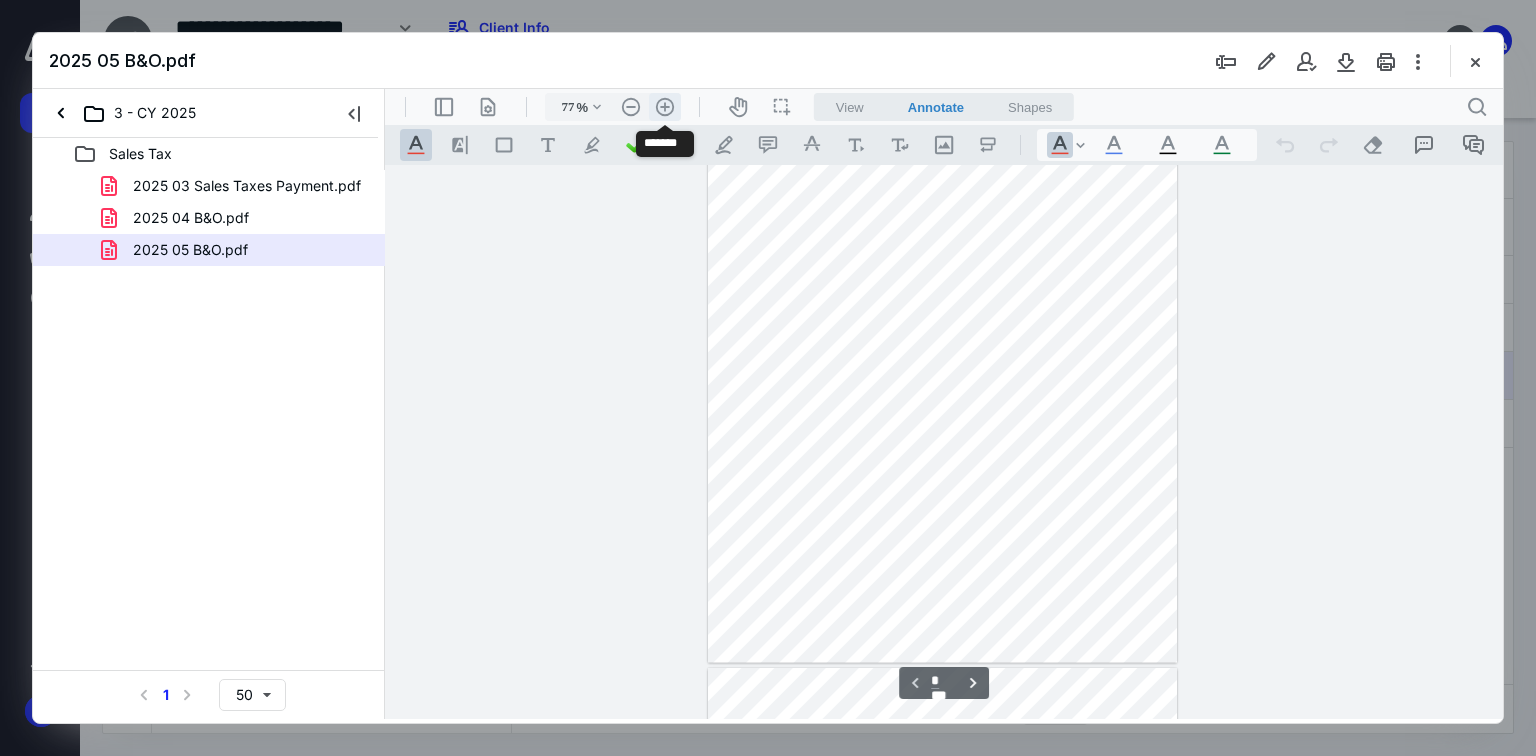 click on ".cls-1{fill:#abb0c4;} icon - header - zoom - in - line" at bounding box center (665, 107) 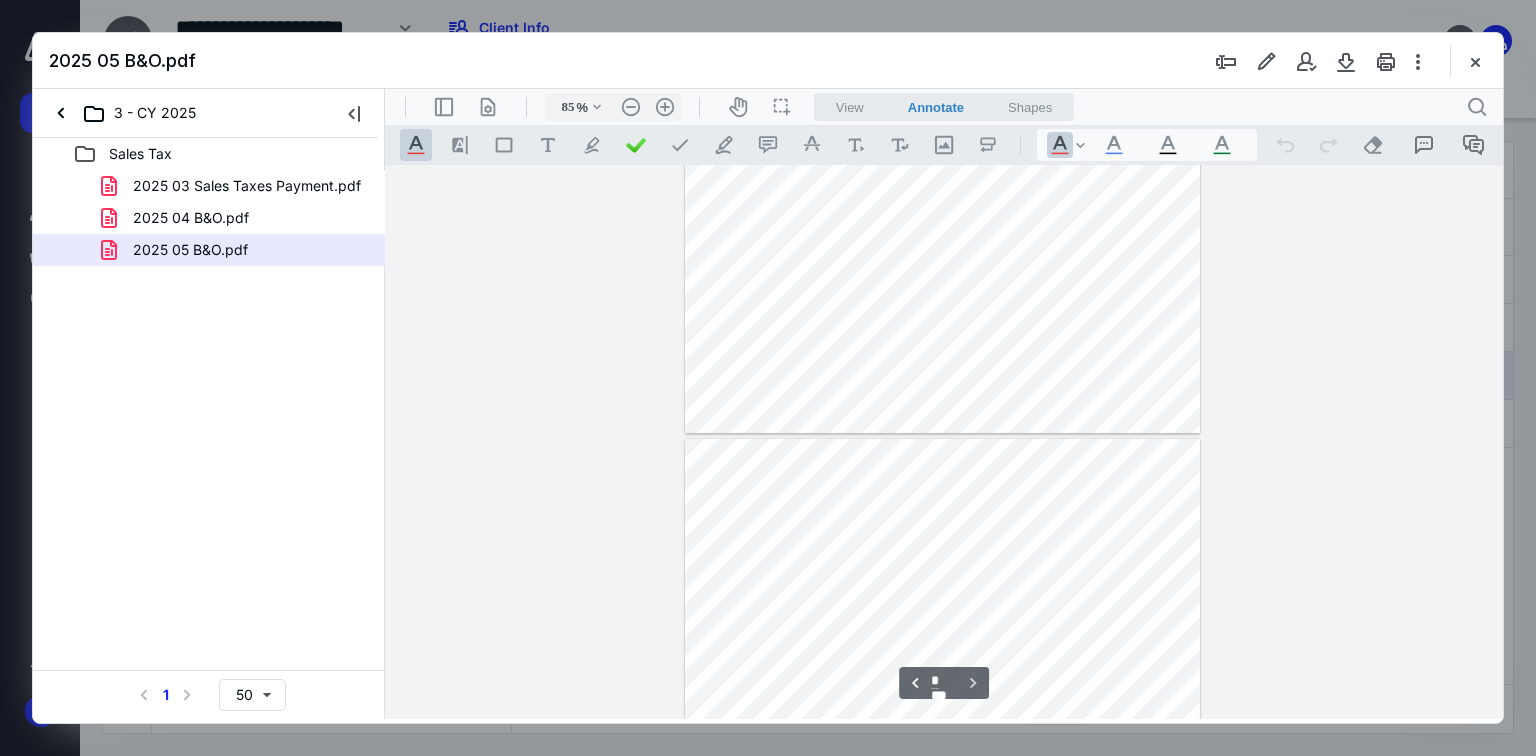 scroll, scrollTop: 2137, scrollLeft: 0, axis: vertical 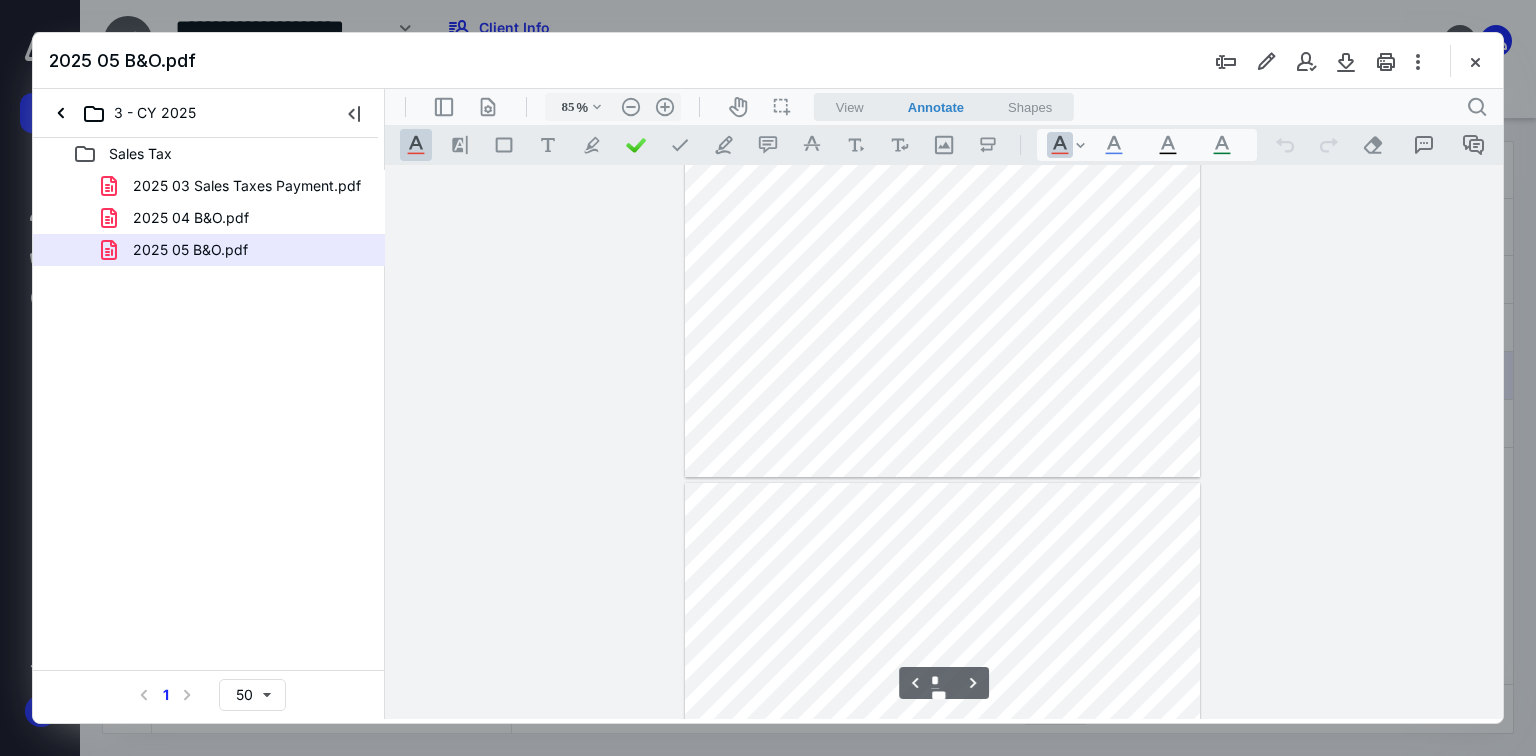 type on "*" 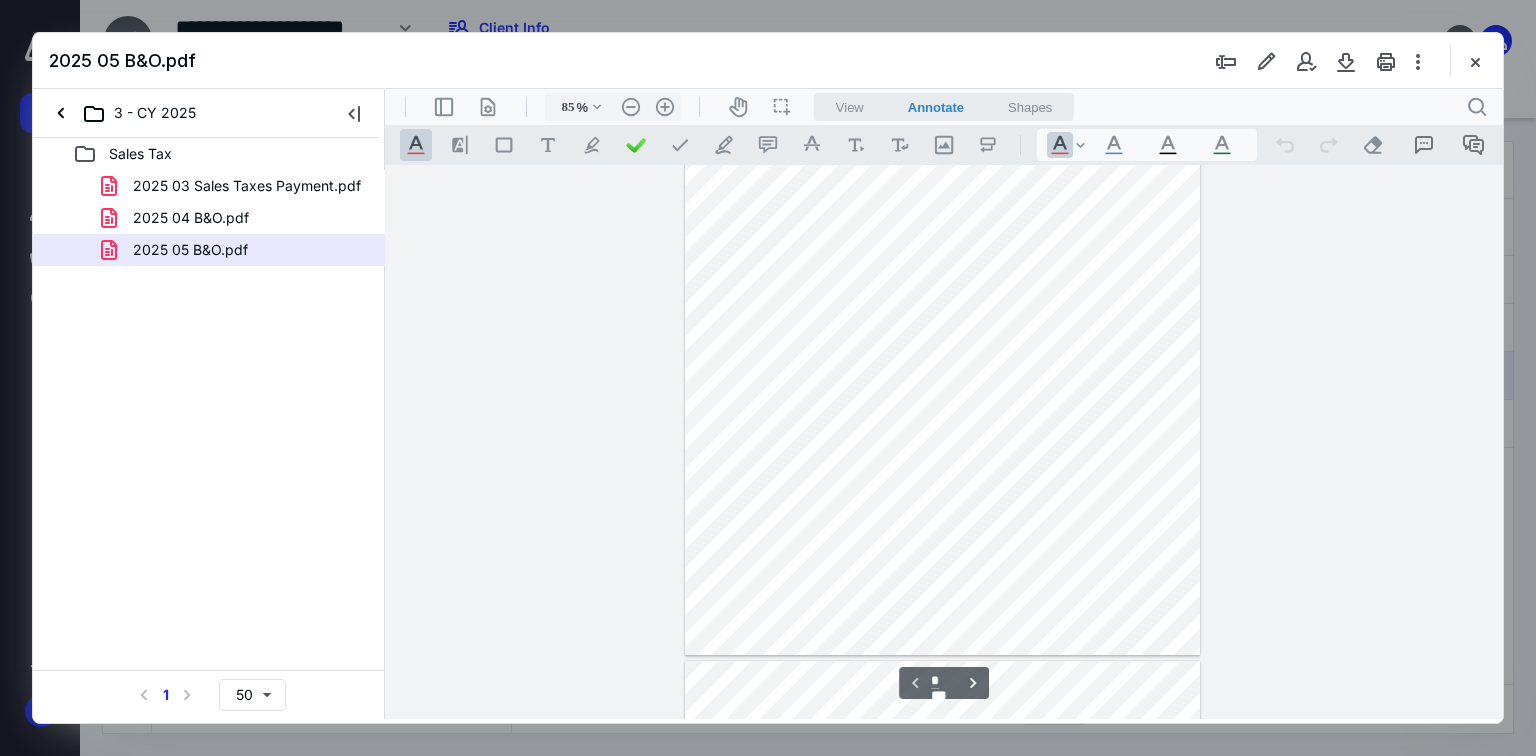 scroll, scrollTop: 57, scrollLeft: 0, axis: vertical 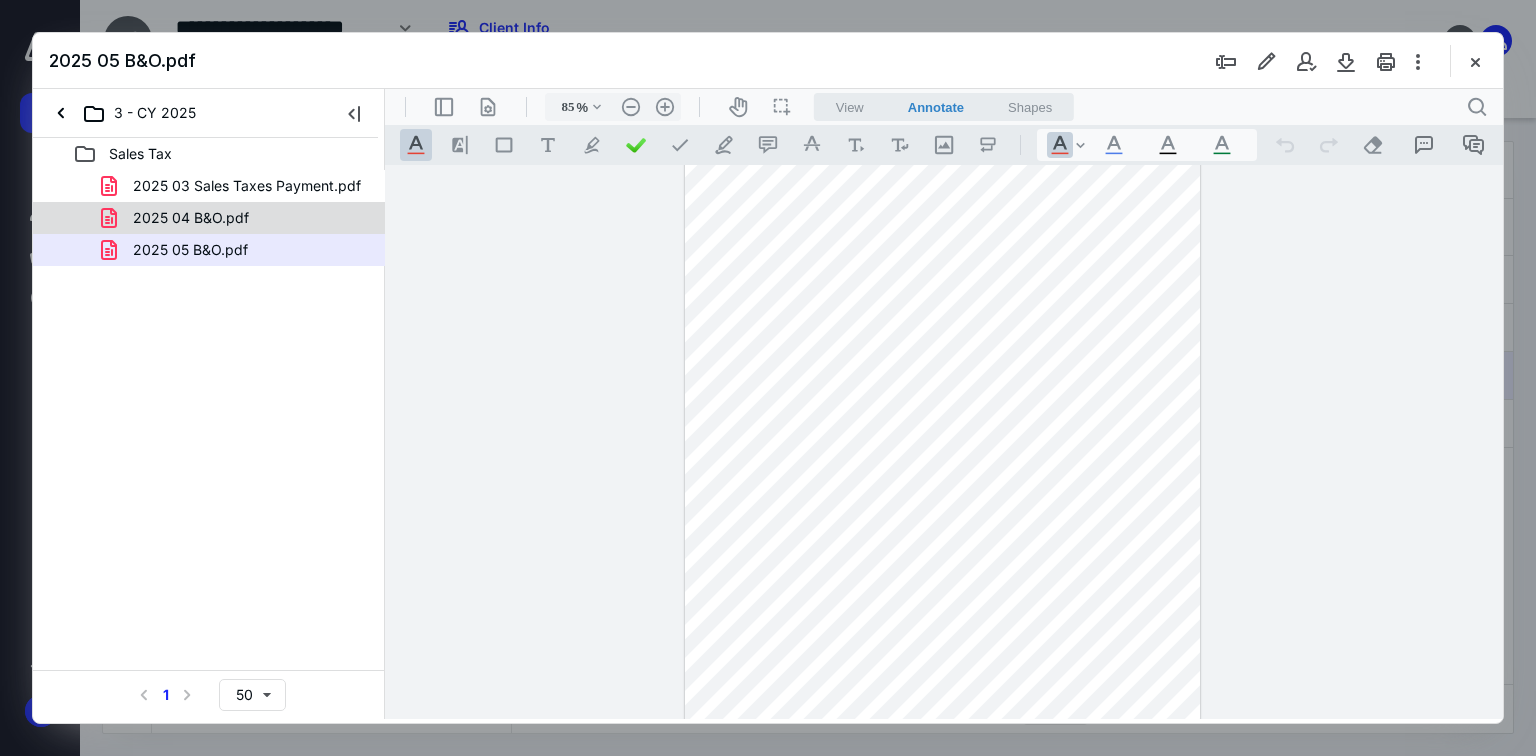 click on "2025 04 B&O.pdf" at bounding box center (237, 218) 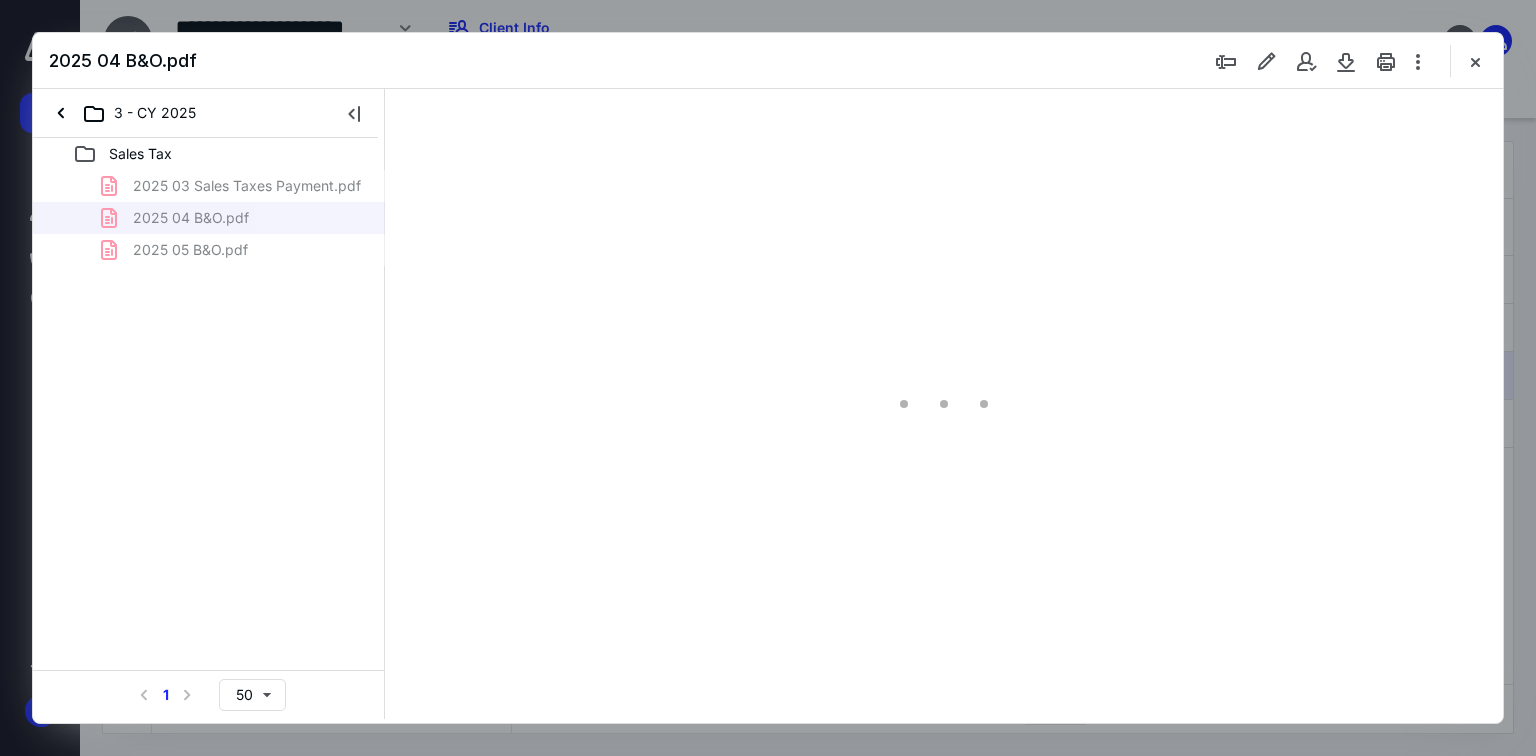type on "70" 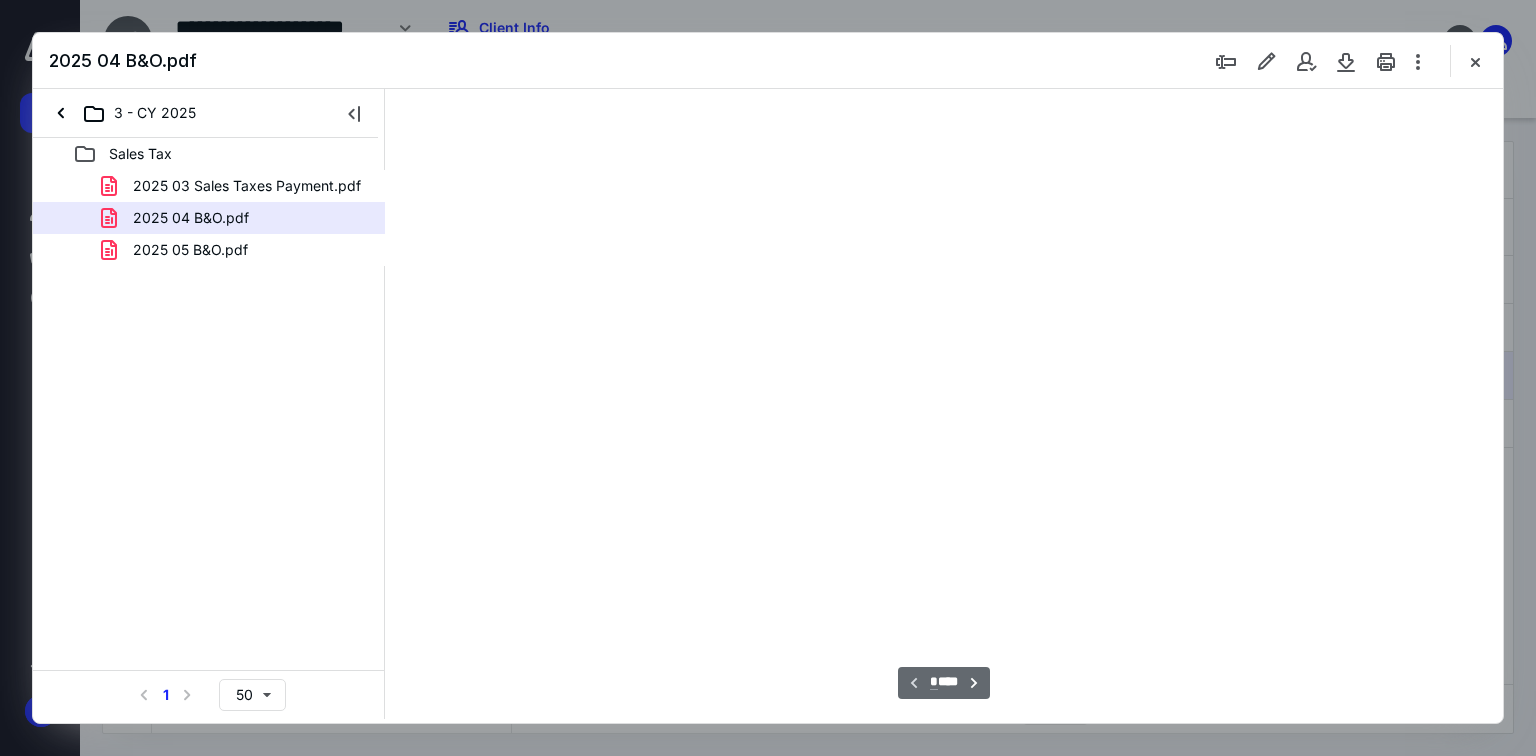 scroll, scrollTop: 79, scrollLeft: 0, axis: vertical 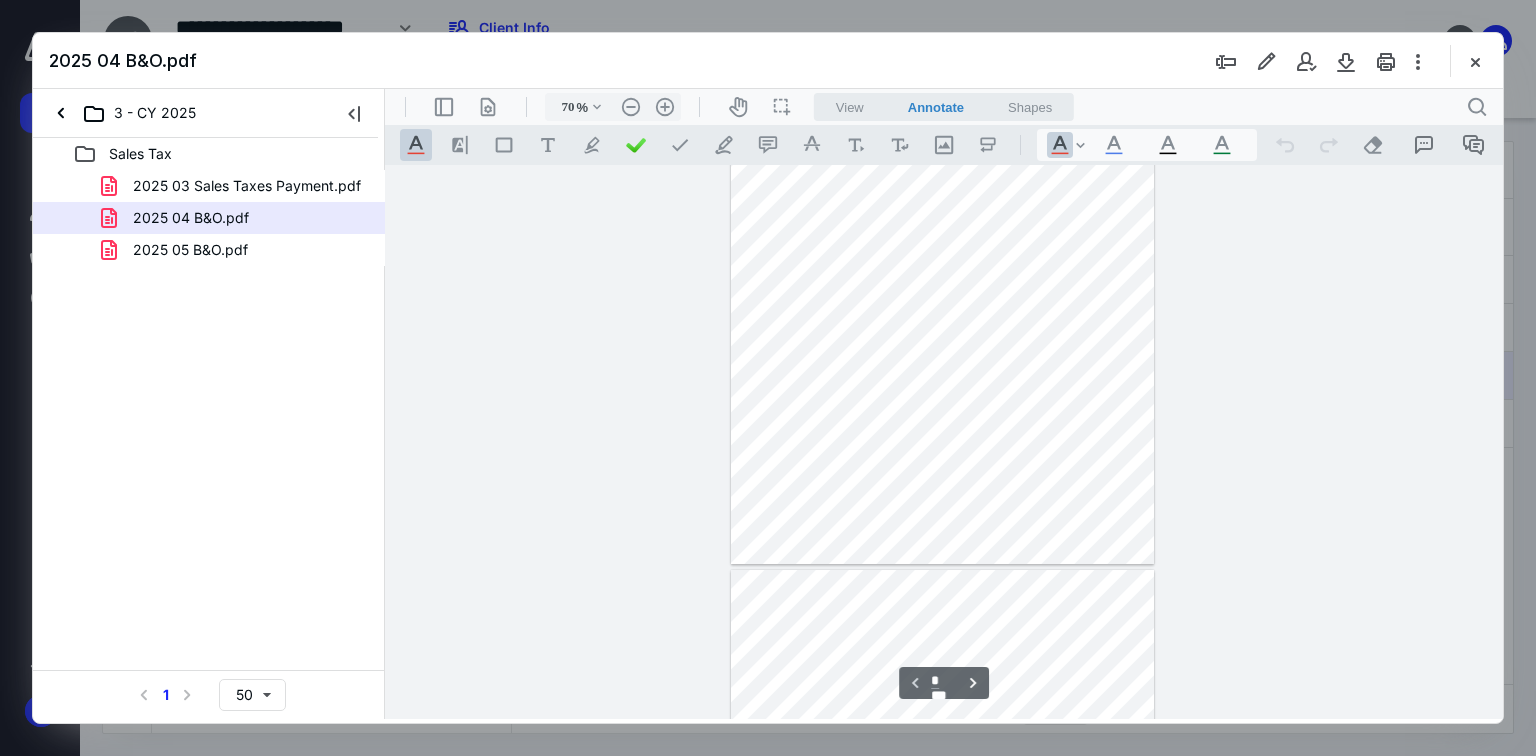 type on "*" 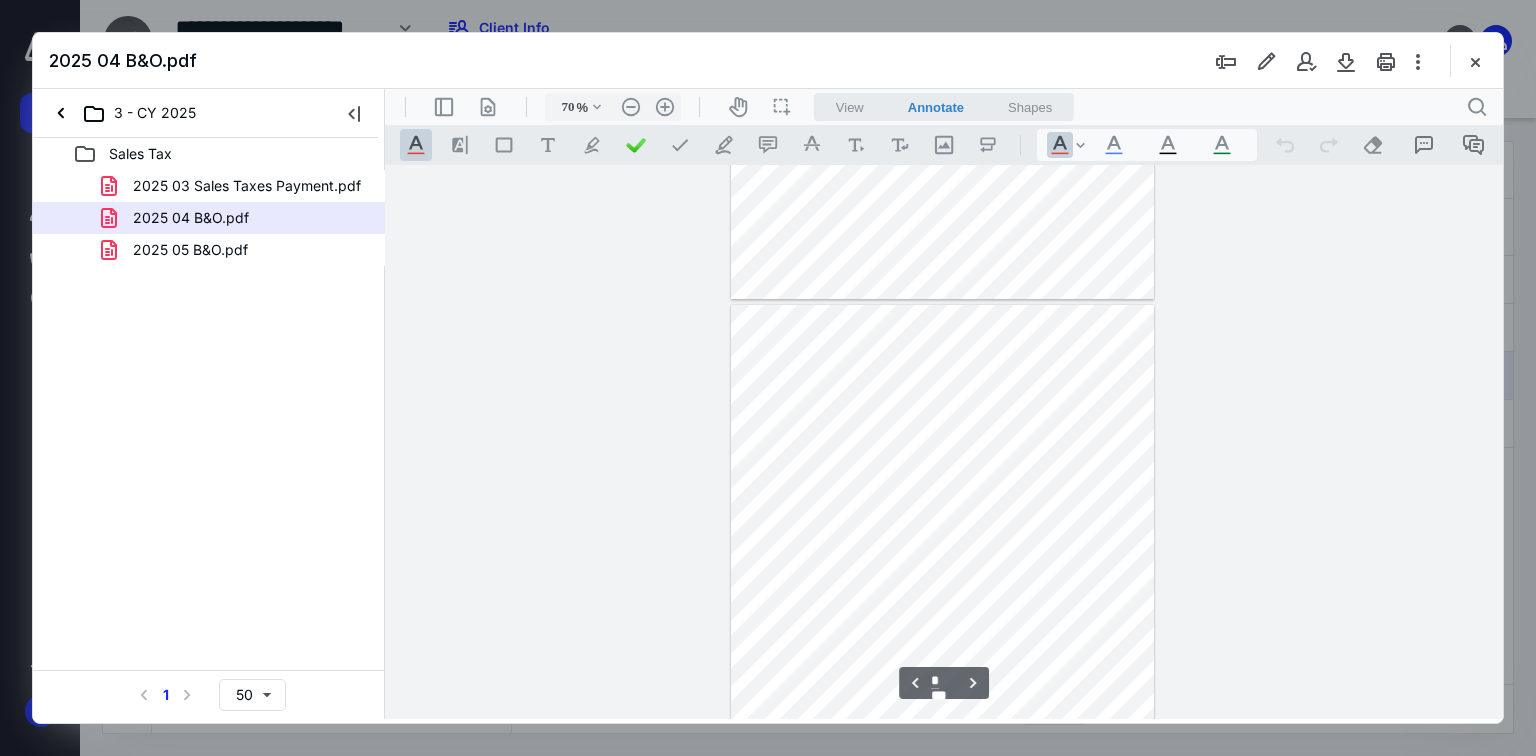 scroll, scrollTop: 720, scrollLeft: 0, axis: vertical 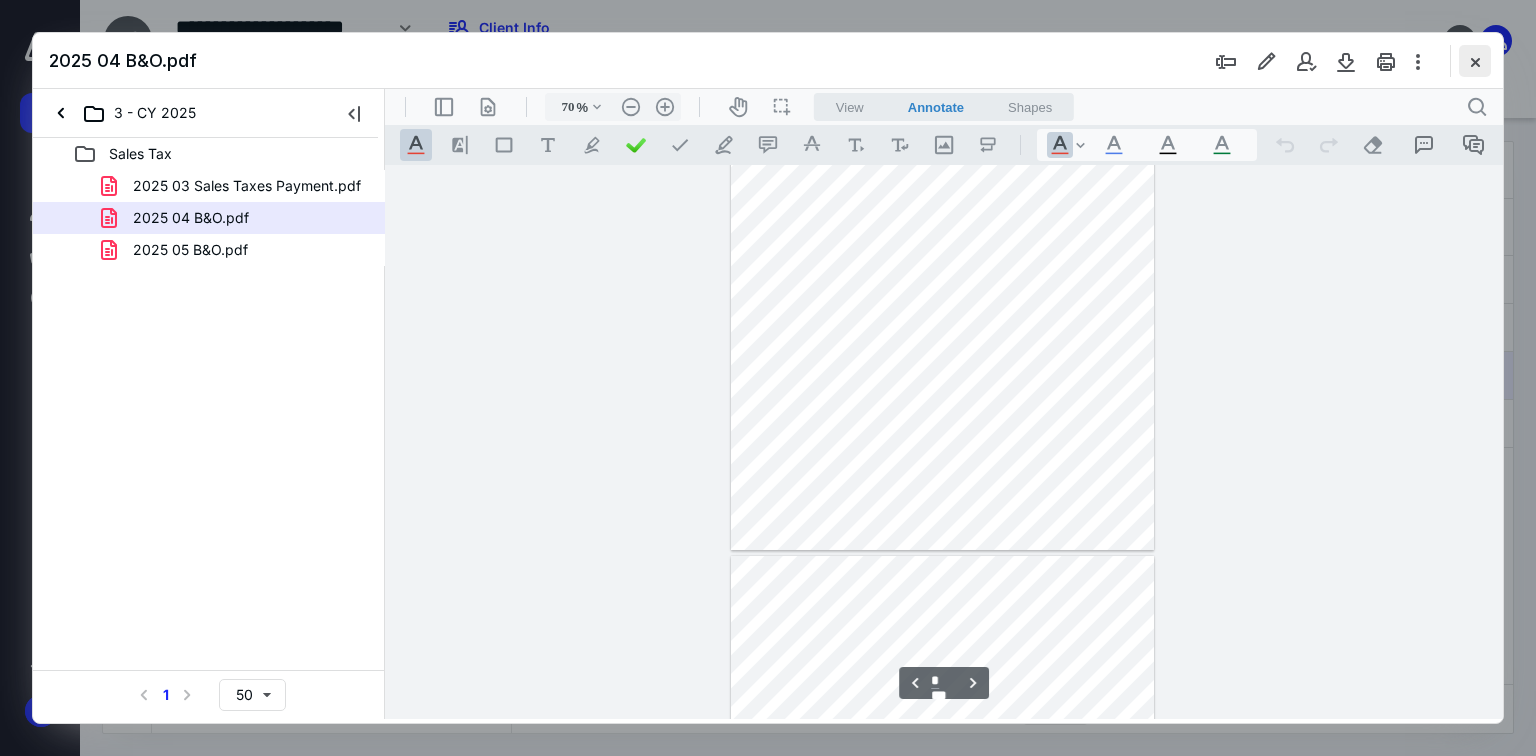 click at bounding box center (1475, 61) 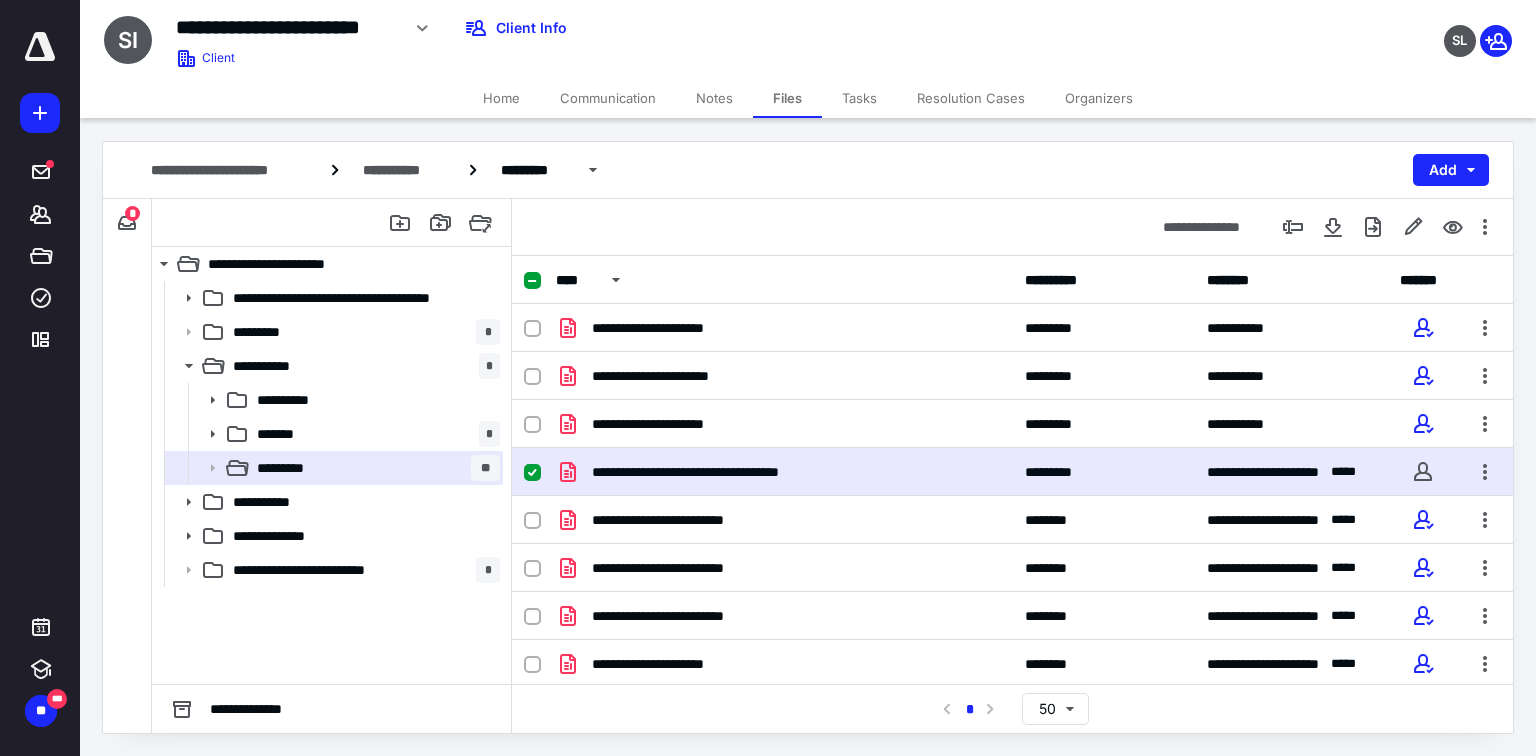 scroll, scrollTop: 0, scrollLeft: 0, axis: both 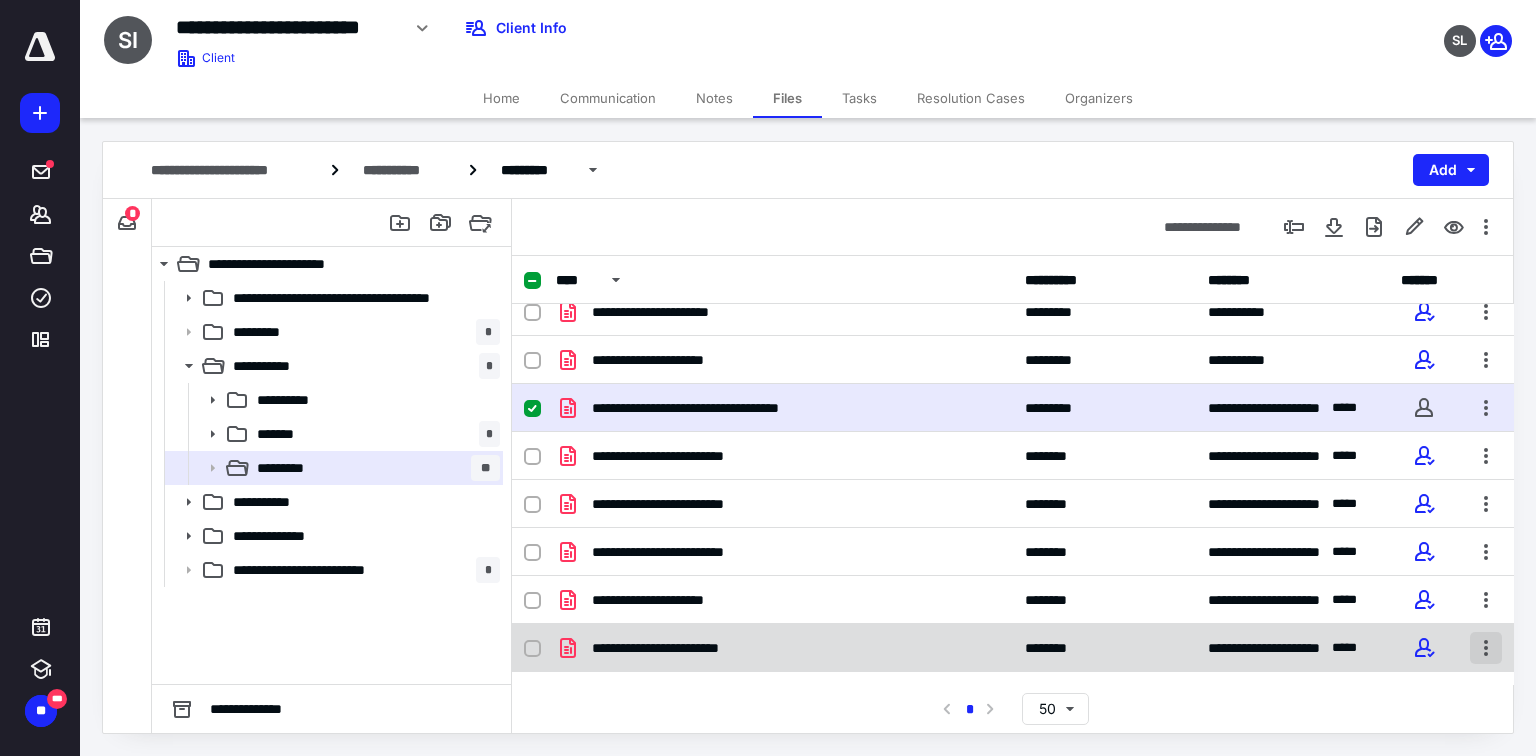click at bounding box center (1486, 648) 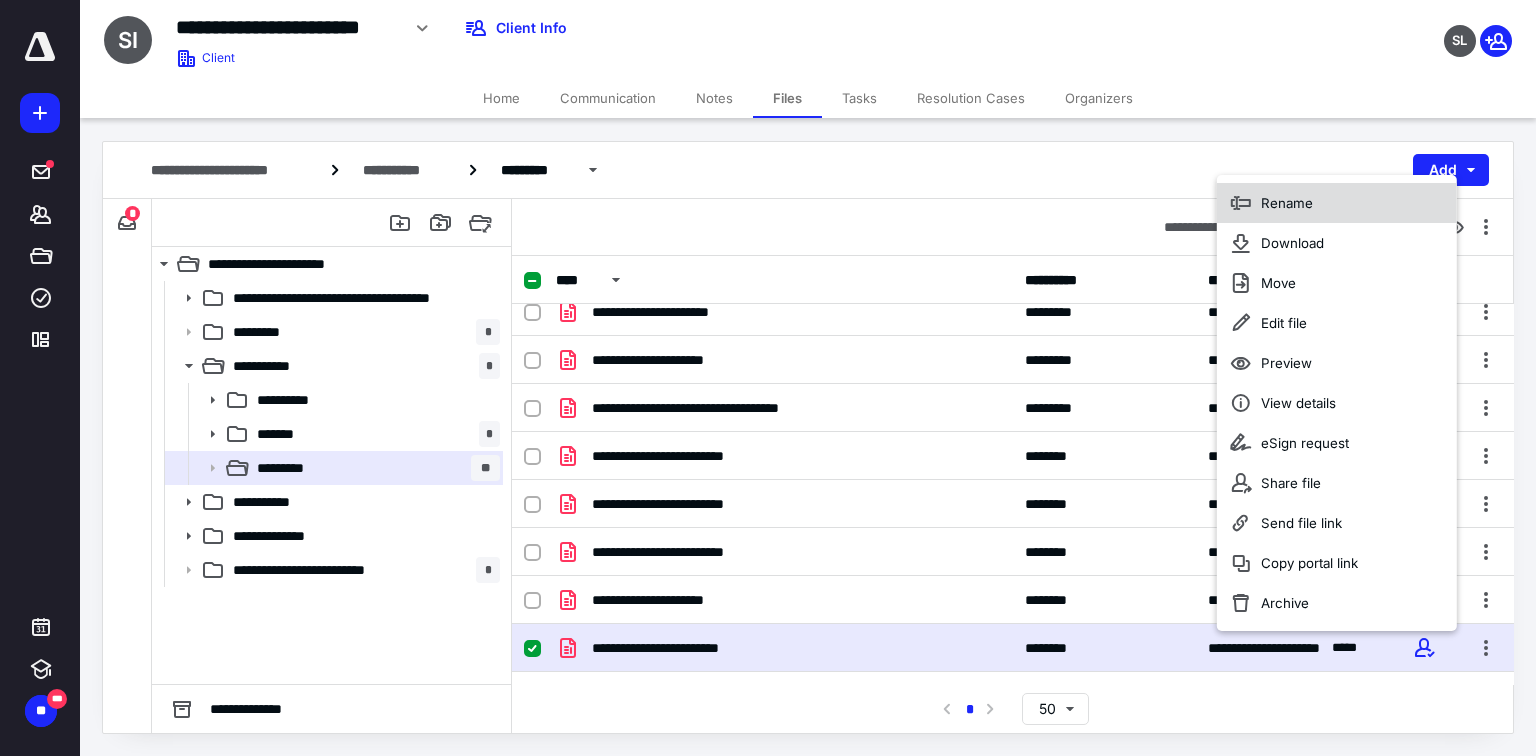 click on "Rename" at bounding box center (1337, 203) 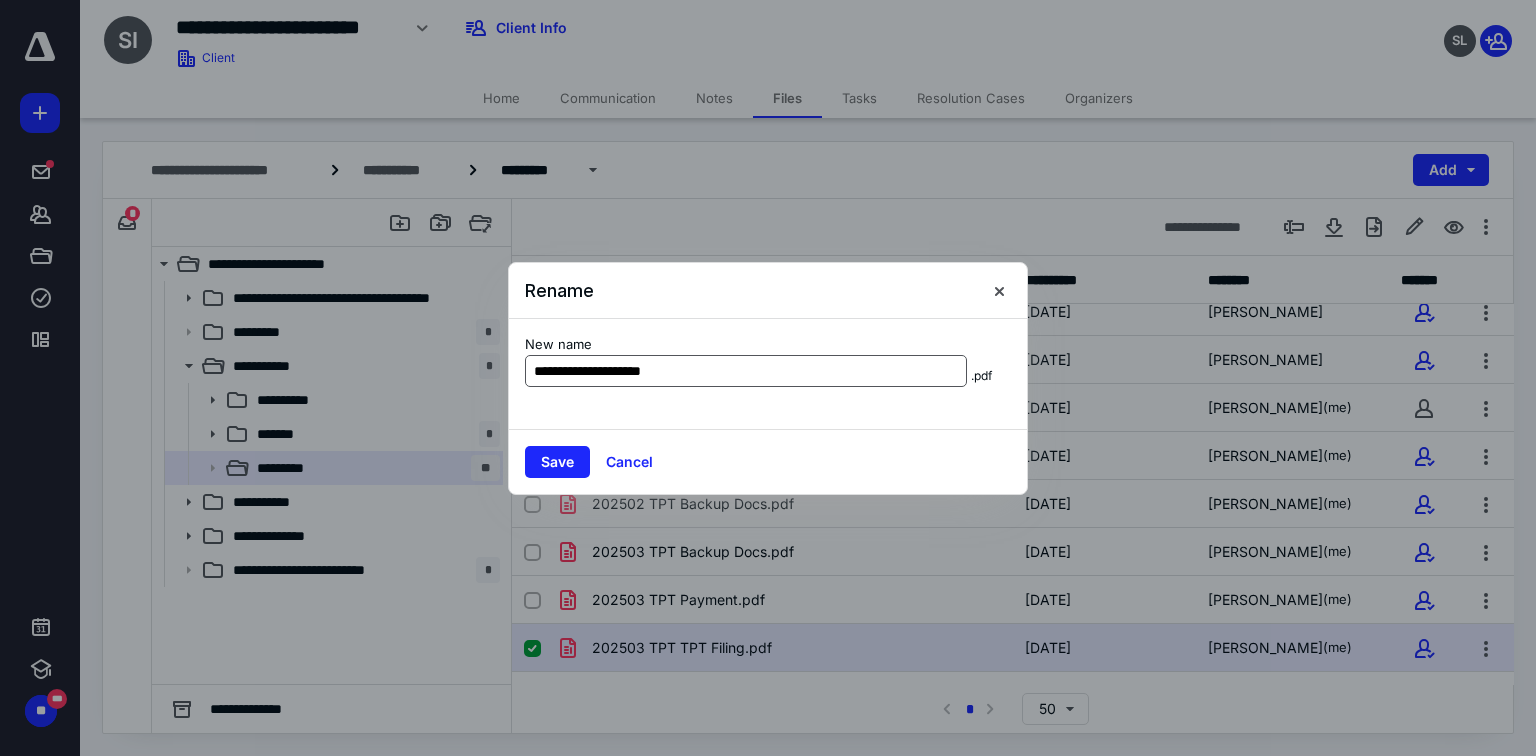 drag, startPoint x: 607, startPoint y: 377, endPoint x: 575, endPoint y: 367, distance: 33.526108 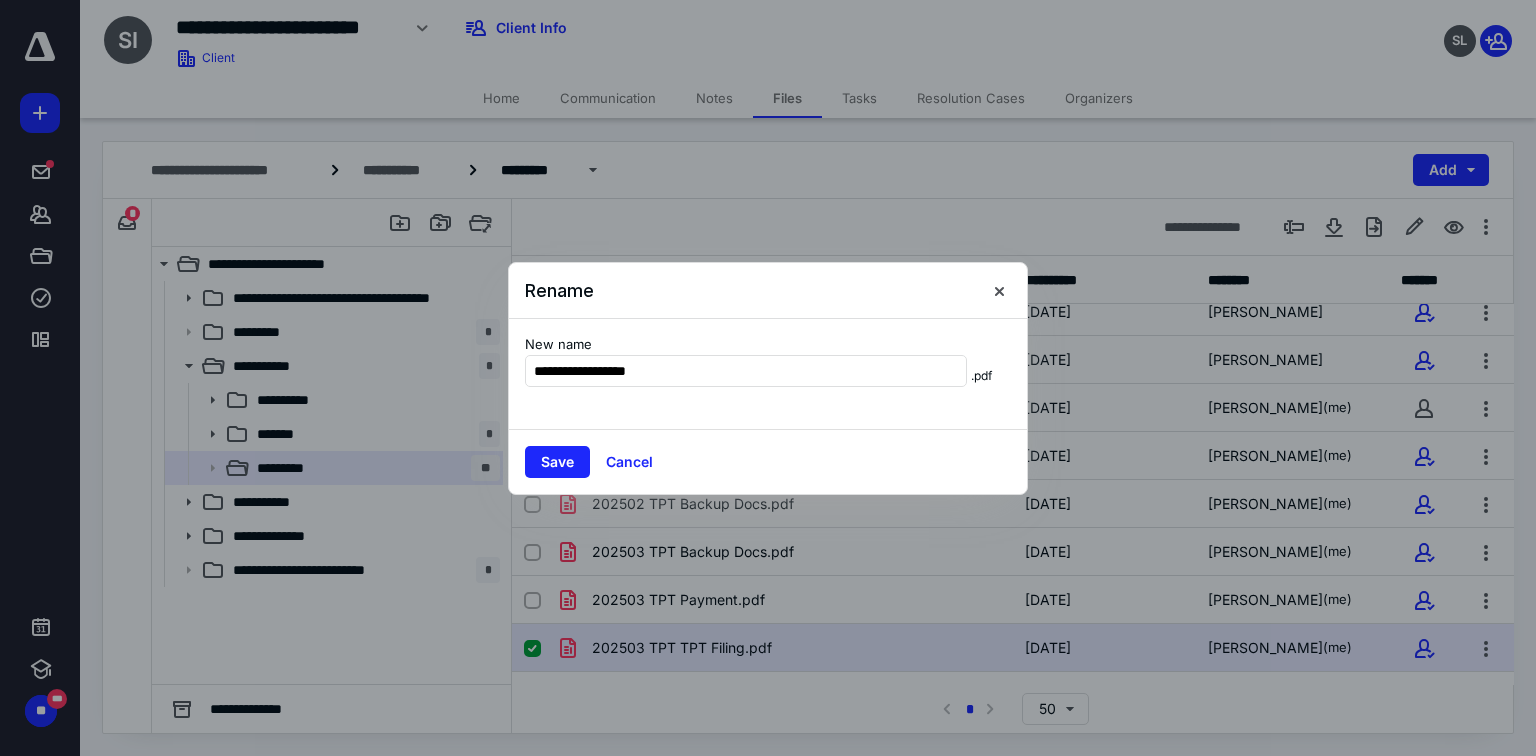 drag, startPoint x: 702, startPoint y: 374, endPoint x: 504, endPoint y: 349, distance: 199.57204 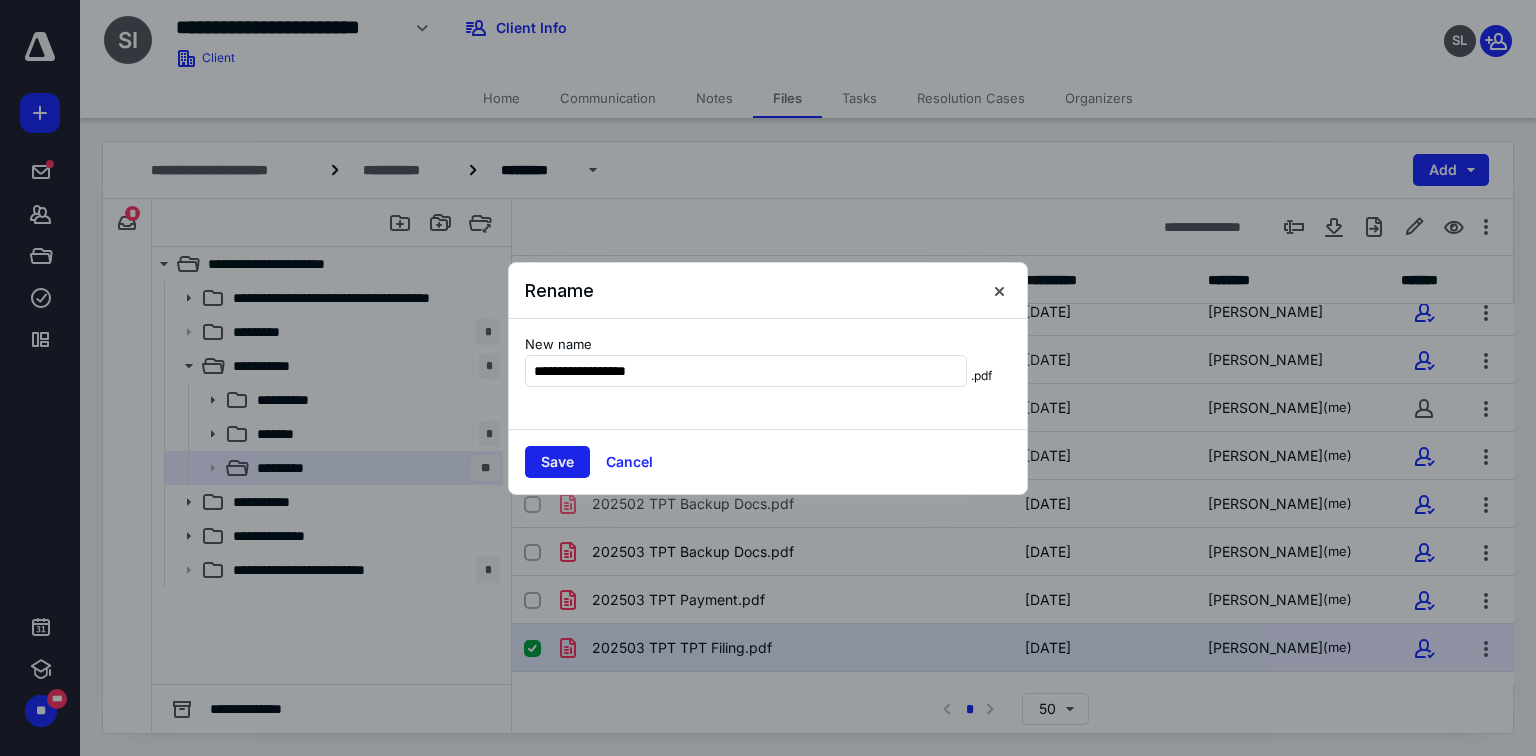 type on "**********" 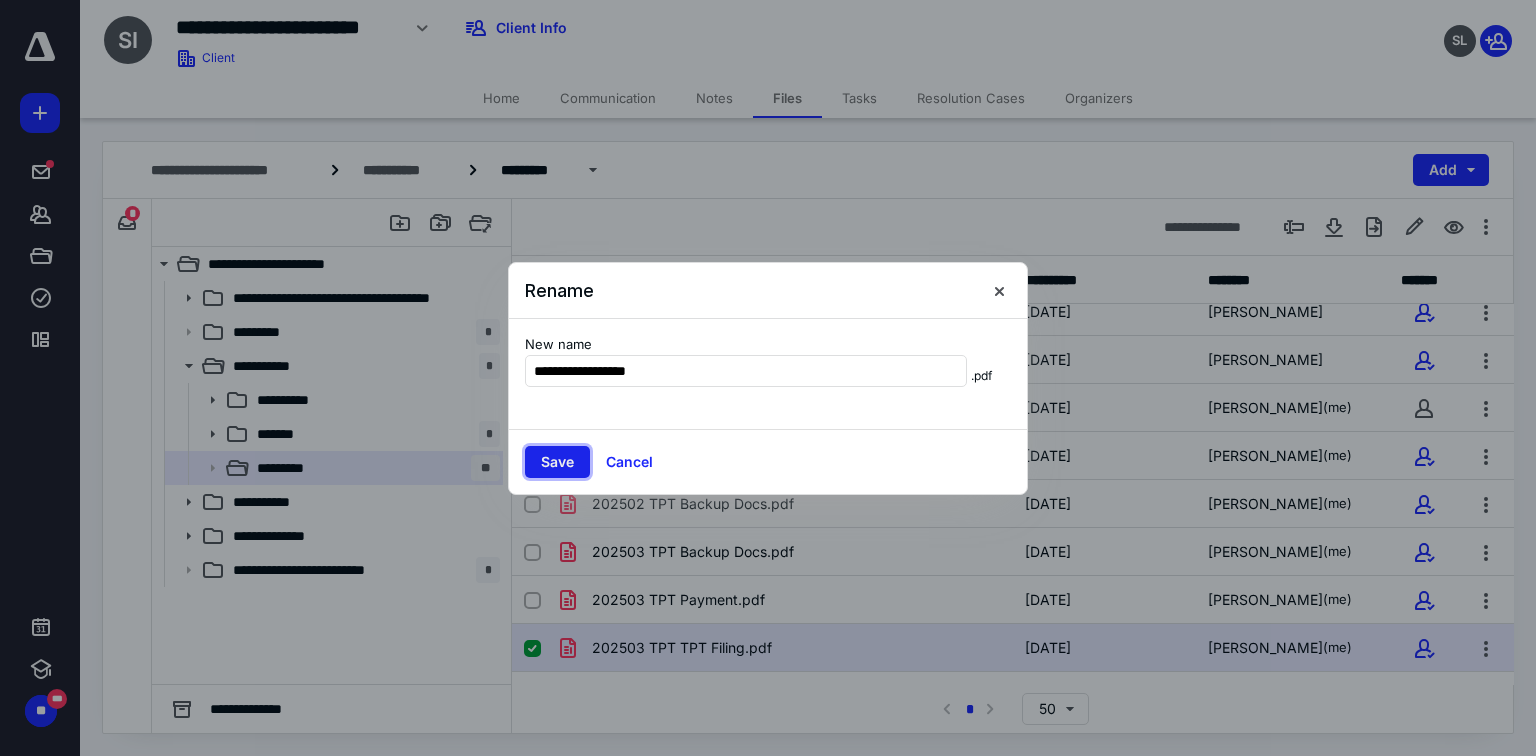 click on "Save" at bounding box center [557, 462] 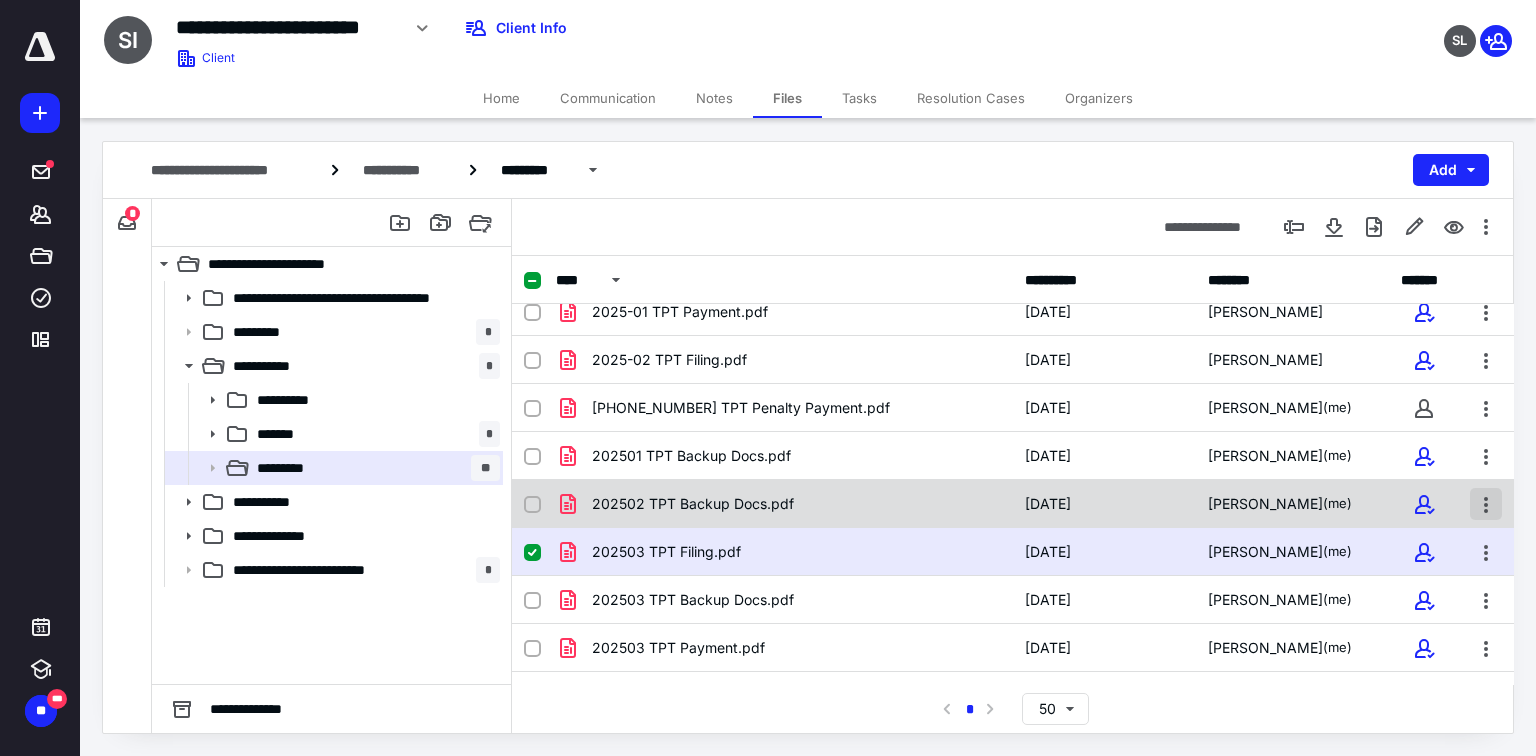 click at bounding box center [1486, 504] 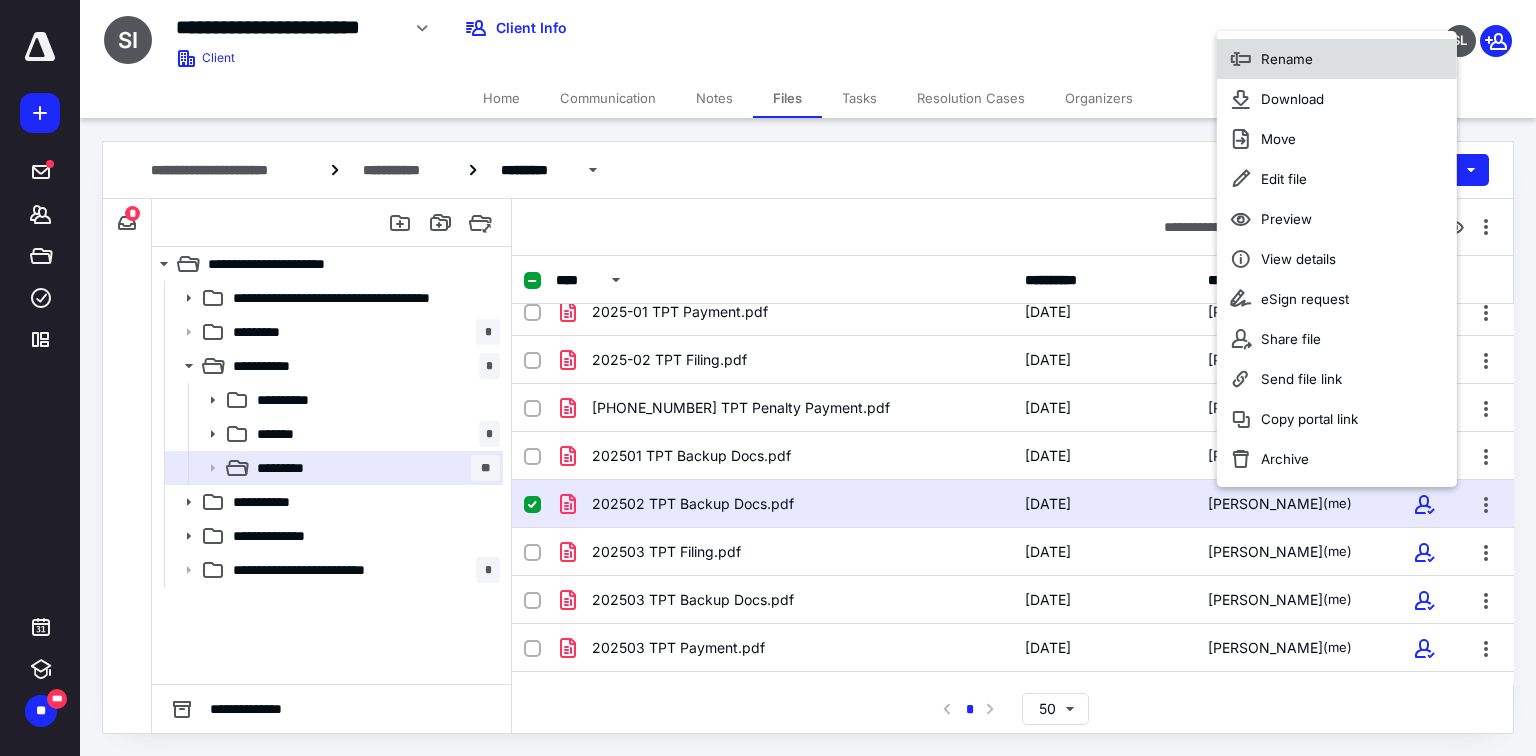 click on "Rename" at bounding box center (1337, 59) 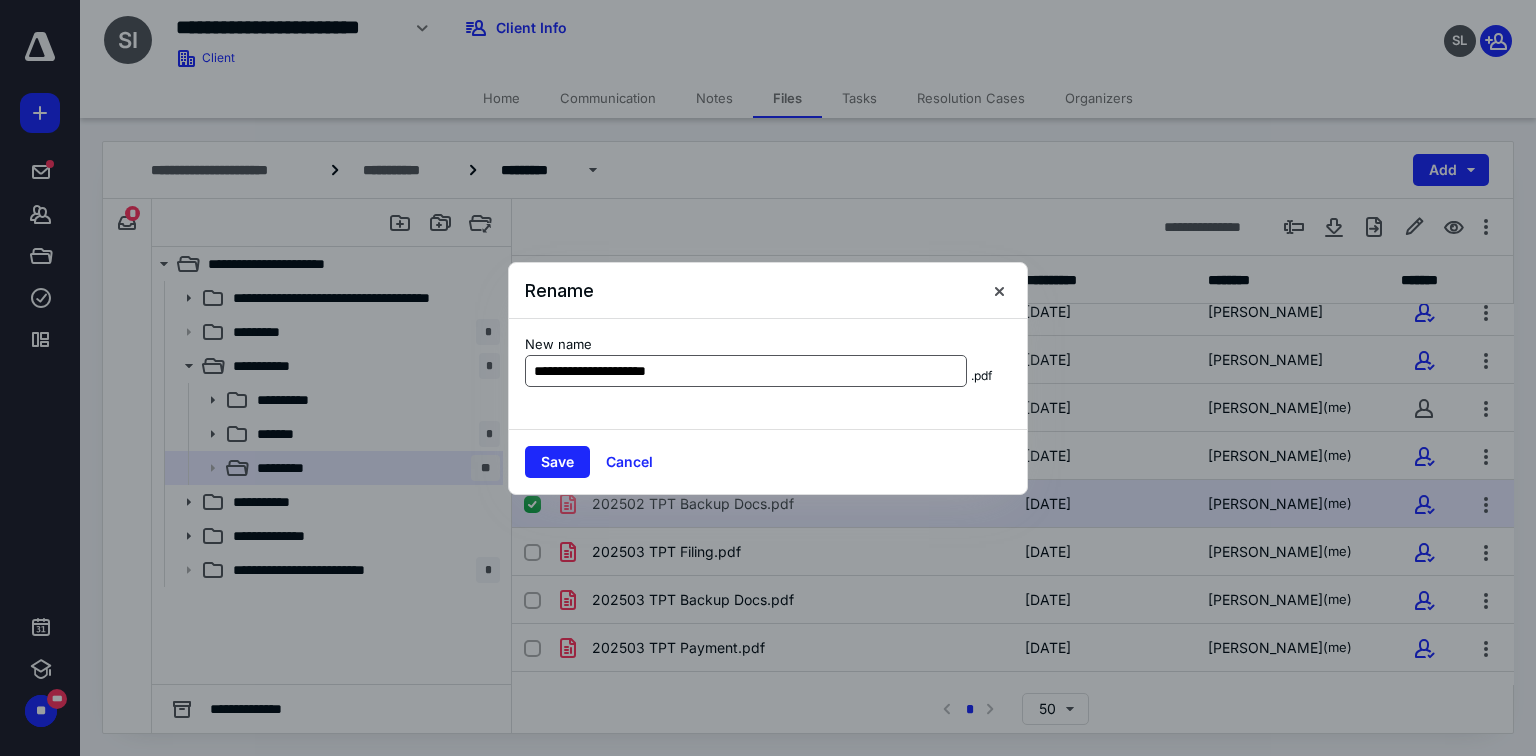 click on "**********" at bounding box center (746, 371) 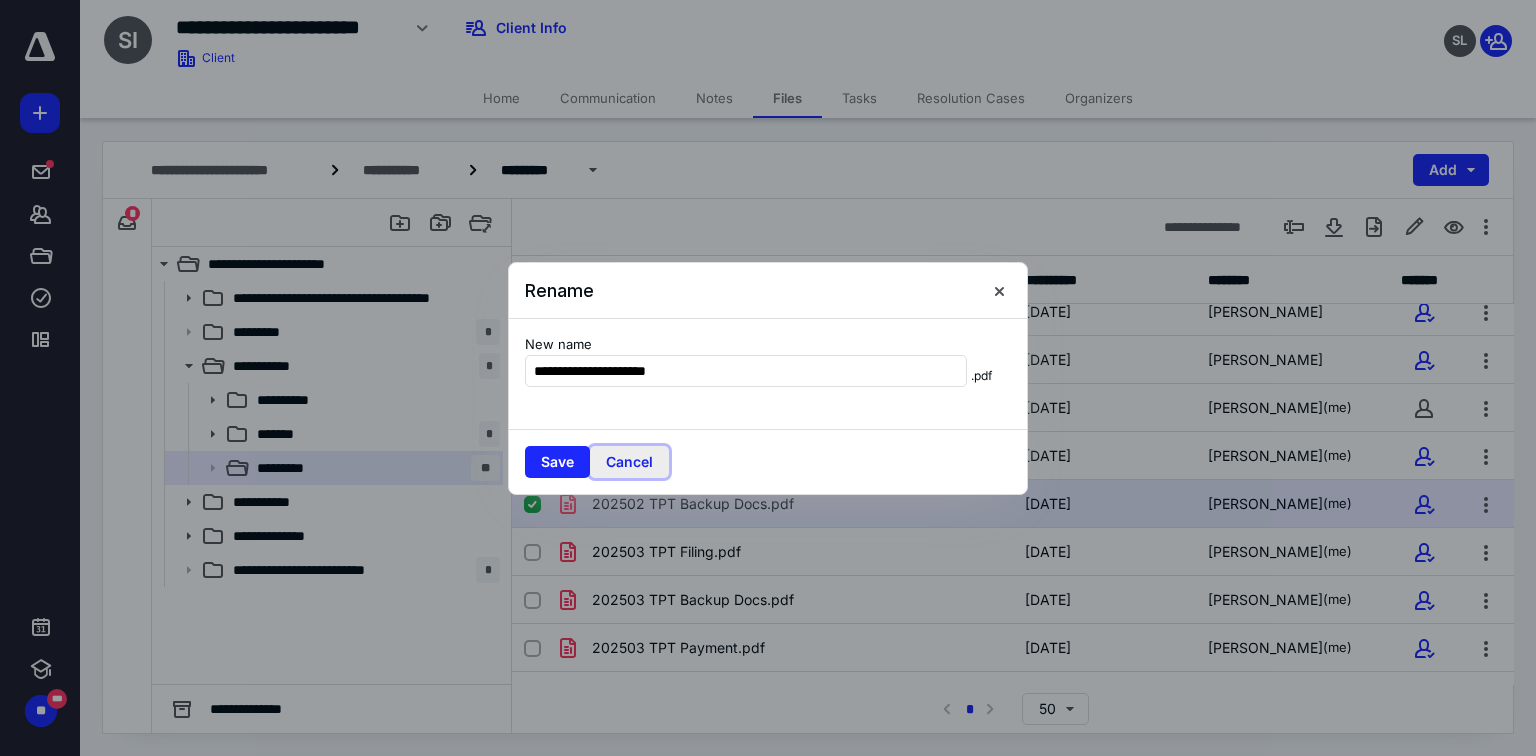 click on "Cancel" at bounding box center [629, 462] 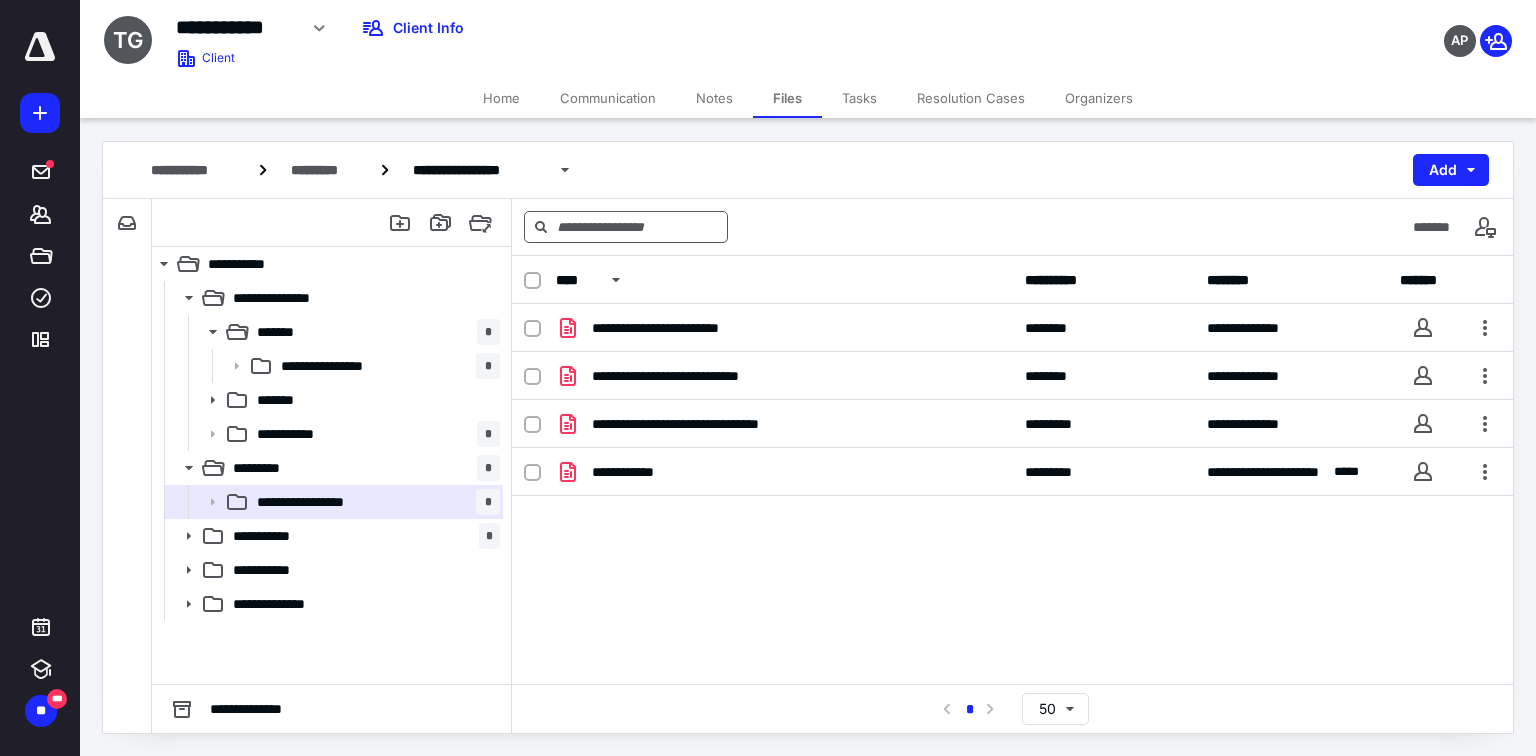 scroll, scrollTop: 0, scrollLeft: 0, axis: both 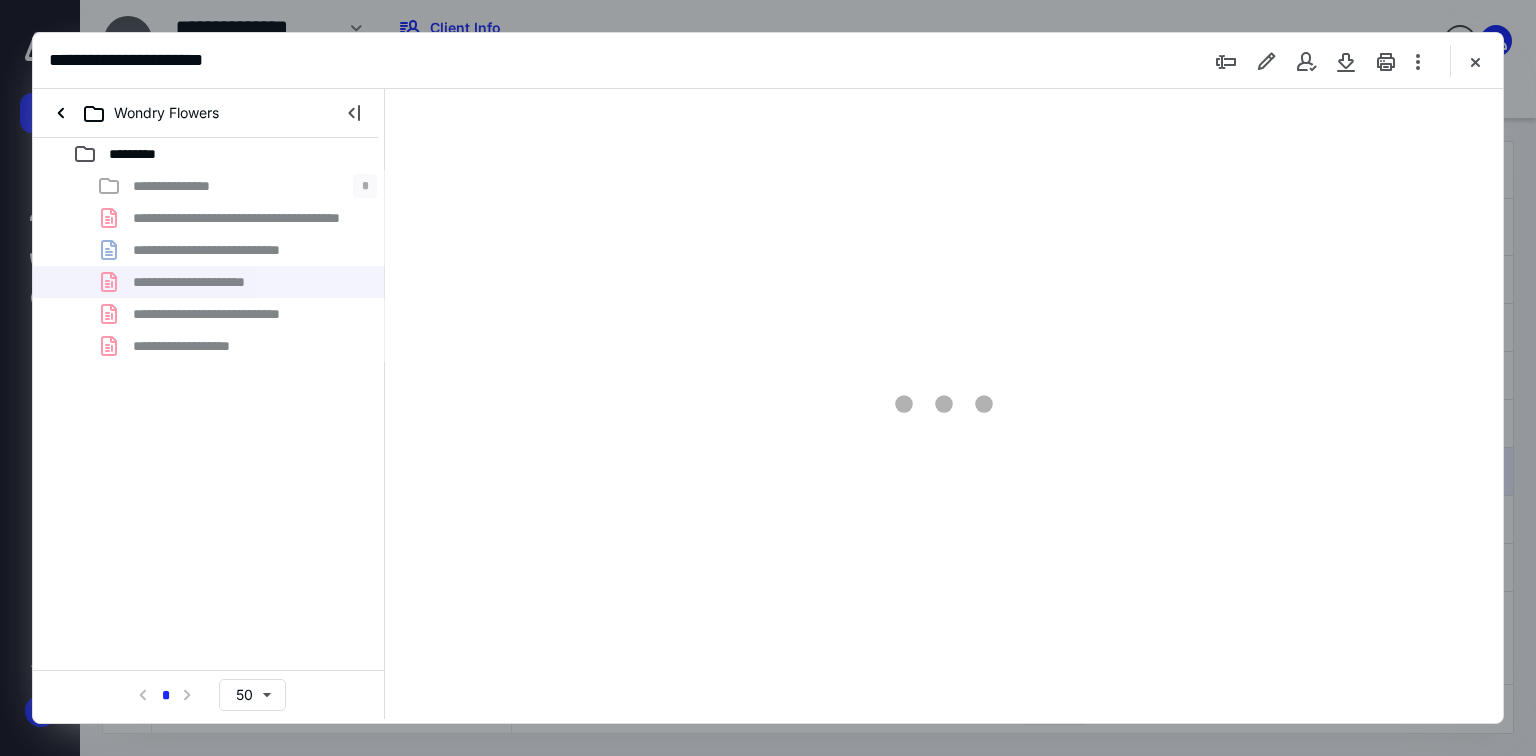 type on "70" 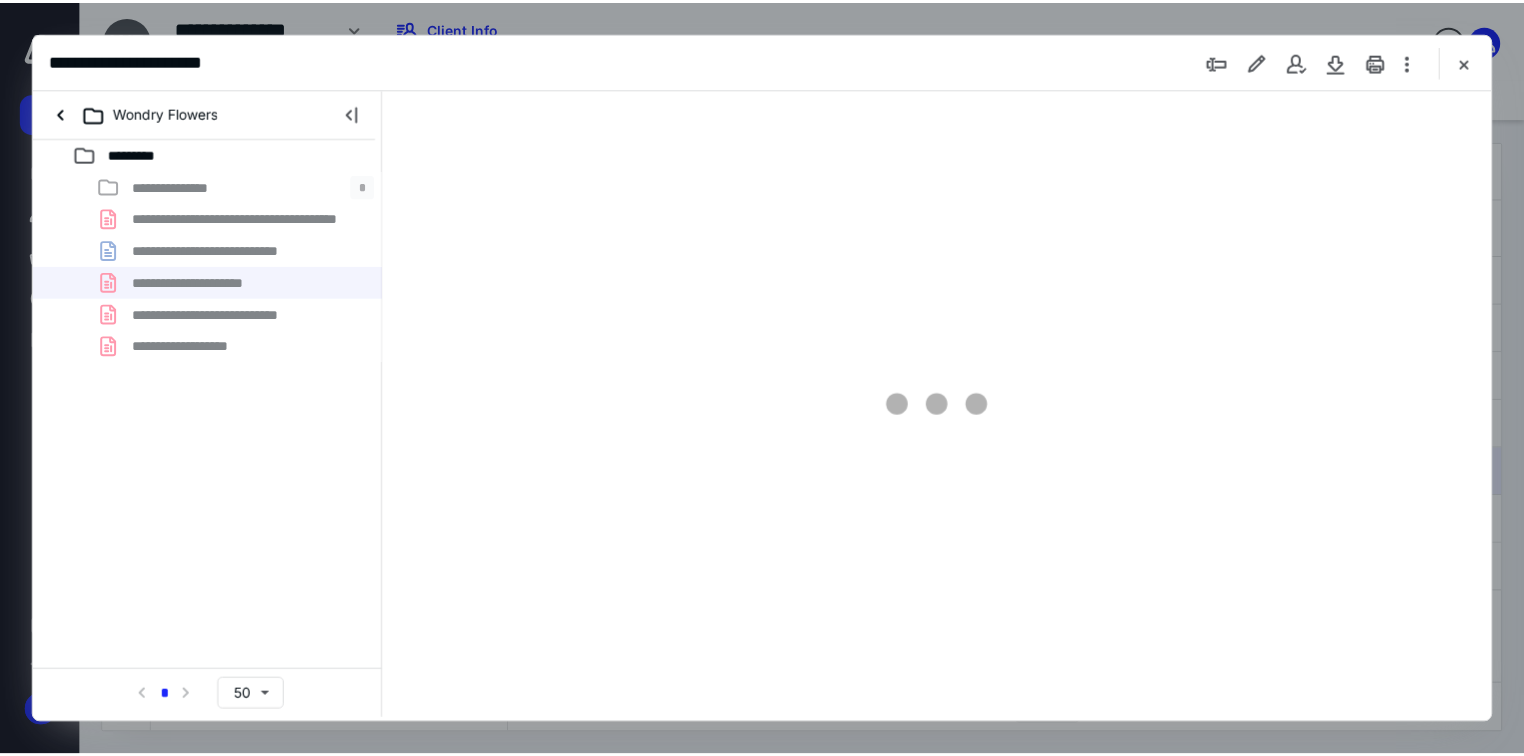 scroll, scrollTop: 0, scrollLeft: 0, axis: both 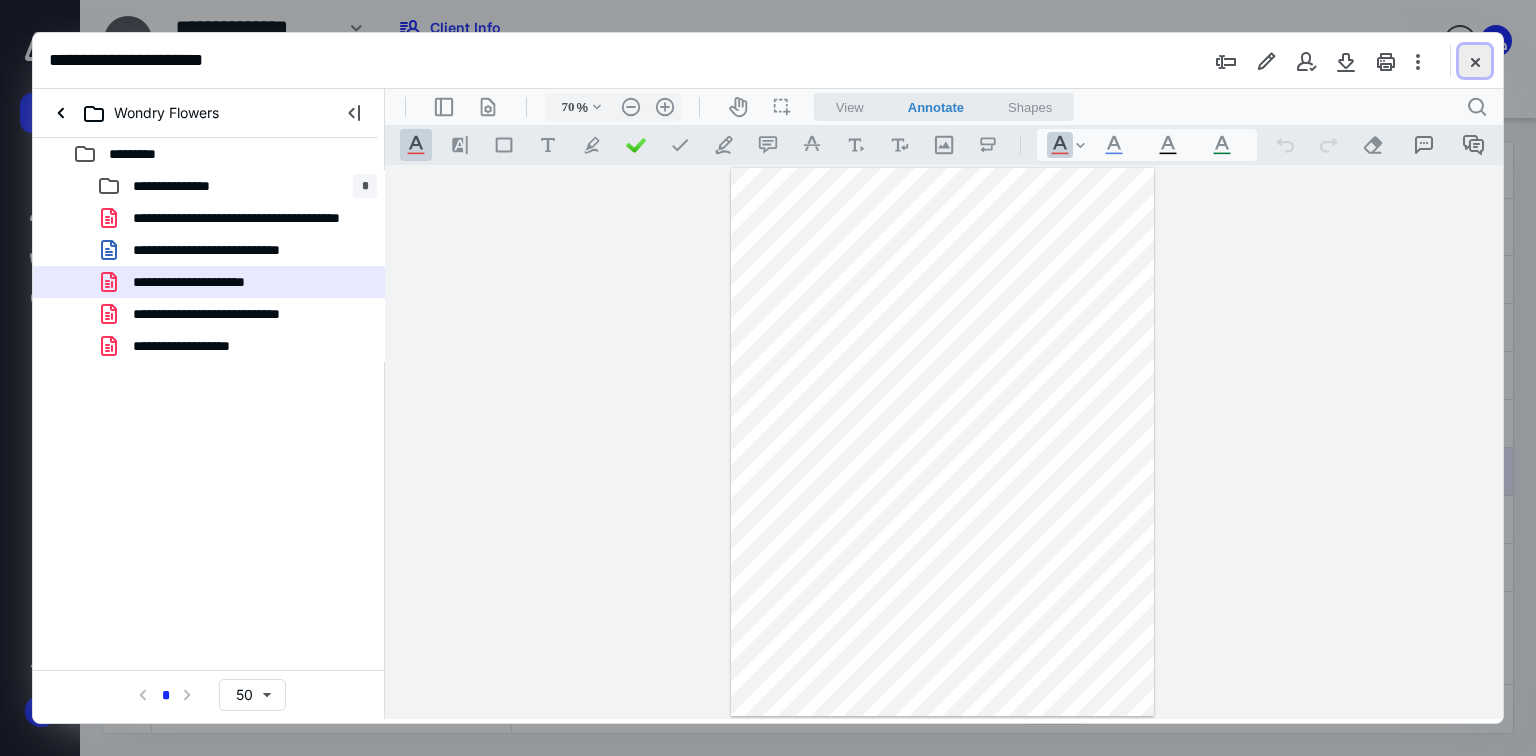 click at bounding box center (1475, 61) 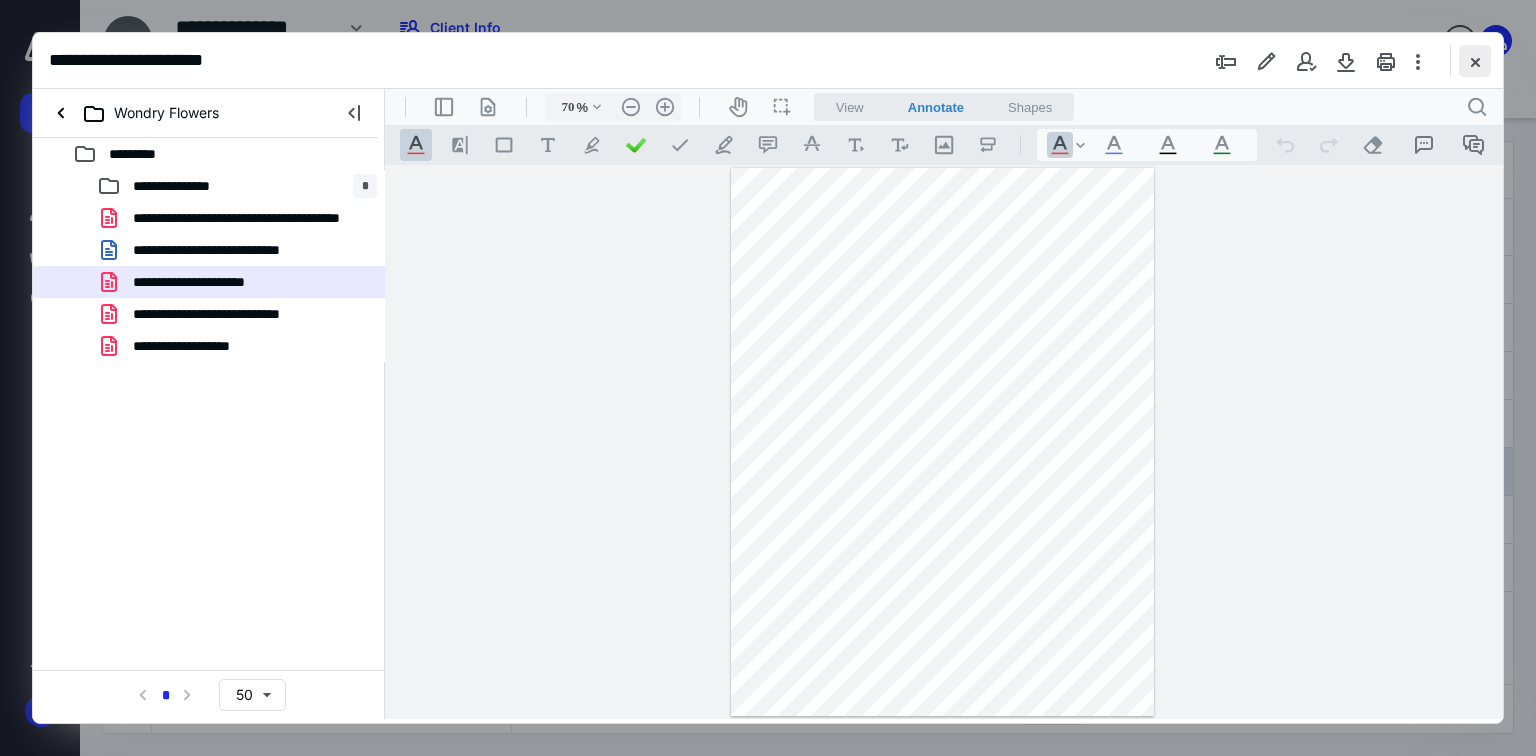 checkbox on "false" 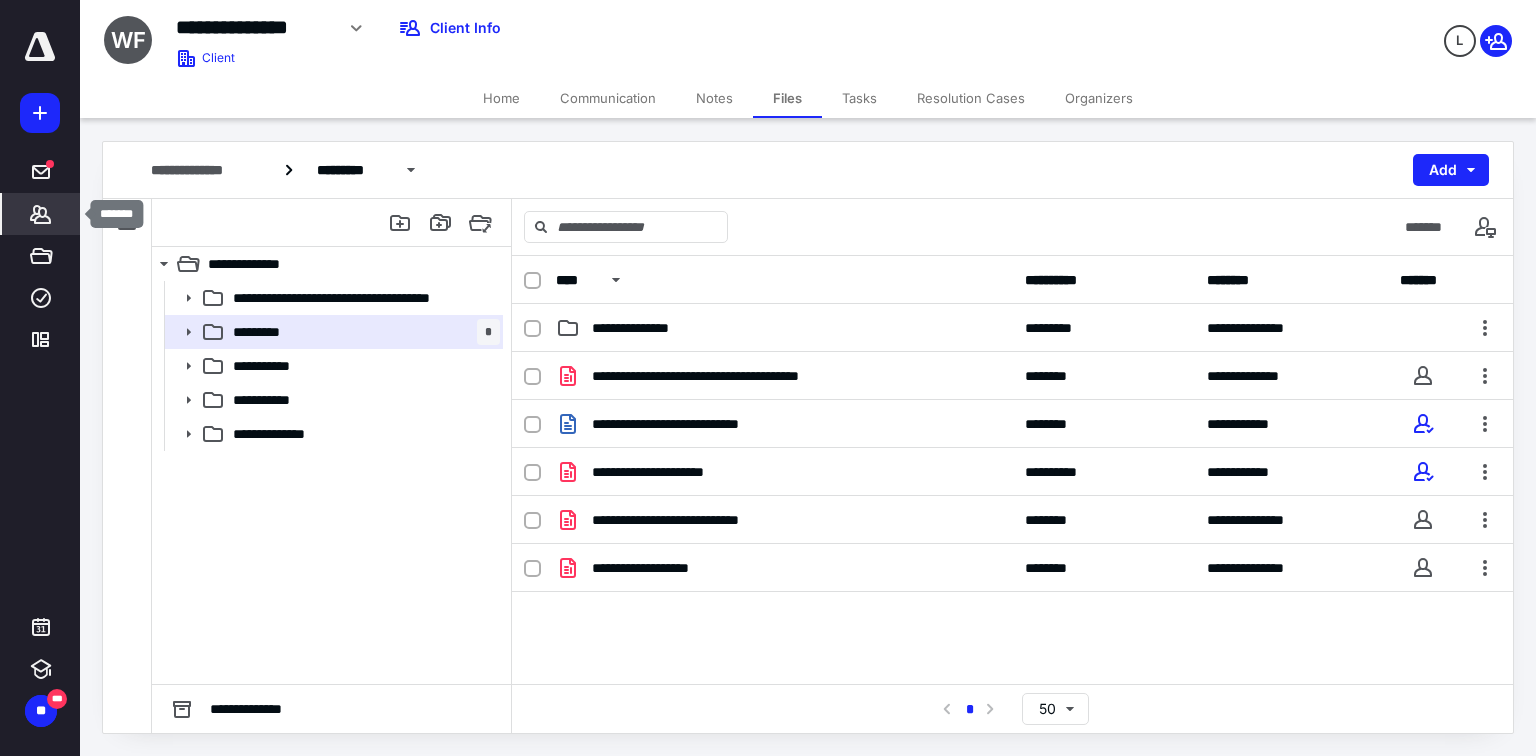 click 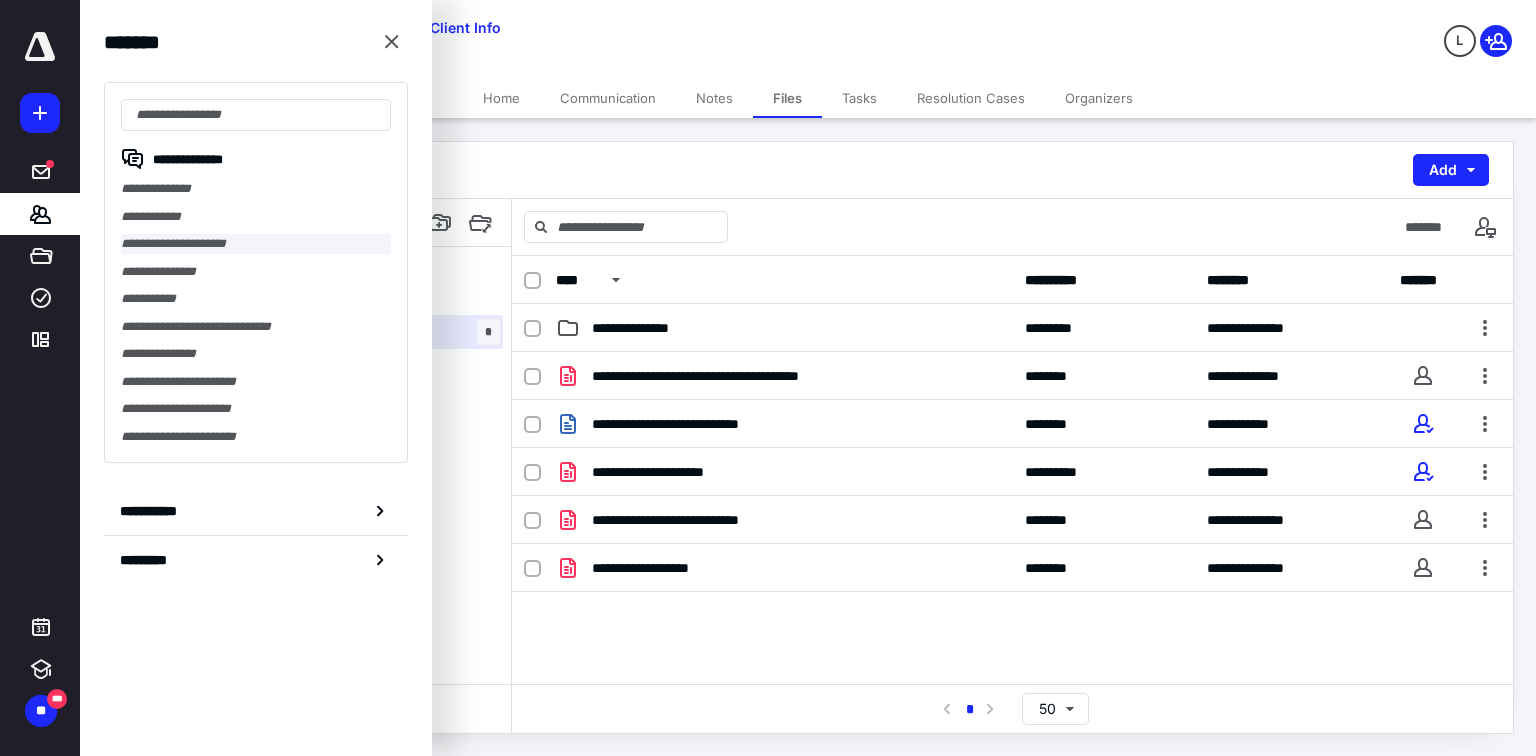 click on "**********" at bounding box center [256, 244] 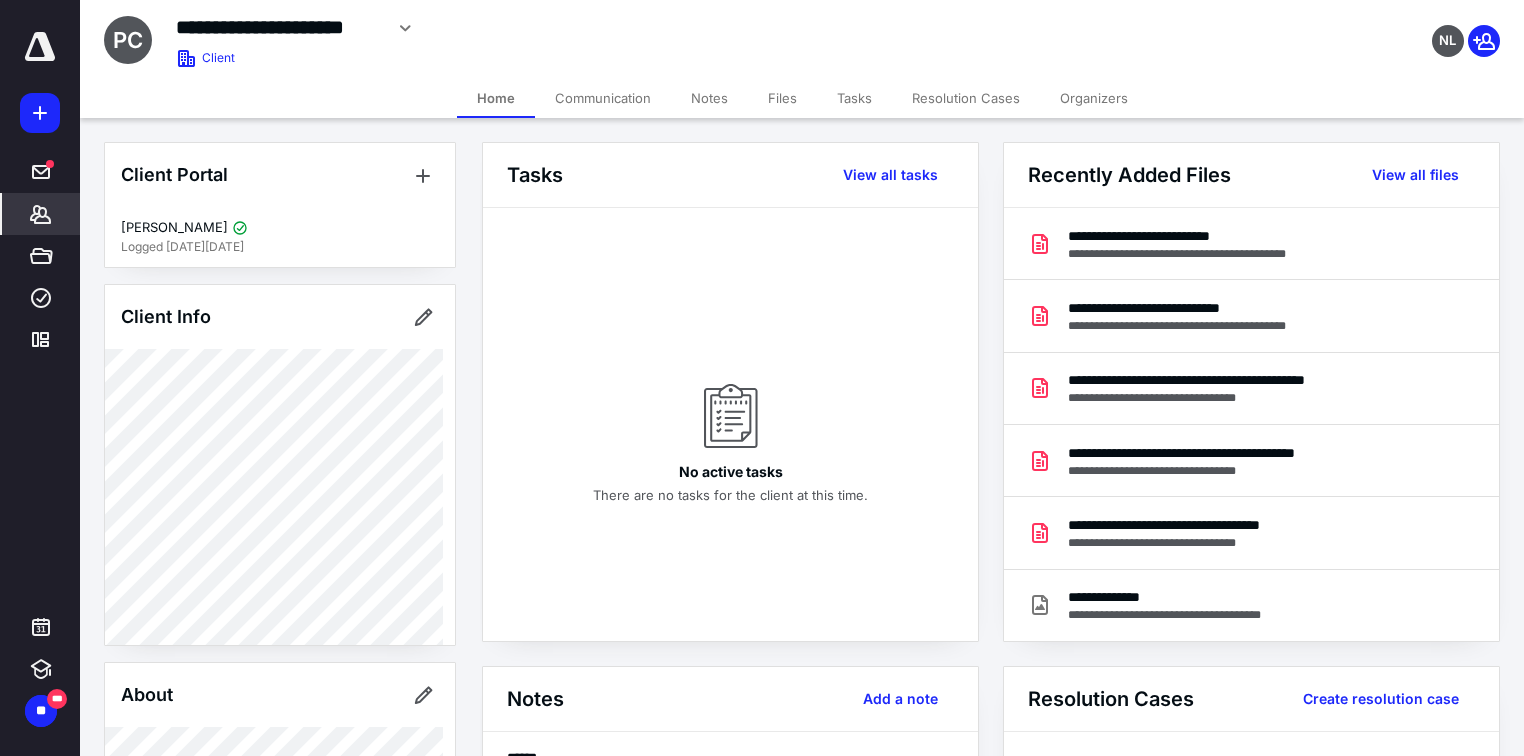 click on "Notes" at bounding box center (709, 98) 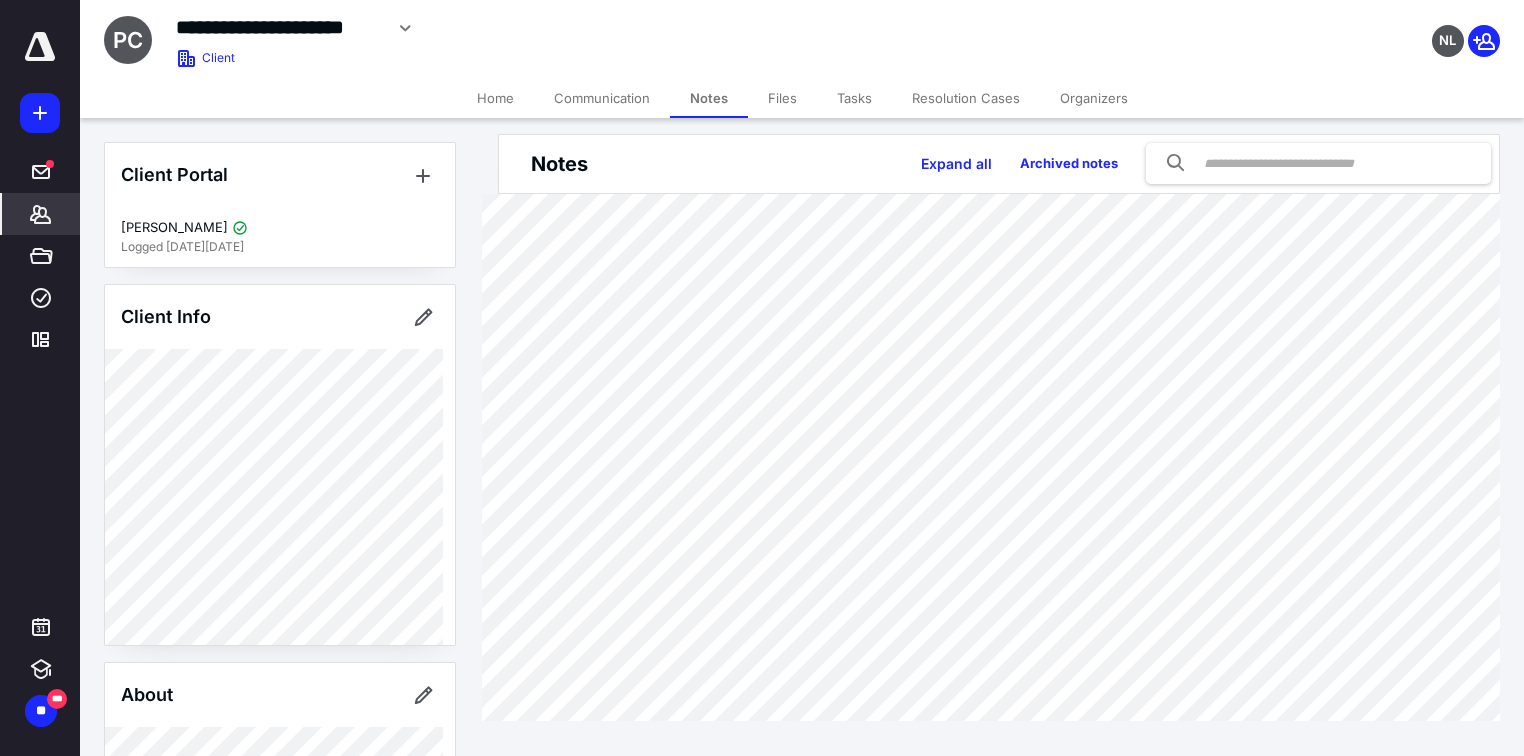 scroll, scrollTop: 13, scrollLeft: 0, axis: vertical 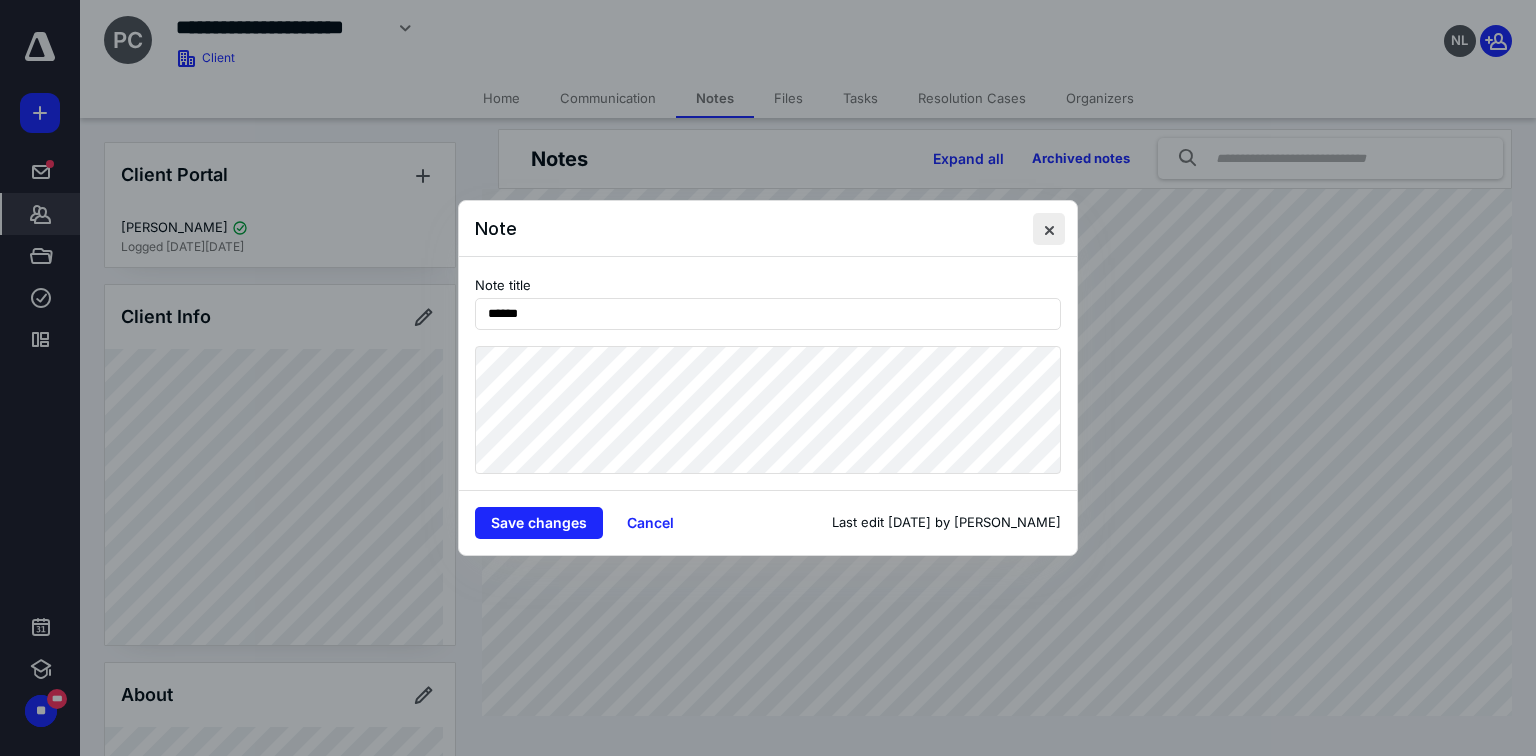 click at bounding box center [1049, 229] 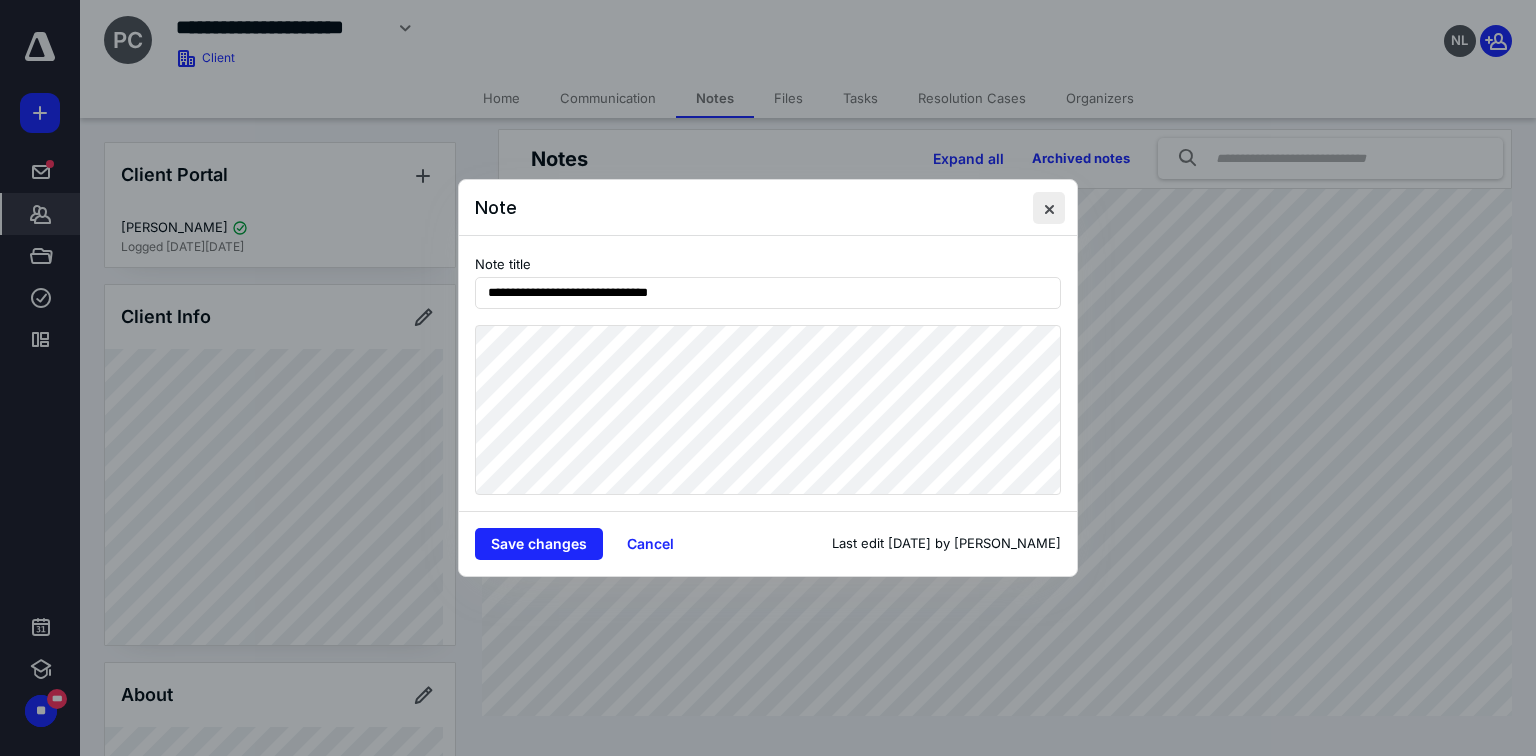 click at bounding box center (1049, 208) 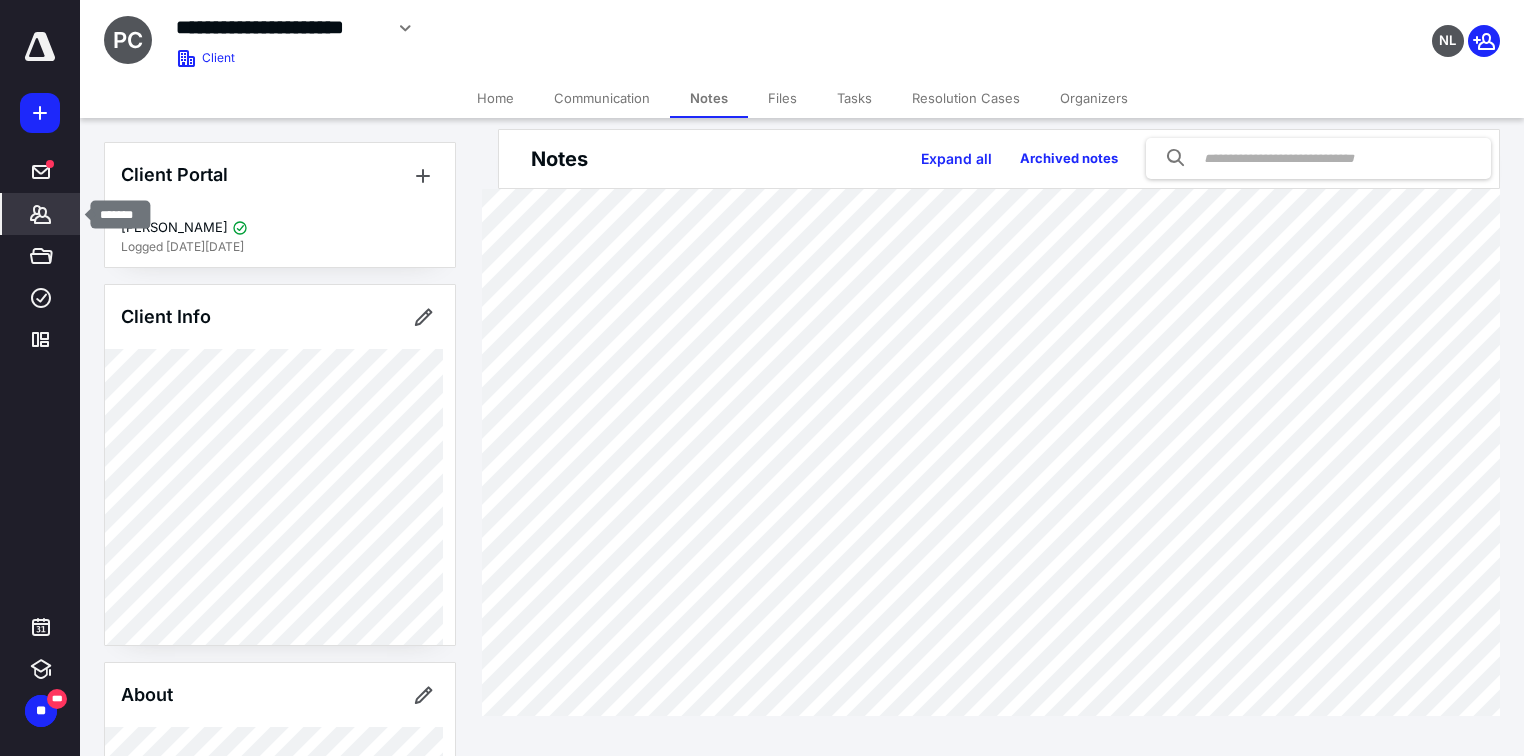click 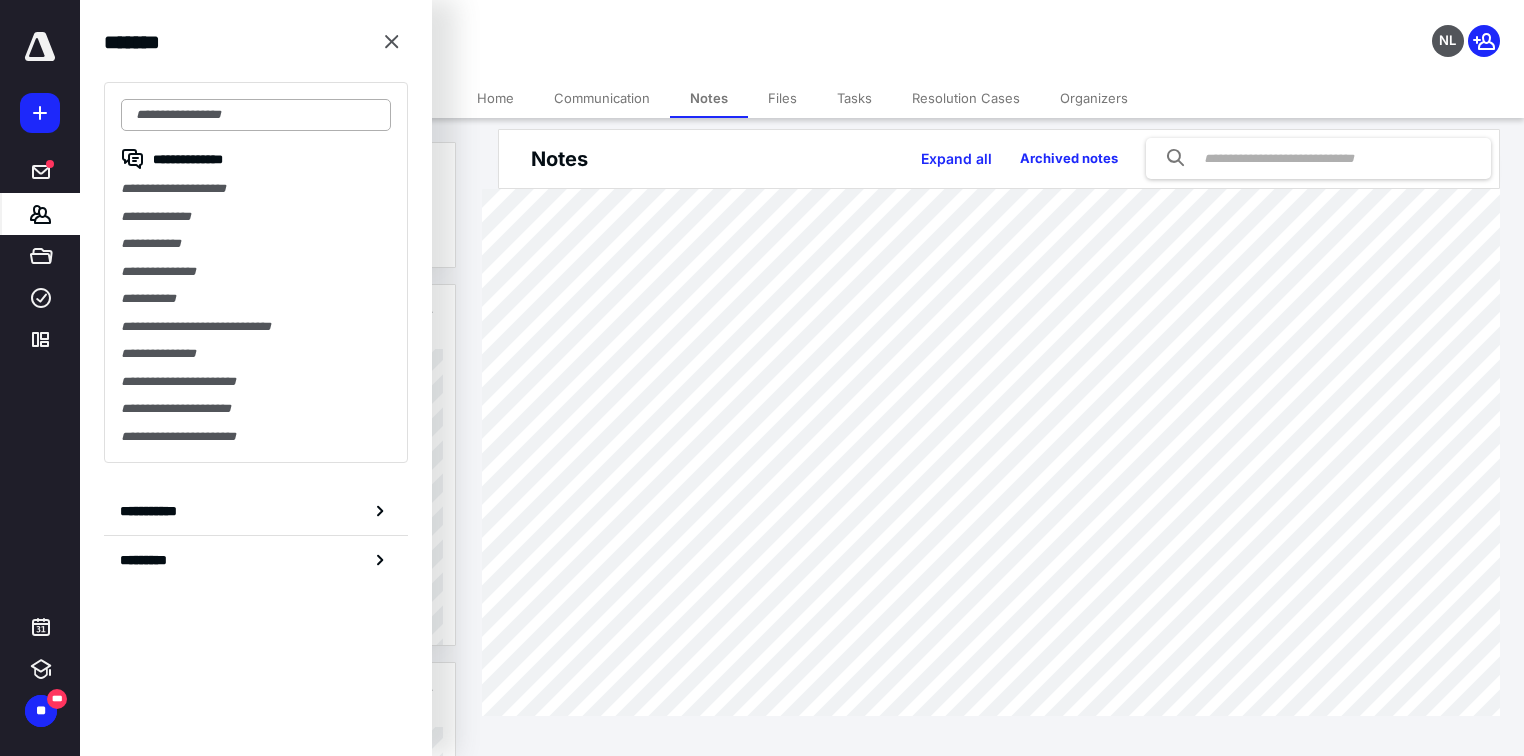 click at bounding box center [256, 115] 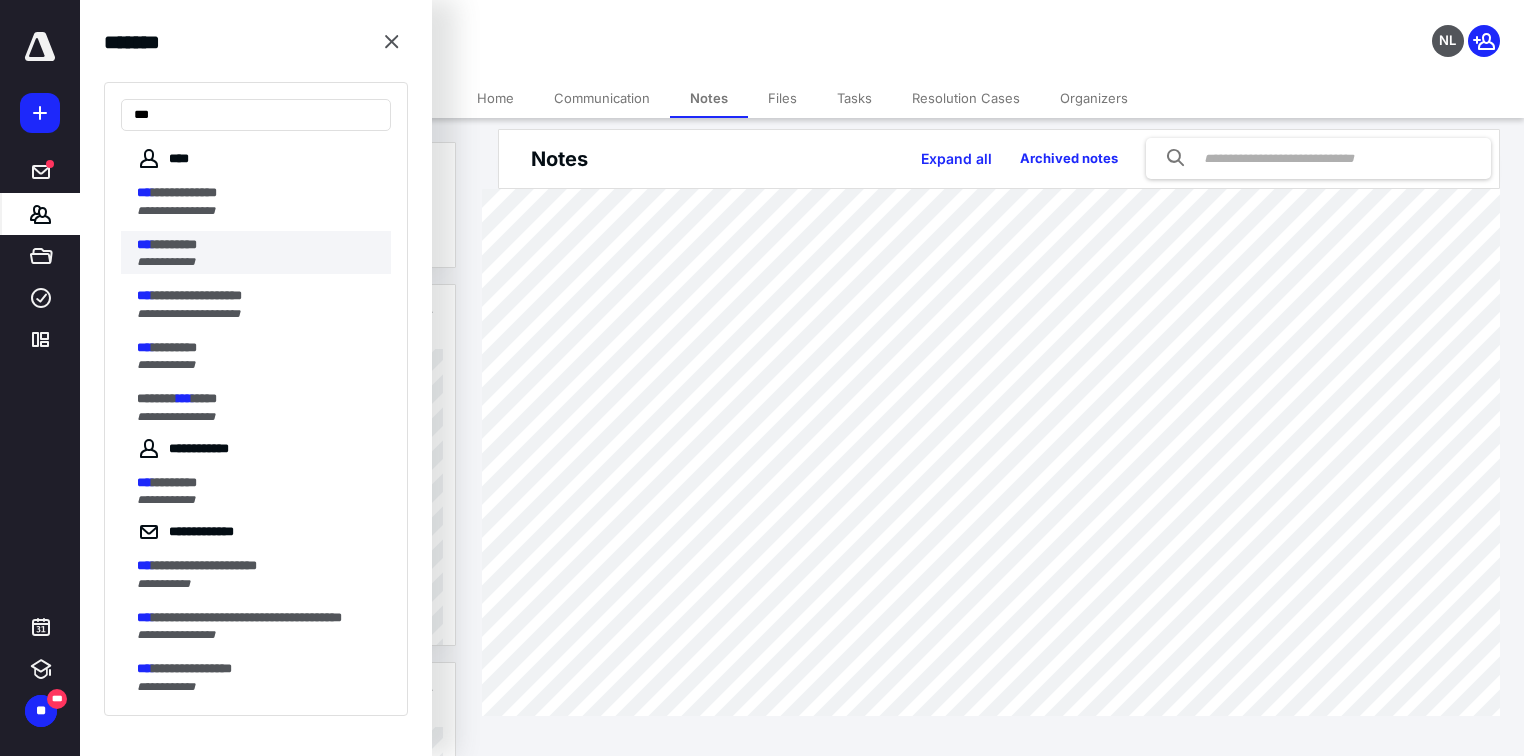 type on "***" 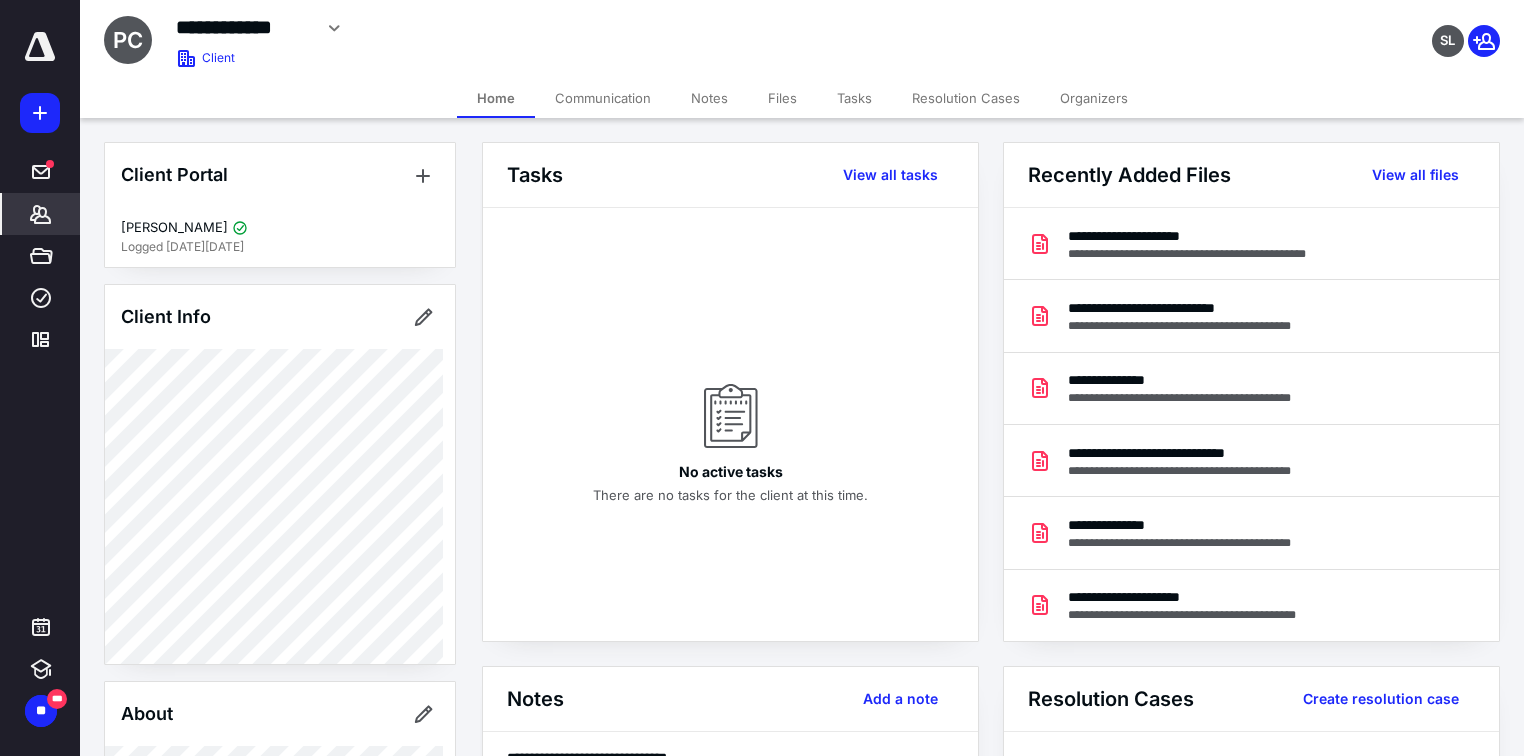 click on "Files" at bounding box center (782, 98) 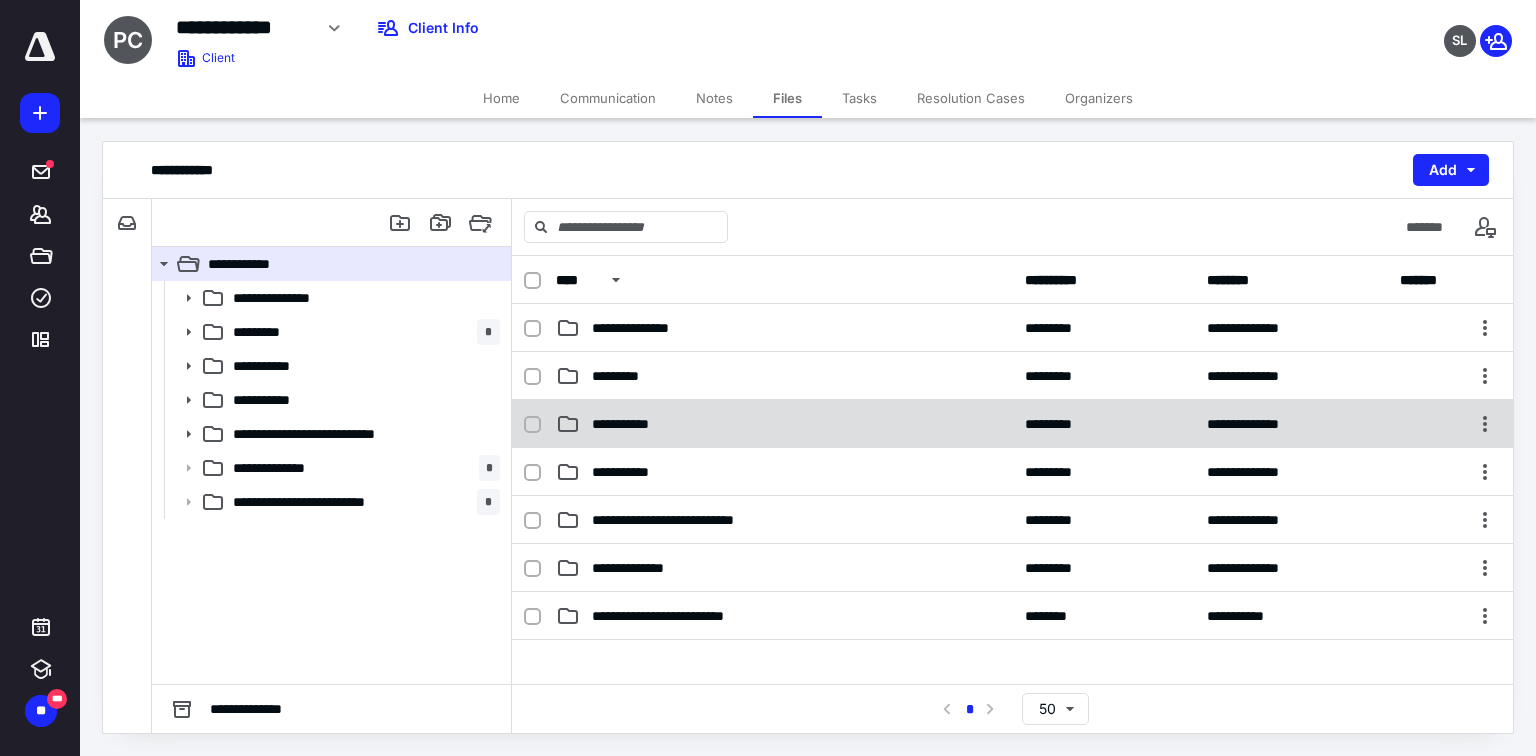 click on "**********" at bounding box center (784, 424) 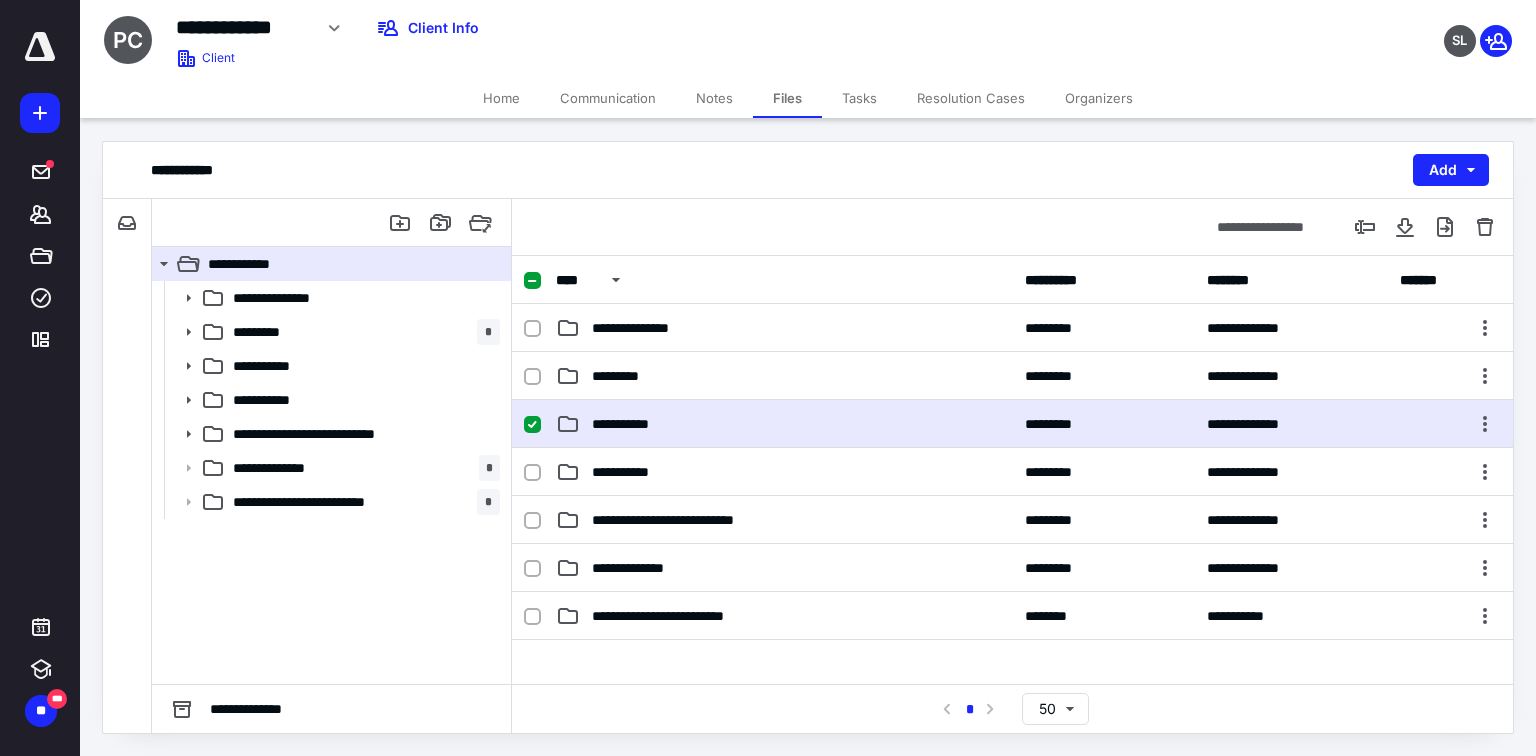 click on "**********" at bounding box center (784, 424) 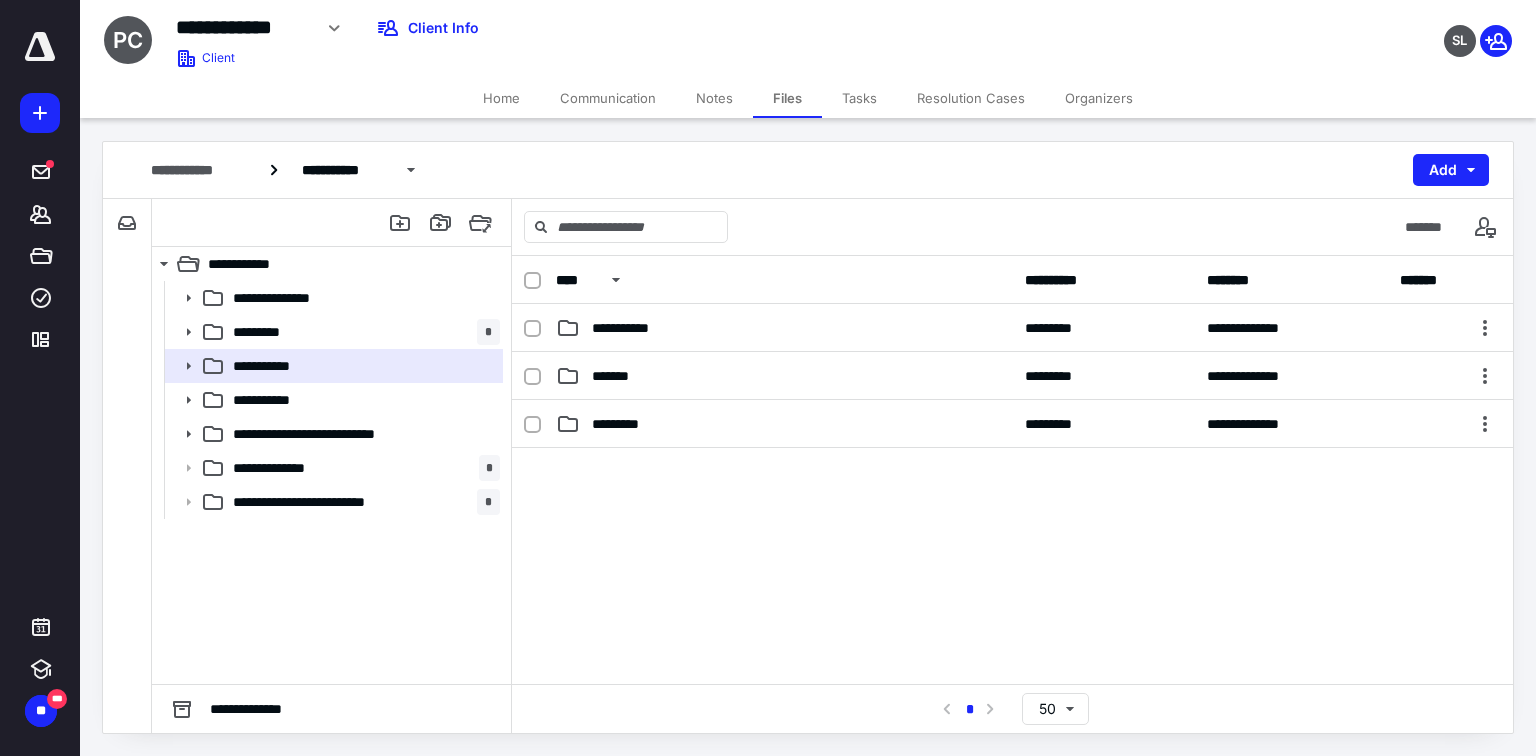 click on "Notes" at bounding box center [714, 98] 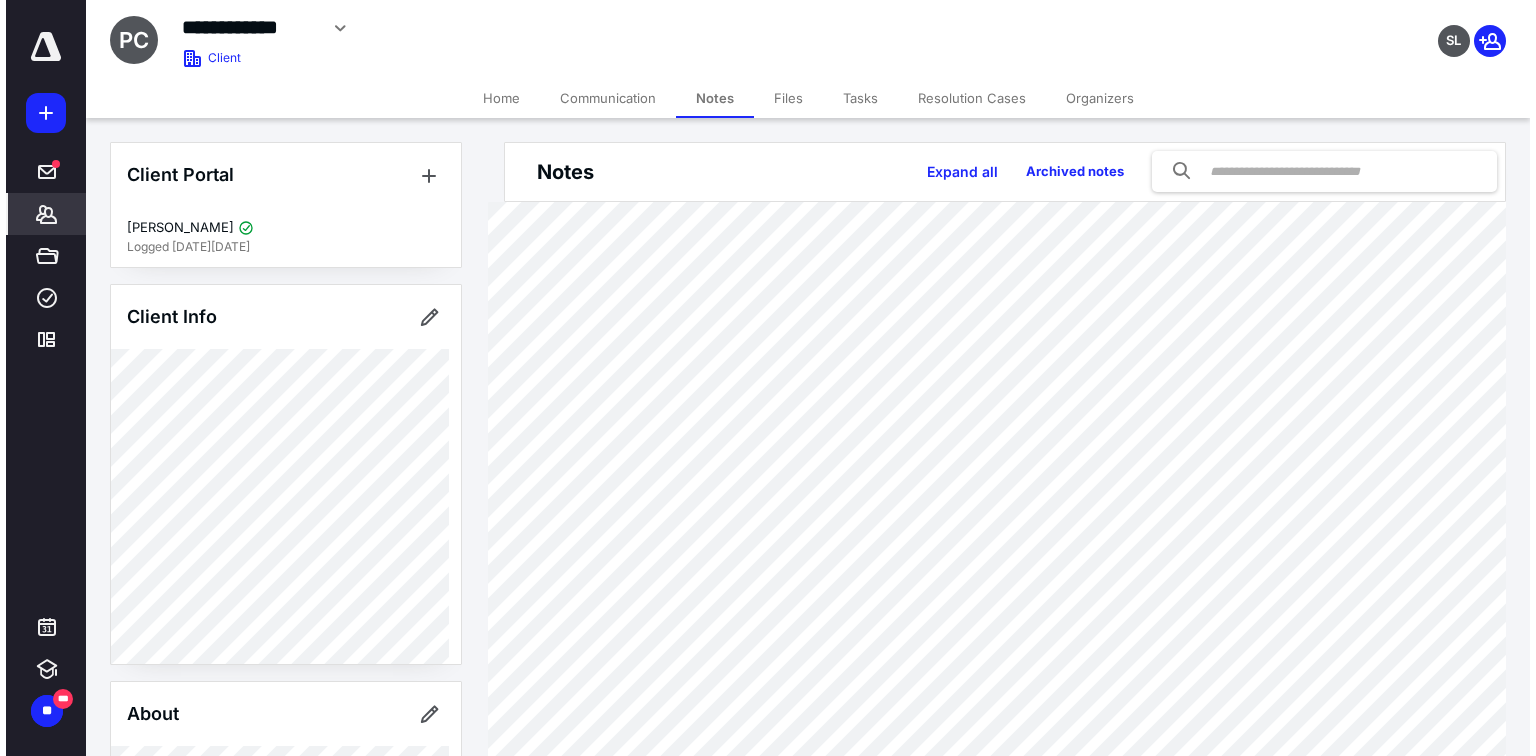 scroll, scrollTop: 0, scrollLeft: 0, axis: both 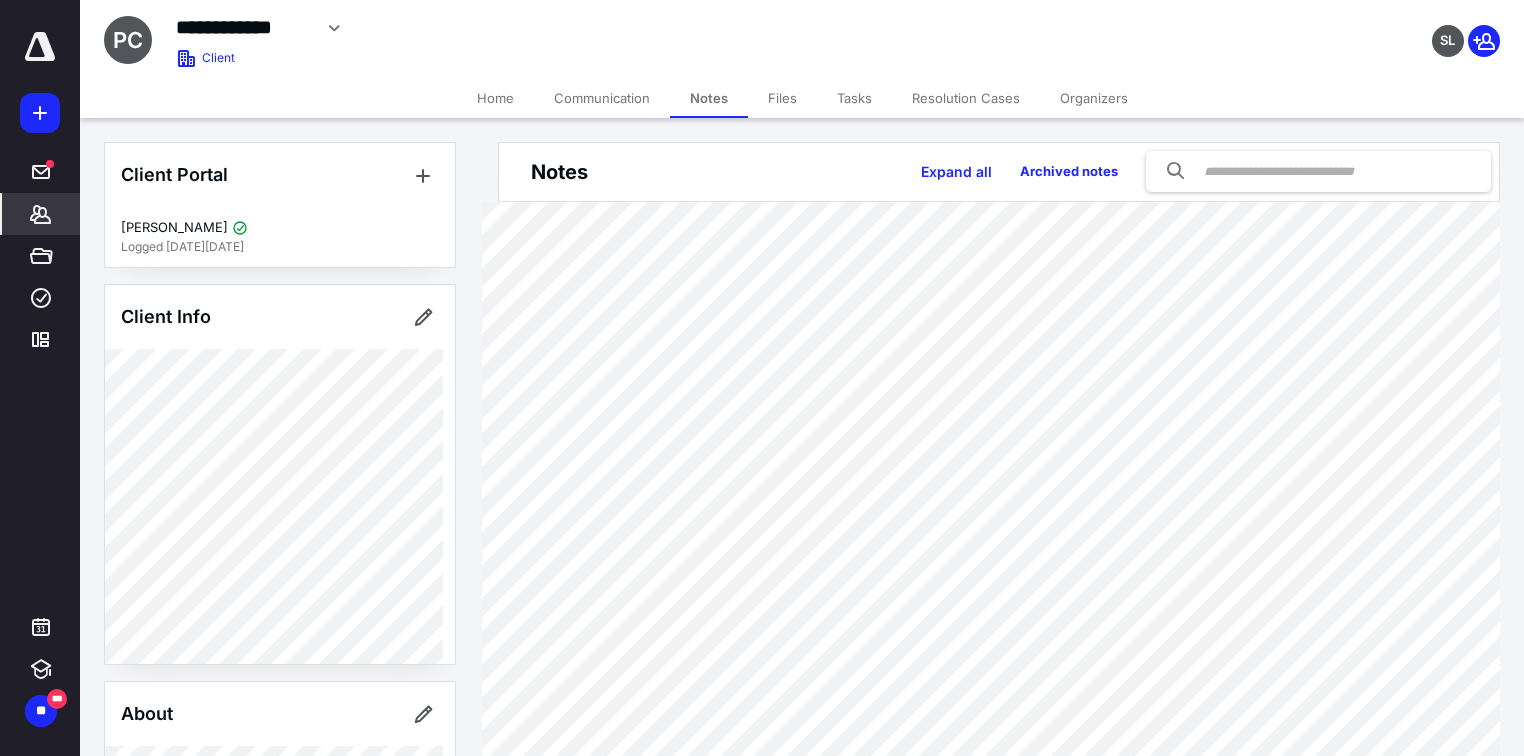click on "Files" at bounding box center [782, 98] 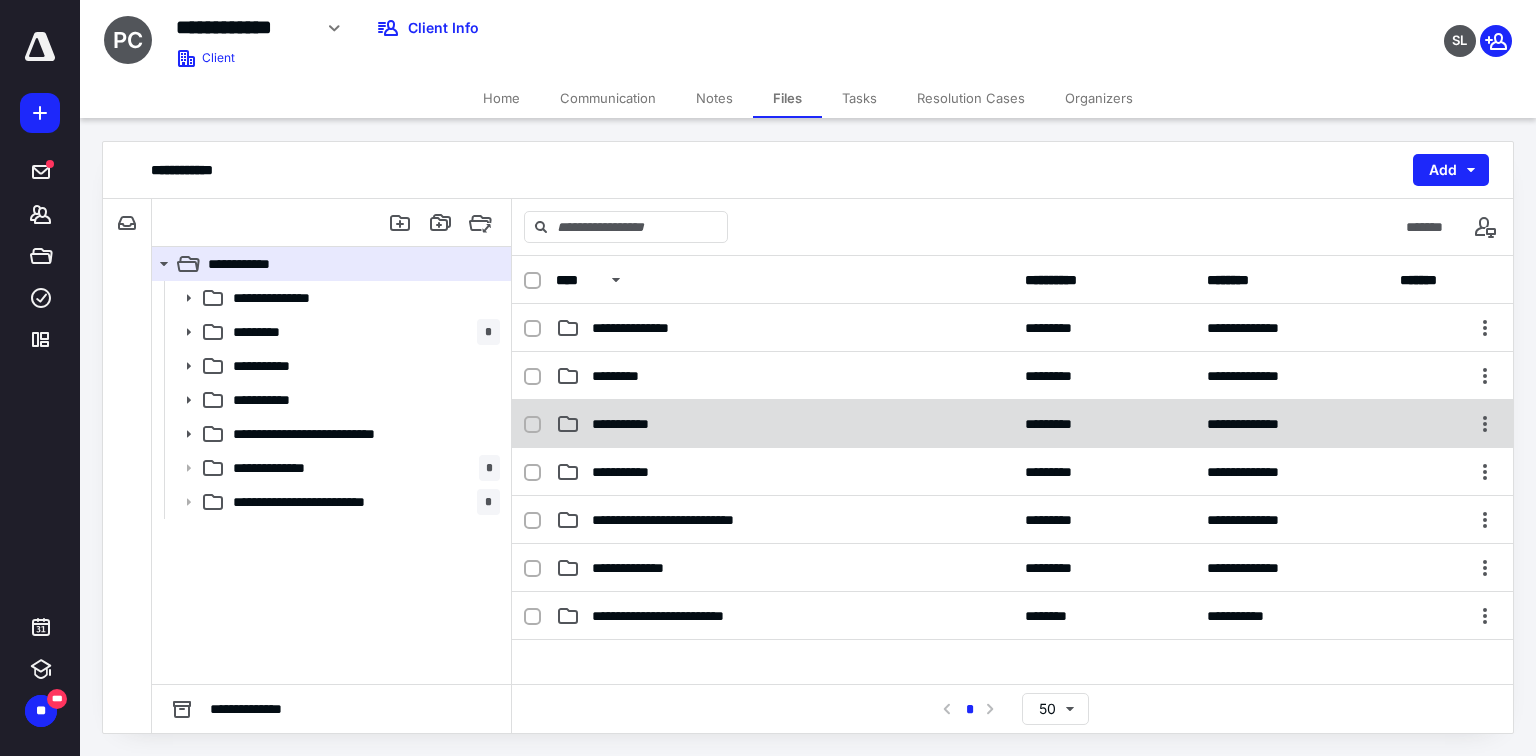 click on "**********" at bounding box center (1012, 424) 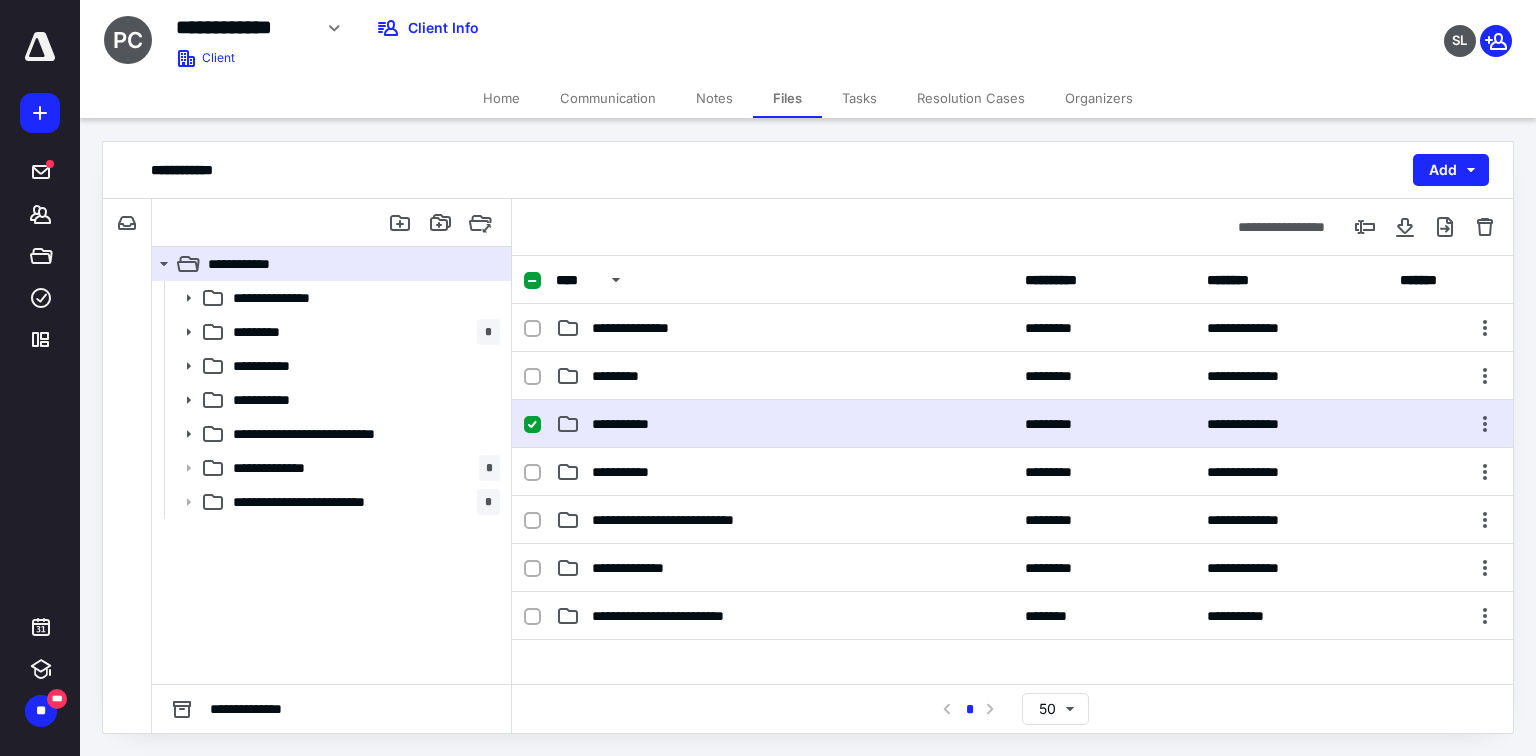 click on "**********" at bounding box center [1012, 424] 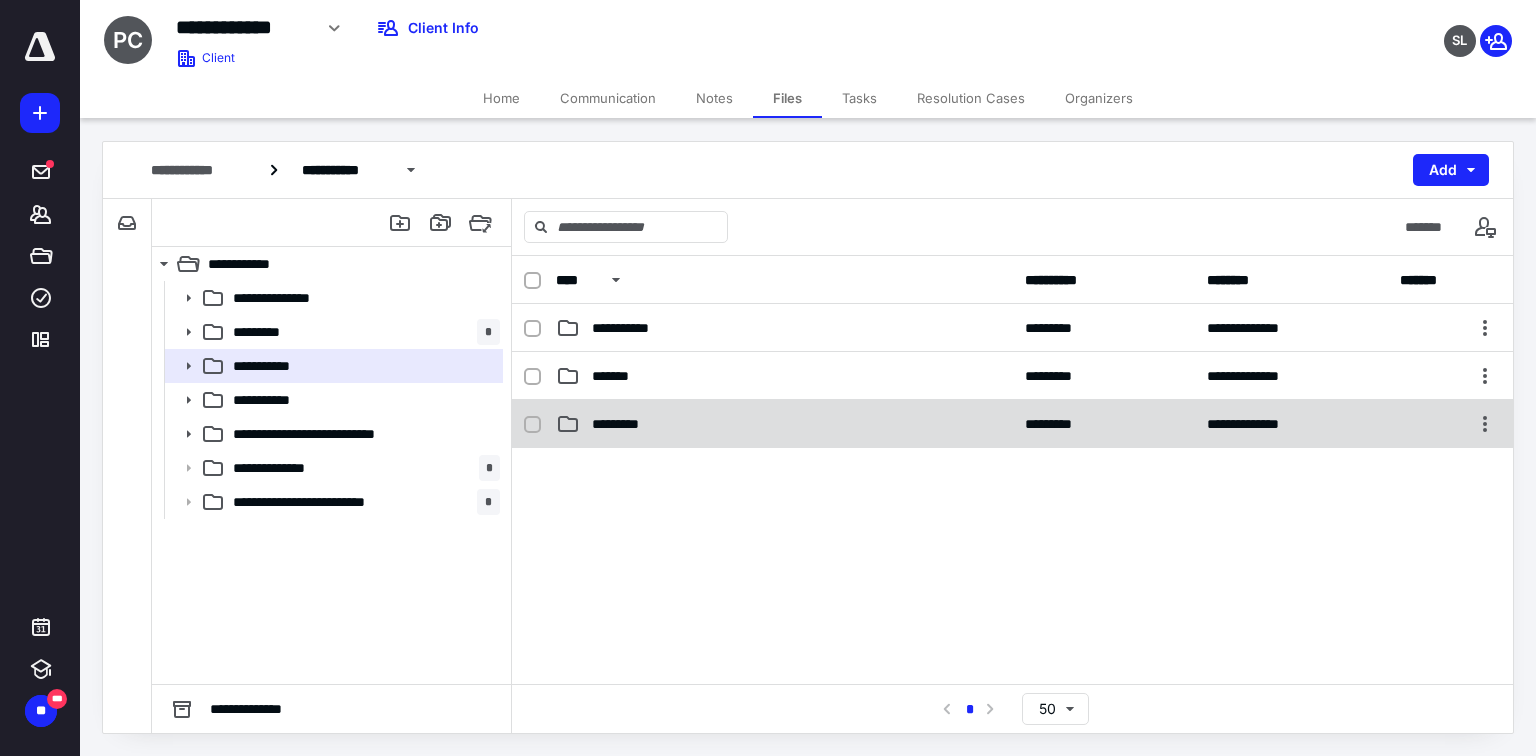 click on "*********" at bounding box center (623, 424) 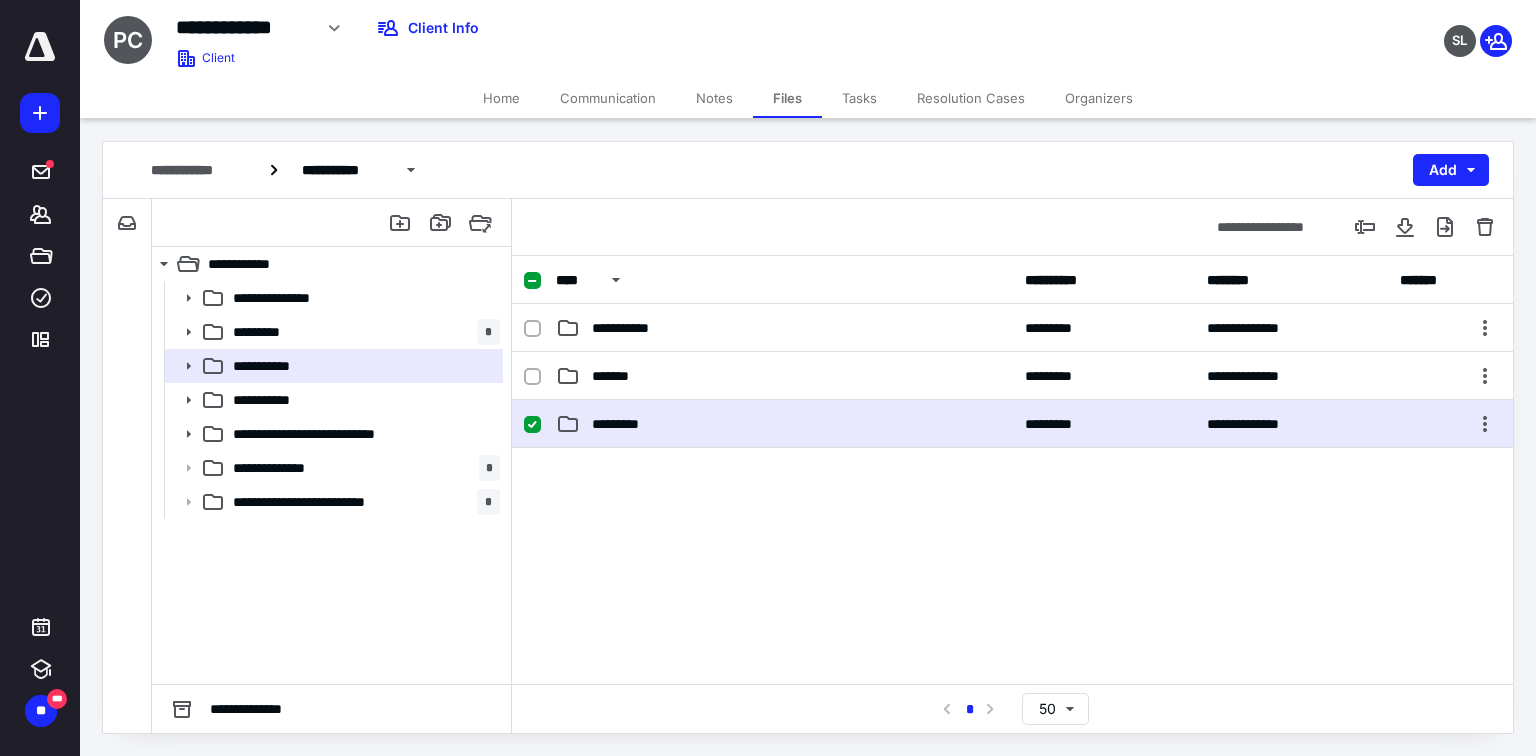 click on "*********" at bounding box center (623, 424) 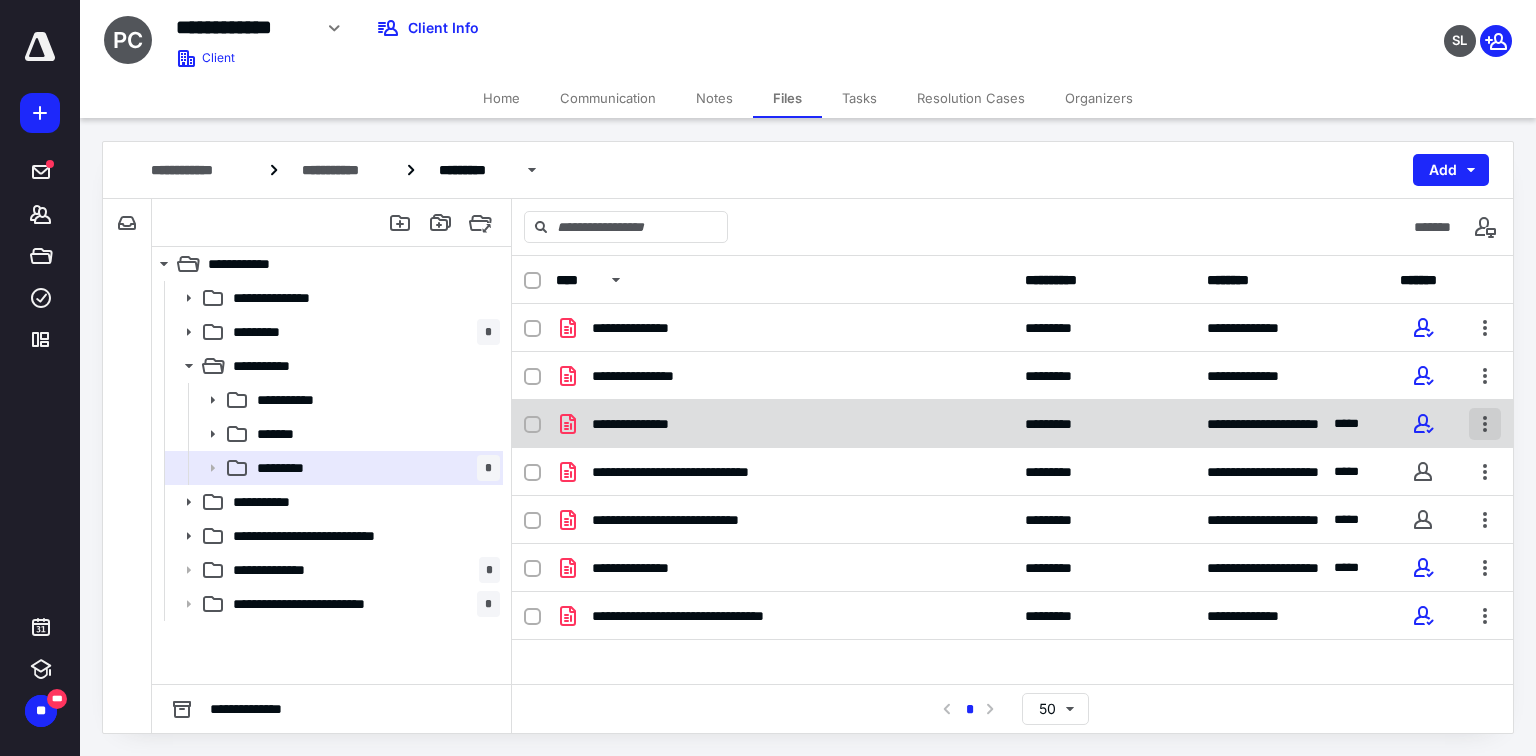 click at bounding box center (1485, 424) 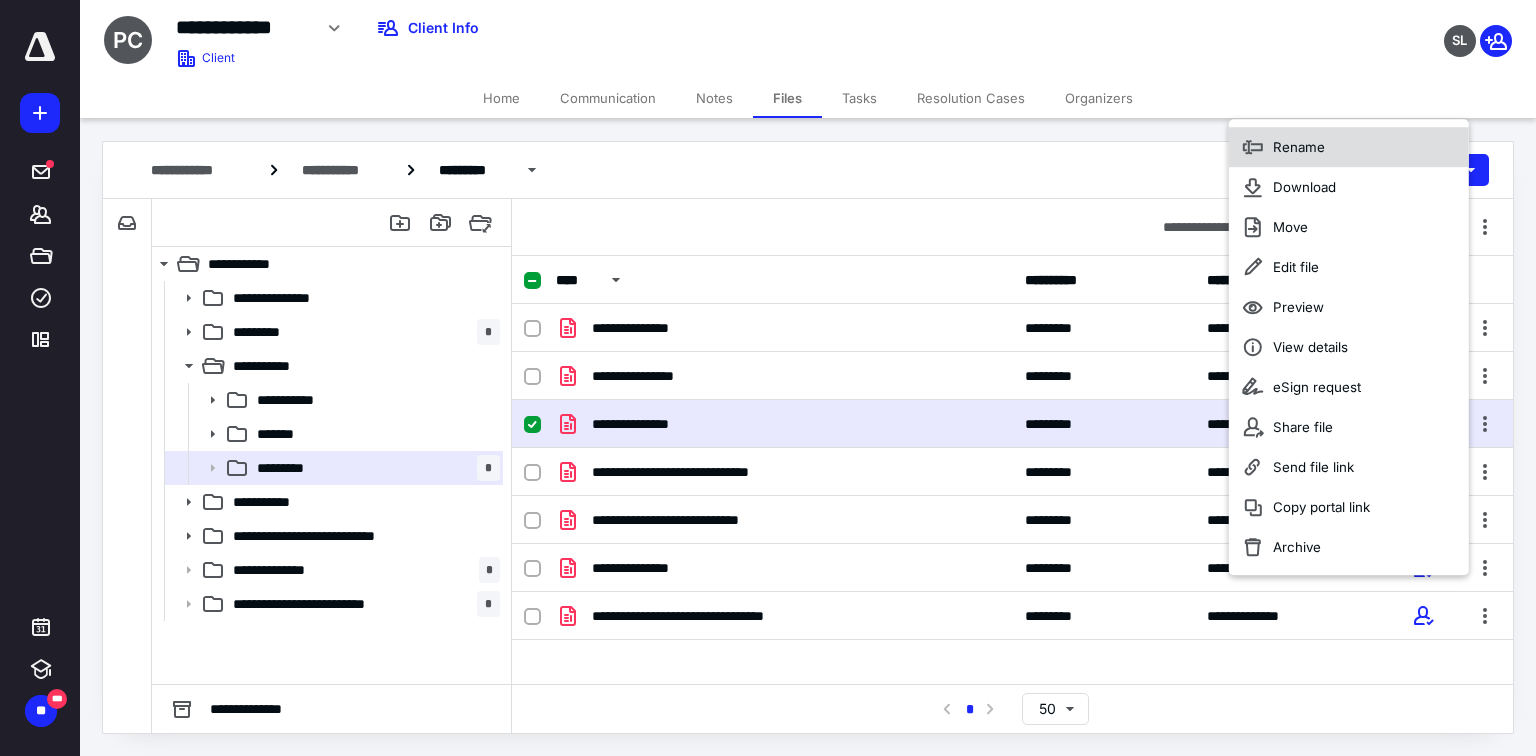 click on "Rename" at bounding box center (1299, 147) 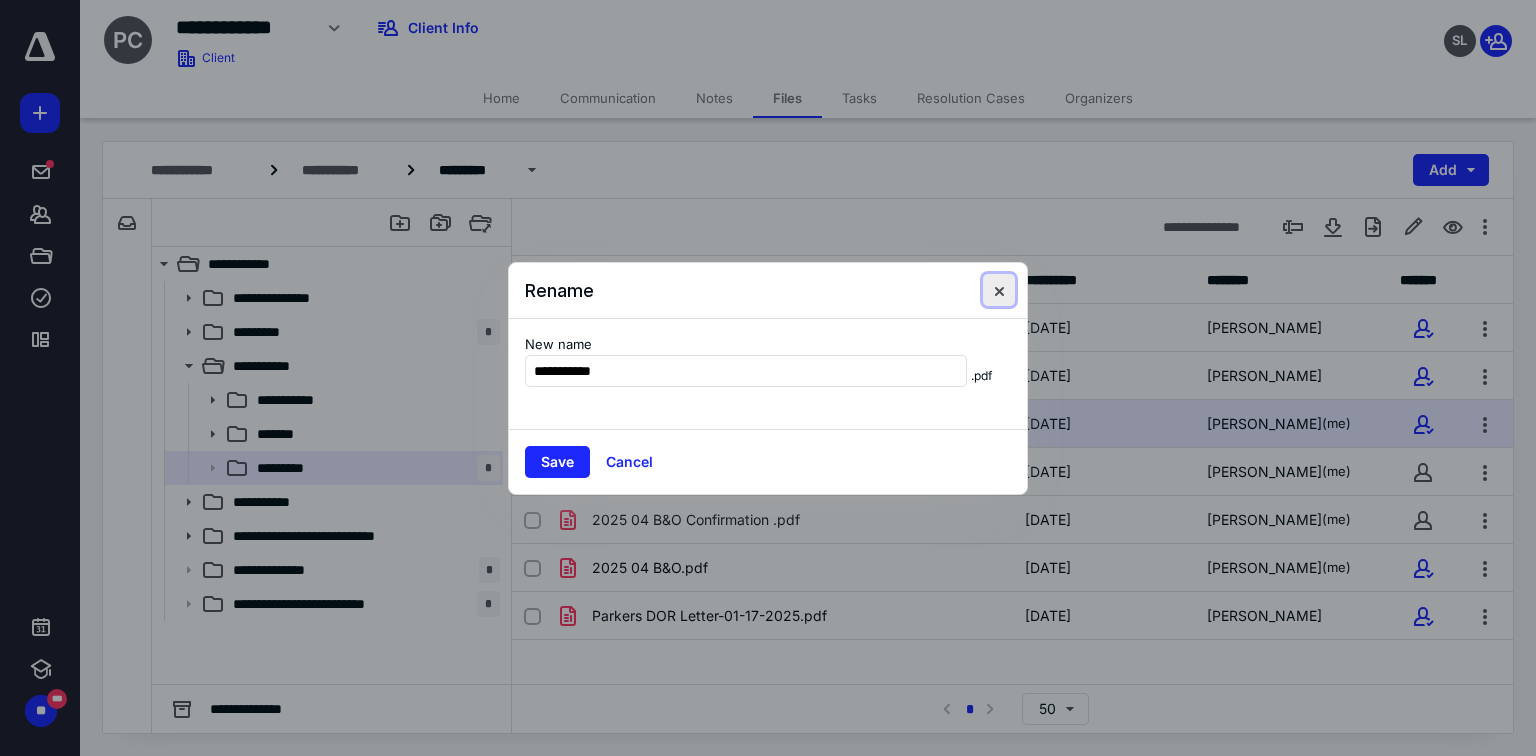 click at bounding box center (999, 290) 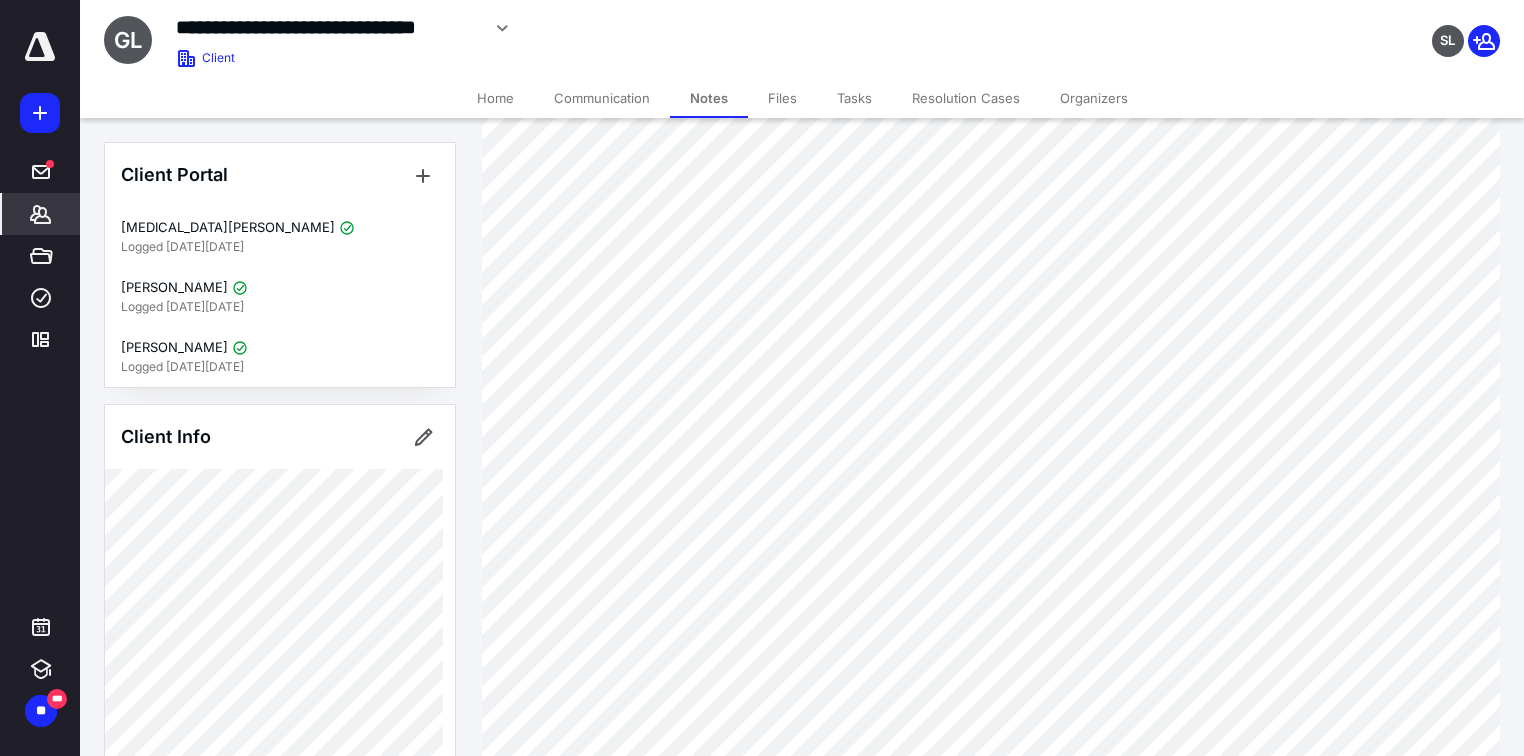scroll, scrollTop: 0, scrollLeft: 0, axis: both 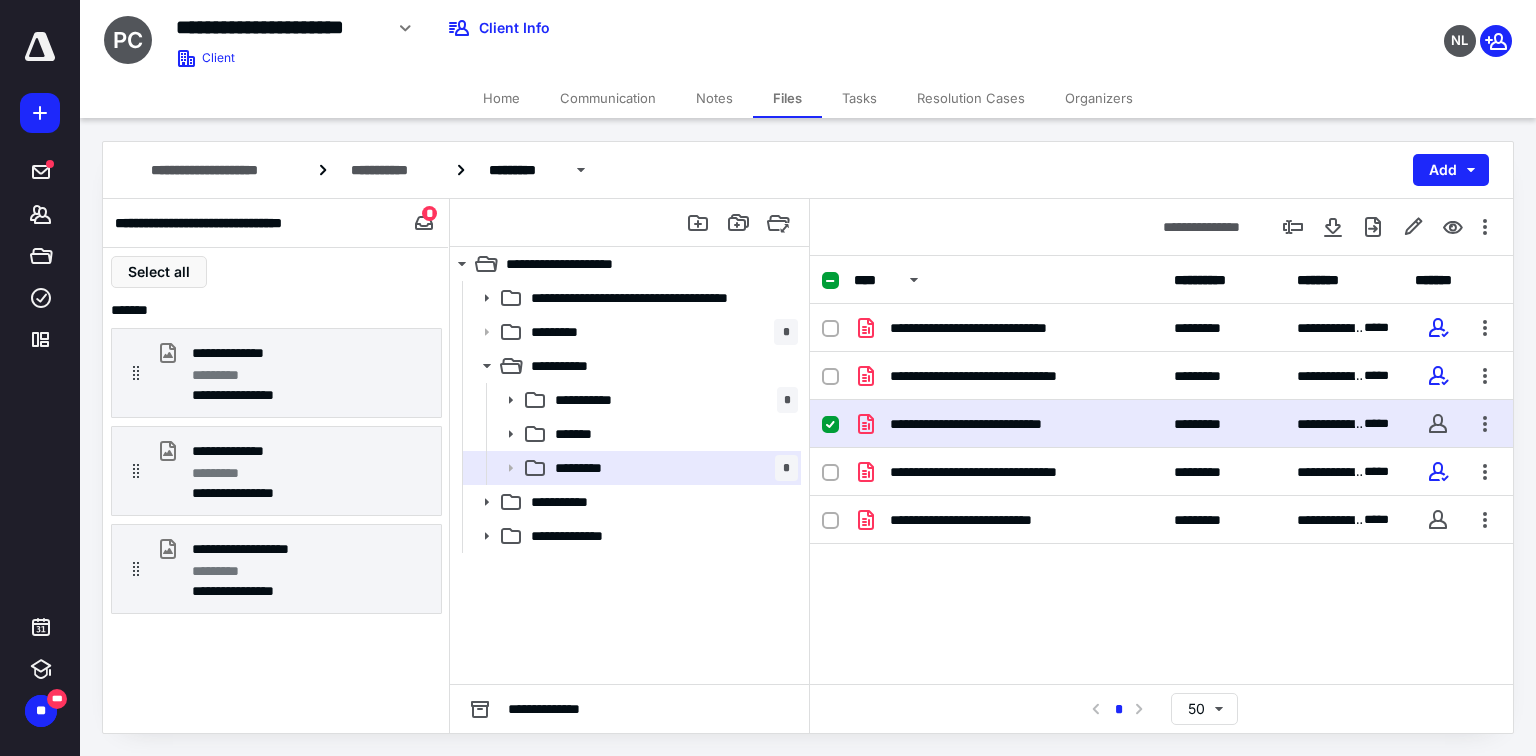 click on "Home" at bounding box center [501, 98] 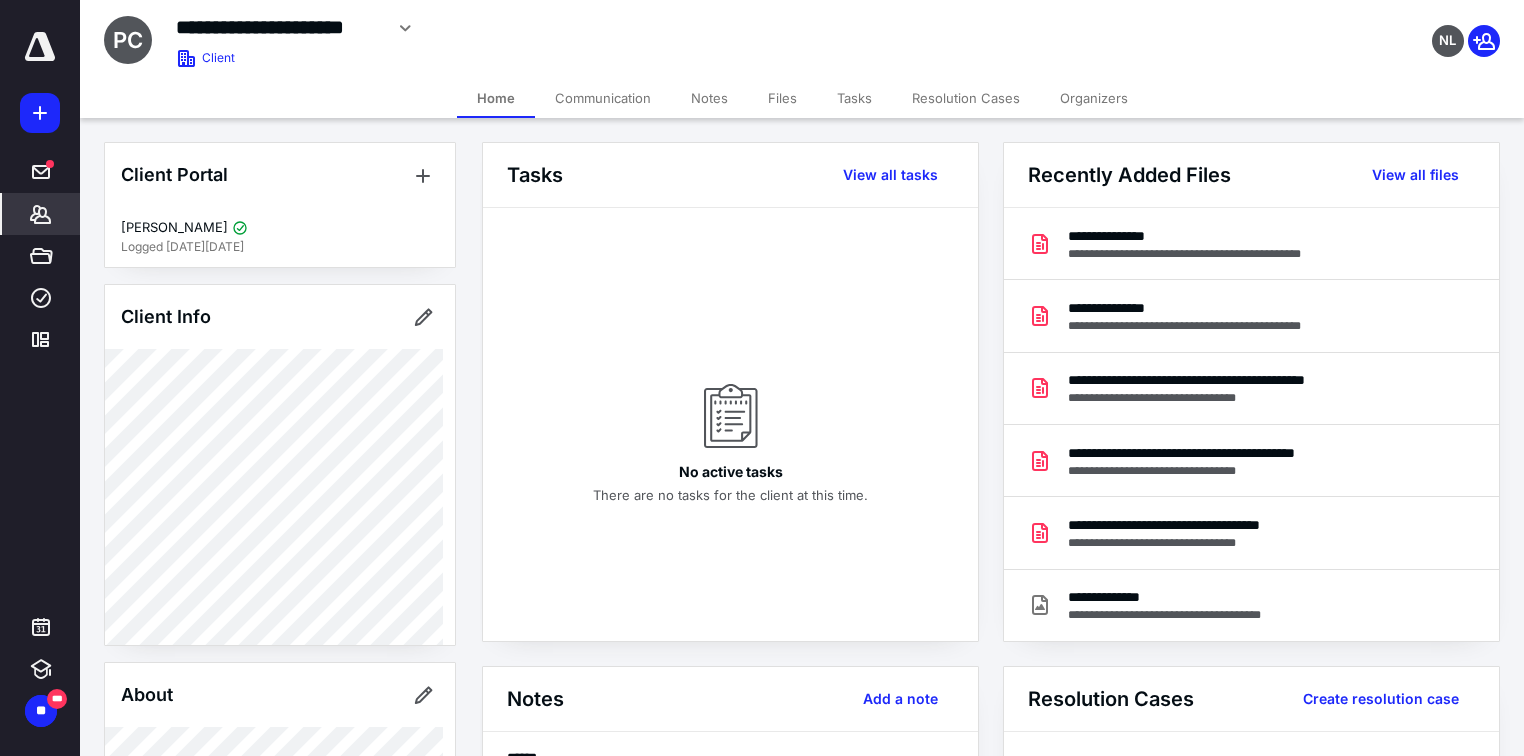 click on "Notes" at bounding box center [709, 98] 